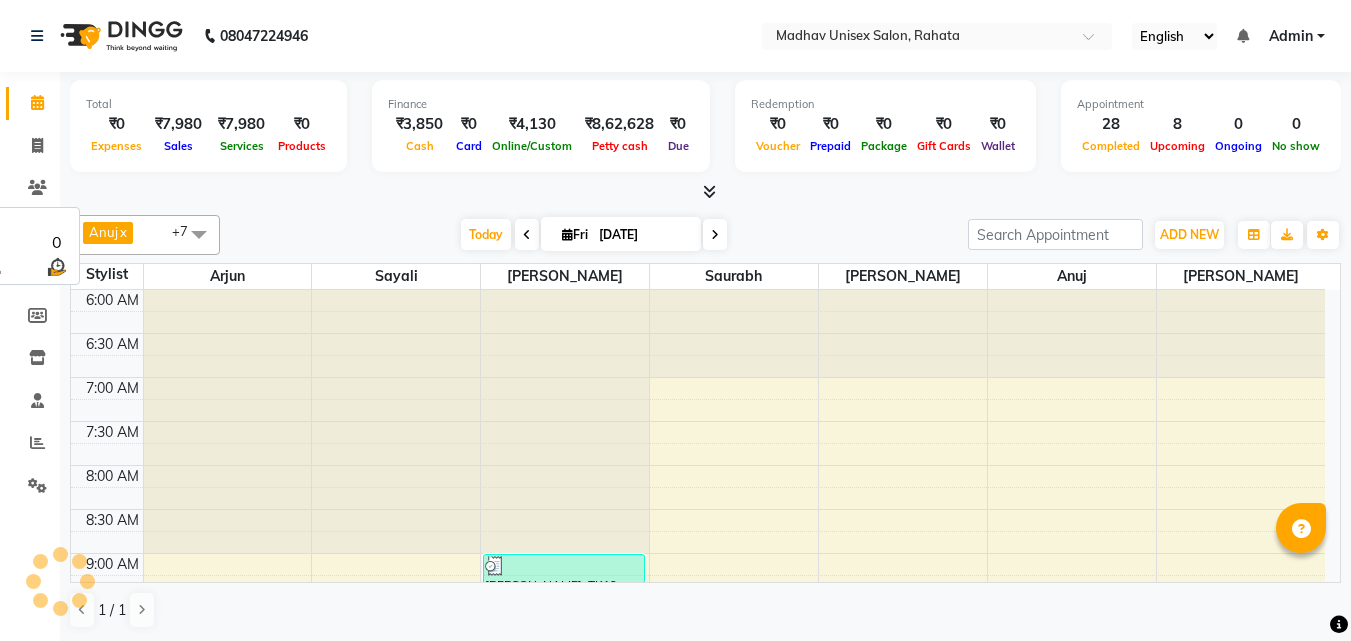 scroll, scrollTop: 1, scrollLeft: 0, axis: vertical 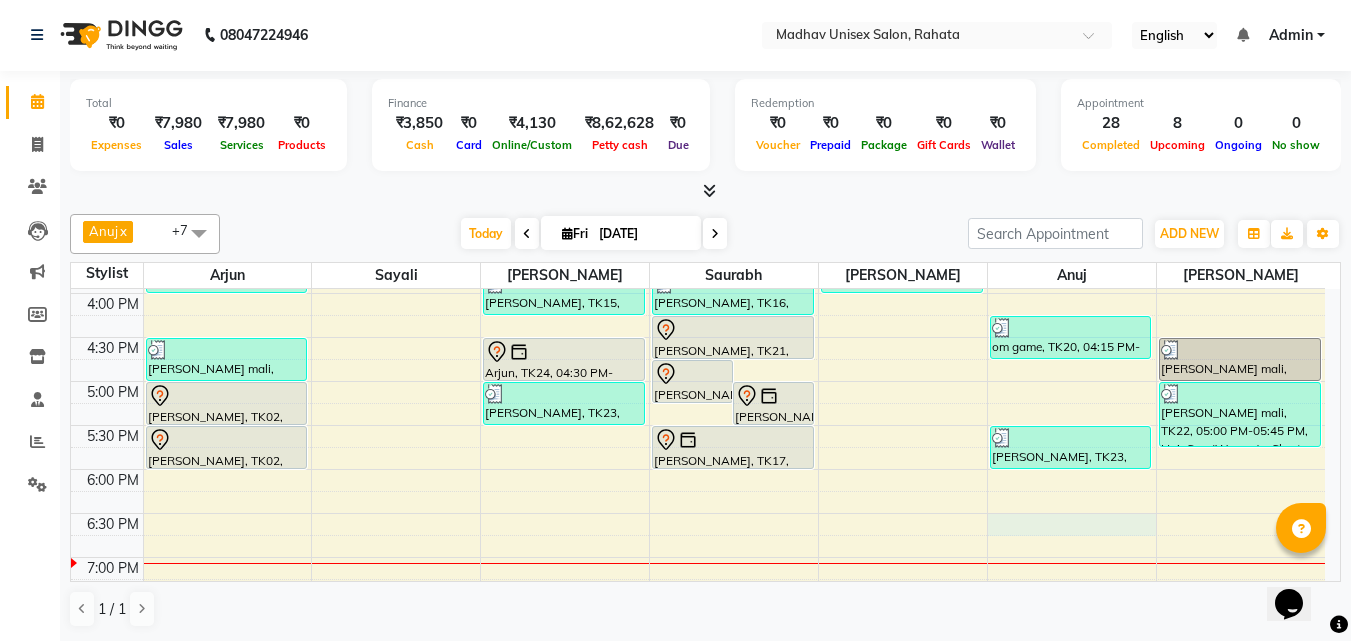 click on "6:00 AM 6:30 AM 7:00 AM 7:30 AM 8:00 AM 8:30 AM 9:00 AM 9:30 AM 10:00 AM 10:30 AM 11:00 AM 11:30 AM 12:00 PM 12:30 PM 1:00 PM 1:30 PM 2:00 PM 2:30 PM 3:00 PM 3:30 PM 4:00 PM 4:30 PM 5:00 PM 5:30 PM 6:00 PM 6:30 PM 7:00 PM 7:30 PM 8:00 PM 8:30 PM 9:00 PM 9:30 PM 10:00 PM 10:30 PM     avinash chaudhari, TK03, 11:00 AM-11:30 AM, Beard (Men)  - Beard Trim     rutuja sadafal, TK13, 03:30 PM-04:00 PM, Haircut (Women)  - Womens Haircut Without Wash     rohidas mali, TK22, 04:30 PM-05:00 PM, Haircut (Men)  - Mens Haircut W/O Wash             aaryan adhane, TK02, 05:00 PM-05:30 PM, Haircut (Men)  - Mens Haircut W/O Wash             aaryan adhane, TK02, 05:30 PM-06:00 PM, Haircut (Men)  - Mens Haircut W/O Wash     MAHESH TRIBHON, TK19, 09:00 AM-09:30 AM, Haircut (Men)  - Mens Haircut W/O Wash     MAHESH TRIBHON, TK19, 09:30 AM-10:00 AM, Beard (Men)  - Beard Trim     Arjun, TK01, 10:00 AM-10:30 AM, Haircut (Men)  - Mens Haircut W/O Wash     Arjun, TK01, 10:30 AM-11:00 AM, Beard (Men)  - Beard Trim" at bounding box center [698, 161] 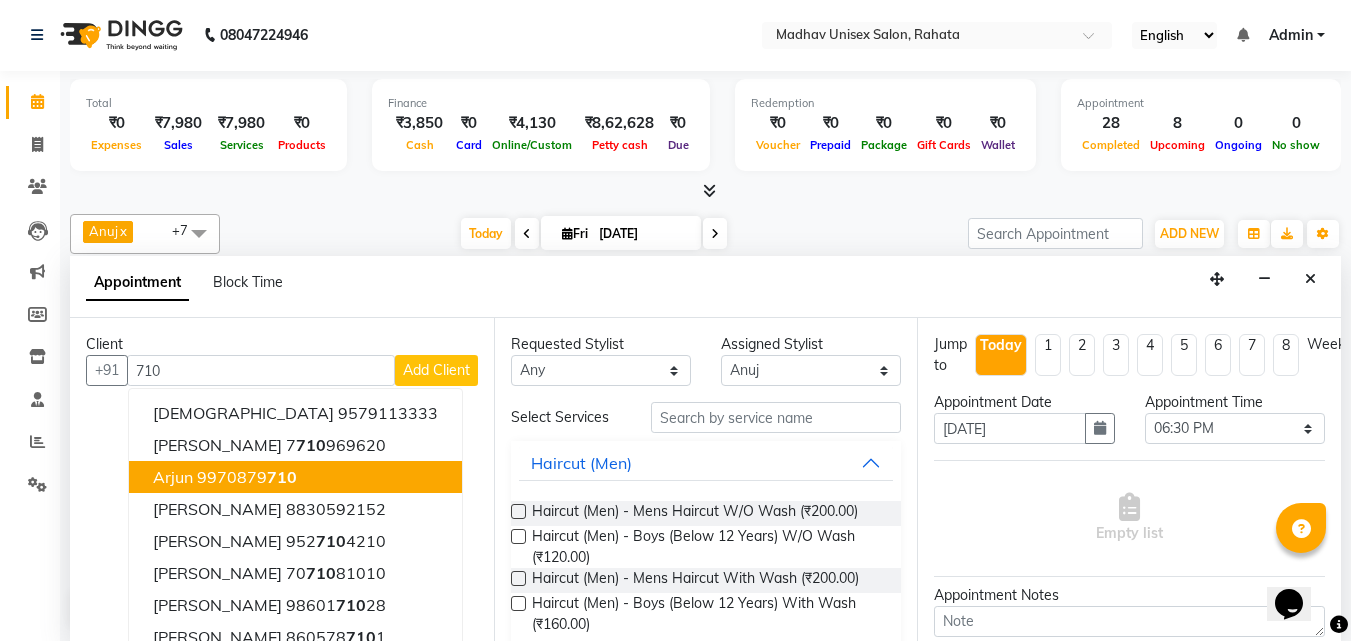 click on "9970879 710" at bounding box center [247, 477] 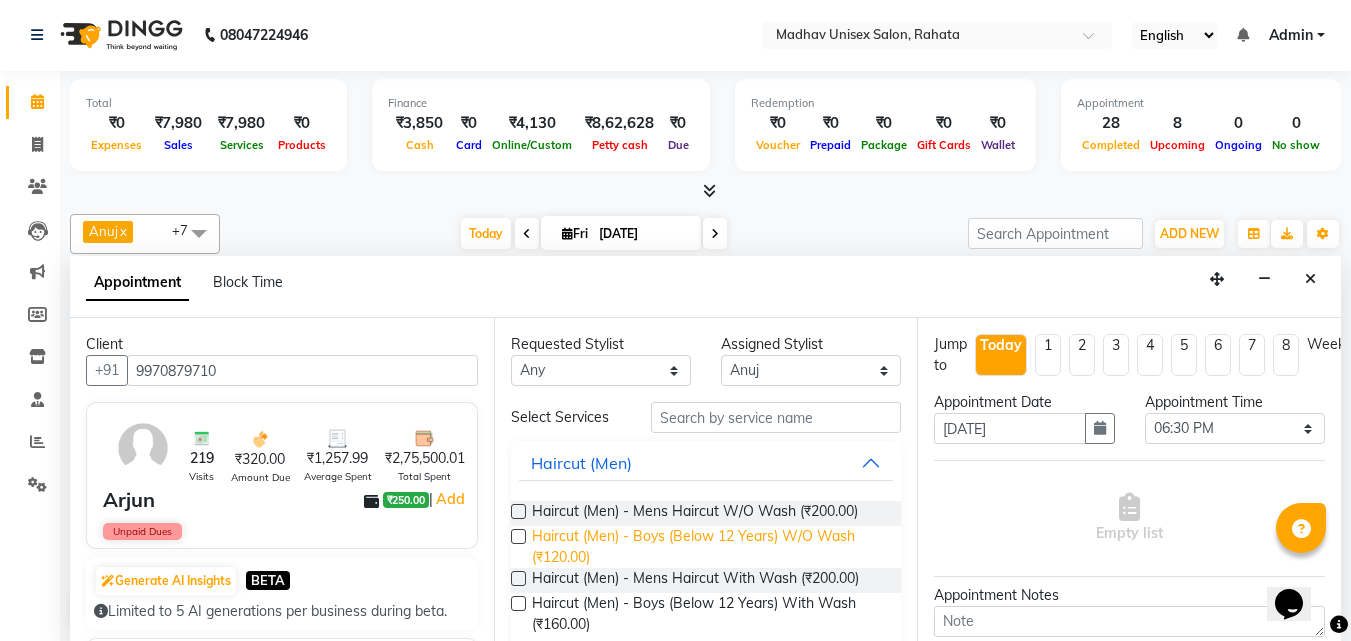 type on "9970879710" 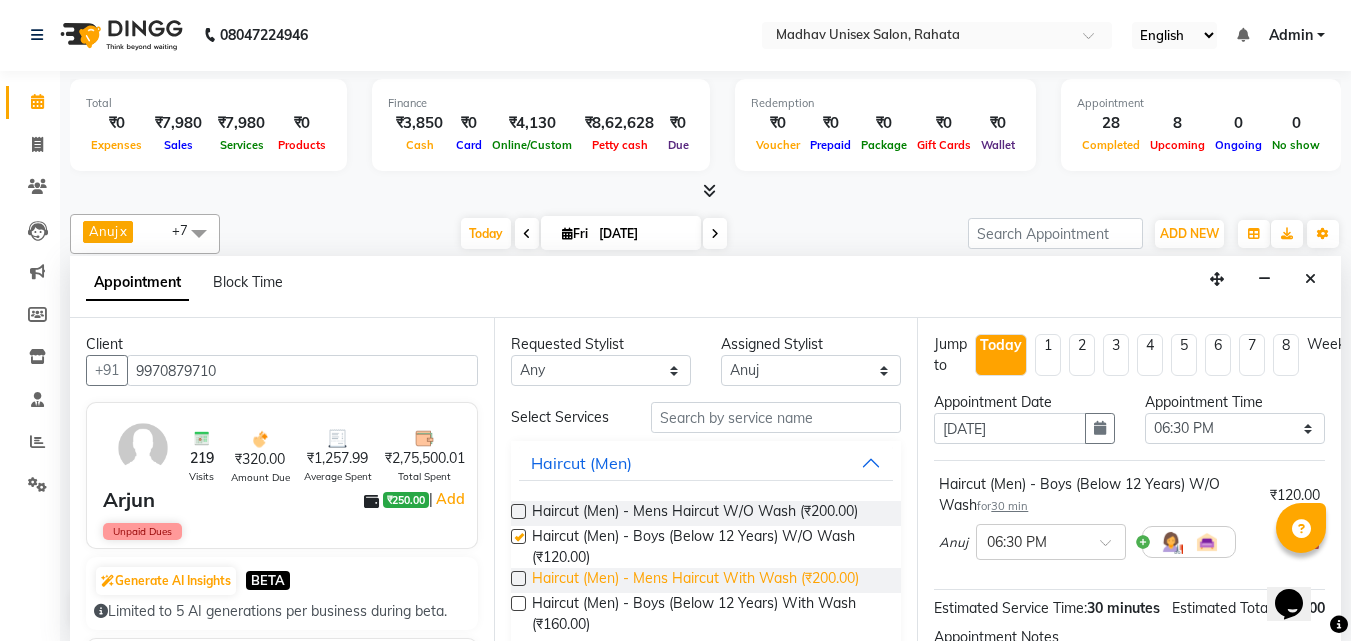 checkbox on "false" 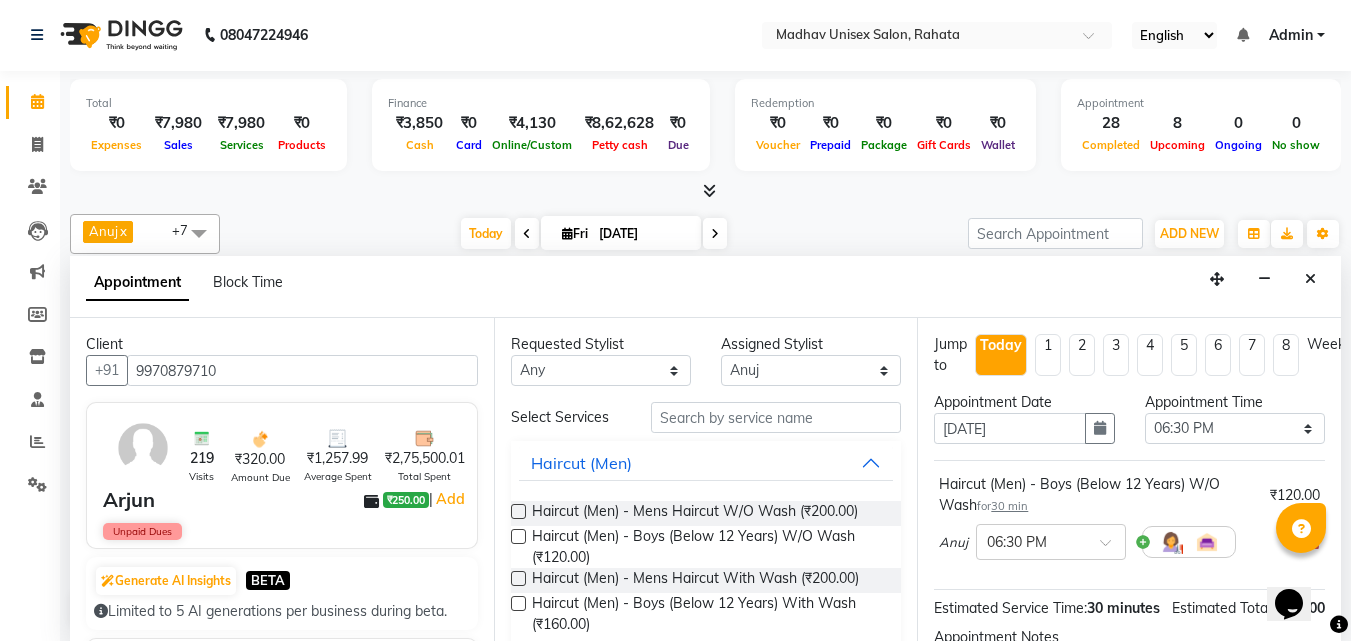 scroll, scrollTop: 260, scrollLeft: 0, axis: vertical 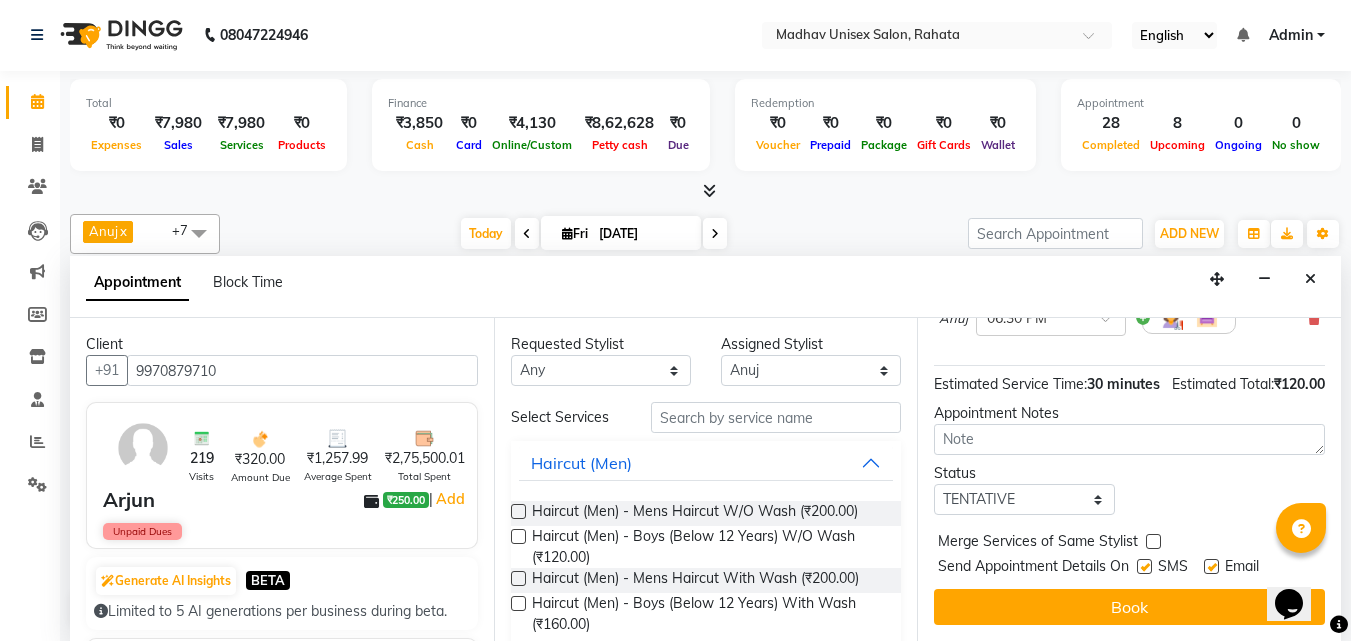 click on "Book" at bounding box center (1129, 607) 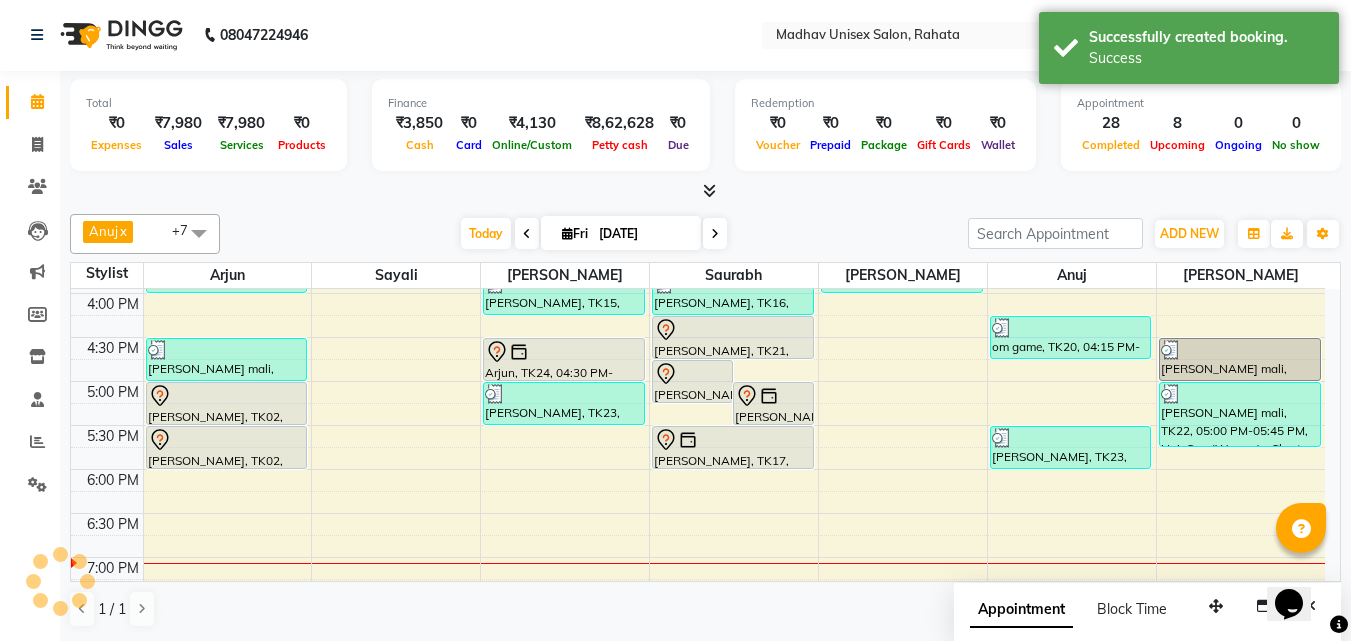 scroll, scrollTop: 0, scrollLeft: 0, axis: both 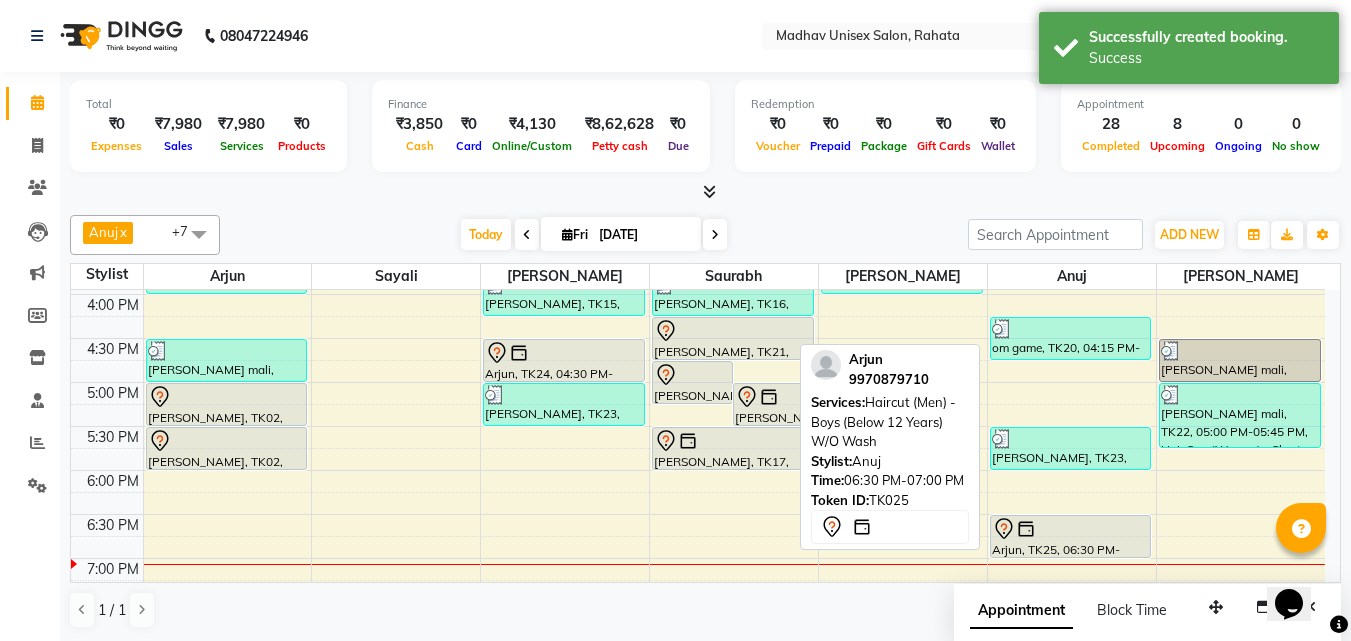 click on "Arjun, TK25, 06:30 PM-07:00 PM, Haircut (Men)  - Boys (Below 12 Years) W/O Wash" at bounding box center (1071, 536) 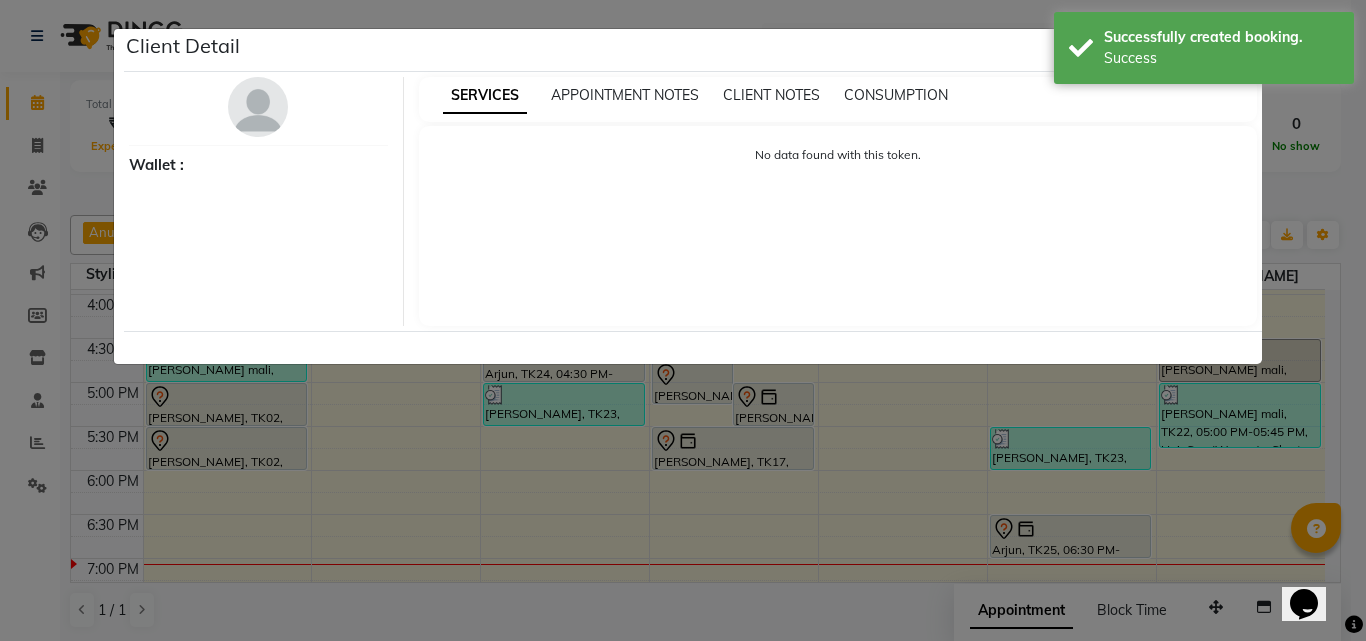 select on "7" 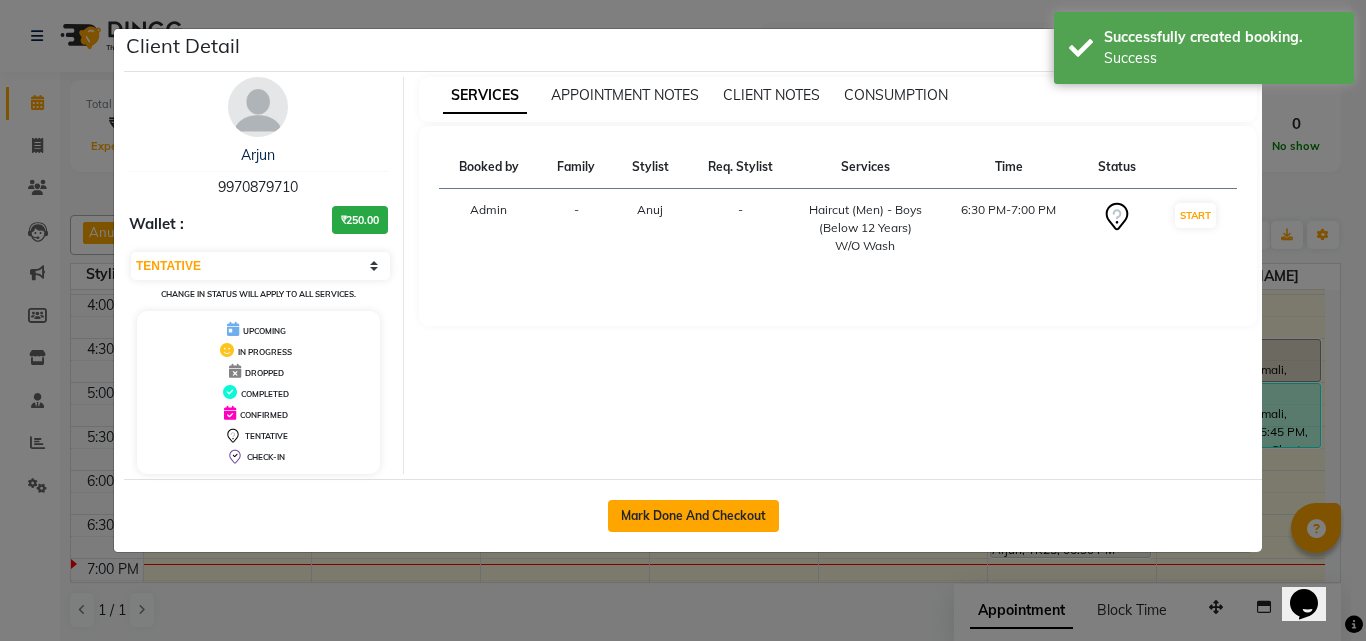 click on "Mark Done And Checkout" 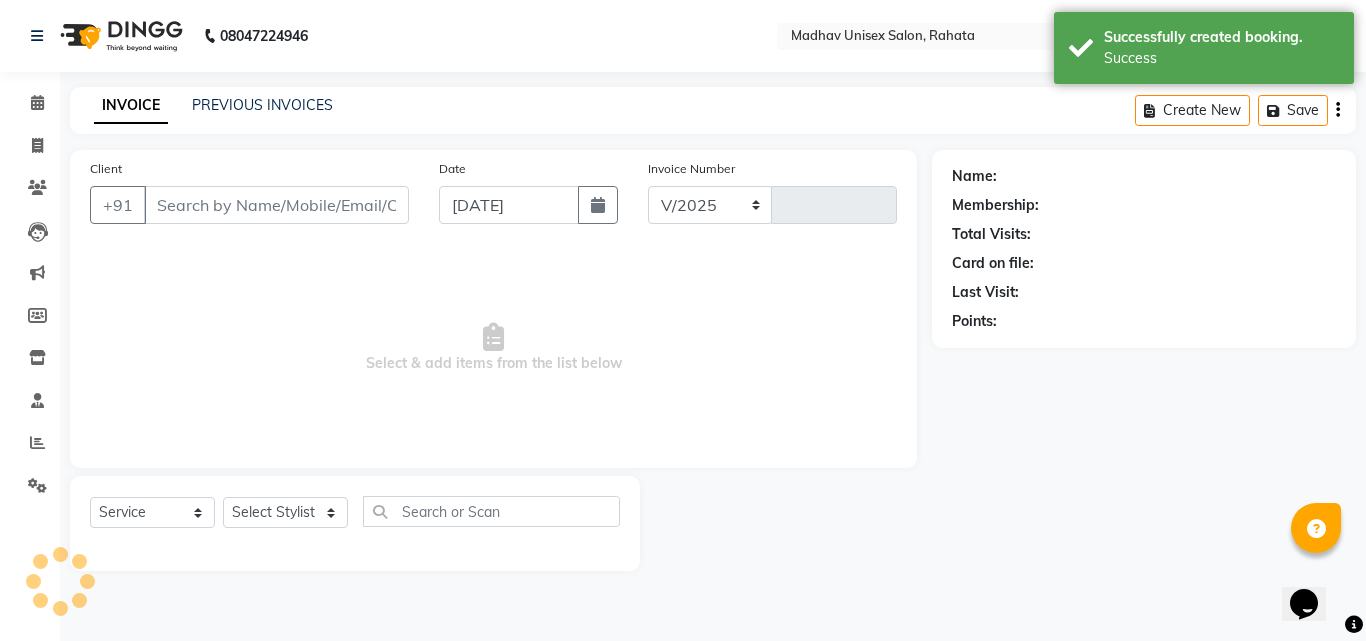 select on "870" 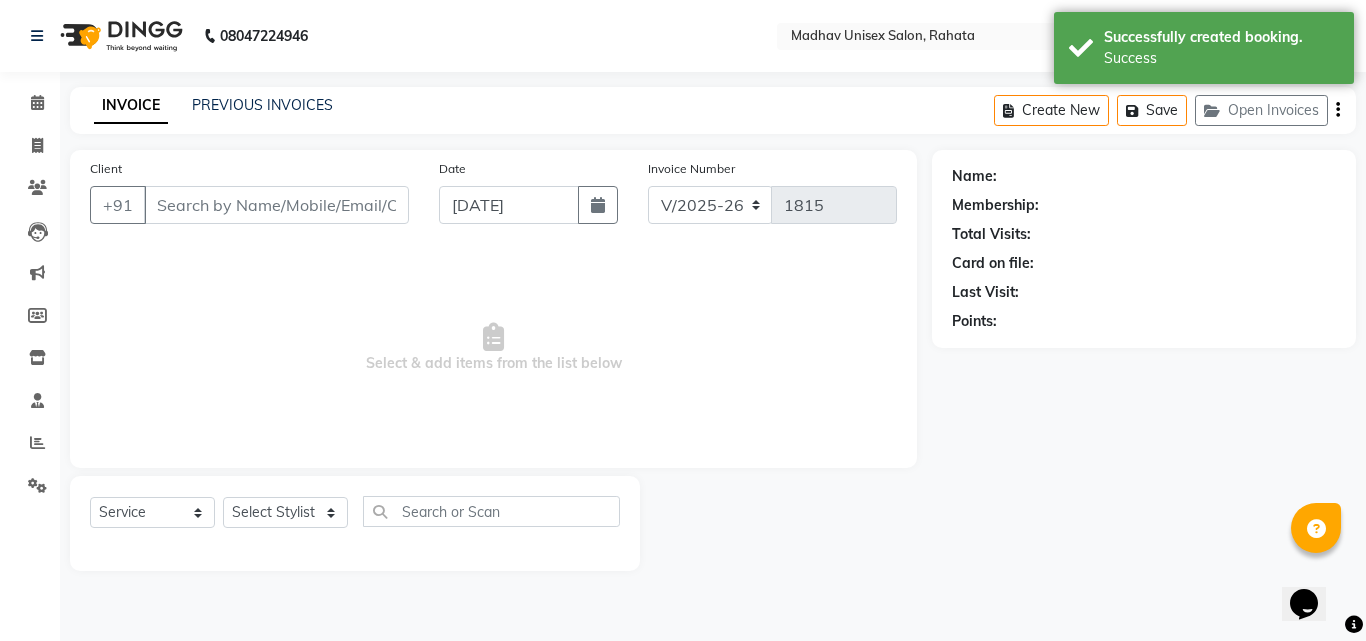 type on "9970879710" 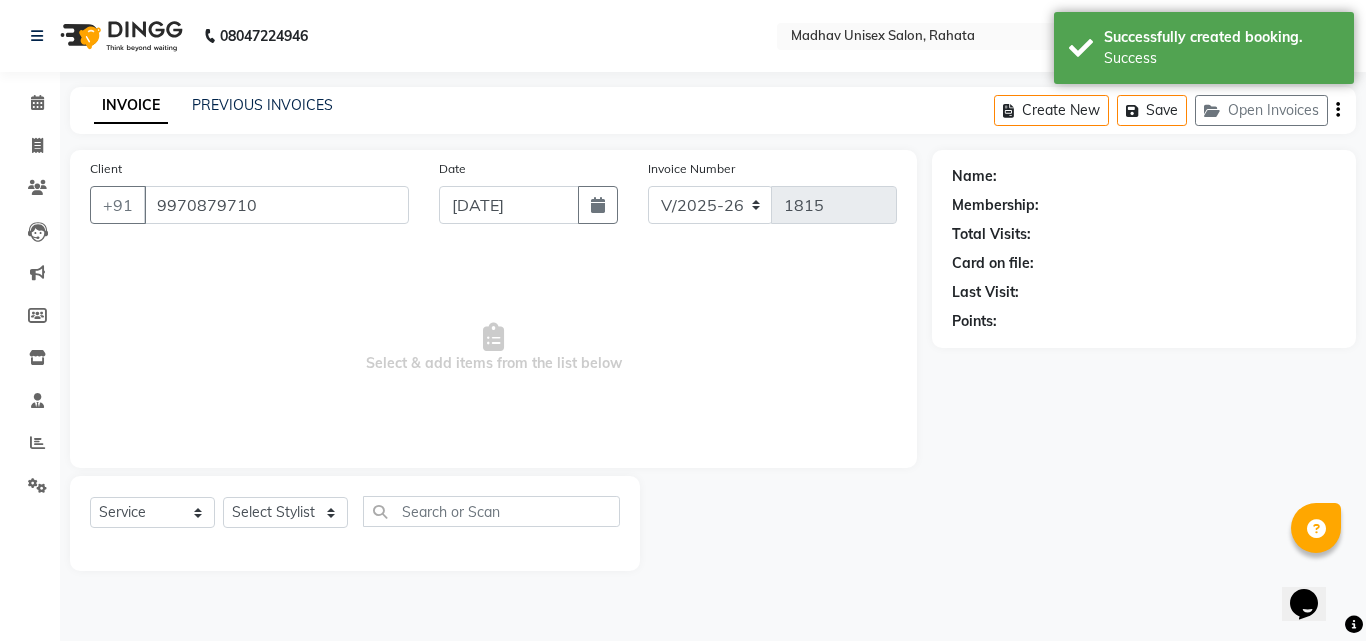 select on "60298" 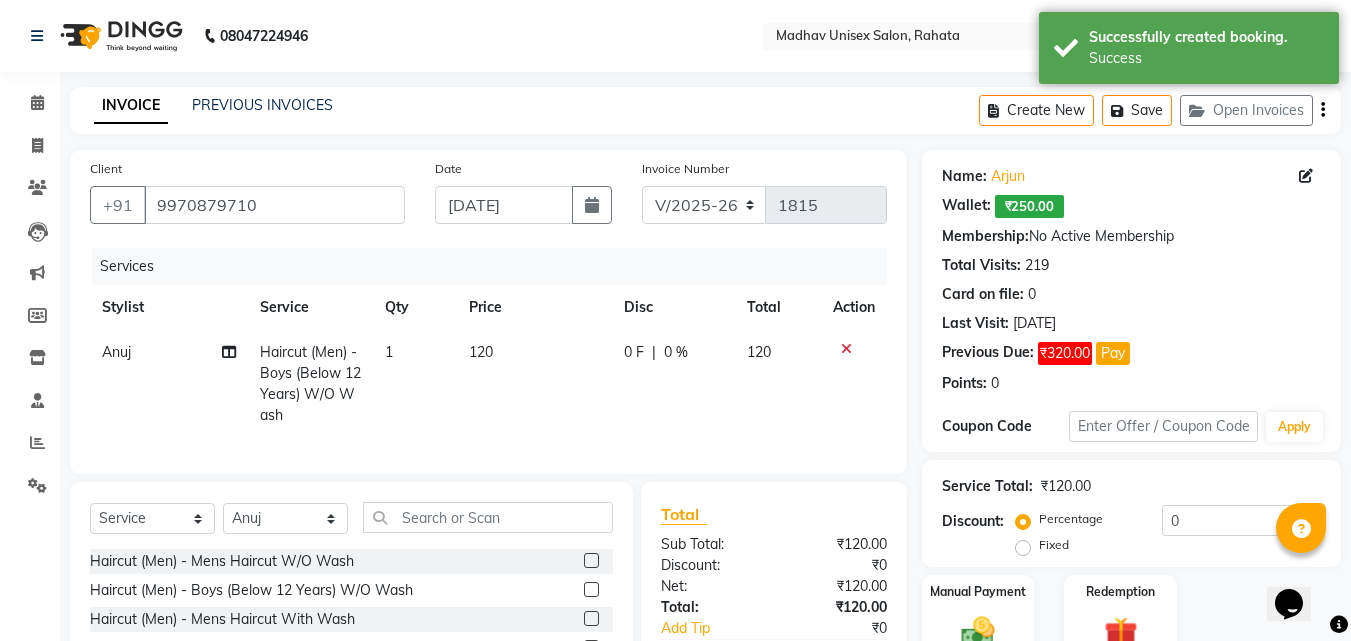 click on "120" 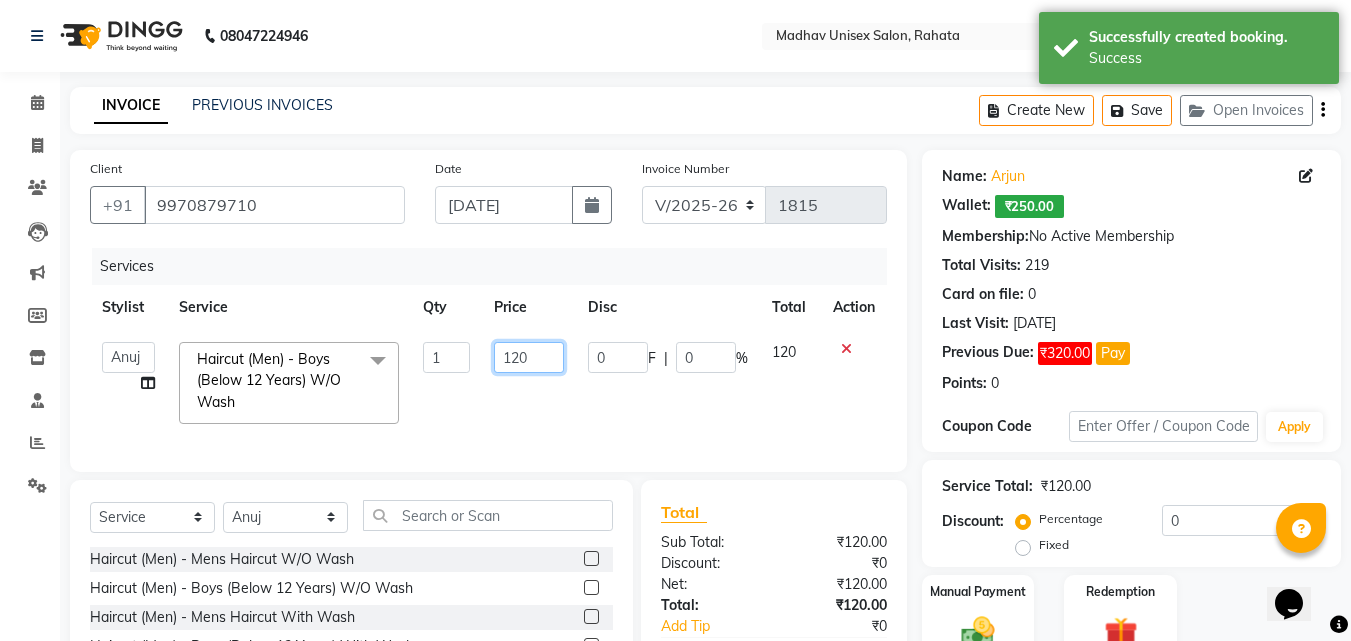 click on "120" 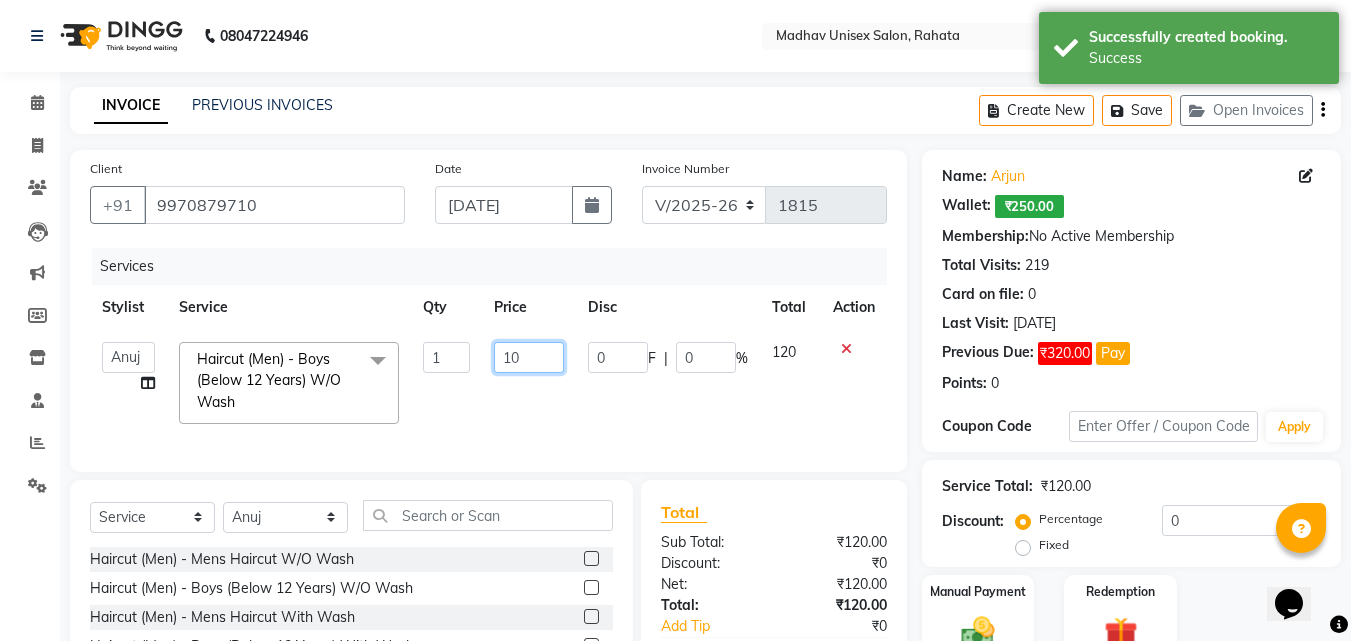 type on "100" 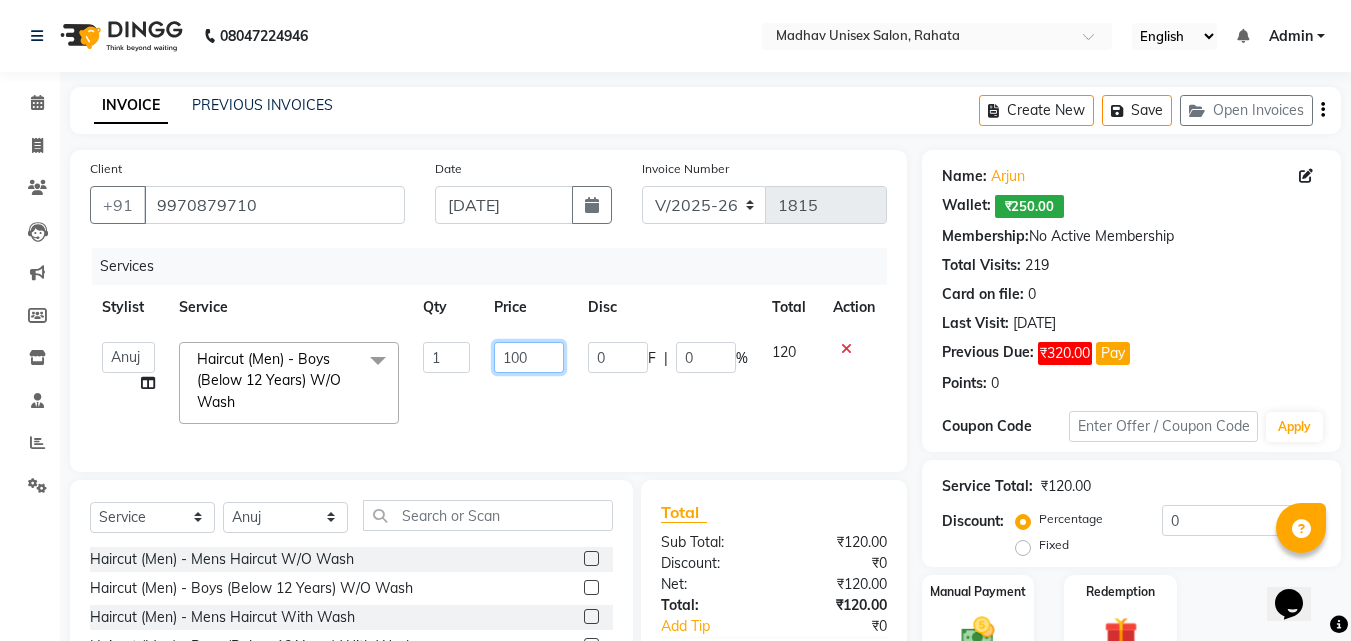 scroll, scrollTop: 51, scrollLeft: 0, axis: vertical 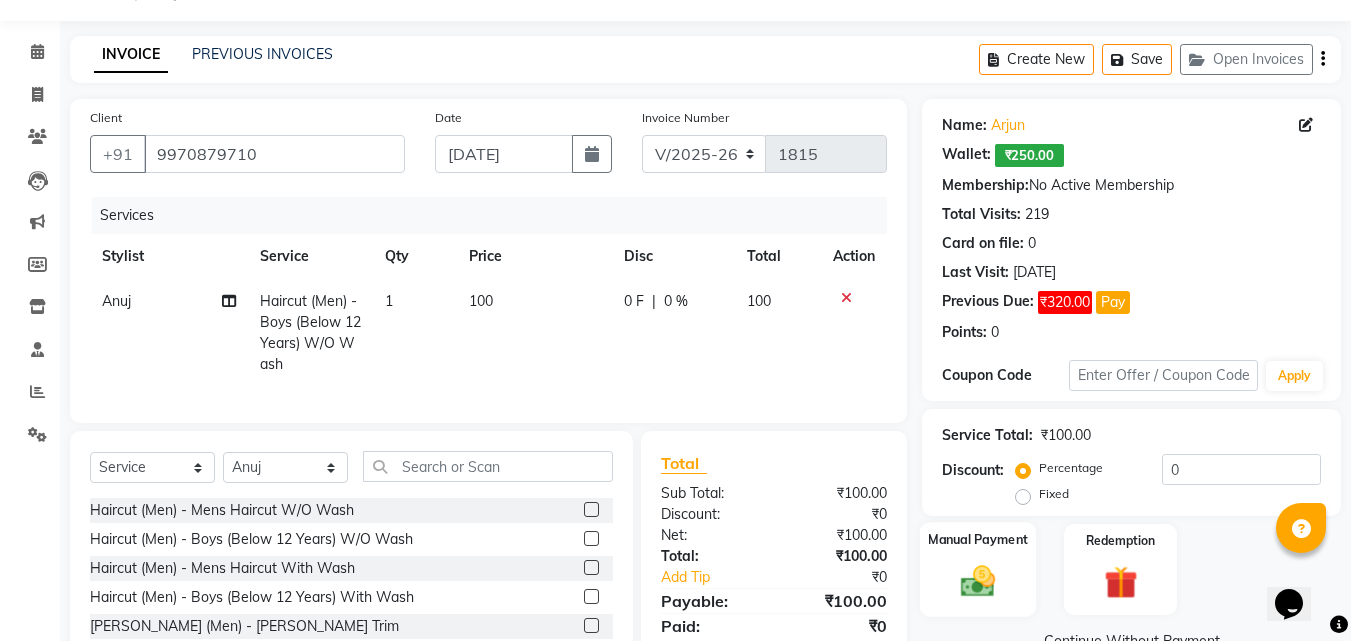 click on "Manual Payment" 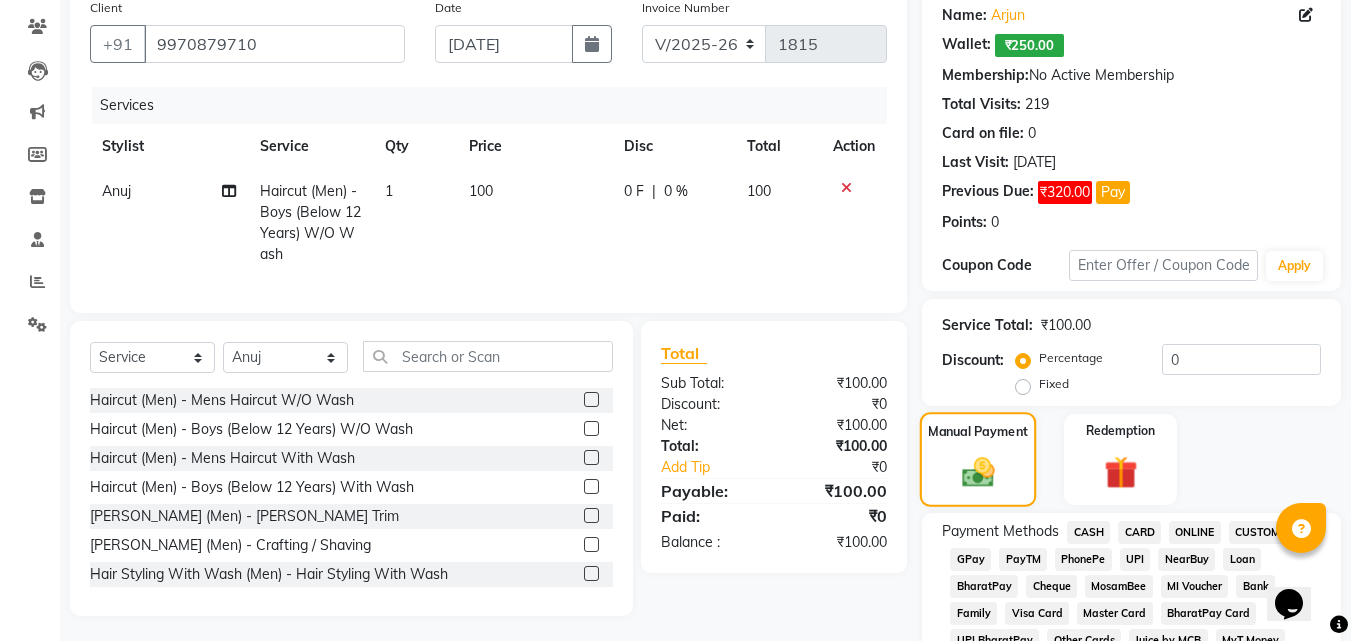 scroll, scrollTop: 163, scrollLeft: 0, axis: vertical 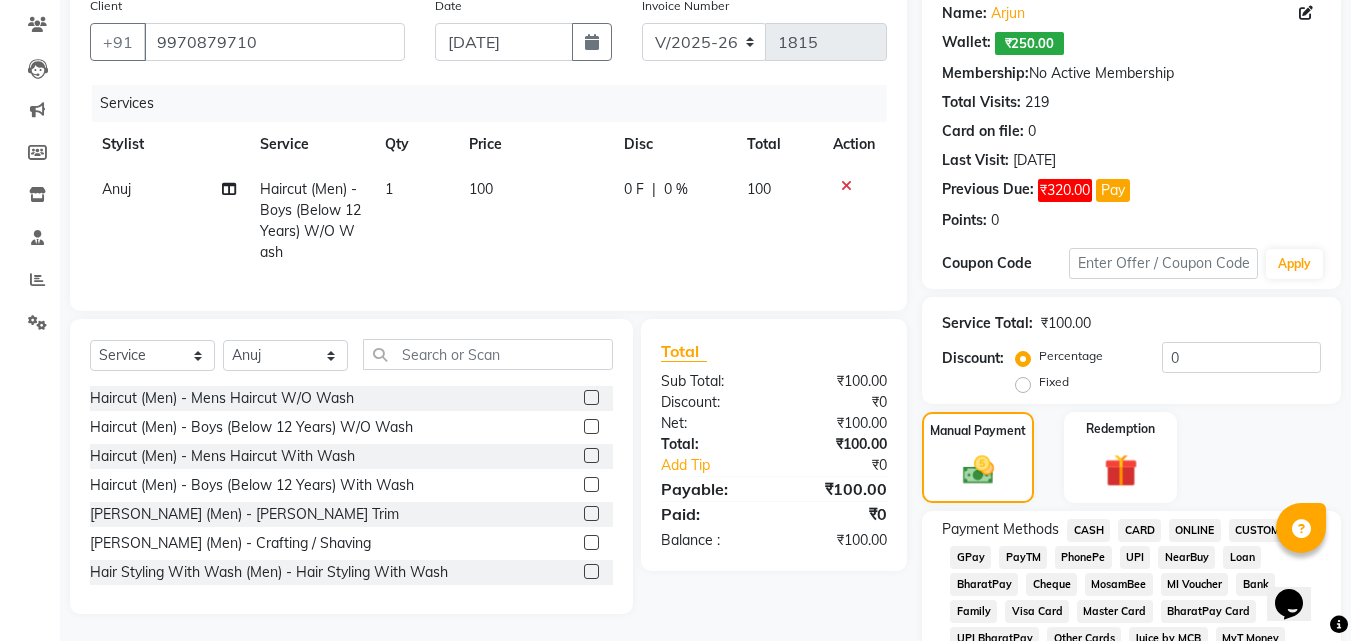 click on "ONLINE" 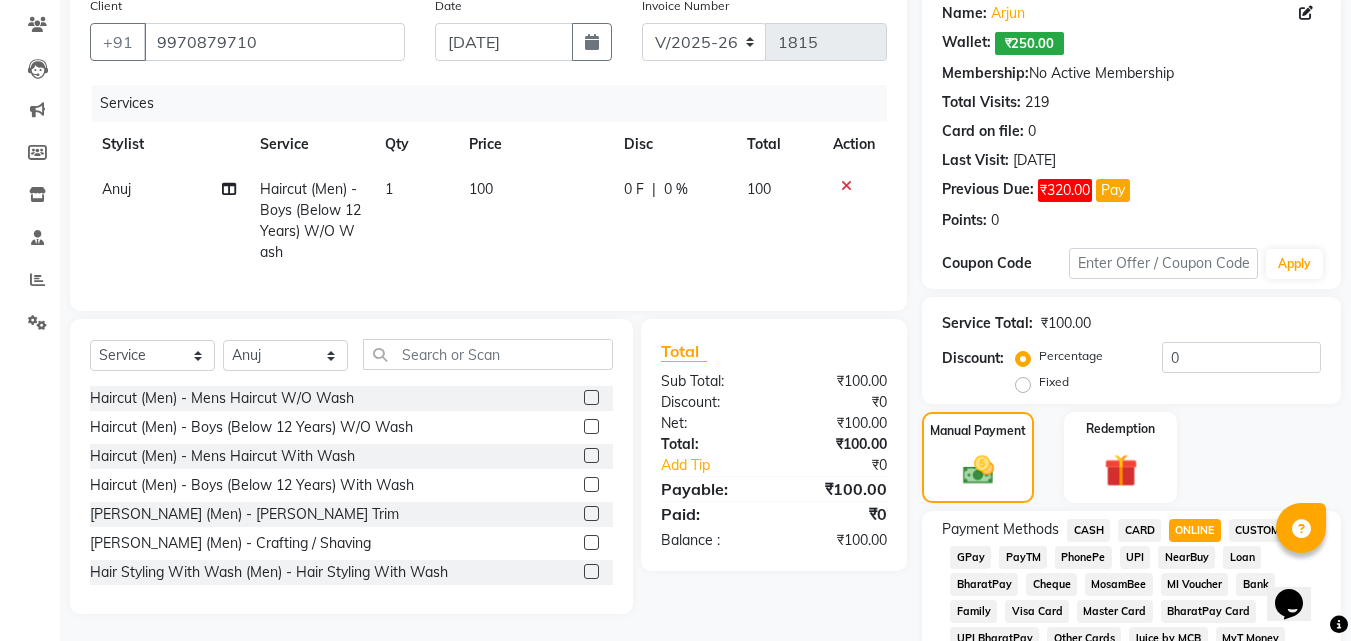 scroll, scrollTop: 917, scrollLeft: 0, axis: vertical 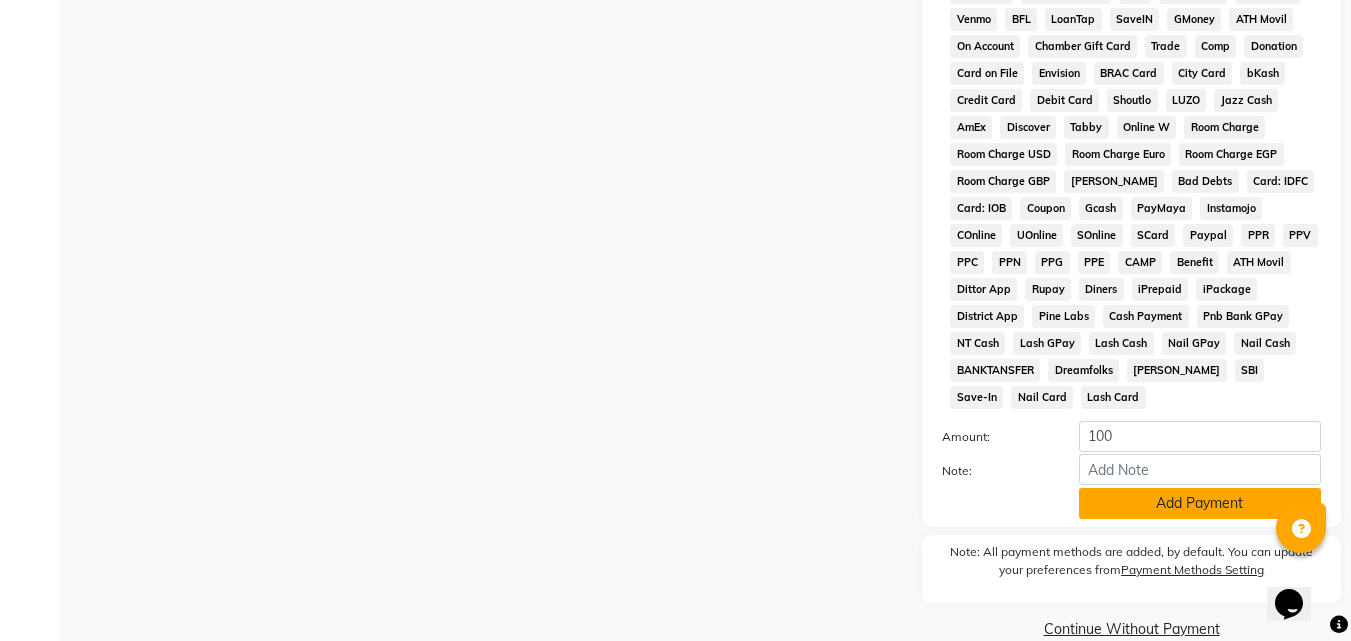click on "Add Payment" 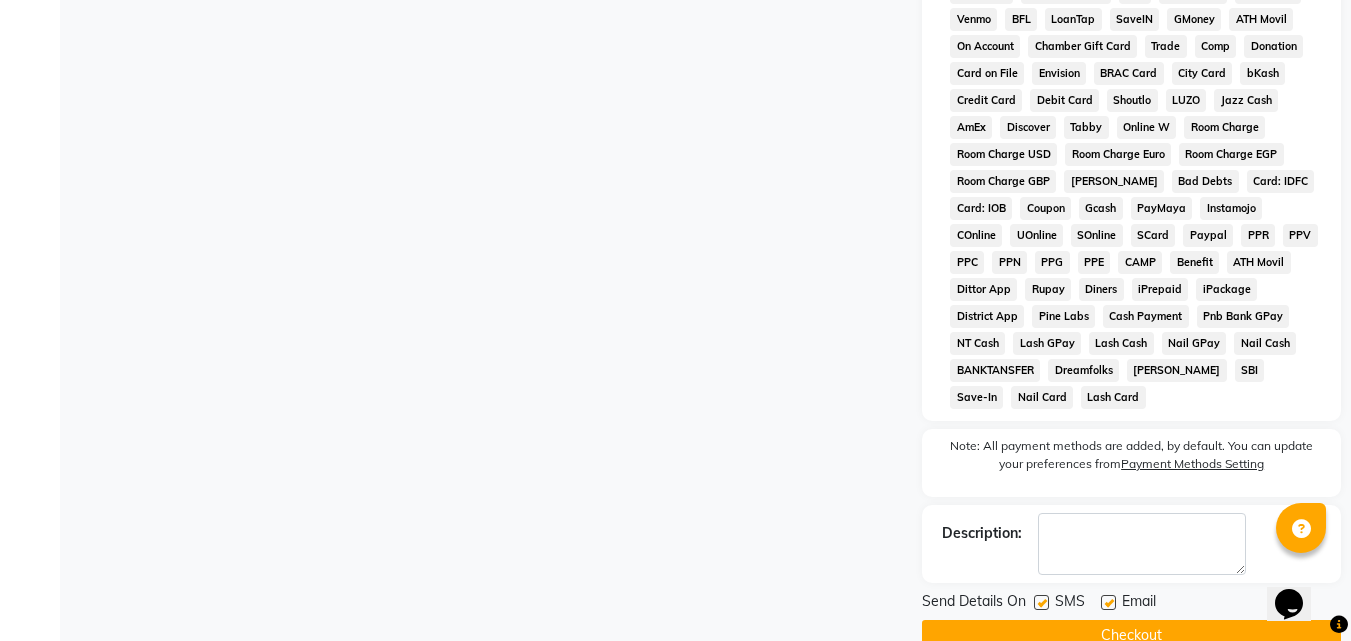 click on "Checkout" 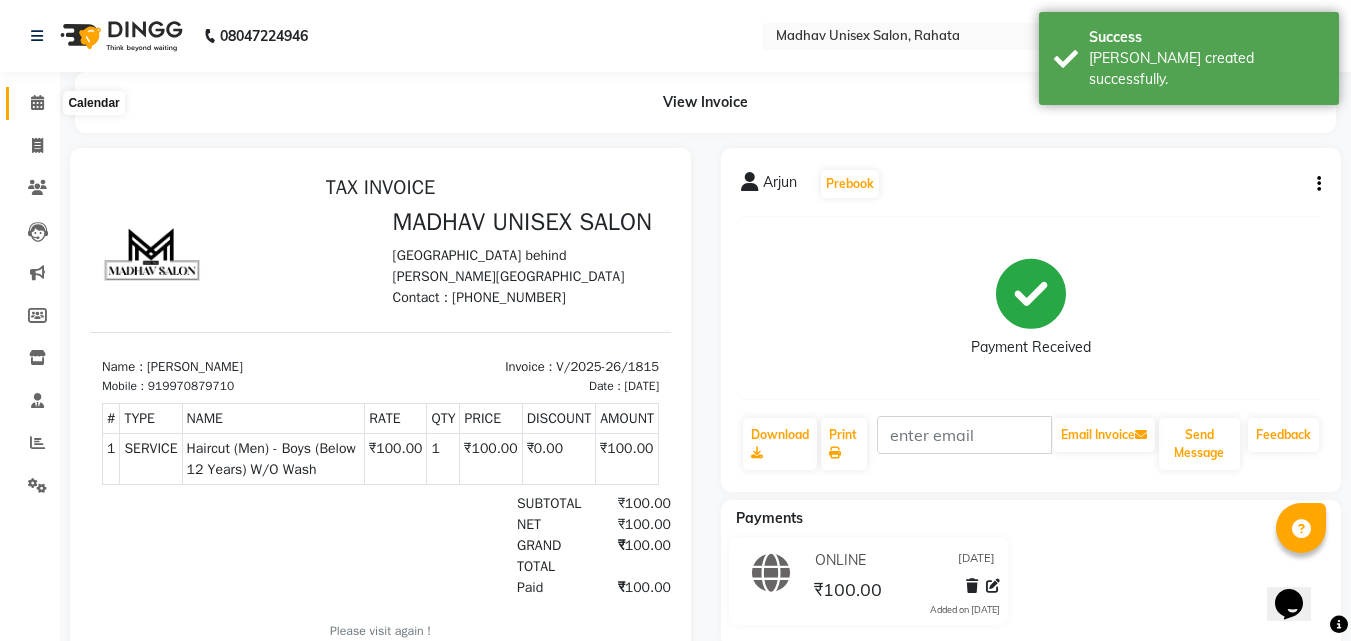 scroll, scrollTop: 0, scrollLeft: 0, axis: both 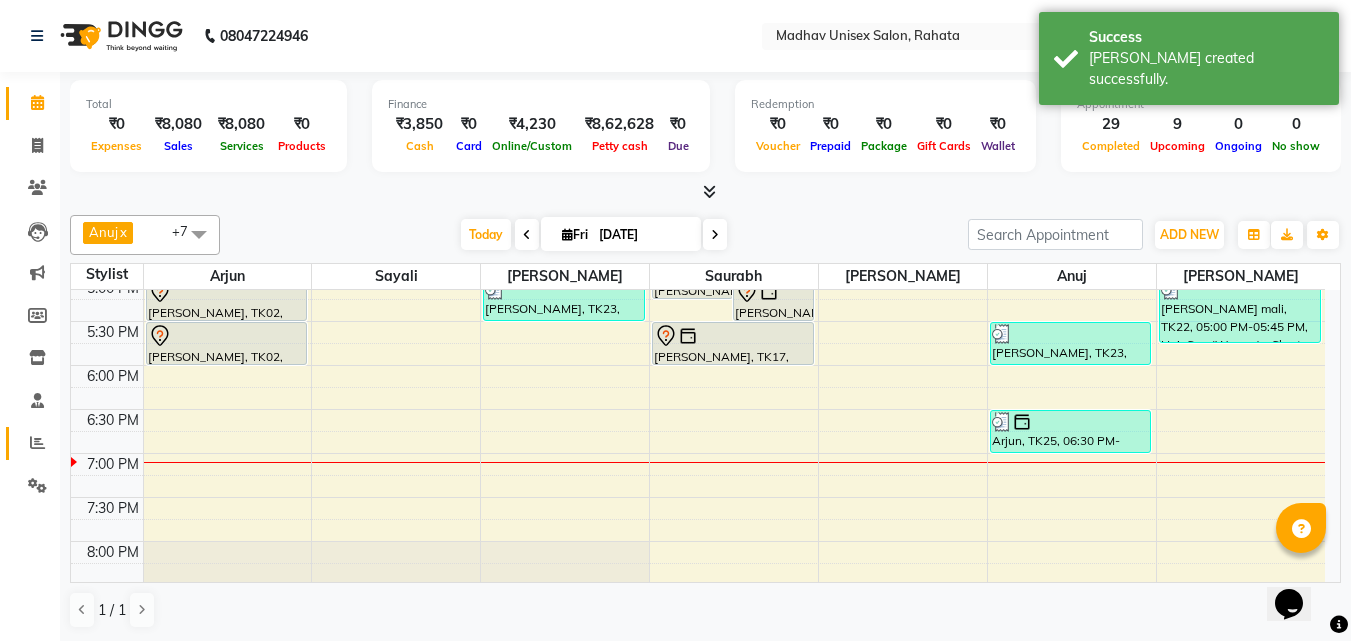 click on "Reports" 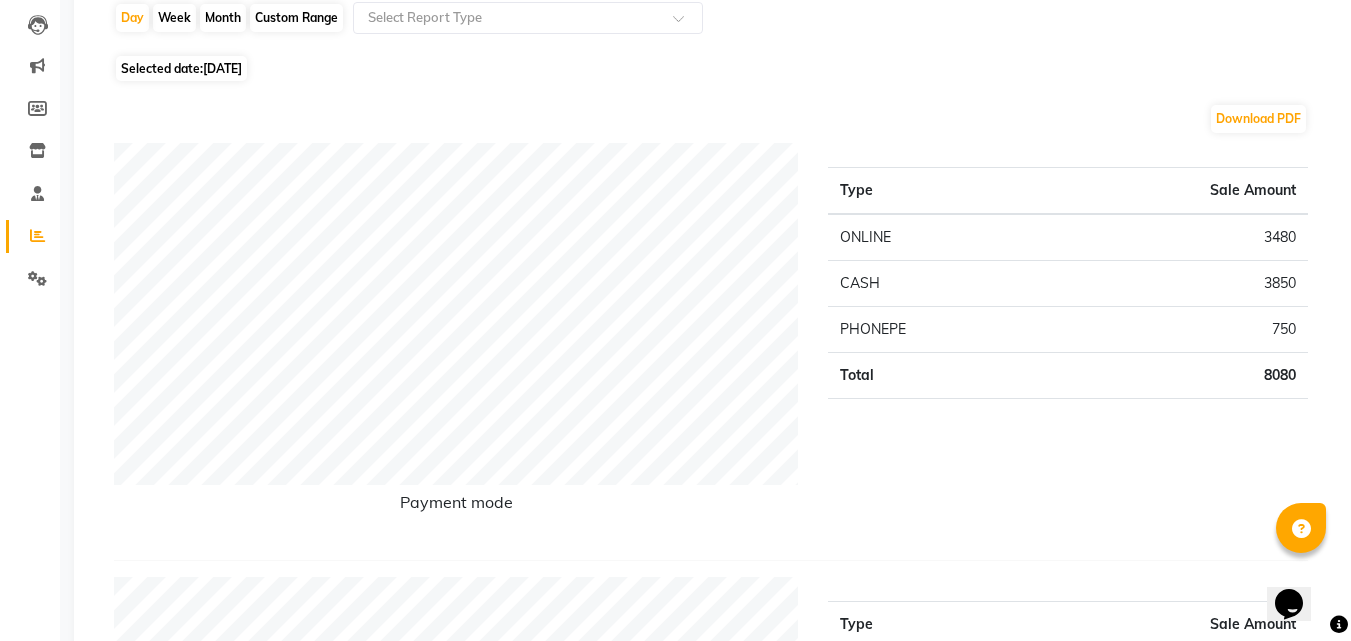 scroll, scrollTop: 0, scrollLeft: 0, axis: both 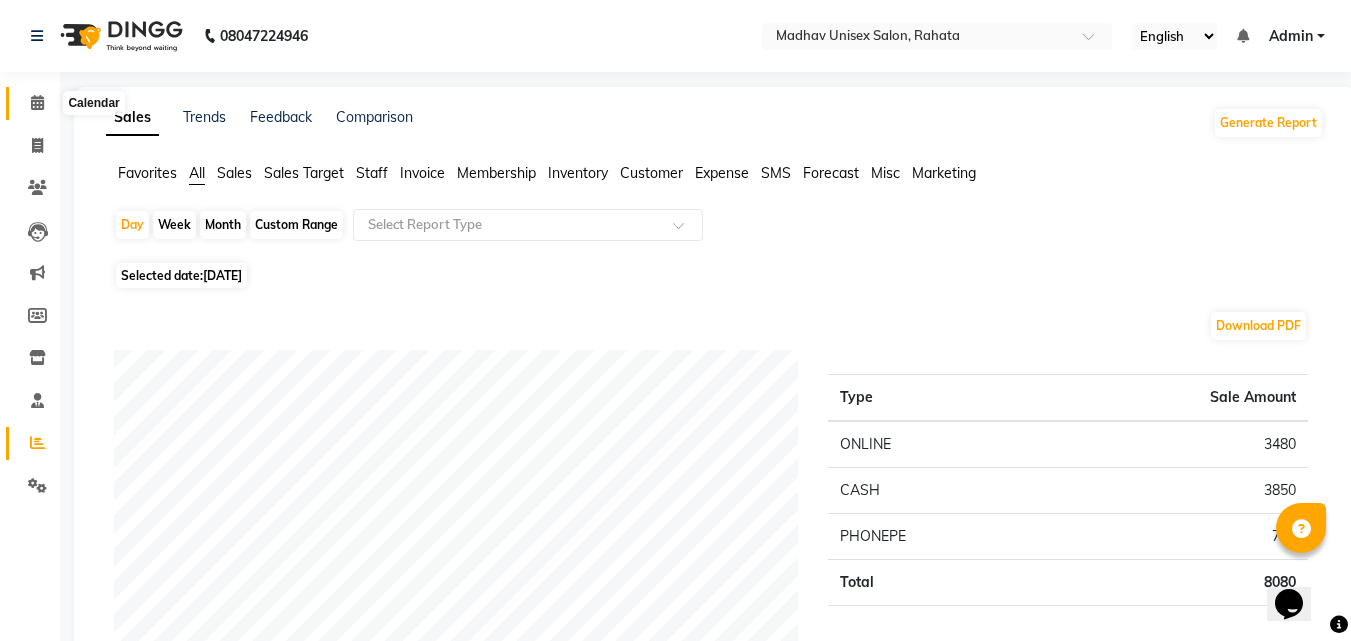 click 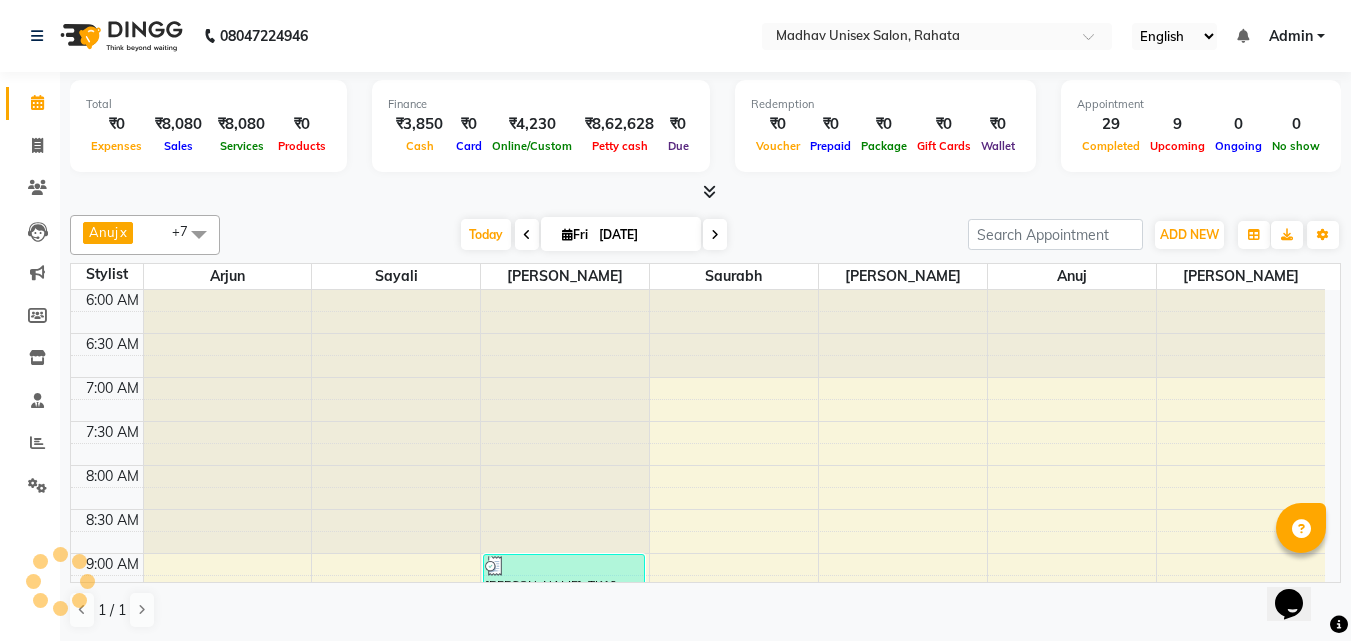 scroll, scrollTop: 0, scrollLeft: 0, axis: both 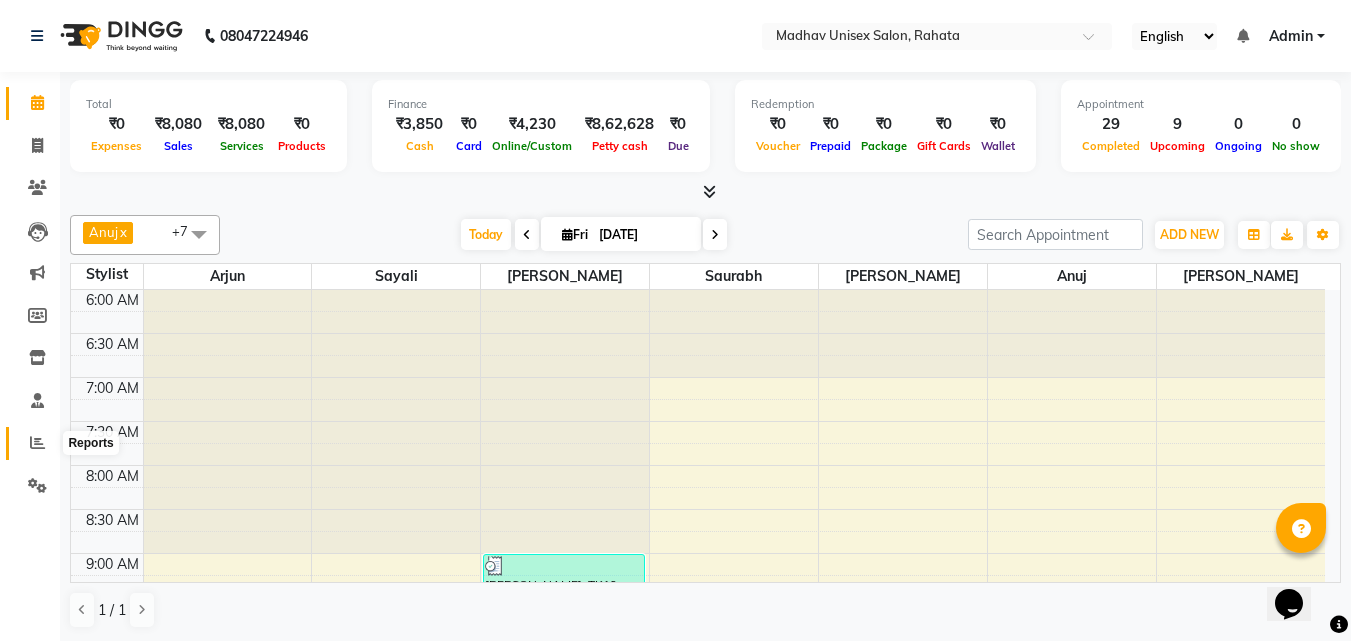 click 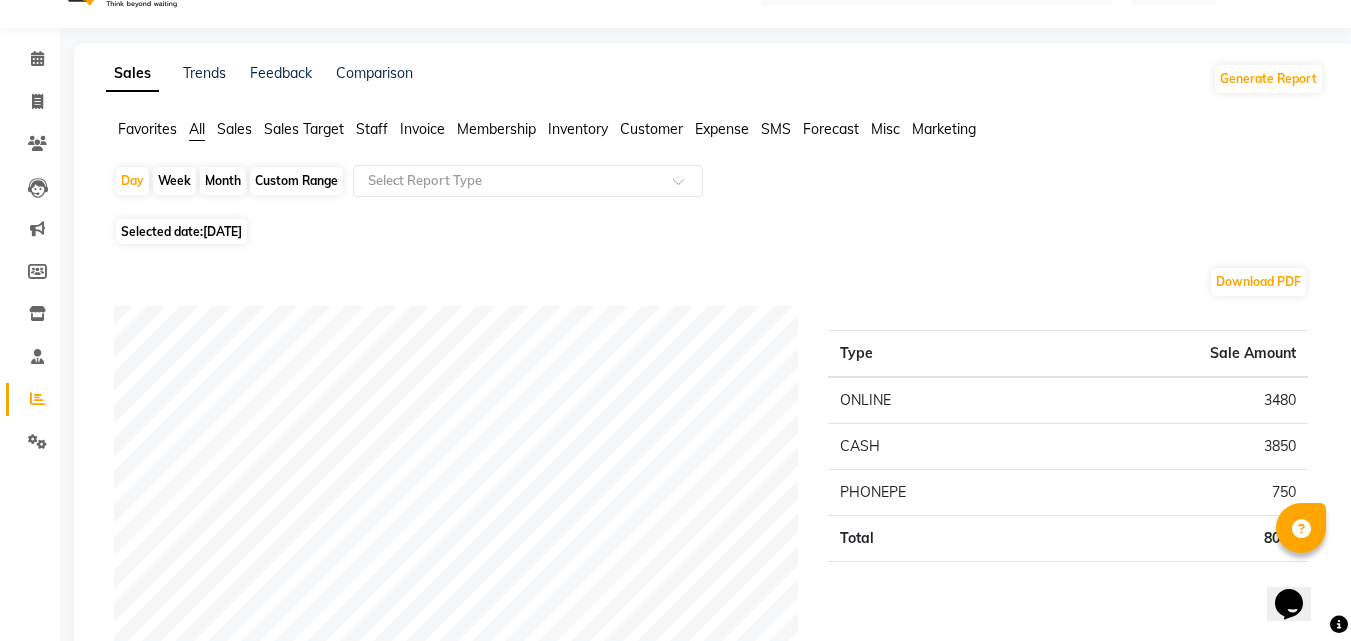 scroll, scrollTop: 0, scrollLeft: 0, axis: both 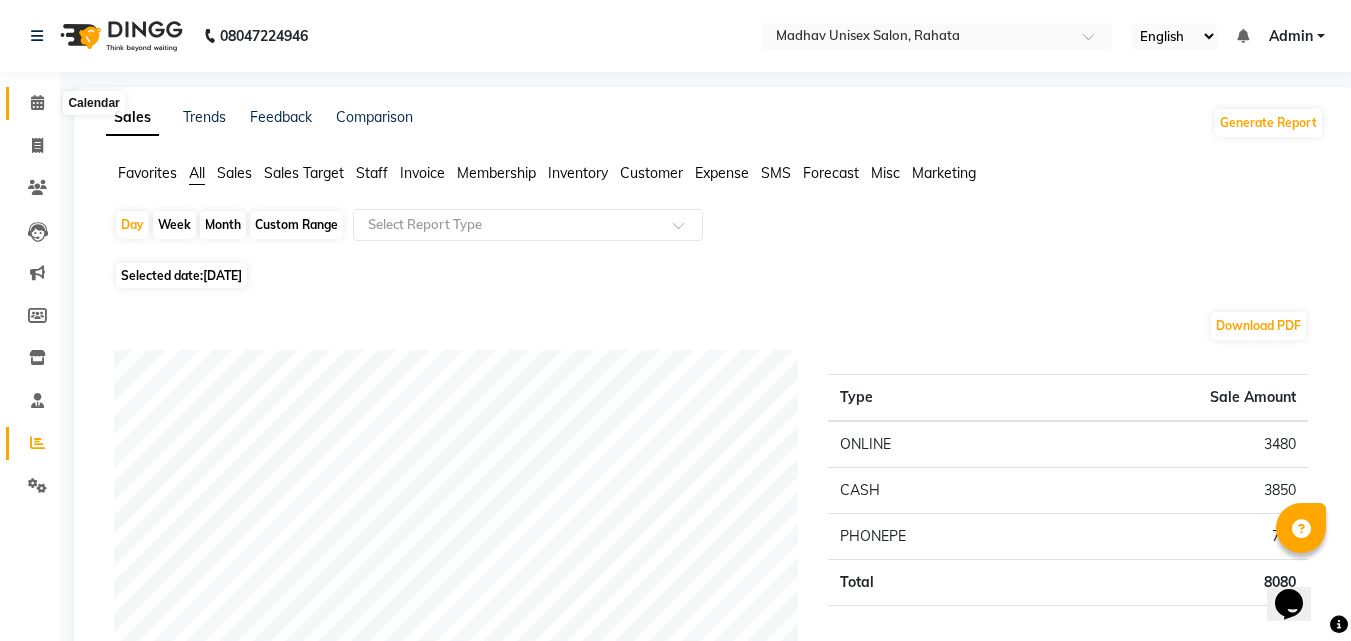 click 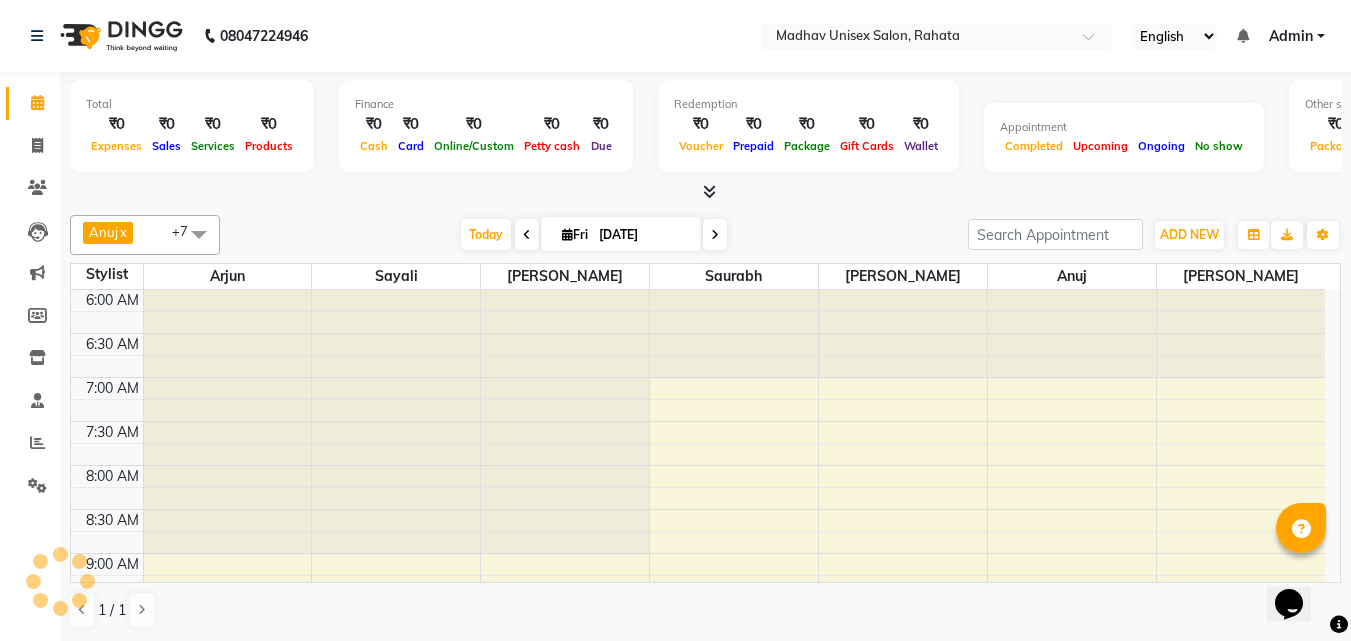 scroll, scrollTop: 0, scrollLeft: 0, axis: both 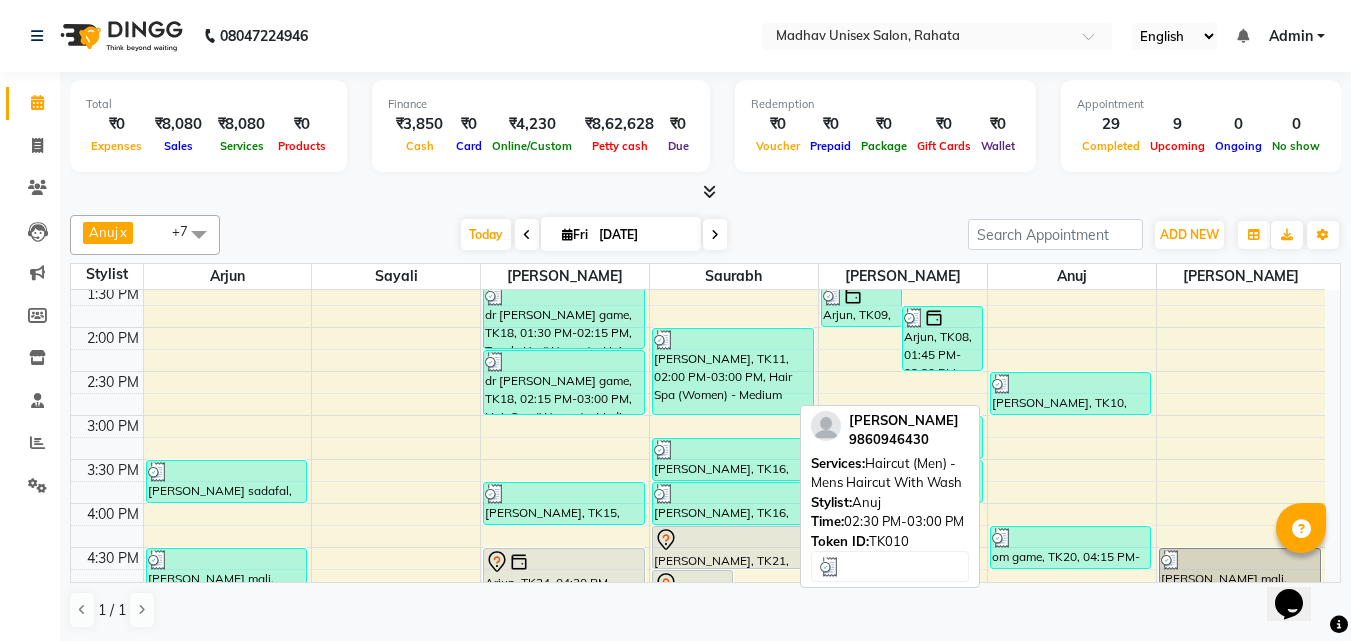 click on "[PERSON_NAME], TK10, 02:30 PM-03:00 PM, Haircut (Men)  - Mens Haircut With Wash" at bounding box center (1071, 393) 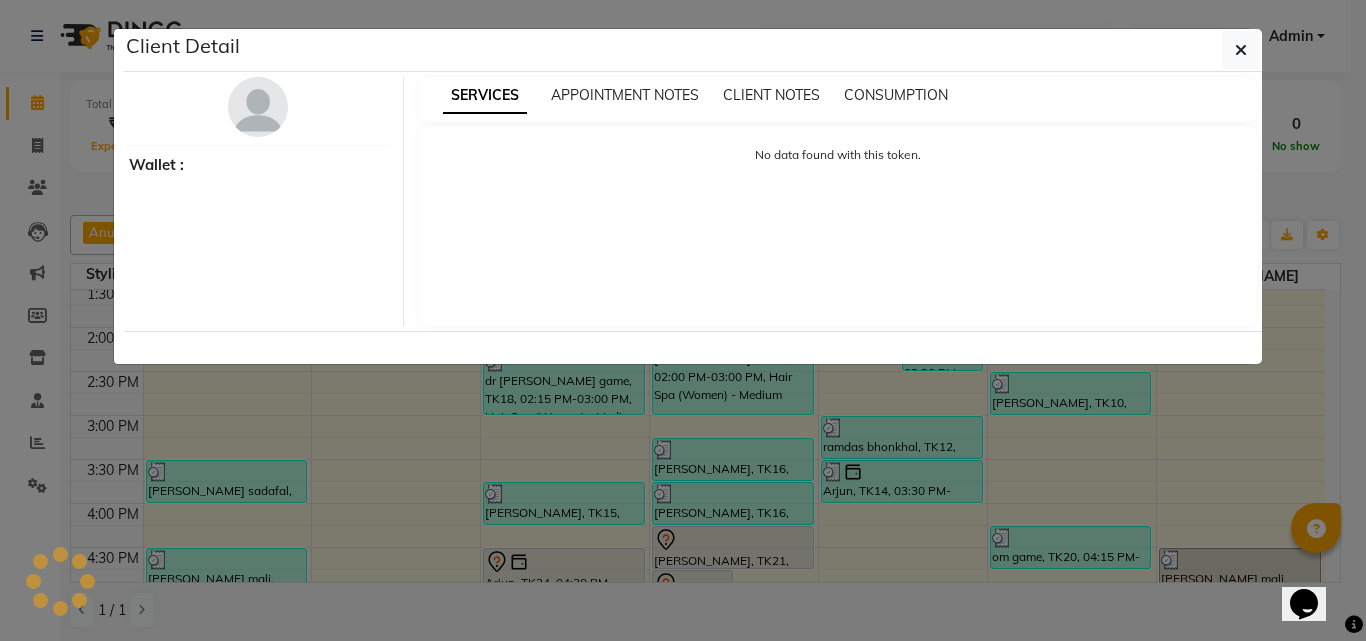 select on "3" 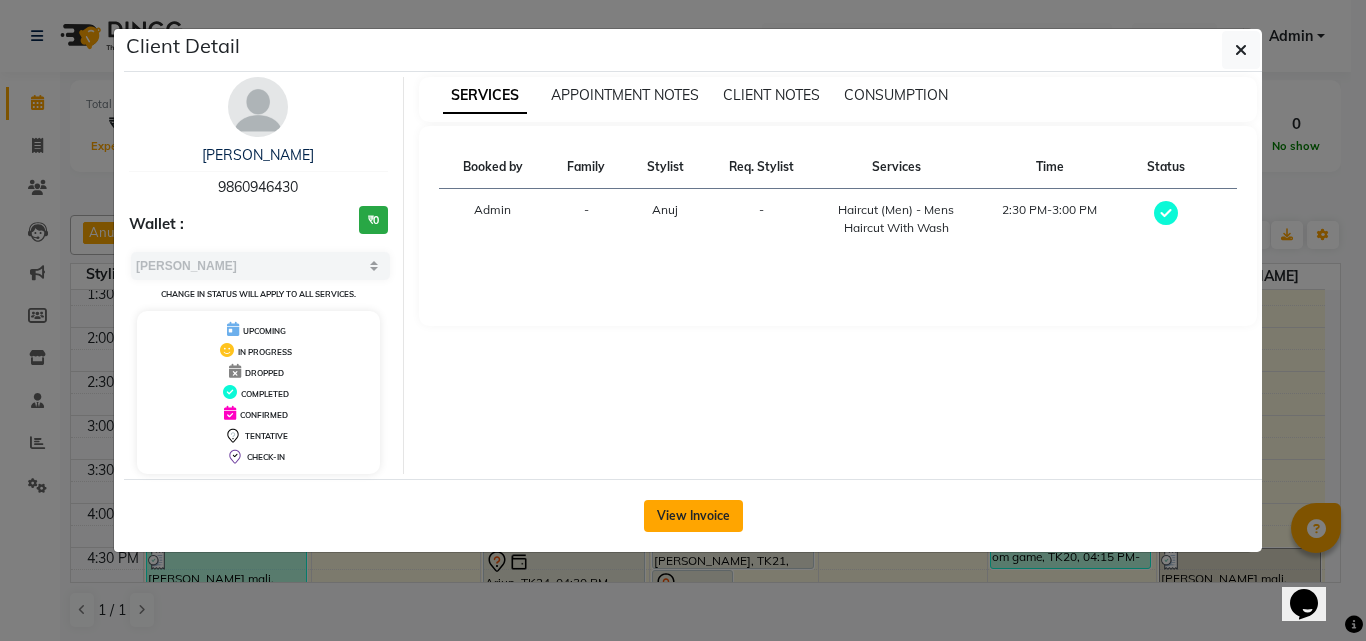 click on "View Invoice" 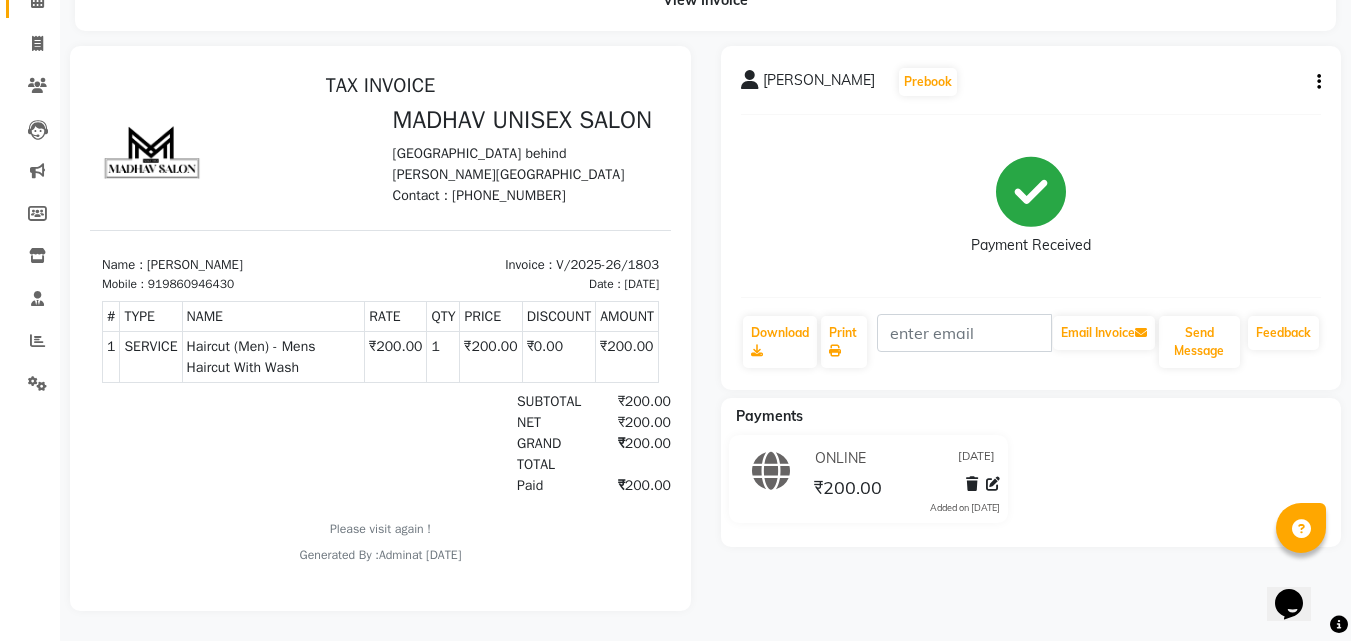 scroll, scrollTop: 0, scrollLeft: 0, axis: both 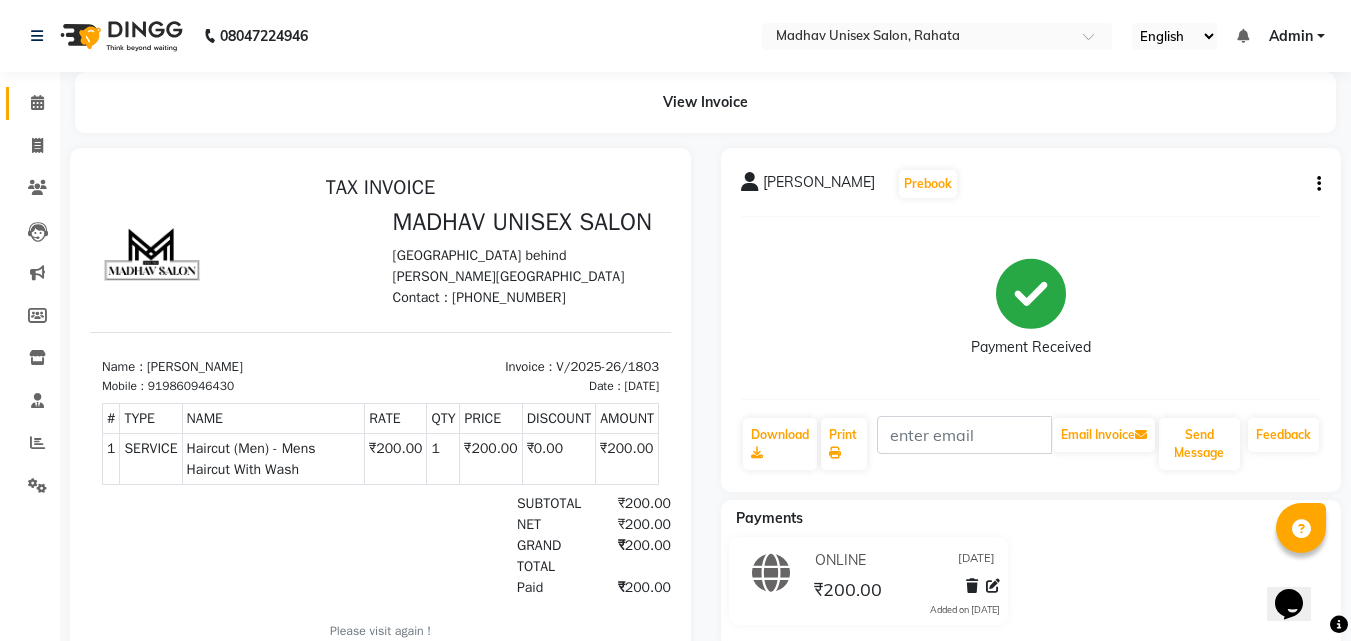 click on "Calendar" 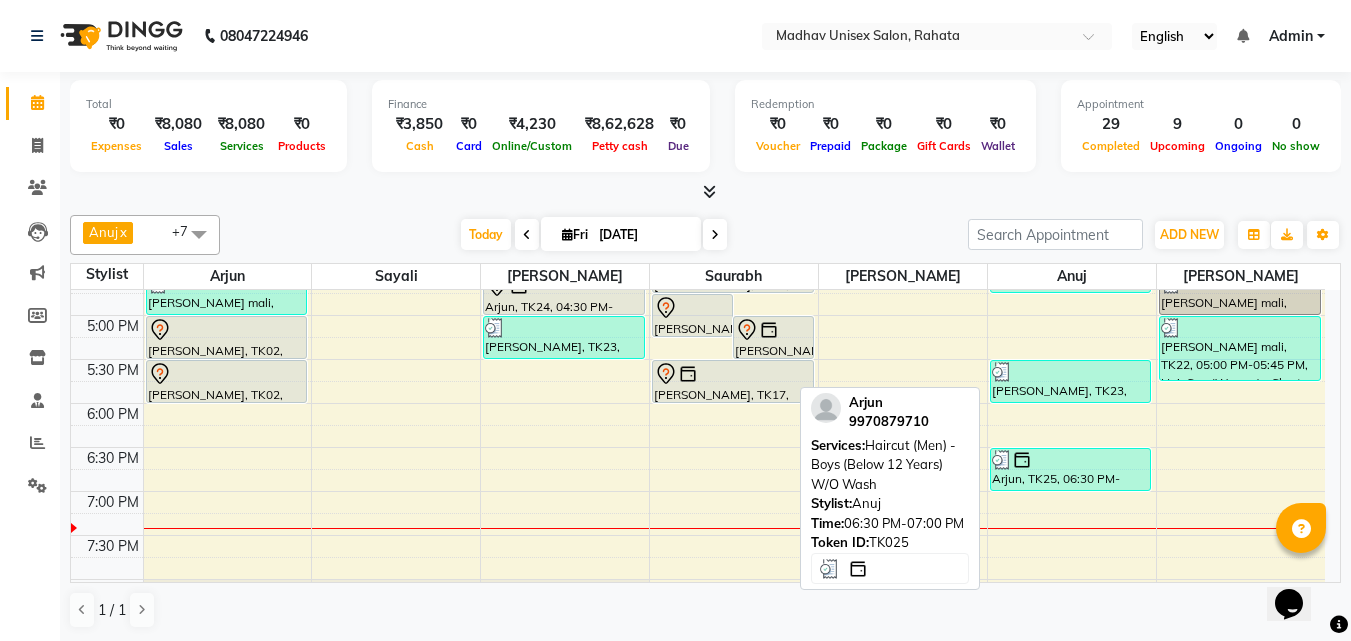 scroll, scrollTop: 941, scrollLeft: 0, axis: vertical 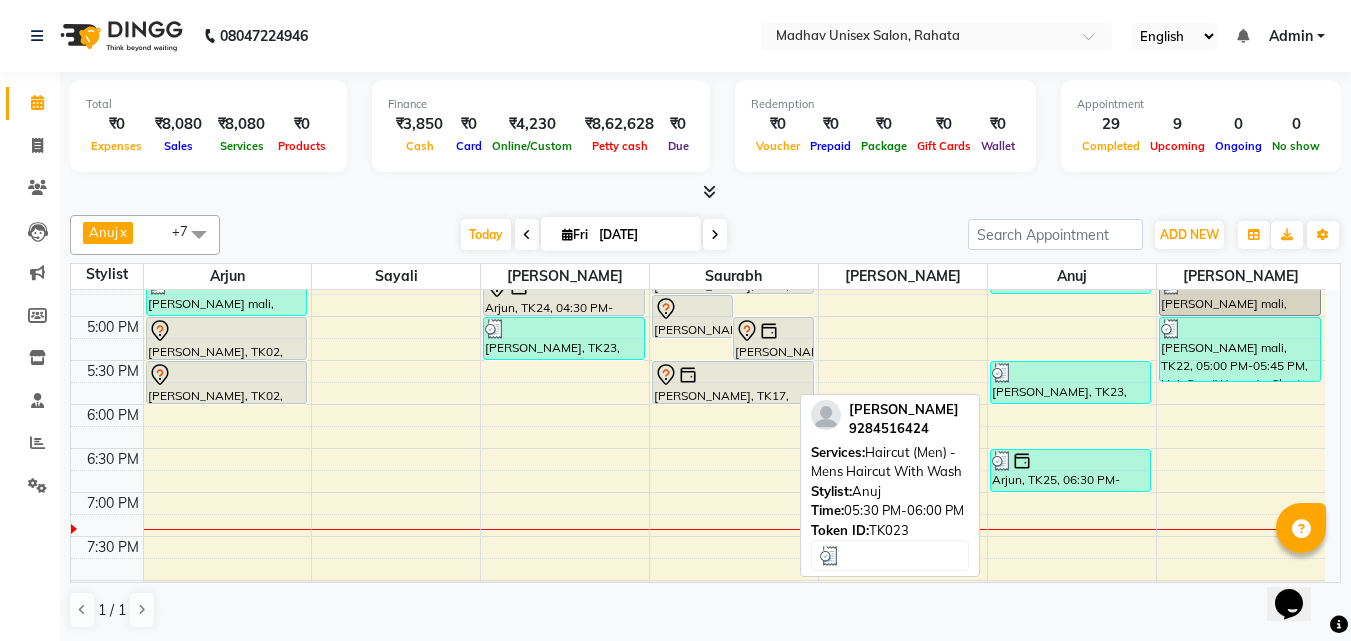click on "[PERSON_NAME], TK23, 05:30 PM-06:00 PM, Haircut (Men)  - Mens Haircut With Wash" at bounding box center [1071, 382] 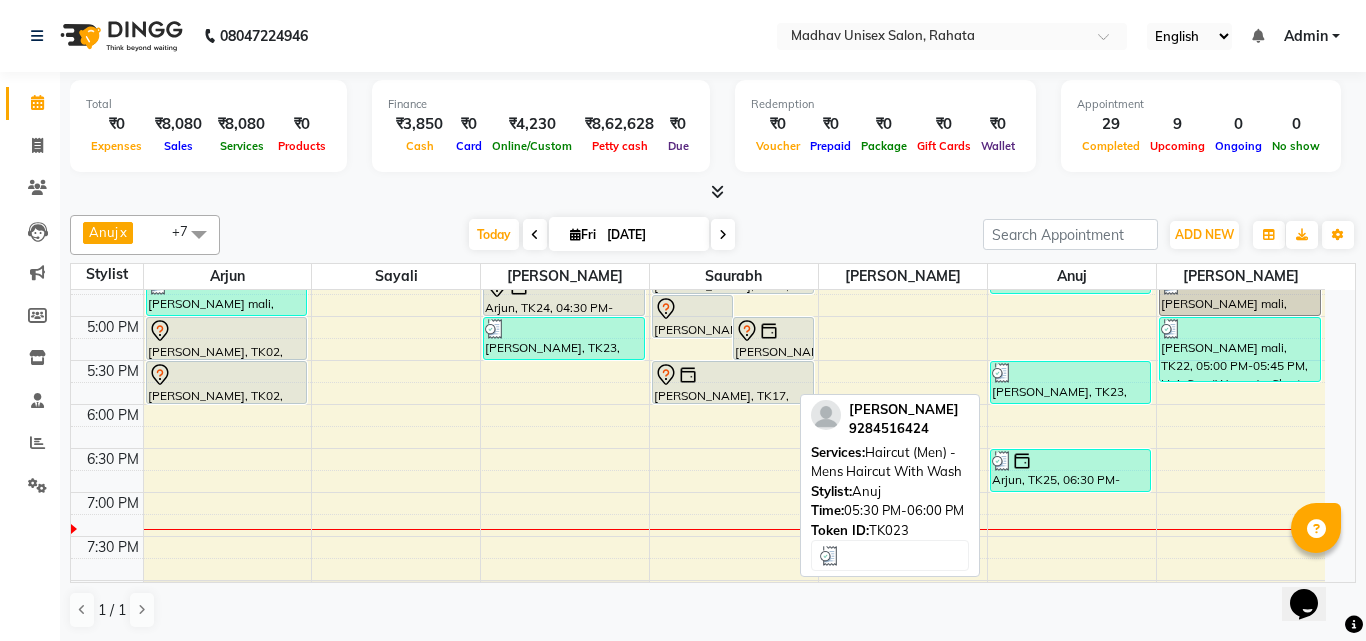 select on "3" 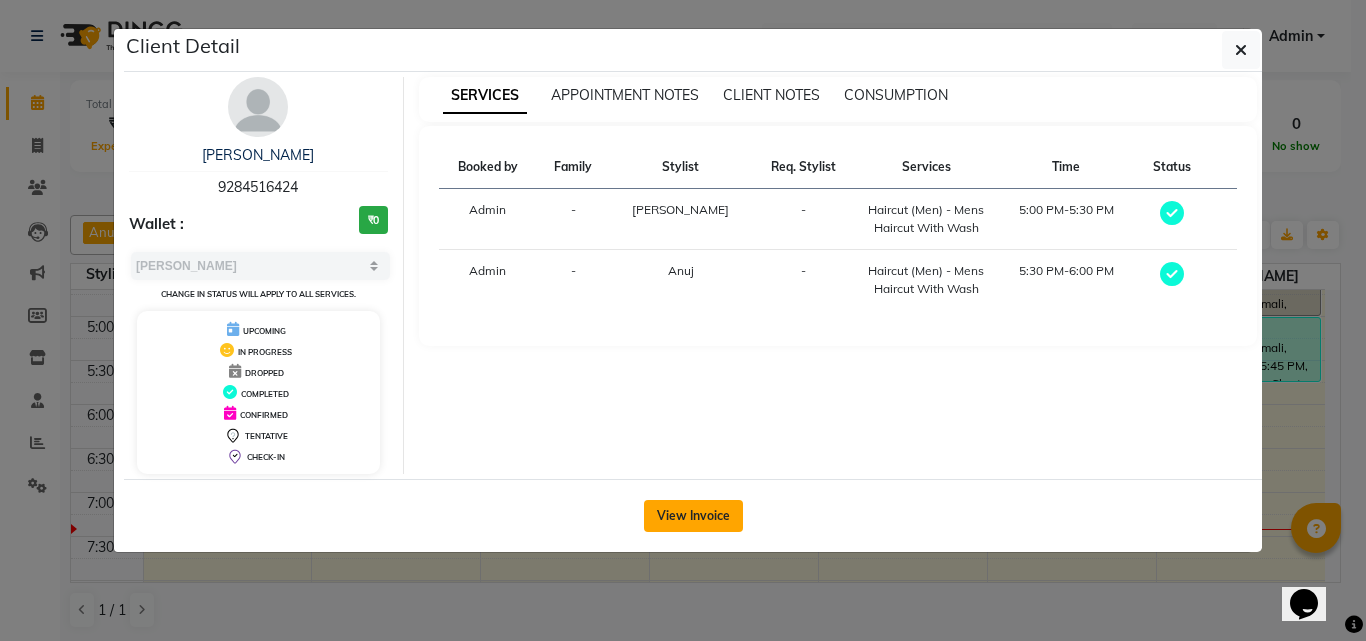 click on "View Invoice" 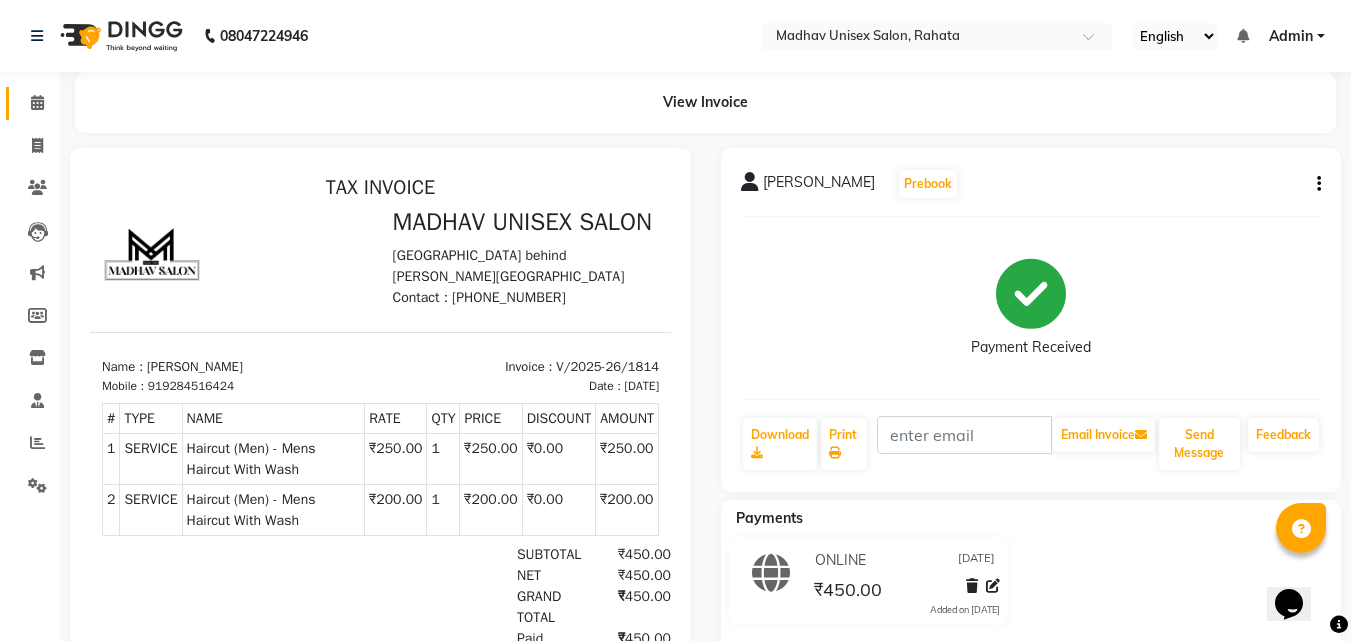 scroll, scrollTop: 11, scrollLeft: 0, axis: vertical 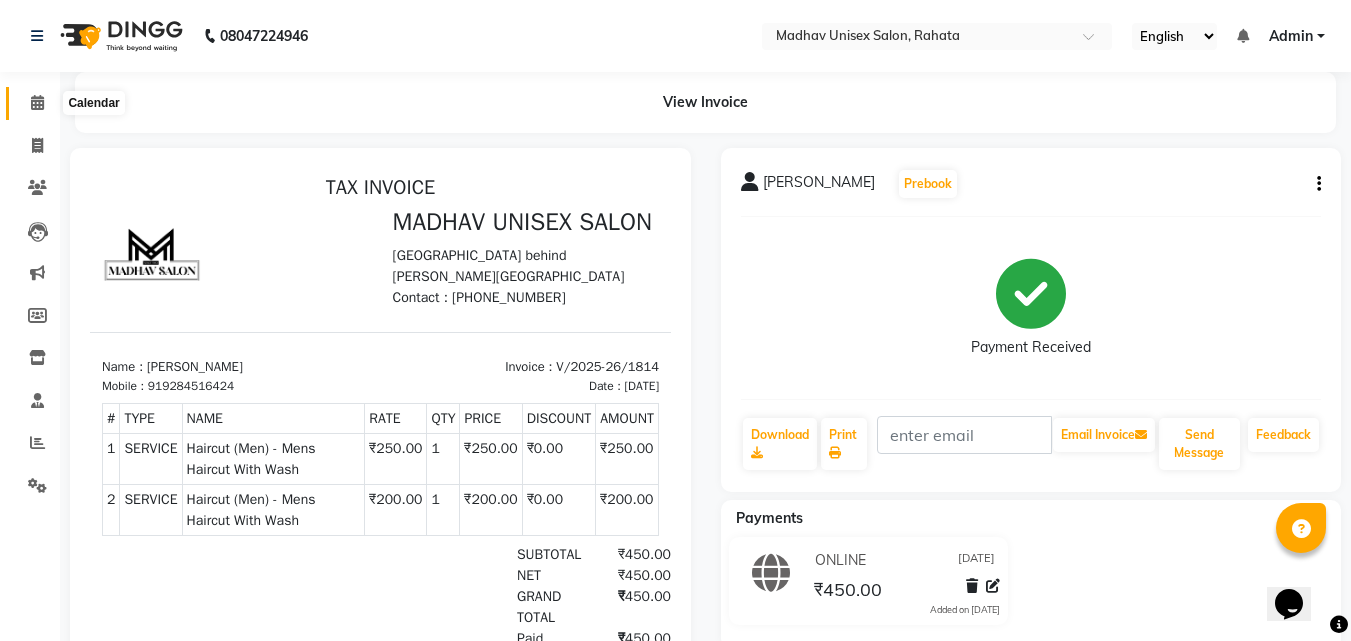click 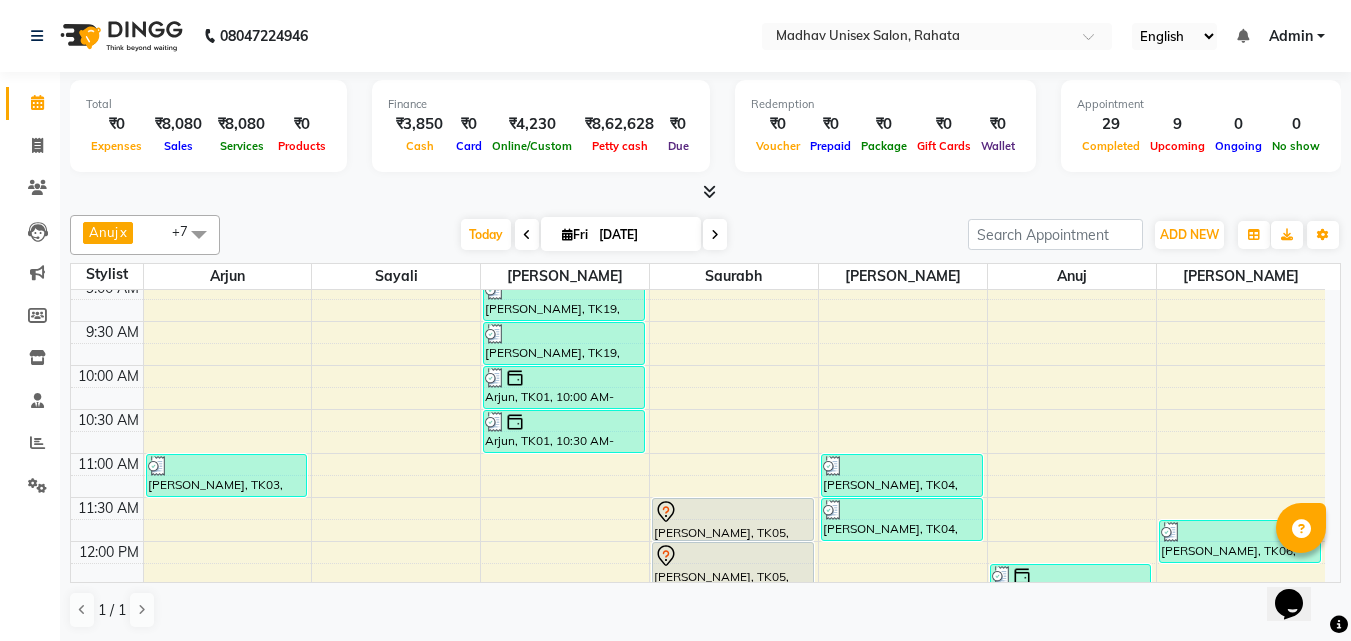 scroll, scrollTop: 275, scrollLeft: 0, axis: vertical 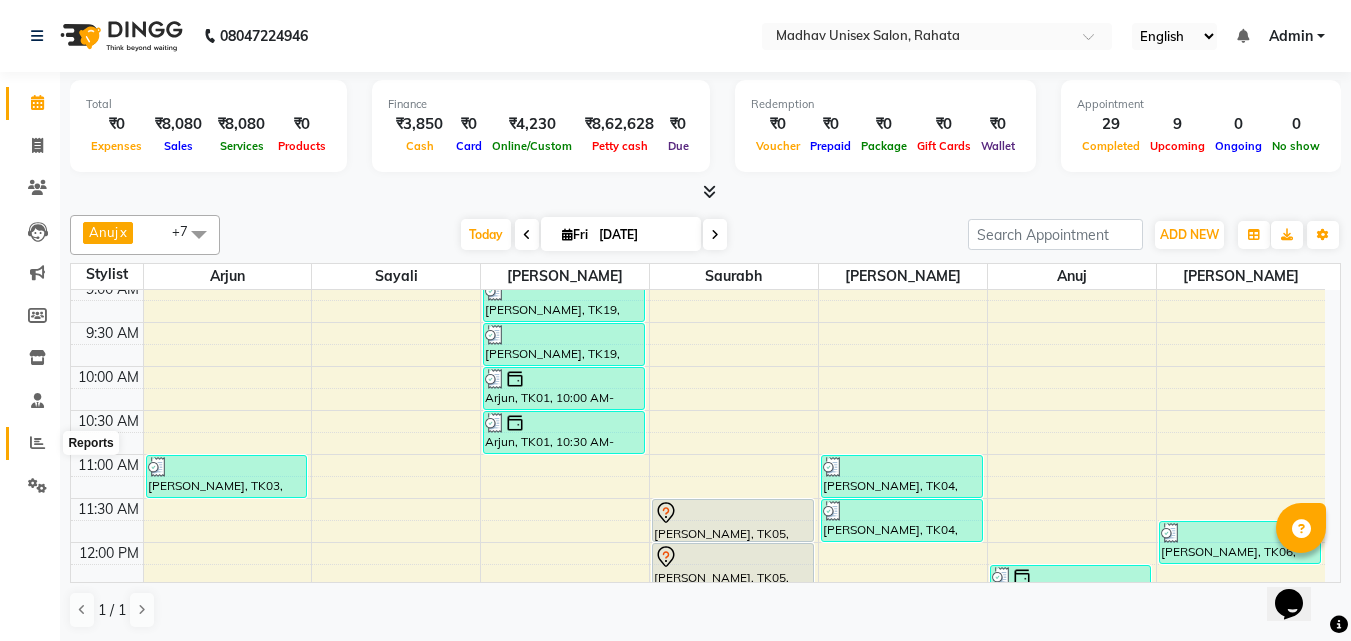 click 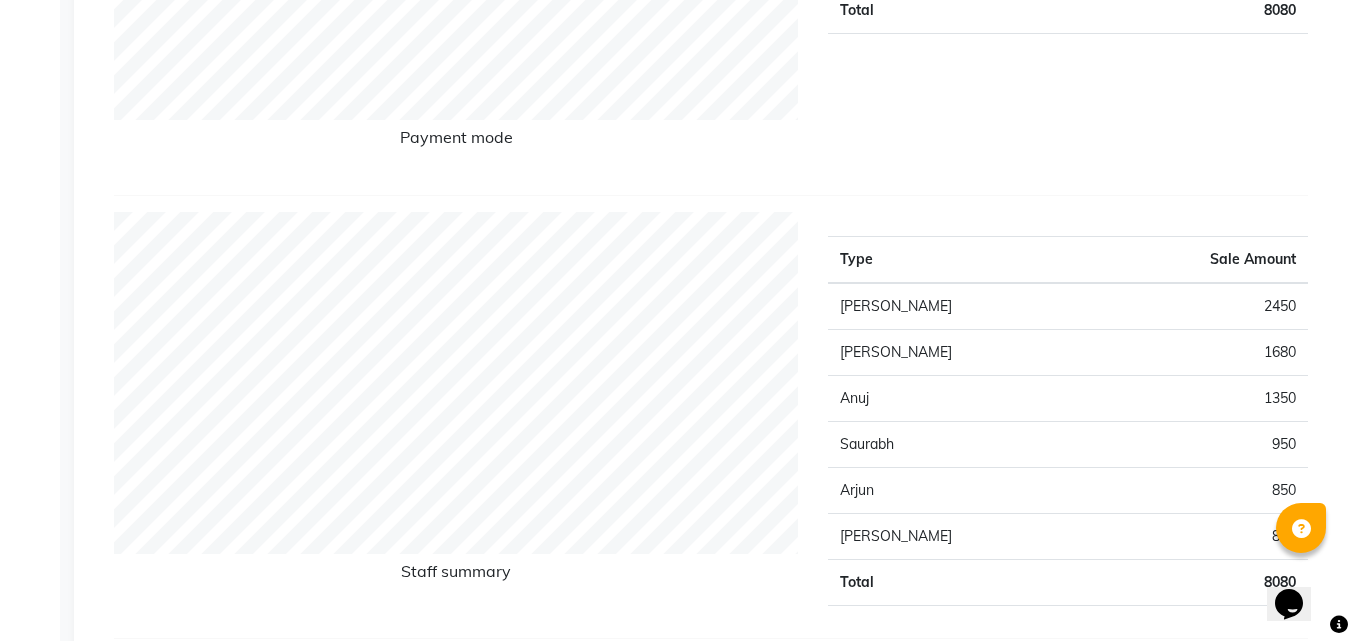 scroll, scrollTop: 0, scrollLeft: 0, axis: both 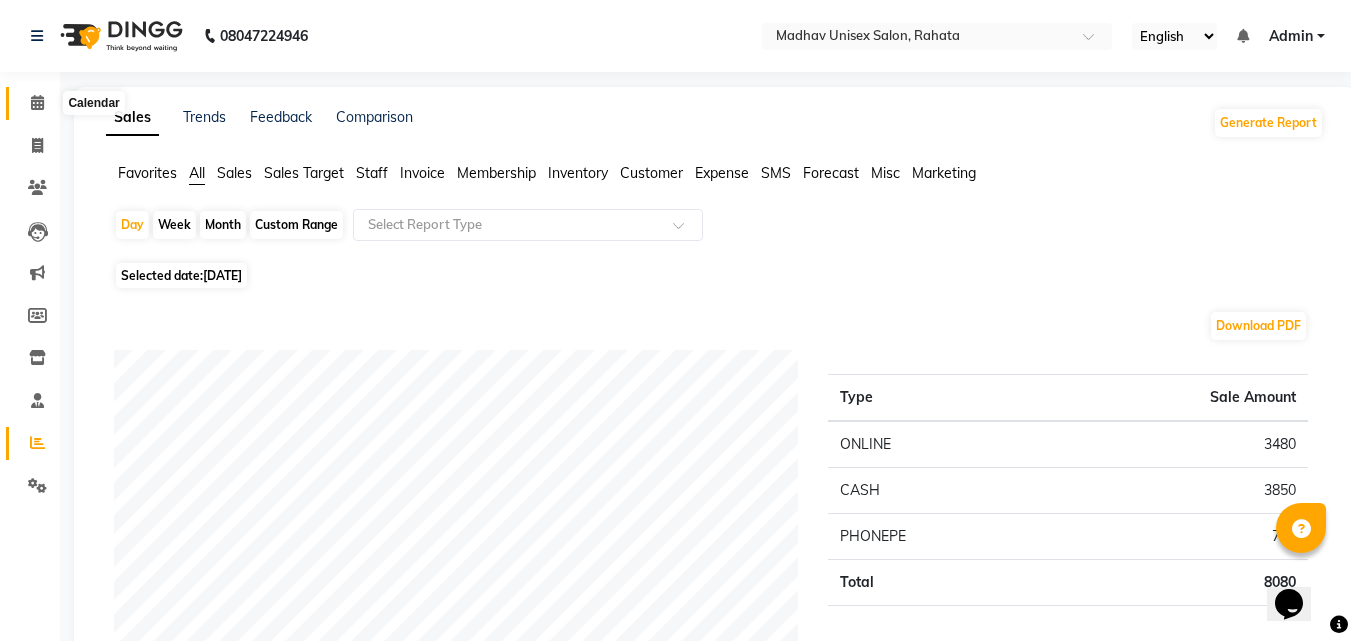 click 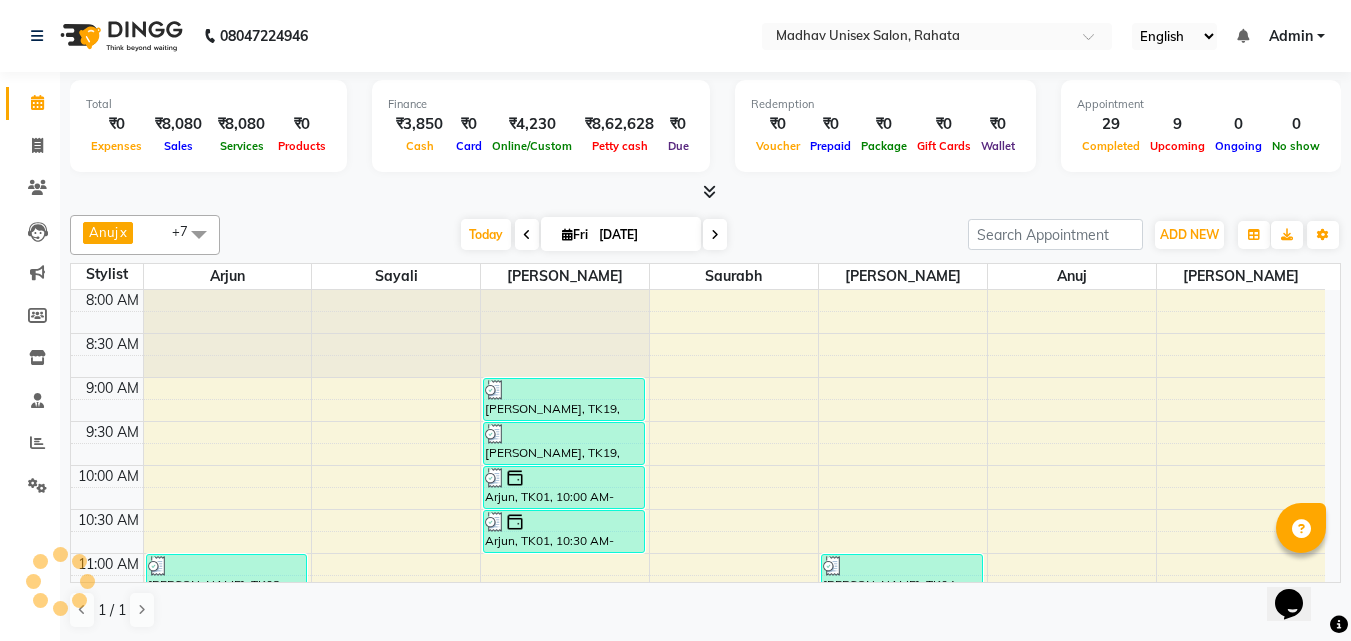 scroll, scrollTop: 0, scrollLeft: 0, axis: both 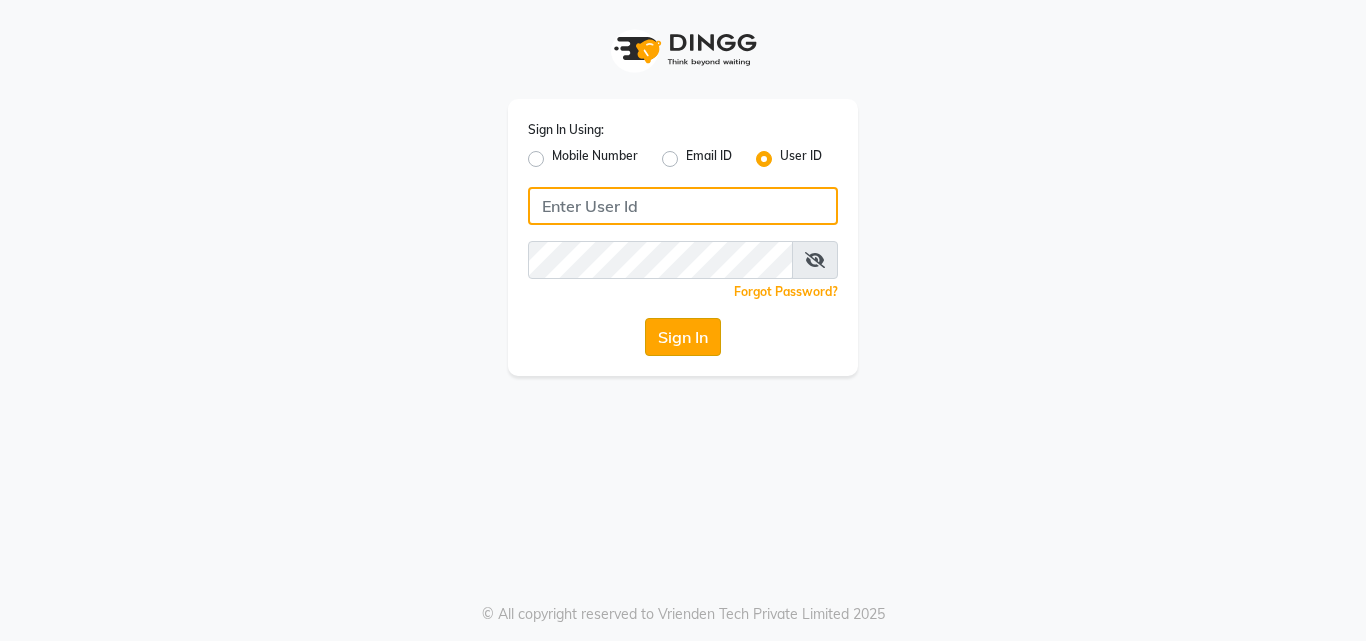 type on "arjun" 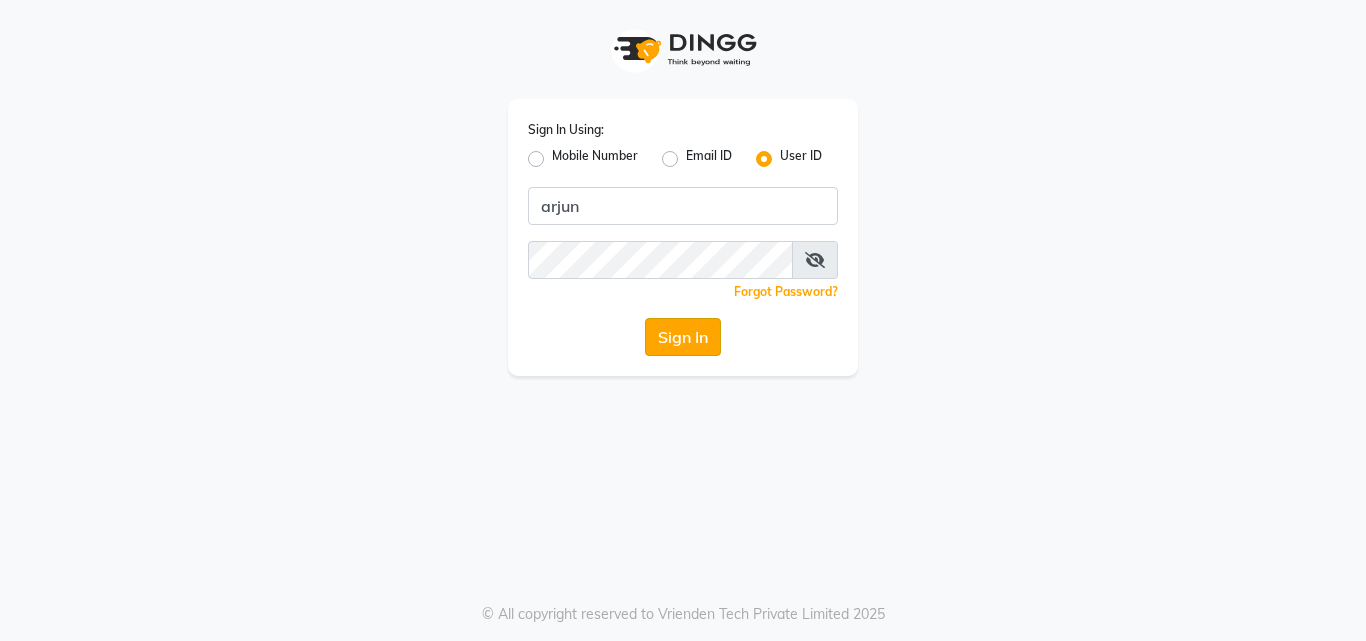 click on "Sign In" 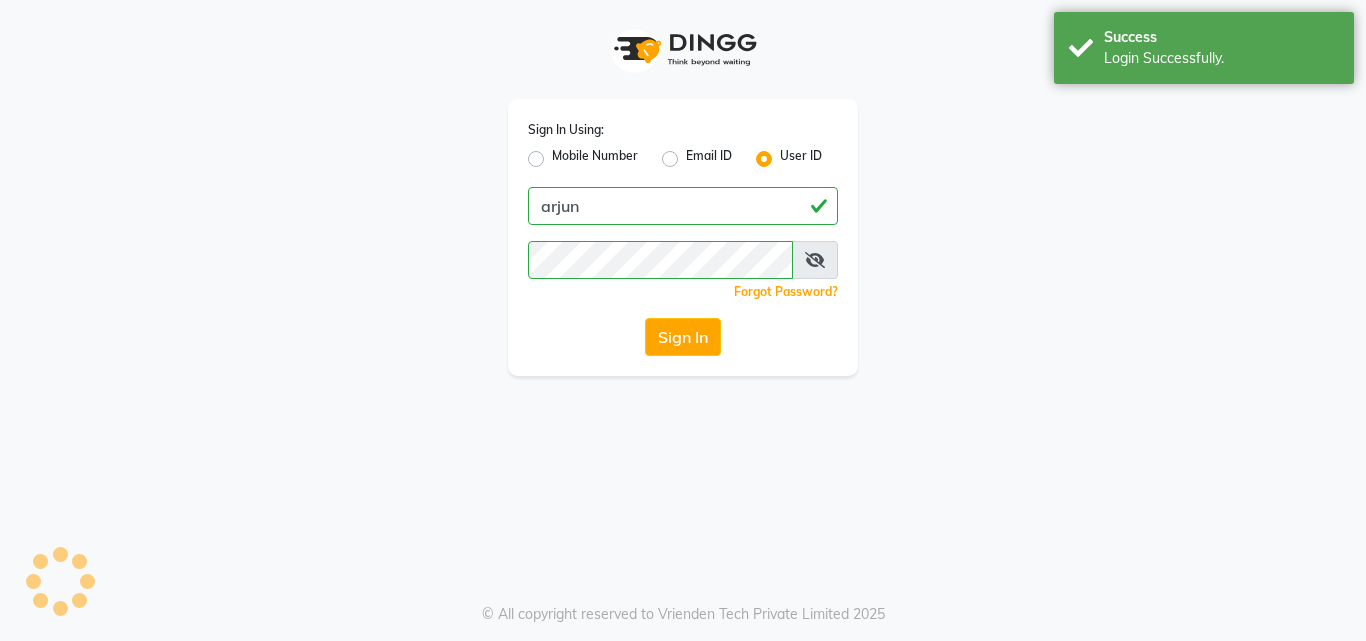 click on "Sign In" 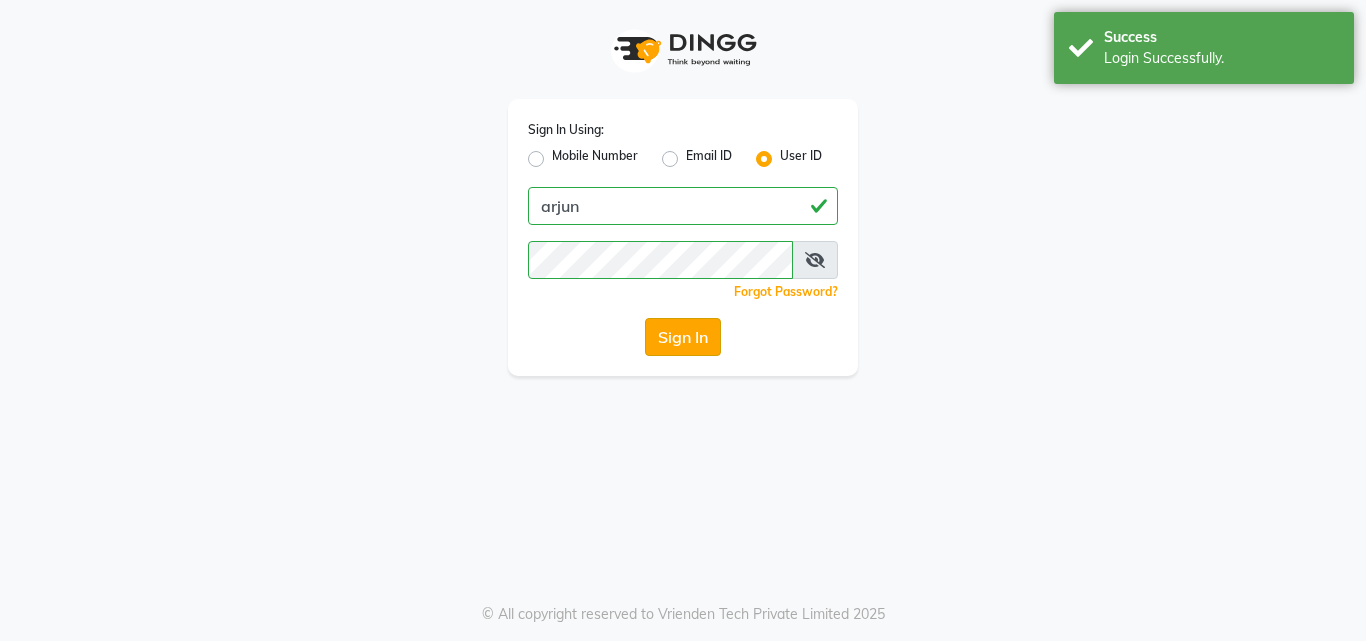 click on "Sign In" 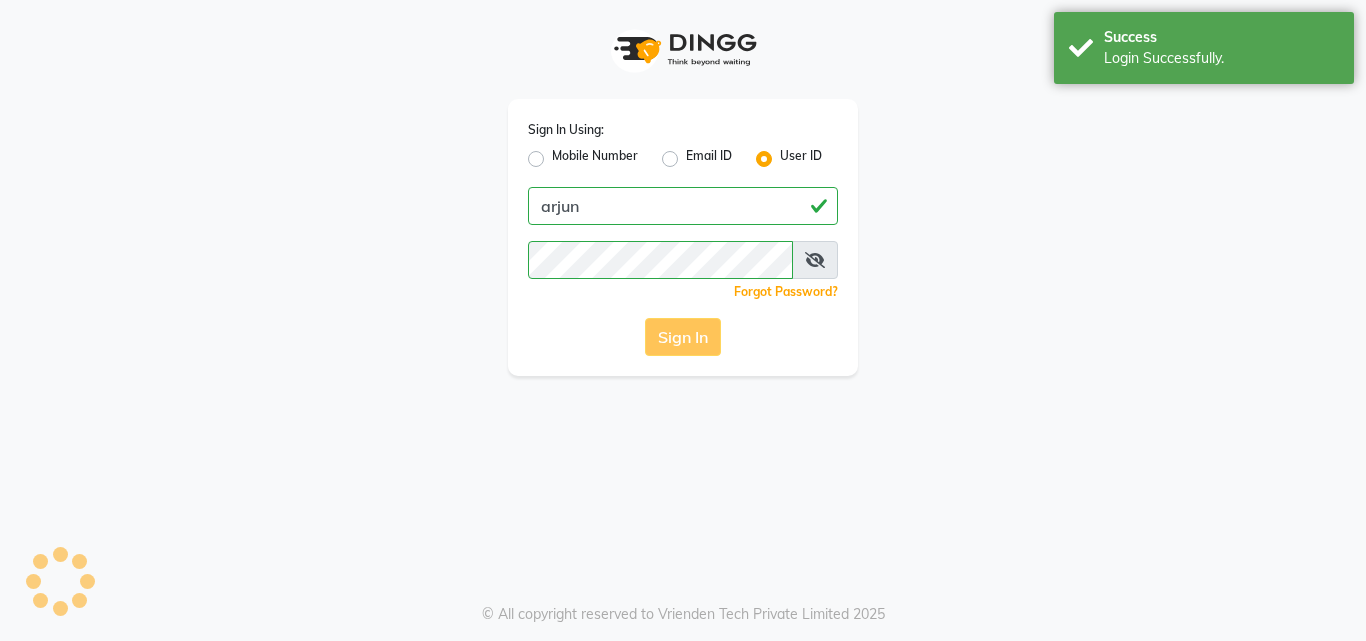 click on "Sign In" 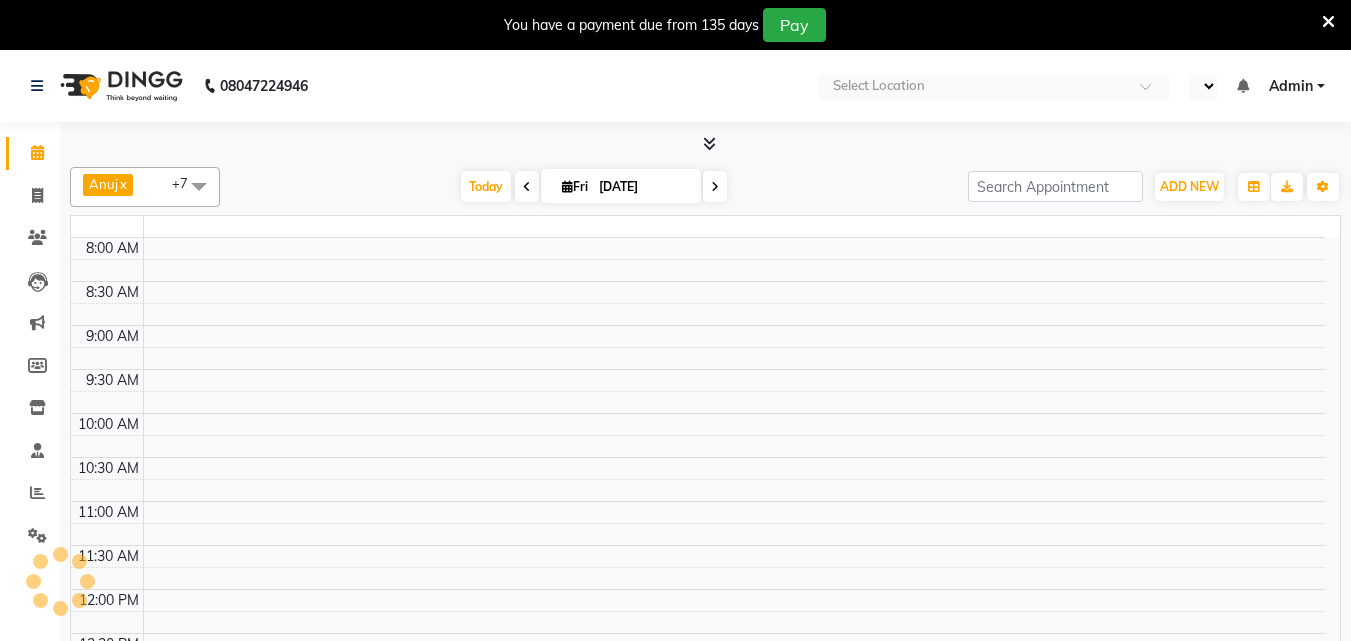 select on "en" 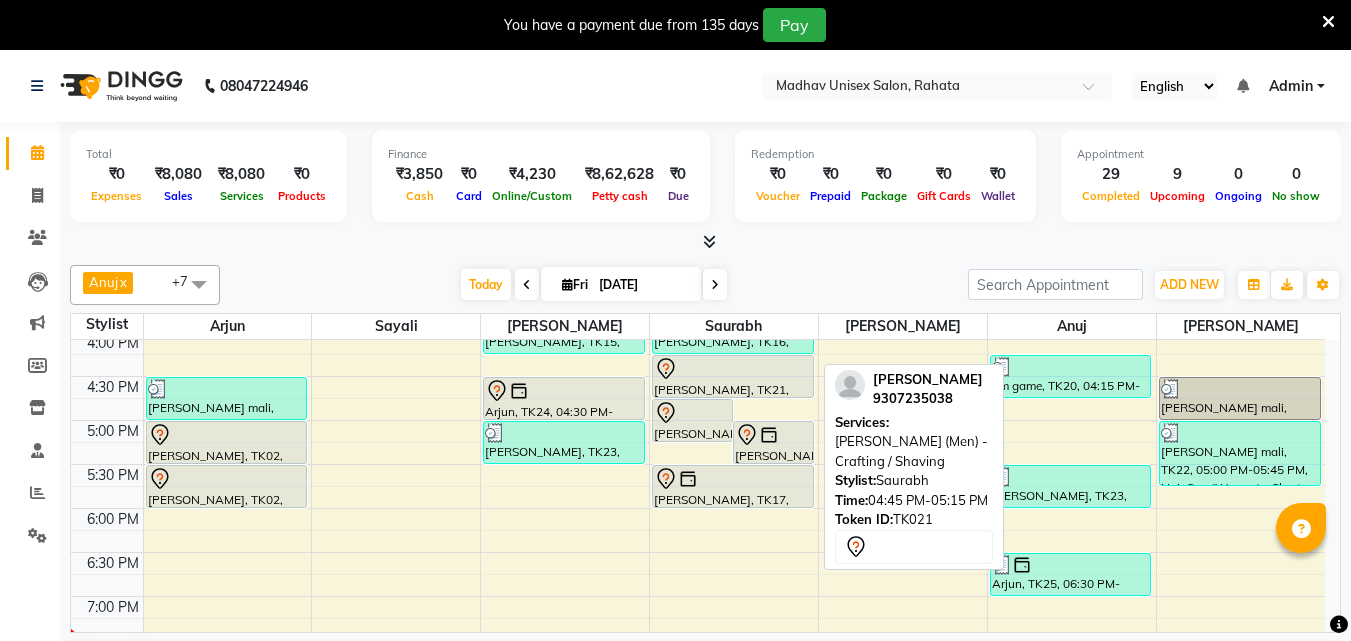 scroll, scrollTop: 880, scrollLeft: 0, axis: vertical 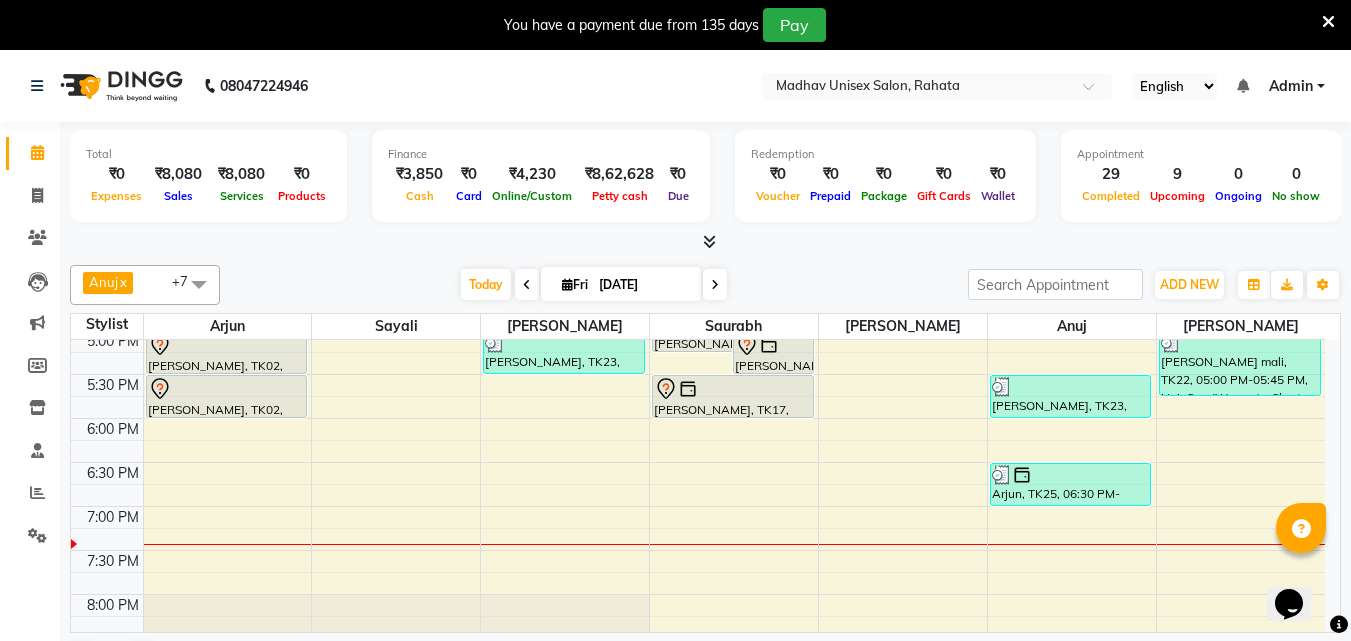 click on "6:00 AM 6:30 AM 7:00 AM 7:30 AM 8:00 AM 8:30 AM 9:00 AM 9:30 AM 10:00 AM 10:30 AM 11:00 AM 11:30 AM 12:00 PM 12:30 PM 1:00 PM 1:30 PM 2:00 PM 2:30 PM 3:00 PM 3:30 PM 4:00 PM 4:30 PM 5:00 PM 5:30 PM 6:00 PM 6:30 PM 7:00 PM 7:30 PM 8:00 PM 8:30 PM 9:00 PM 9:30 PM 10:00 PM 10:30 PM     avinash chaudhari, TK03, 11:00 AM-11:30 AM, Beard (Men)  - Beard Trim     rutuja sadafal, TK13, 03:30 PM-04:00 PM, Haircut (Women)  - Womens Haircut Without Wash     rohidas mali, TK22, 04:30 PM-05:00 PM, Haircut (Men)  - Mens Haircut W/O Wash             aaryan adhane, TK02, 05:00 PM-05:30 PM, Haircut (Men)  - Mens Haircut W/O Wash             aaryan adhane, TK02, 05:30 PM-06:00 PM, Haircut (Men)  - Mens Haircut W/O Wash     MAHESH TRIBHON, TK19, 09:00 AM-09:30 AM, Haircut (Men)  - Mens Haircut W/O Wash     MAHESH TRIBHON, TK19, 09:30 AM-10:00 AM, Beard (Men)  - Beard Trim     Arjun, TK01, 10:00 AM-10:30 AM, Haircut (Men)  - Mens Haircut W/O Wash     Arjun, TK01, 10:30 AM-11:00 AM, Beard (Men)  - Beard Trim" at bounding box center [698, 110] 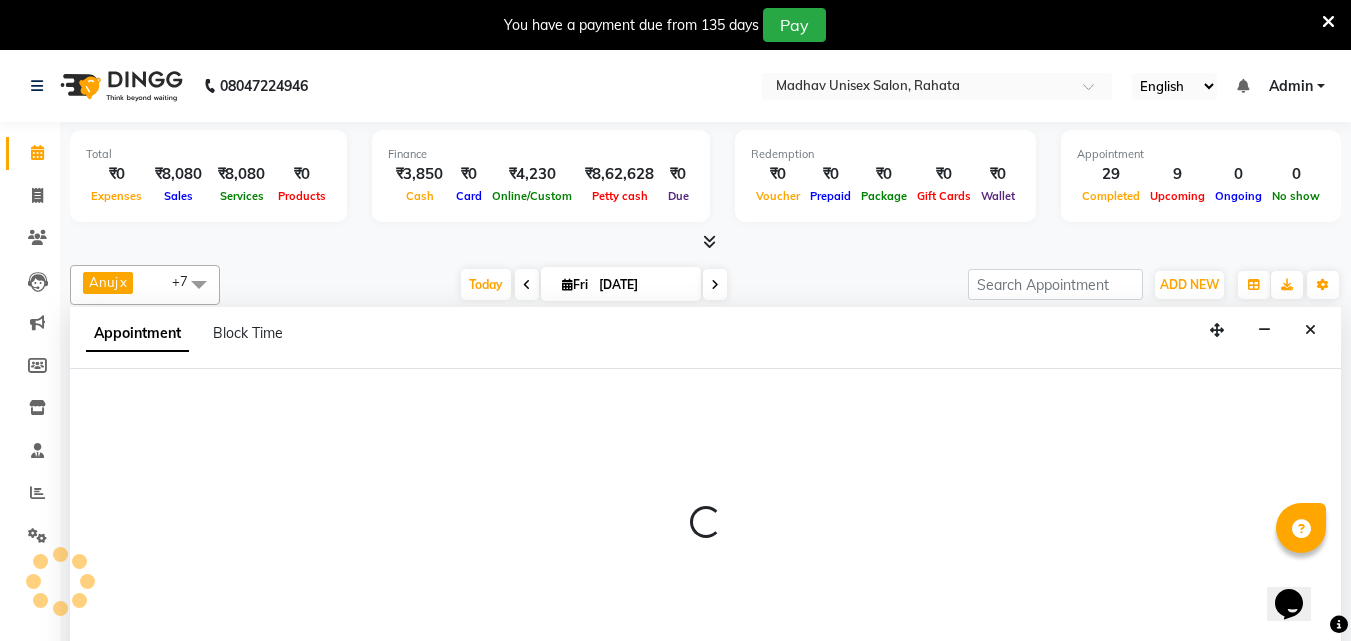 click at bounding box center [705, 523] 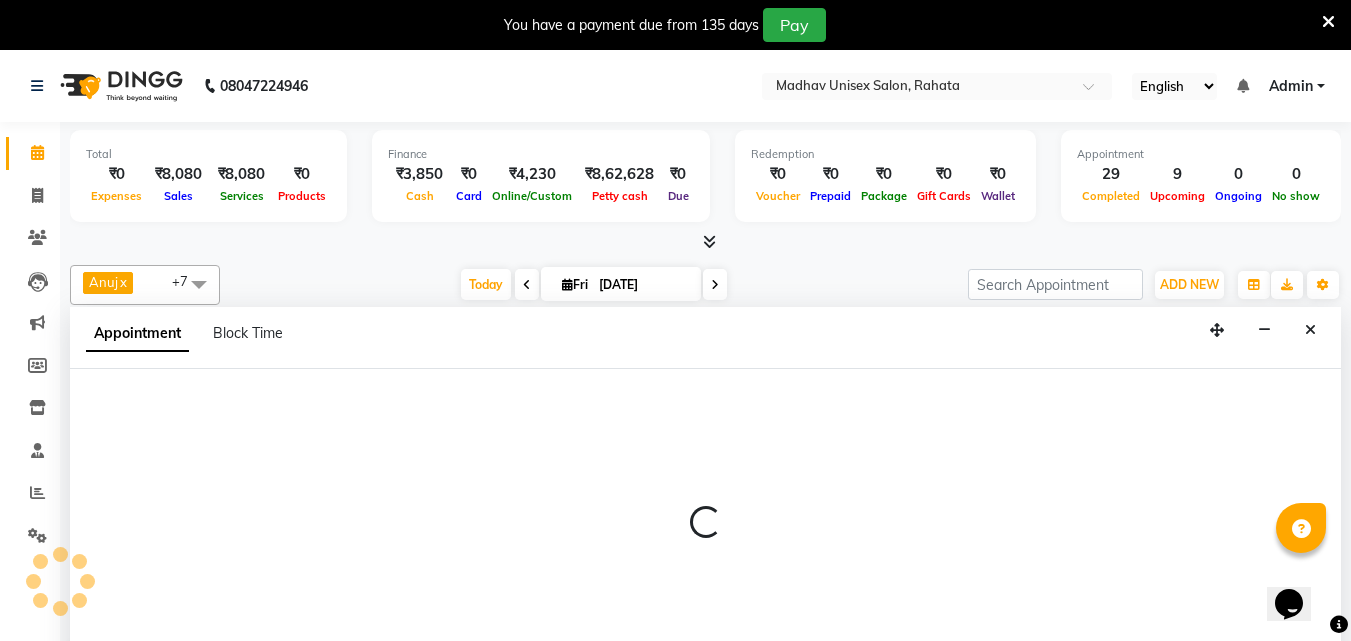 scroll, scrollTop: 51, scrollLeft: 0, axis: vertical 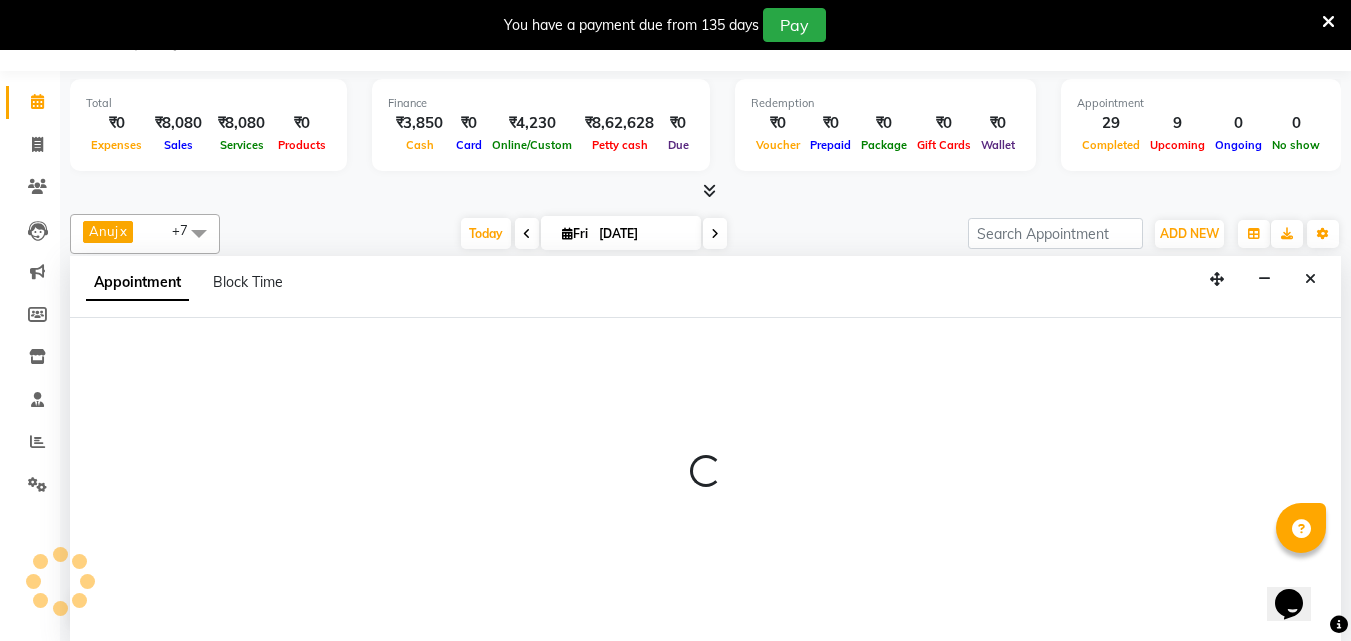 select on "14048" 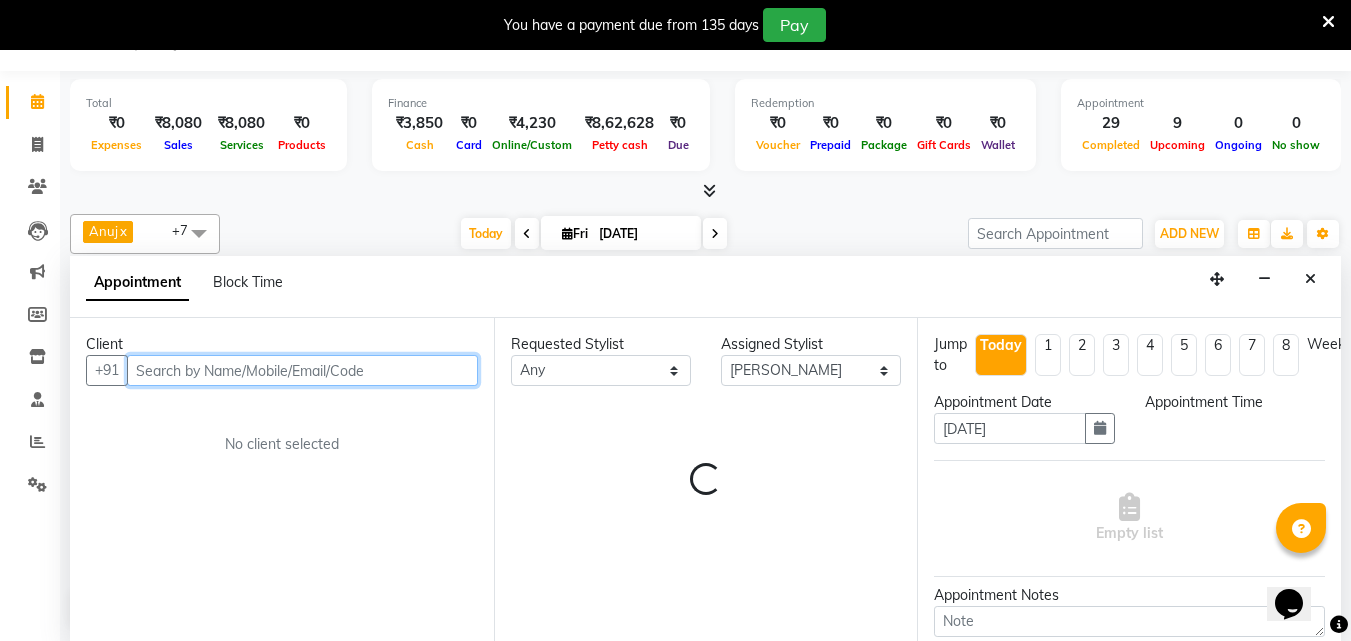 select on "1140" 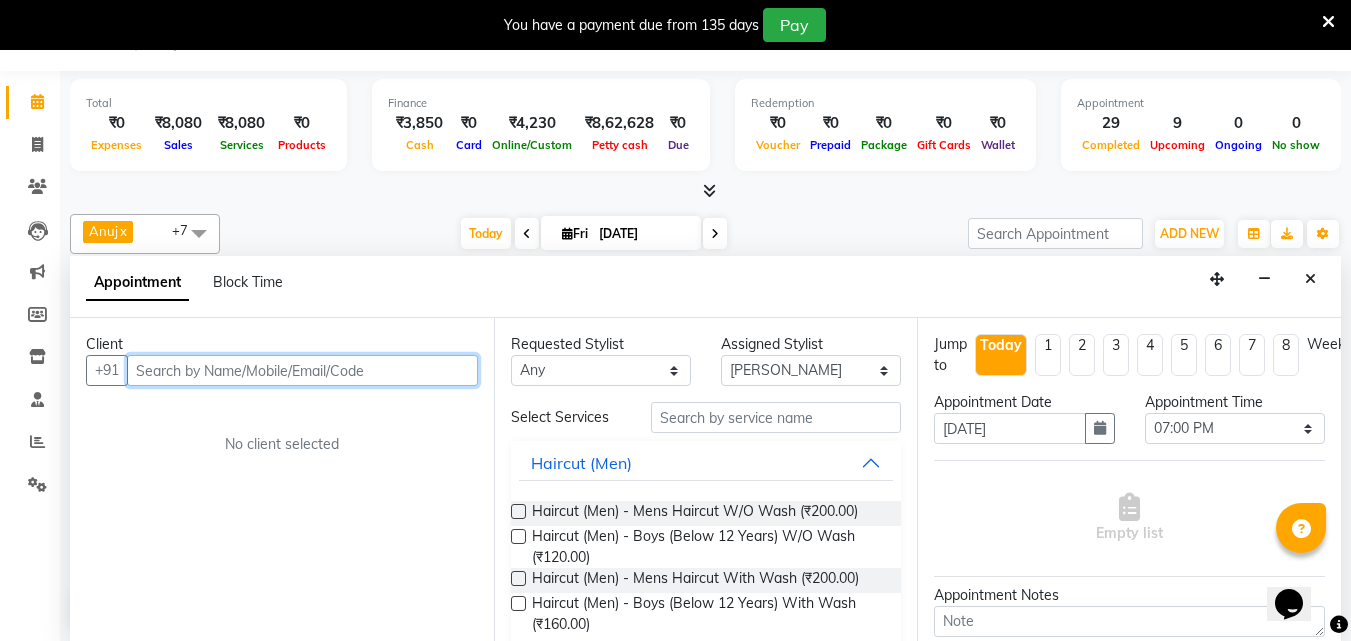 click at bounding box center (302, 370) 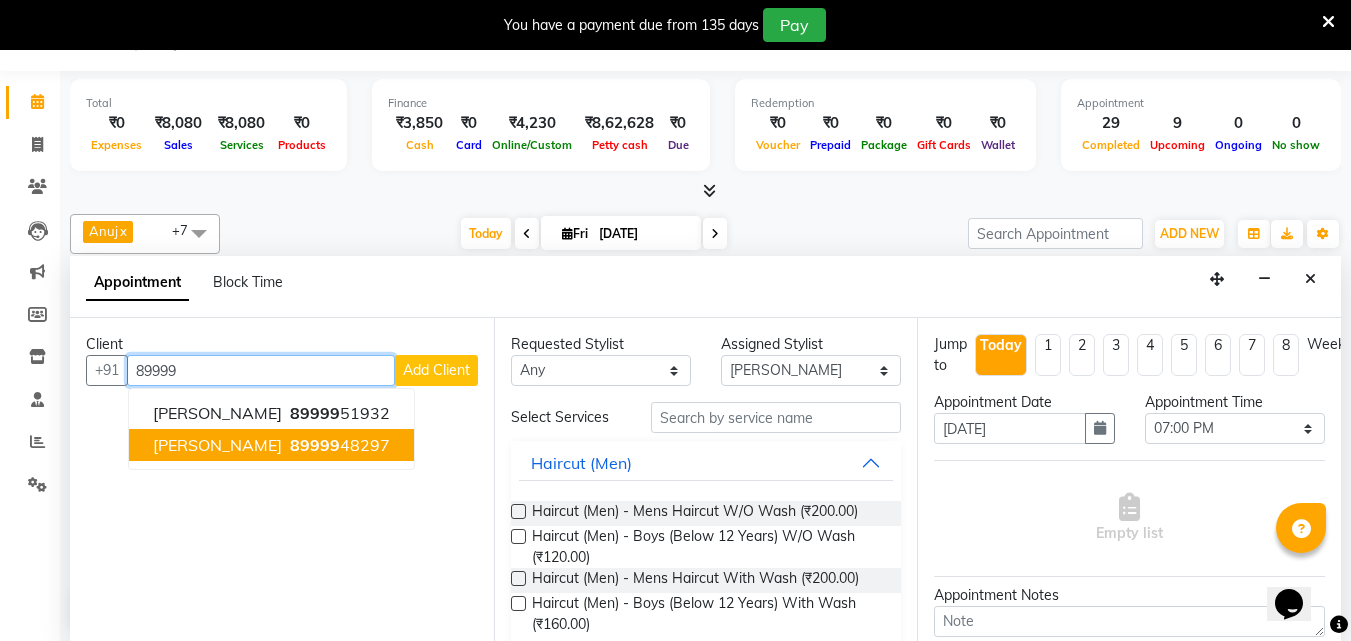 click on "[PERSON_NAME]" at bounding box center (217, 445) 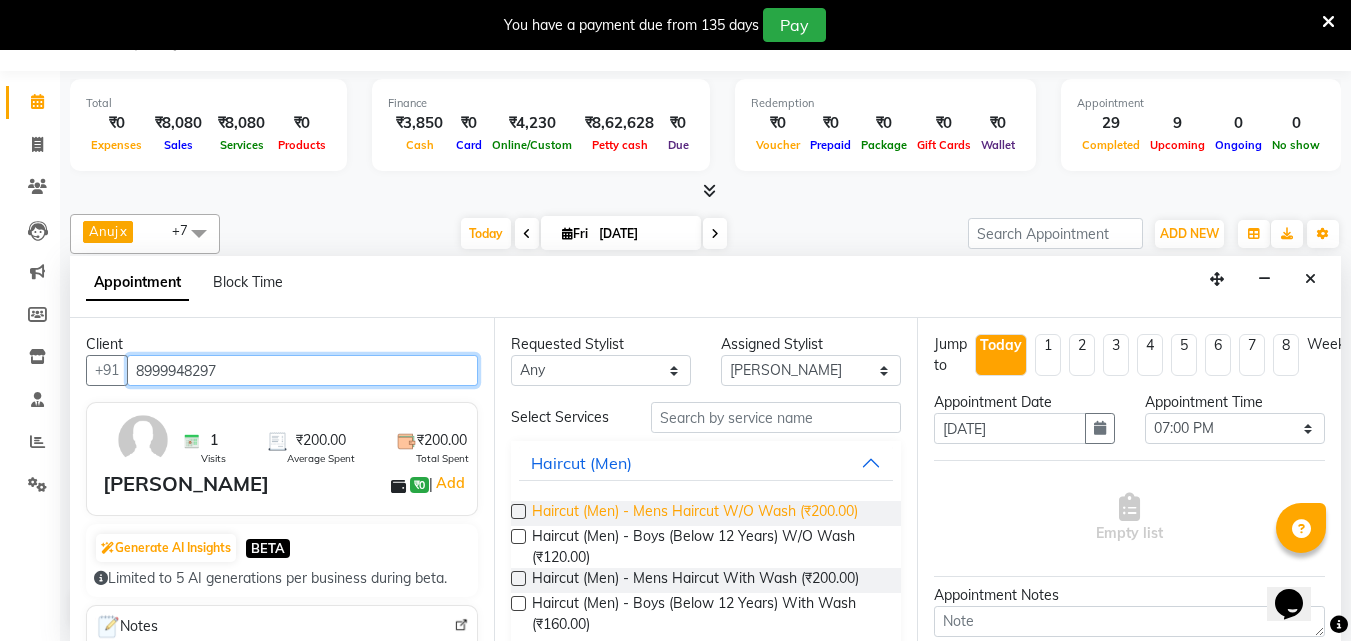 type on "8999948297" 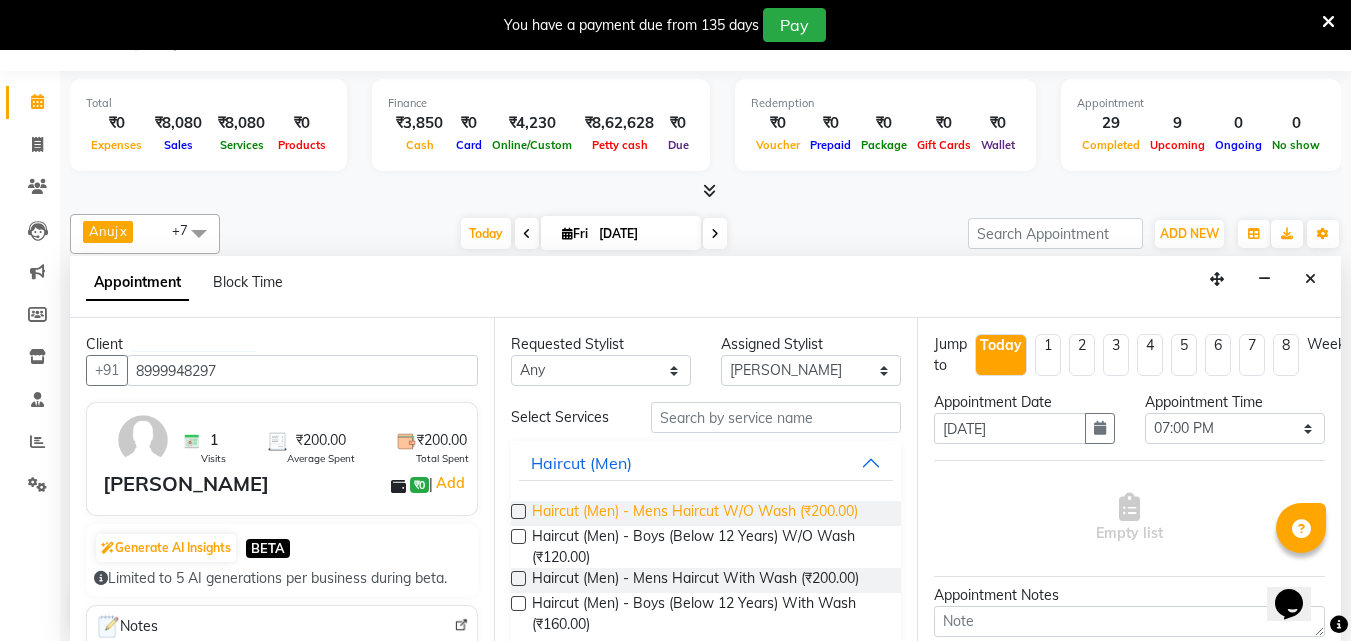 click on "Haircut (Men)  - Mens Haircut W/O Wash (₹200.00)" at bounding box center [695, 513] 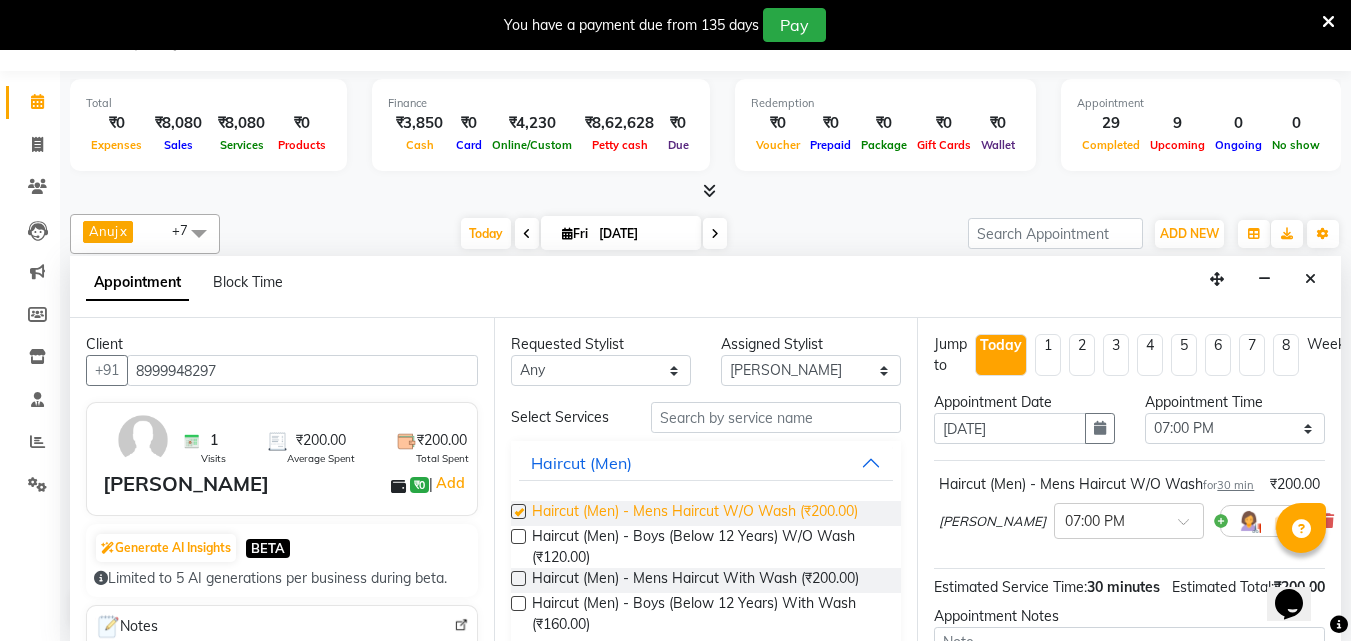 checkbox on "false" 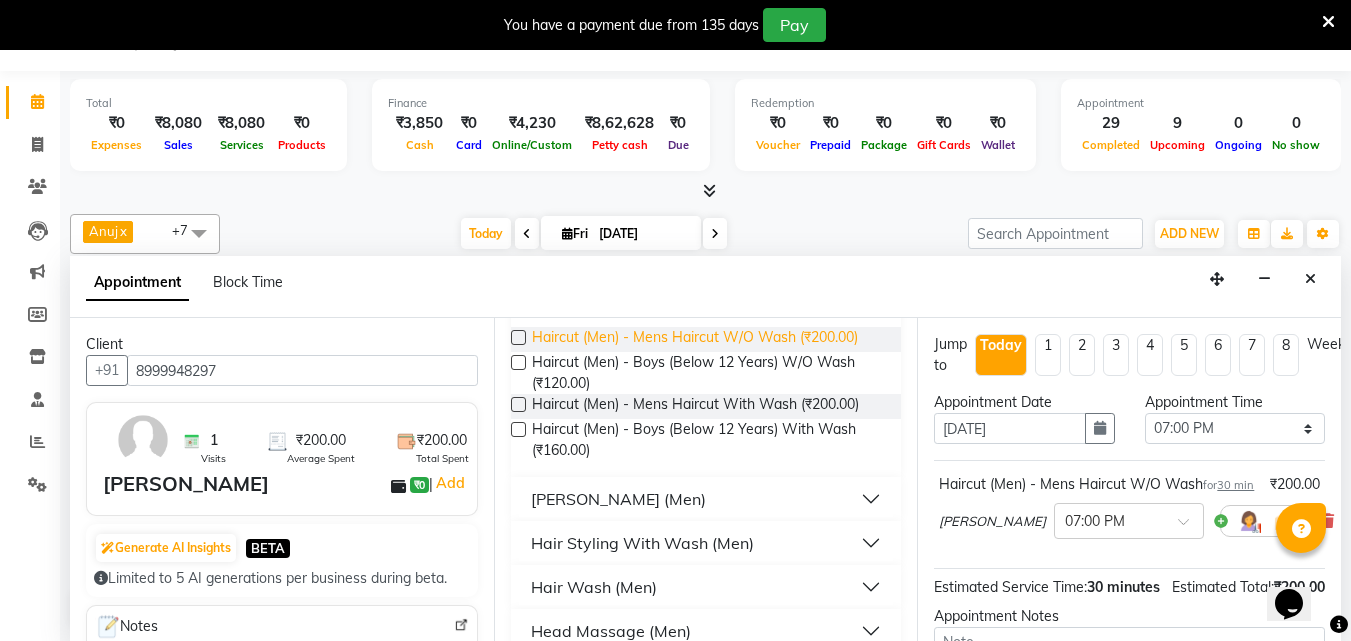 scroll, scrollTop: 185, scrollLeft: 0, axis: vertical 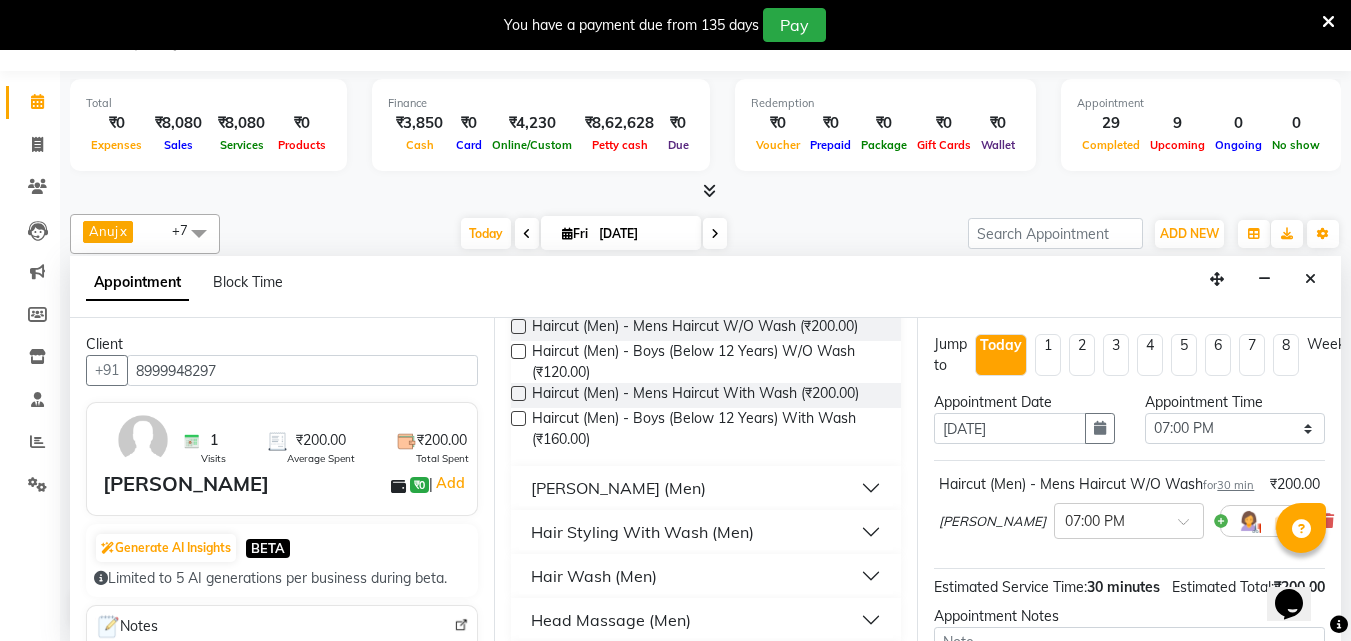 click on "[PERSON_NAME] (Men)" at bounding box center [706, 488] 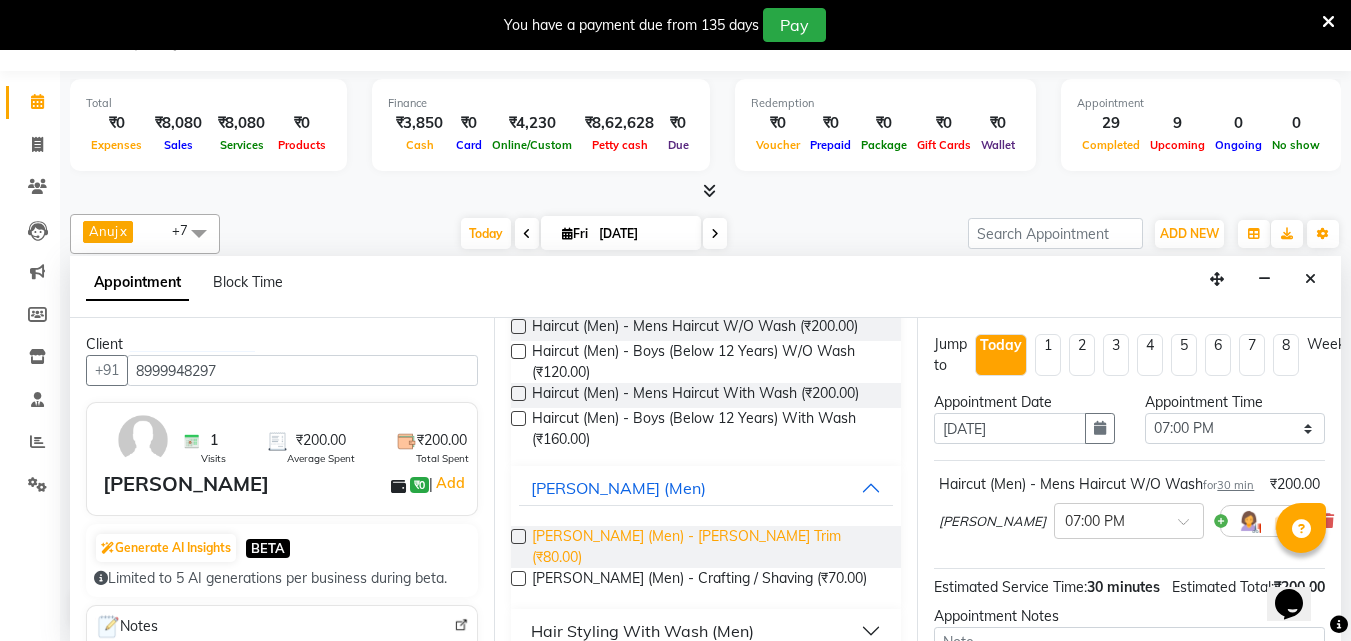 click on "[PERSON_NAME] (Men)  - [PERSON_NAME] Trim (₹80.00)" at bounding box center [709, 547] 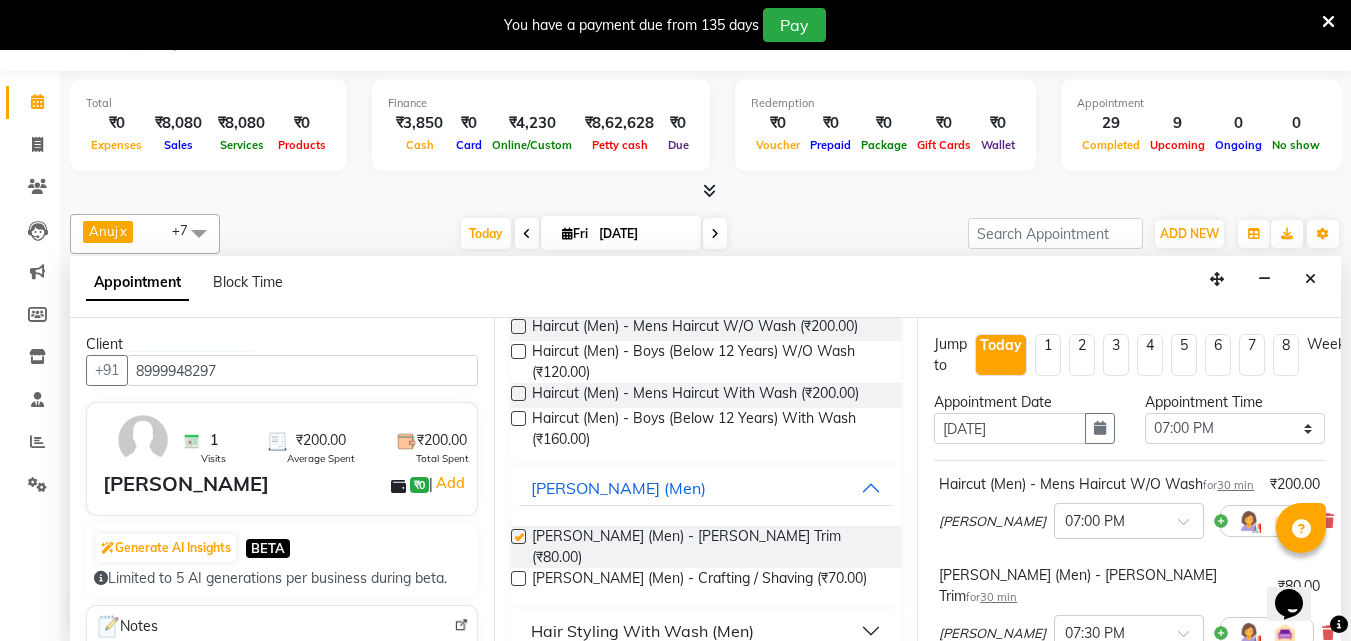 checkbox on "false" 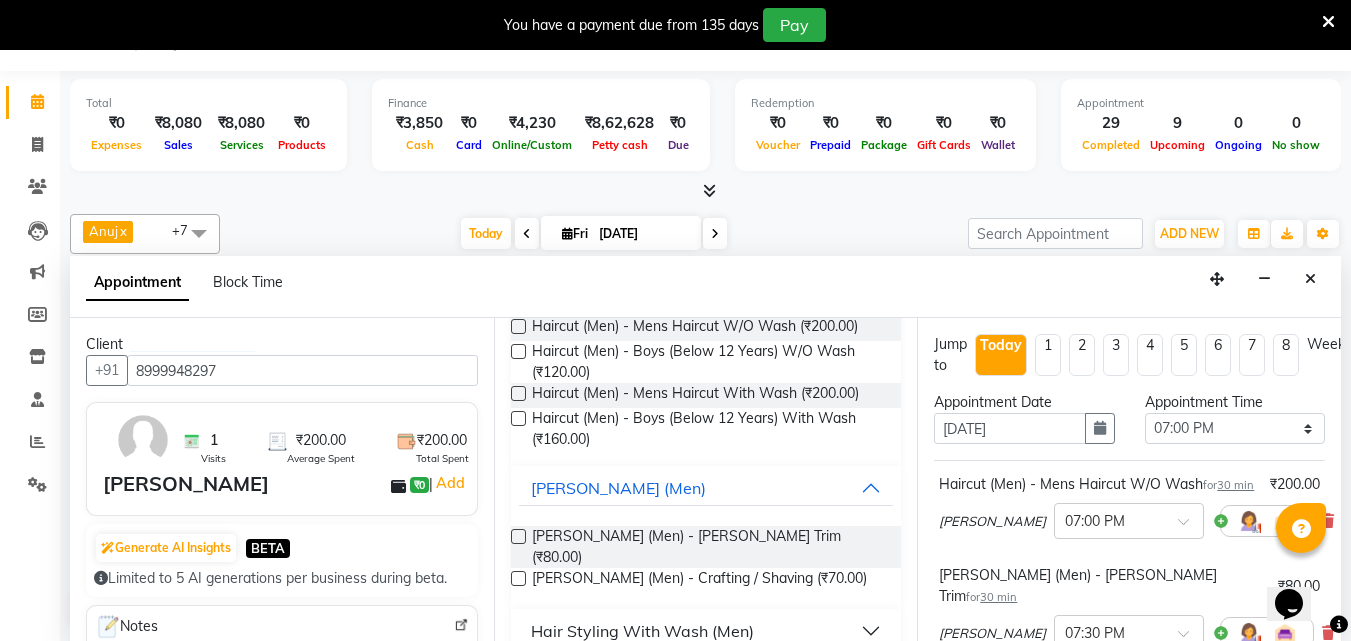 scroll, scrollTop: 330, scrollLeft: 0, axis: vertical 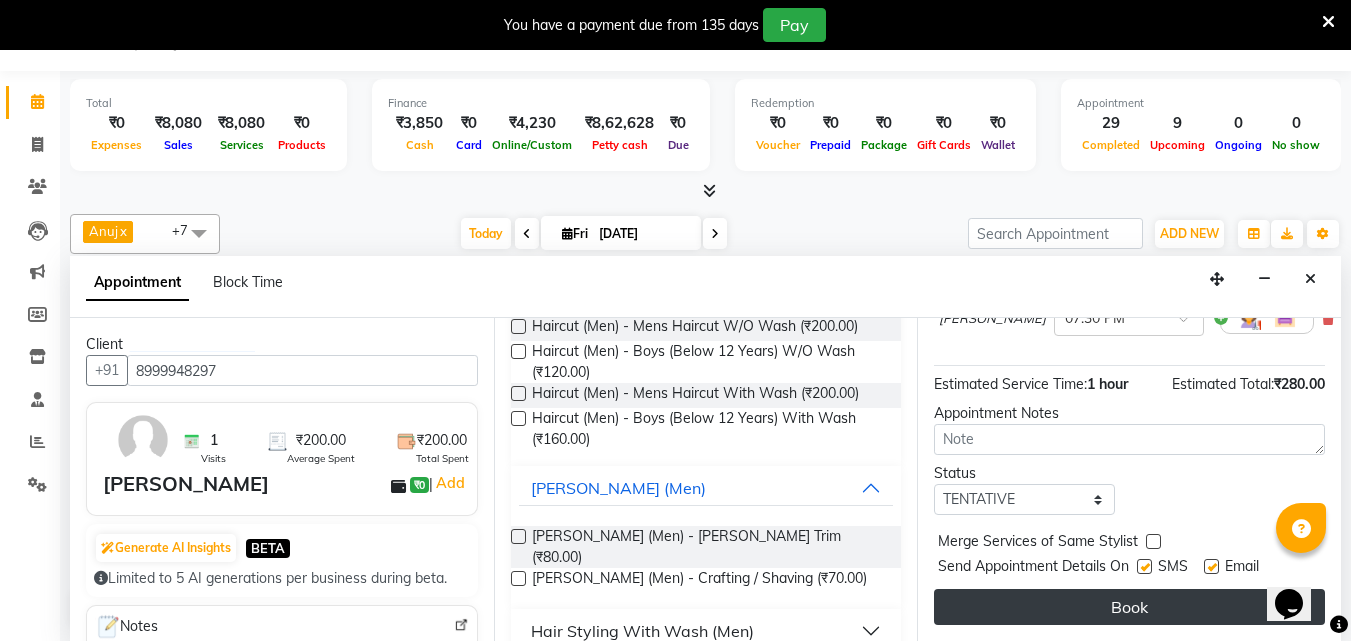 click on "Book" at bounding box center [1129, 607] 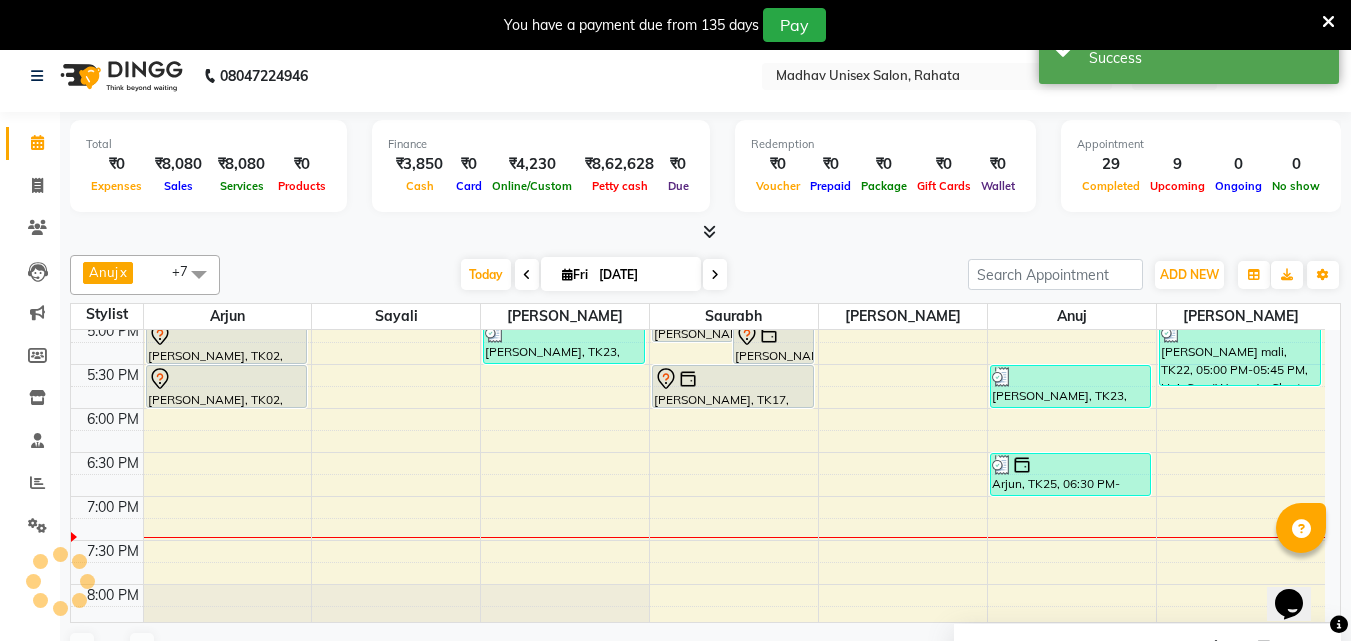 scroll, scrollTop: 0, scrollLeft: 0, axis: both 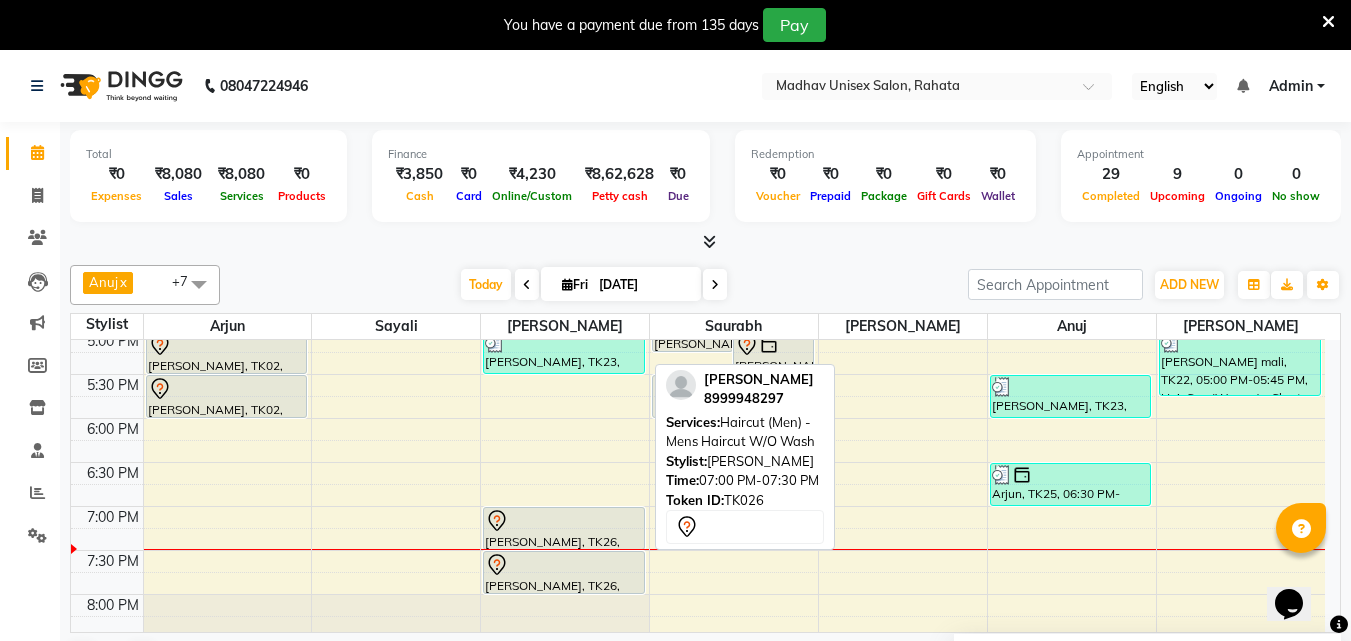 click at bounding box center (564, 549) 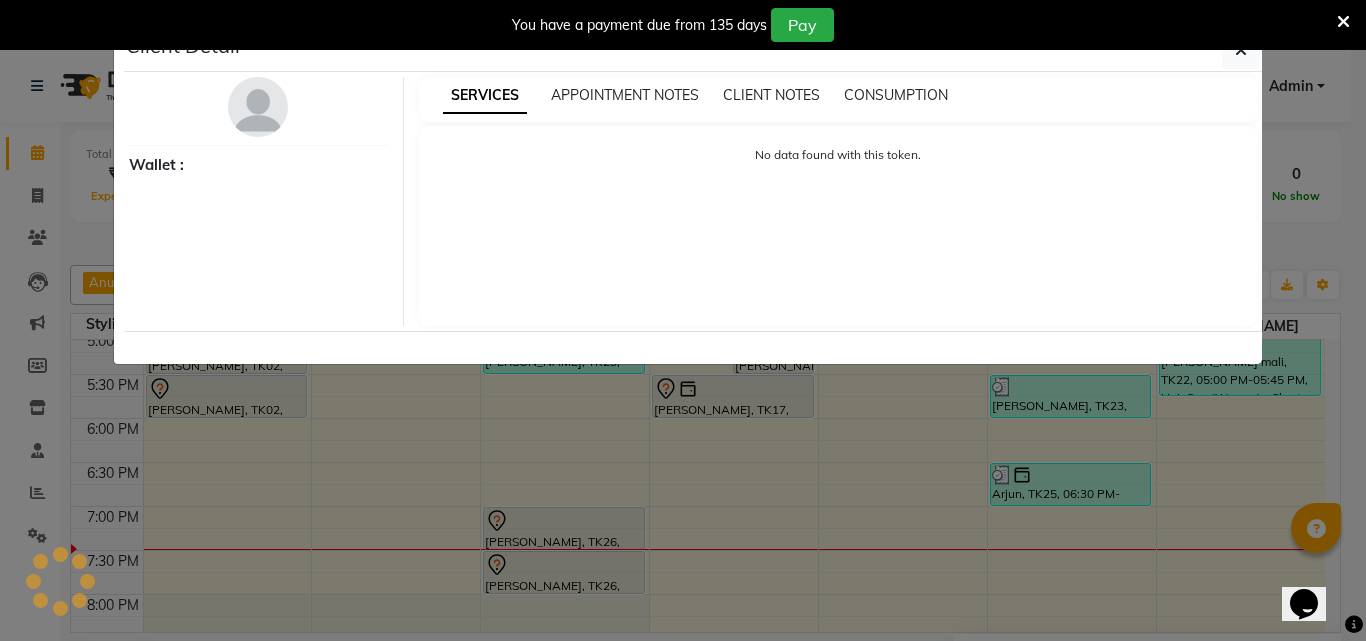 select on "7" 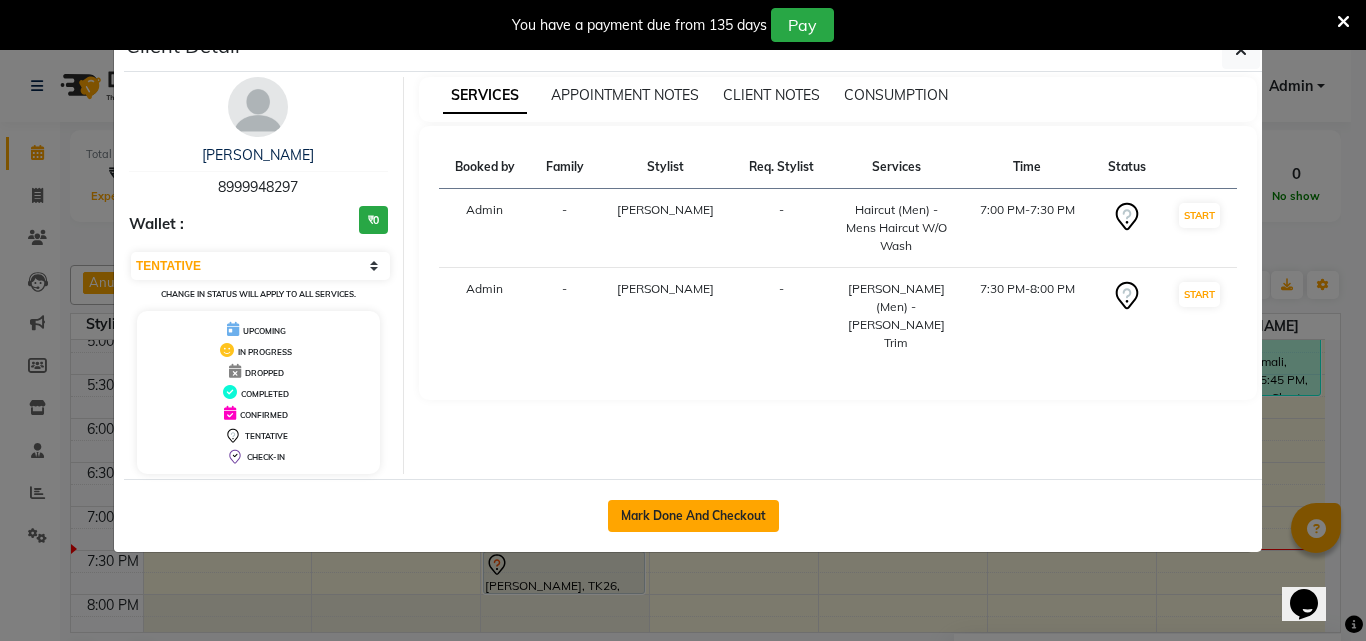 click on "Mark Done And Checkout" 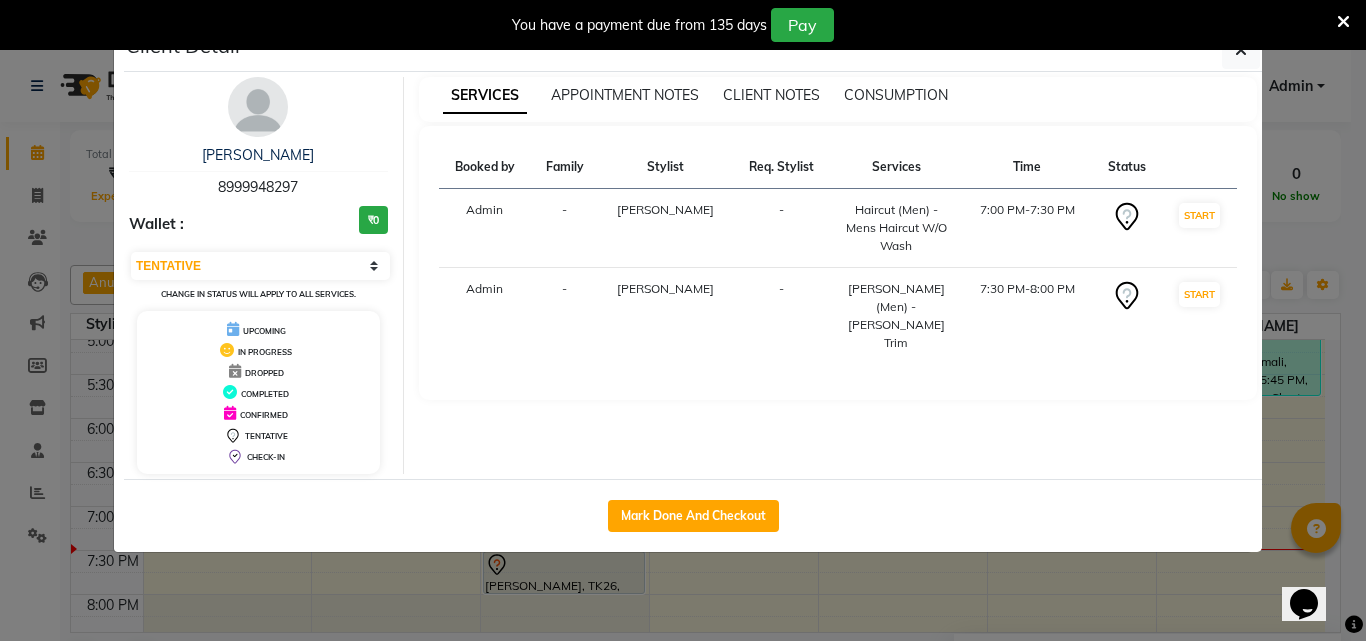 select on "service" 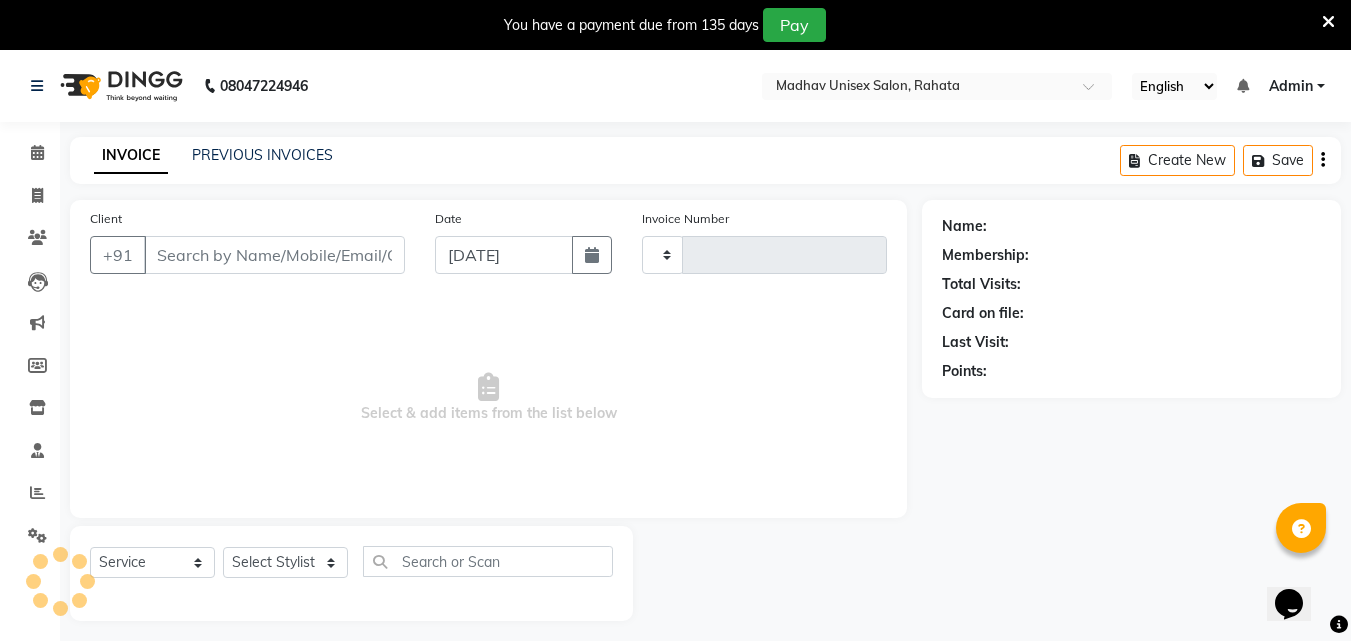 type on "1816" 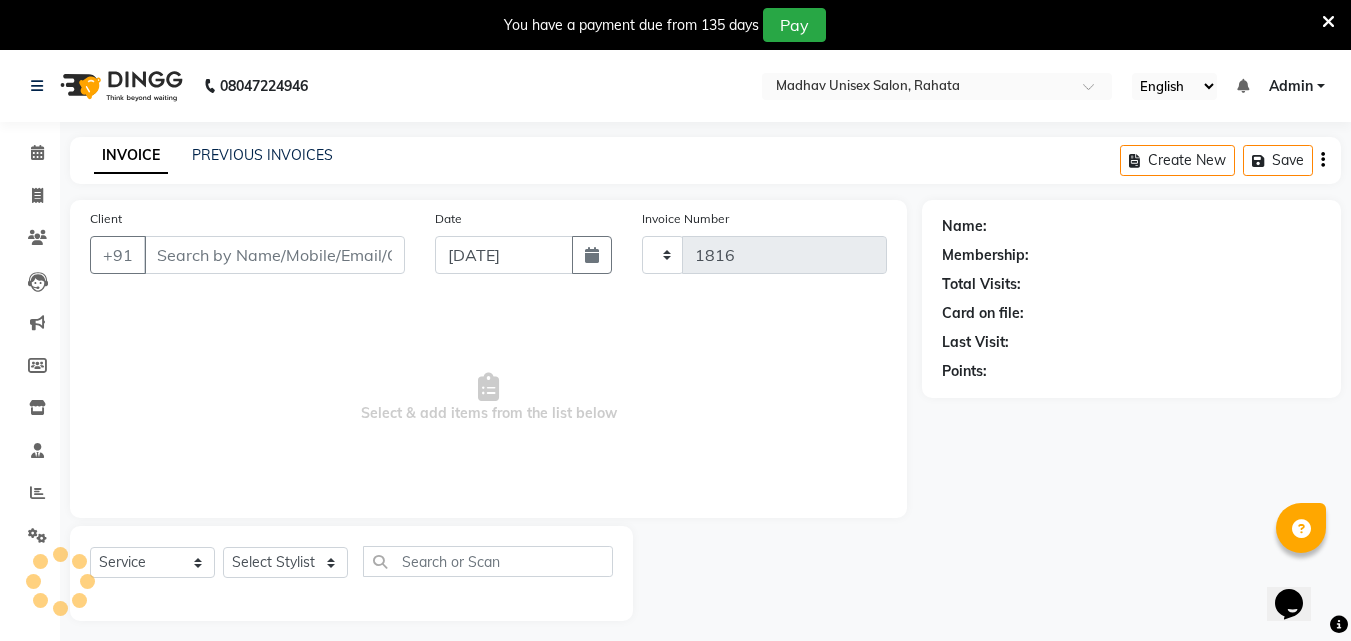 select on "870" 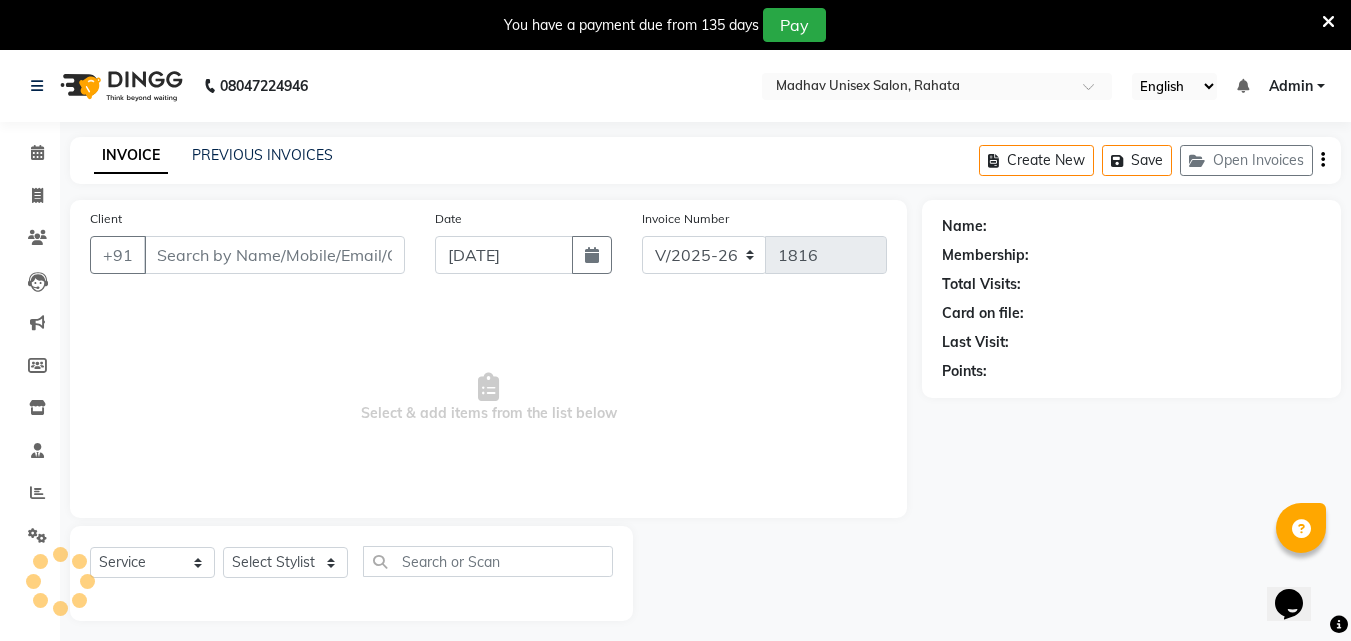 type on "8999948297" 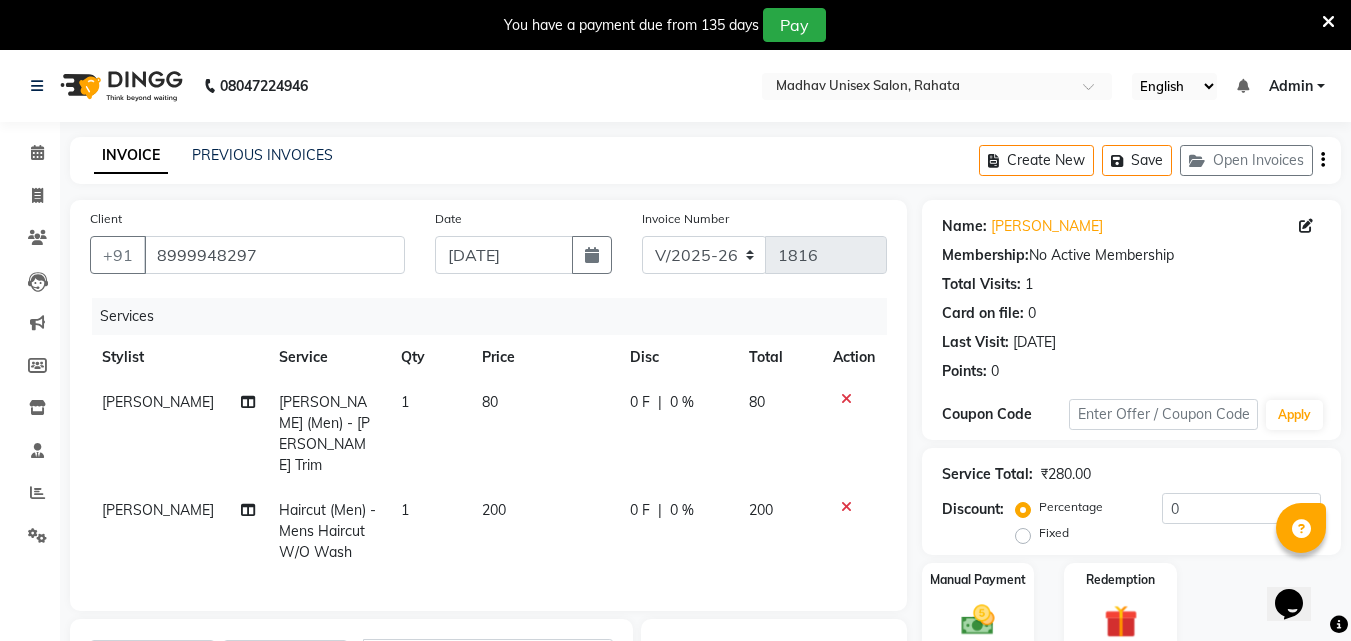 click on "80" 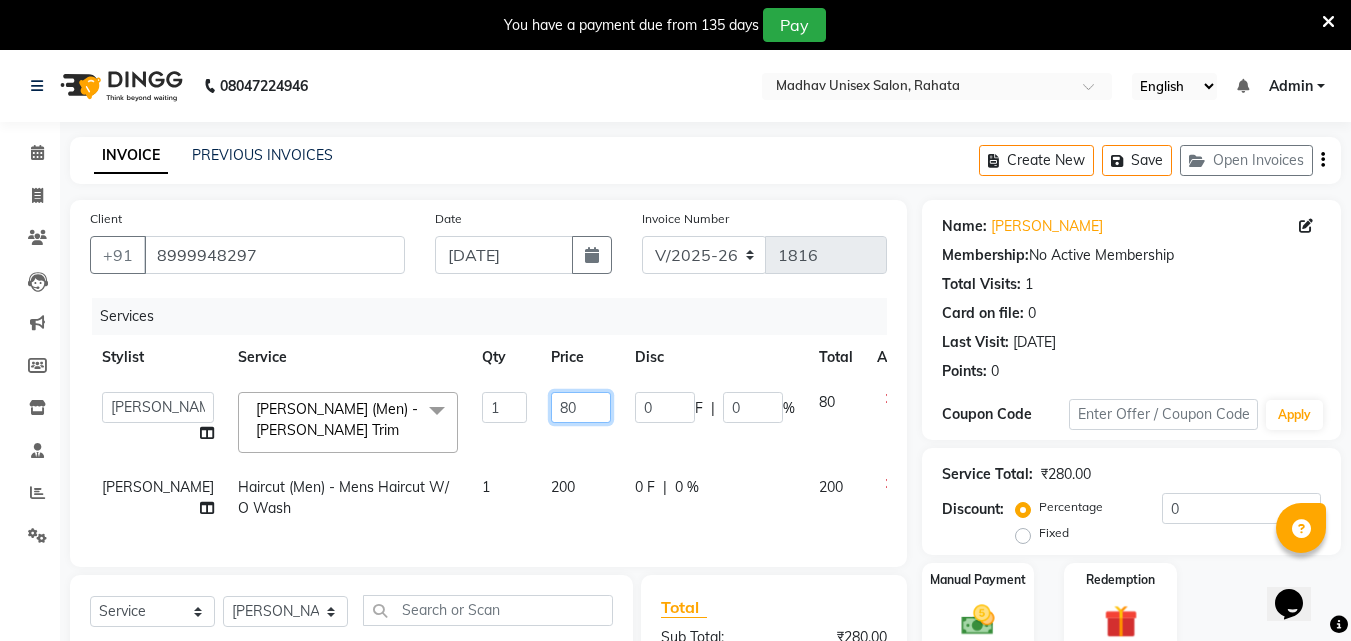 click on "80" 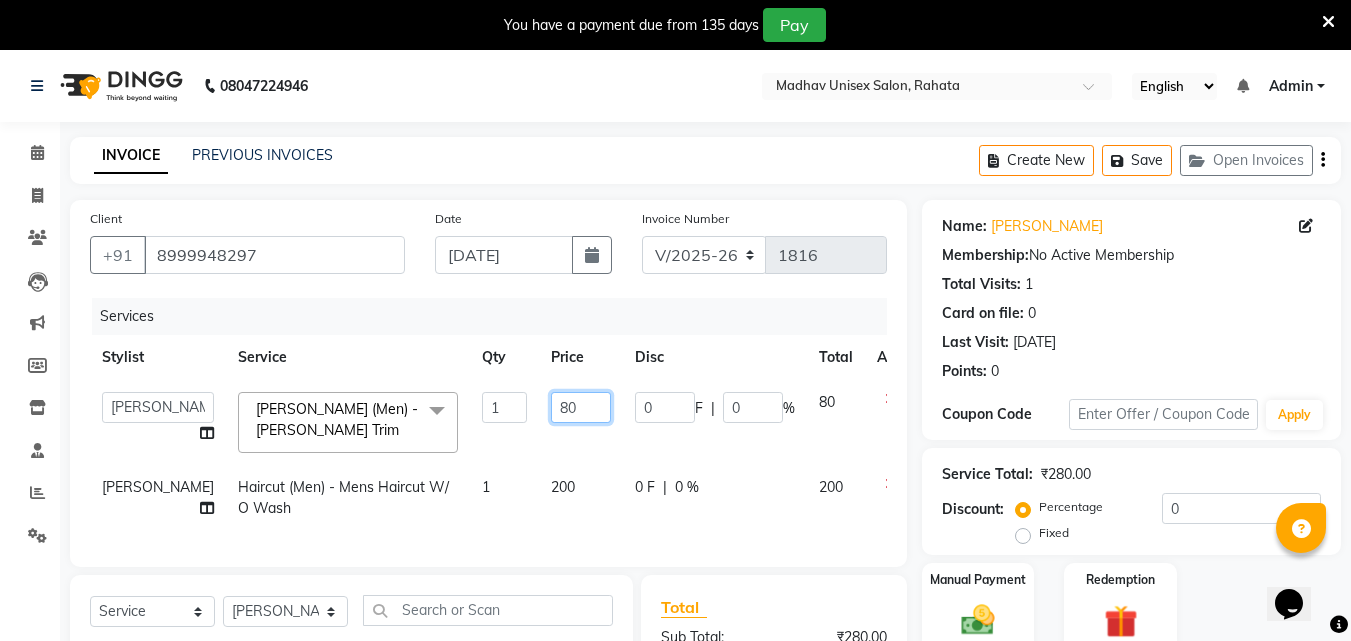 click on "80" 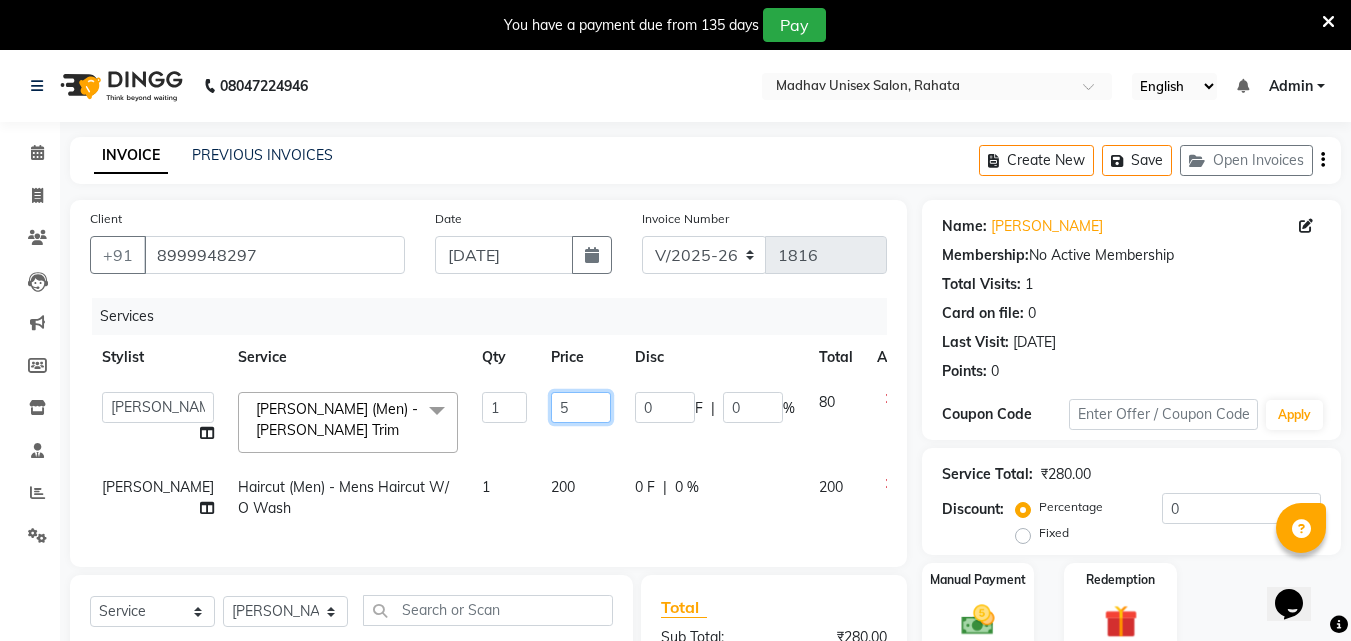 type on "50" 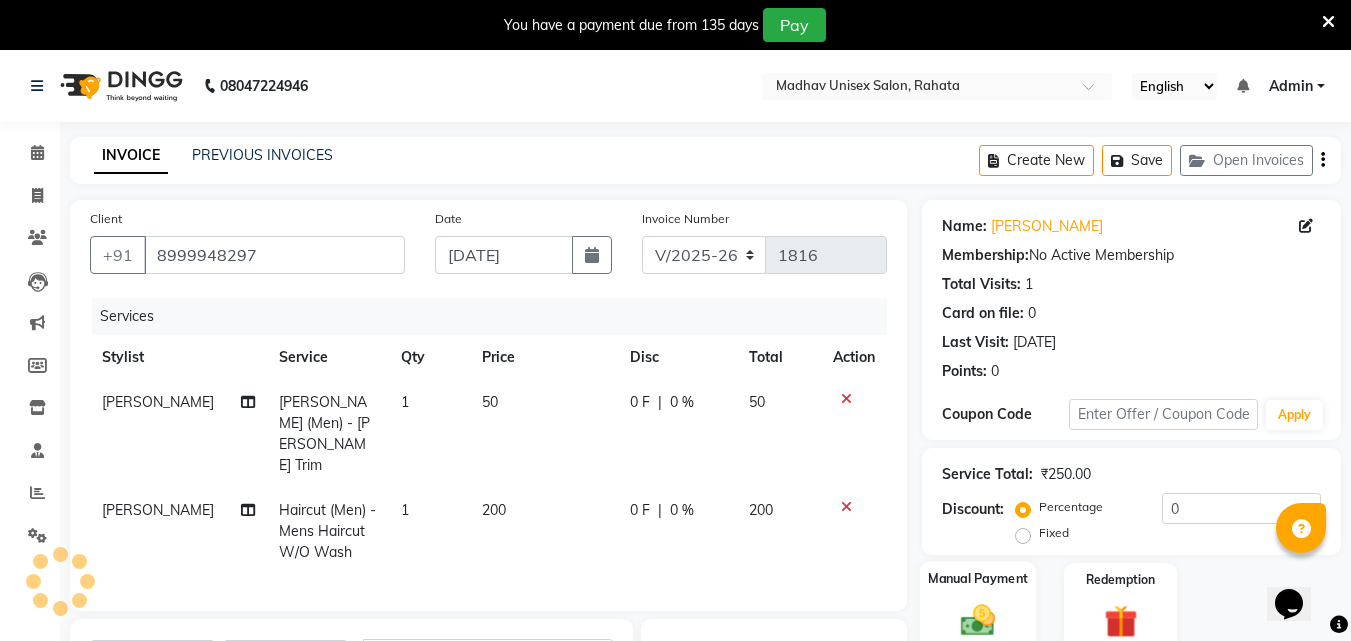 click on "Manual Payment" 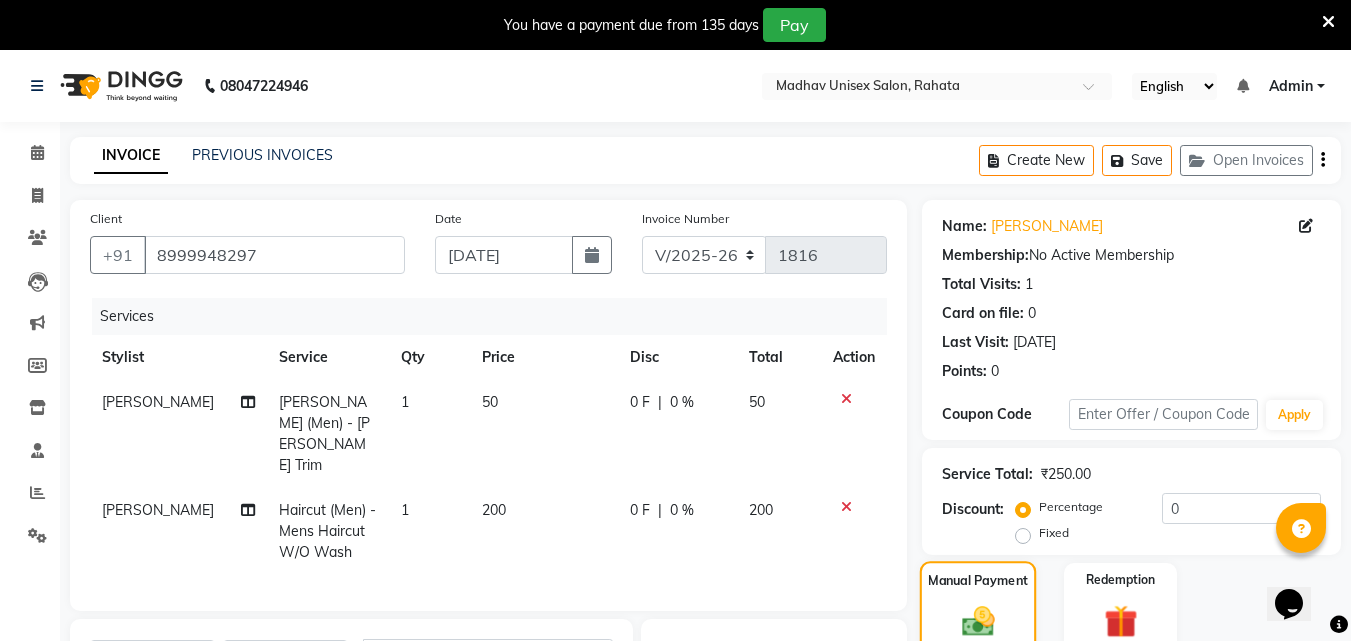 scroll, scrollTop: 380, scrollLeft: 0, axis: vertical 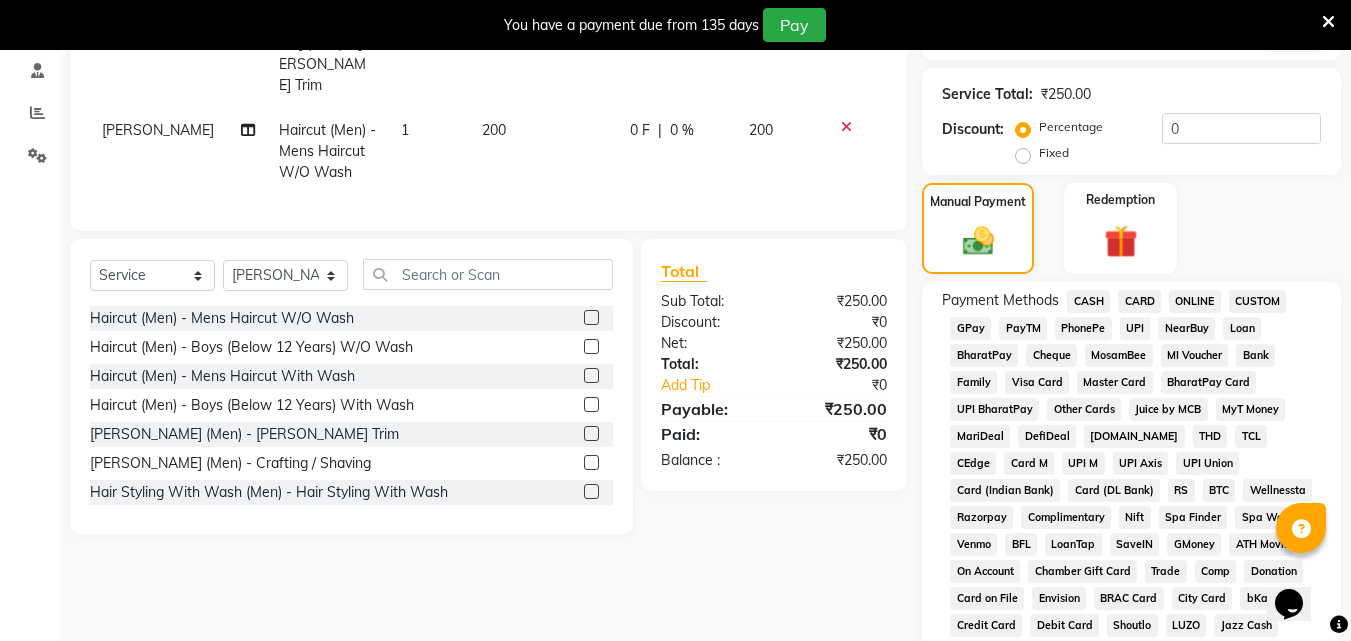 click on "PhonePe" 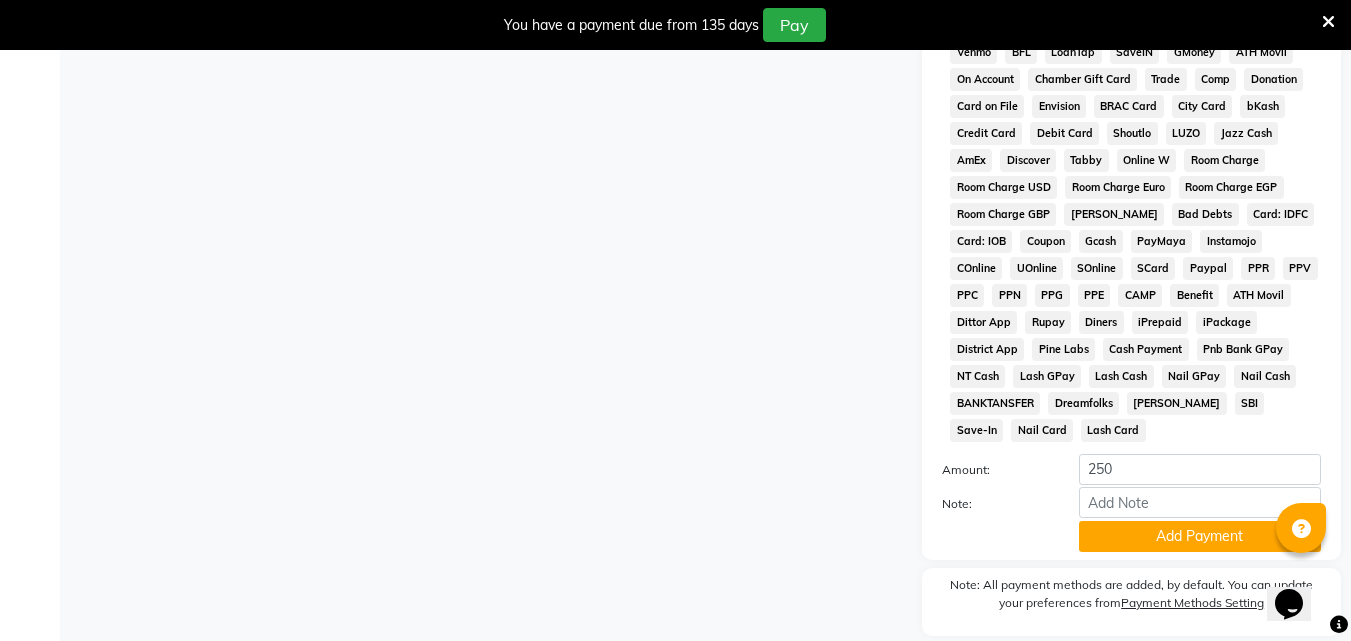 scroll, scrollTop: 877, scrollLeft: 0, axis: vertical 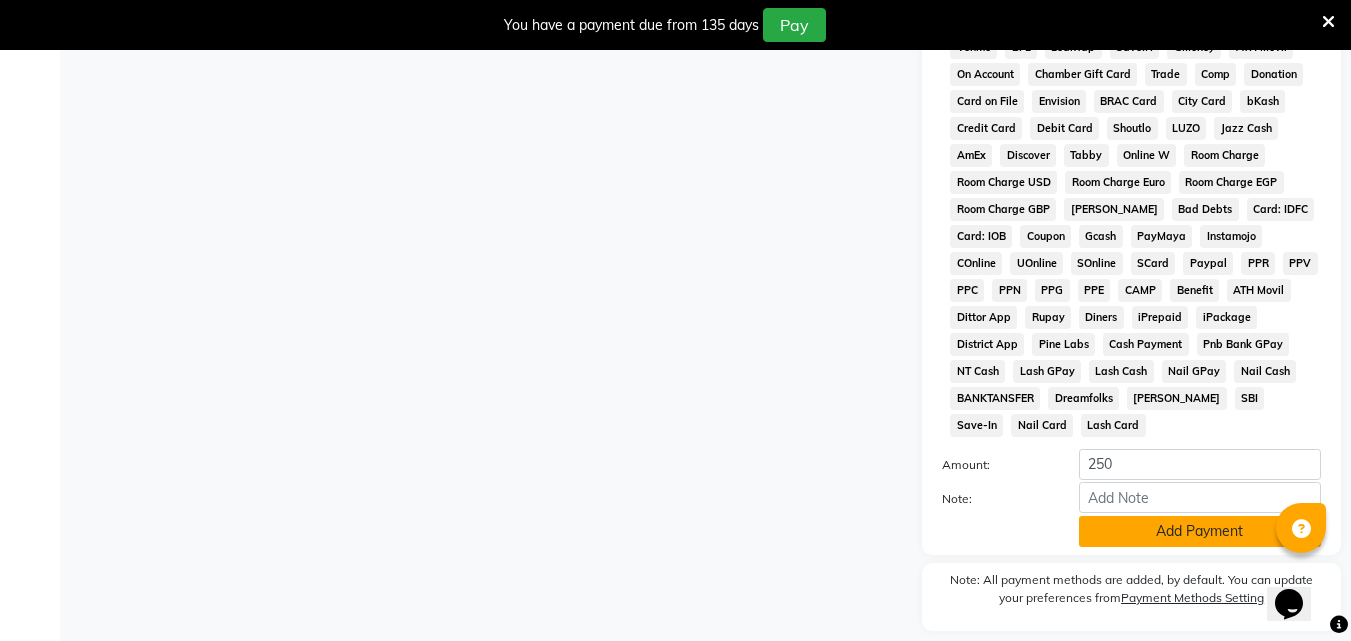 click on "Add Payment" 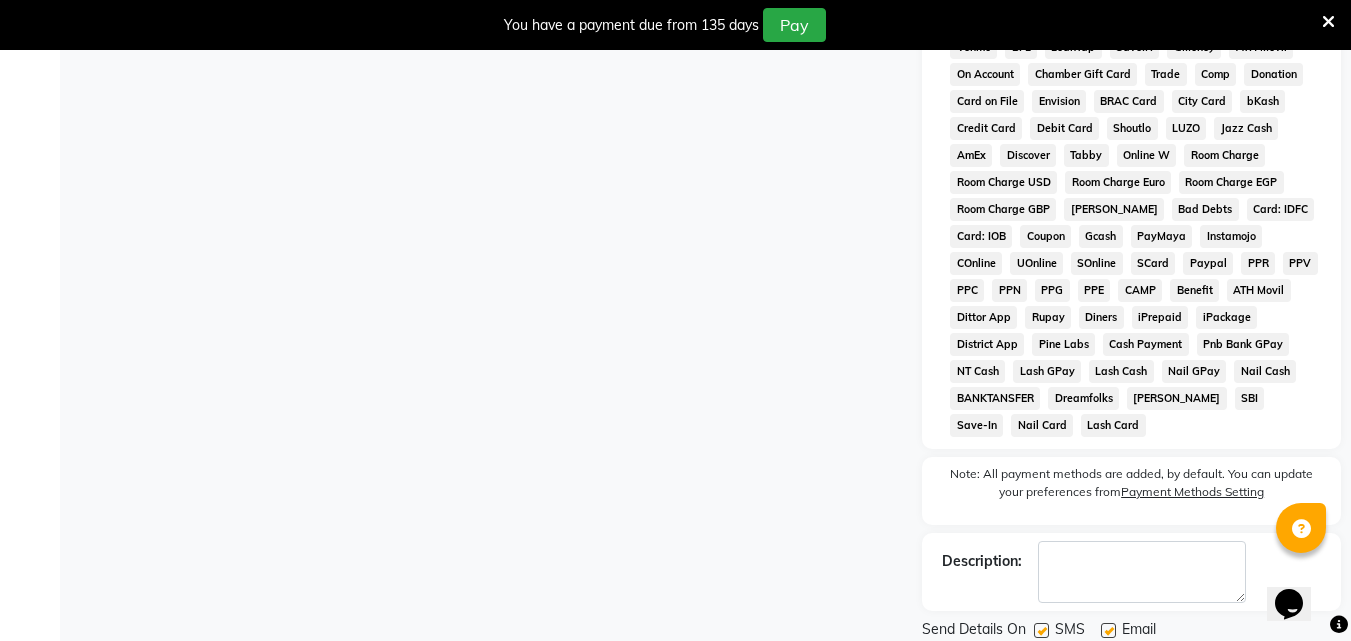 scroll, scrollTop: 918, scrollLeft: 0, axis: vertical 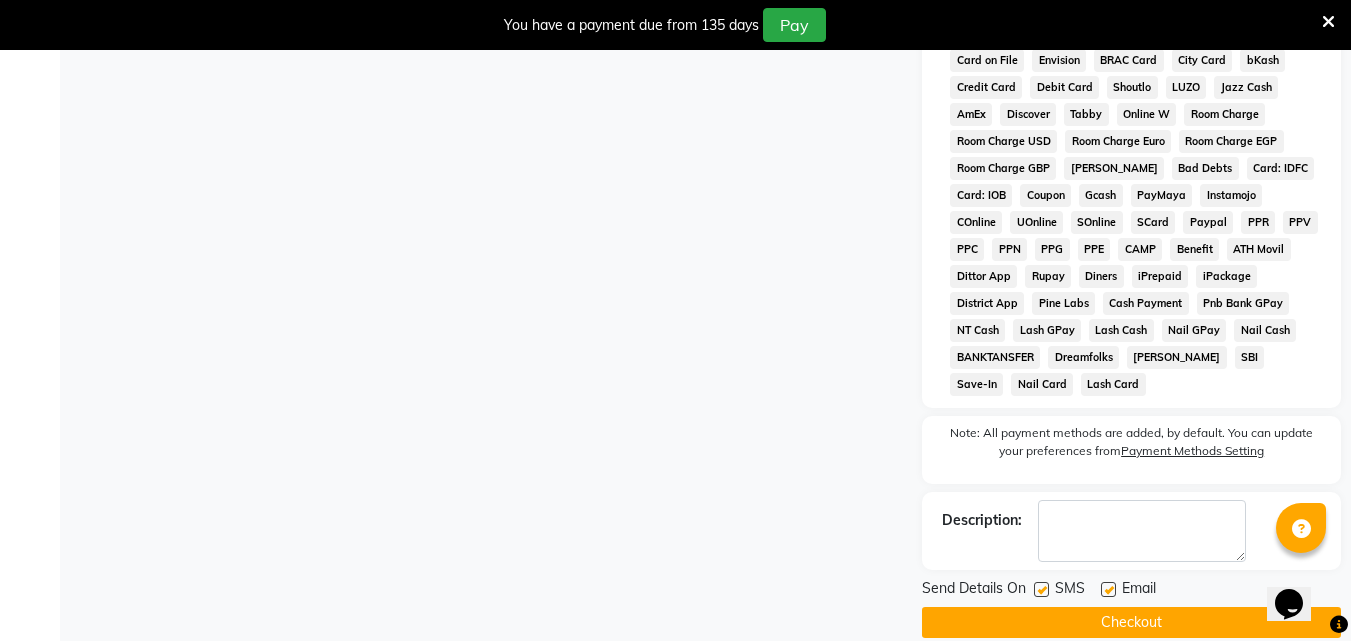 click on "Checkout" 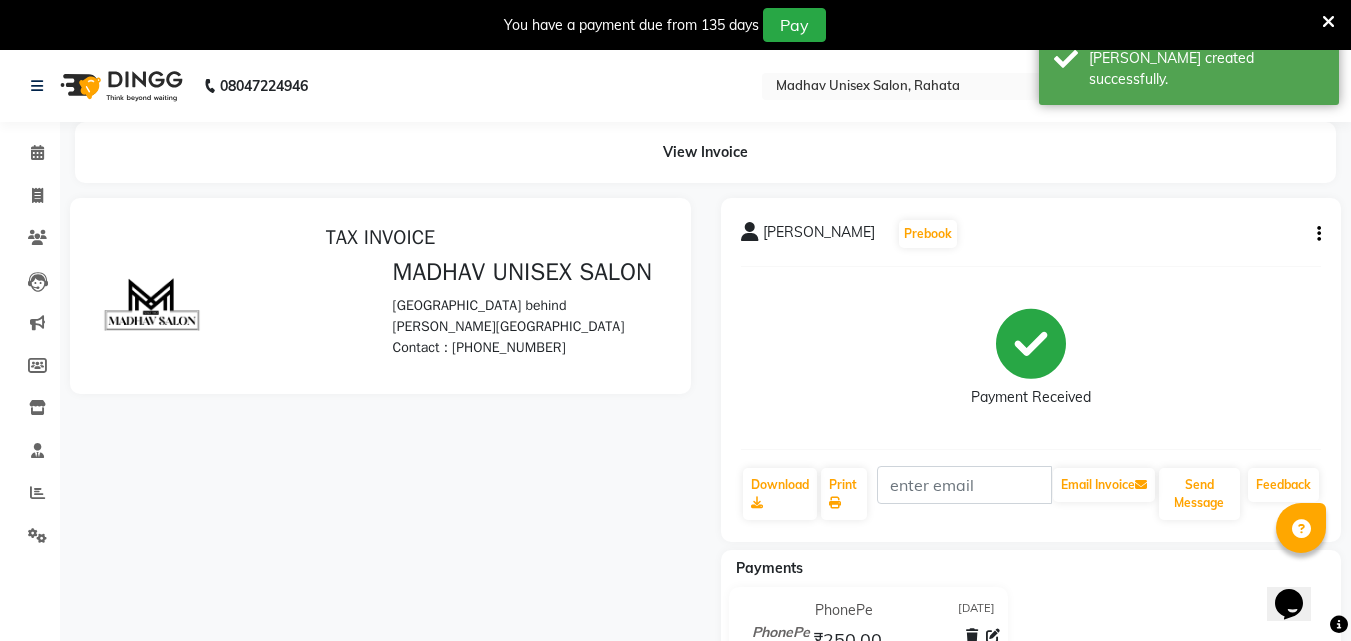 scroll, scrollTop: 0, scrollLeft: 0, axis: both 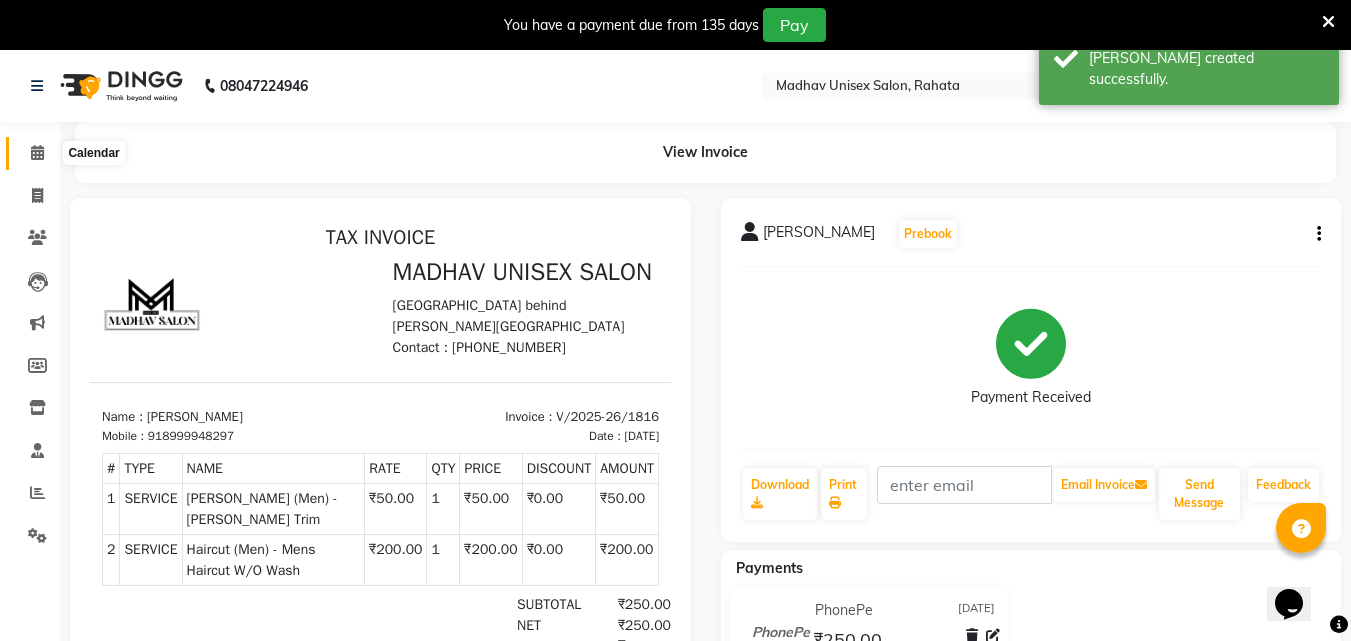 click 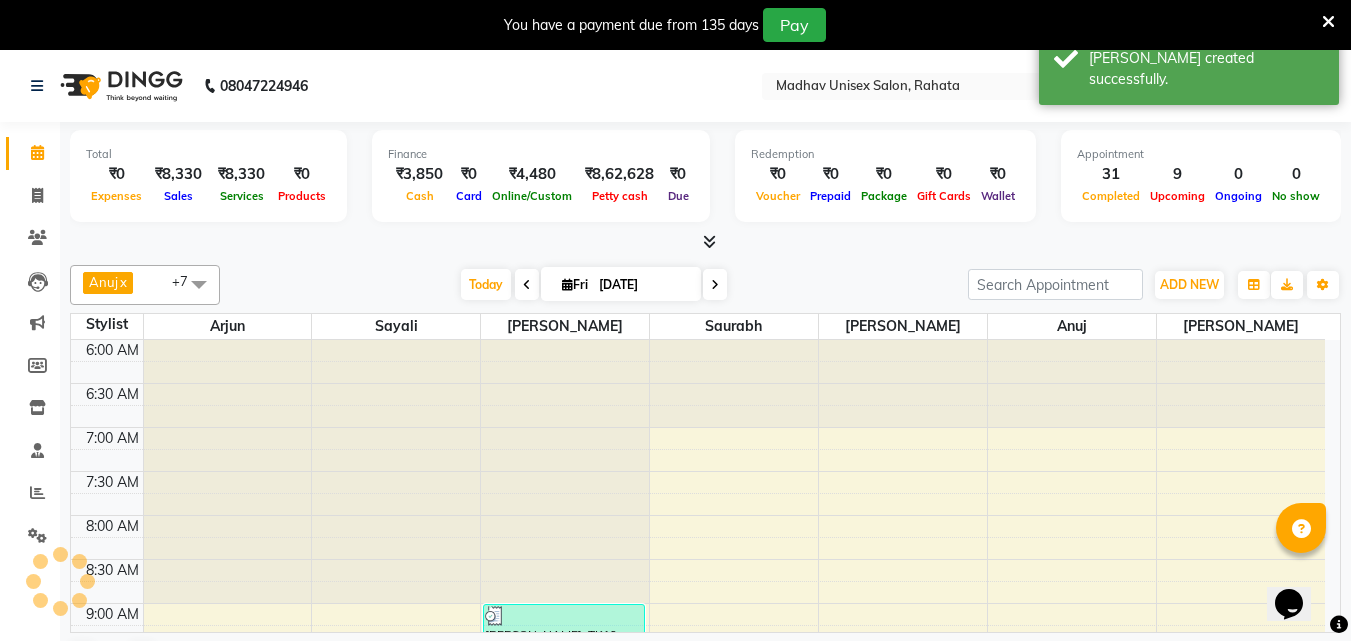 scroll, scrollTop: 0, scrollLeft: 0, axis: both 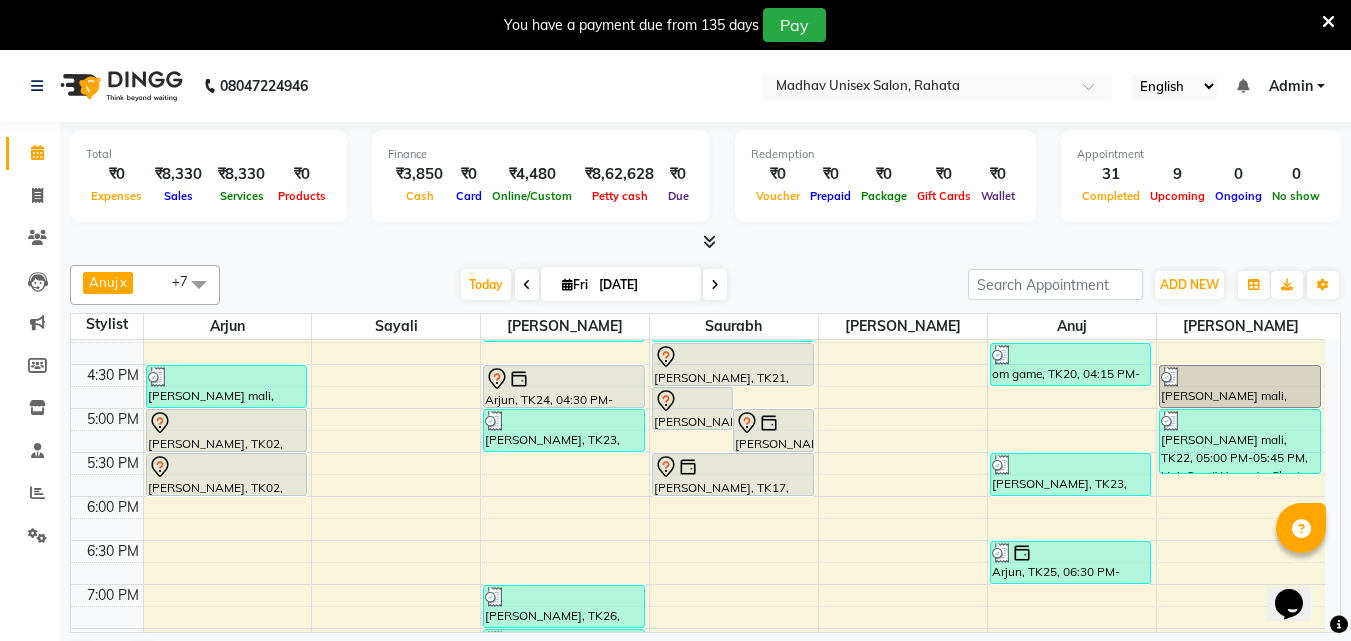 drag, startPoint x: 1325, startPoint y: 534, endPoint x: 1324, endPoint y: 515, distance: 19.026299 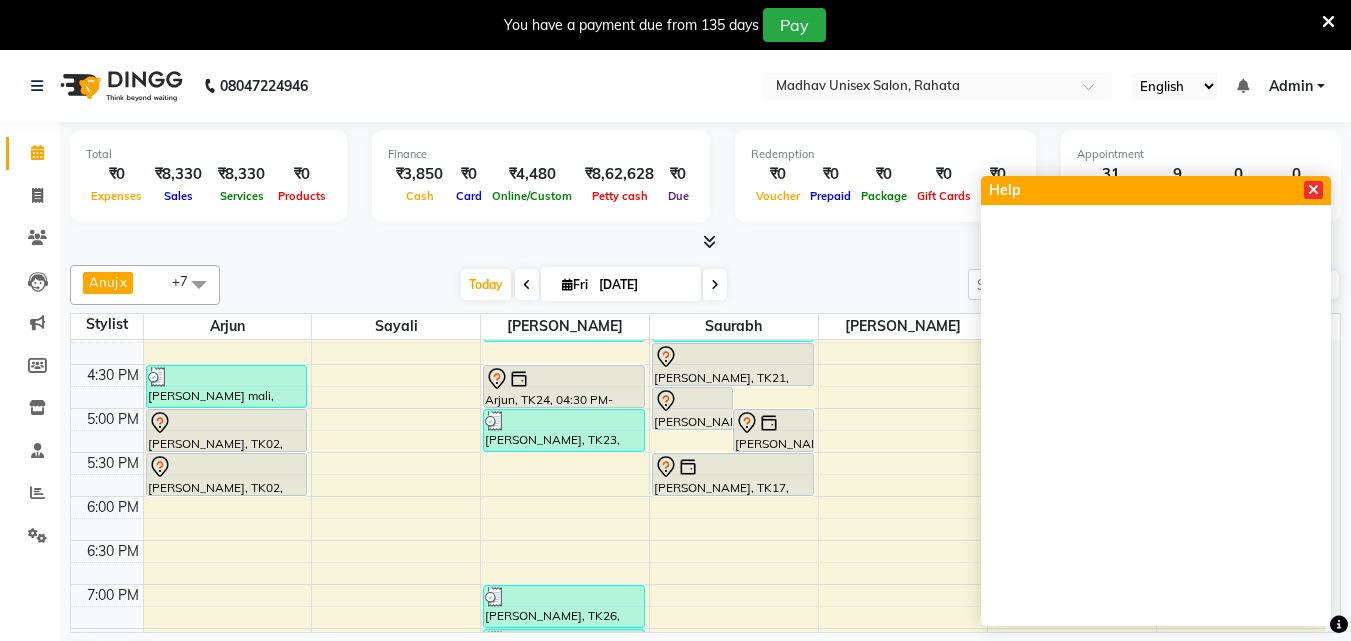 click at bounding box center (1313, 190) 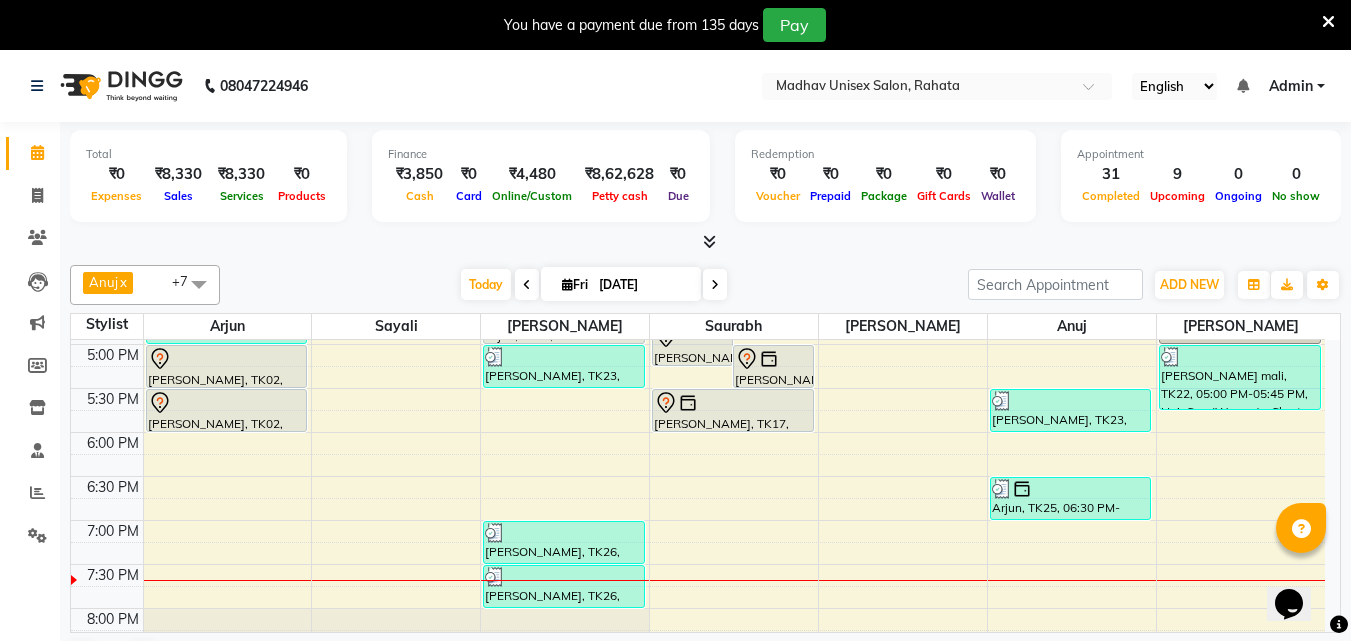 scroll, scrollTop: 969, scrollLeft: 0, axis: vertical 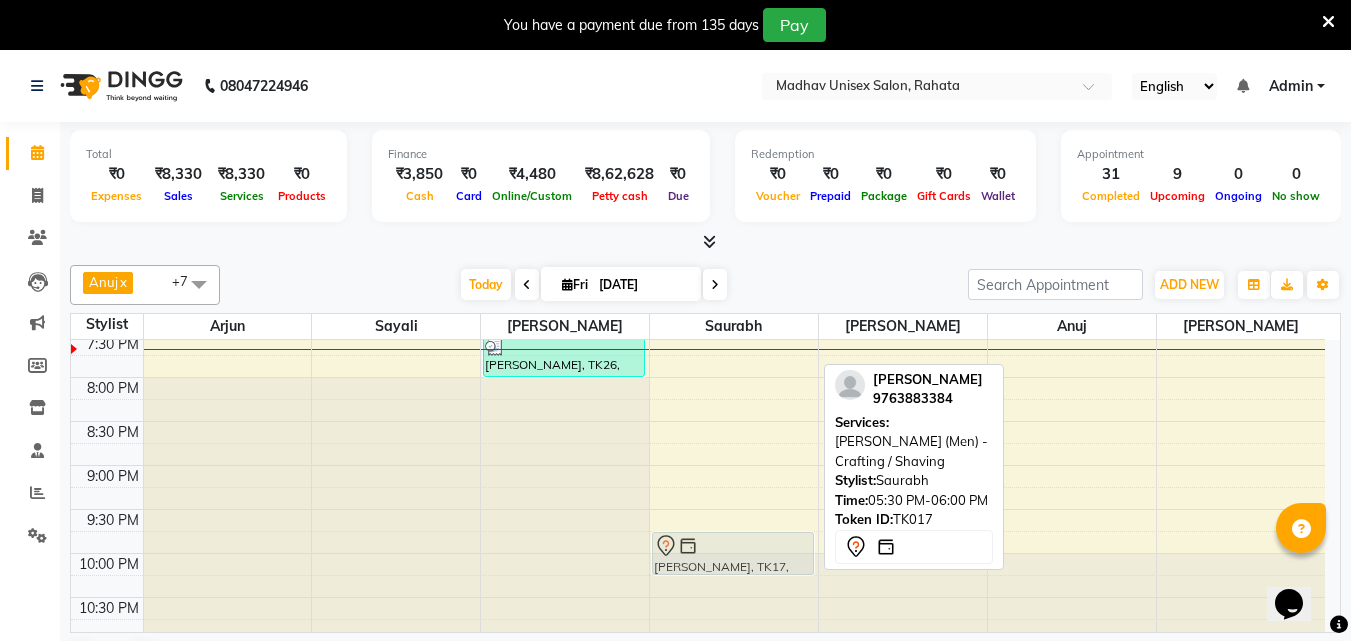 drag, startPoint x: 788, startPoint y: 467, endPoint x: 788, endPoint y: 617, distance: 150 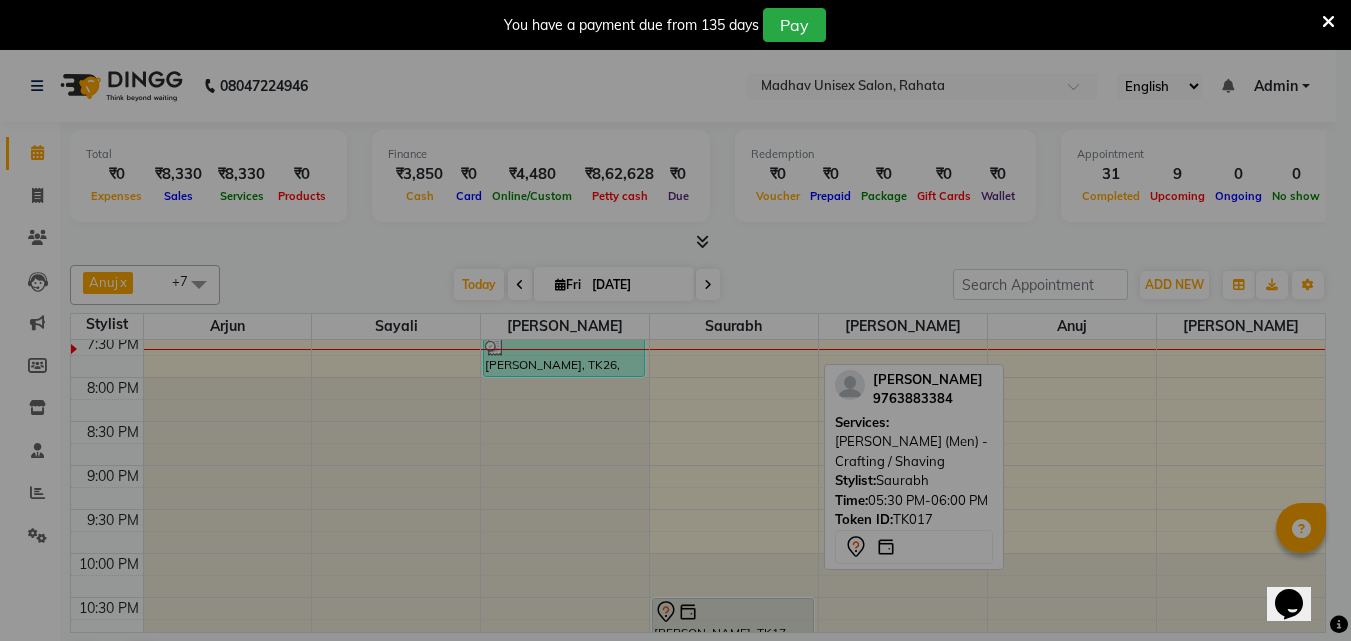 scroll, scrollTop: 1203, scrollLeft: 0, axis: vertical 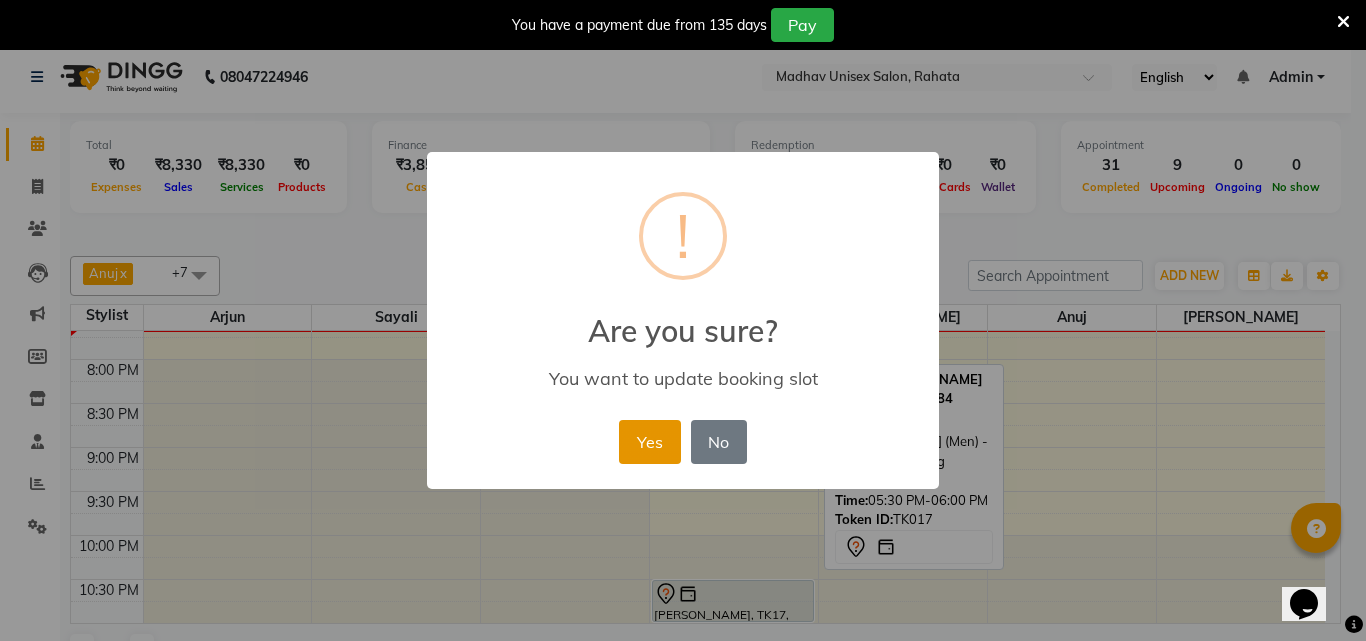 click on "Yes" at bounding box center (649, 442) 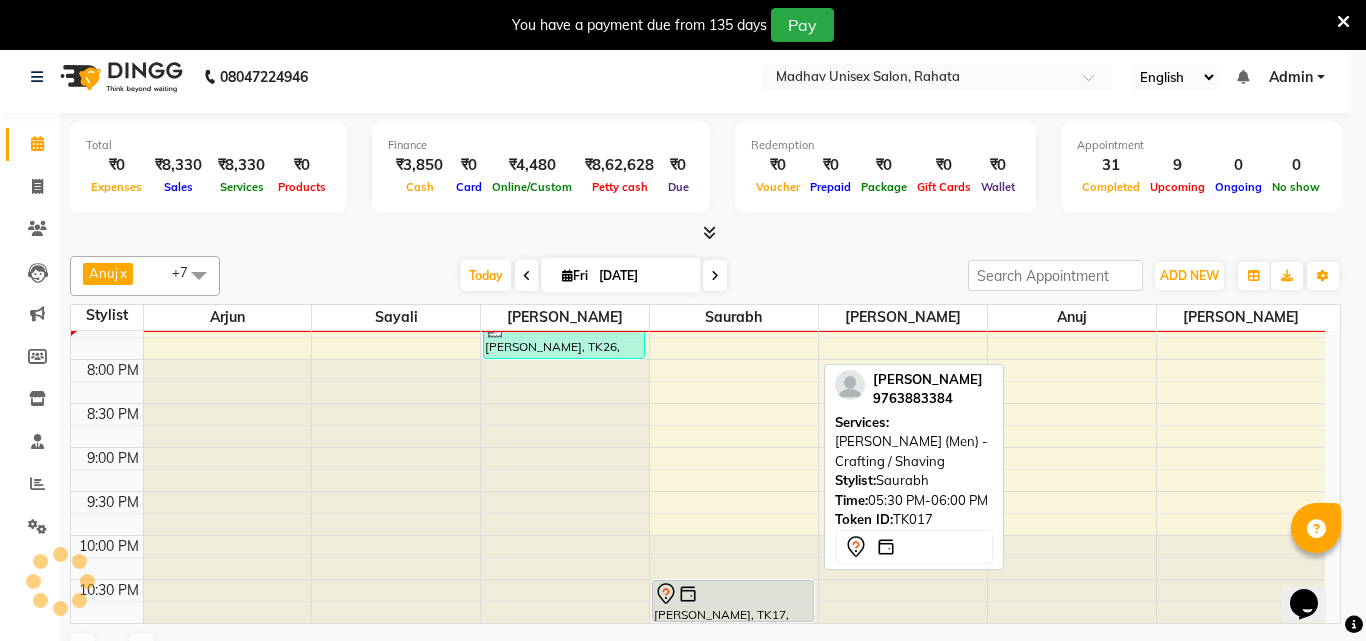 click at bounding box center [565, -872] 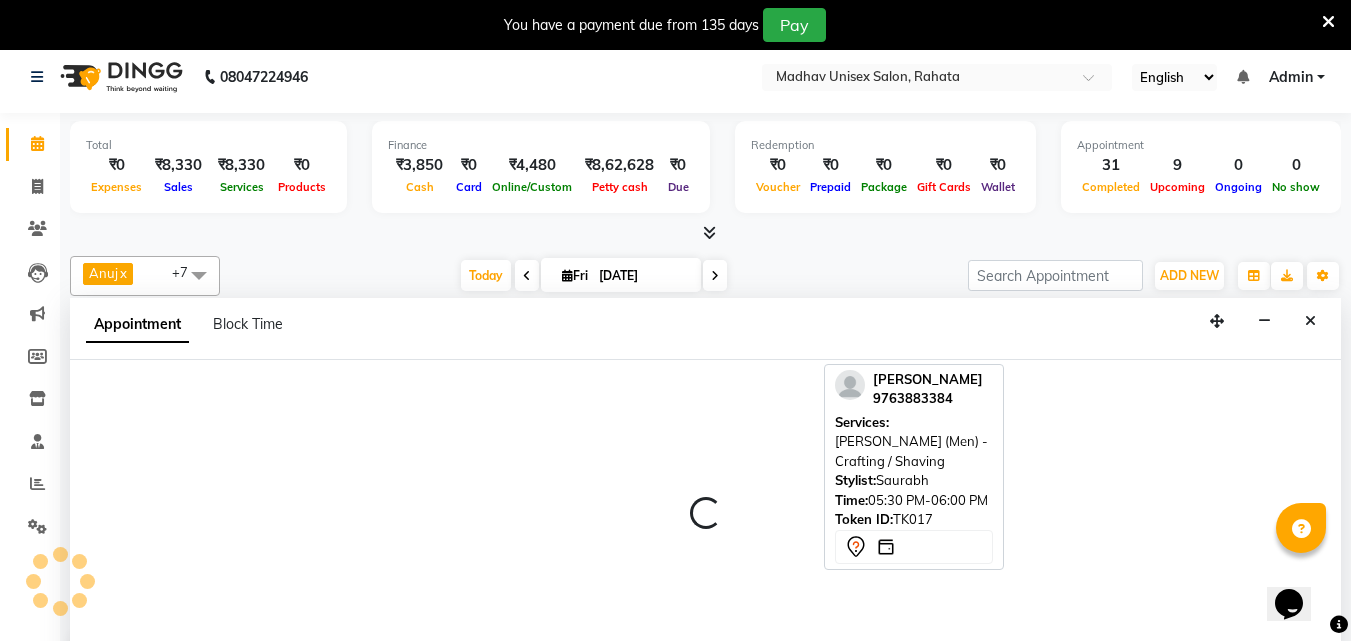select on "14048" 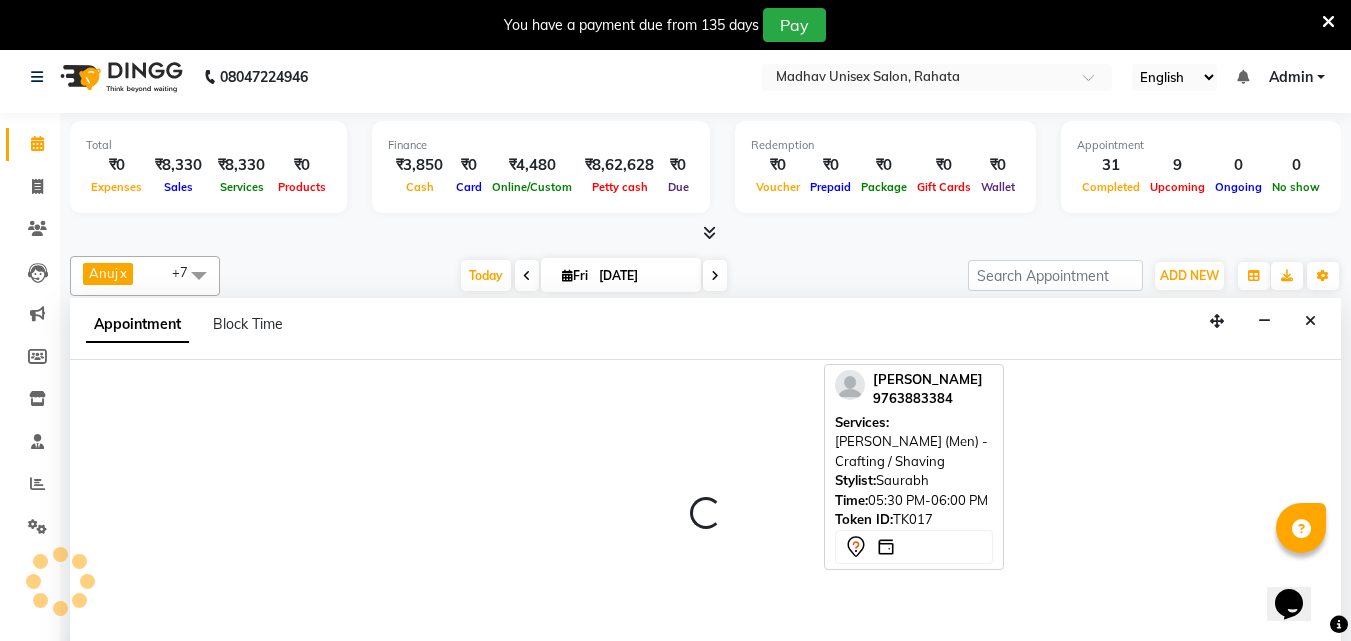 select on "tentative" 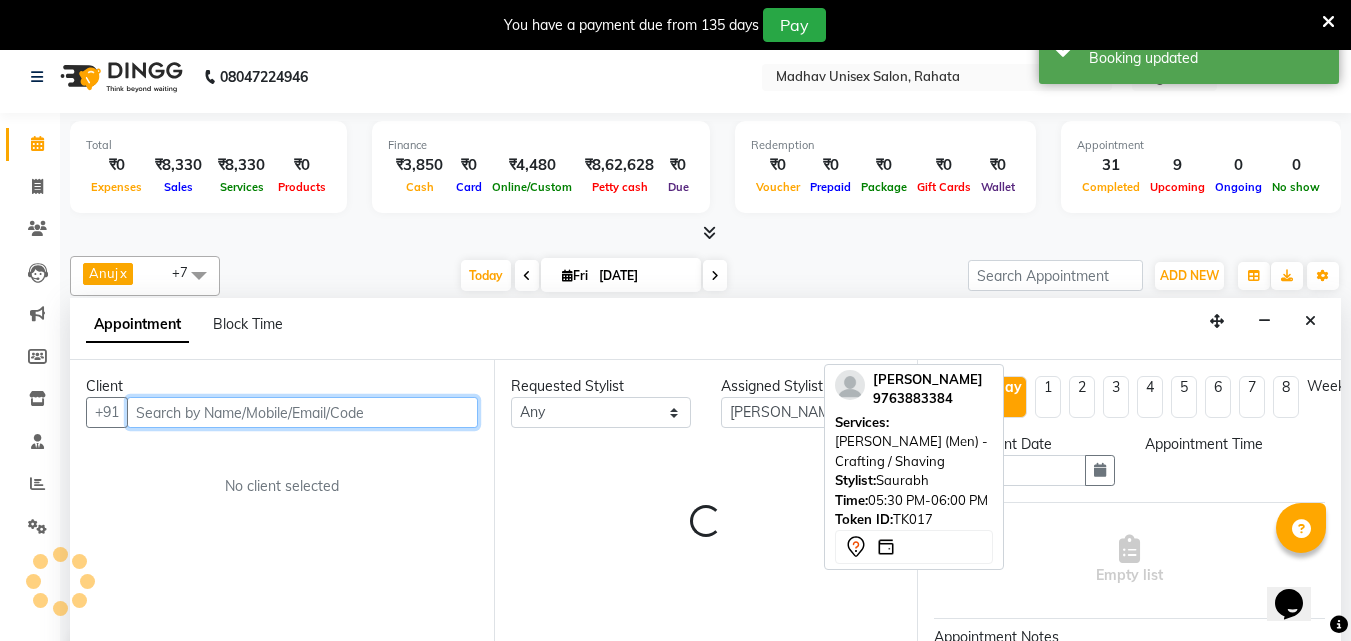 select on "1245" 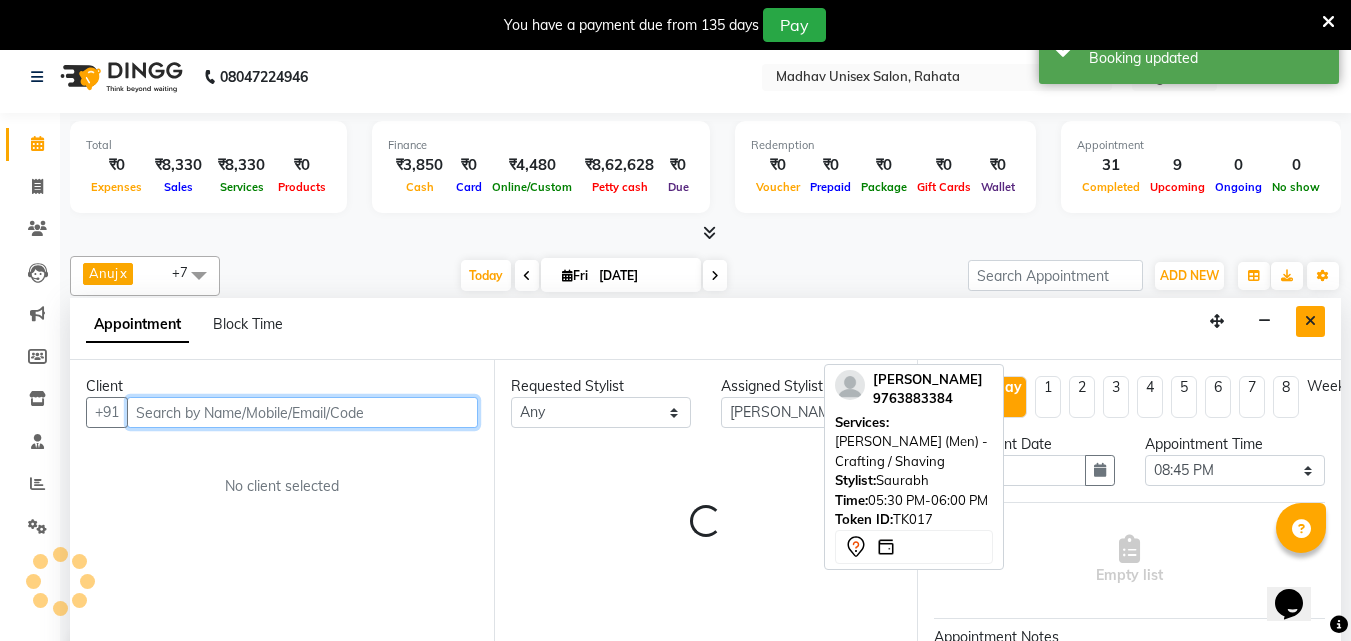 scroll, scrollTop: 51, scrollLeft: 0, axis: vertical 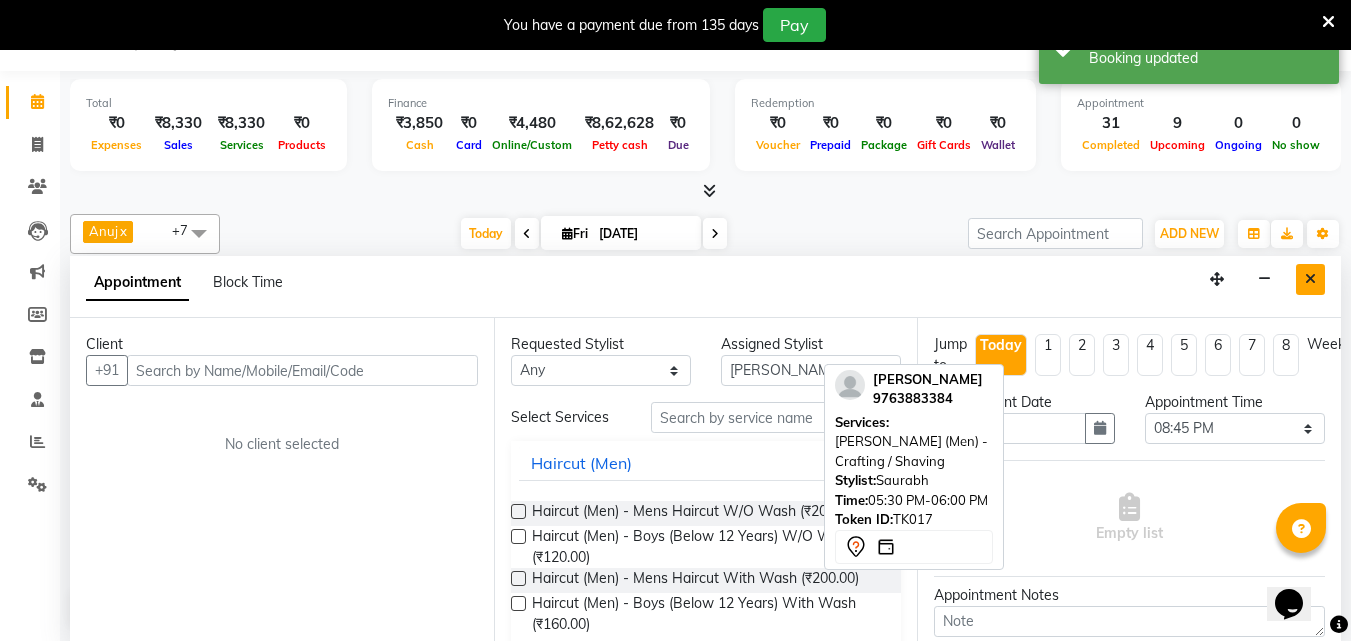 click at bounding box center [1310, 279] 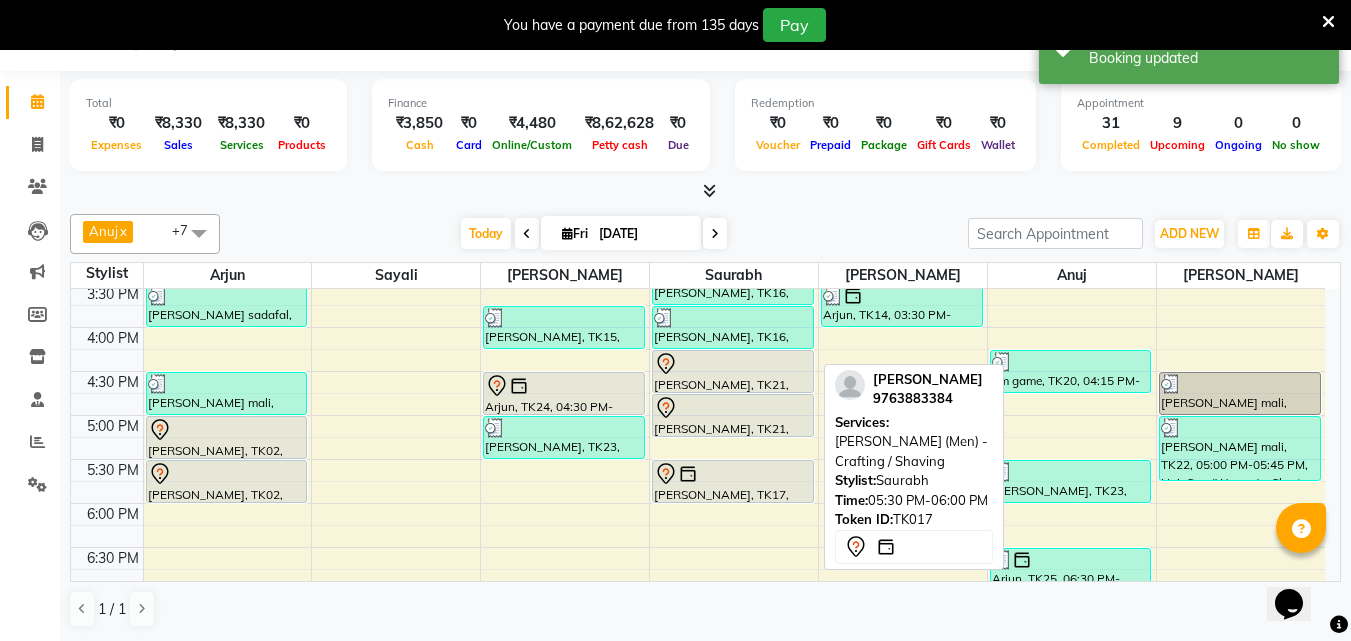 scroll, scrollTop: 858, scrollLeft: 0, axis: vertical 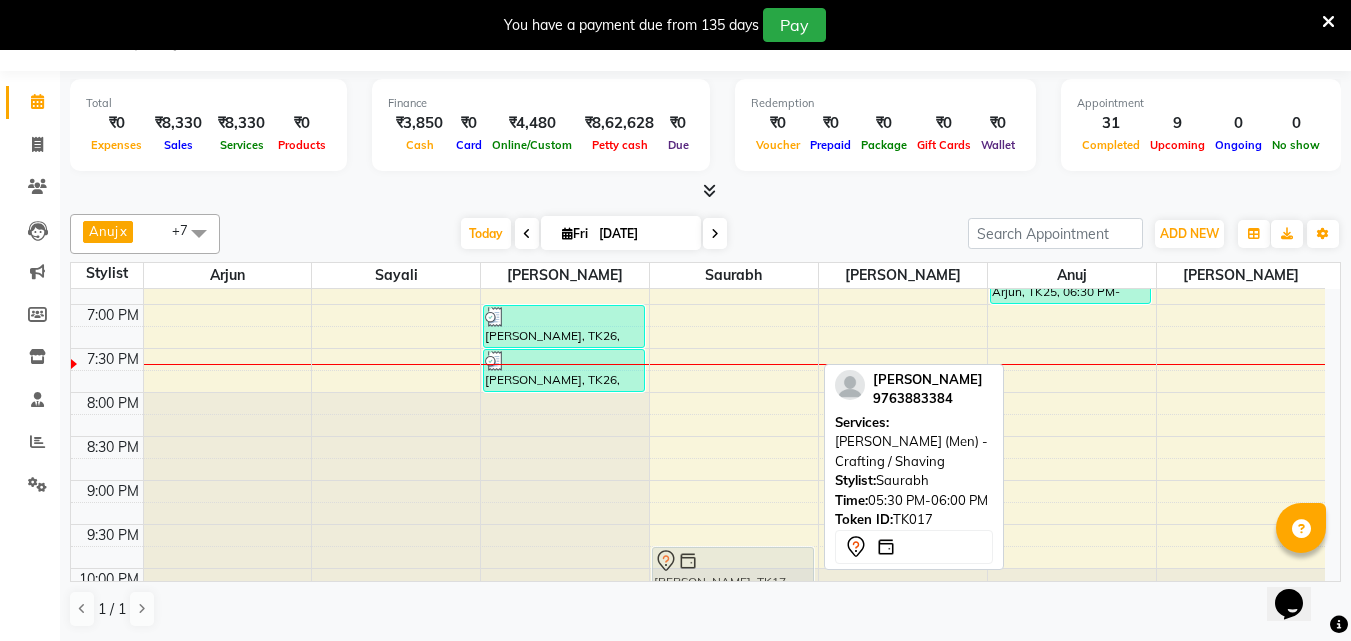 drag, startPoint x: 774, startPoint y: 470, endPoint x: 793, endPoint y: 559, distance: 91.00549 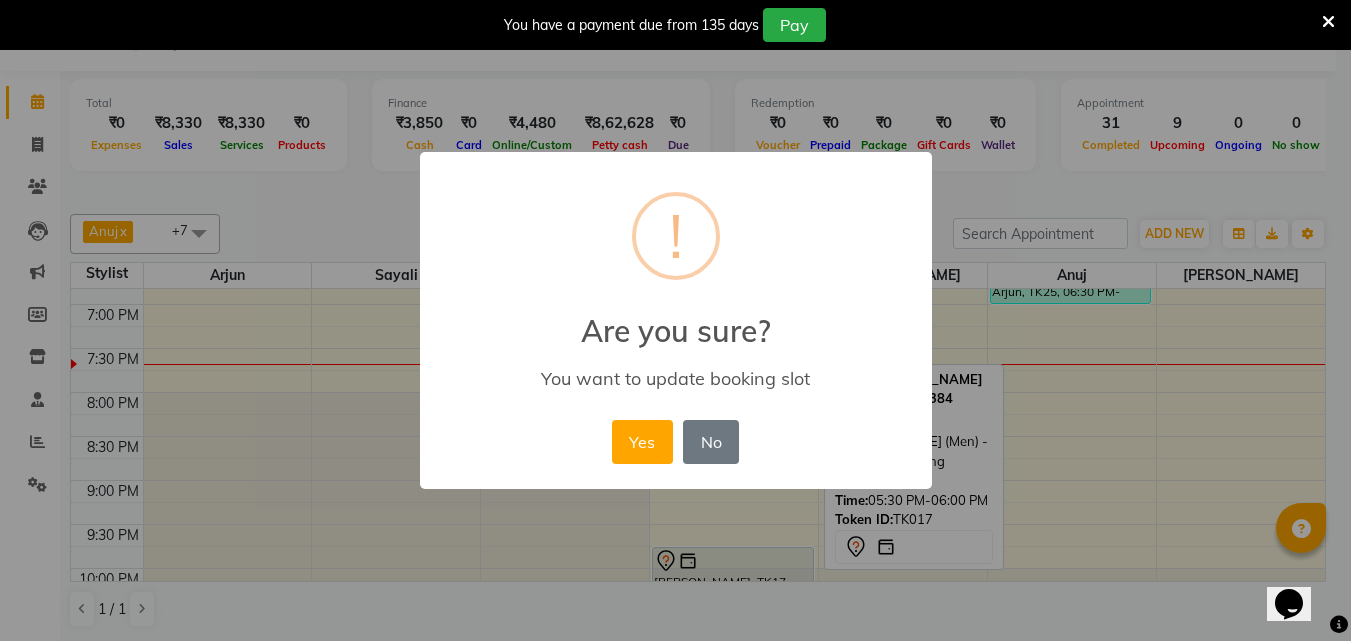 scroll, scrollTop: 1142, scrollLeft: 0, axis: vertical 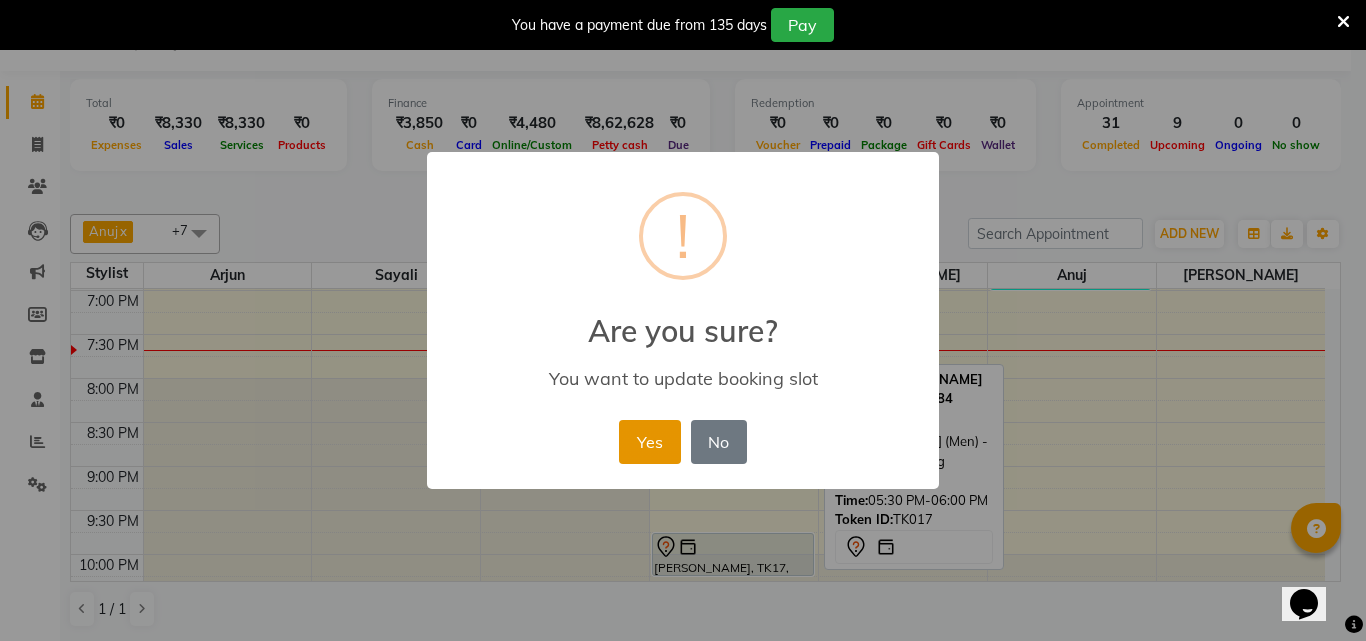 click on "Yes" at bounding box center [649, 442] 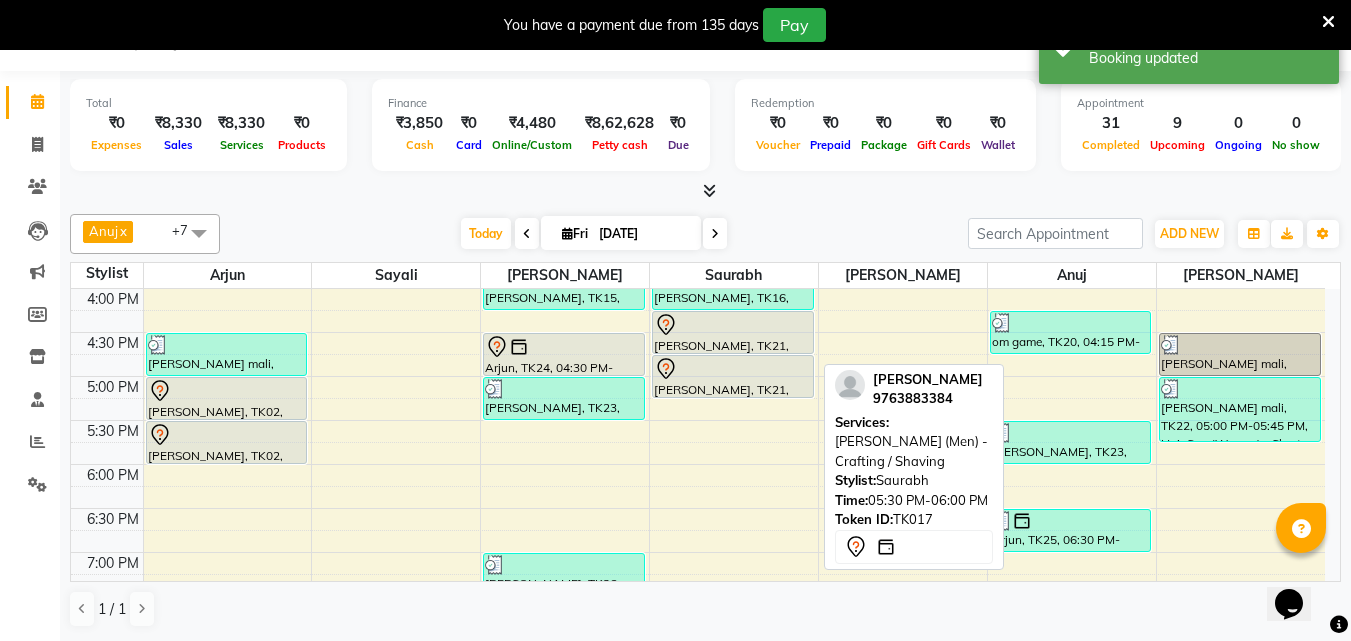 scroll, scrollTop: 821, scrollLeft: 0, axis: vertical 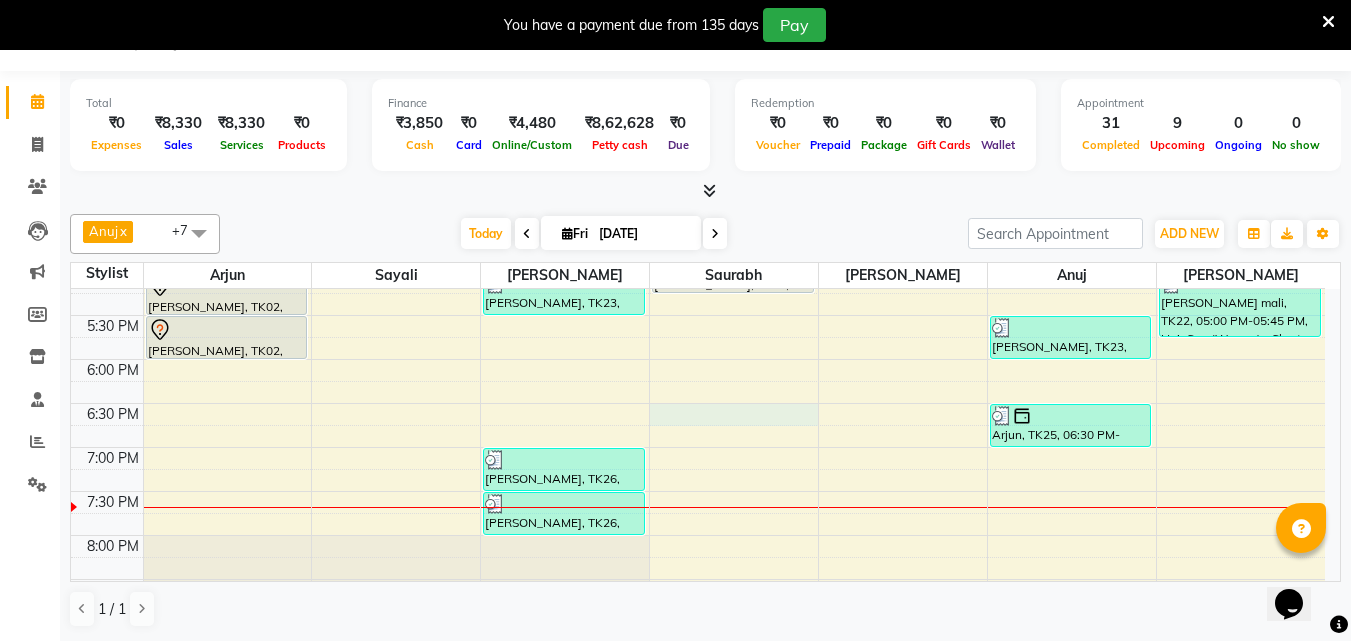 click on "6:00 AM 6:30 AM 7:00 AM 7:30 AM 8:00 AM 8:30 AM 9:00 AM 9:30 AM 10:00 AM 10:30 AM 11:00 AM 11:30 AM 12:00 PM 12:30 PM 1:00 PM 1:30 PM 2:00 PM 2:30 PM 3:00 PM 3:30 PM 4:00 PM 4:30 PM 5:00 PM 5:30 PM 6:00 PM 6:30 PM 7:00 PM 7:30 PM 8:00 PM 8:30 PM 9:00 PM 9:30 PM 10:00 PM 10:30 PM     avinash chaudhari, TK03, 11:00 AM-11:30 AM, Beard (Men)  - Beard Trim     rutuja sadafal, TK13, 03:30 PM-04:00 PM, Haircut (Women)  - Womens Haircut Without Wash     rohidas mali, TK22, 04:30 PM-05:00 PM, Haircut (Men)  - Mens Haircut W/O Wash             aaryan adhane, TK02, 05:00 PM-05:30 PM, Haircut (Men)  - Mens Haircut W/O Wash             aaryan adhane, TK02, 05:30 PM-06:00 PM, Haircut (Men)  - Mens Haircut W/O Wash     MAHESH TRIBHON, TK19, 09:00 AM-09:30 AM, Haircut (Men)  - Mens Haircut W/O Wash     MAHESH TRIBHON, TK19, 09:30 AM-10:00 AM, Beard (Men)  - Beard Trim     Arjun, TK01, 10:00 AM-10:30 AM, Haircut (Men)  - Mens Haircut W/O Wash     Arjun, TK01, 10:30 AM-11:00 AM, Beard (Men)  - Beard Trim" at bounding box center [698, 51] 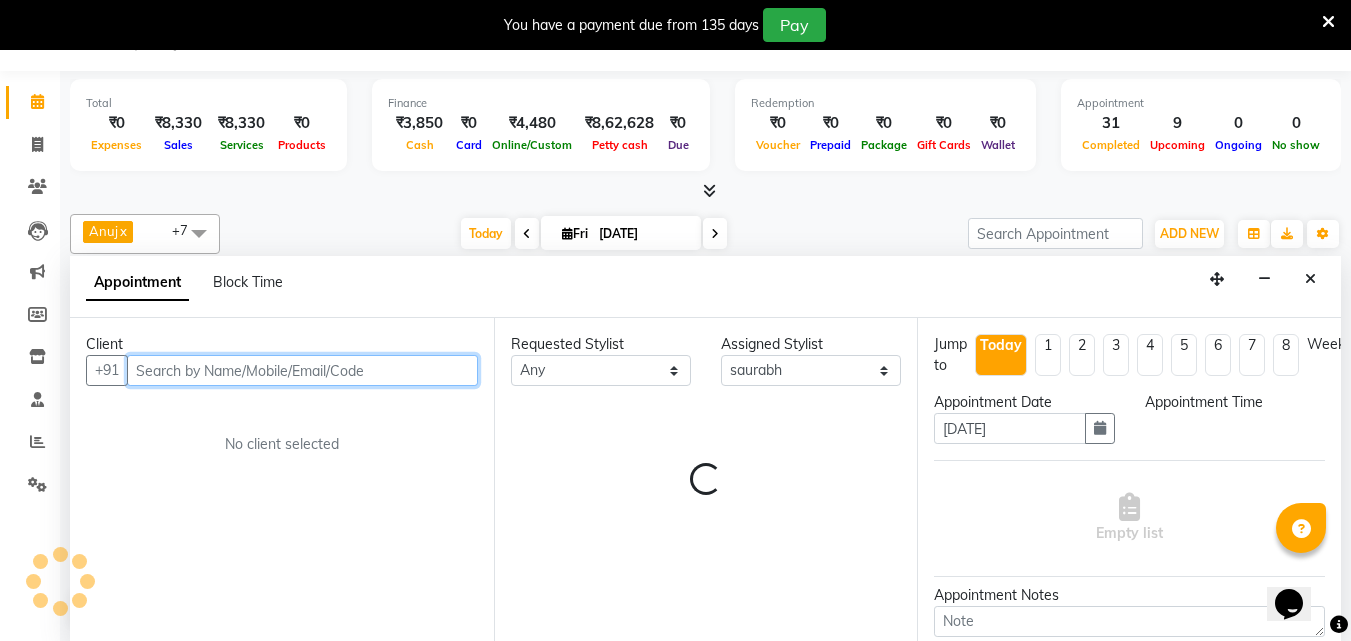 select on "1110" 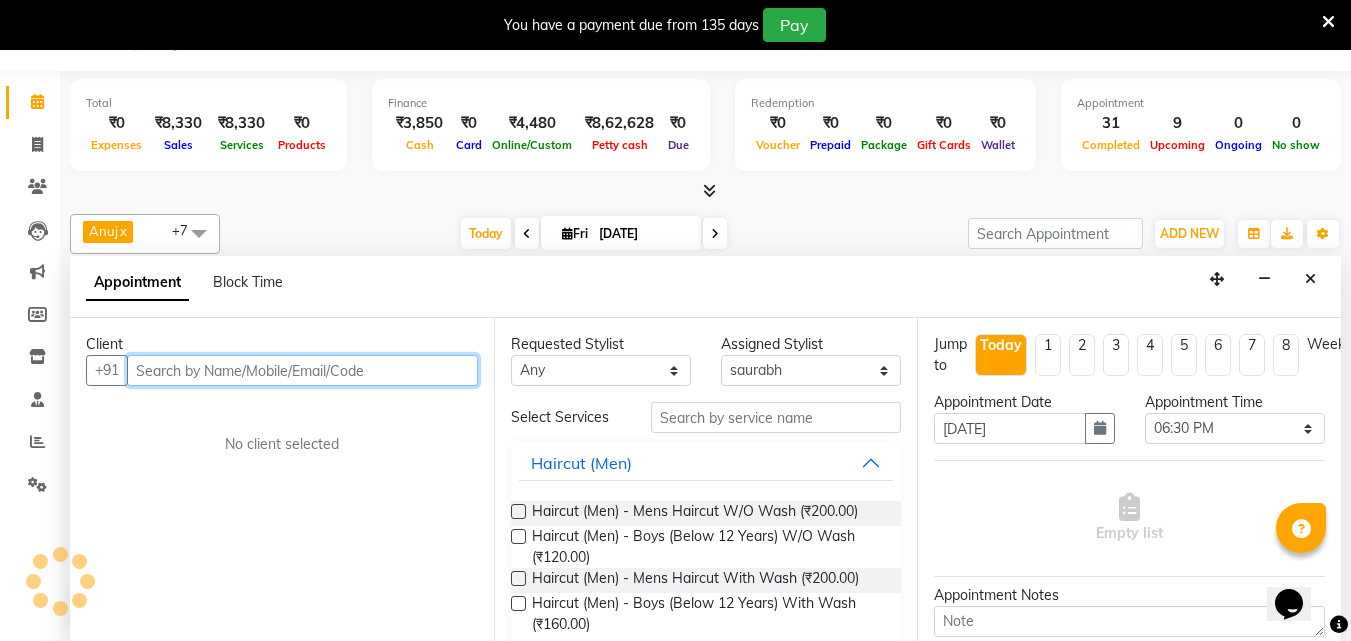 click at bounding box center [302, 370] 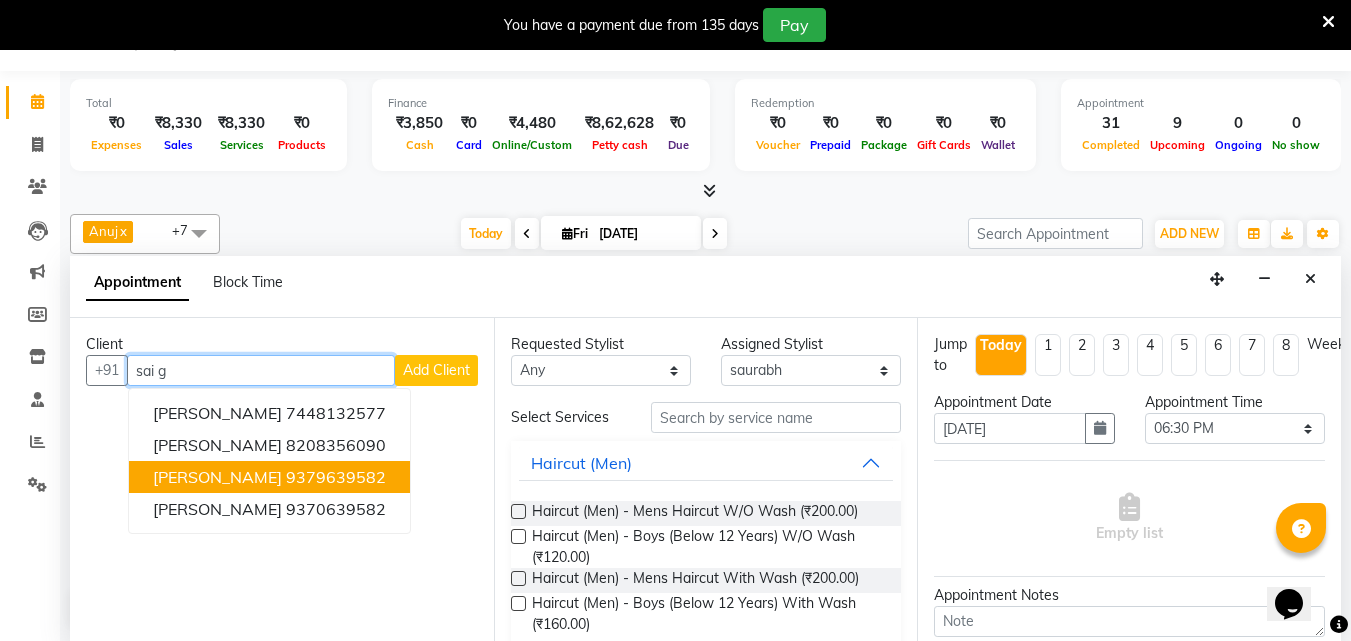 click on "sai gadekar  9379639582" at bounding box center [269, 477] 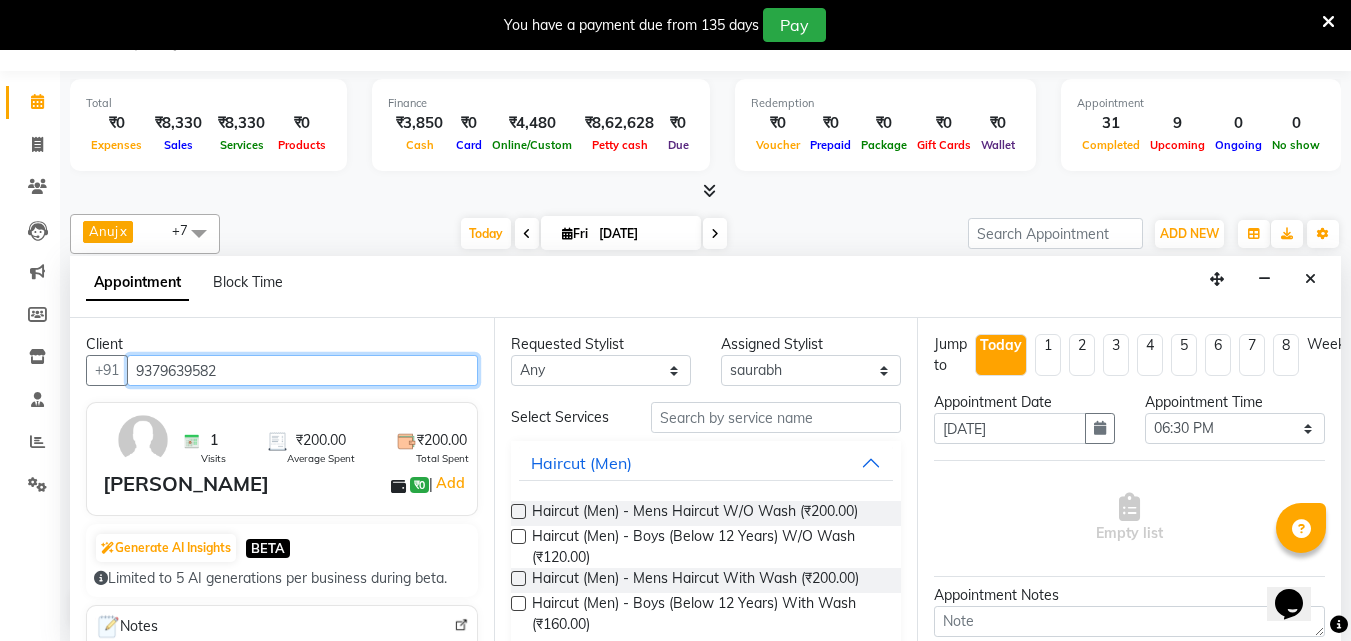 type on "9379639582" 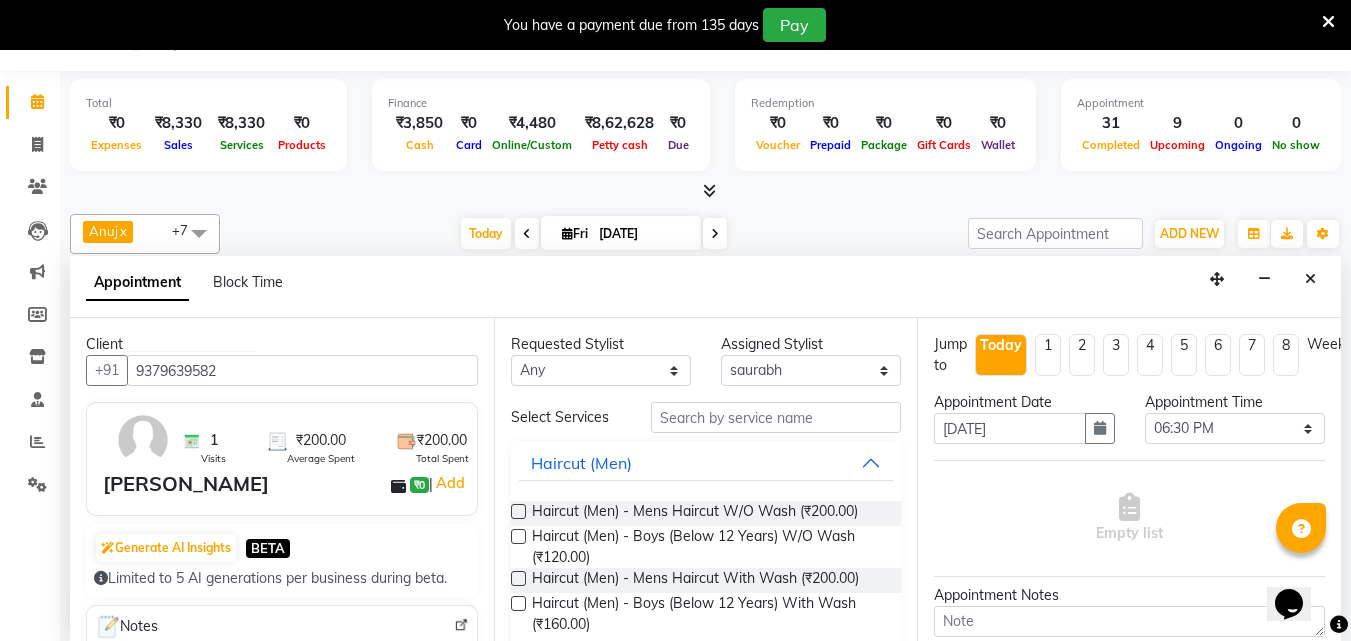 click at bounding box center (518, 578) 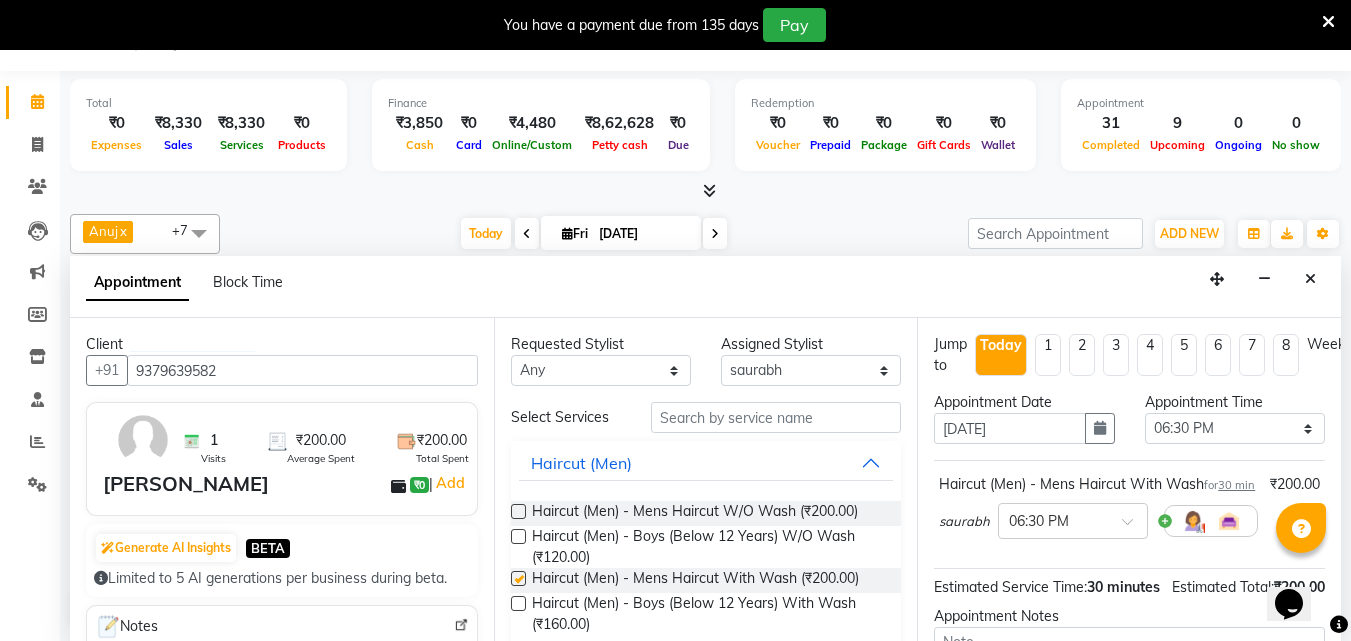 checkbox on "false" 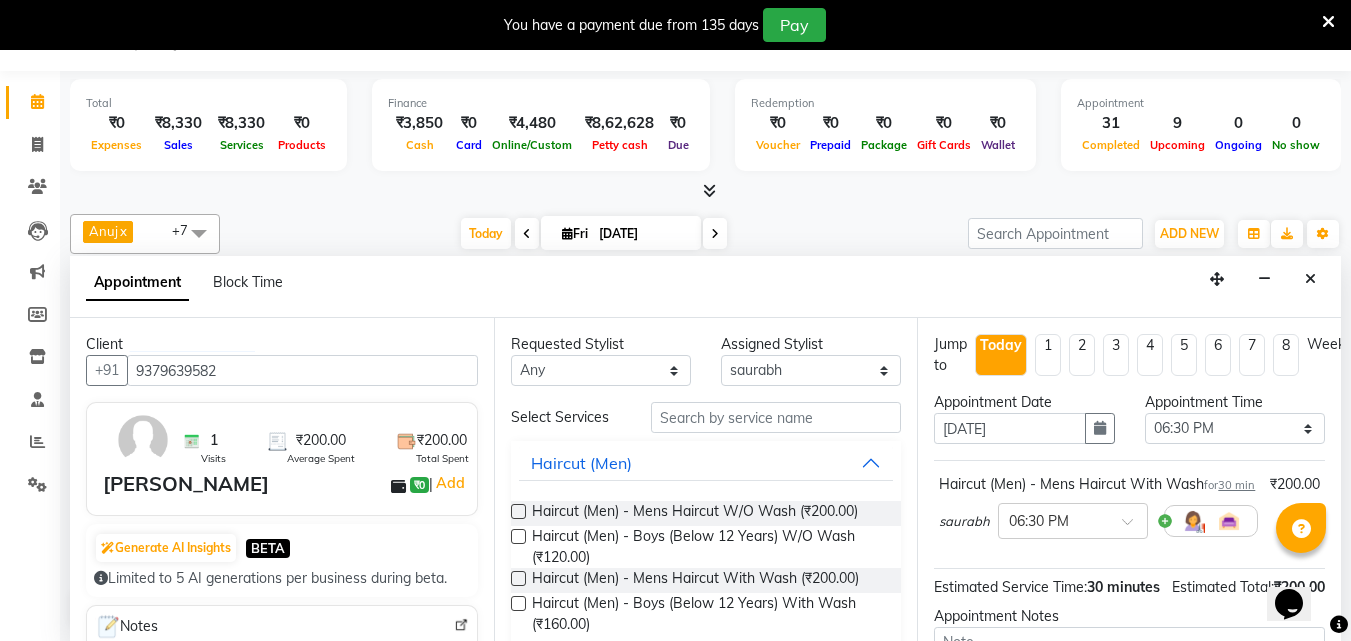 scroll, scrollTop: 282, scrollLeft: 0, axis: vertical 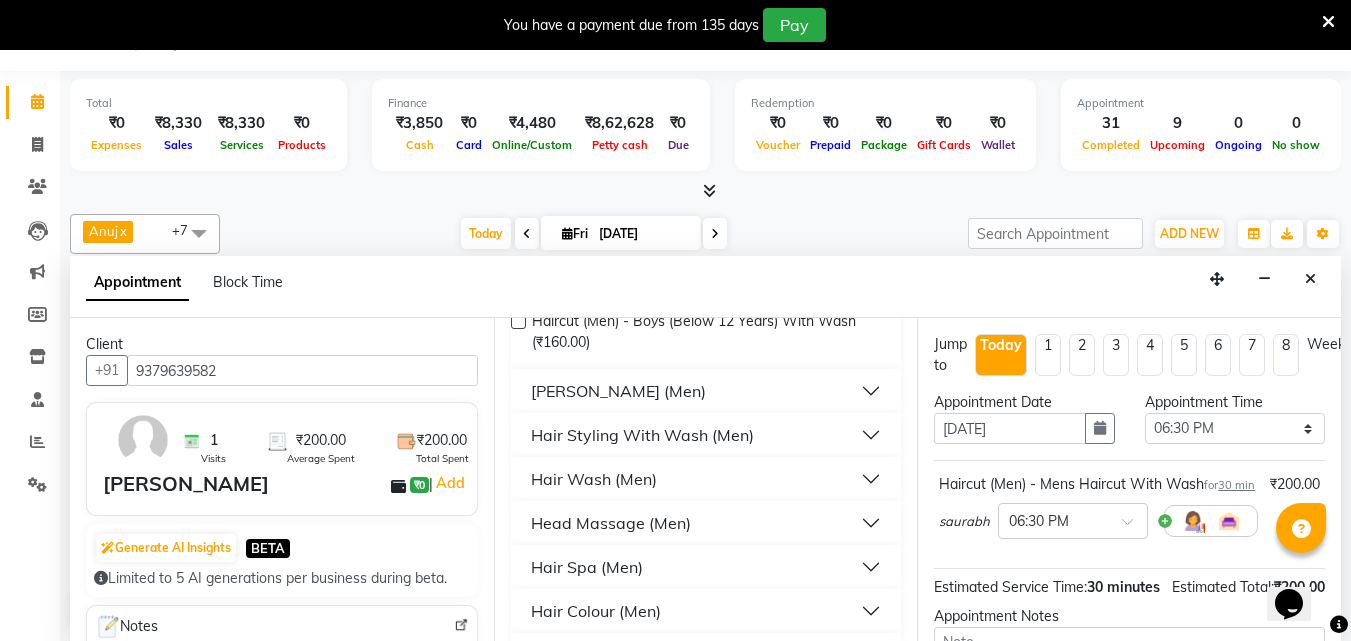 click on "[PERSON_NAME] (Men)" at bounding box center [706, 391] 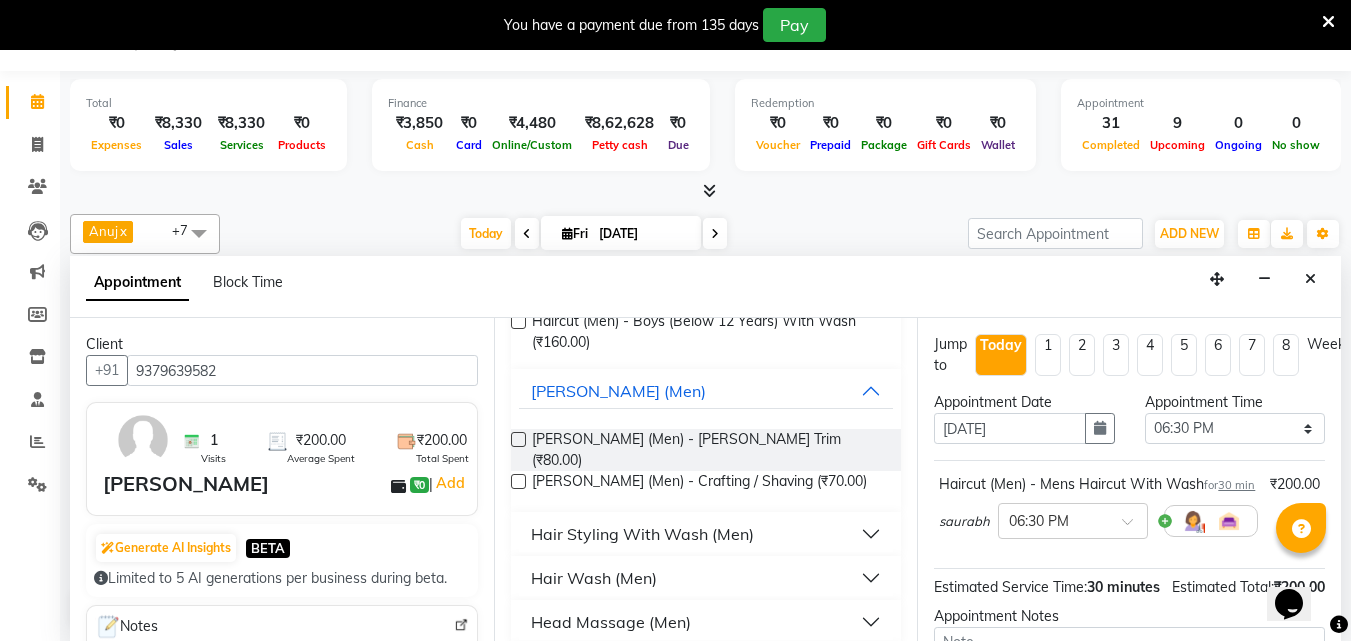 click at bounding box center [518, 481] 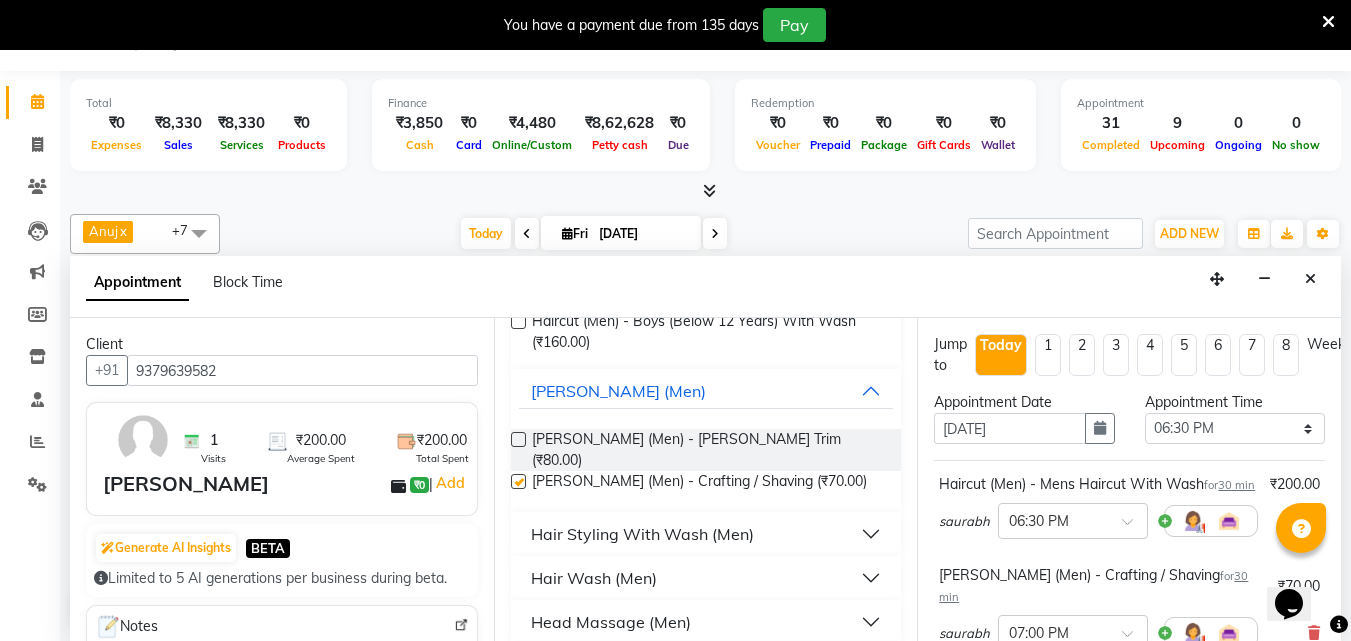checkbox on "false" 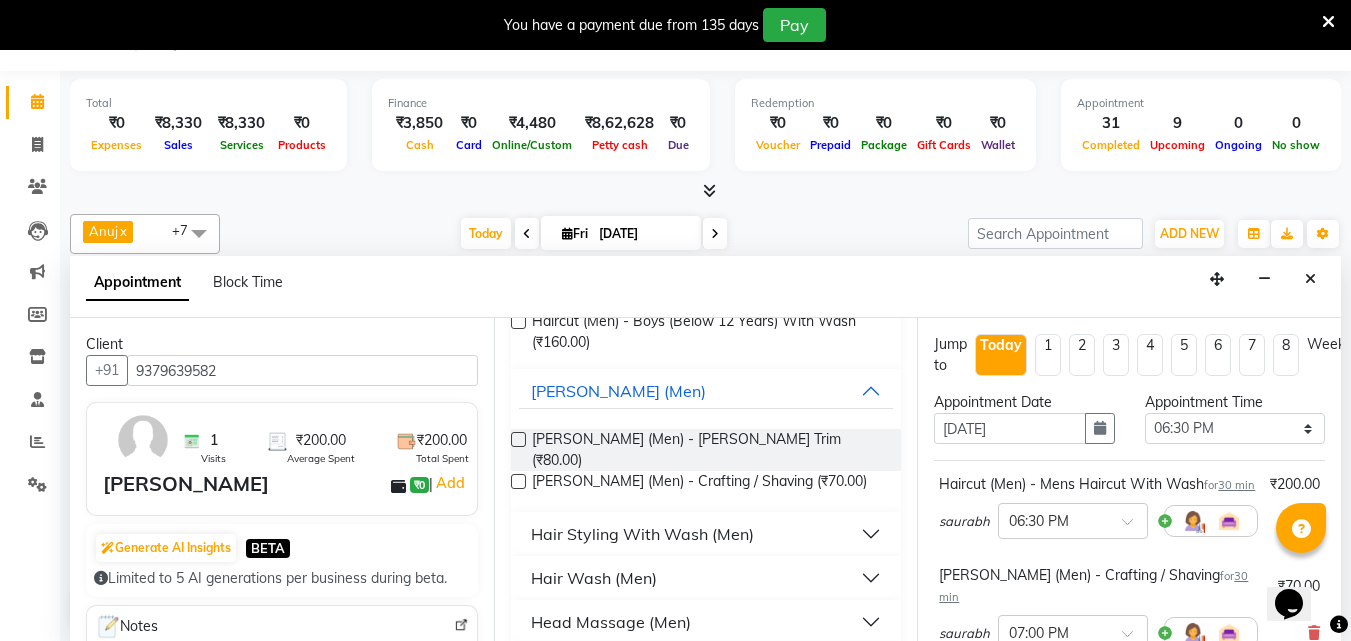 scroll, scrollTop: 321, scrollLeft: 0, axis: vertical 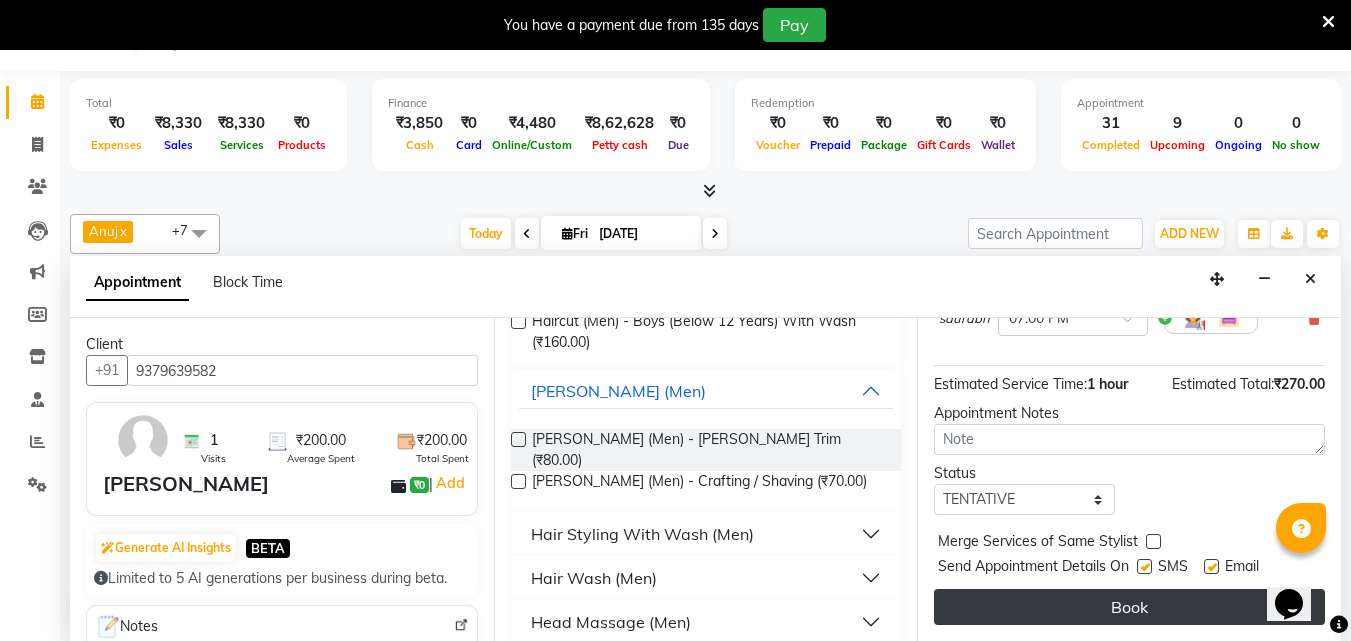 click on "Book" at bounding box center [1129, 607] 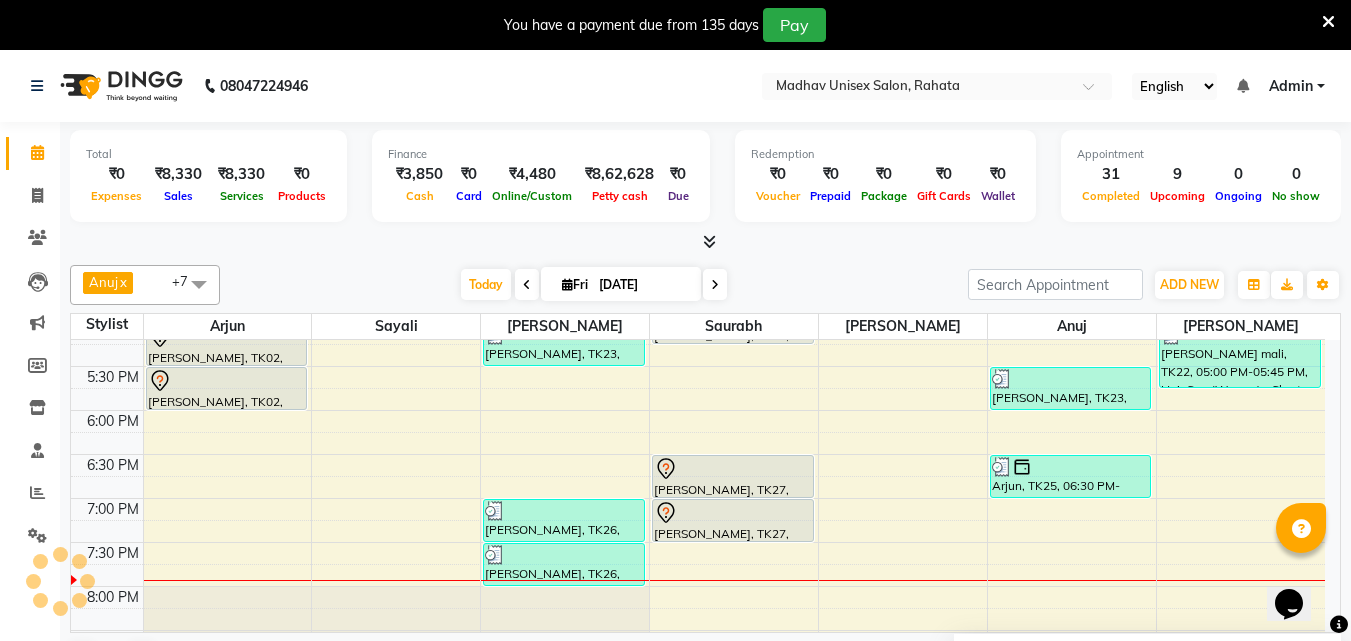 scroll, scrollTop: 51, scrollLeft: 0, axis: vertical 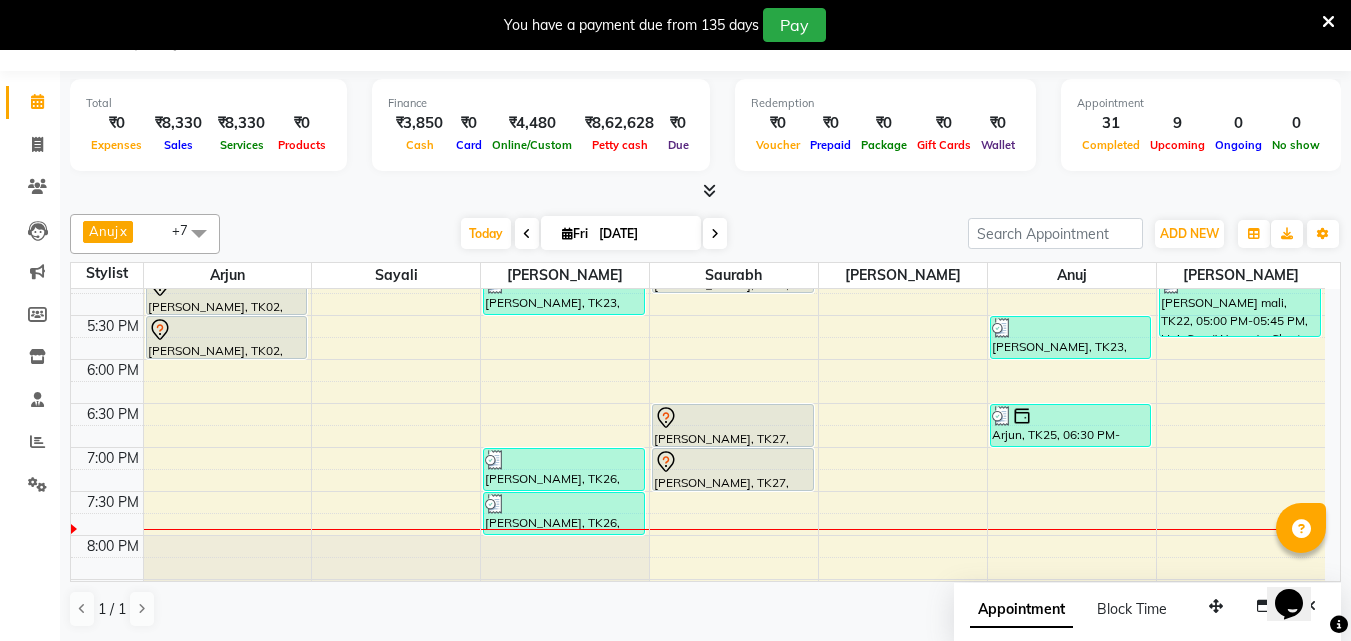 click on "6:00 AM 6:30 AM 7:00 AM 7:30 AM 8:00 AM 8:30 AM 9:00 AM 9:30 AM 10:00 AM 10:30 AM 11:00 AM 11:30 AM 12:00 PM 12:30 PM 1:00 PM 1:30 PM 2:00 PM 2:30 PM 3:00 PM 3:30 PM 4:00 PM 4:30 PM 5:00 PM 5:30 PM 6:00 PM 6:30 PM 7:00 PM 7:30 PM 8:00 PM 8:30 PM 9:00 PM 9:30 PM 10:00 PM 10:30 PM     avinash chaudhari, TK03, 11:00 AM-11:30 AM, Beard (Men)  - Beard Trim     rutuja sadafal, TK13, 03:30 PM-04:00 PM, Haircut (Women)  - Womens Haircut Without Wash     rohidas mali, TK22, 04:30 PM-05:00 PM, Haircut (Men)  - Mens Haircut W/O Wash             aaryan adhane, TK02, 05:00 PM-05:30 PM, Haircut (Men)  - Mens Haircut W/O Wash             aaryan adhane, TK02, 05:30 PM-06:00 PM, Haircut (Men)  - Mens Haircut W/O Wash     MAHESH TRIBHON, TK19, 09:00 AM-09:30 AM, Haircut (Men)  - Mens Haircut W/O Wash     MAHESH TRIBHON, TK19, 09:30 AM-10:00 AM, Beard (Men)  - Beard Trim     Arjun, TK01, 10:00 AM-10:30 AM, Haircut (Men)  - Mens Haircut W/O Wash     Arjun, TK01, 10:30 AM-11:00 AM, Beard (Men)  - Beard Trim" at bounding box center (698, 51) 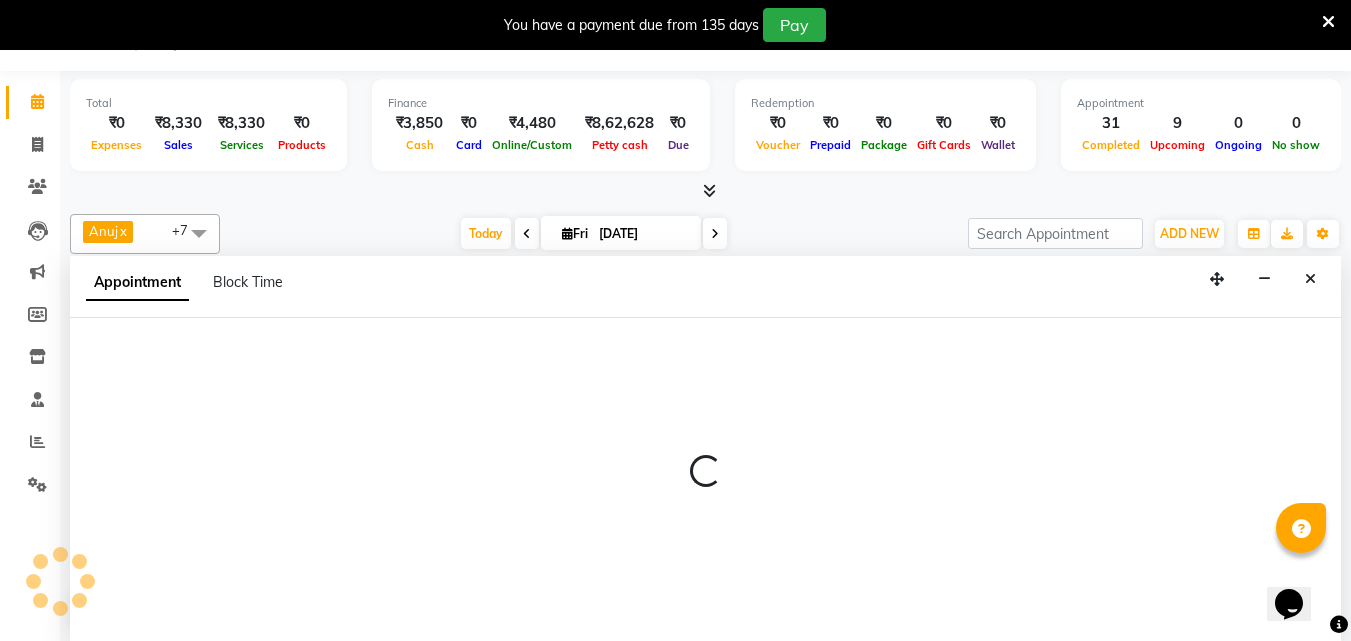 select on "60298" 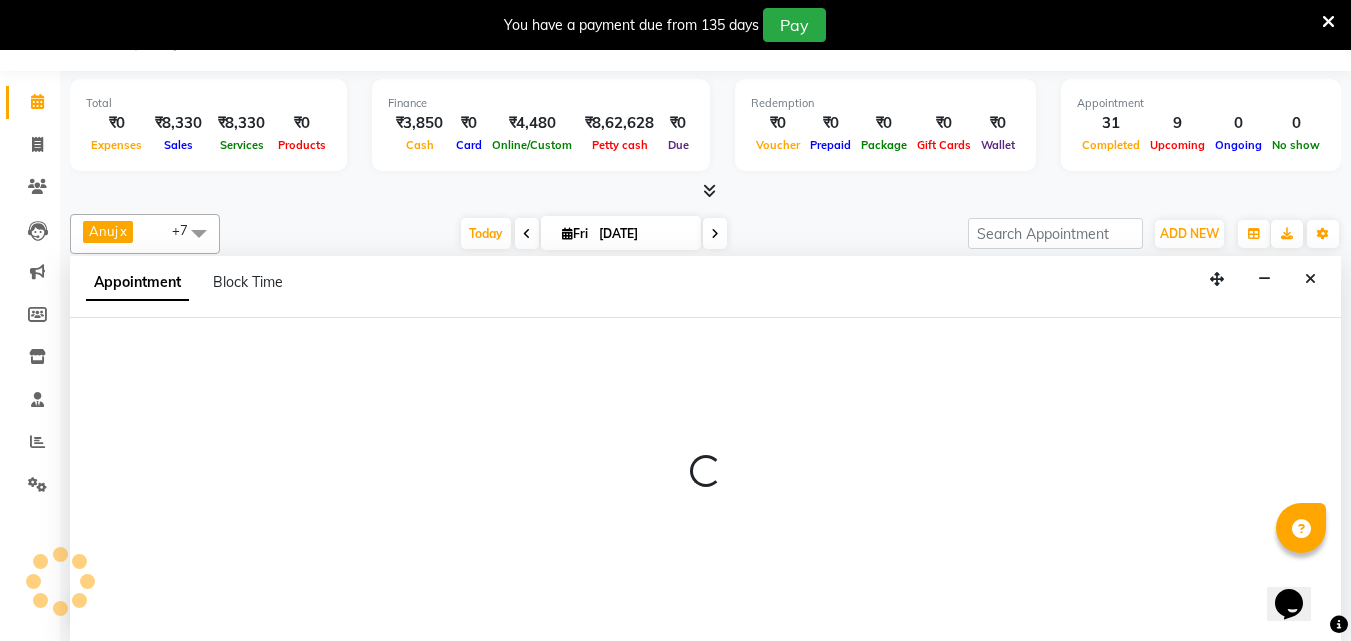select on "tentative" 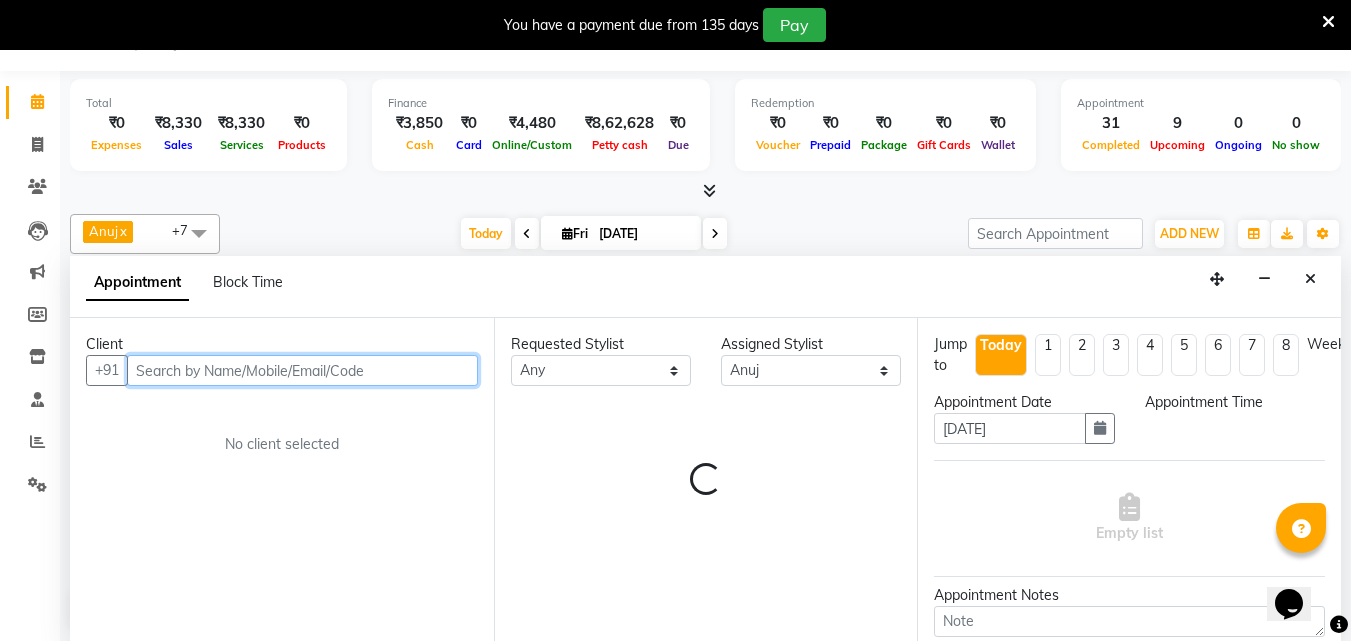 select on "1155" 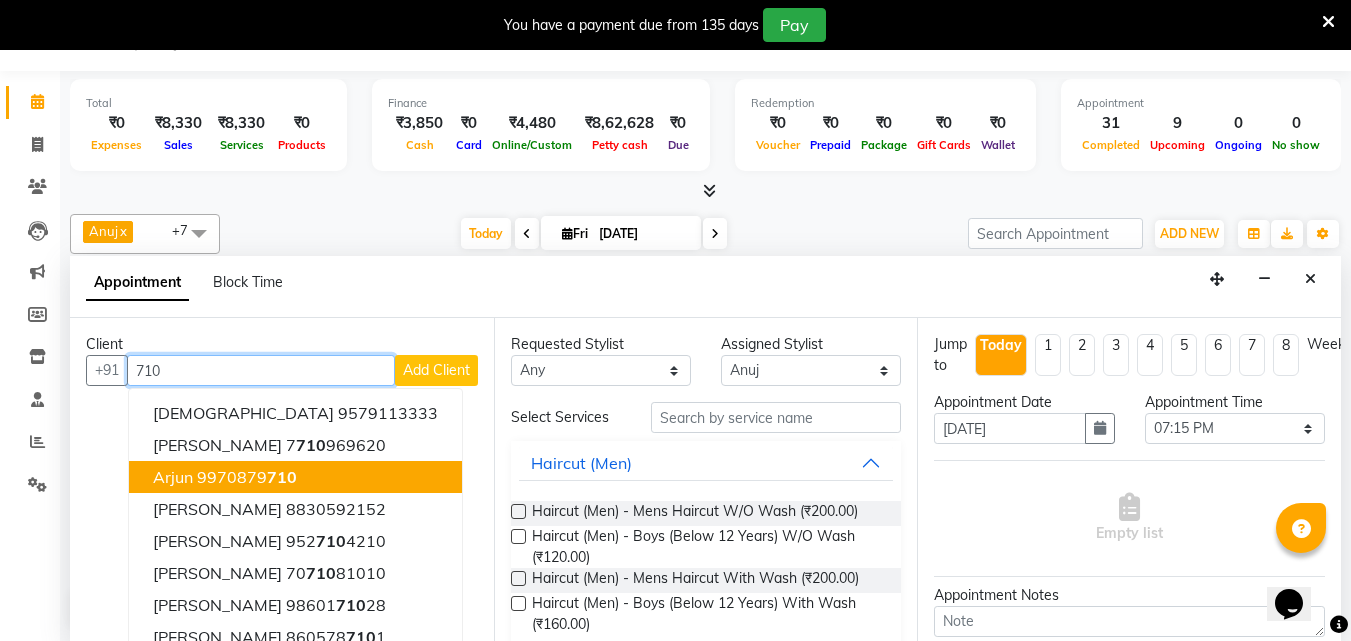 click on "Arjun  9970879 710" at bounding box center (295, 477) 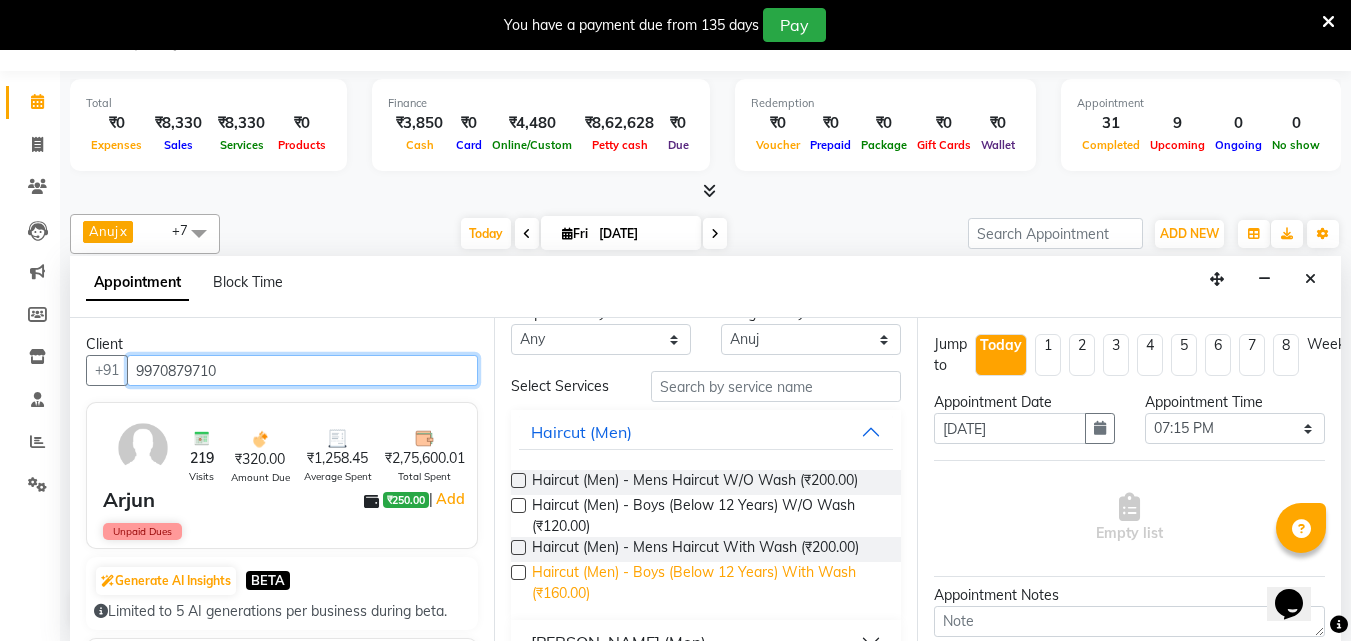 scroll, scrollTop: 105, scrollLeft: 0, axis: vertical 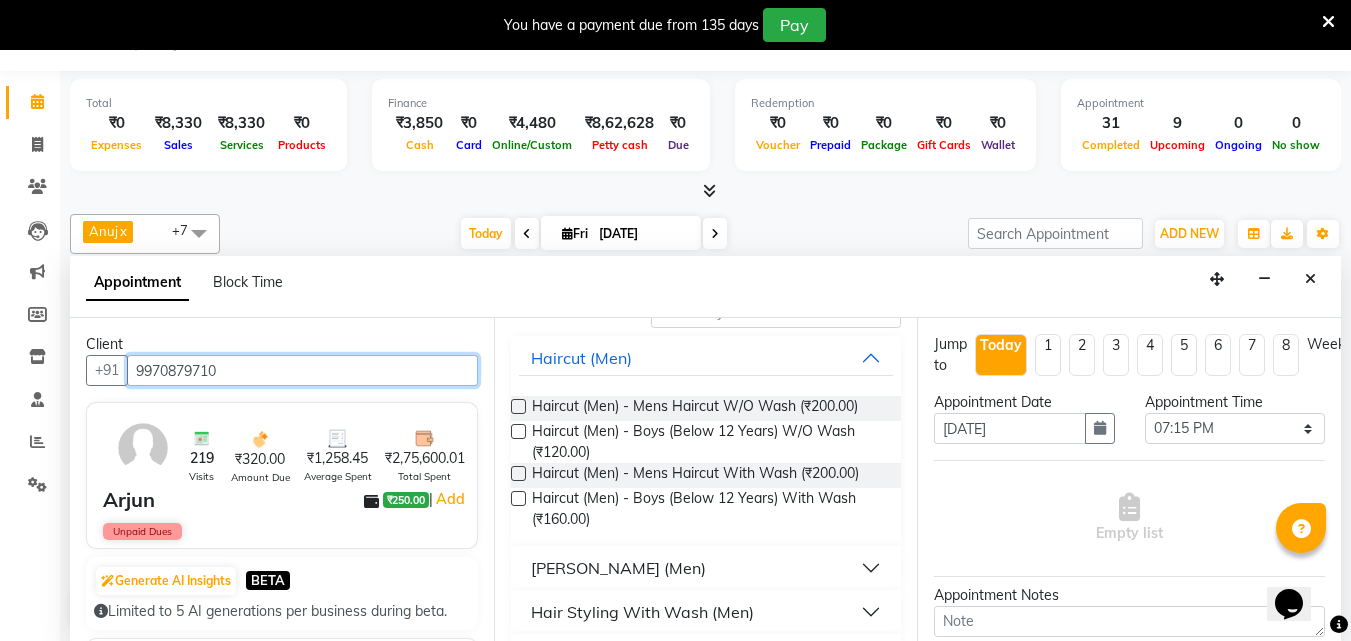 type on "9970879710" 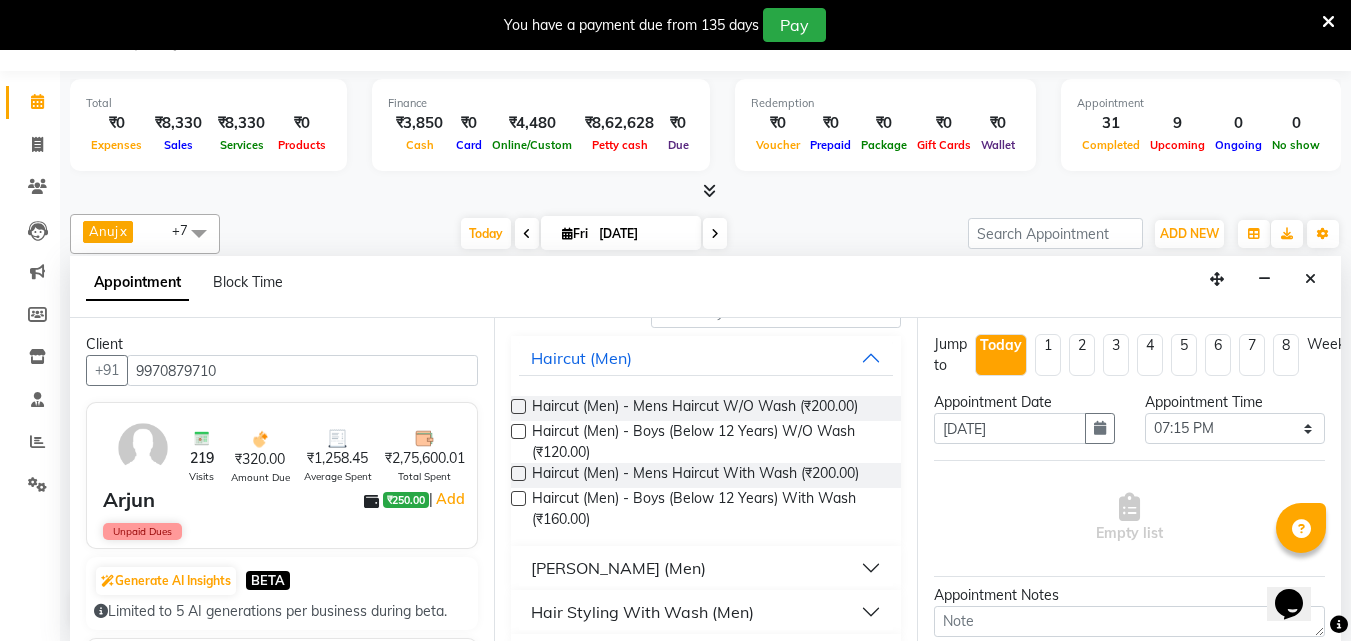 click on "[PERSON_NAME] (Men)" at bounding box center (706, 568) 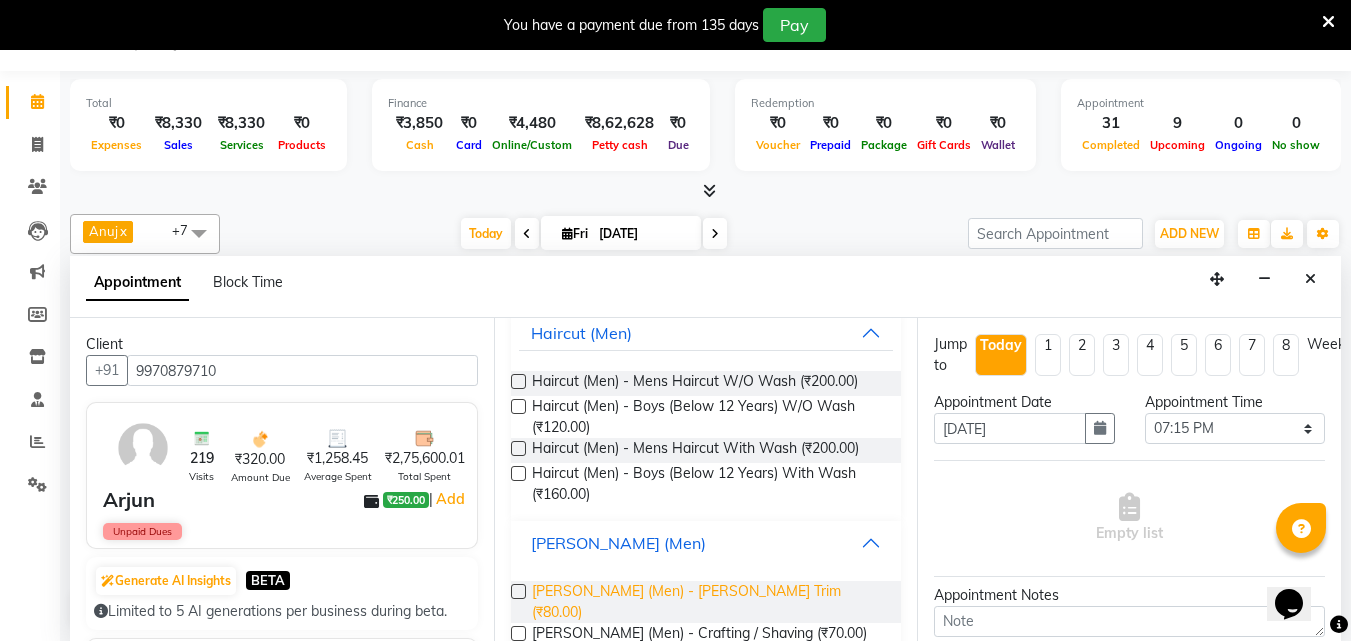 scroll, scrollTop: 141, scrollLeft: 0, axis: vertical 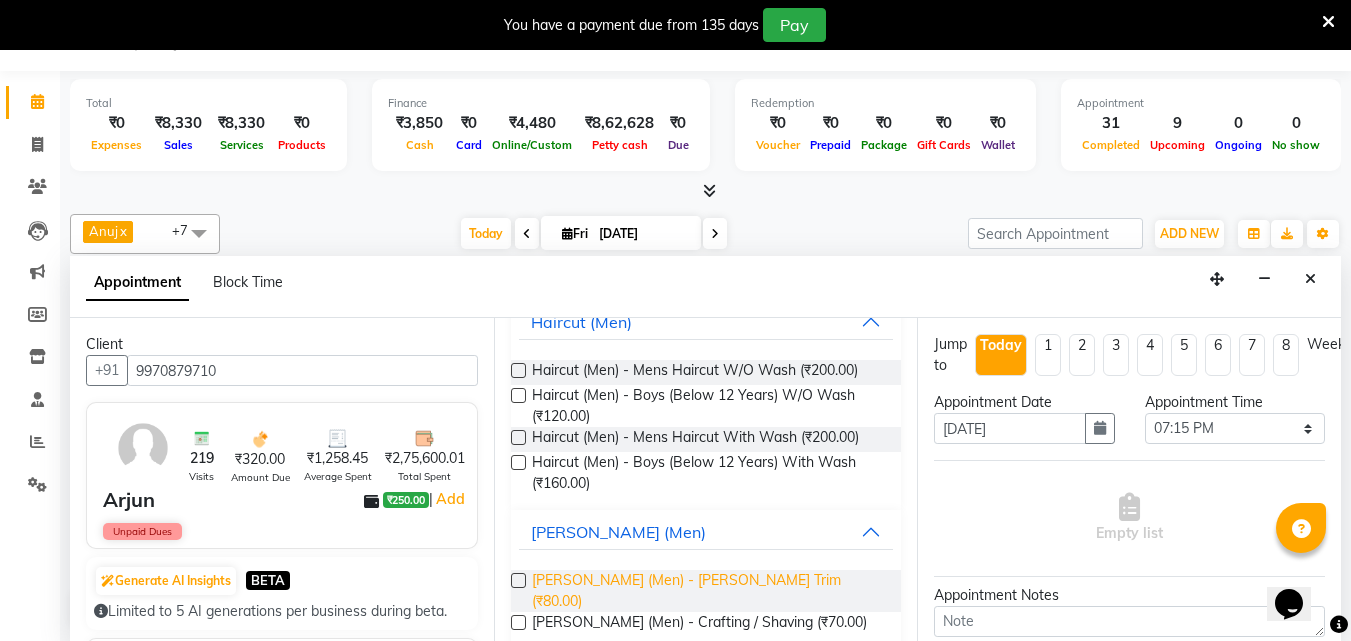 click on "[PERSON_NAME] (Men)  - [PERSON_NAME] Trim (₹80.00)" at bounding box center (709, 591) 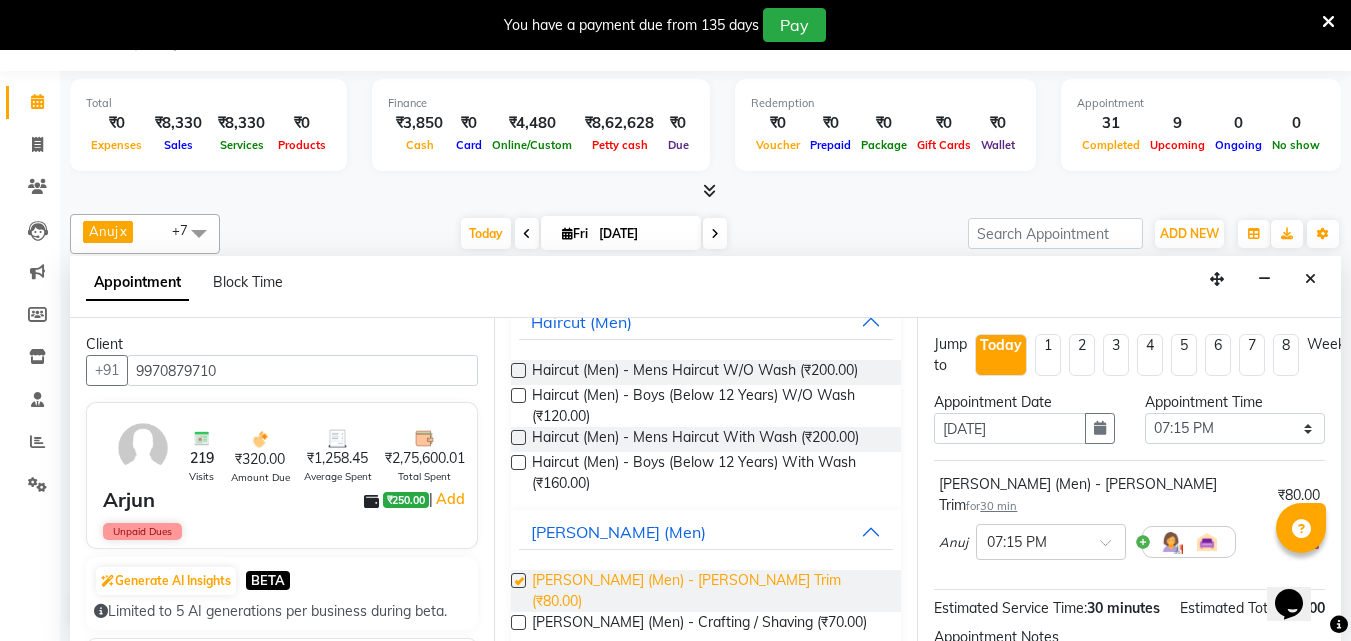checkbox on "false" 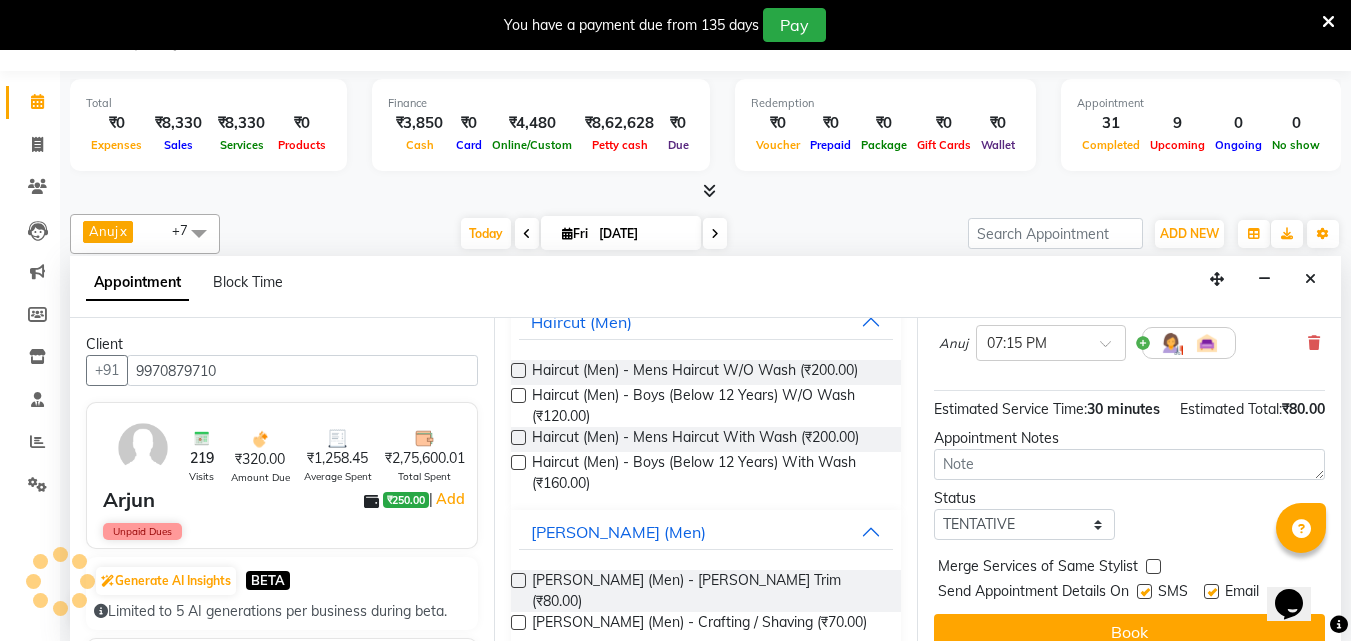 scroll, scrollTop: 239, scrollLeft: 0, axis: vertical 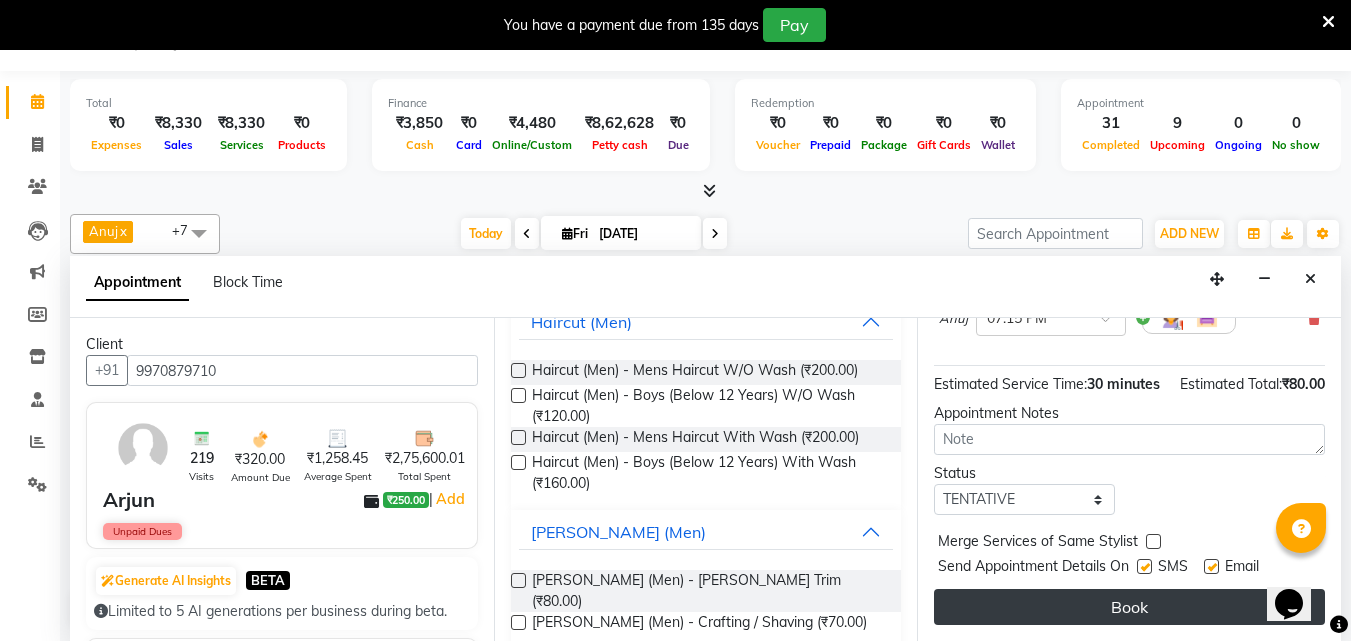 click on "Book" at bounding box center (1129, 607) 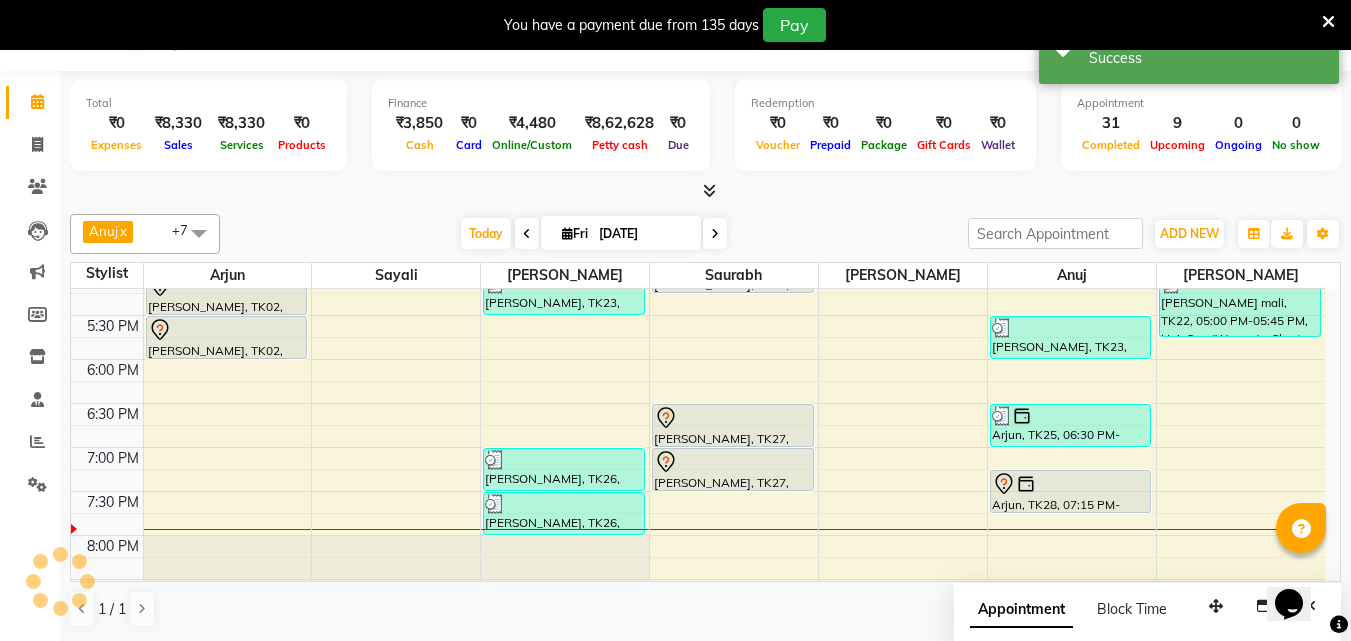 scroll, scrollTop: 0, scrollLeft: 0, axis: both 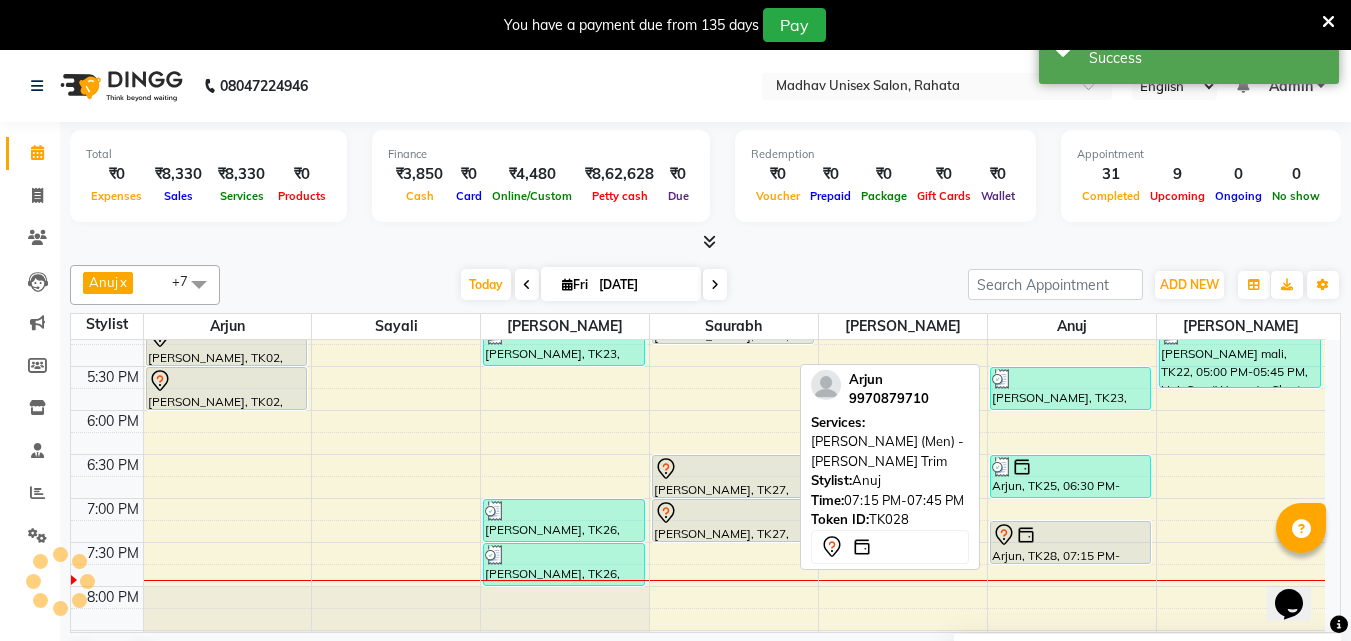 click at bounding box center [1071, 535] 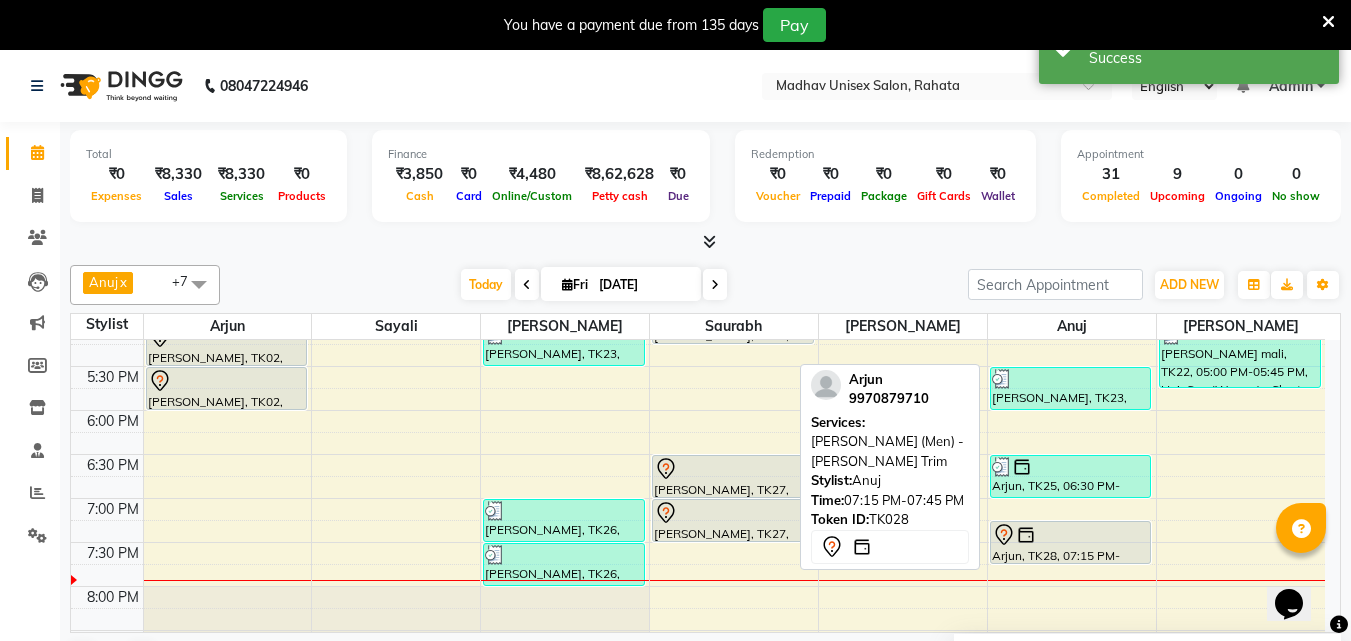click at bounding box center [1071, 535] 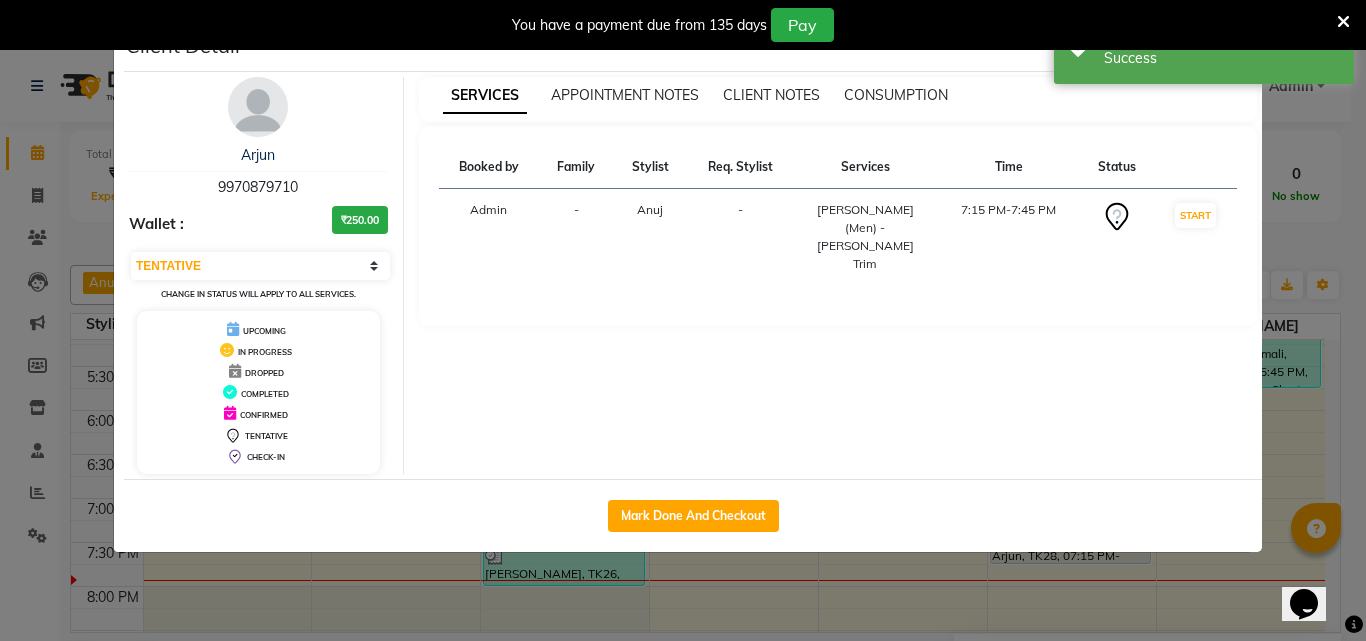 click on "Mark Done And Checkout" 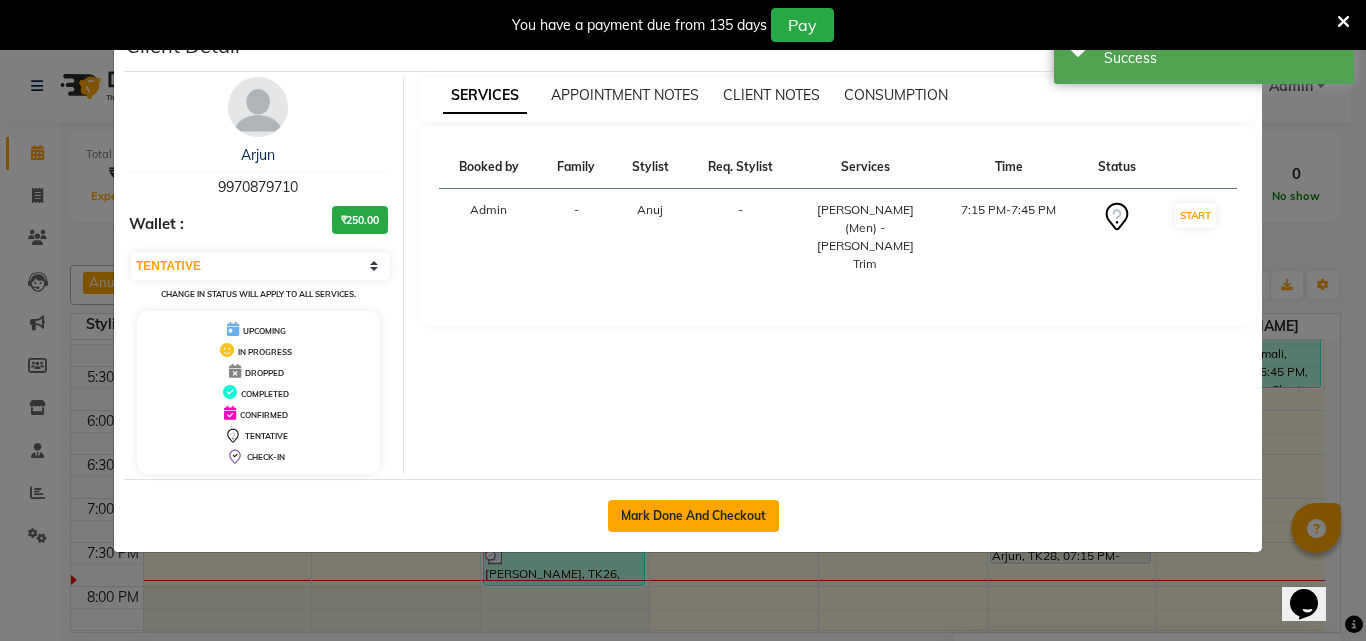 click on "Mark Done And Checkout" 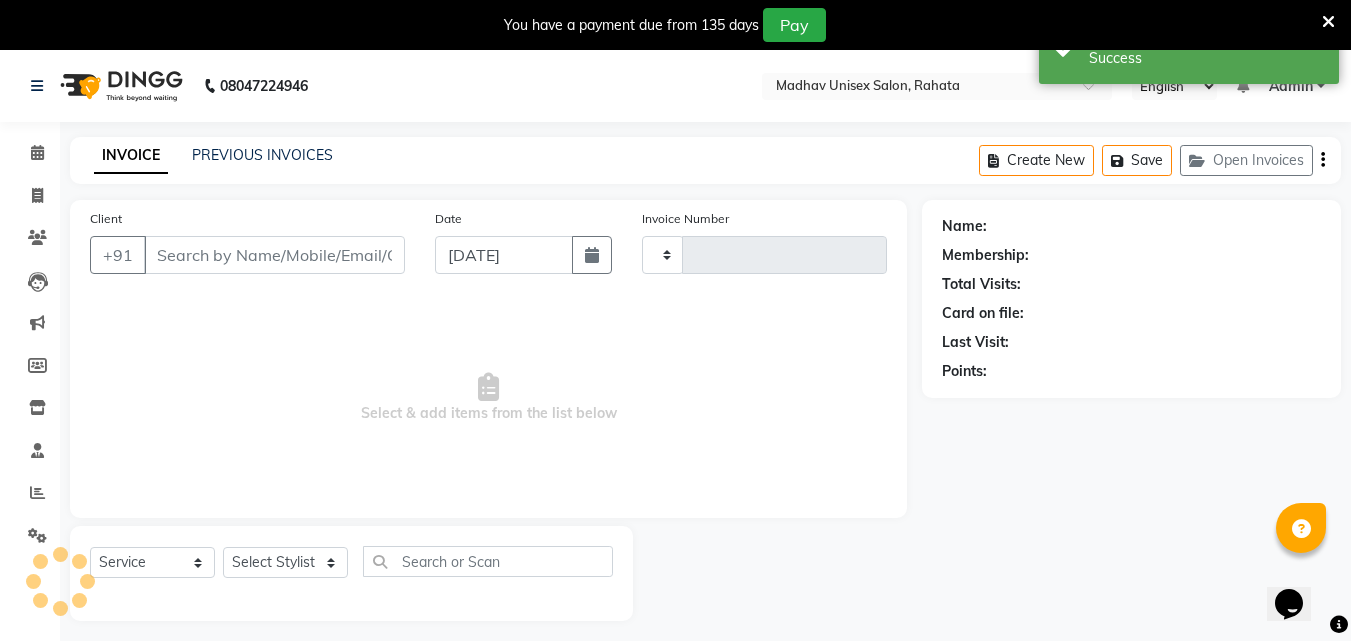 type on "1817" 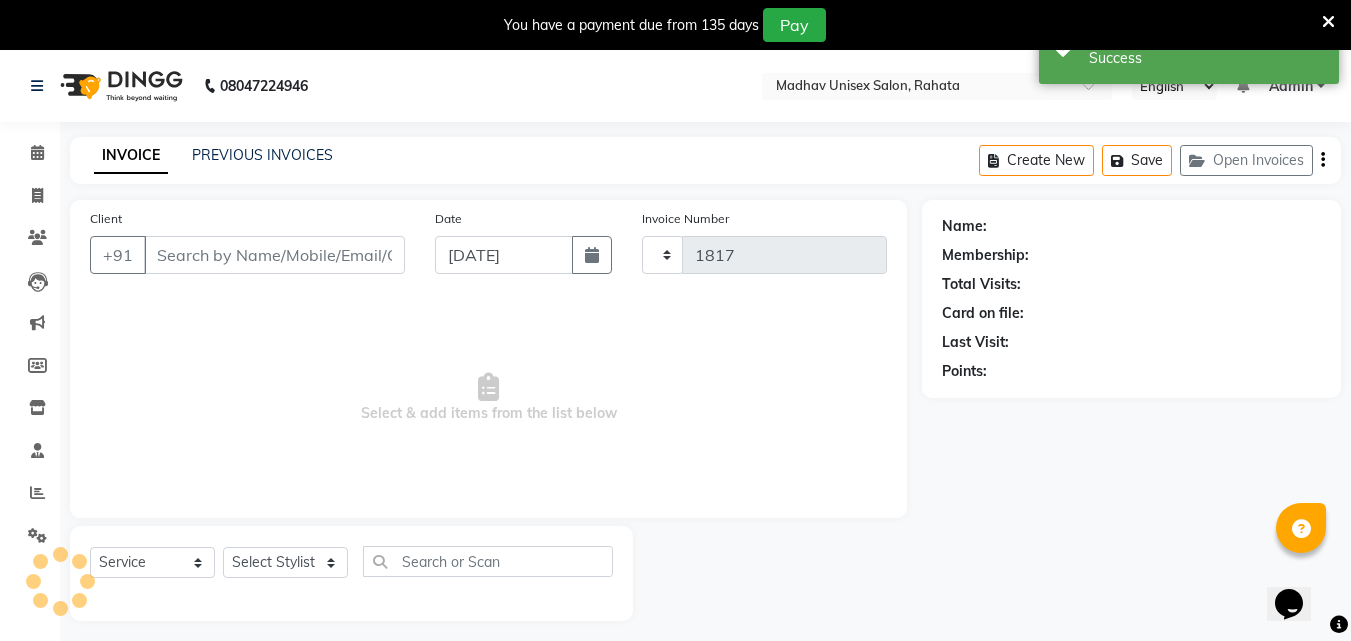 select on "870" 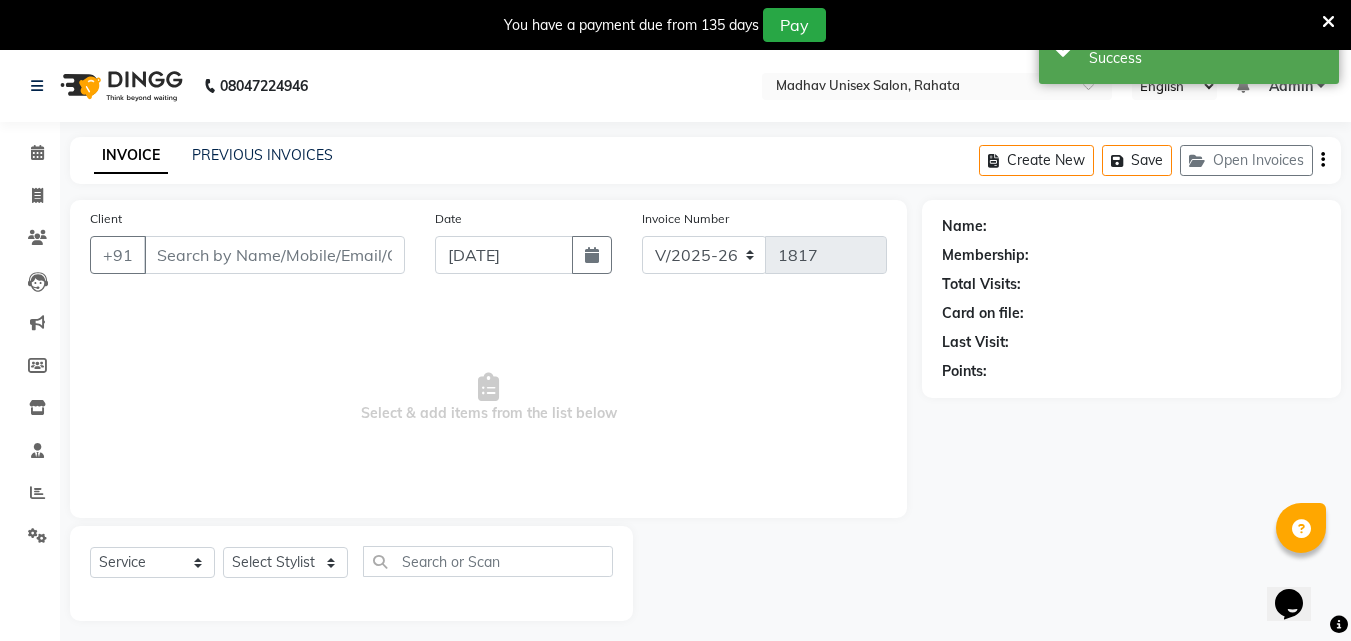 scroll, scrollTop: 50, scrollLeft: 0, axis: vertical 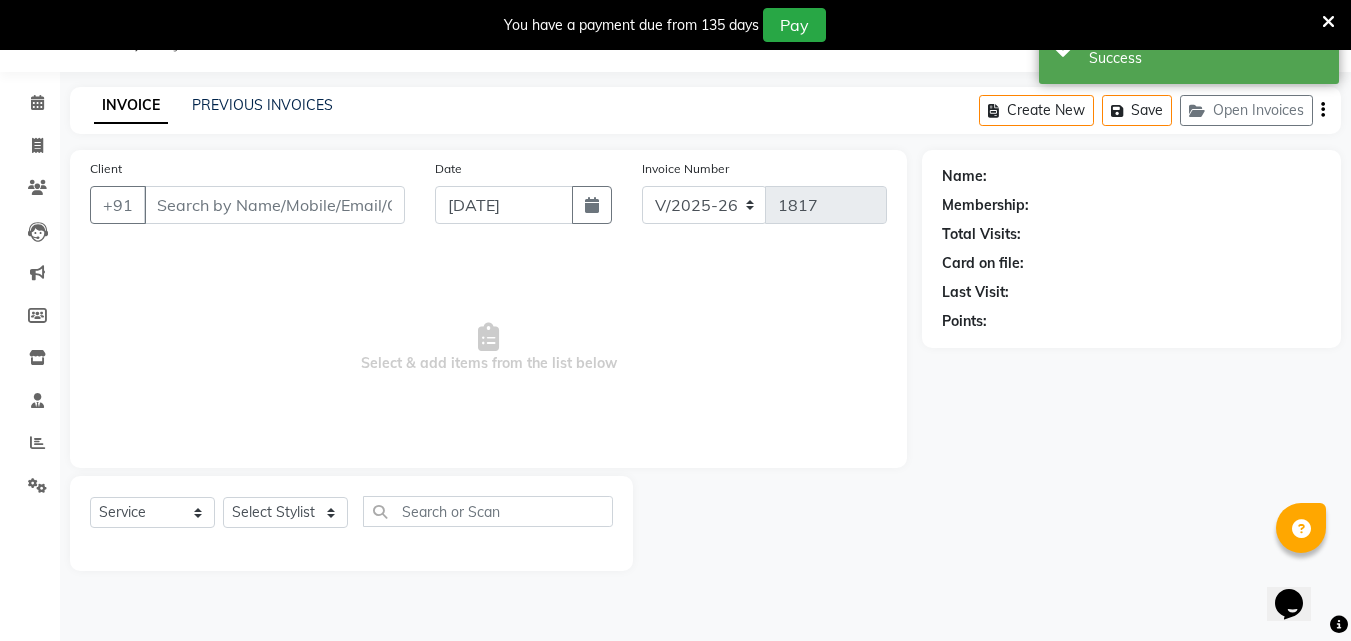 type on "9970879710" 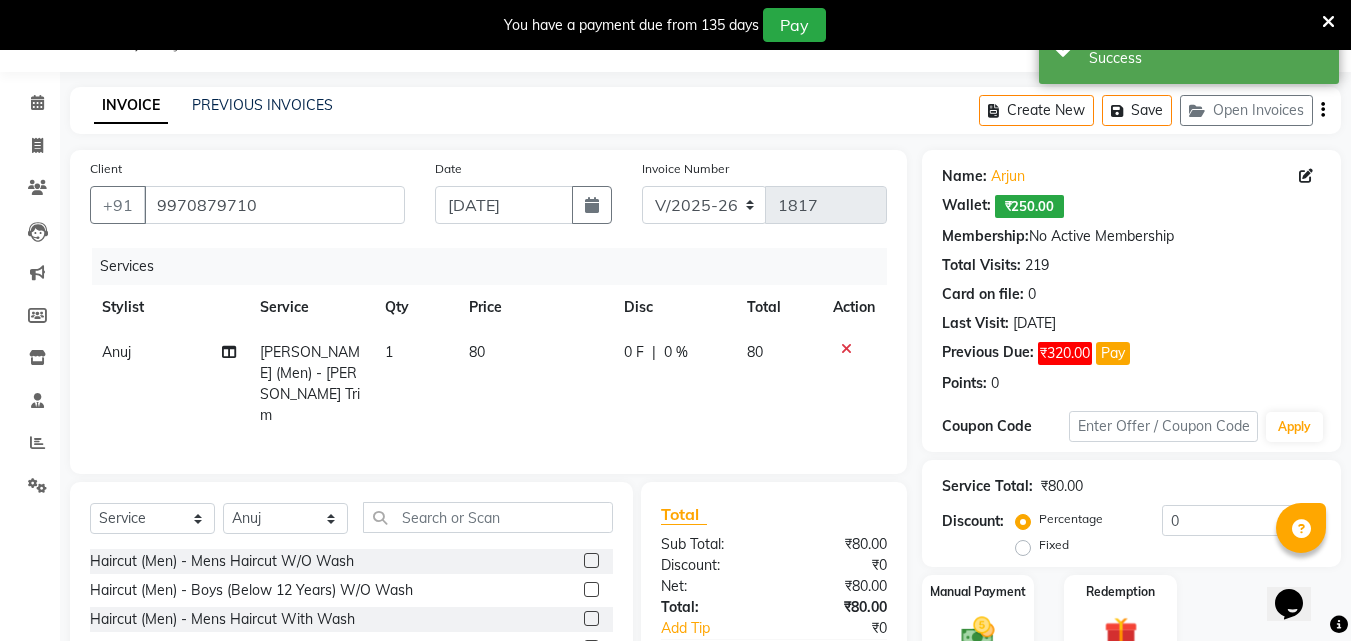scroll, scrollTop: 59, scrollLeft: 0, axis: vertical 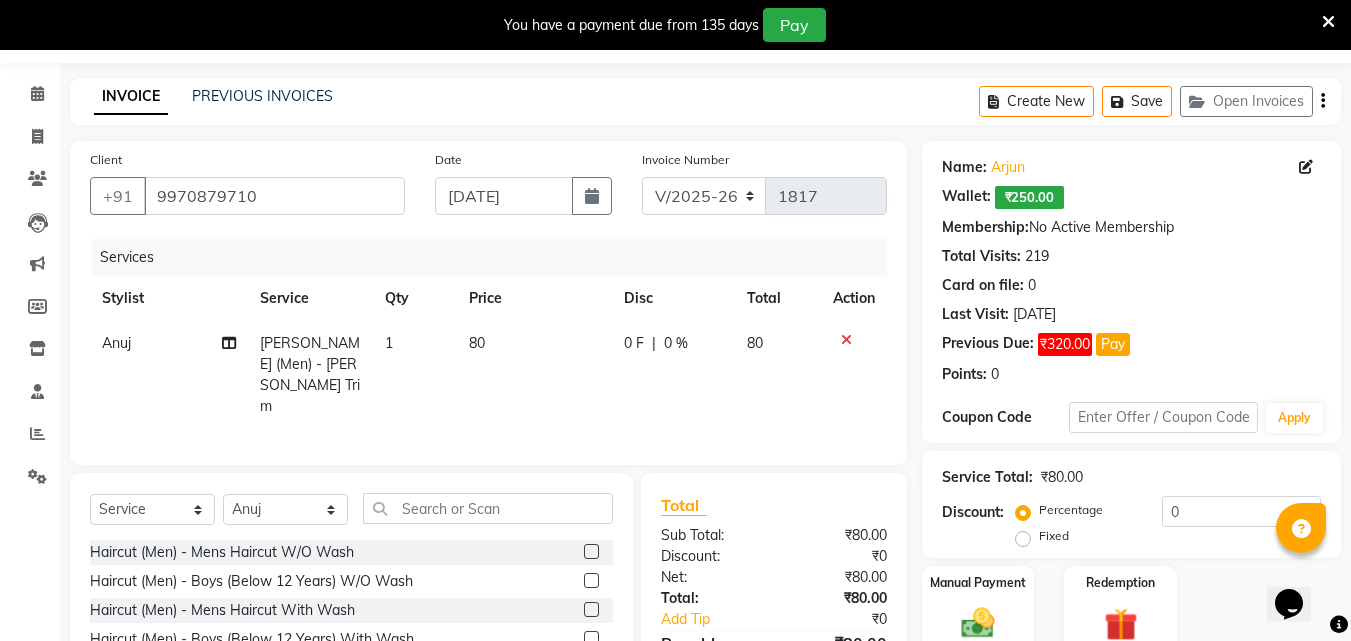 click on "80" 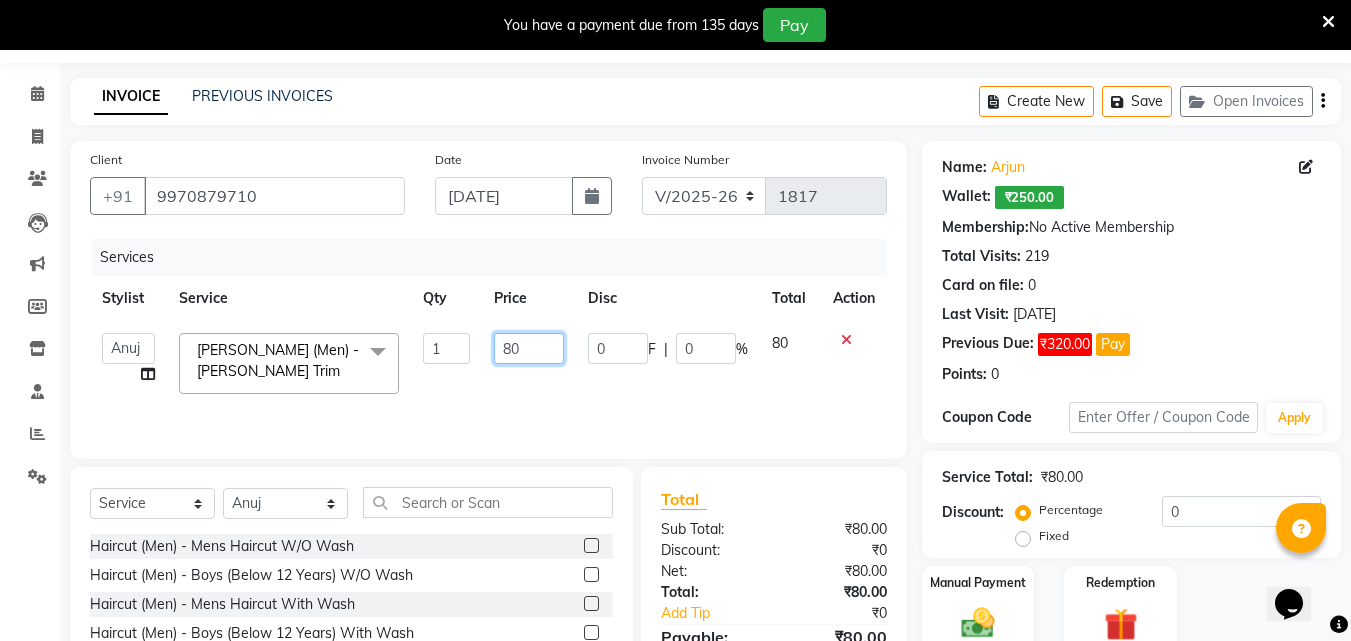 click on "80" 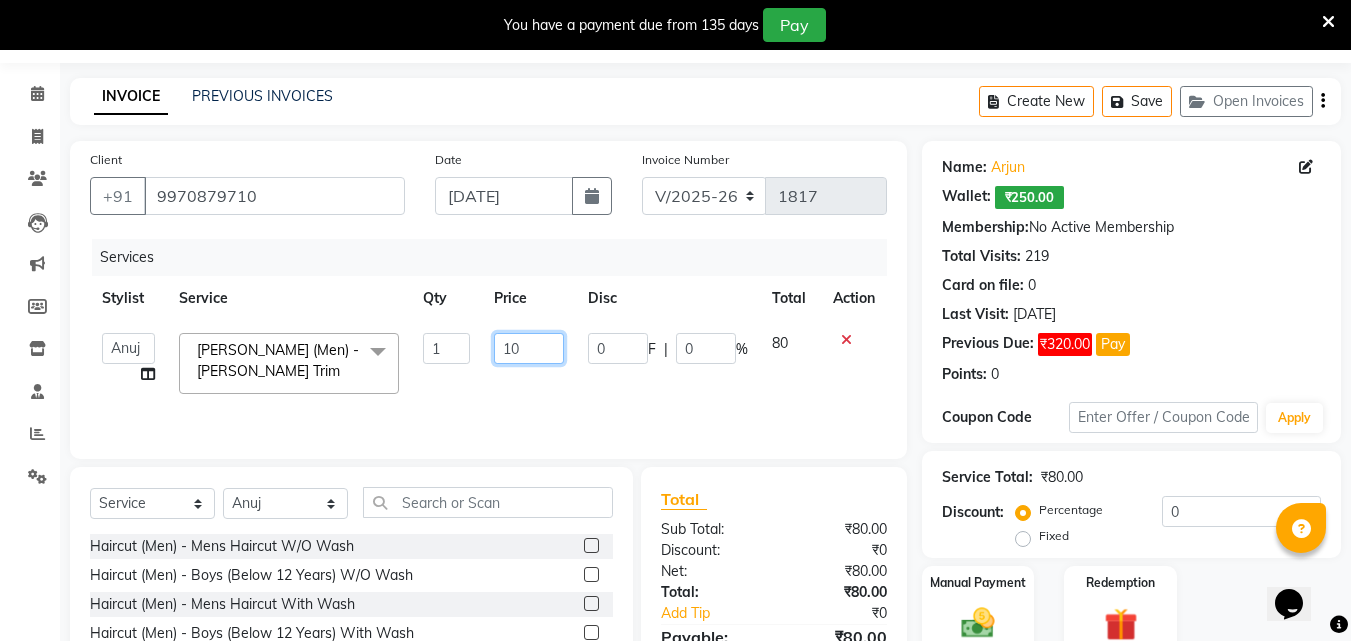 type on "100" 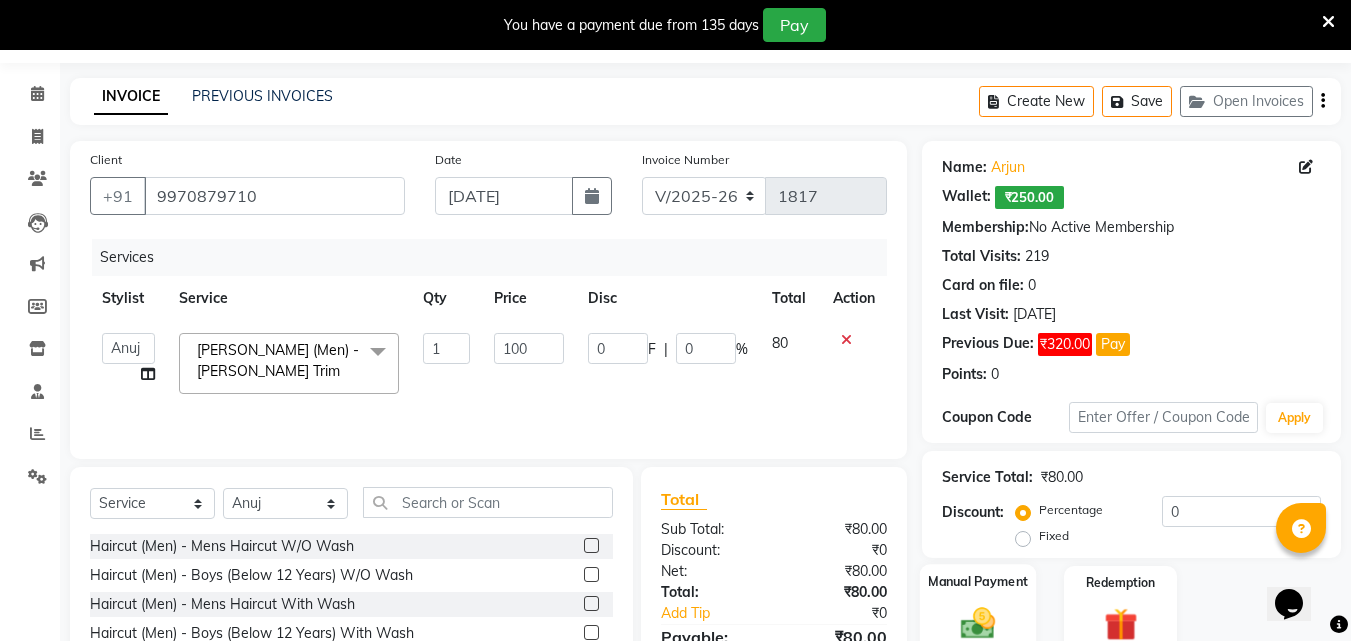 click 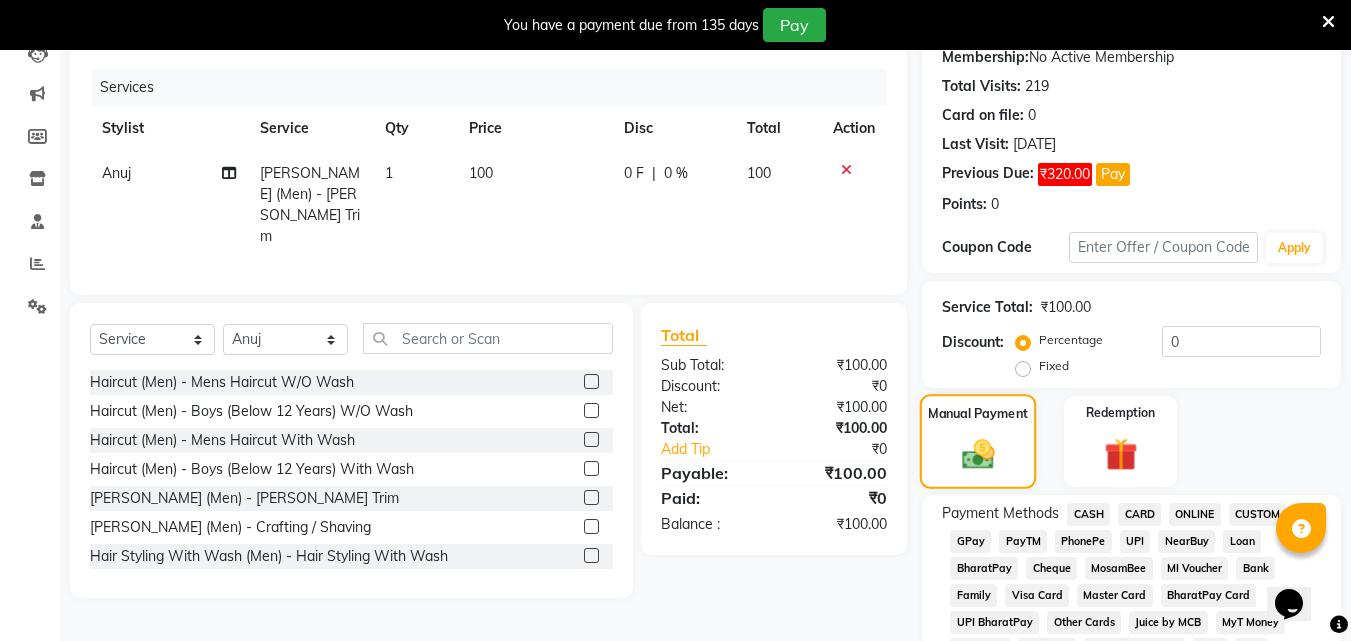 scroll, scrollTop: 245, scrollLeft: 0, axis: vertical 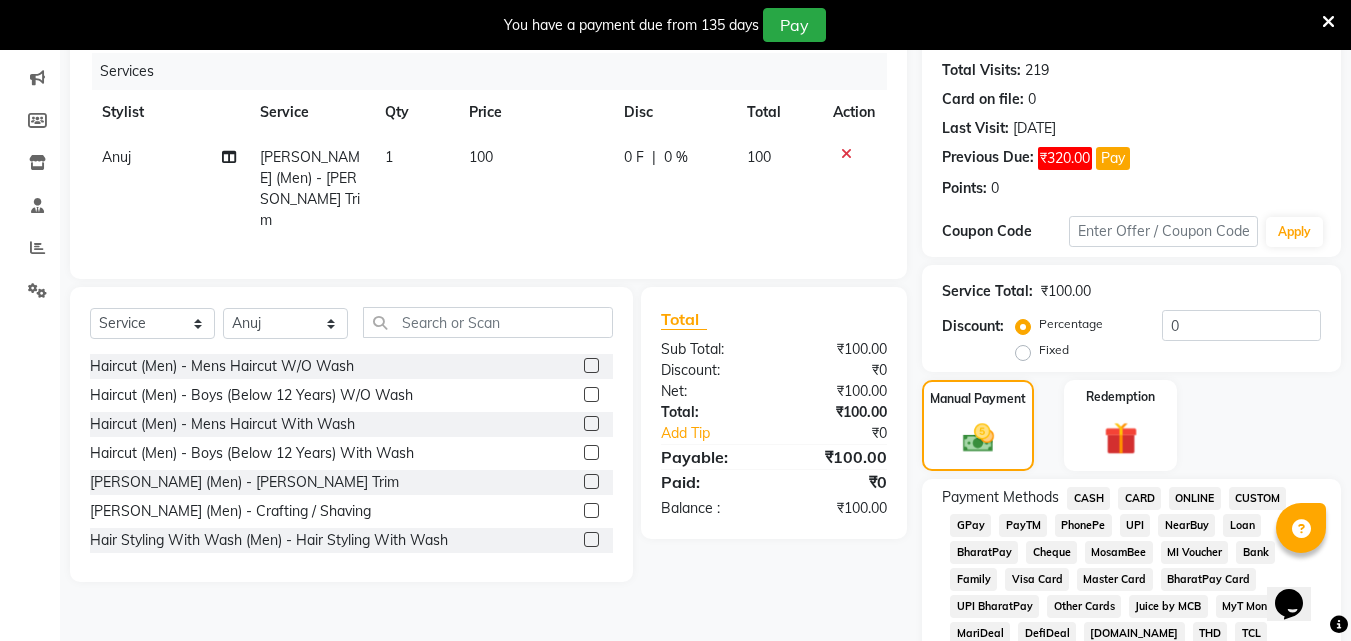 click on "ONLINE" 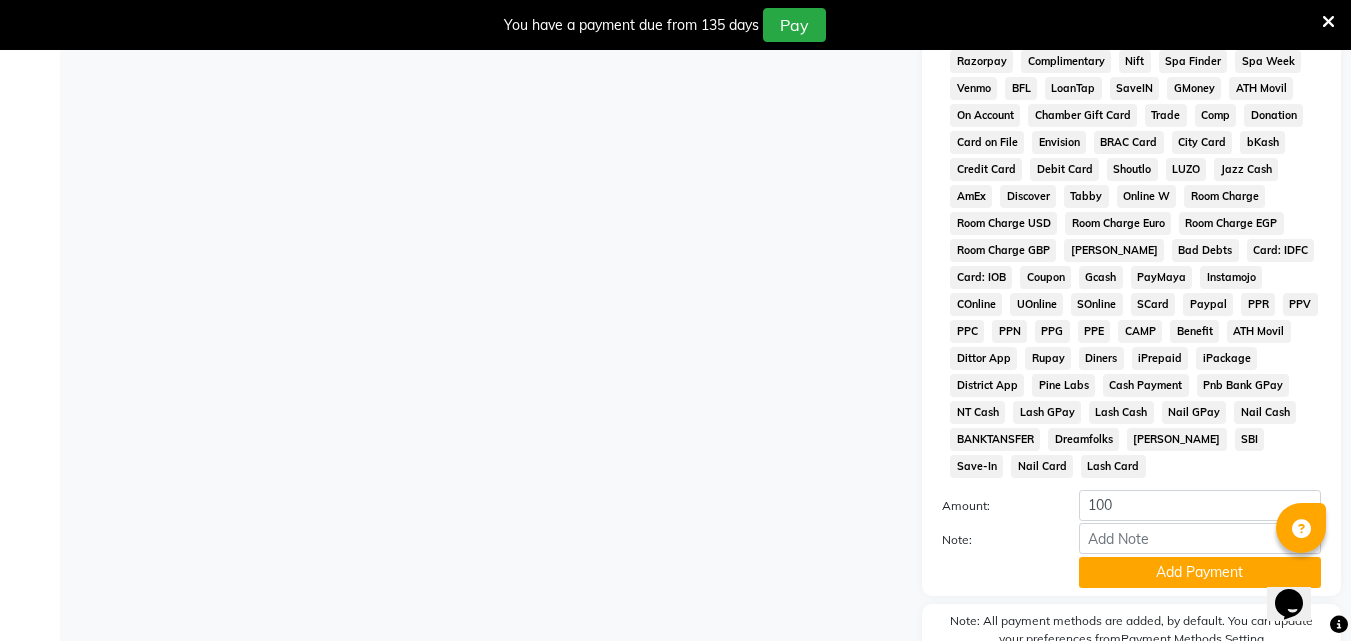 scroll, scrollTop: 973, scrollLeft: 0, axis: vertical 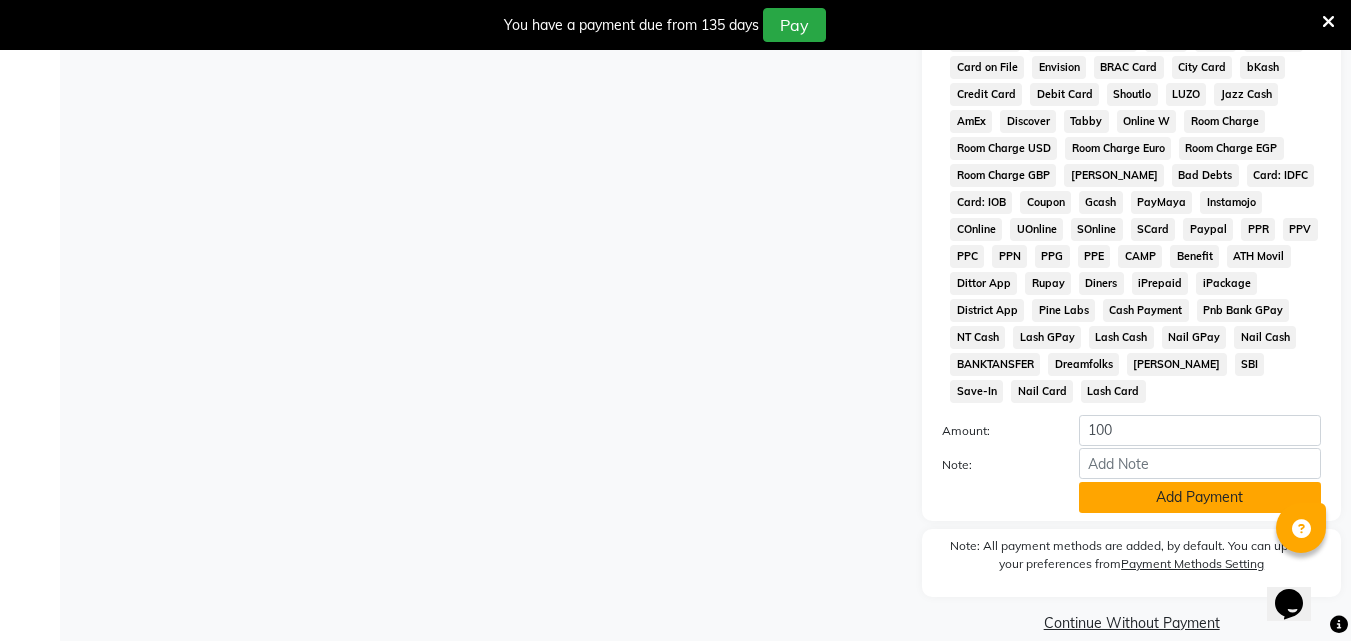 click on "Add Payment" 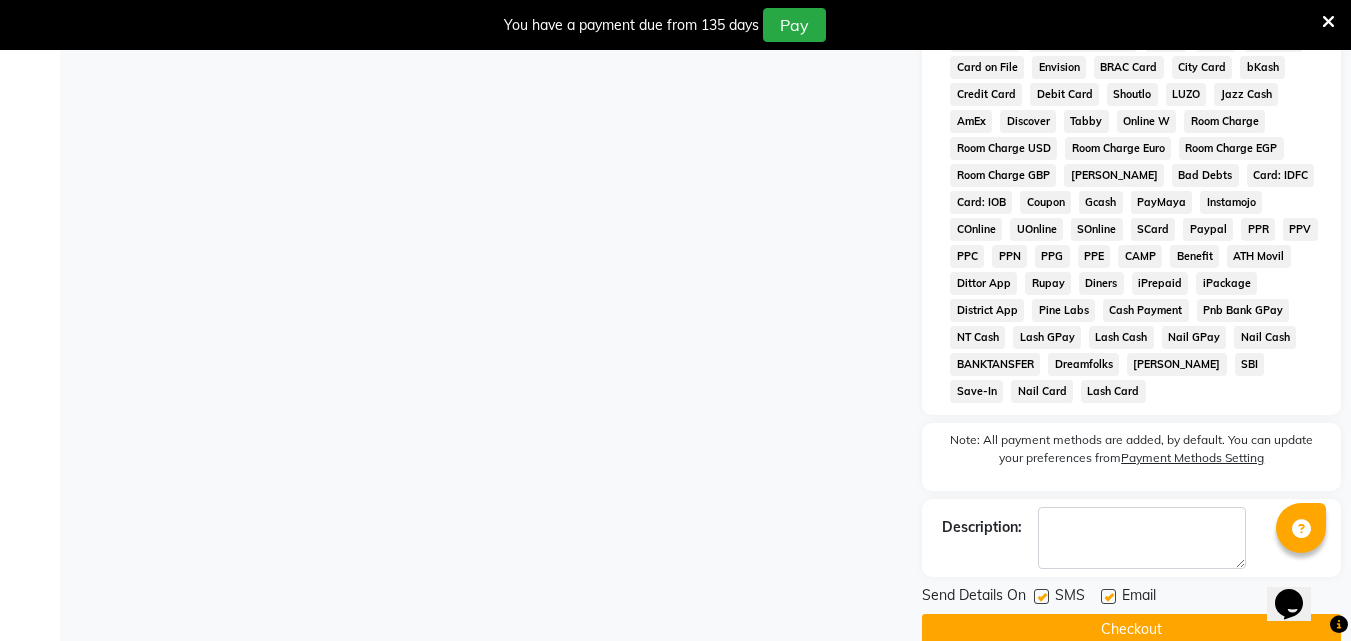 click on "Checkout" 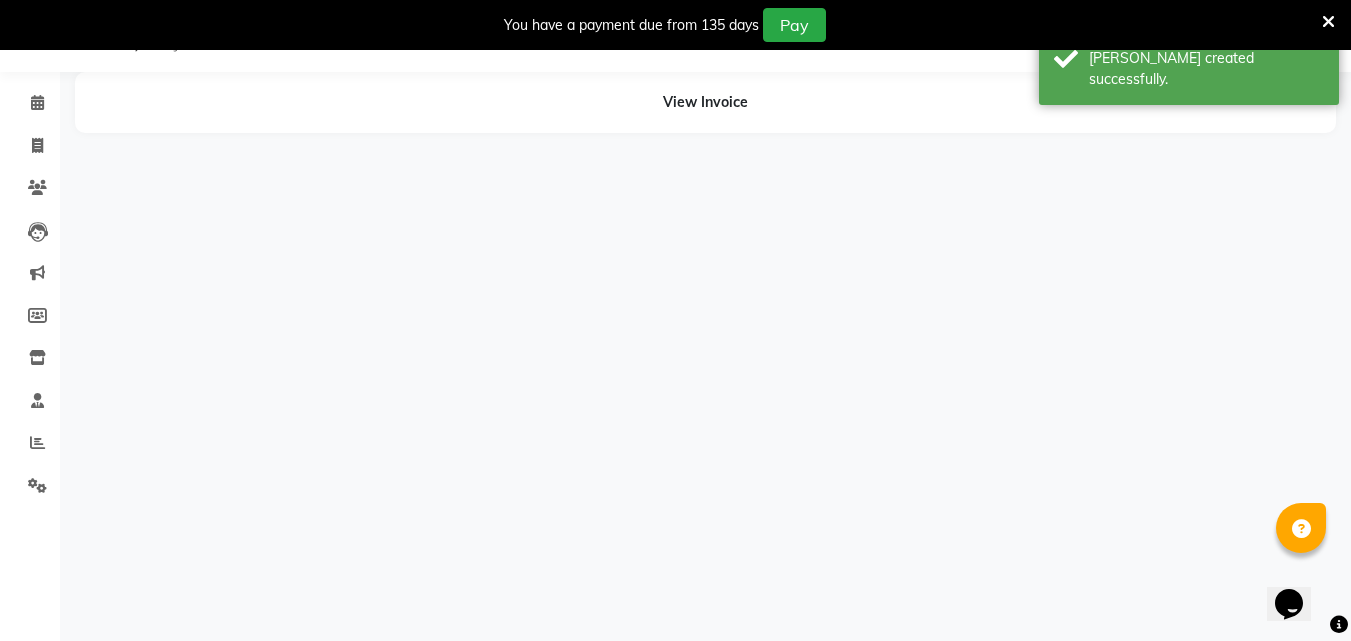 scroll, scrollTop: 0, scrollLeft: 0, axis: both 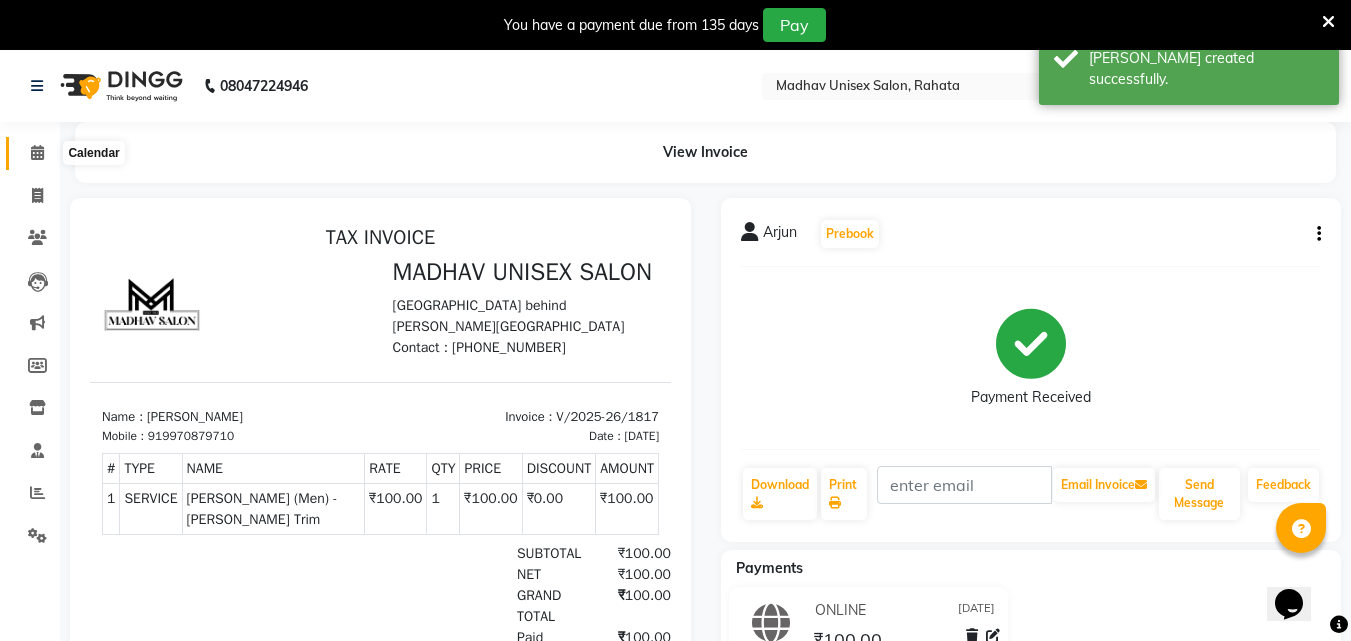 click 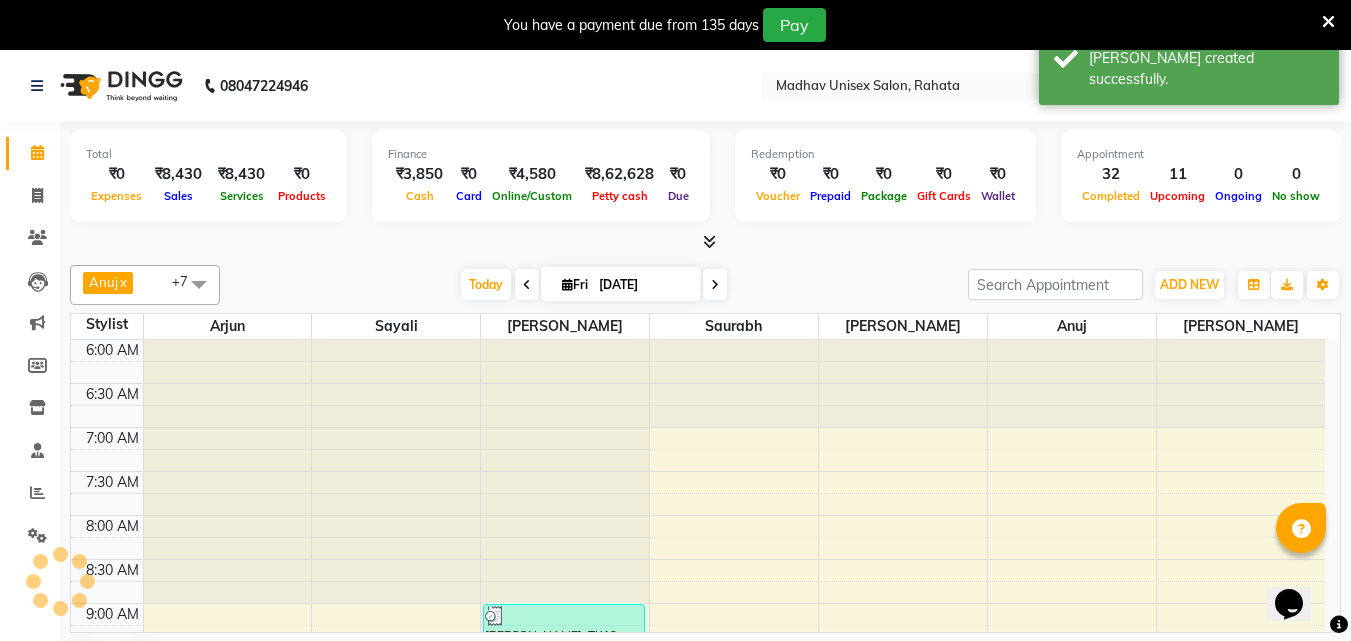 scroll, scrollTop: 0, scrollLeft: 0, axis: both 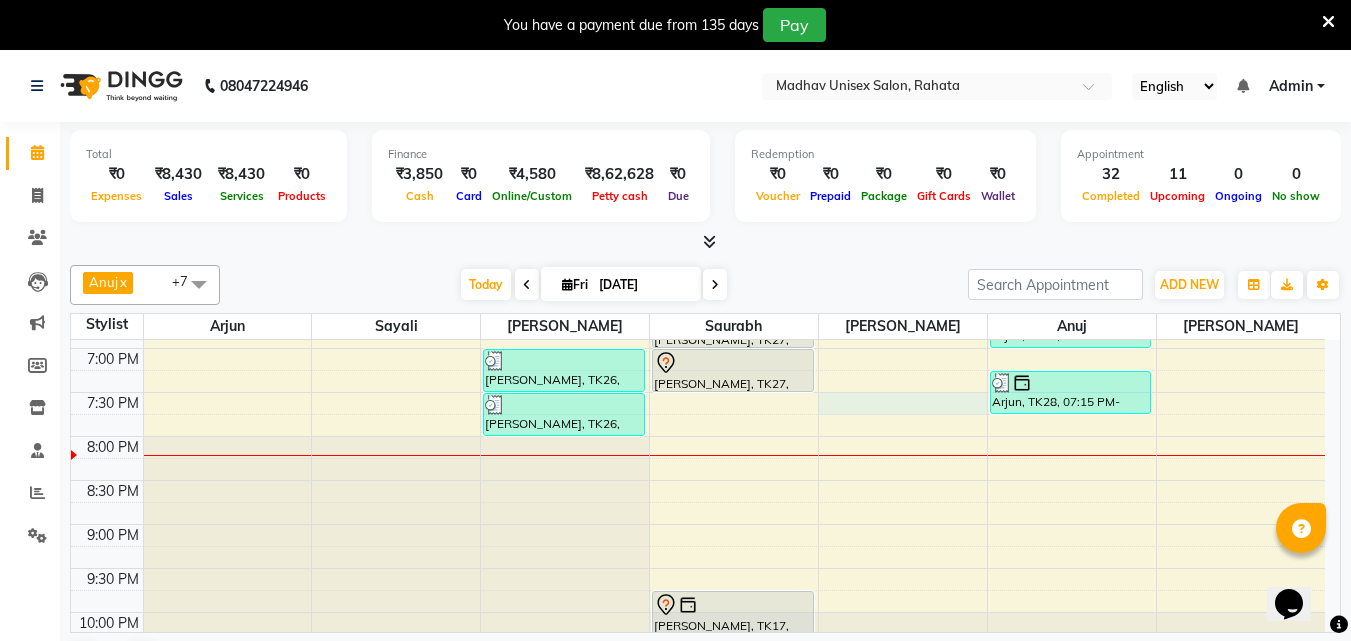 click on "6:00 AM 6:30 AM 7:00 AM 7:30 AM 8:00 AM 8:30 AM 9:00 AM 9:30 AM 10:00 AM 10:30 AM 11:00 AM 11:30 AM 12:00 PM 12:30 PM 1:00 PM 1:30 PM 2:00 PM 2:30 PM 3:00 PM 3:30 PM 4:00 PM 4:30 PM 5:00 PM 5:30 PM 6:00 PM 6:30 PM 7:00 PM 7:30 PM 8:00 PM 8:30 PM 9:00 PM 9:30 PM 10:00 PM 10:30 PM     avinash chaudhari, TK03, 11:00 AM-11:30 AM, Beard (Men)  - Beard Trim     rutuja sadafal, TK13, 03:30 PM-04:00 PM, Haircut (Women)  - Womens Haircut Without Wash     rohidas mali, TK22, 04:30 PM-05:00 PM, Haircut (Men)  - Mens Haircut W/O Wash             aaryan adhane, TK02, 05:00 PM-05:30 PM, Haircut (Men)  - Mens Haircut W/O Wash             aaryan adhane, TK02, 05:30 PM-06:00 PM, Haircut (Men)  - Mens Haircut W/O Wash     MAHESH TRIBHON, TK19, 09:00 AM-09:30 AM, Haircut (Men)  - Mens Haircut W/O Wash     MAHESH TRIBHON, TK19, 09:30 AM-10:00 AM, Beard (Men)  - Beard Trim     Arjun, TK01, 10:00 AM-10:30 AM, Haircut (Men)  - Mens Haircut W/O Wash     Arjun, TK01, 10:30 AM-11:00 AM, Beard (Men)  - Beard Trim" at bounding box center (698, -48) 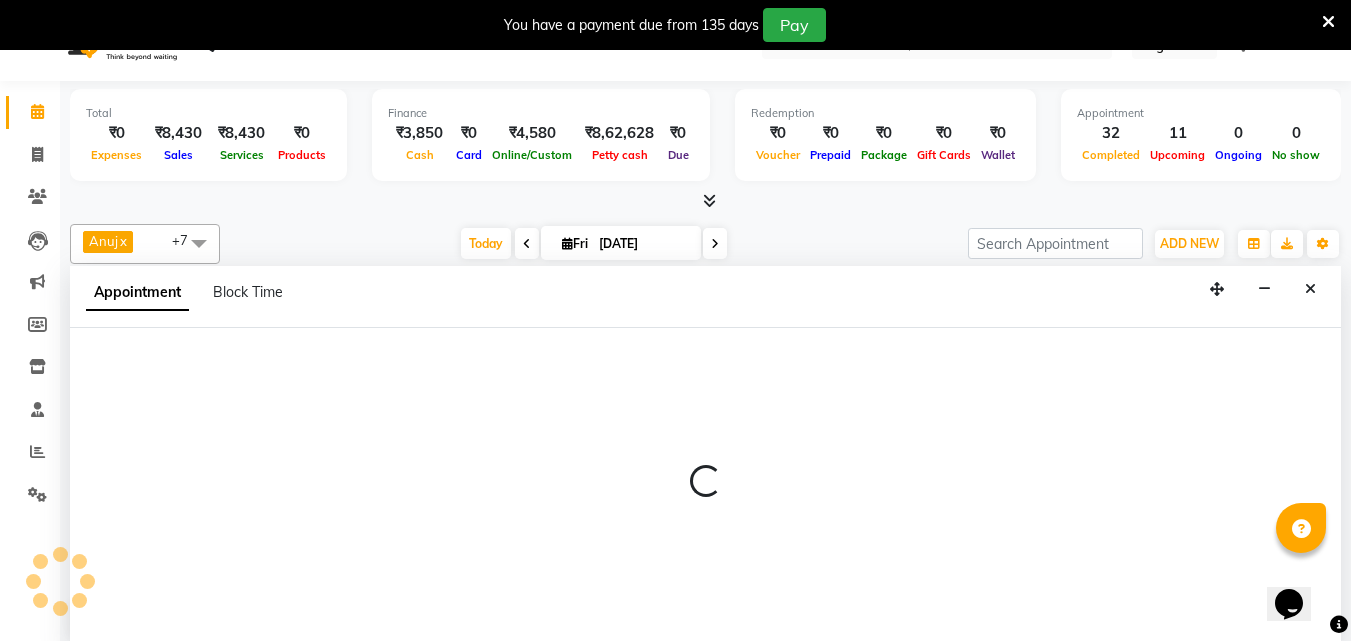 scroll, scrollTop: 51, scrollLeft: 0, axis: vertical 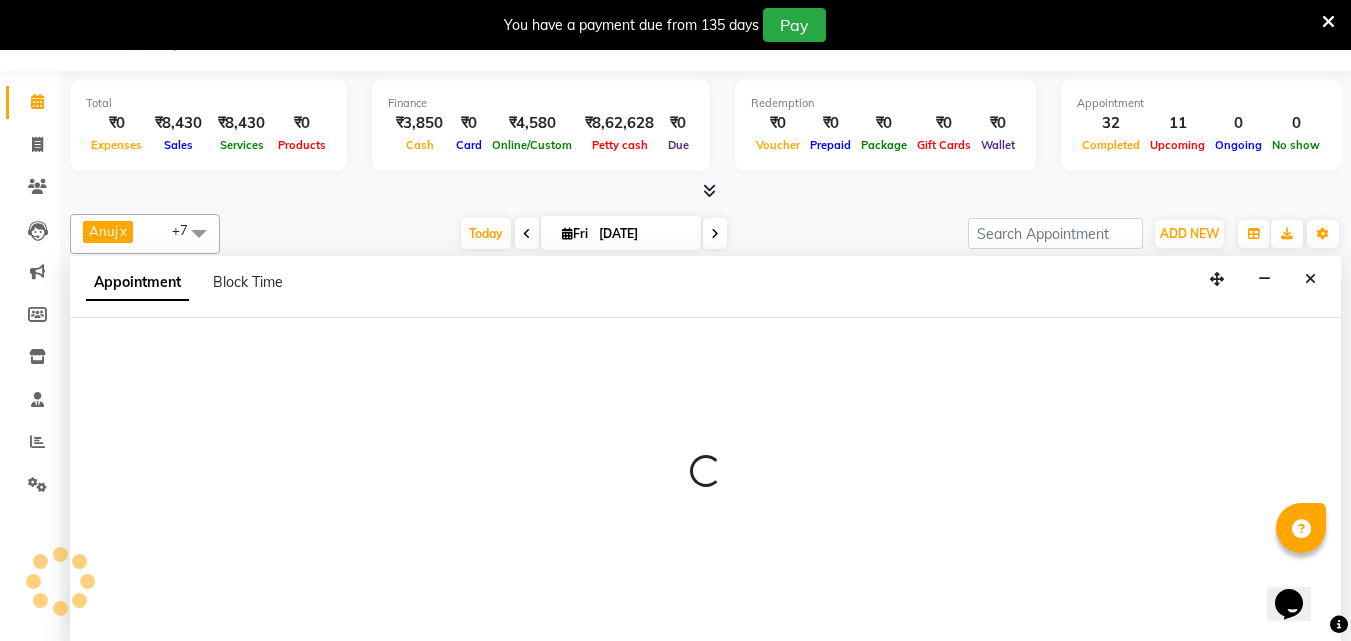 select on "36945" 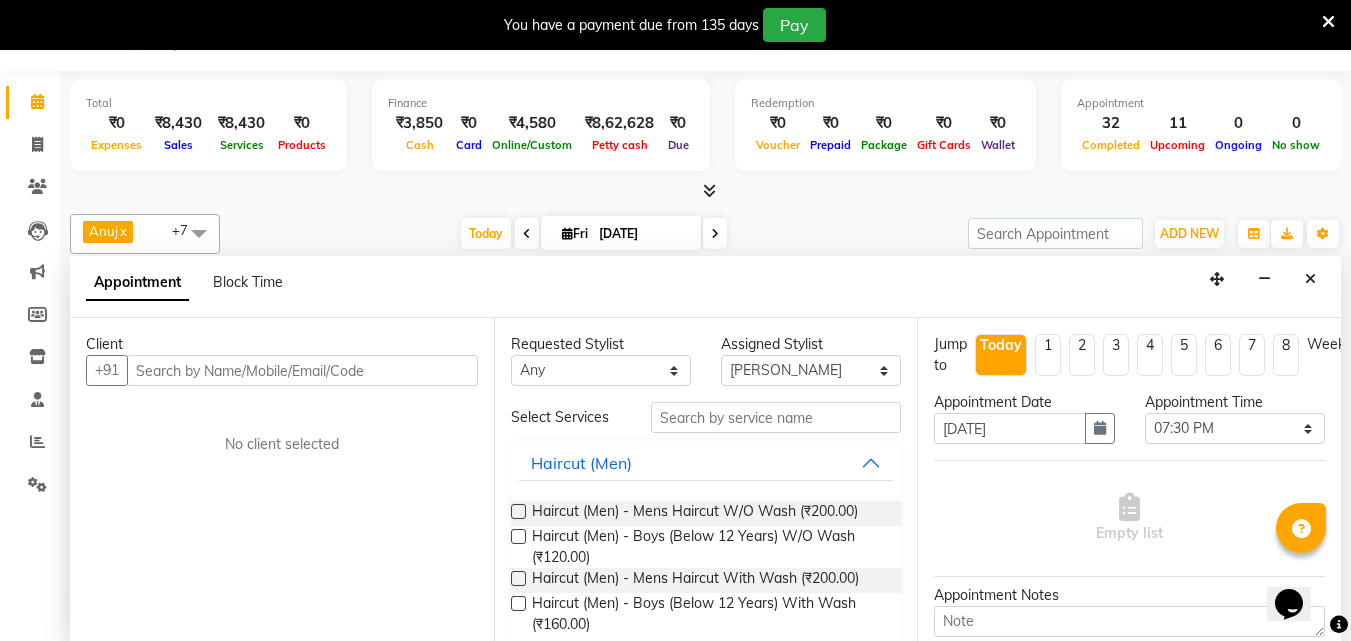 click at bounding box center (302, 370) 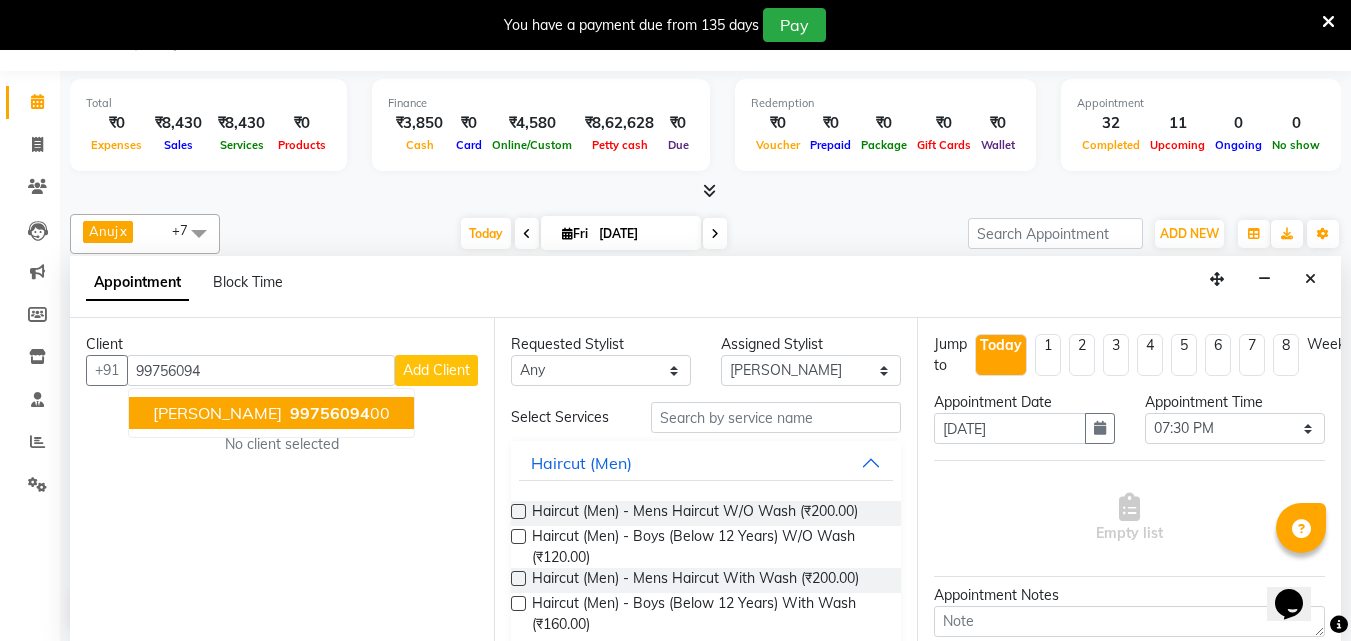 click on "99756094" at bounding box center [330, 413] 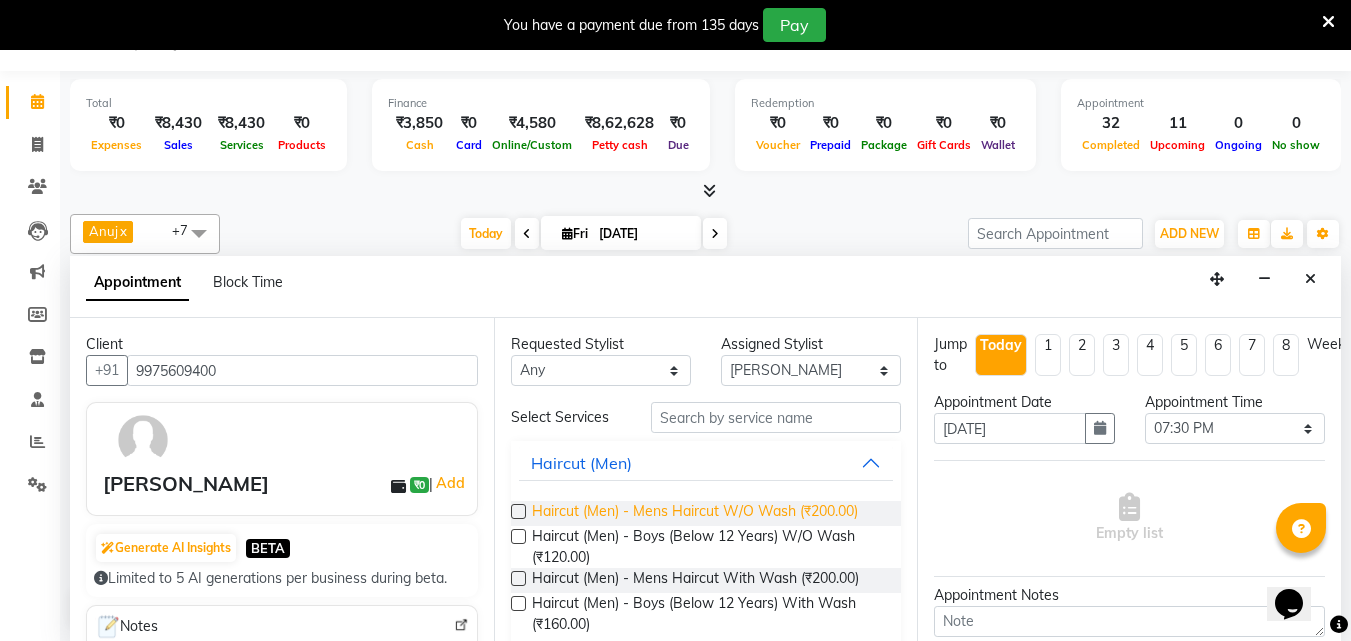 type on "9975609400" 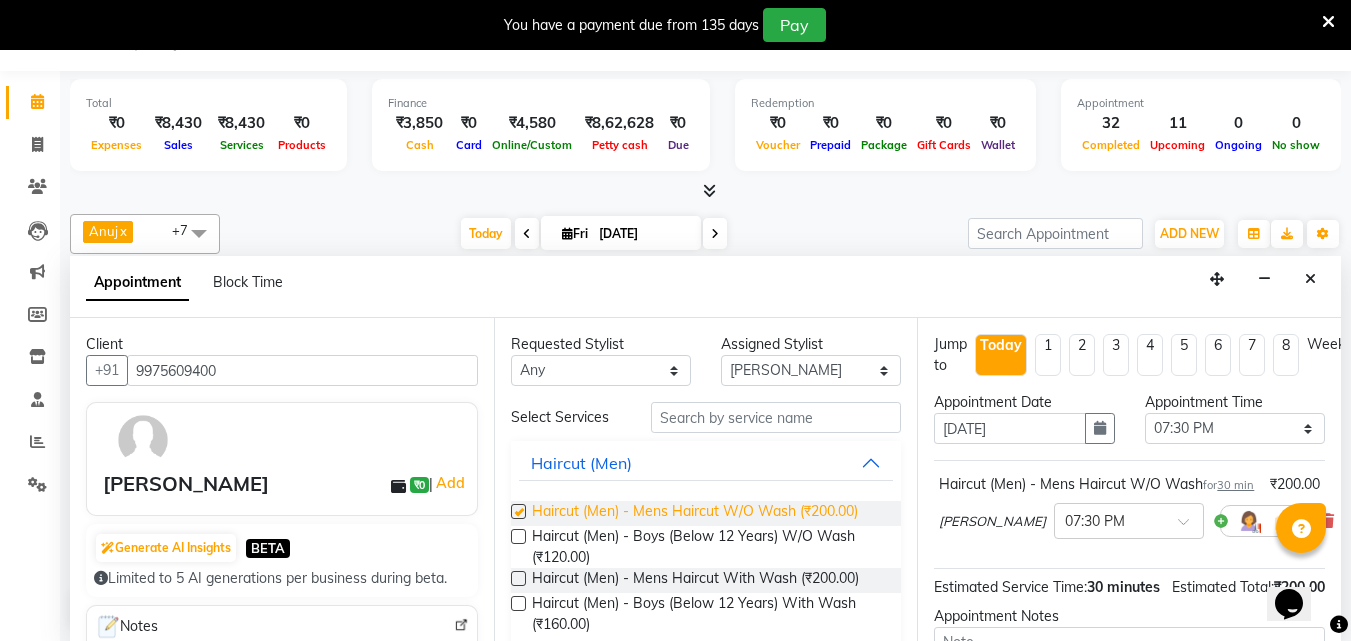 checkbox on "false" 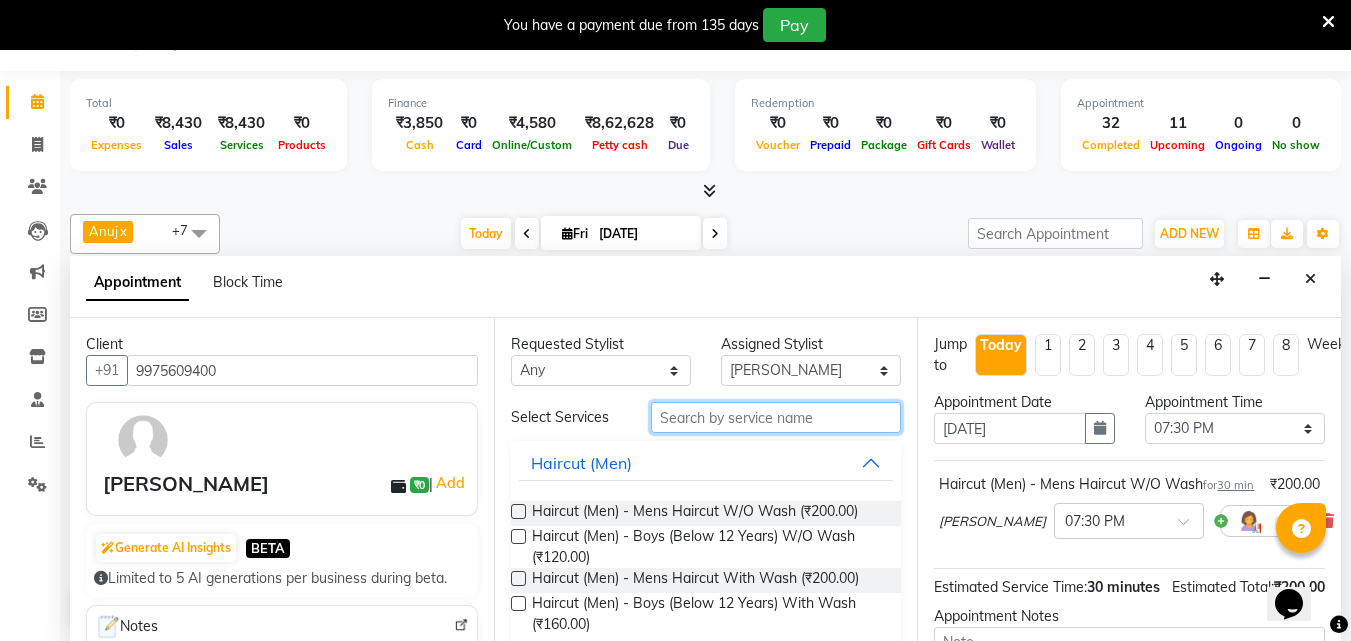 click at bounding box center (776, 417) 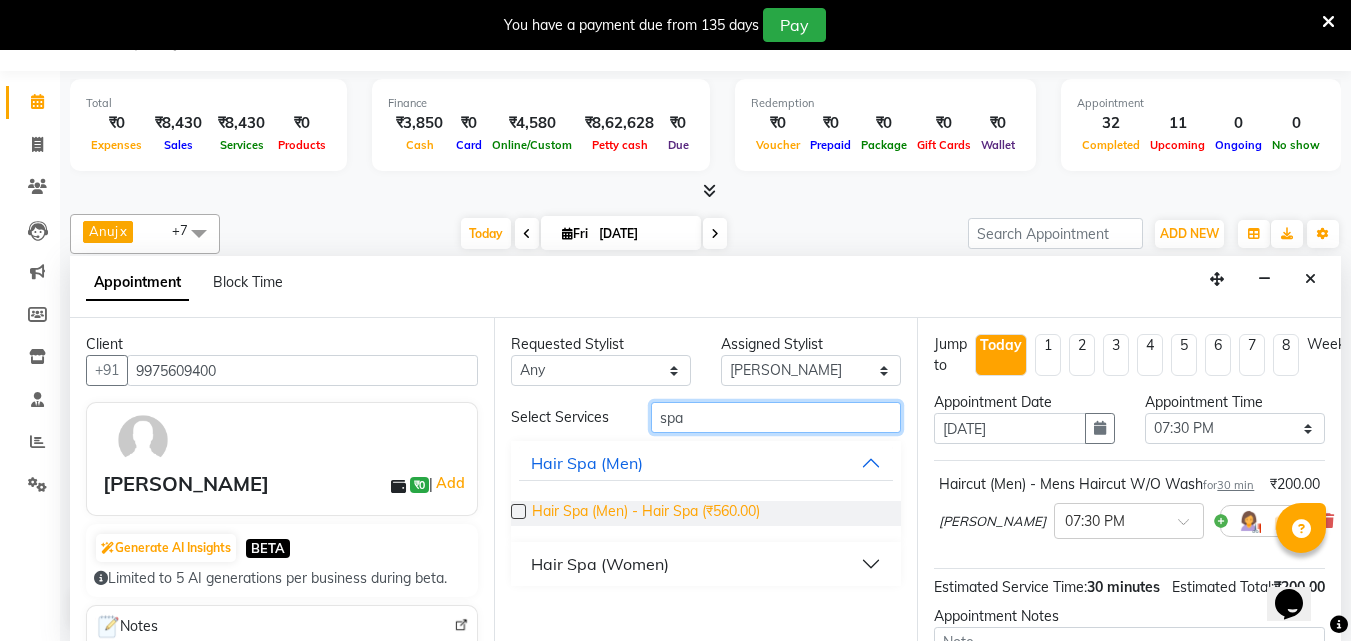 type on "spa" 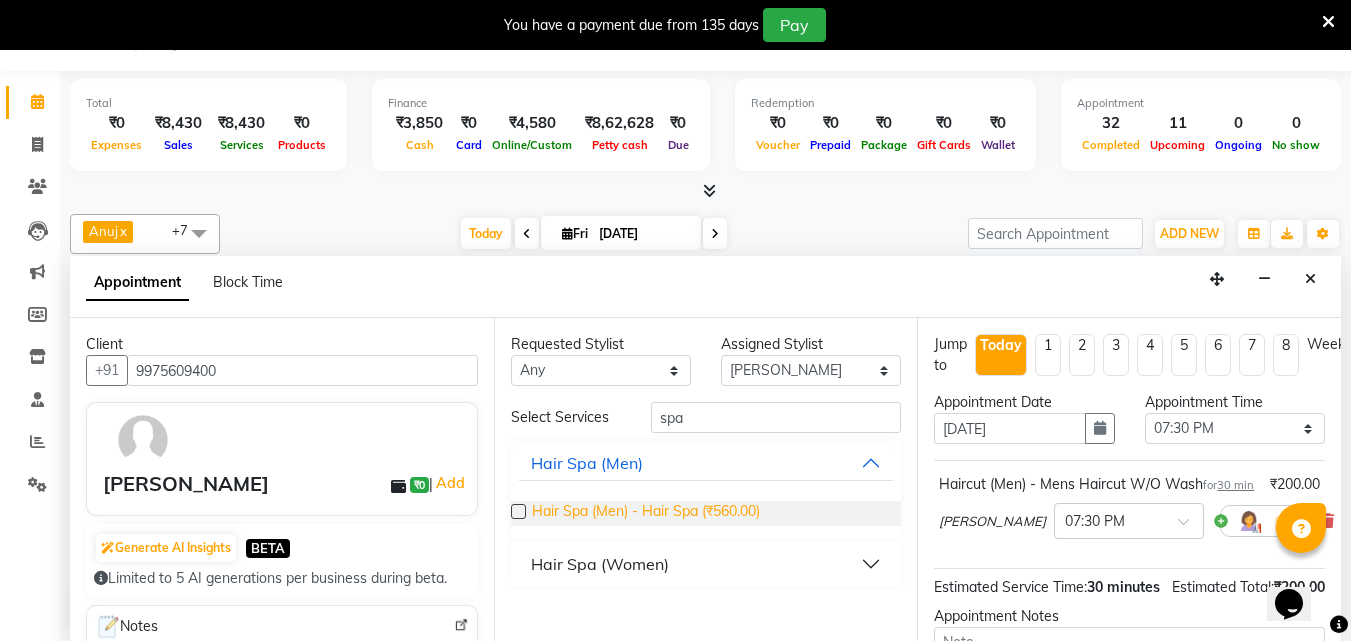 click on "Hair Spa (Men)  - Hair Spa (₹560.00)" at bounding box center (646, 513) 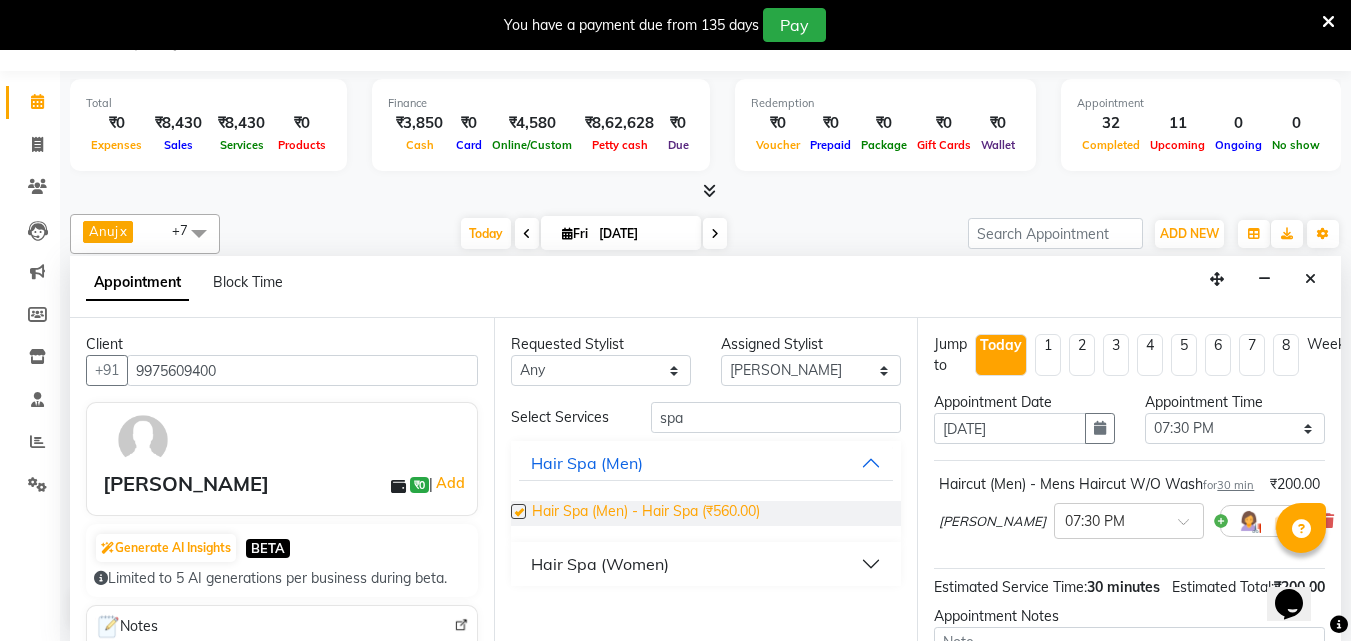checkbox on "false" 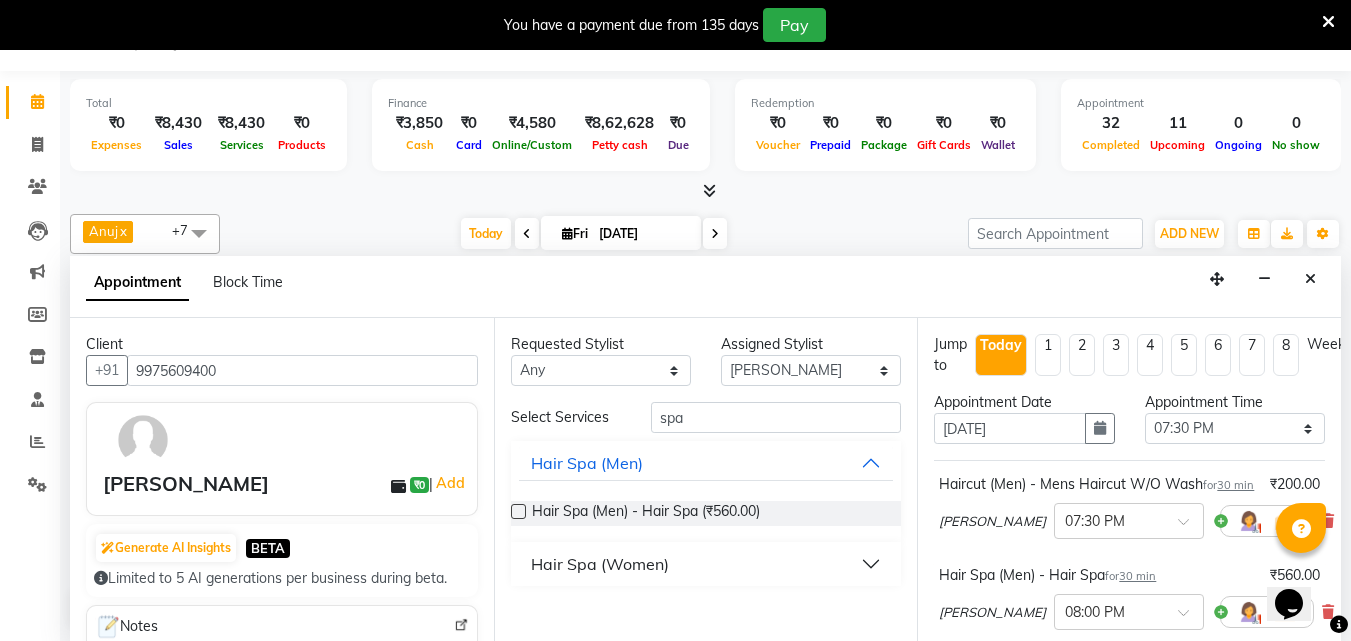 scroll, scrollTop: 330, scrollLeft: 0, axis: vertical 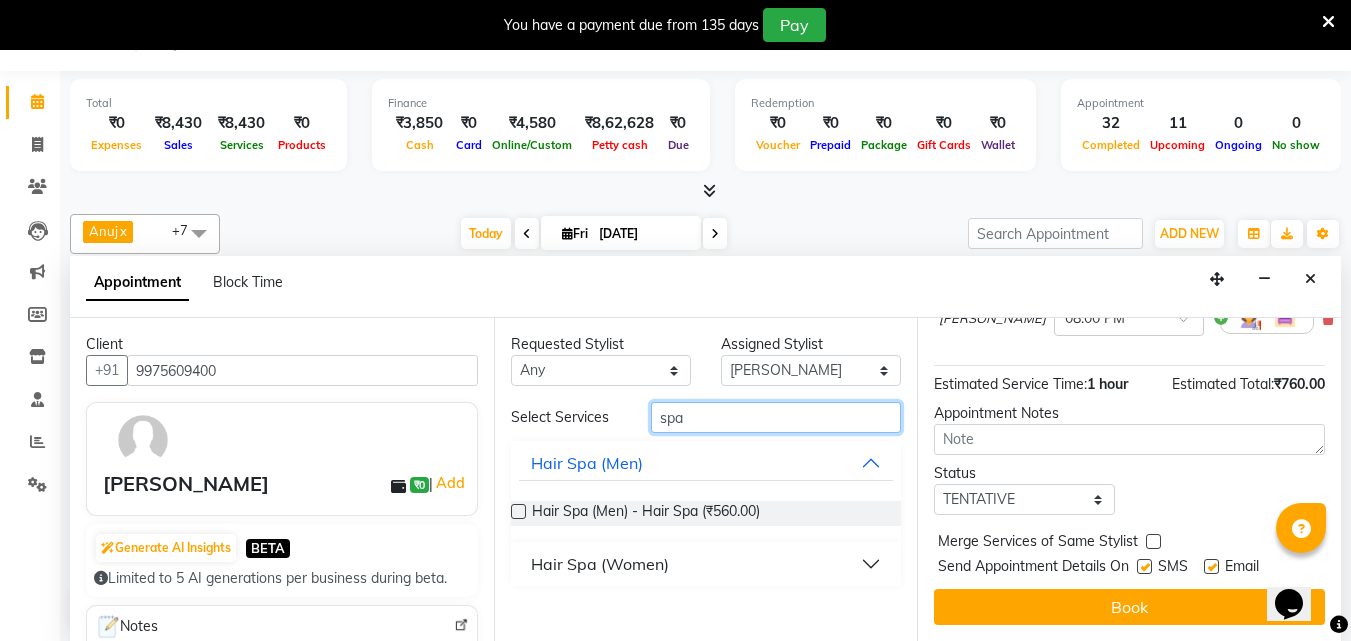 click on "spa" at bounding box center [776, 417] 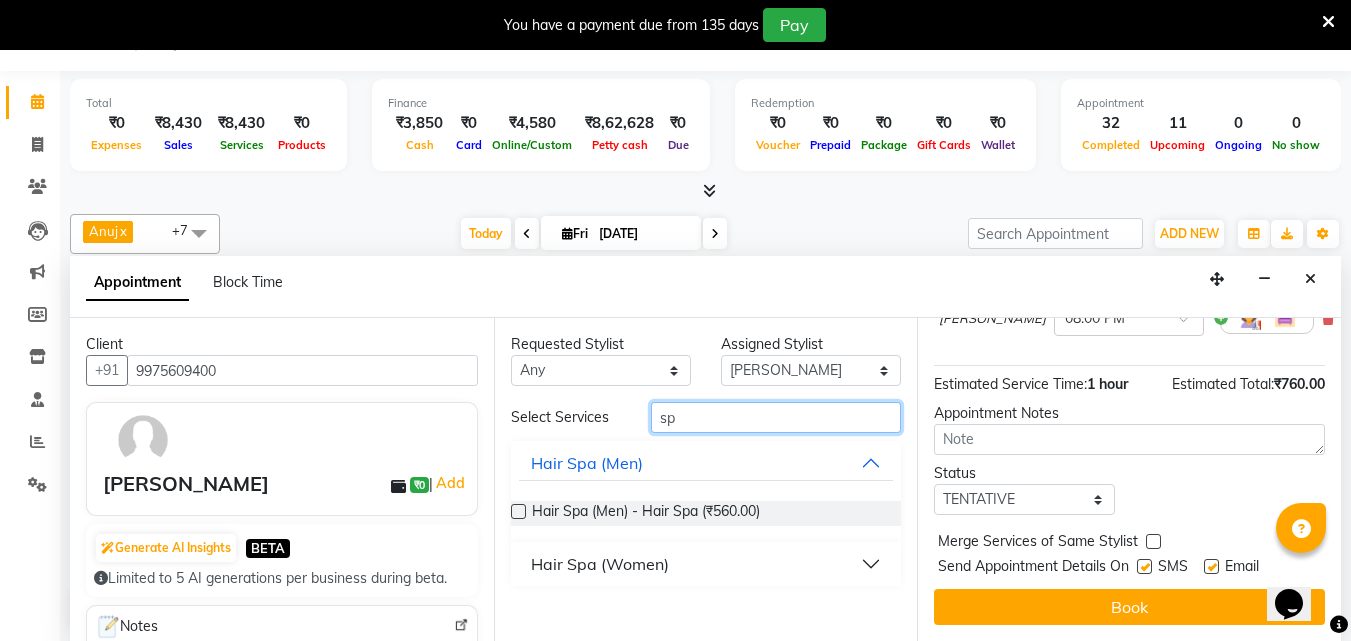 type on "s" 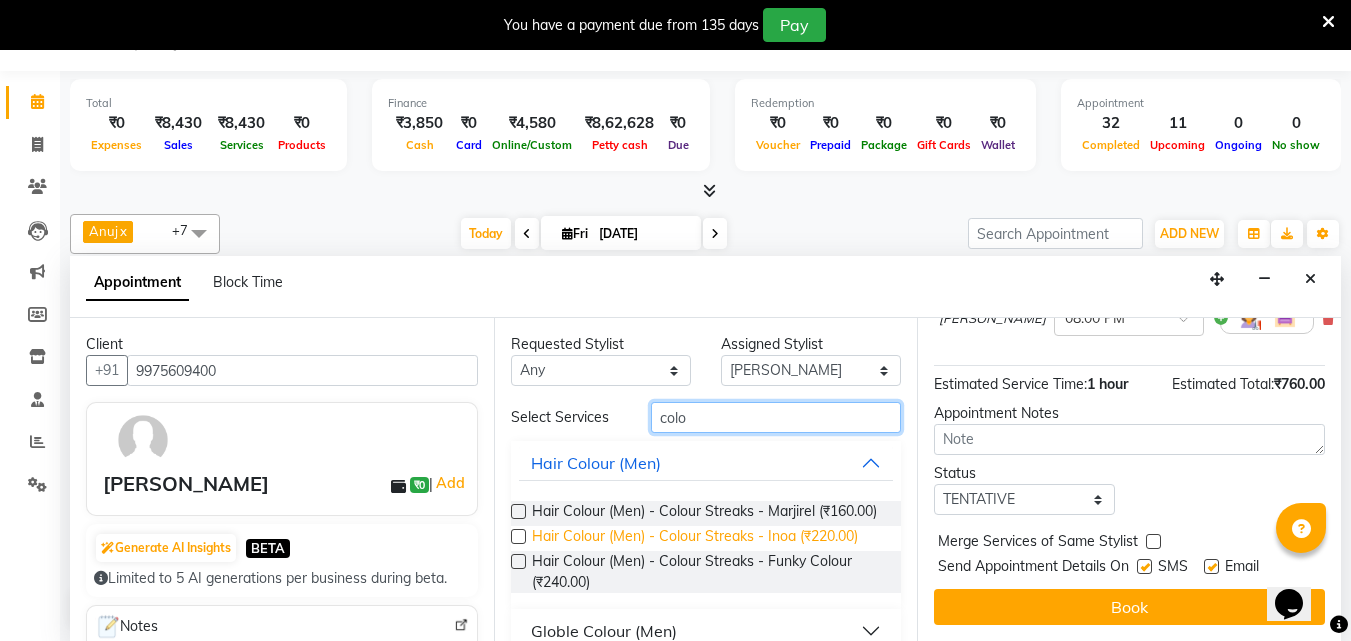 type on "colo" 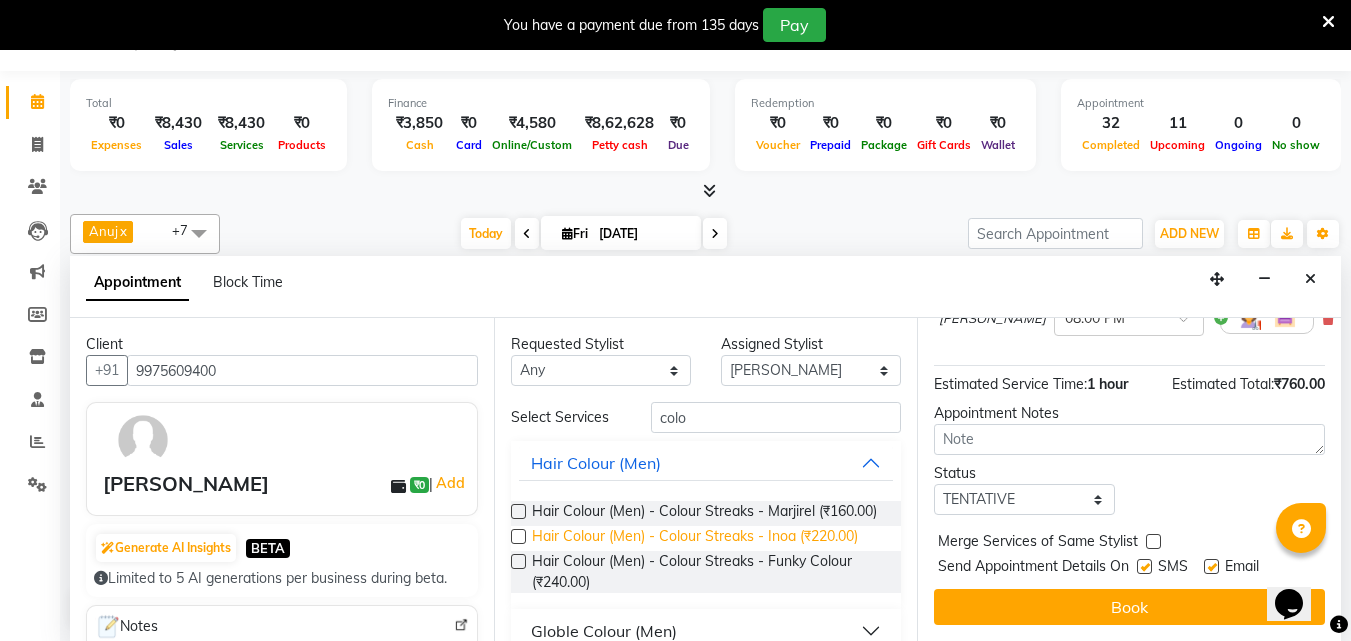 click on "Hair Colour (Men)  - Colour Streaks - Inoa (₹220.00)" at bounding box center (695, 538) 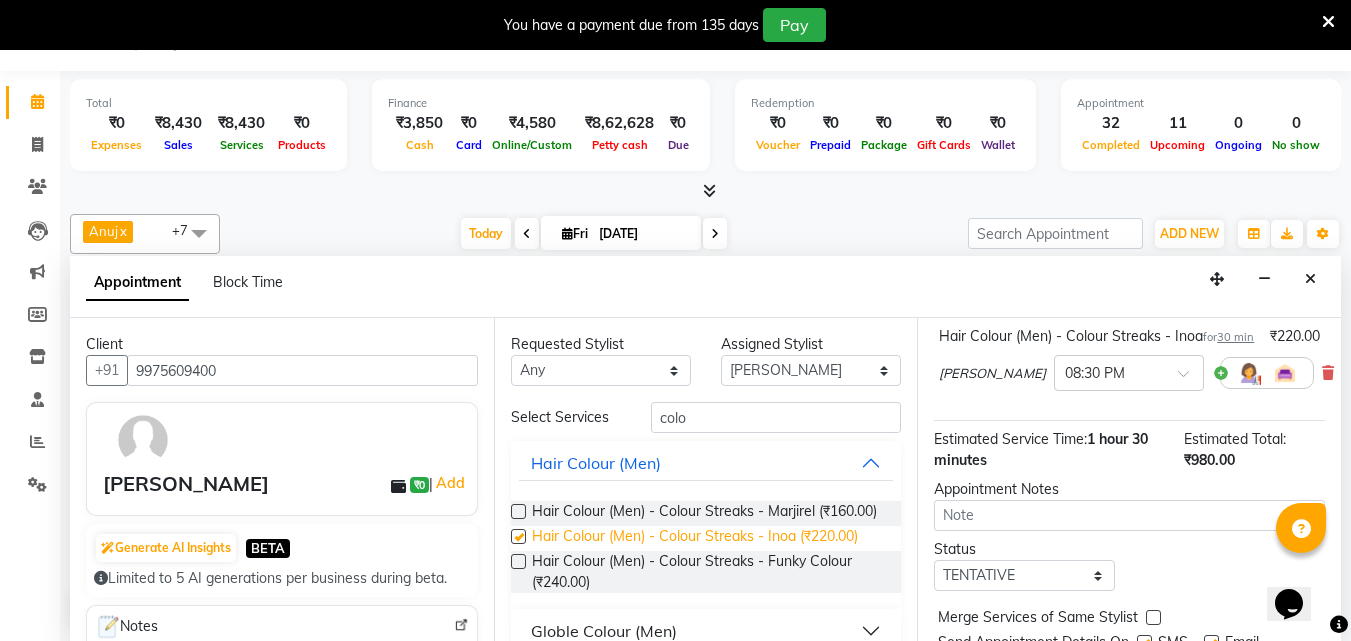 checkbox on "false" 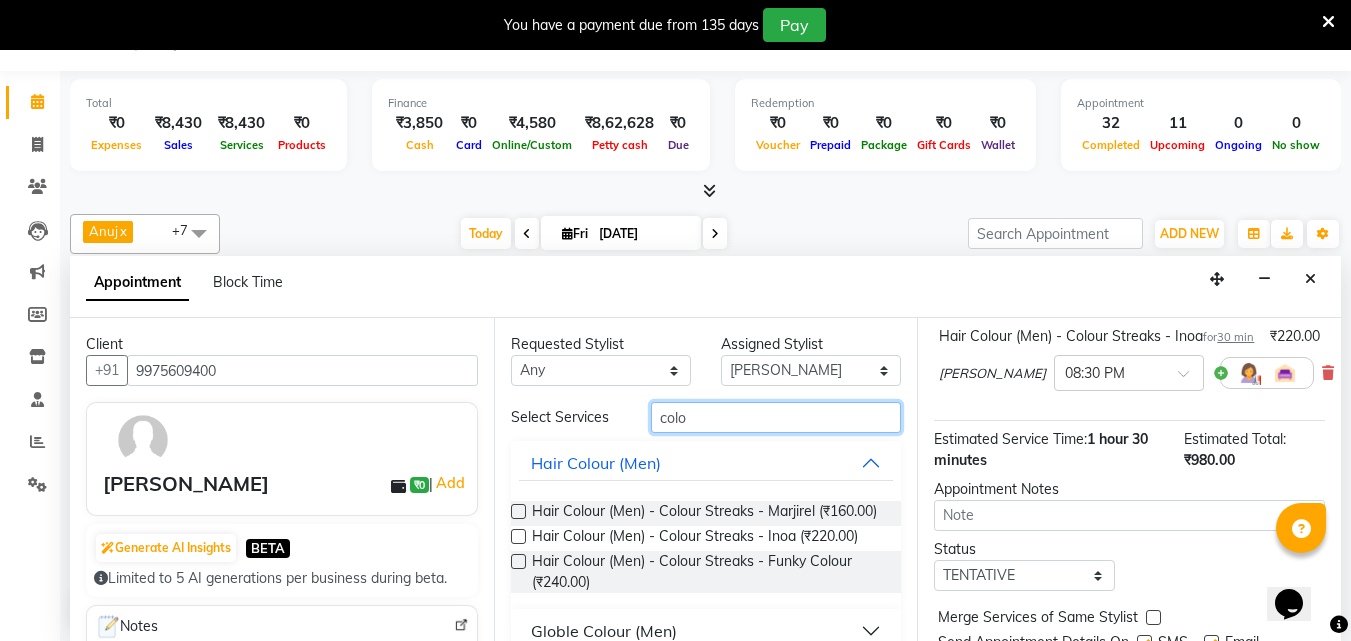 click on "colo" at bounding box center (776, 417) 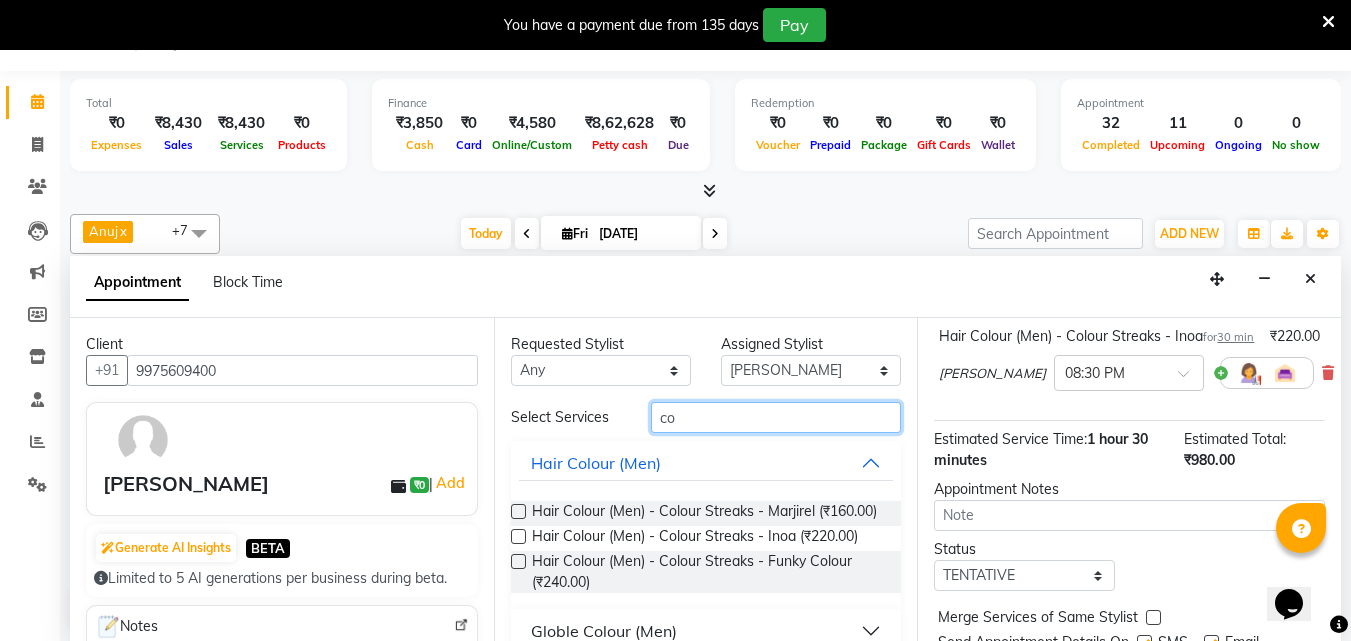 type on "c" 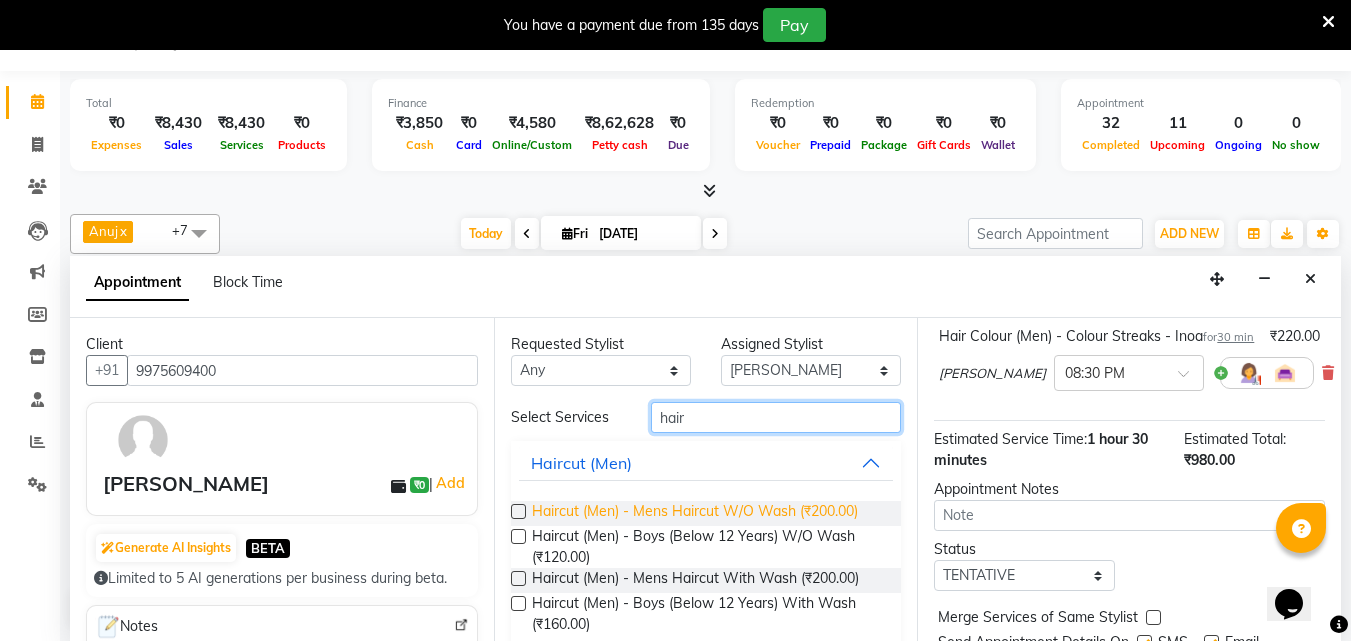 type on "hair" 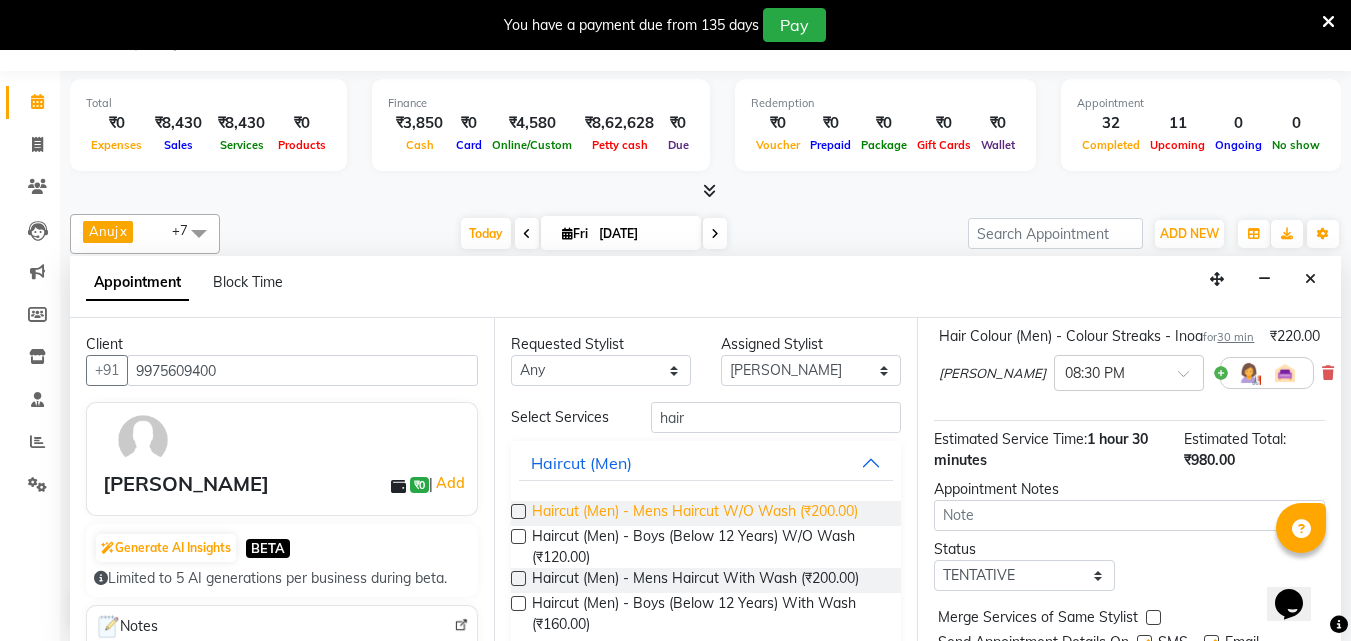 click on "Haircut (Men)  - Mens Haircut W/O Wash (₹200.00)" at bounding box center (695, 513) 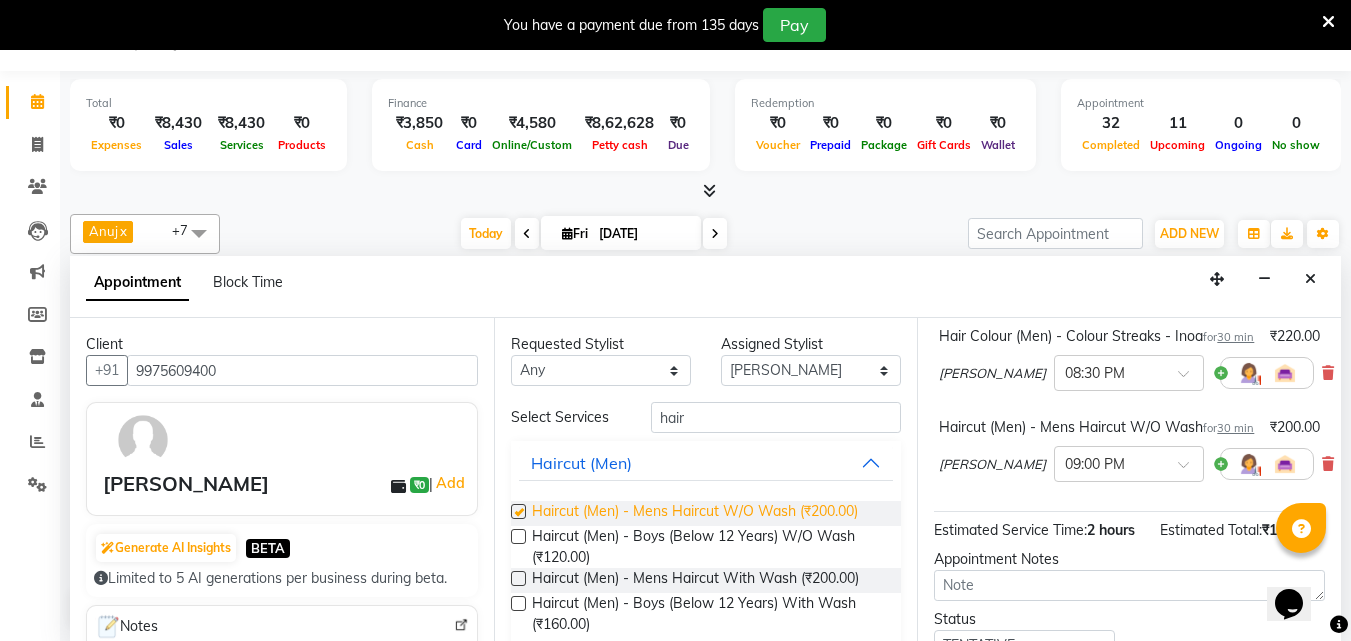 checkbox on "false" 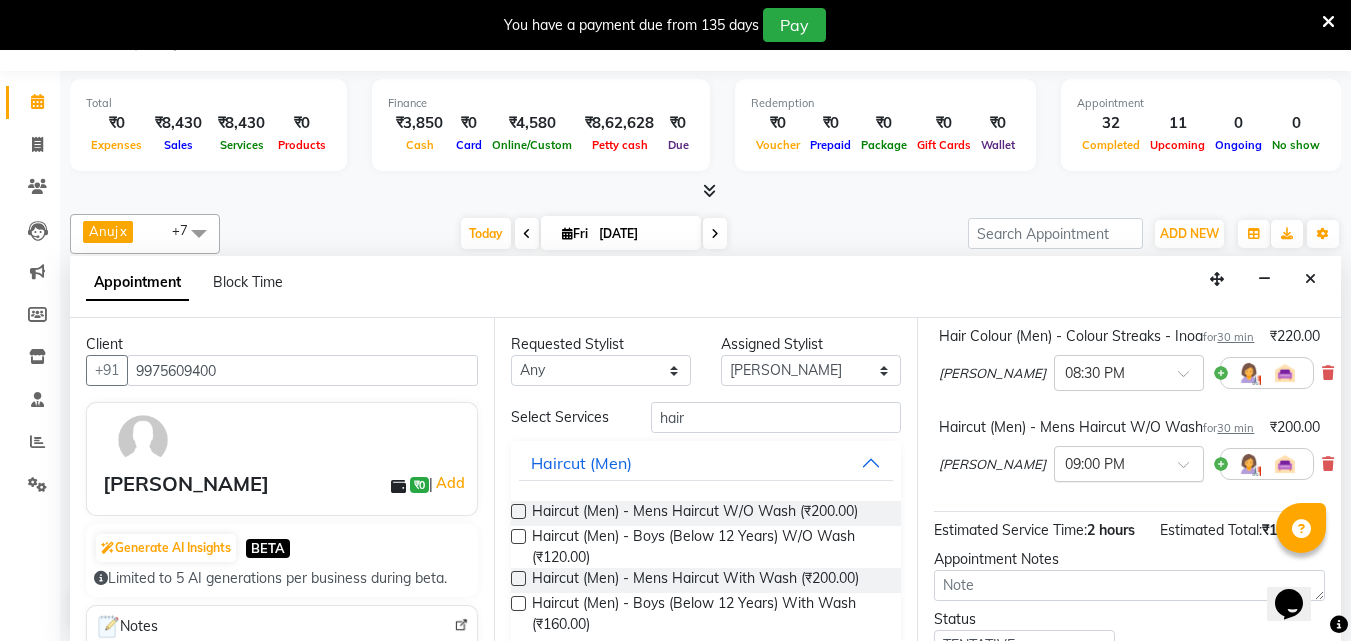 scroll, scrollTop: 575, scrollLeft: 0, axis: vertical 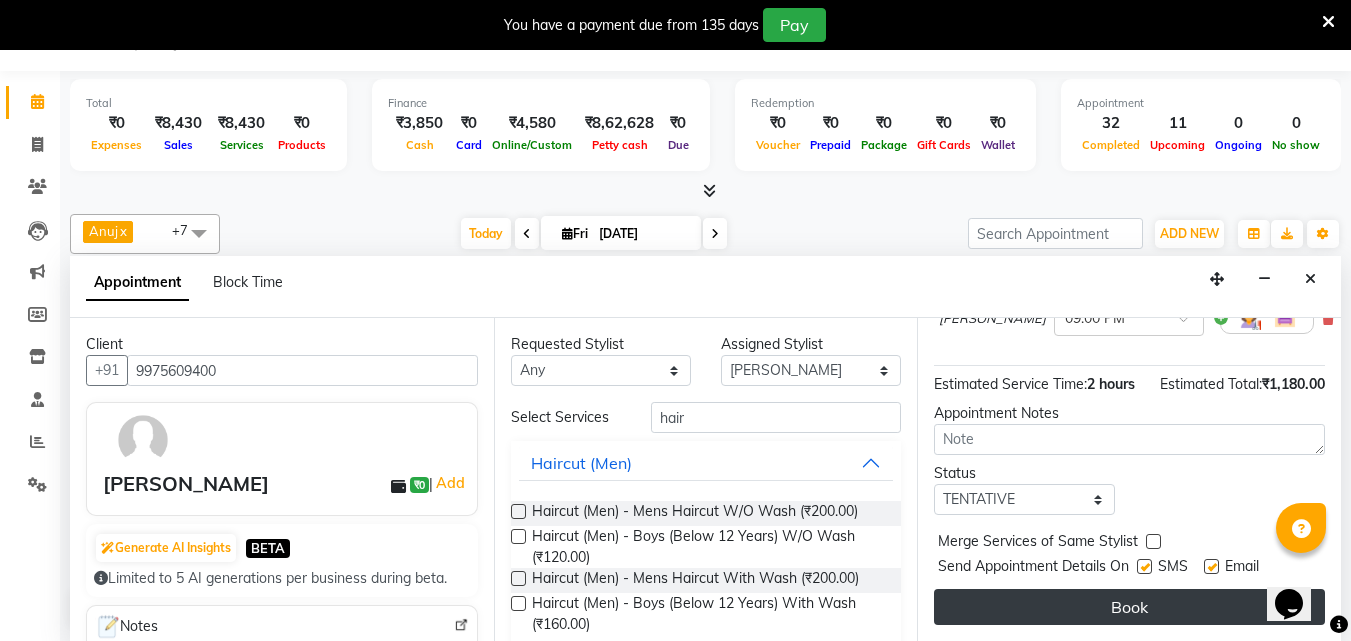click on "Book" at bounding box center [1129, 607] 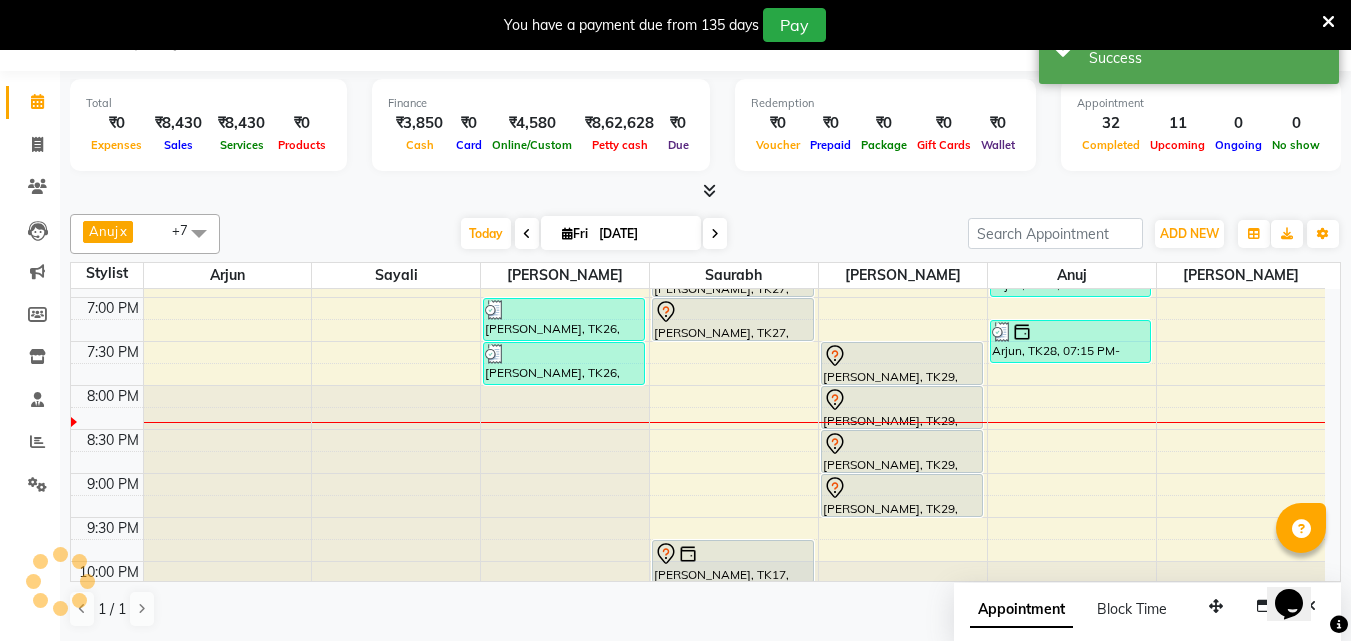 scroll, scrollTop: 0, scrollLeft: 0, axis: both 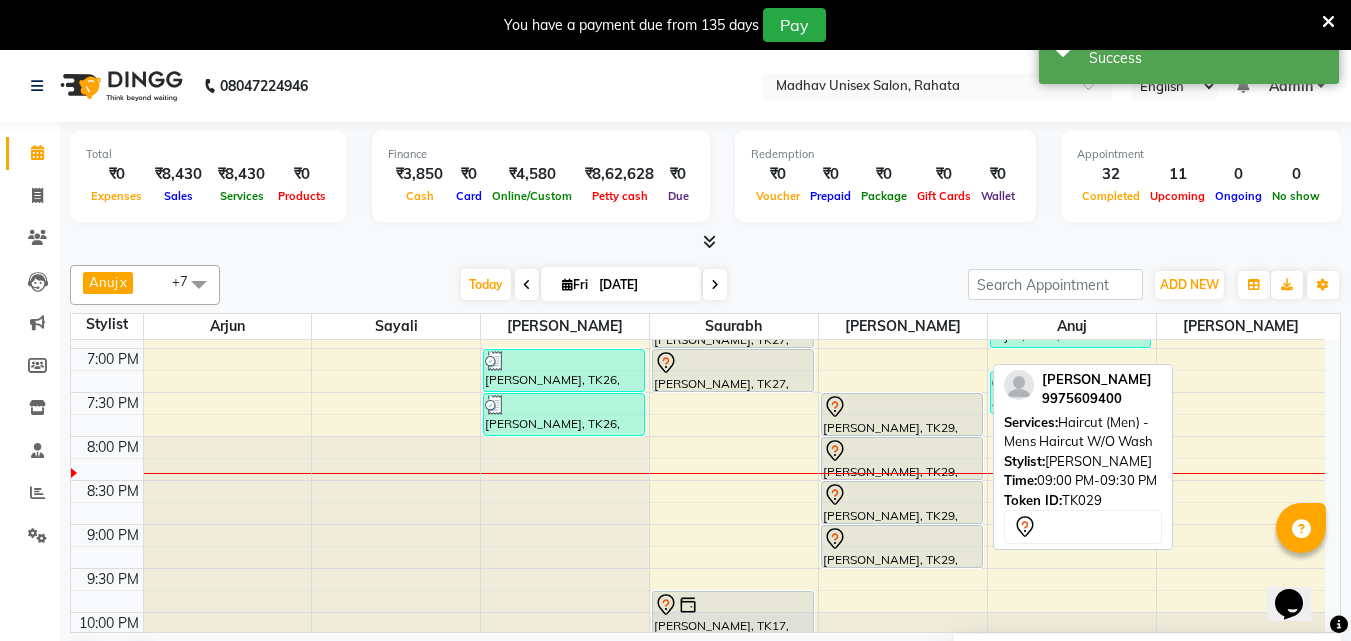 click at bounding box center [902, 539] 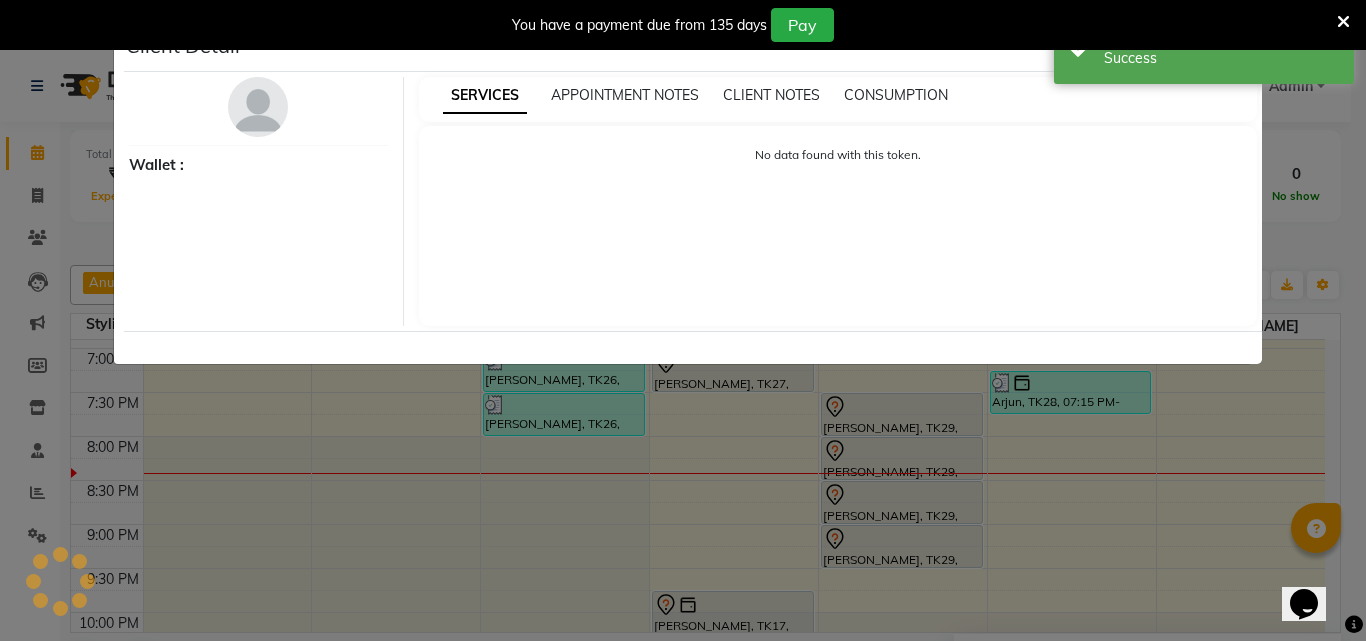 select on "7" 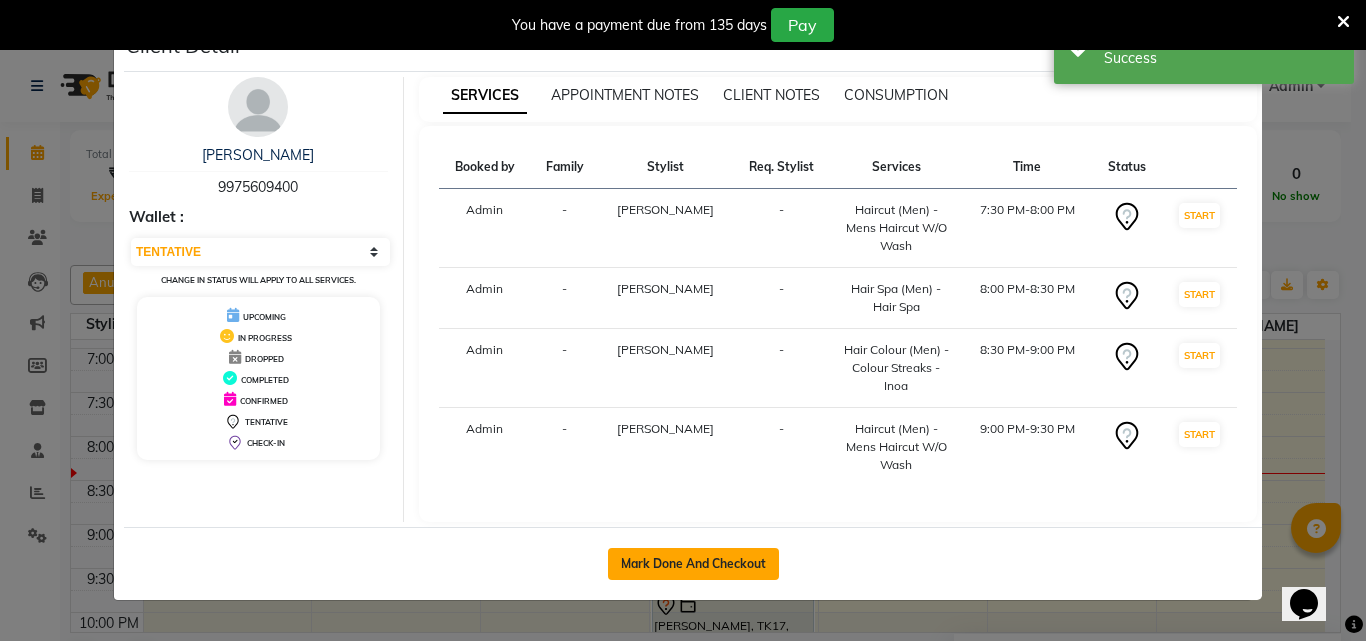 click on "Mark Done And Checkout" 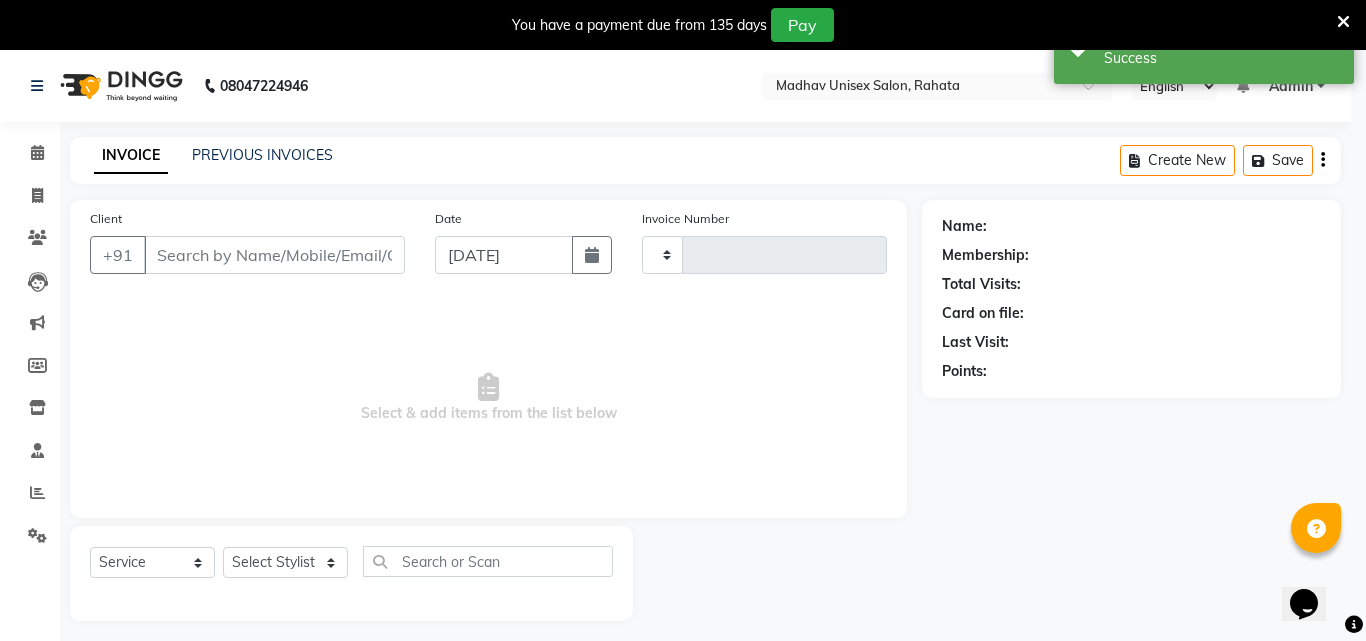 type on "1818" 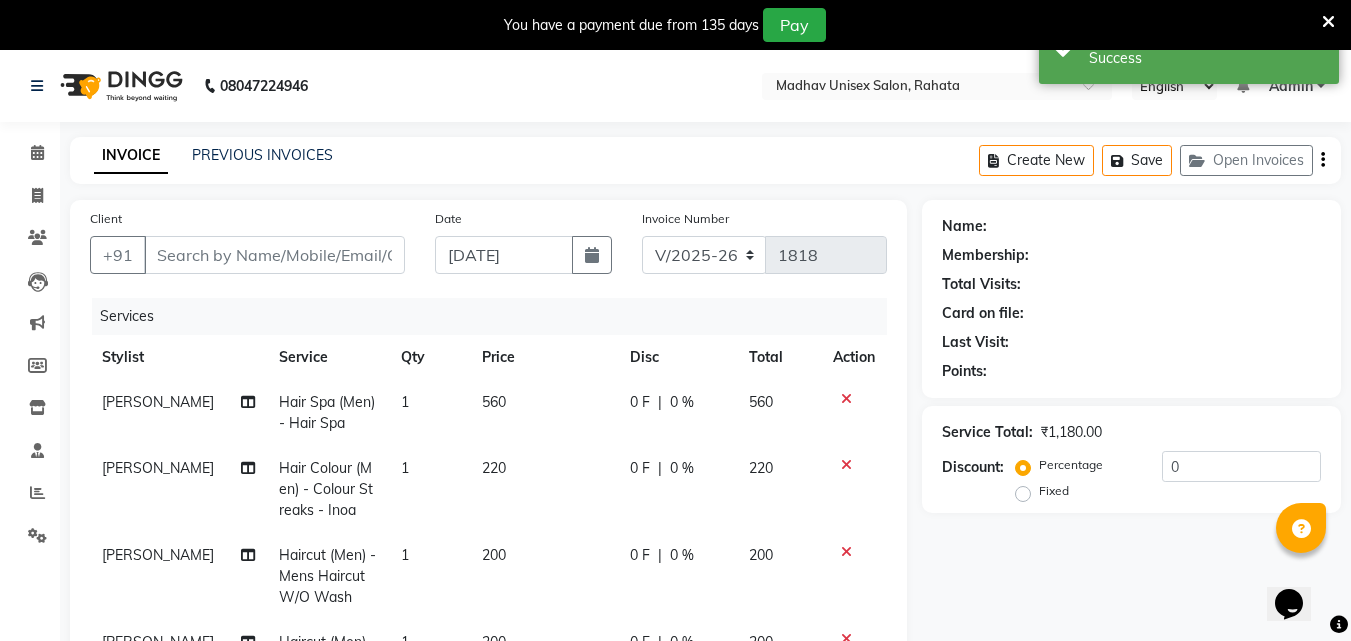 type on "9975609400" 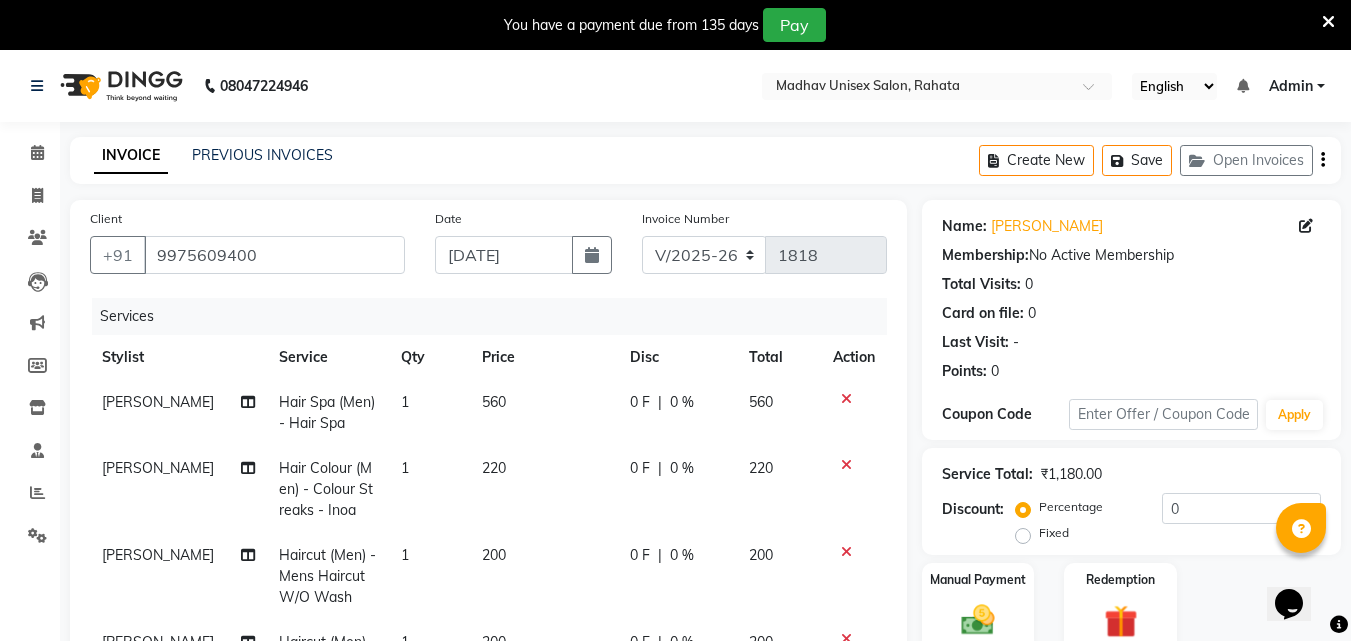 click on "560" 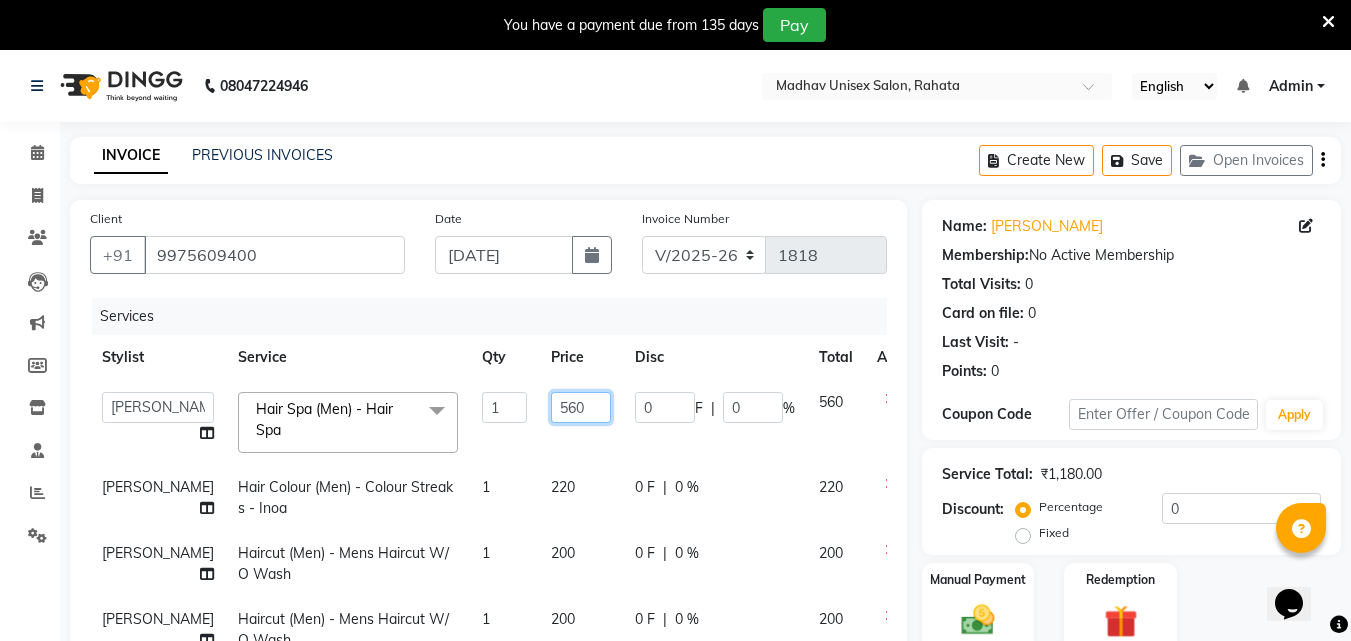 click on "560" 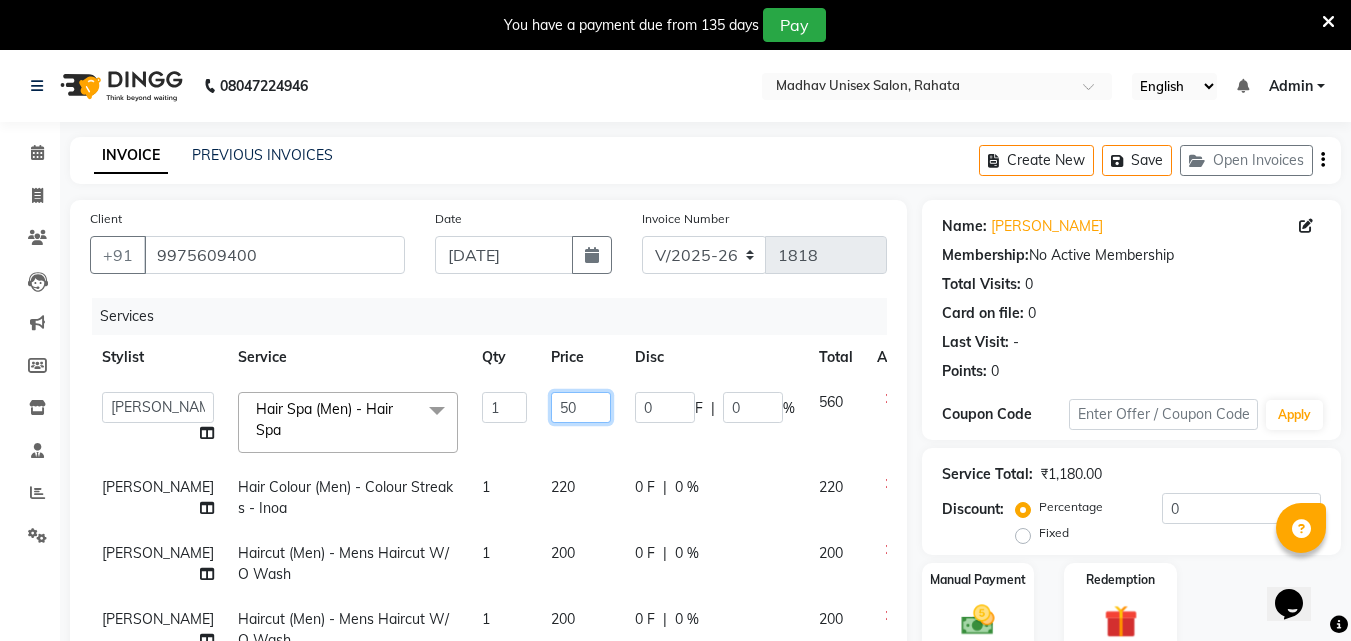 type on "500" 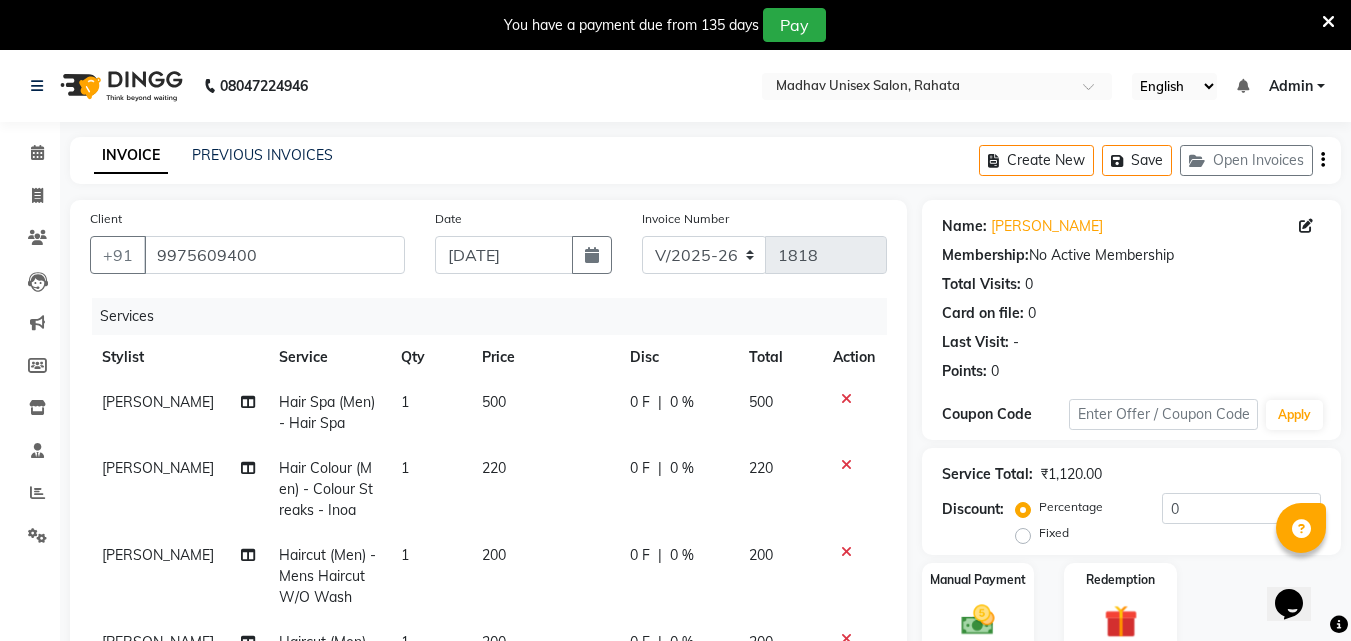 click on "220" 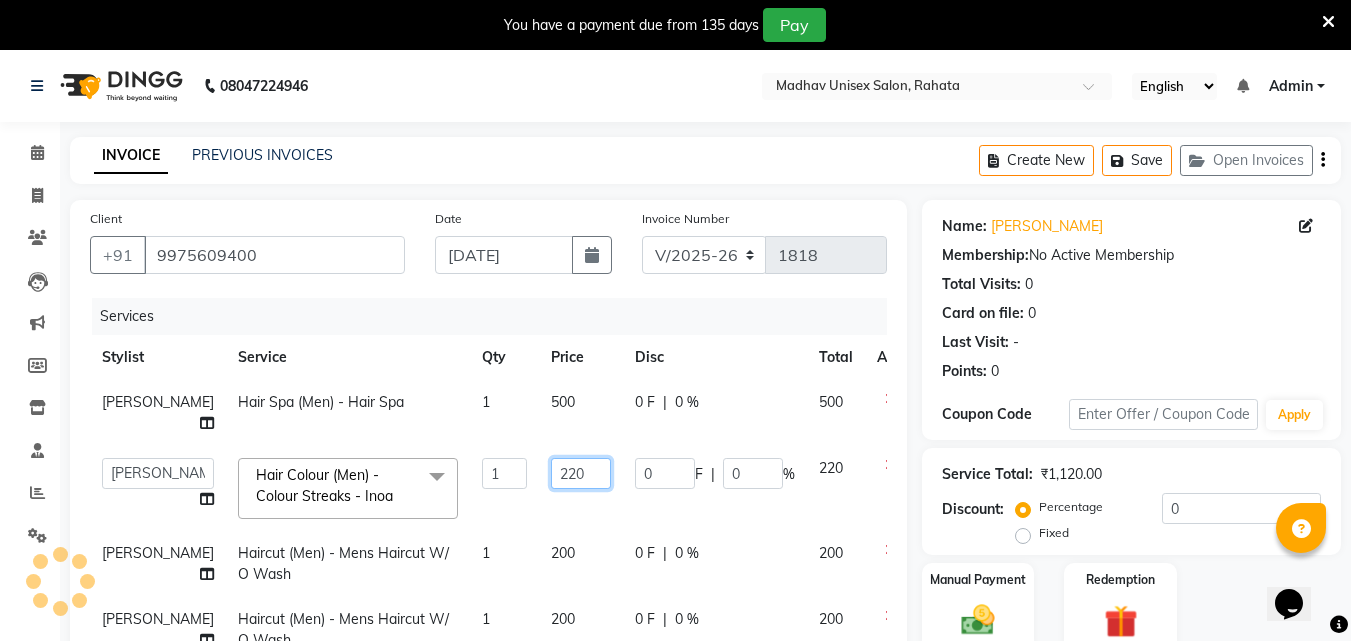 click on "220" 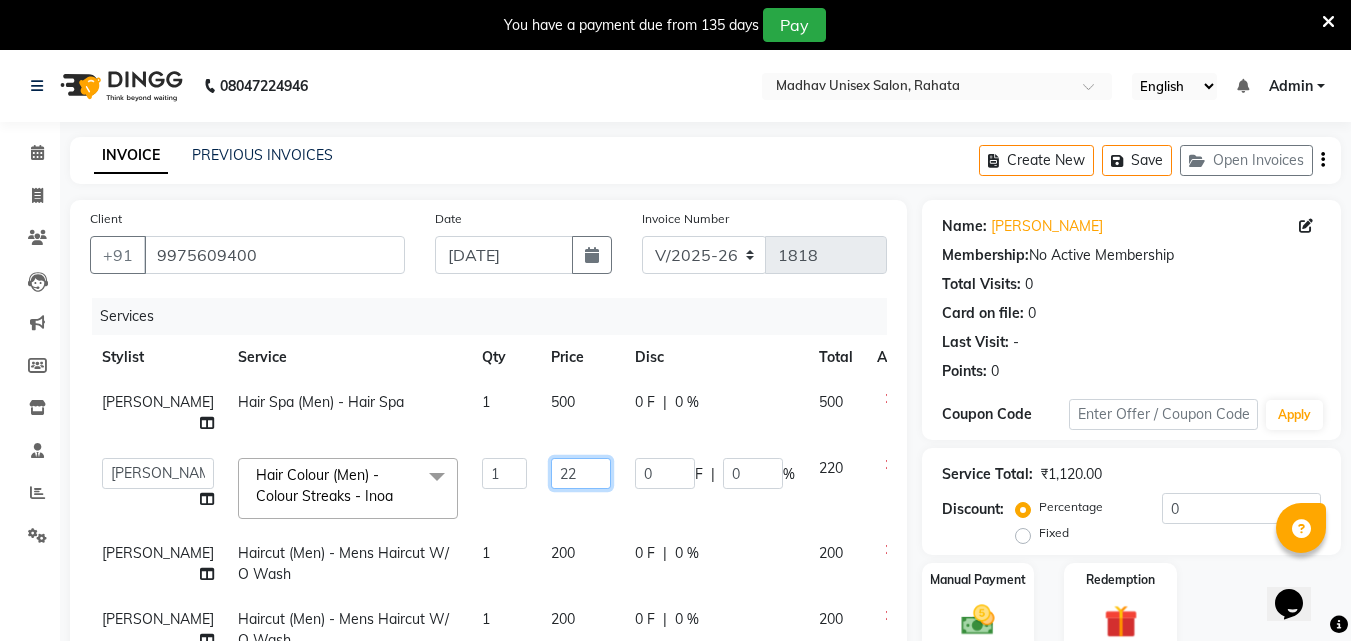 type on "2" 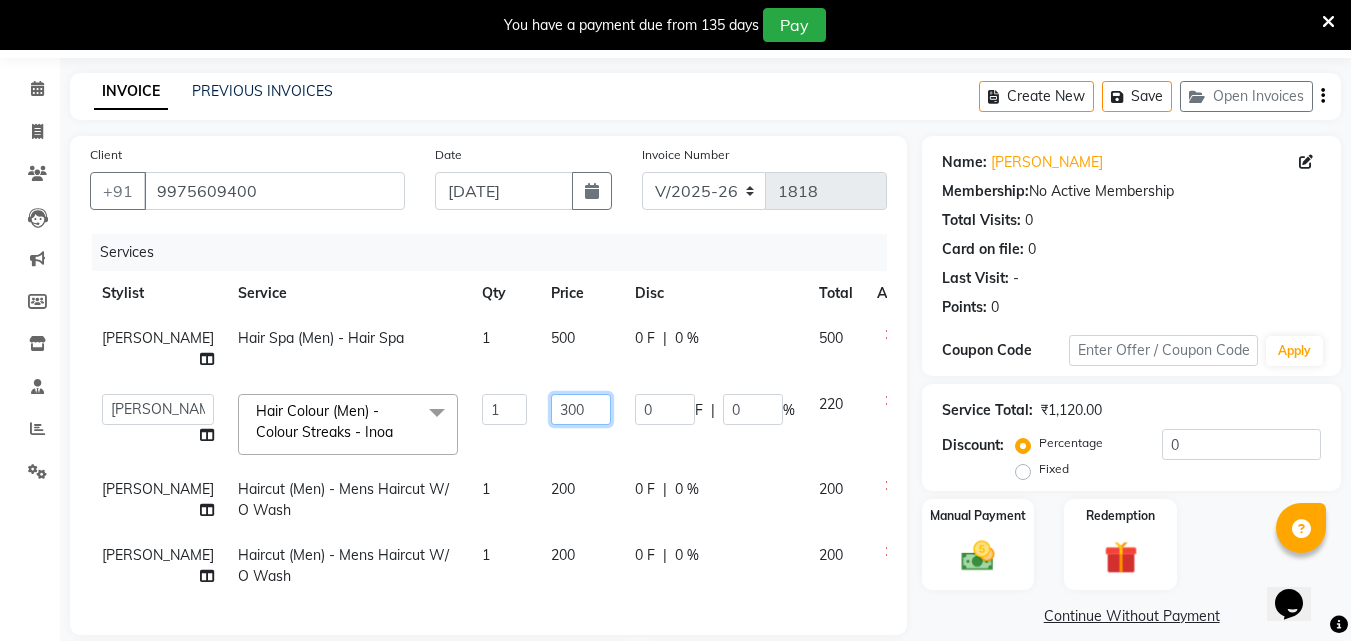 scroll, scrollTop: 66, scrollLeft: 0, axis: vertical 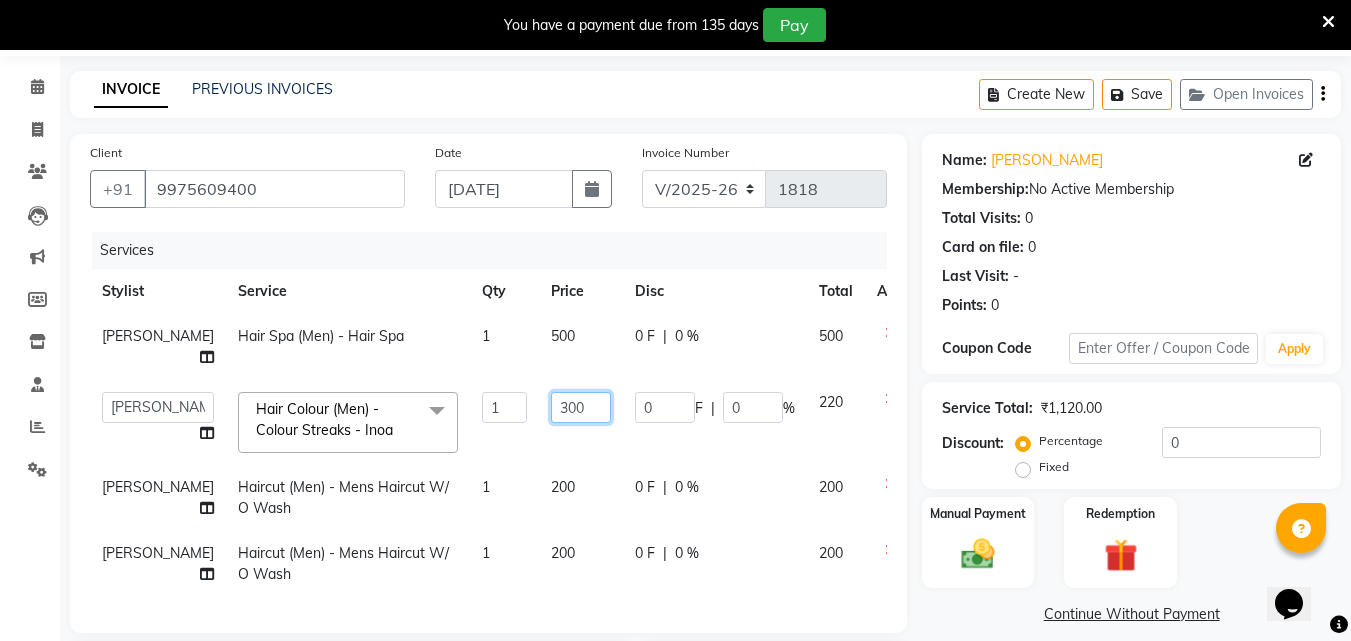 click on "300" 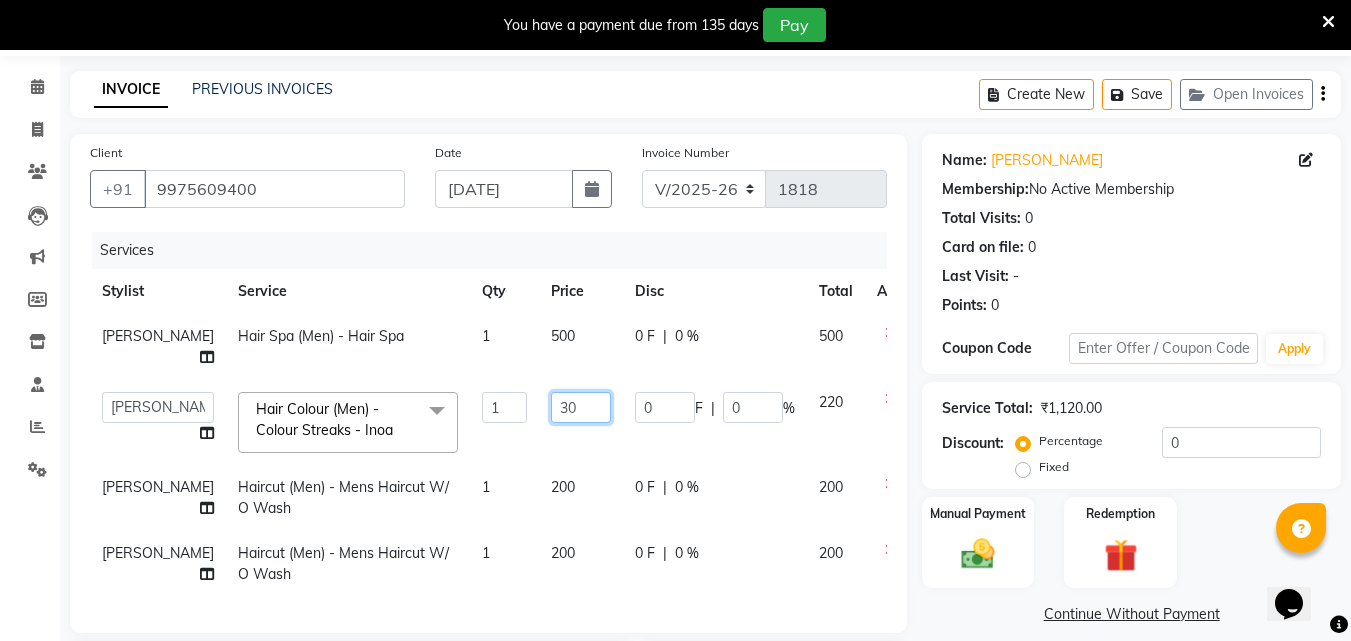 type on "3" 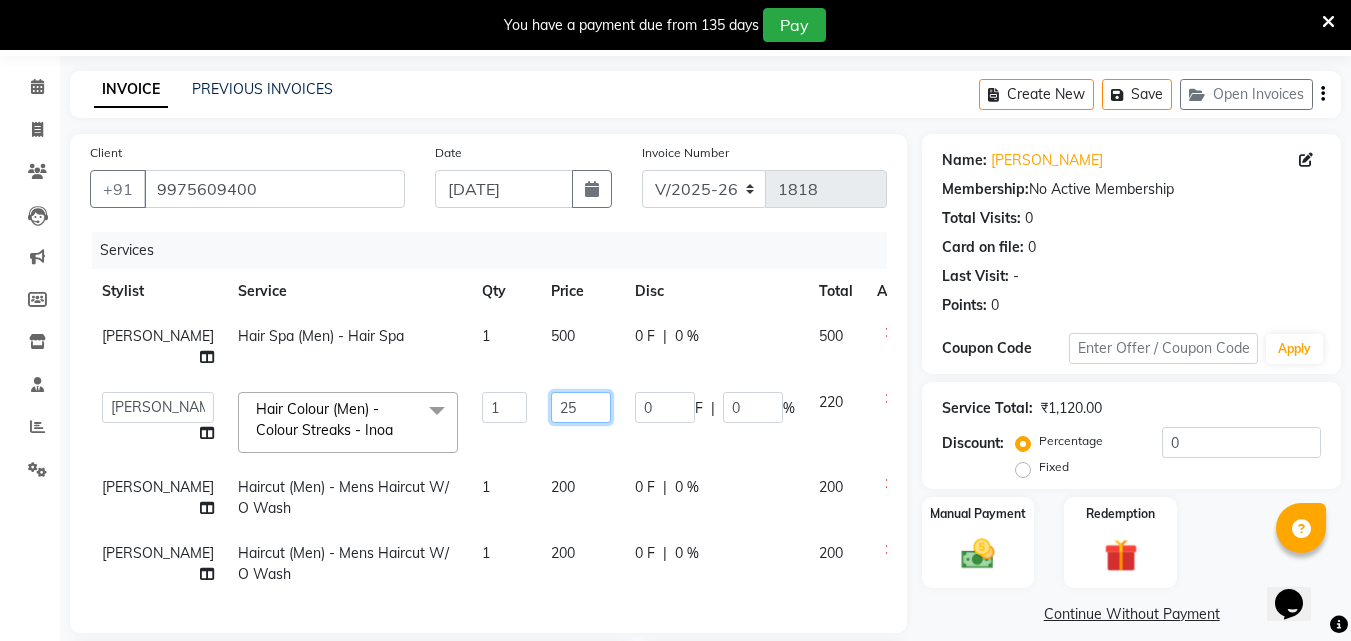 type on "250" 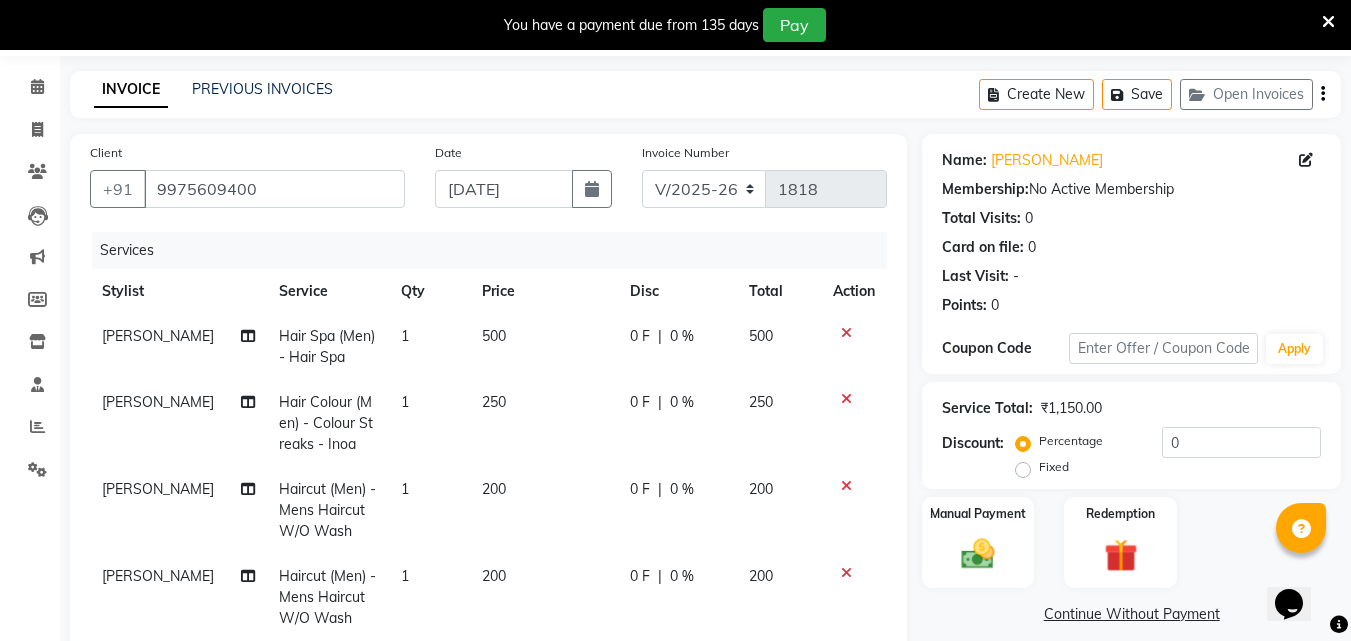 click on "200" 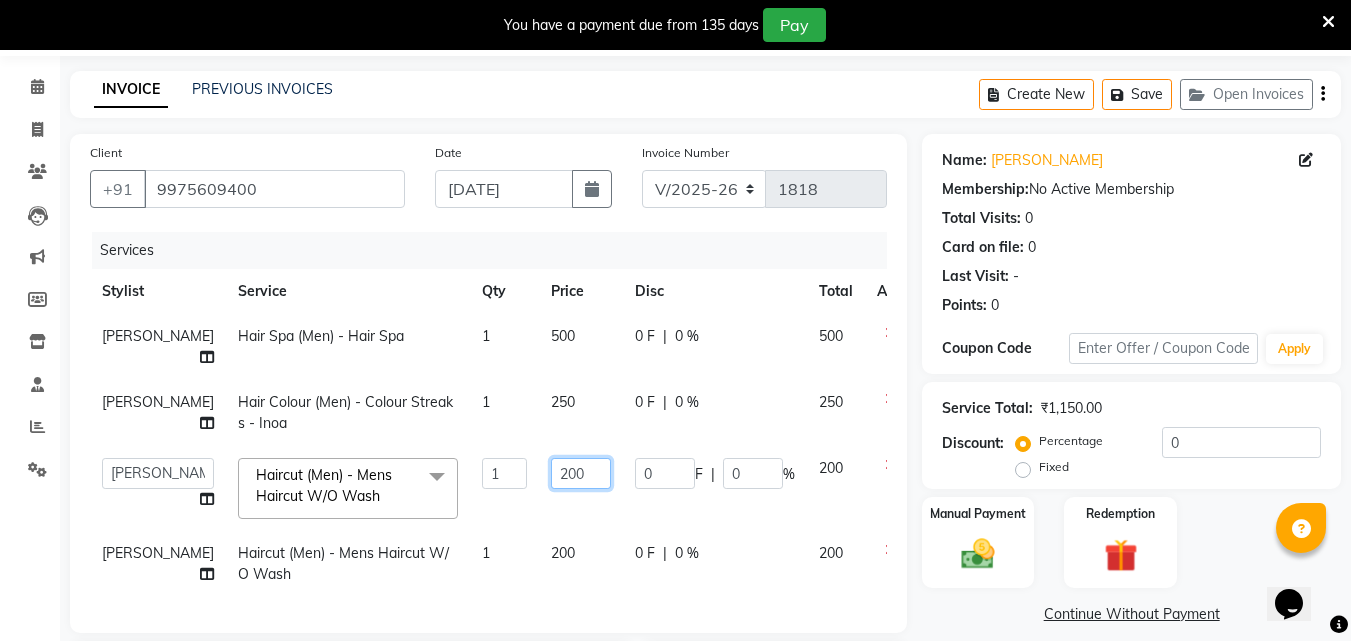 click on "200" 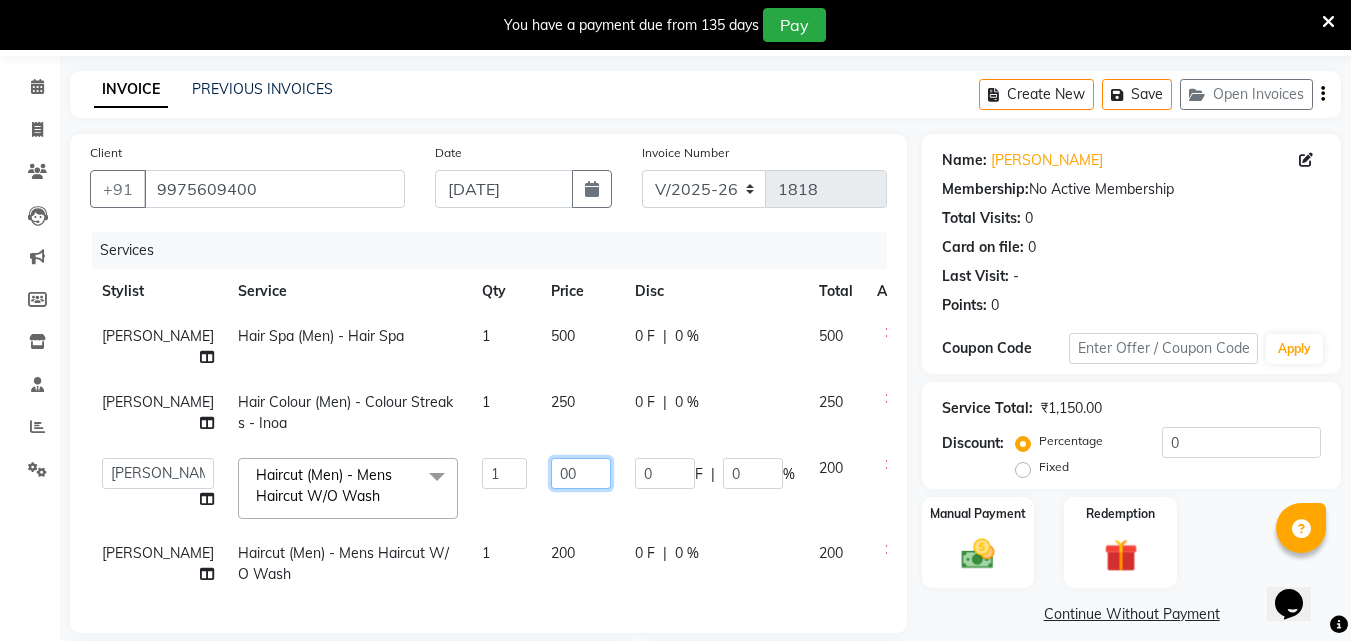 type on "300" 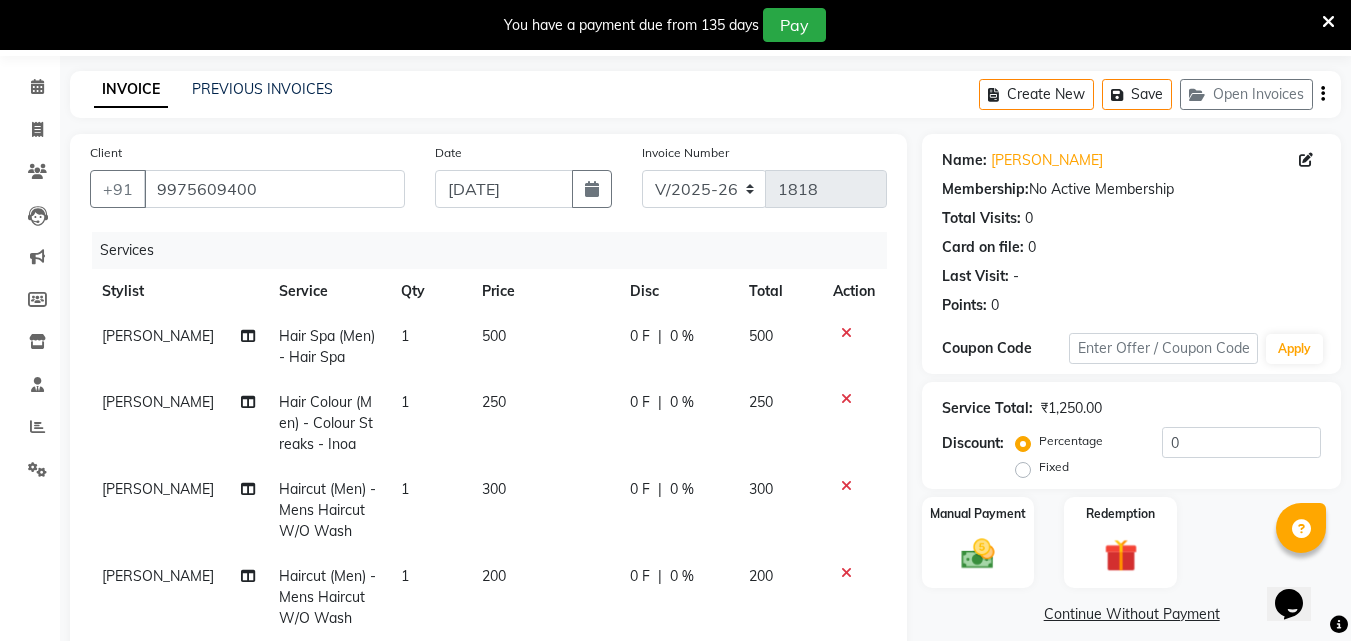click on "[PERSON_NAME]" 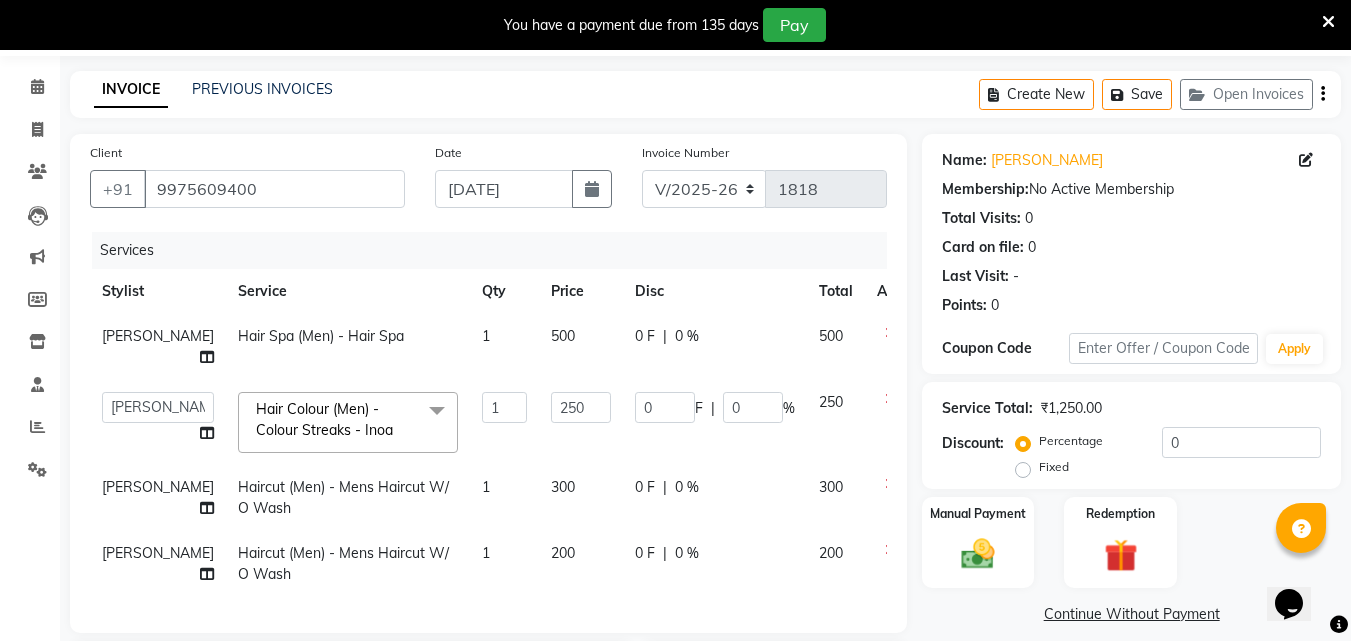 click on "[PERSON_NAME]" 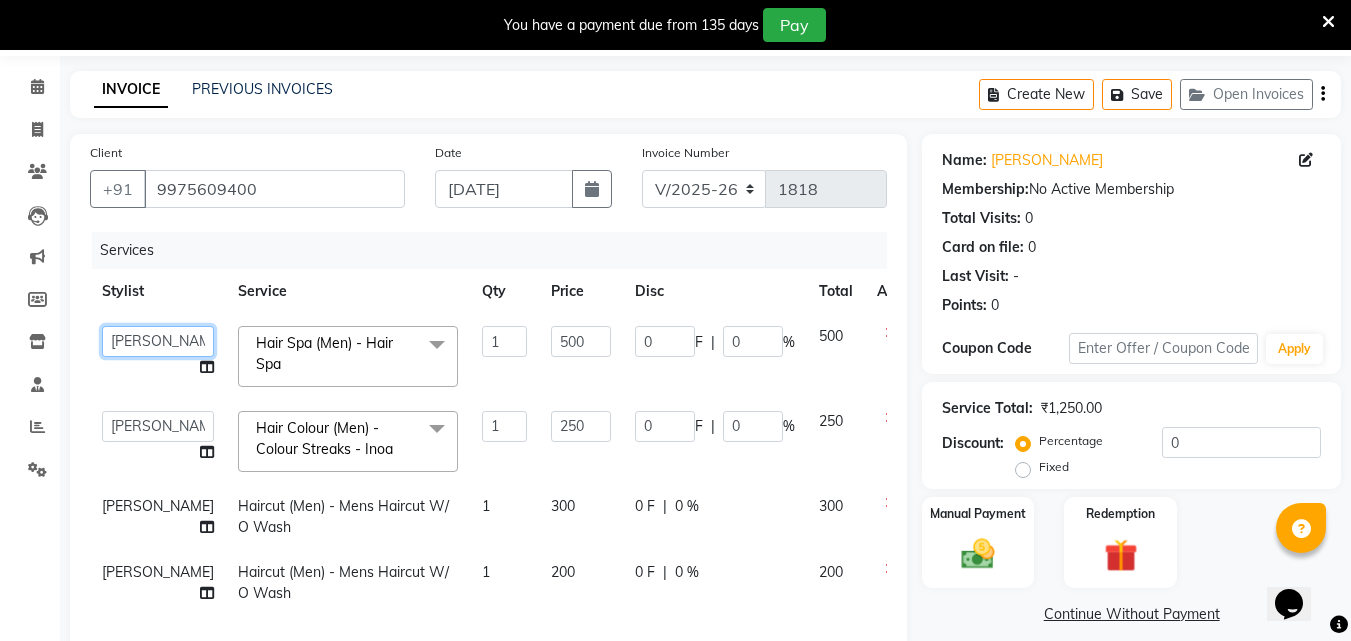 click on "Anuj   Arjun   Harshad   prathamesh   sarthak wagh   saurabh   Sayali    Swarup" 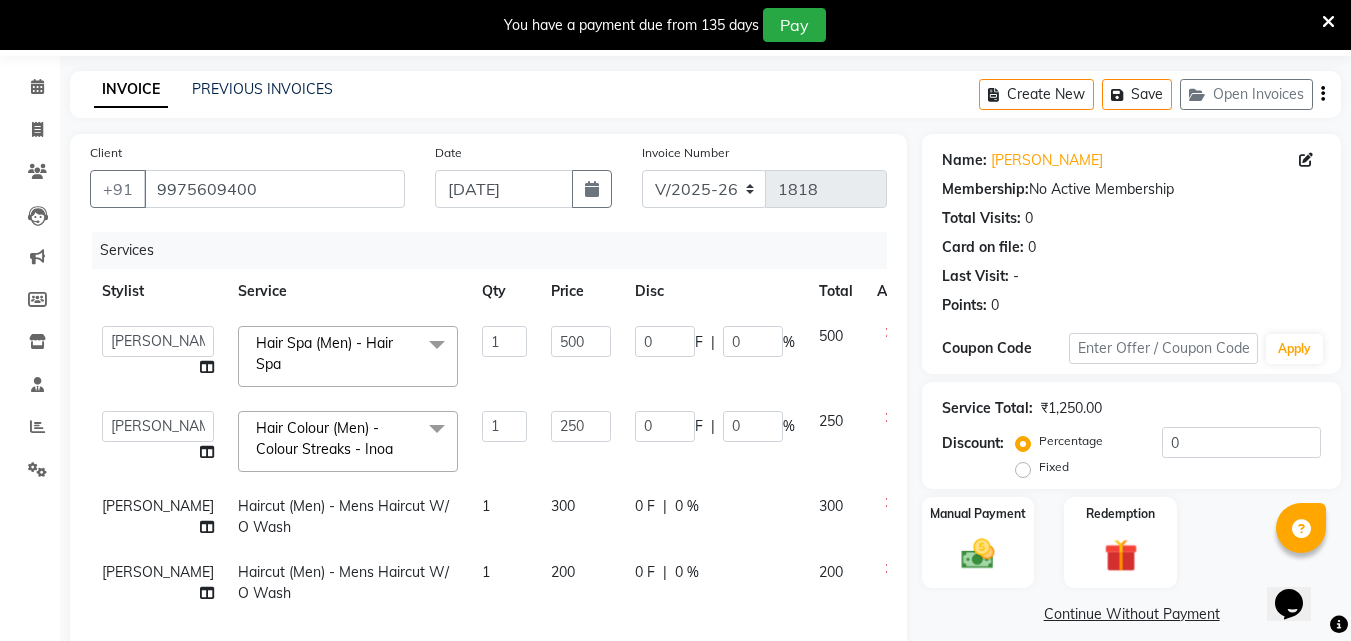 select on "82393" 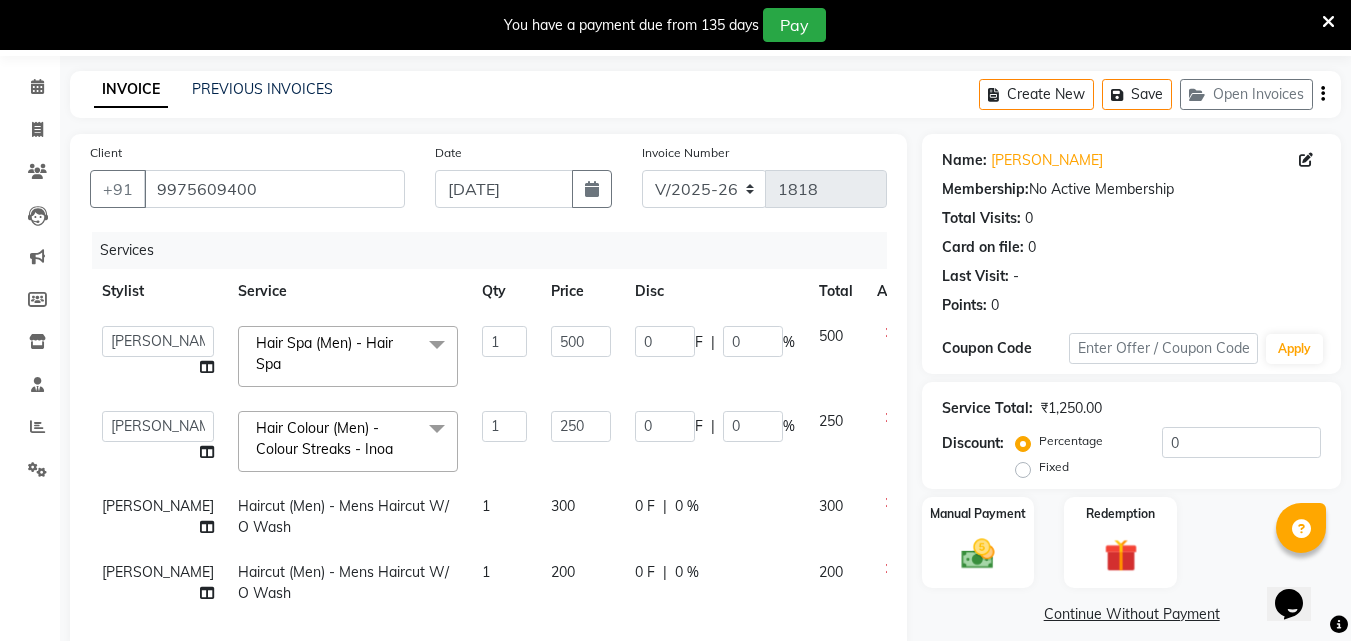 click on "[PERSON_NAME]" 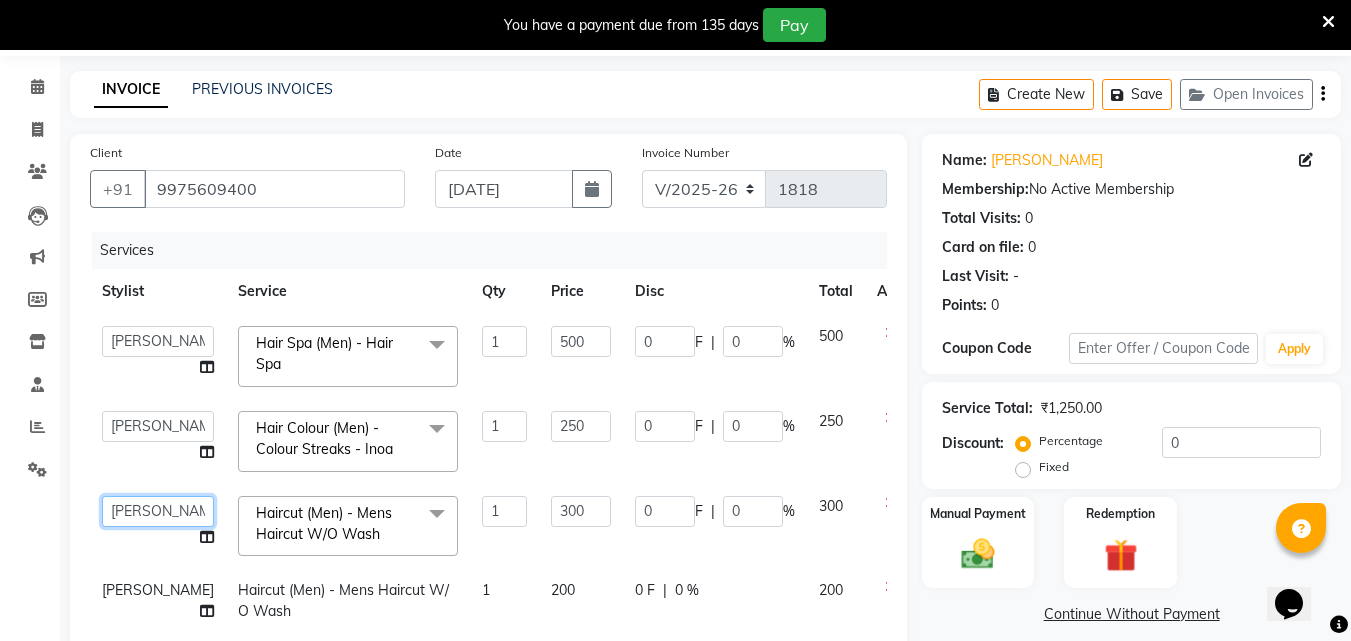 click on "Anuj   Arjun   Harshad   prathamesh   sarthak wagh   saurabh   Sayali    Swarup" 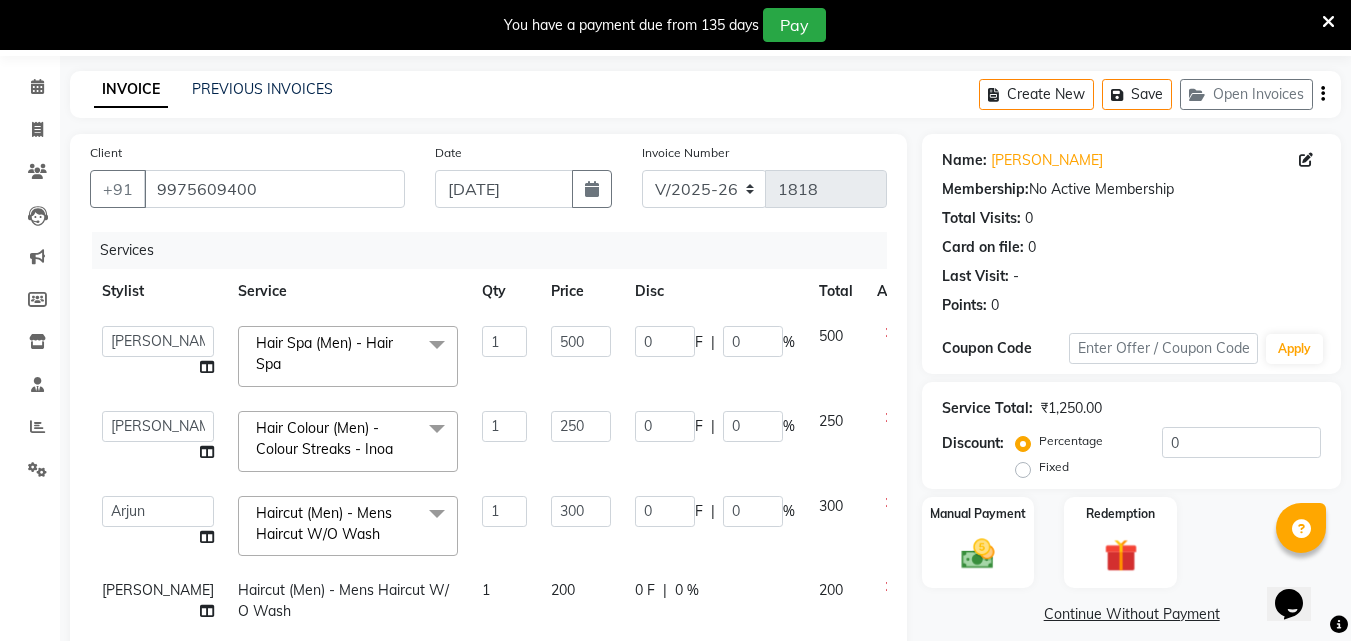 select on "14046" 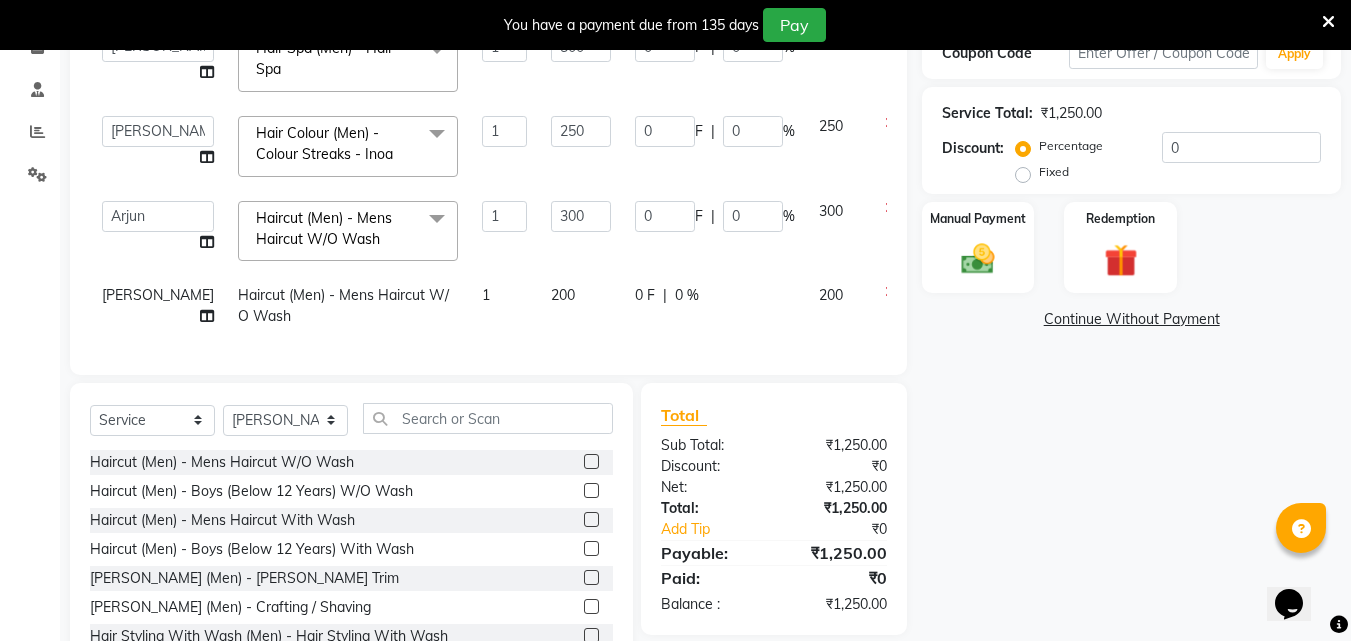 scroll, scrollTop: 377, scrollLeft: 0, axis: vertical 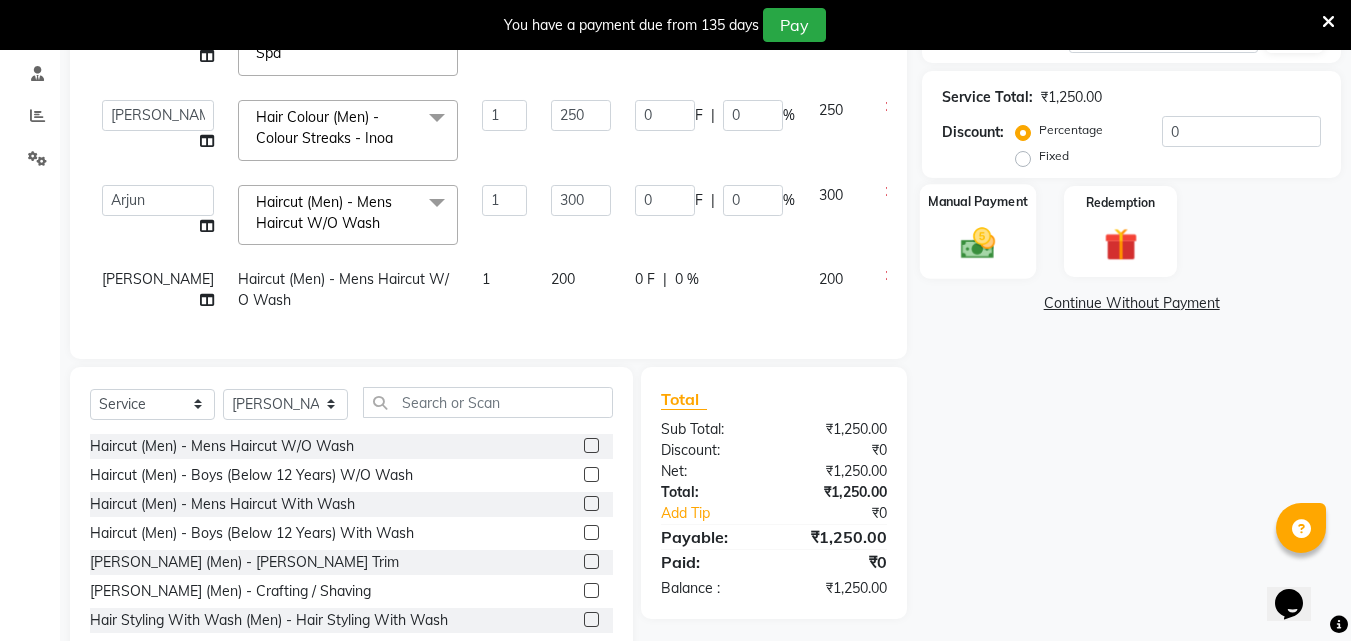 click 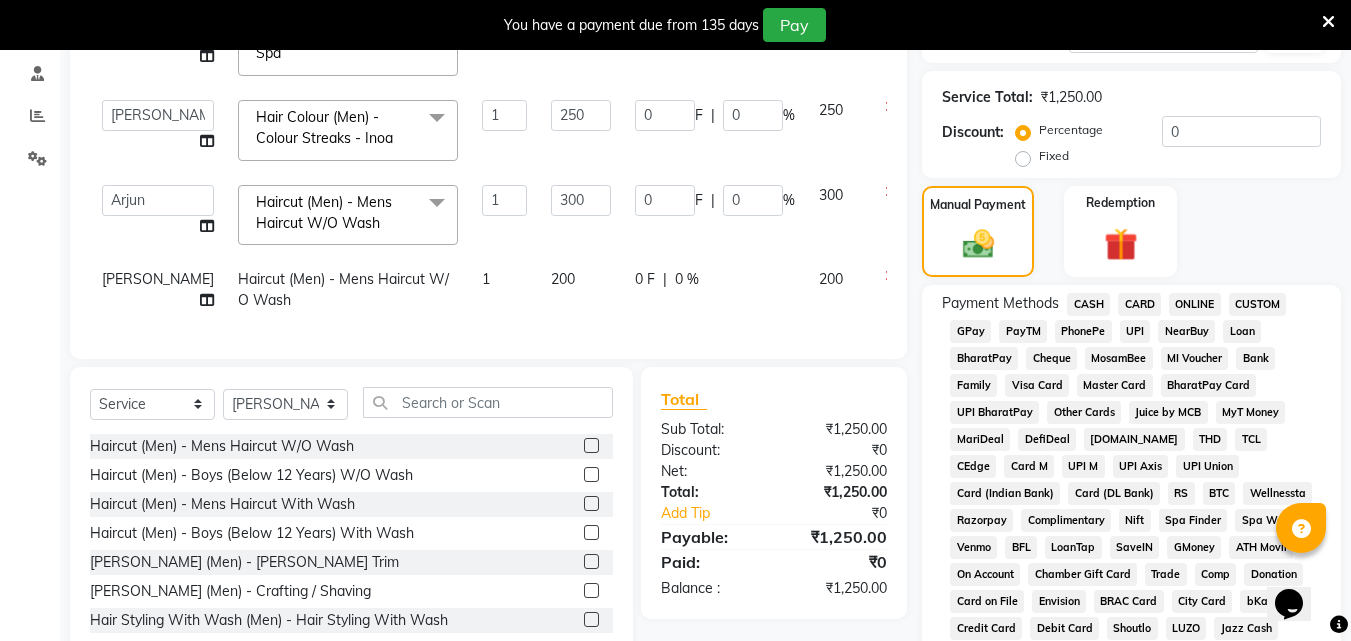 click on "CASH" 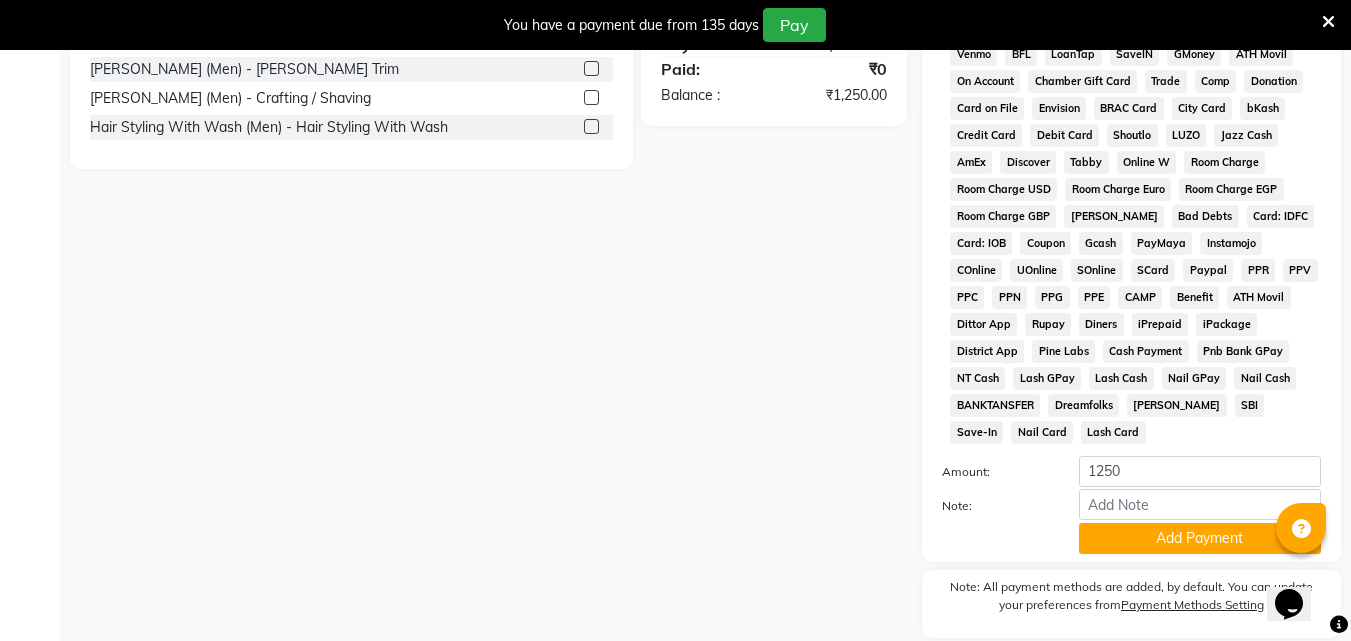 scroll, scrollTop: 871, scrollLeft: 0, axis: vertical 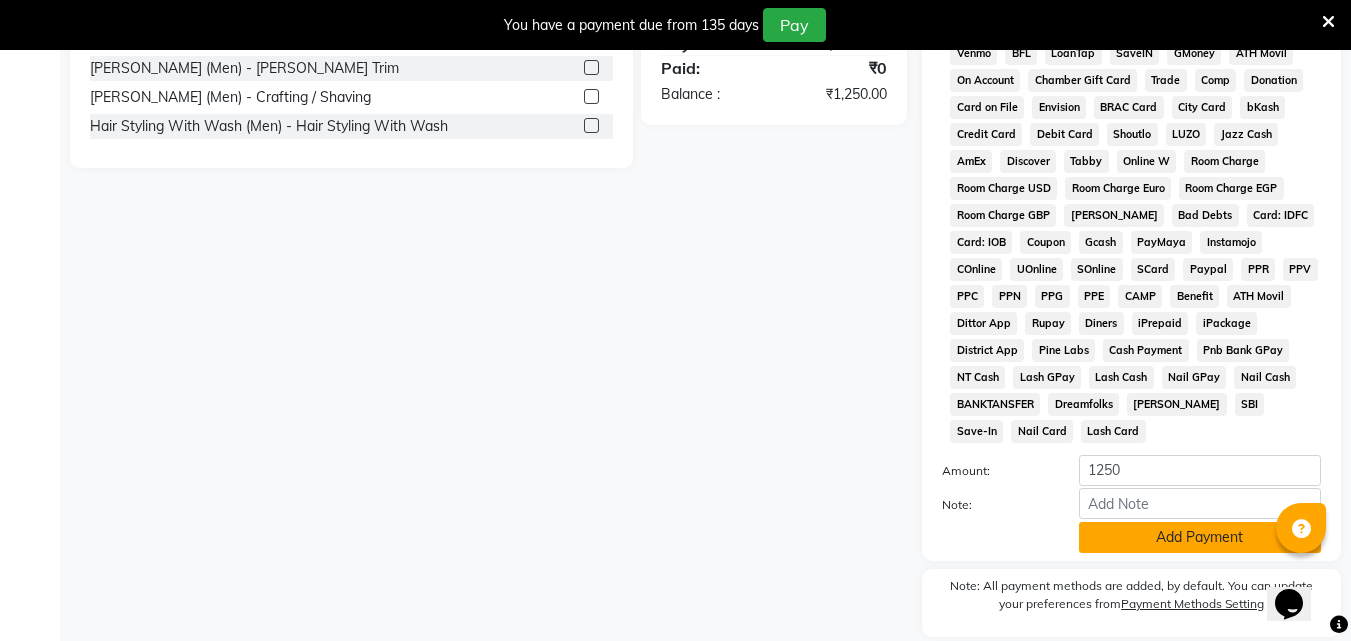 click on "Add Payment" 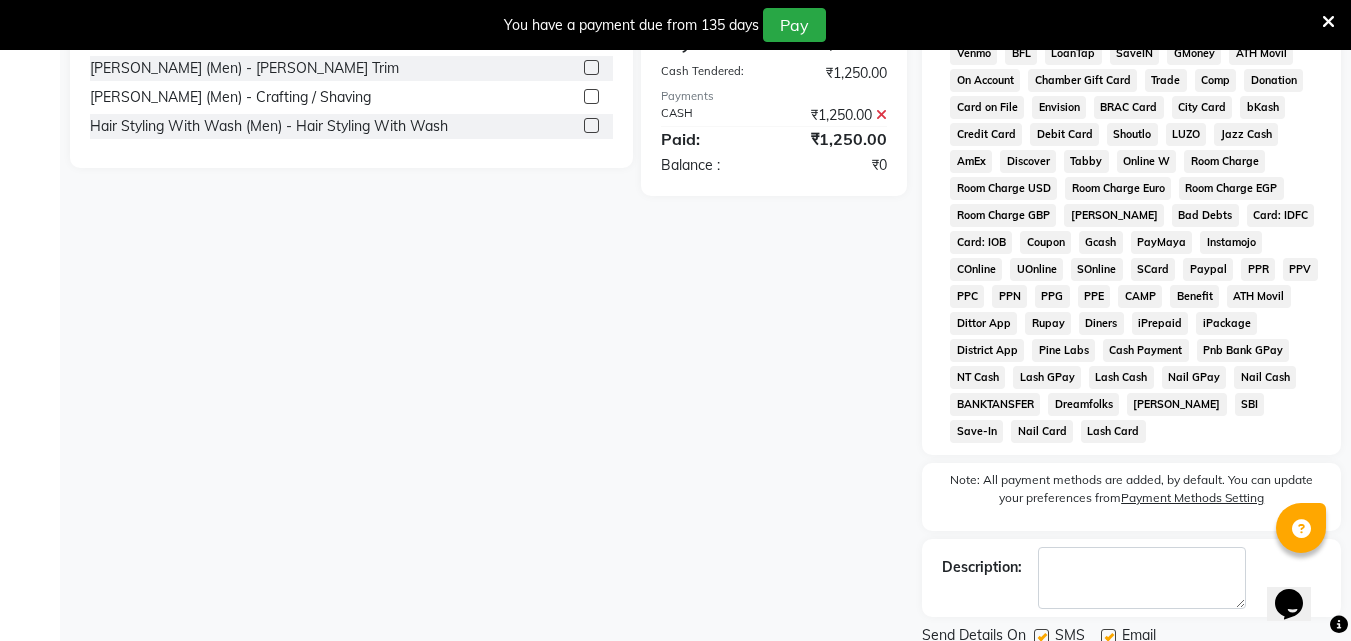 scroll, scrollTop: 918, scrollLeft: 0, axis: vertical 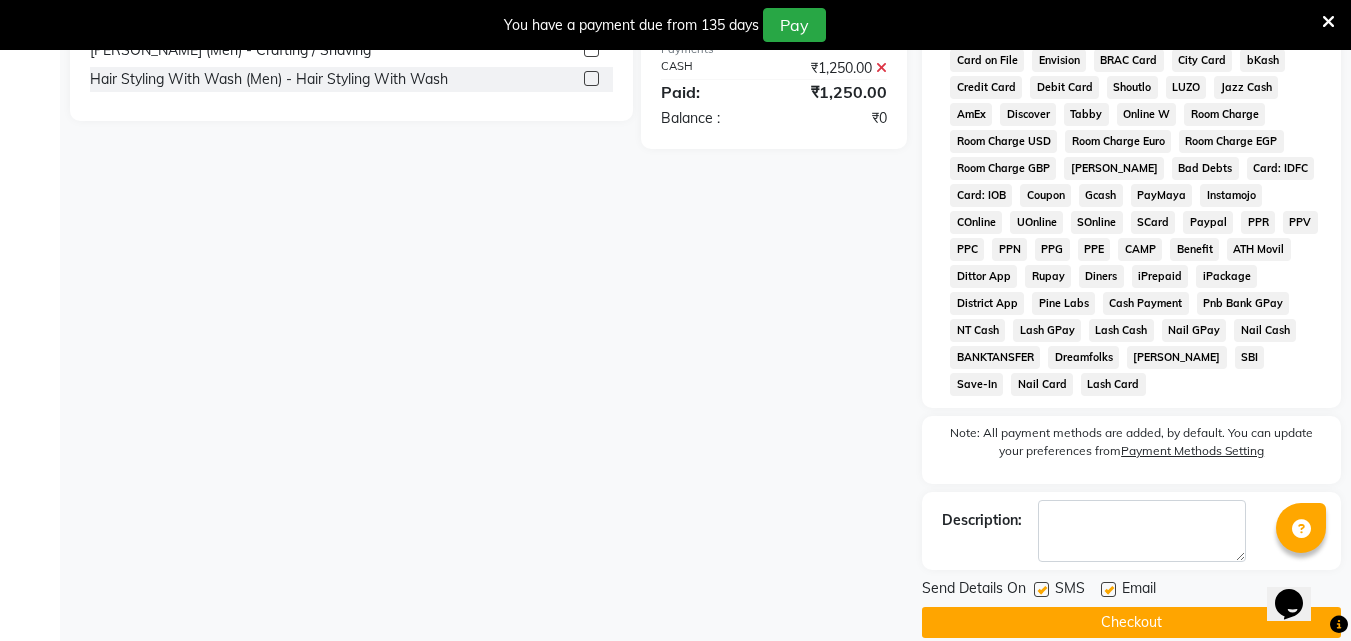 click on "Checkout" 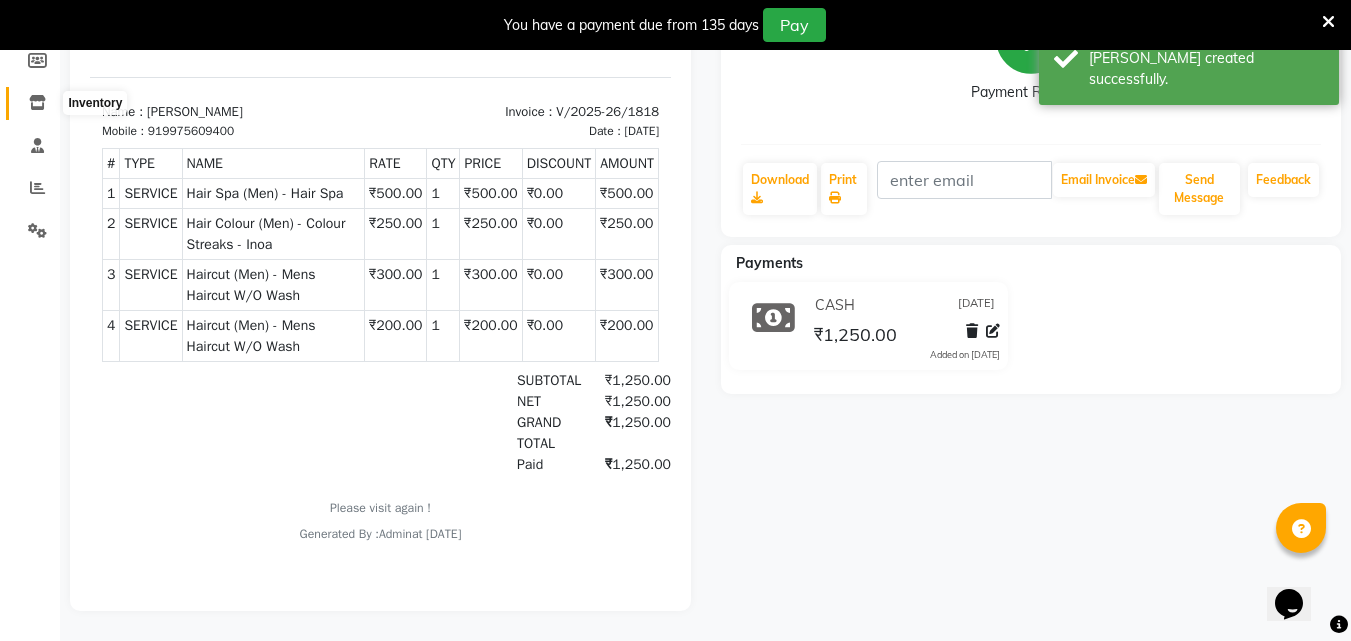scroll, scrollTop: 0, scrollLeft: 0, axis: both 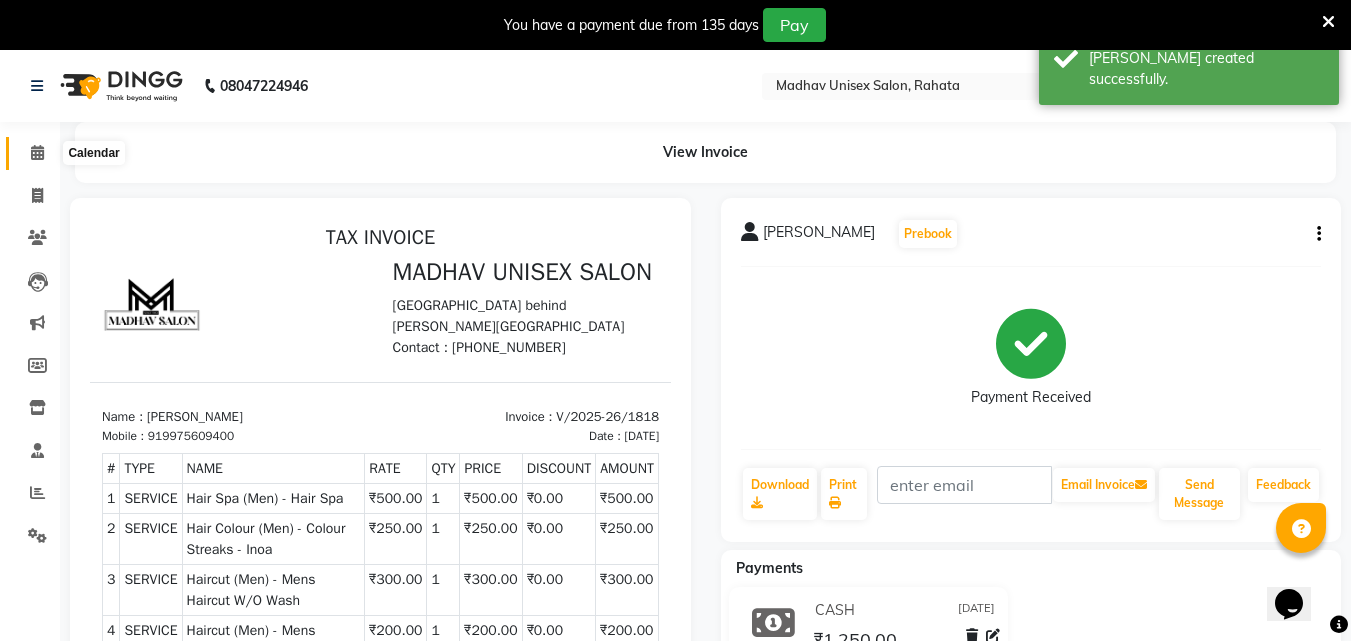 click 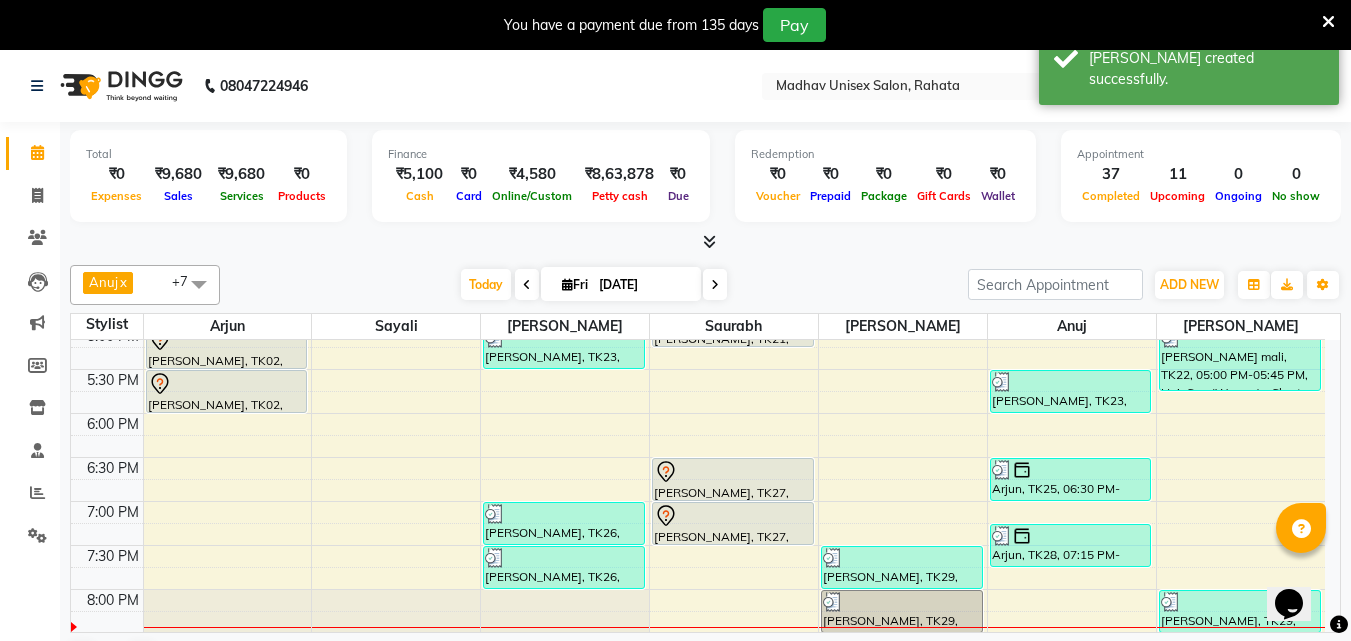 scroll, scrollTop: 973, scrollLeft: 0, axis: vertical 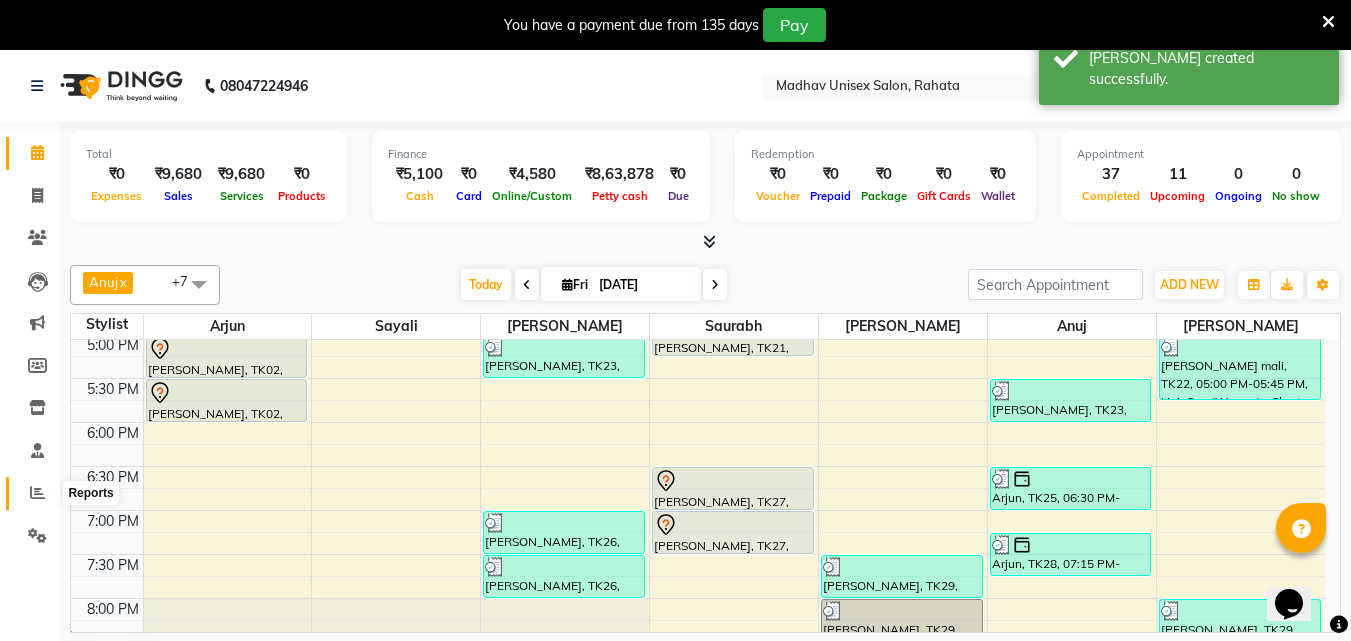 click 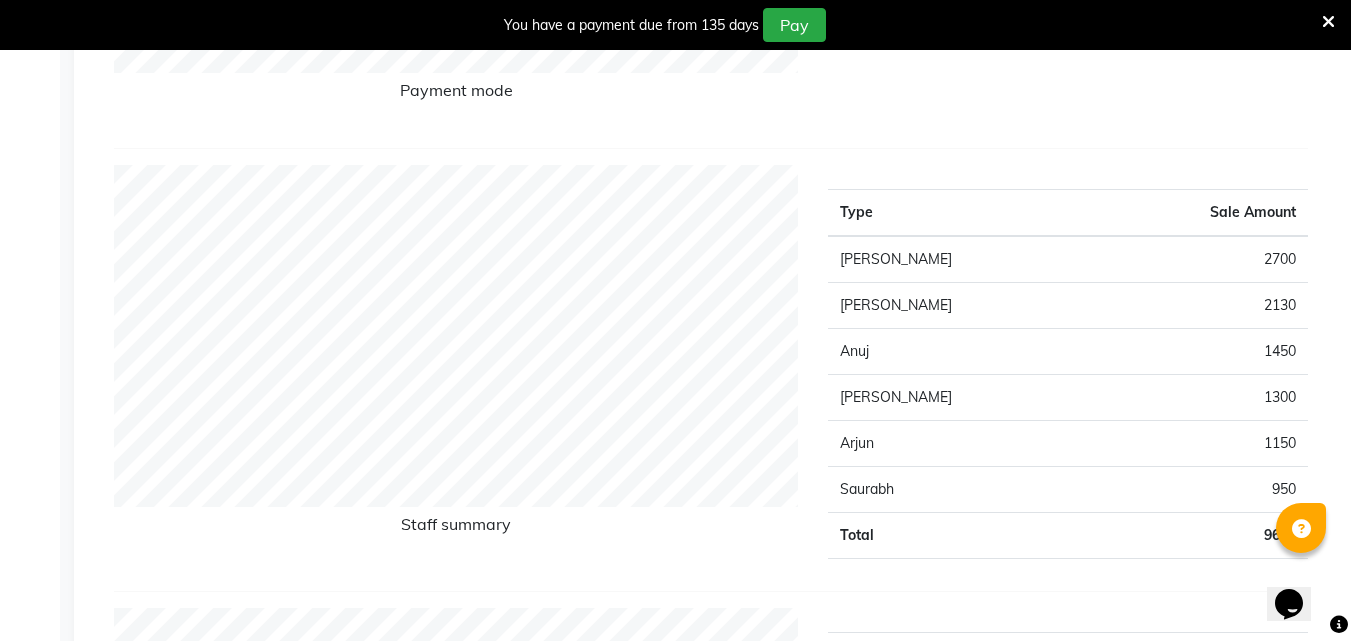 scroll, scrollTop: 720, scrollLeft: 0, axis: vertical 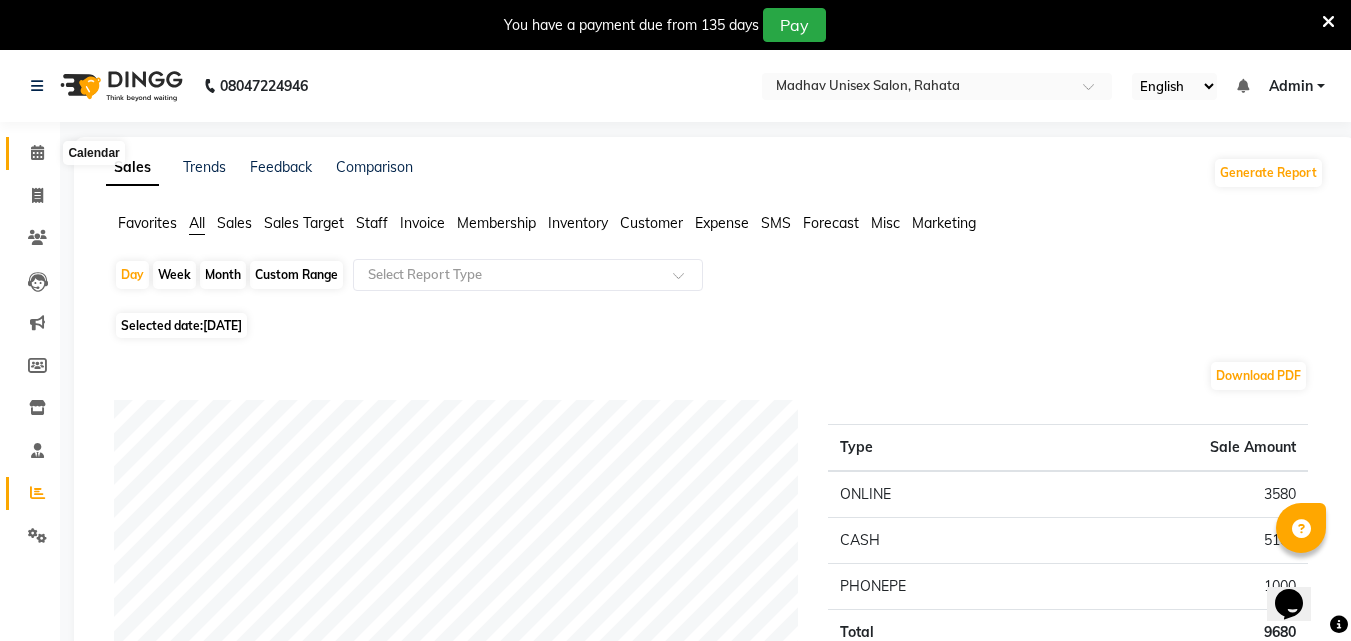 click 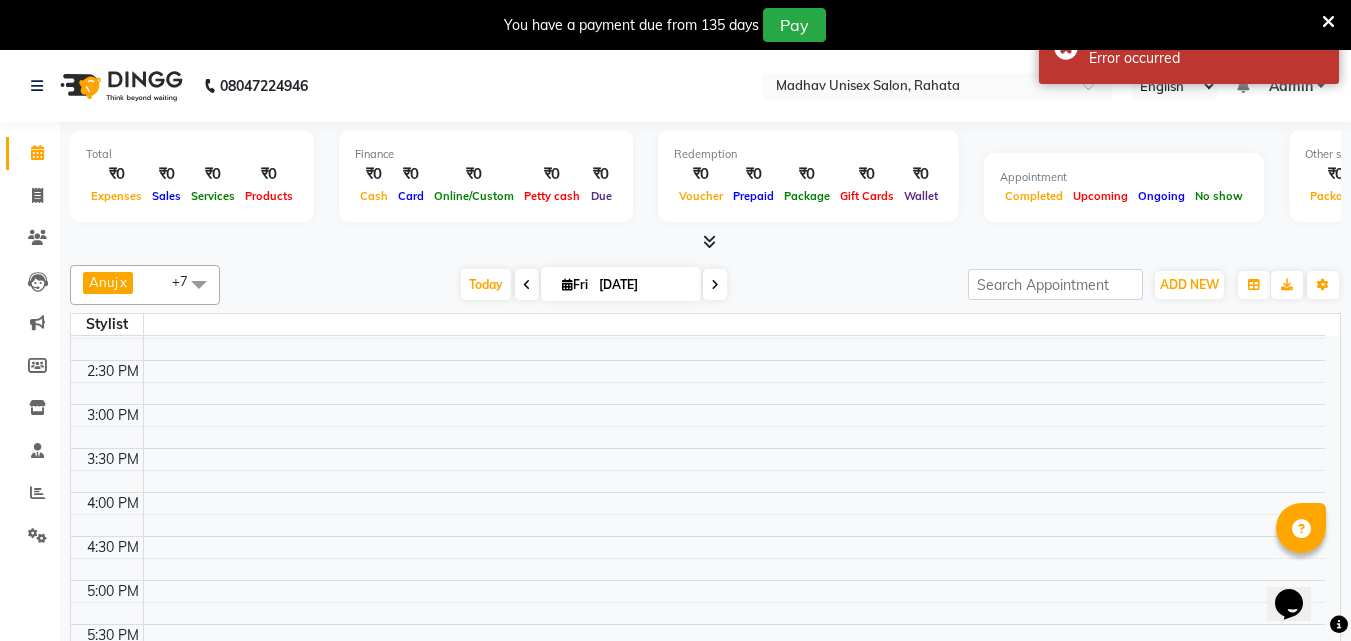 scroll, scrollTop: 715, scrollLeft: 0, axis: vertical 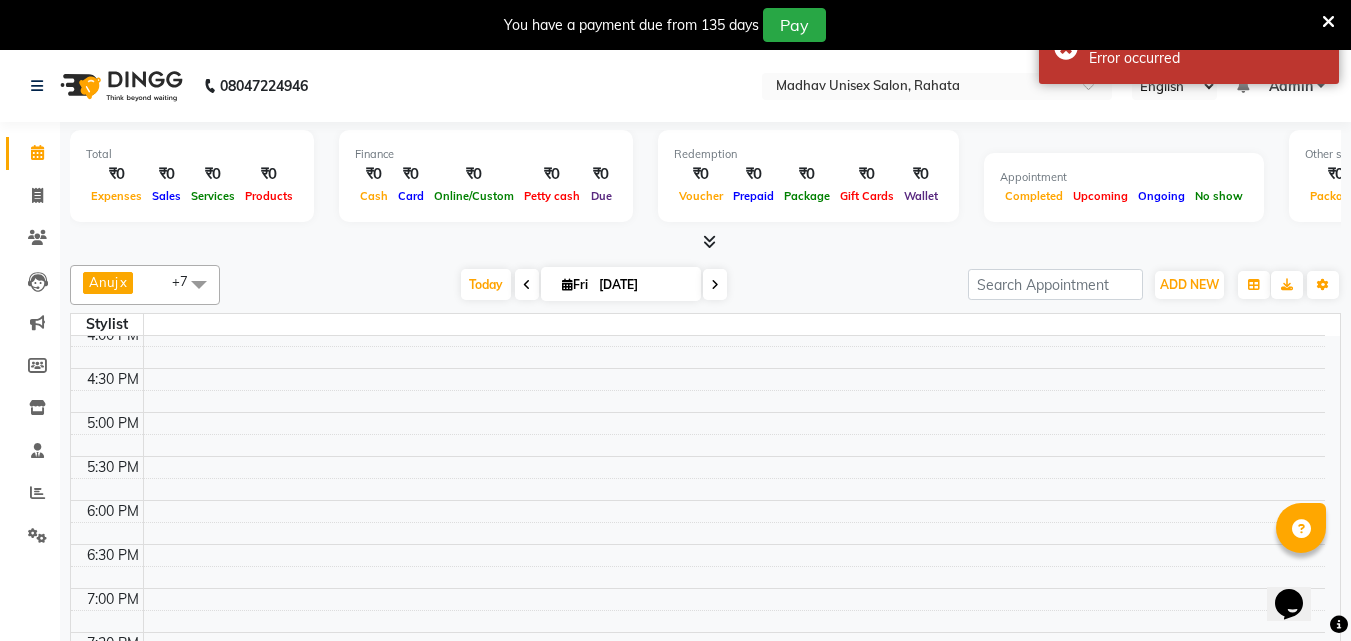 click at bounding box center [527, 284] 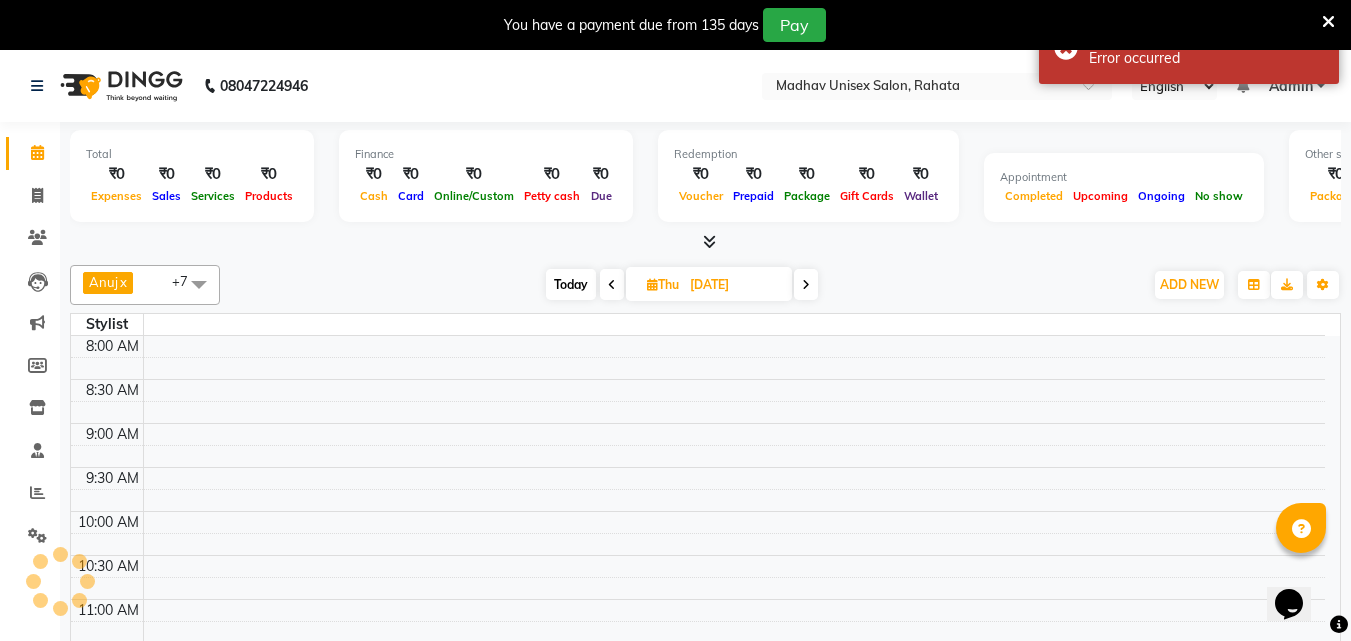click at bounding box center [806, 284] 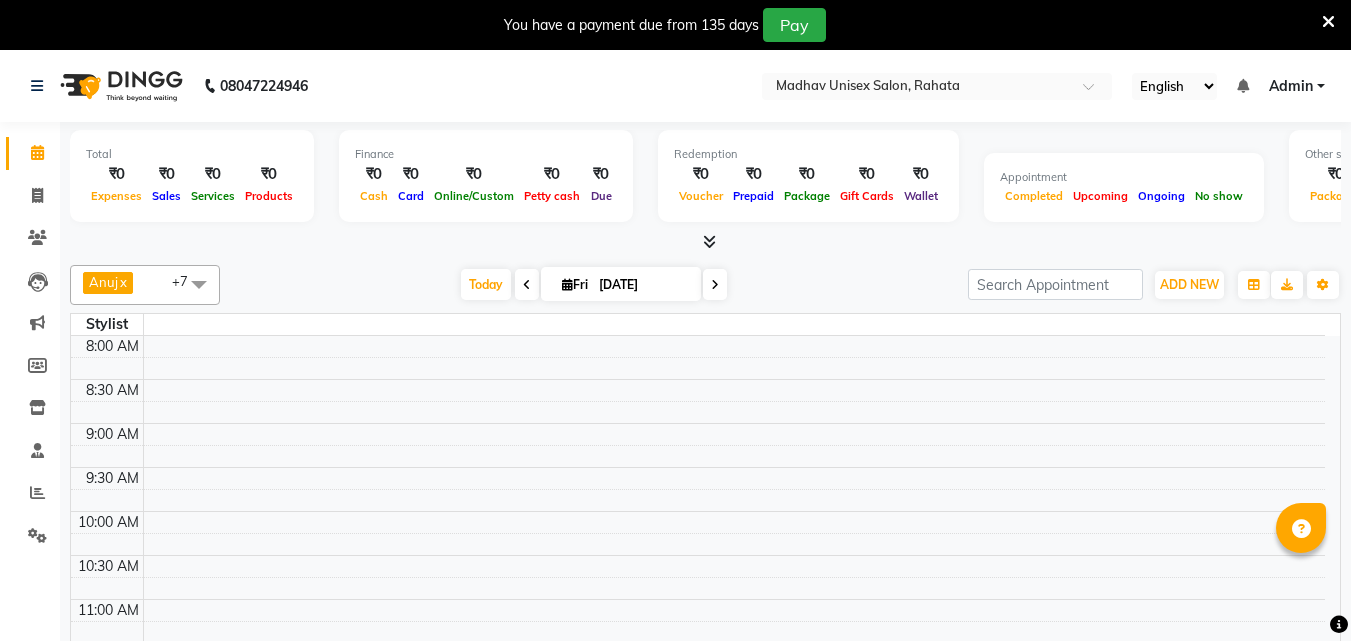 click at bounding box center [527, 284] 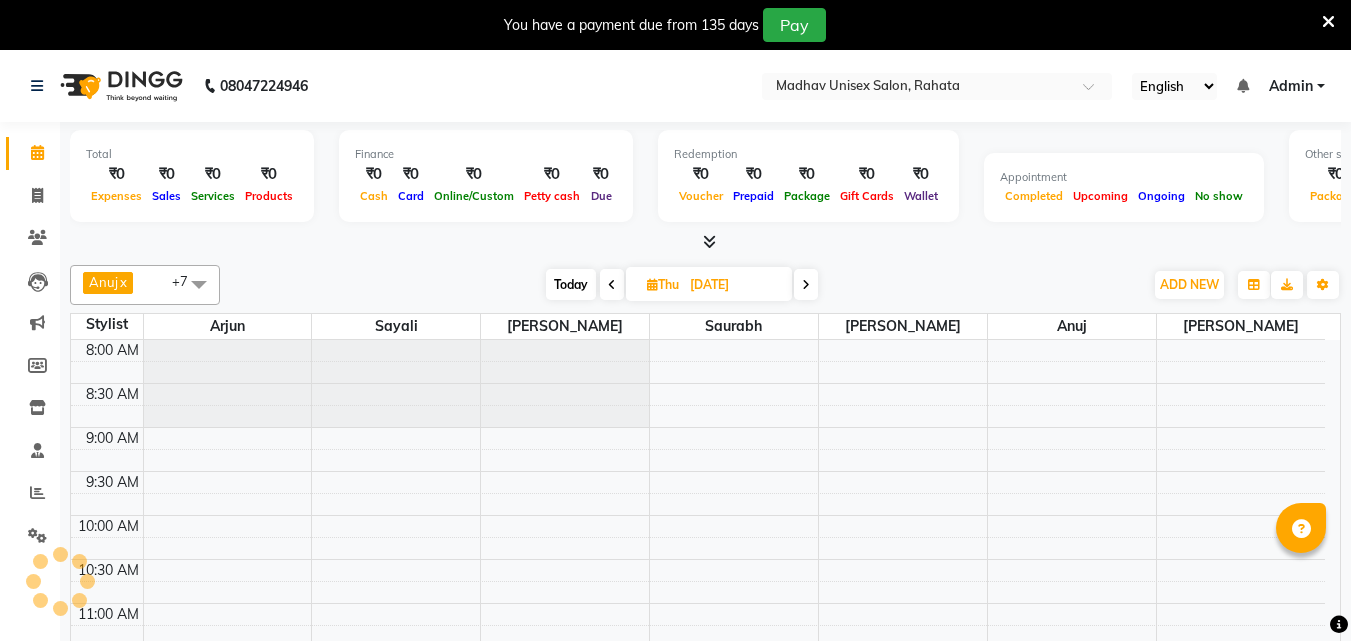 scroll, scrollTop: 721, scrollLeft: 0, axis: vertical 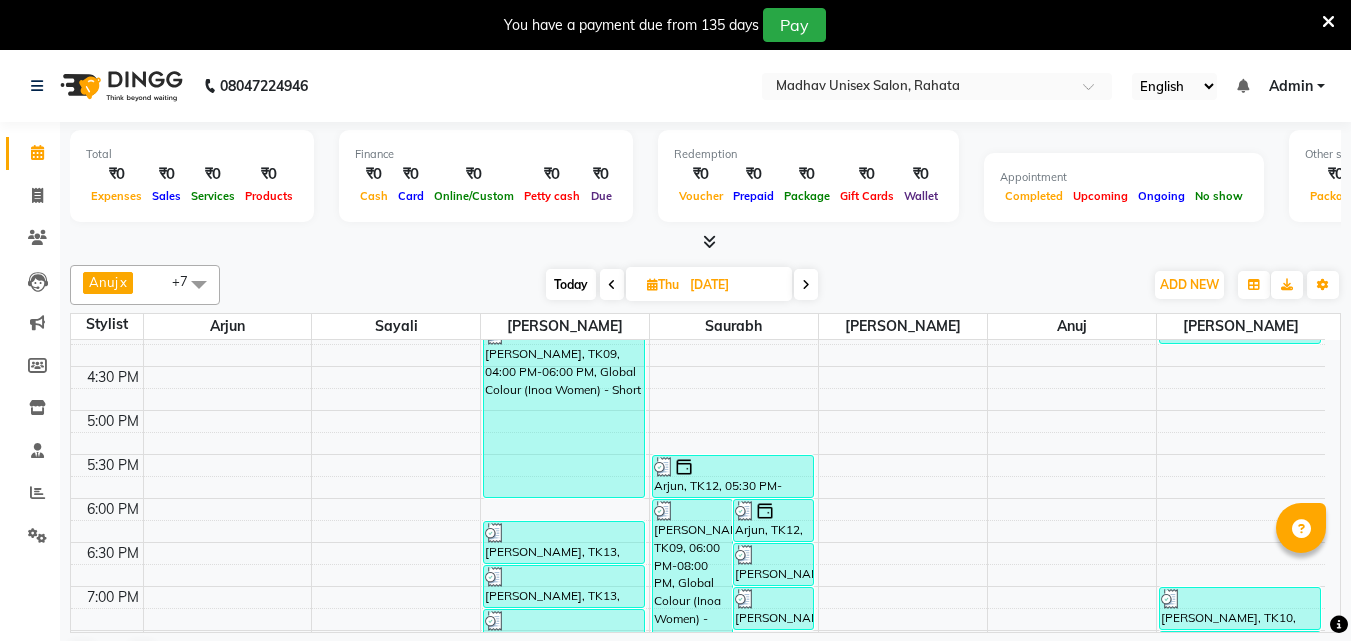 click at bounding box center [806, 284] 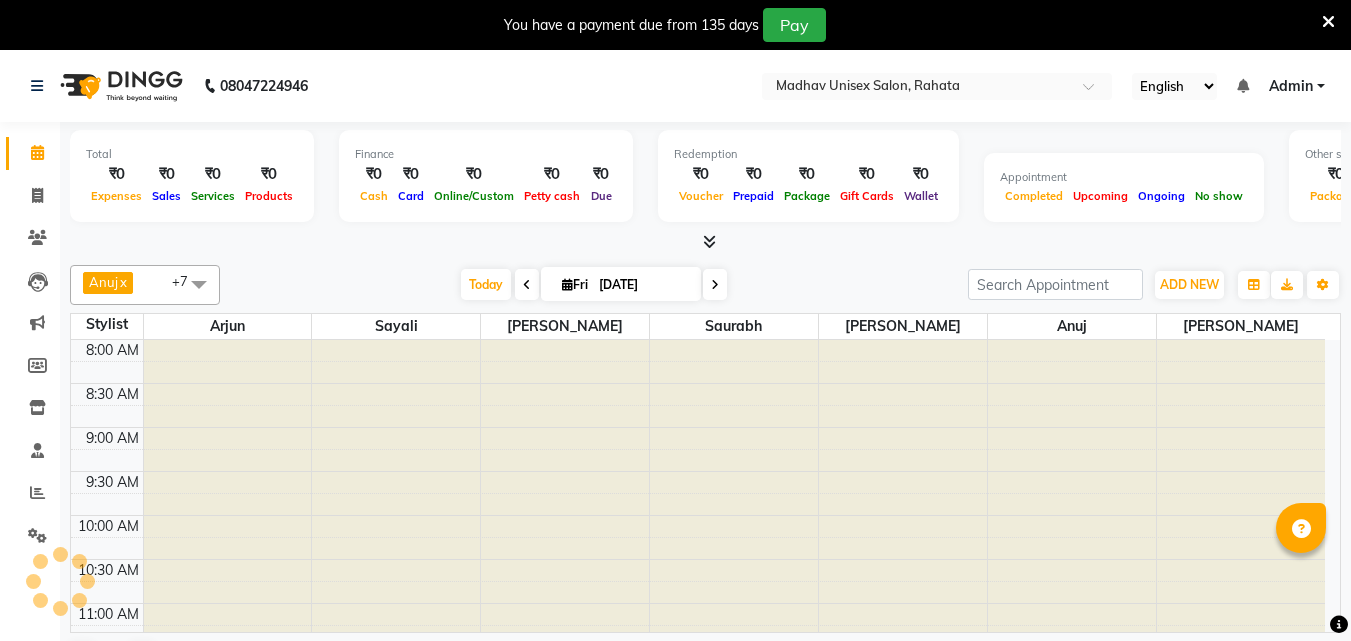 scroll, scrollTop: 763, scrollLeft: 0, axis: vertical 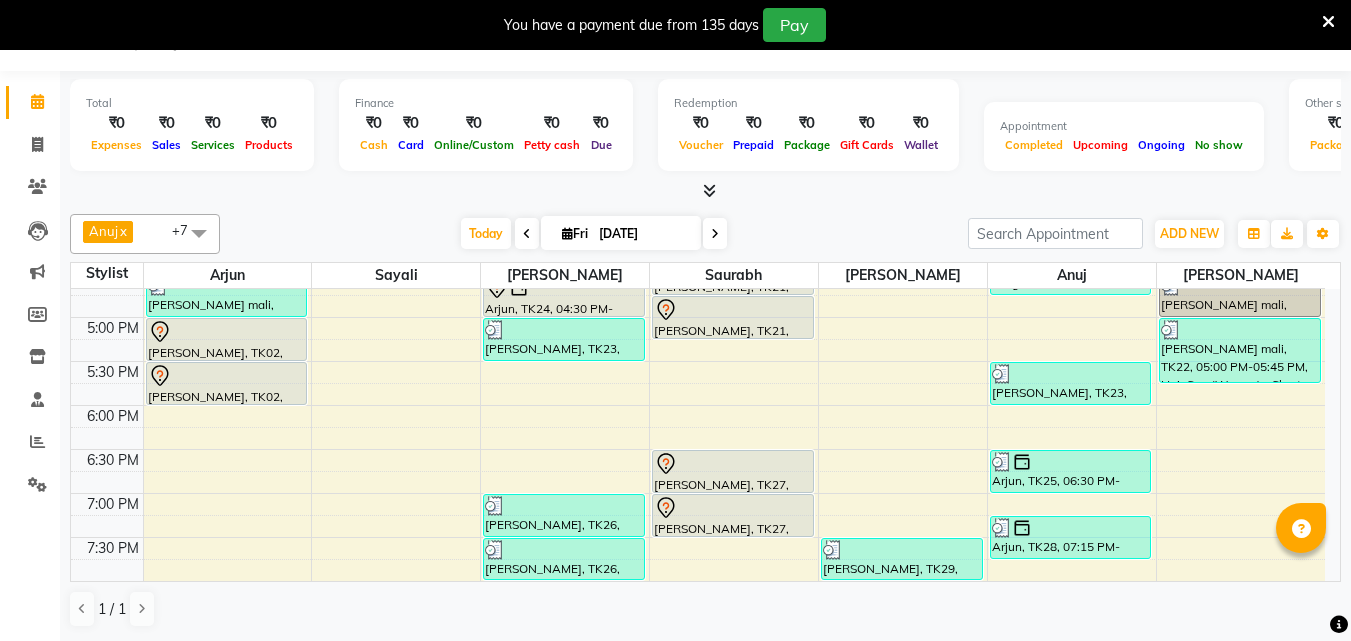 click at bounding box center (715, 233) 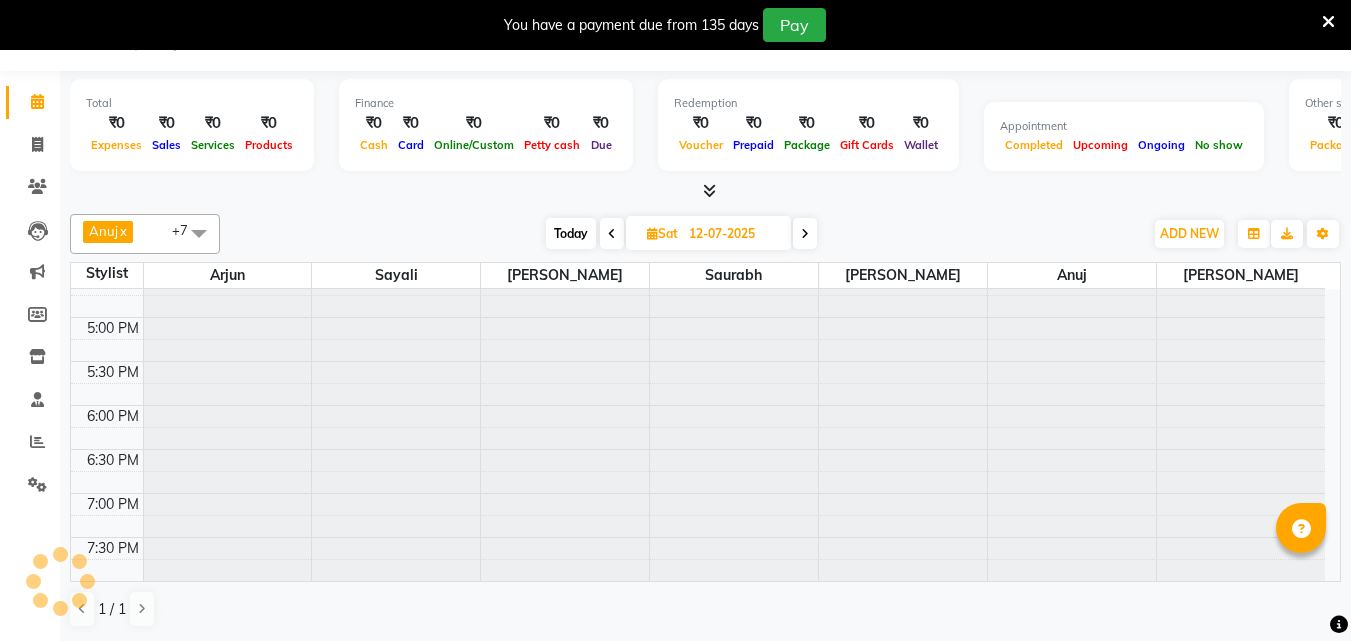 scroll, scrollTop: 0, scrollLeft: 0, axis: both 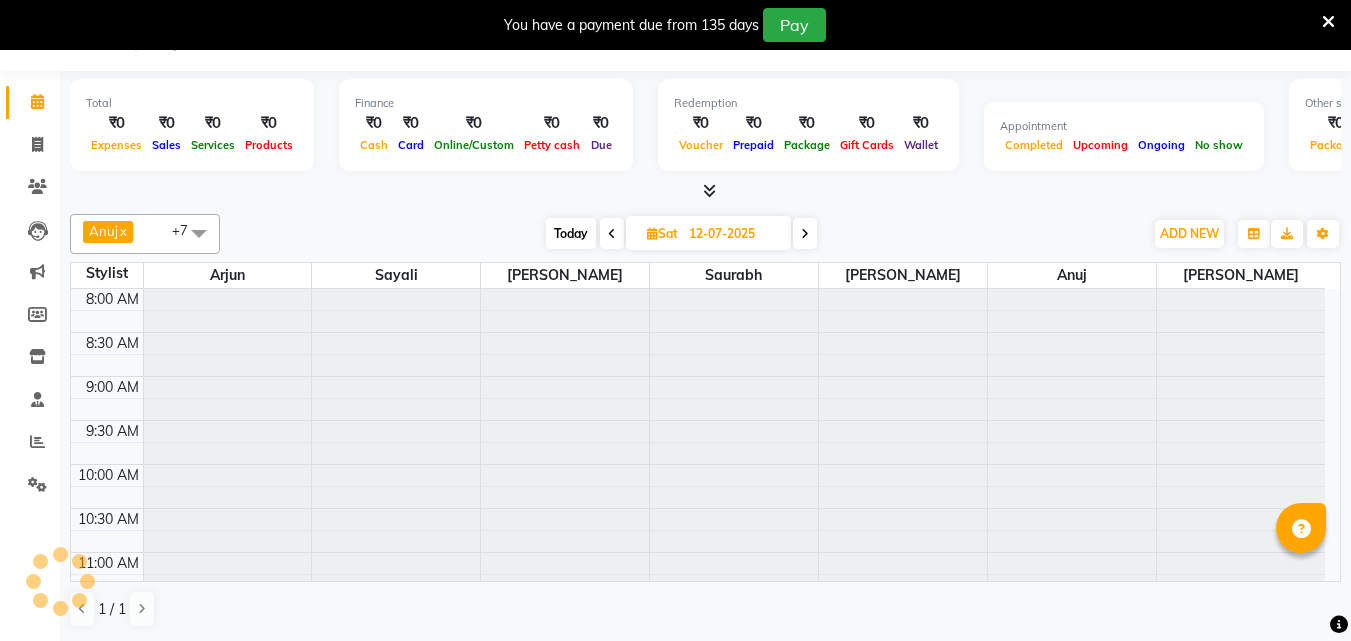 click at bounding box center (612, 234) 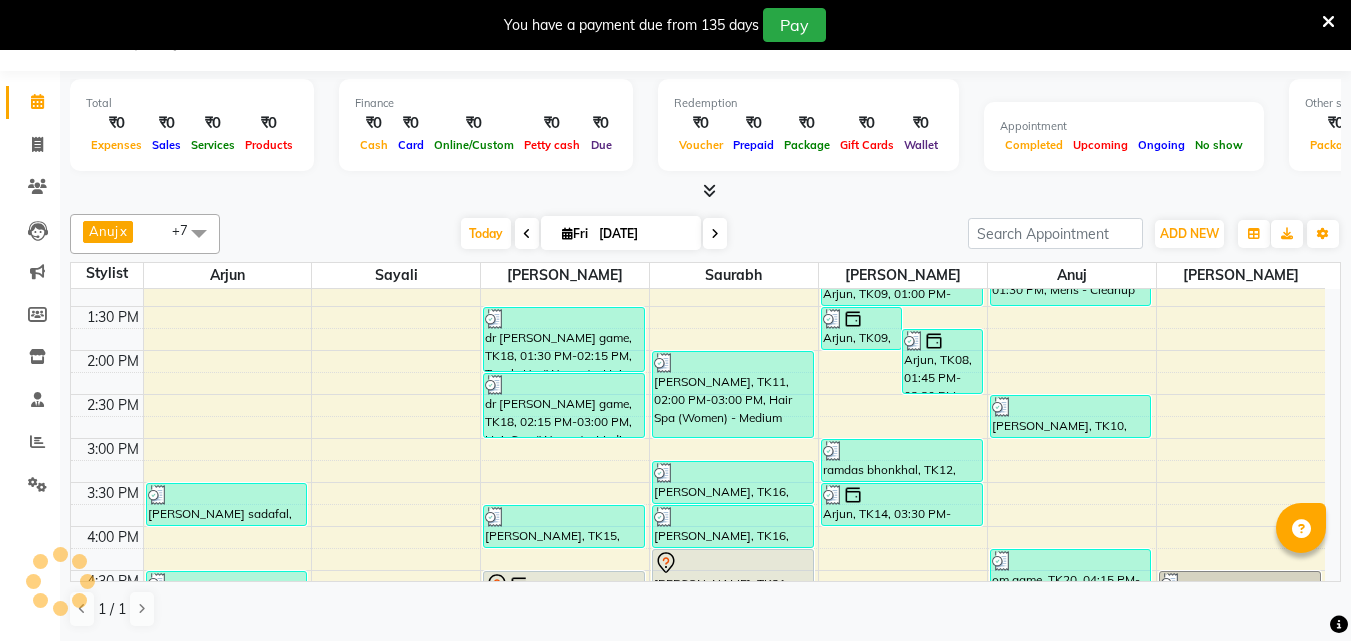 scroll, scrollTop: 763, scrollLeft: 0, axis: vertical 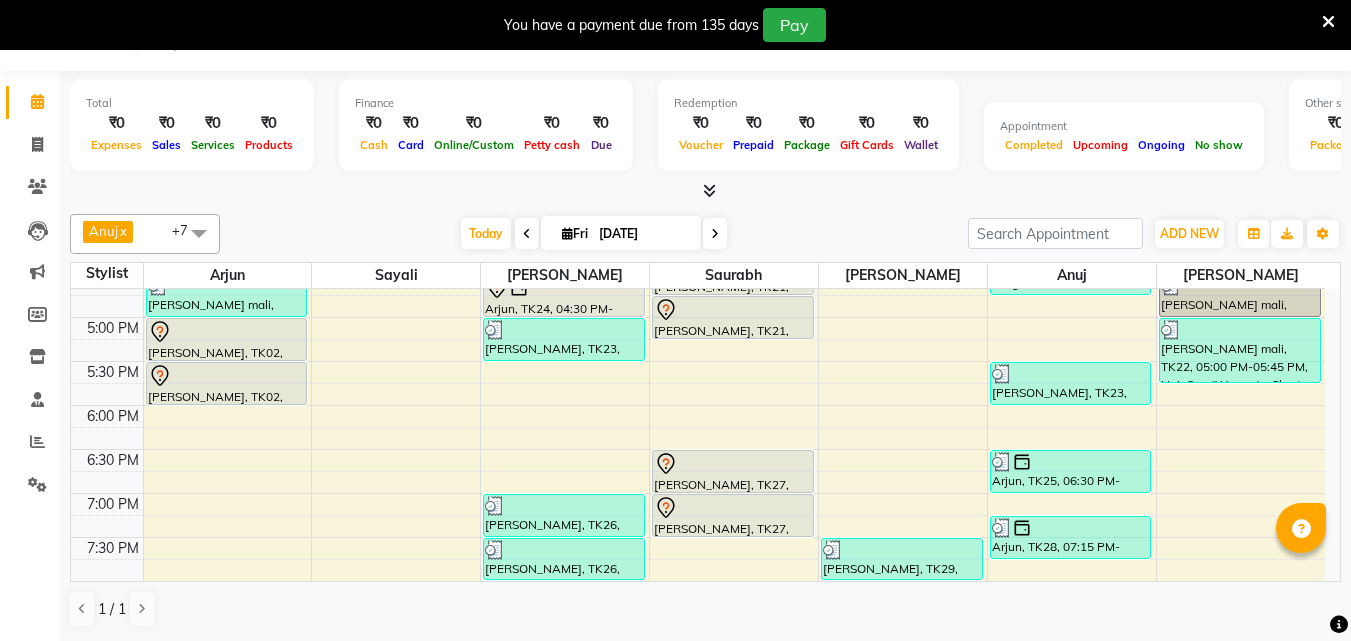 click at bounding box center [527, 233] 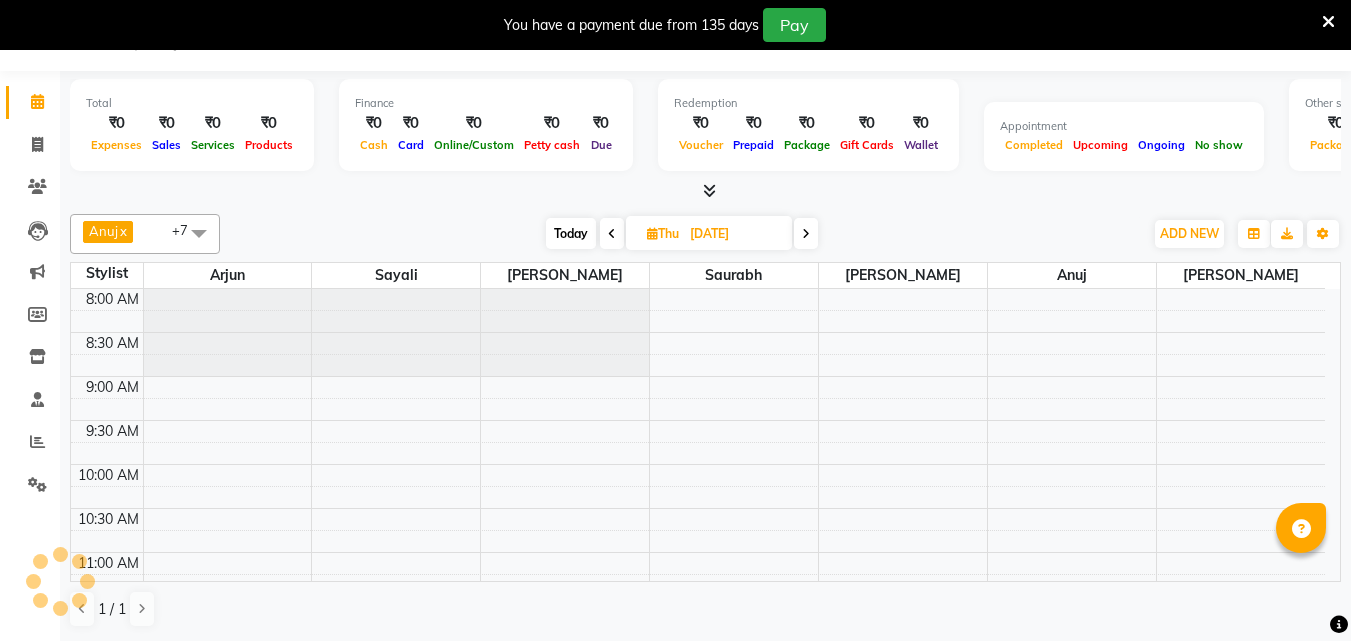 scroll, scrollTop: 763, scrollLeft: 0, axis: vertical 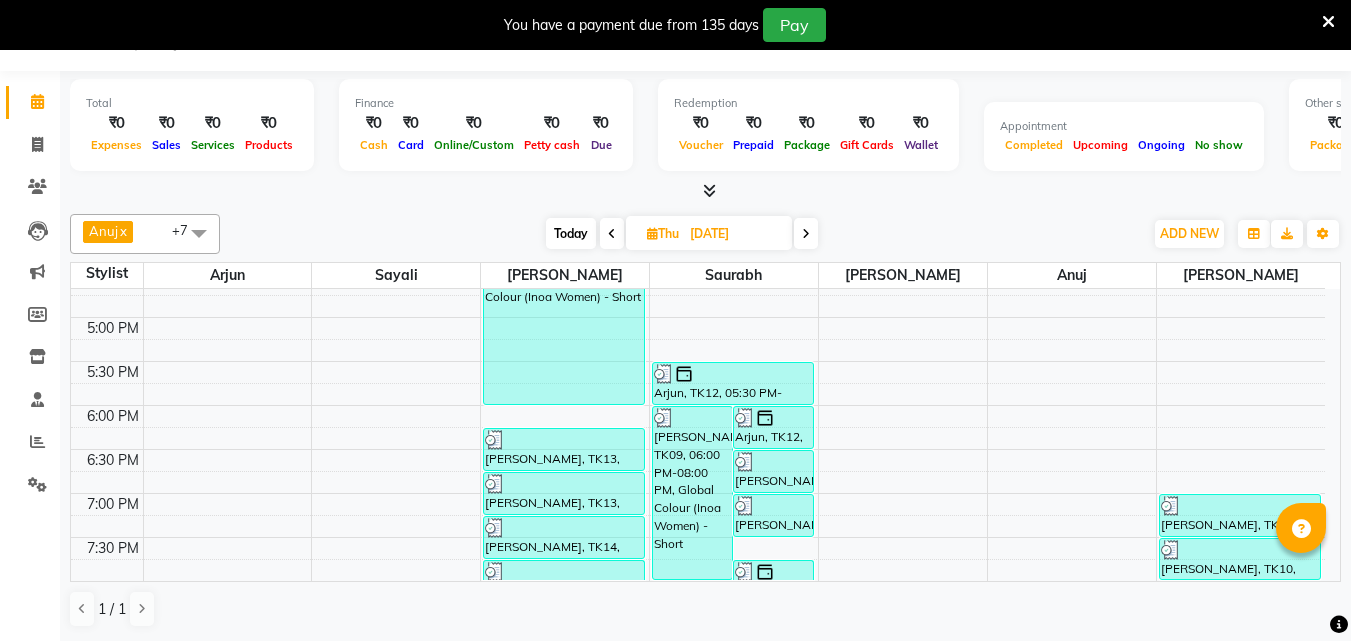 click at bounding box center [806, 233] 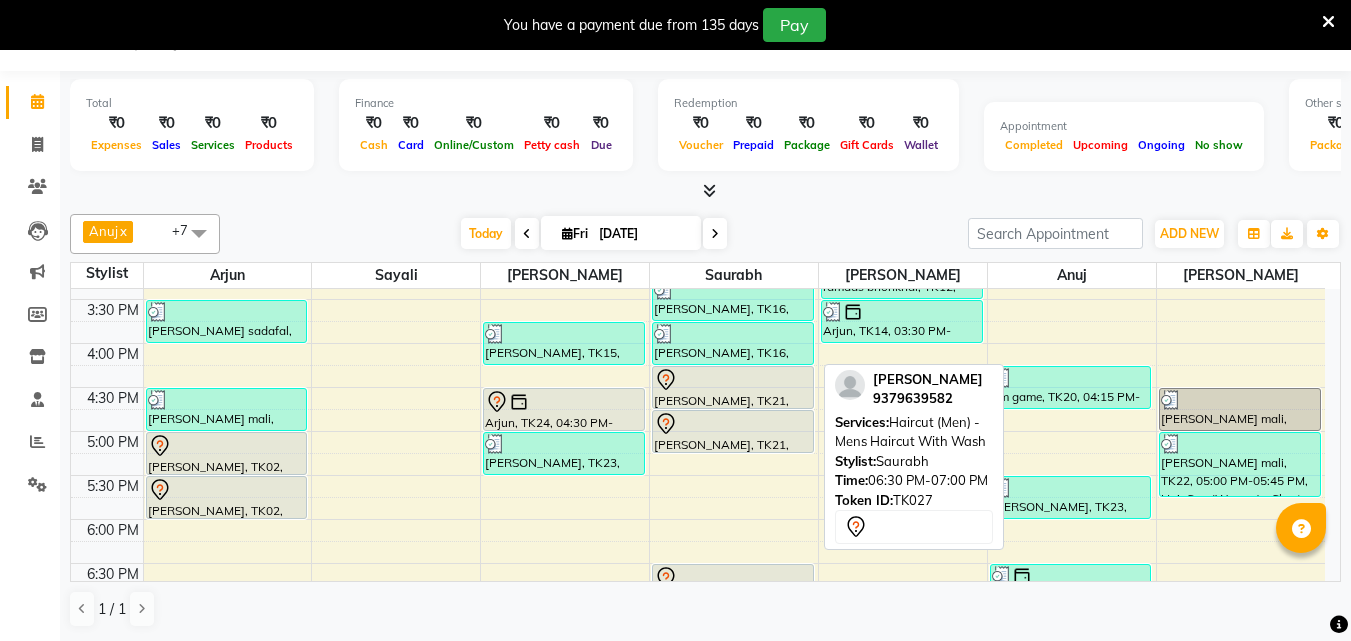 scroll, scrollTop: 763, scrollLeft: 0, axis: vertical 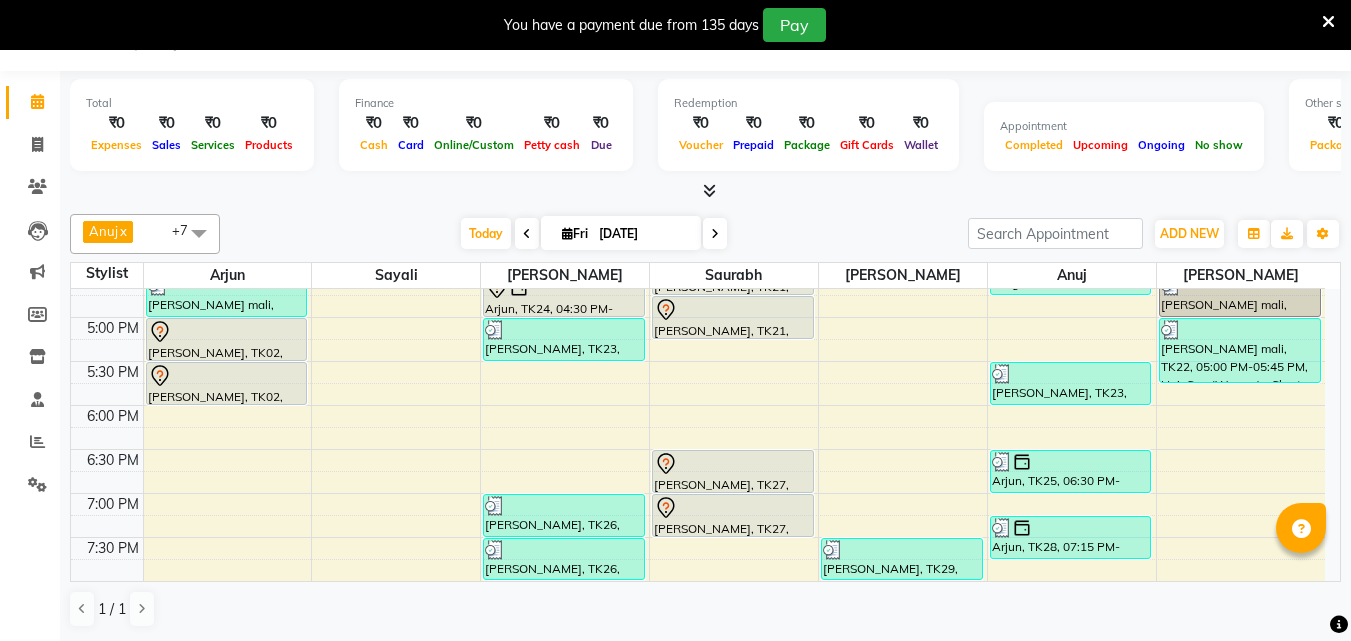 click on "8:00 AM 8:30 AM 9:00 AM 9:30 AM 10:00 AM 10:30 AM 11:00 AM 11:30 AM 12:00 PM 12:30 PM 1:00 PM 1:30 PM 2:00 PM 2:30 PM 3:00 PM 3:30 PM 4:00 PM 4:30 PM 5:00 PM 5:30 PM 6:00 PM 6:30 PM 7:00 PM 7:30 PM     avinash chaudhari, TK03, 11:00 AM-11:30 AM, Beard (Men)  - Beard Trim     rutuja sadafal, TK13, 03:30 PM-04:00 PM, Haircut (Women)  - Womens Haircut Without Wash     rohidas mali, TK22, 04:30 PM-05:00 PM, Haircut (Men)  - Mens Haircut W/O Wash             aaryan adhane, TK02, 05:00 PM-05:30 PM, Haircut (Men)  - Mens Haircut W/O Wash             aaryan adhane, TK02, 05:30 PM-06:00 PM, Haircut (Men)  - Mens Haircut W/O Wash     MAHESH TRIBHON, TK19, 09:00 AM-09:30 AM, Haircut (Men)  - Mens Haircut W/O Wash     MAHESH TRIBHON, TK19, 09:30 AM-10:00 AM, Beard (Men)  - Beard Trim     Arjun, TK01, 10:00 AM-10:30 AM, Haircut (Men)  - Mens Haircut W/O Wash     Arjun, TK01, 10:30 AM-11:00 AM, Beard (Men)  - Beard Trim     dr radha game, TK18, 01:30 PM-02:15 PM, Touch-Up  (Women)  - Hair Upto 2 Inches" at bounding box center [698, 53] 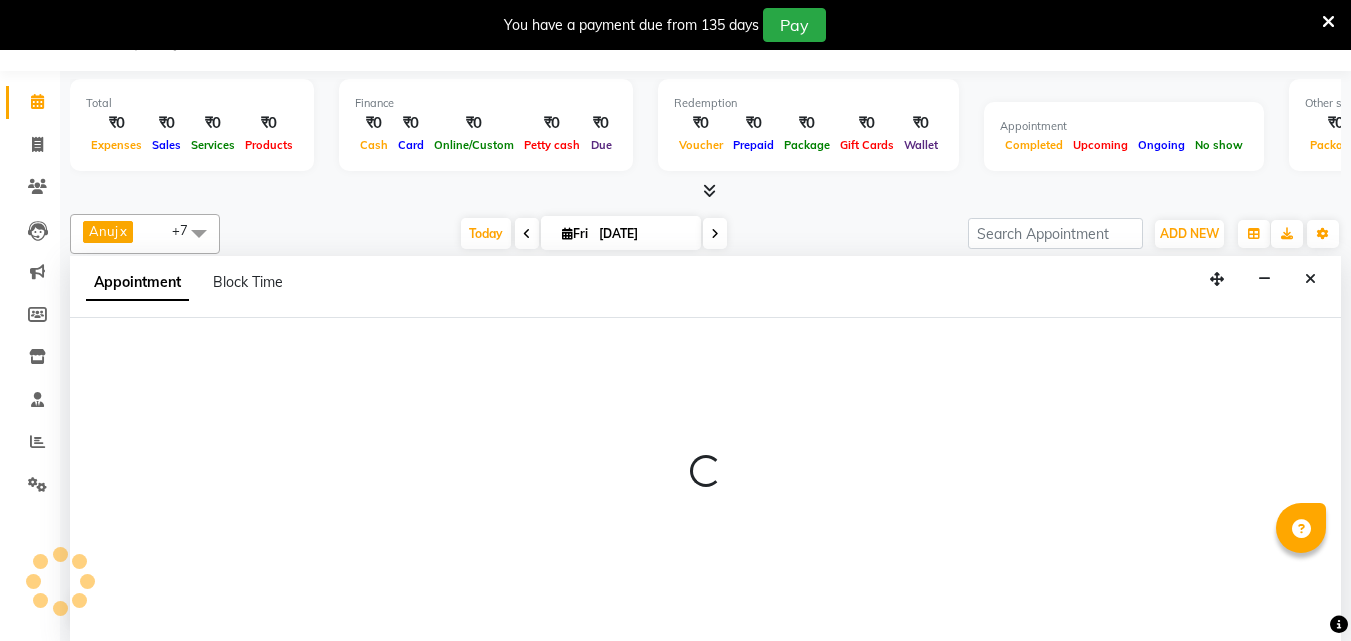 select on "36945" 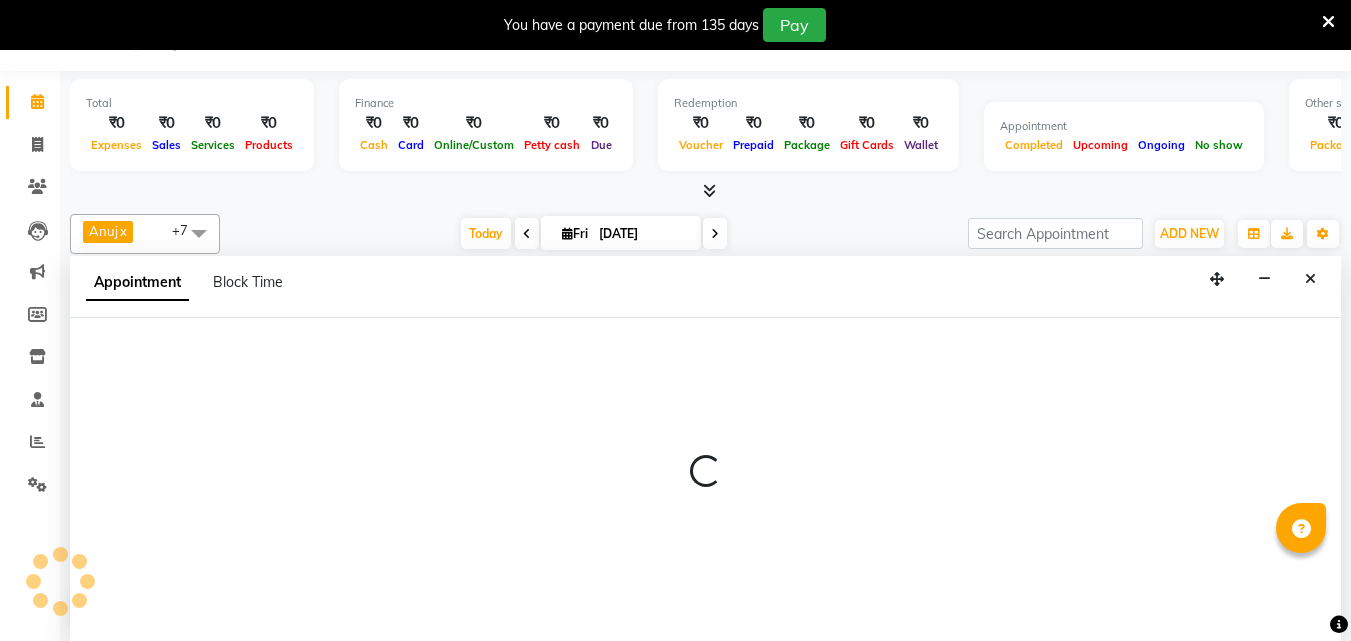 select on "tentative" 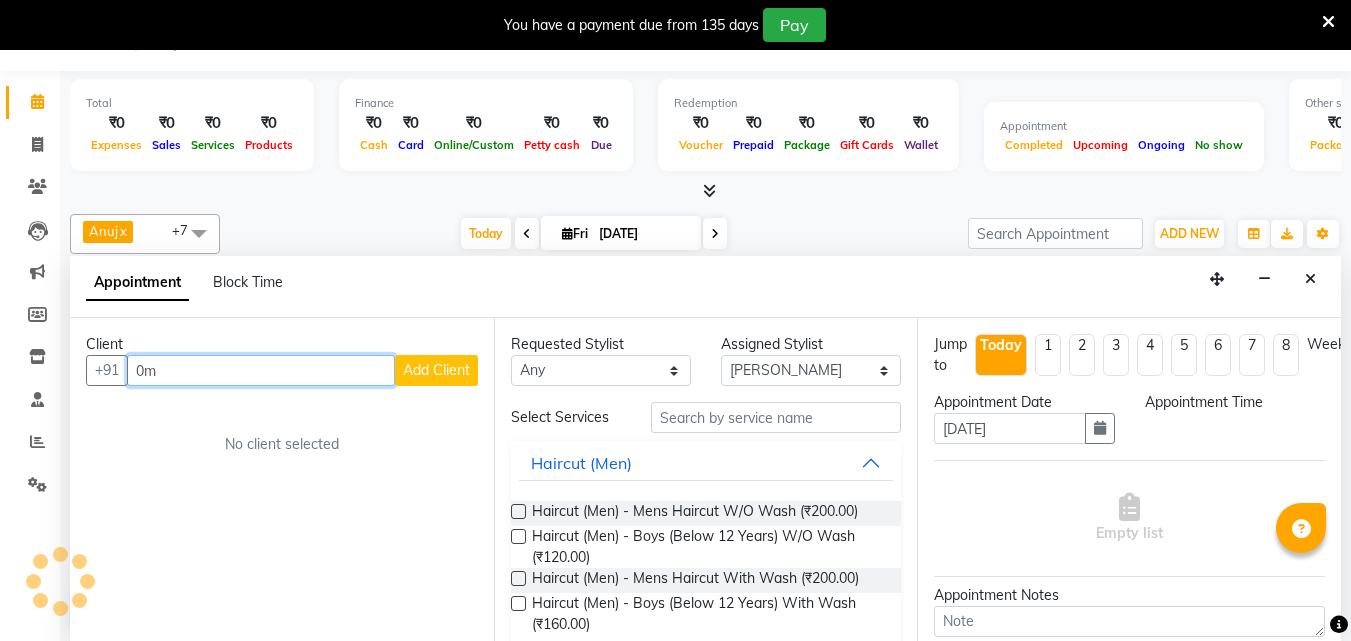 type on "0" 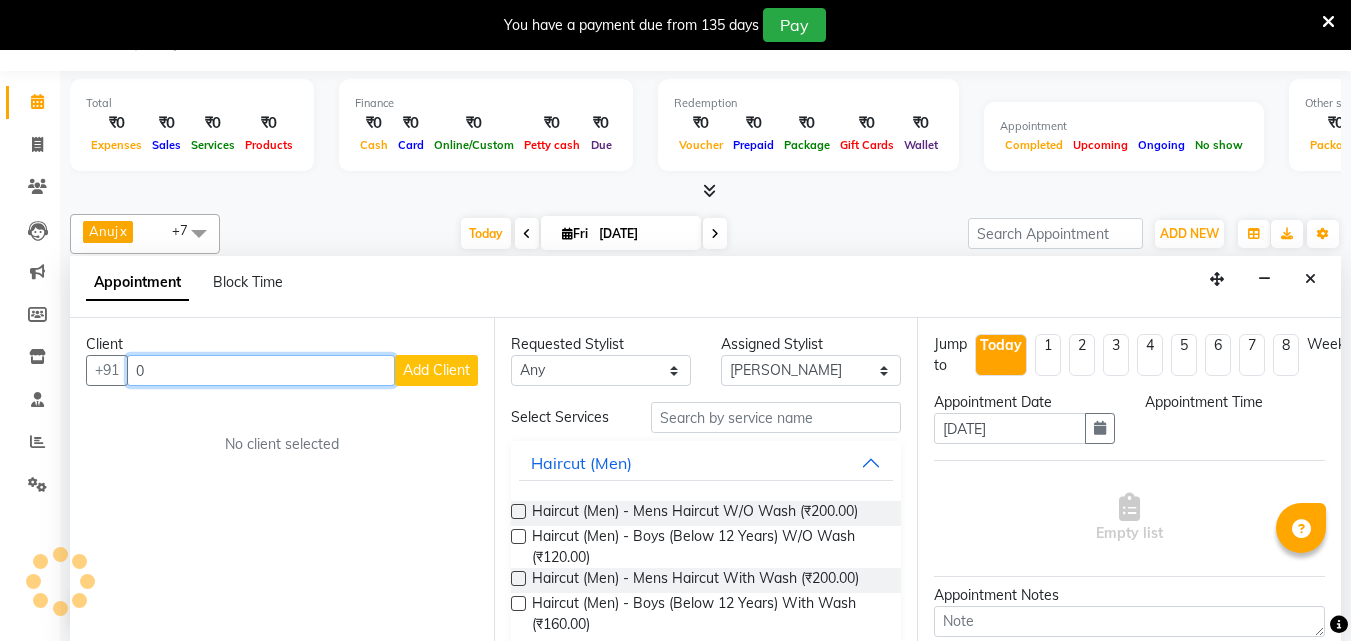 type 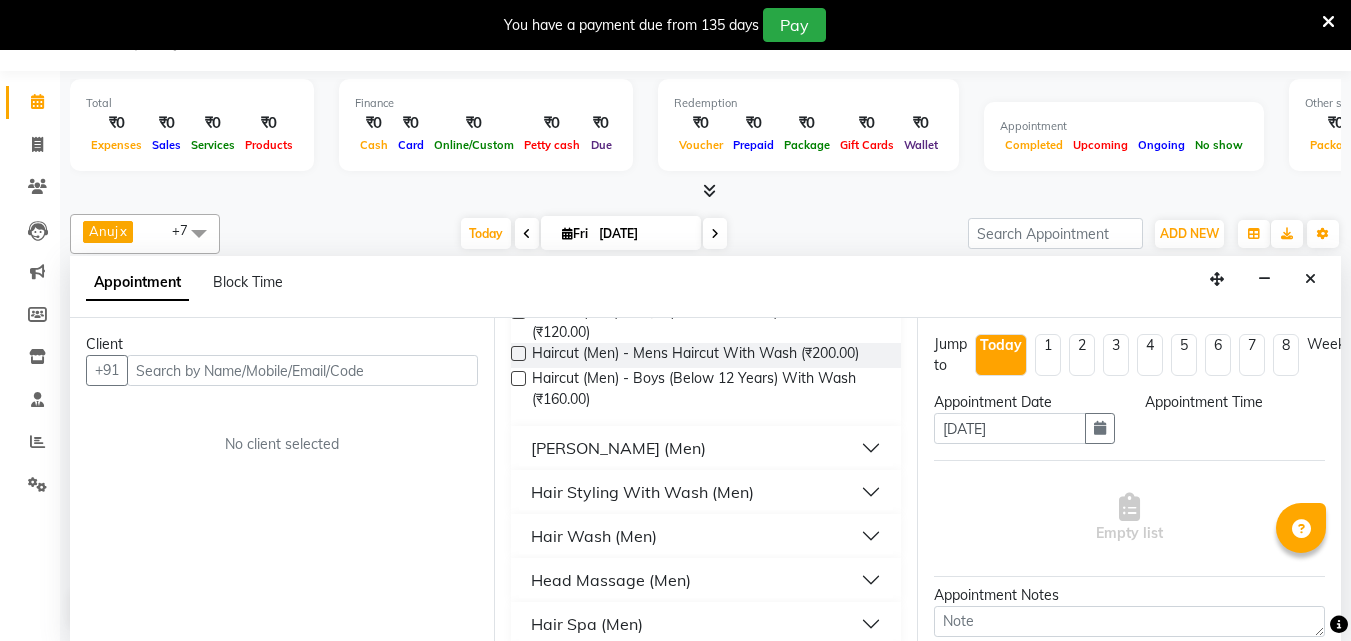 scroll, scrollTop: 227, scrollLeft: 0, axis: vertical 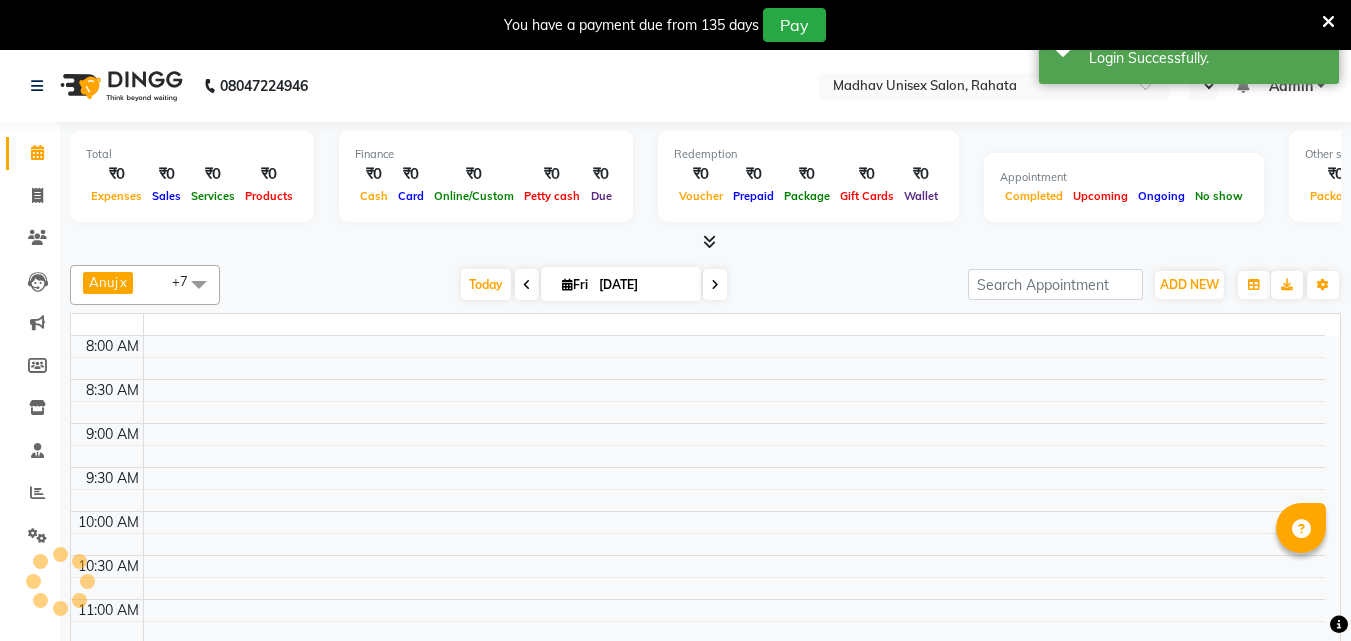 select on "en" 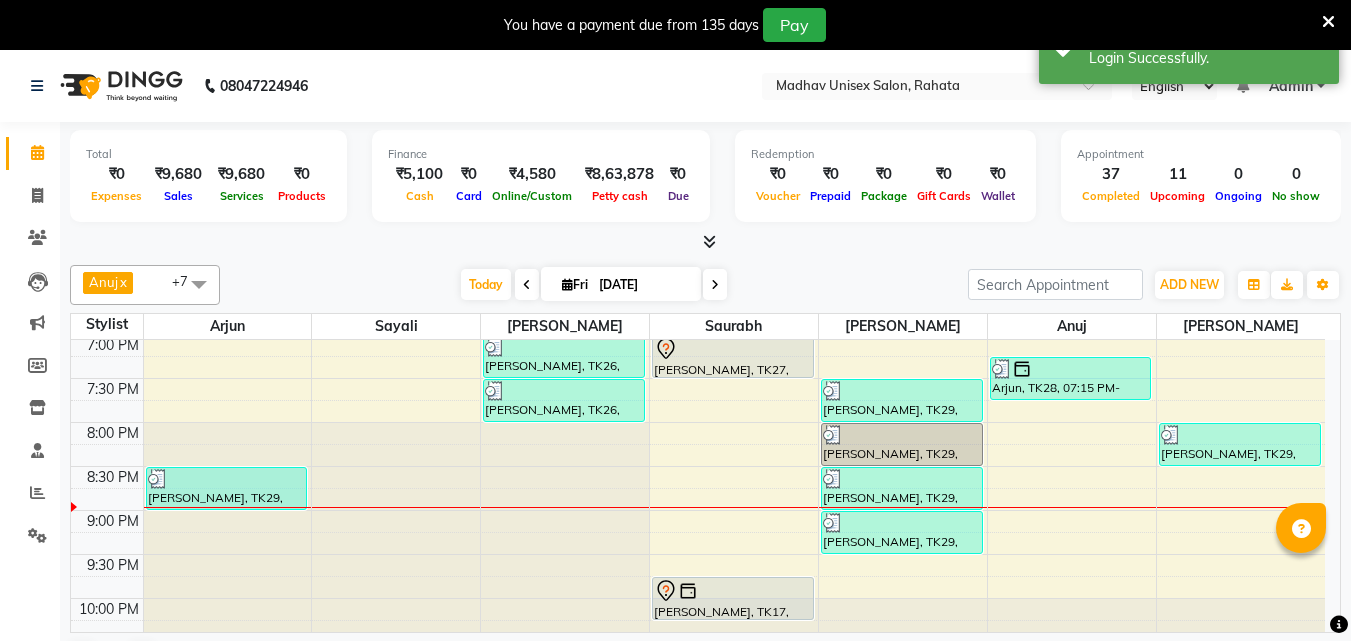 scroll, scrollTop: 1203, scrollLeft: 0, axis: vertical 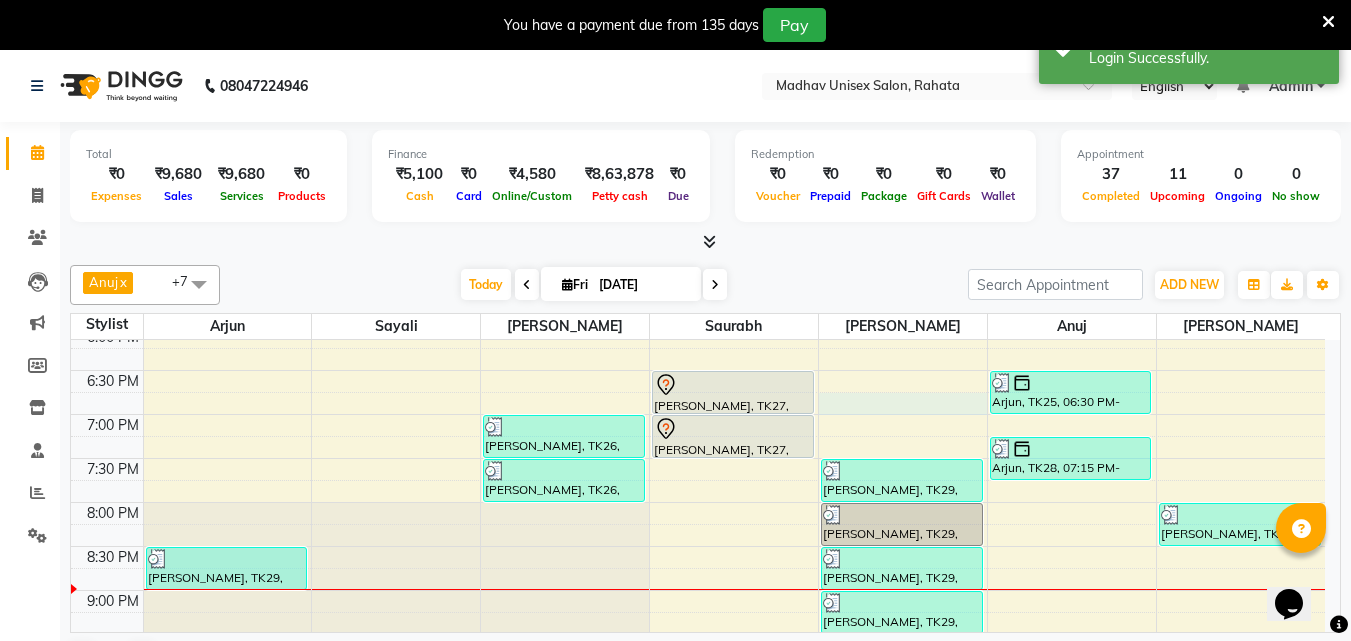 click on "6:00 AM 6:30 AM 7:00 AM 7:30 AM 8:00 AM 8:30 AM 9:00 AM 9:30 AM 10:00 AM 10:30 AM 11:00 AM 11:30 AM 12:00 PM 12:30 PM 1:00 PM 1:30 PM 2:00 PM 2:30 PM 3:00 PM 3:30 PM 4:00 PM 4:30 PM 5:00 PM 5:30 PM 6:00 PM 6:30 PM 7:00 PM 7:30 PM 8:00 PM 8:30 PM 9:00 PM 9:30 PM 10:00 PM 10:30 PM     [PERSON_NAME], TK03, 11:00 AM-11:30 AM, [PERSON_NAME] (Men)  - [PERSON_NAME] Trim     [PERSON_NAME] sadafal, TK13, 03:30 PM-04:00 PM, Haircut (Women)  - Womens Haircut Without Wash     [PERSON_NAME] mali, TK22, 04:30 PM-05:00 PM, Haircut (Men)  - Mens Haircut W/O Wash             [PERSON_NAME], TK02, 05:00 PM-05:30 PM, Haircut (Men)  - Mens Haircut W/O Wash             [PERSON_NAME], TK02, 05:30 PM-06:00 PM, Haircut (Men)  - Mens Haircut W/O Wash     [PERSON_NAME], TK29, 08:30 PM-09:00 PM, Haircut (Men)  - Mens Haircut W/O Wash     MAHESH TRIBHON, TK19, 09:00 AM-09:30 AM, Haircut (Men)  - Mens Haircut W/O Wash     MAHESH TRIBHON, TK19, 09:30 AM-10:00 AM, [PERSON_NAME] (Men)  - [PERSON_NAME] Trim     Arjun, TK01, 10:00 AM-10:30 AM, Haircut (Men)  - Mens Haircut W/O Wash" at bounding box center (698, 18) 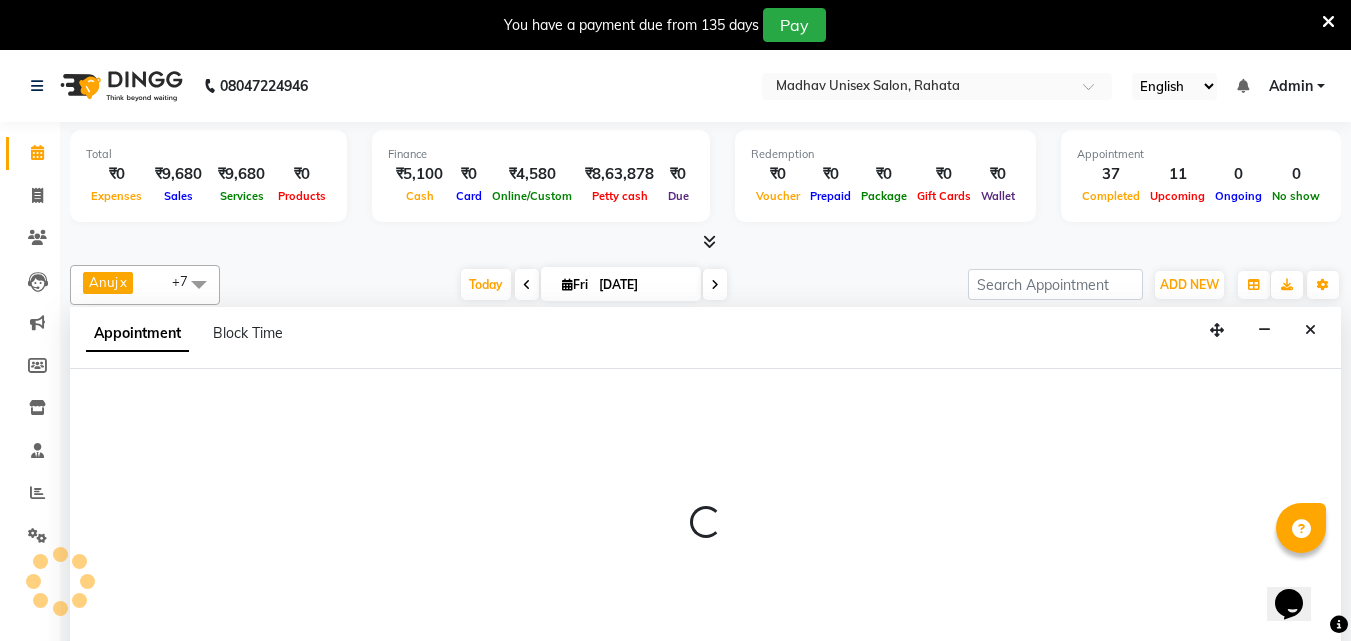 scroll, scrollTop: 48, scrollLeft: 0, axis: vertical 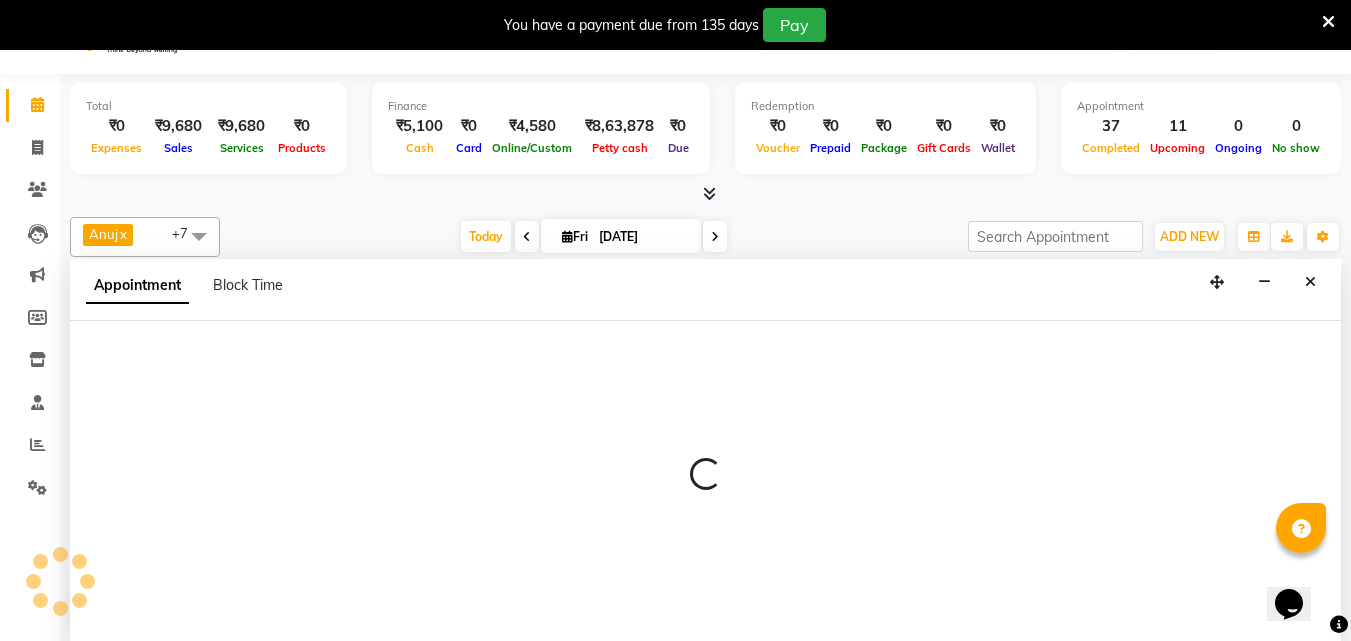 select on "36945" 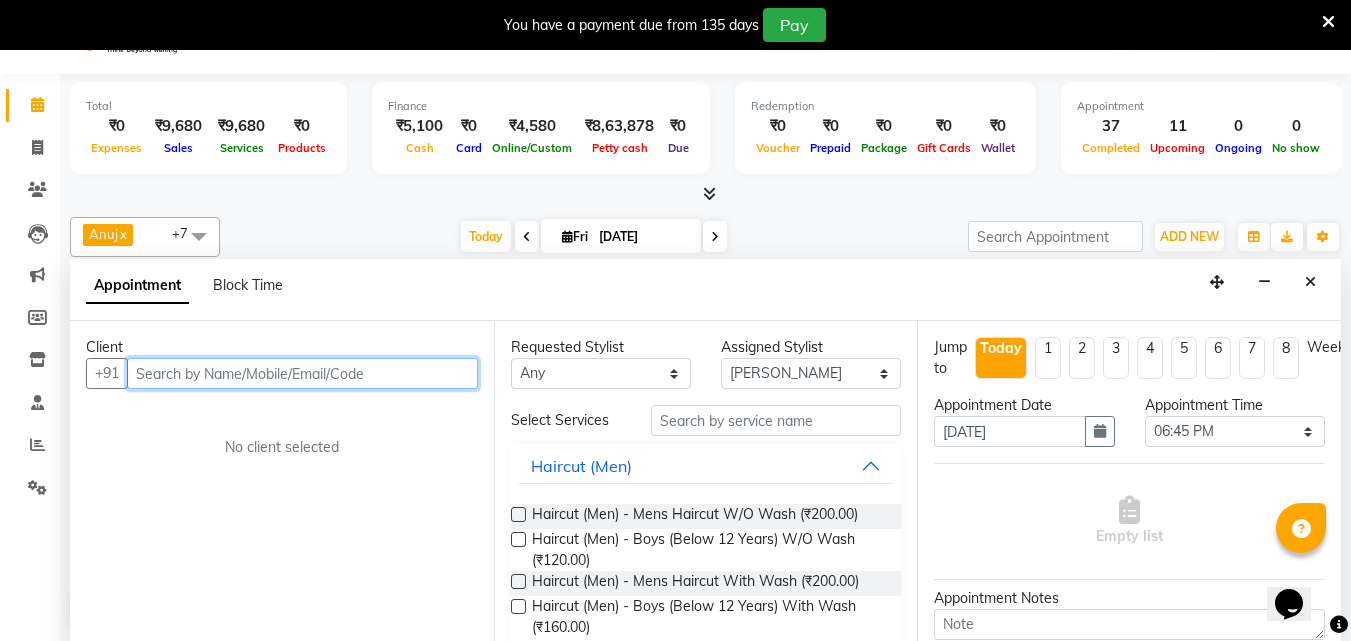 scroll, scrollTop: 51, scrollLeft: 0, axis: vertical 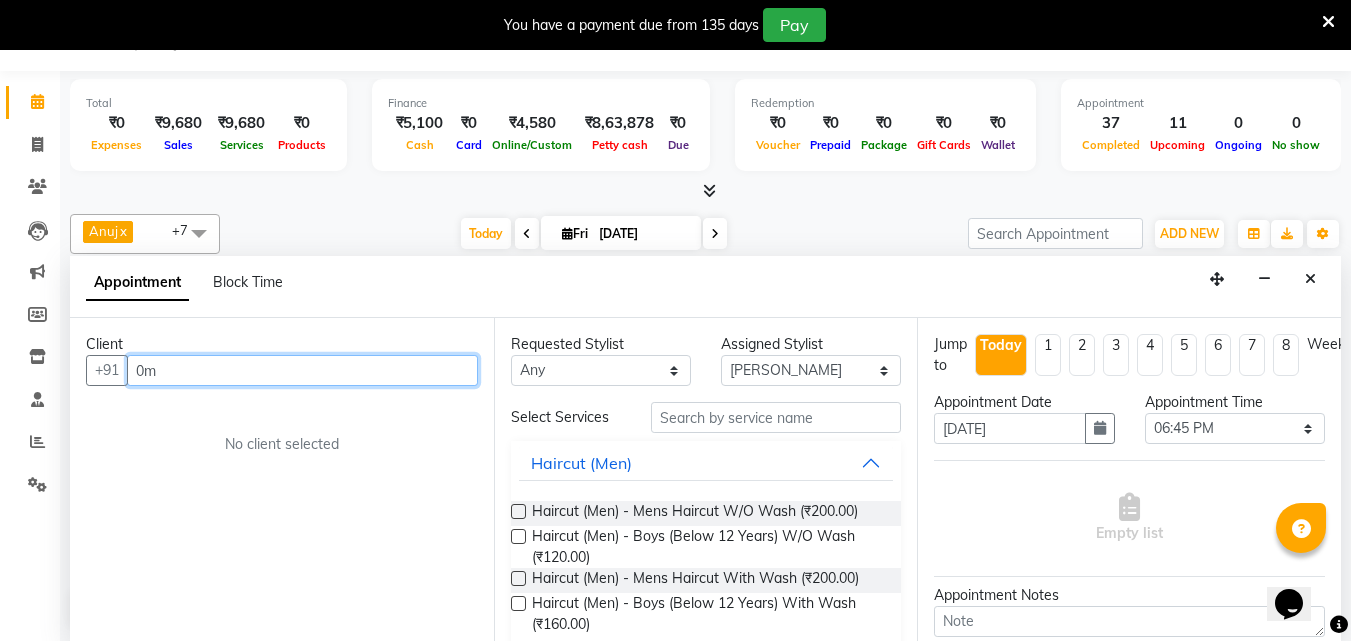 type on "0" 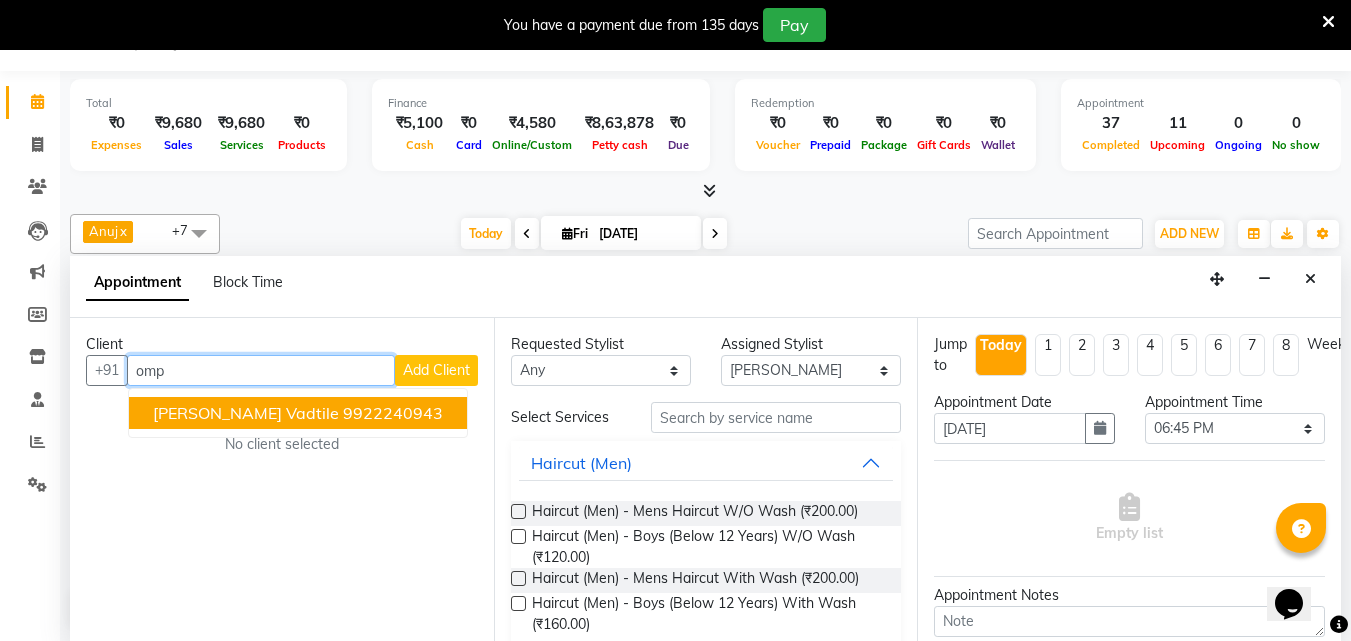 click on "[PERSON_NAME] vadtile" at bounding box center [246, 413] 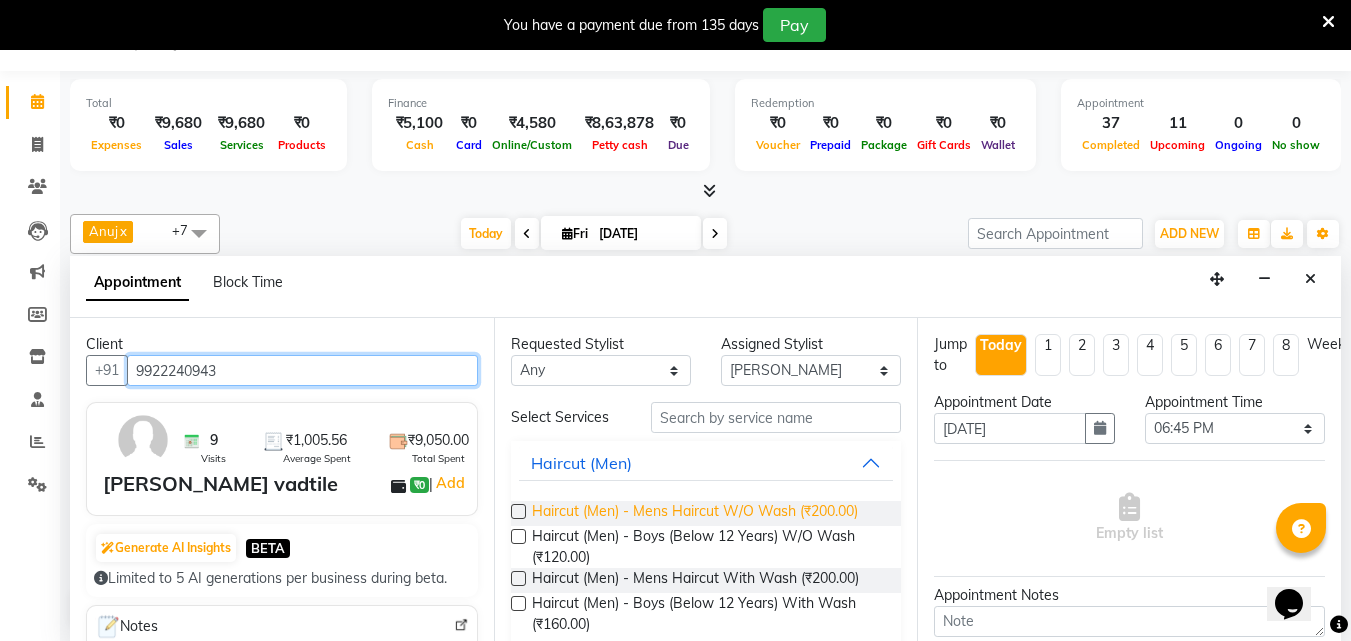 type on "9922240943" 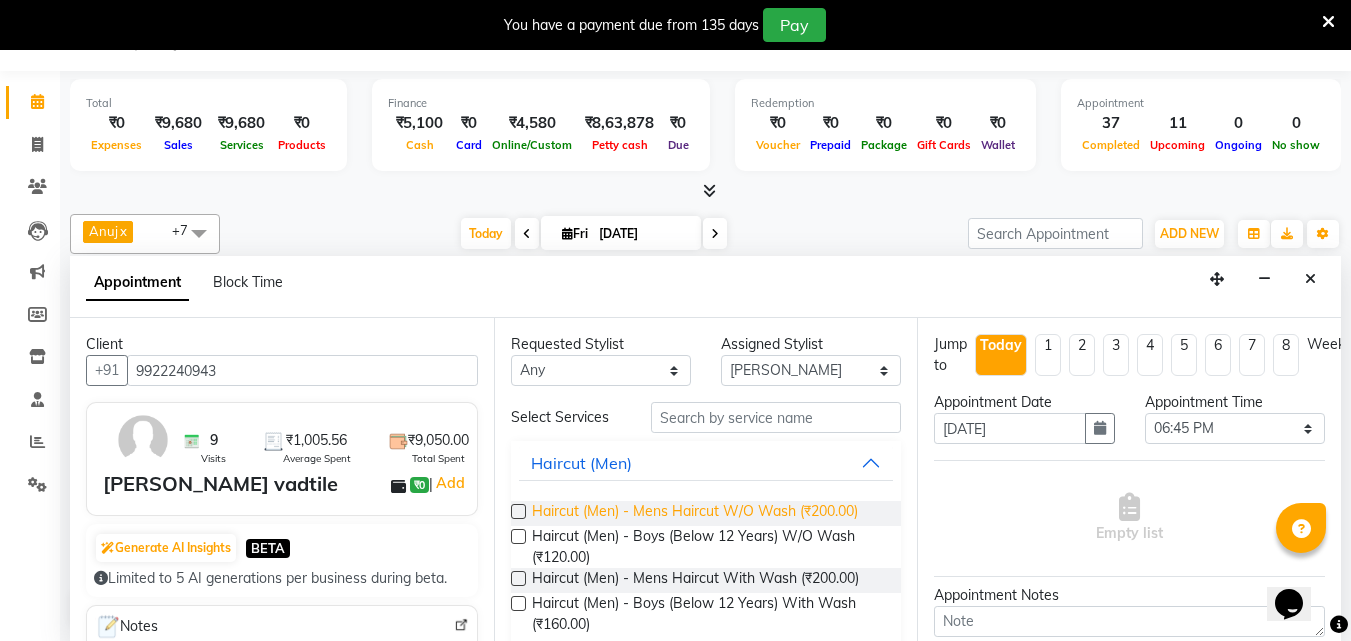 click on "Haircut (Men)  - Mens Haircut W/O Wash (₹200.00)" at bounding box center [695, 513] 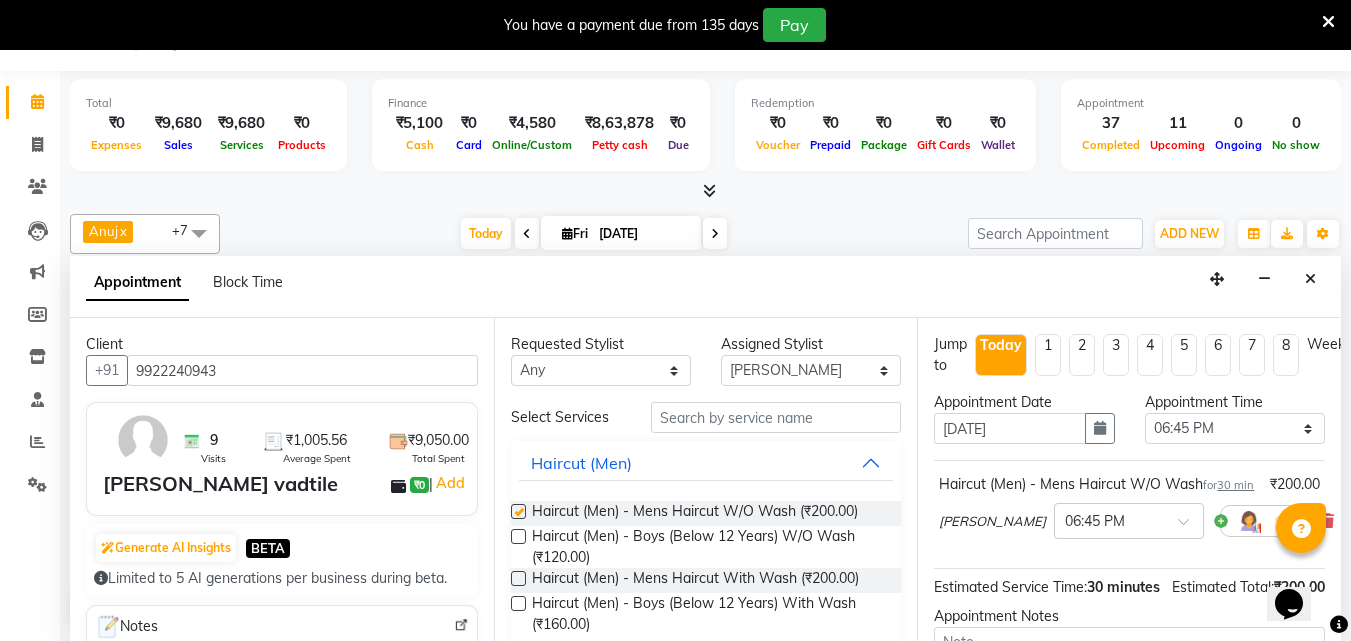 checkbox on "false" 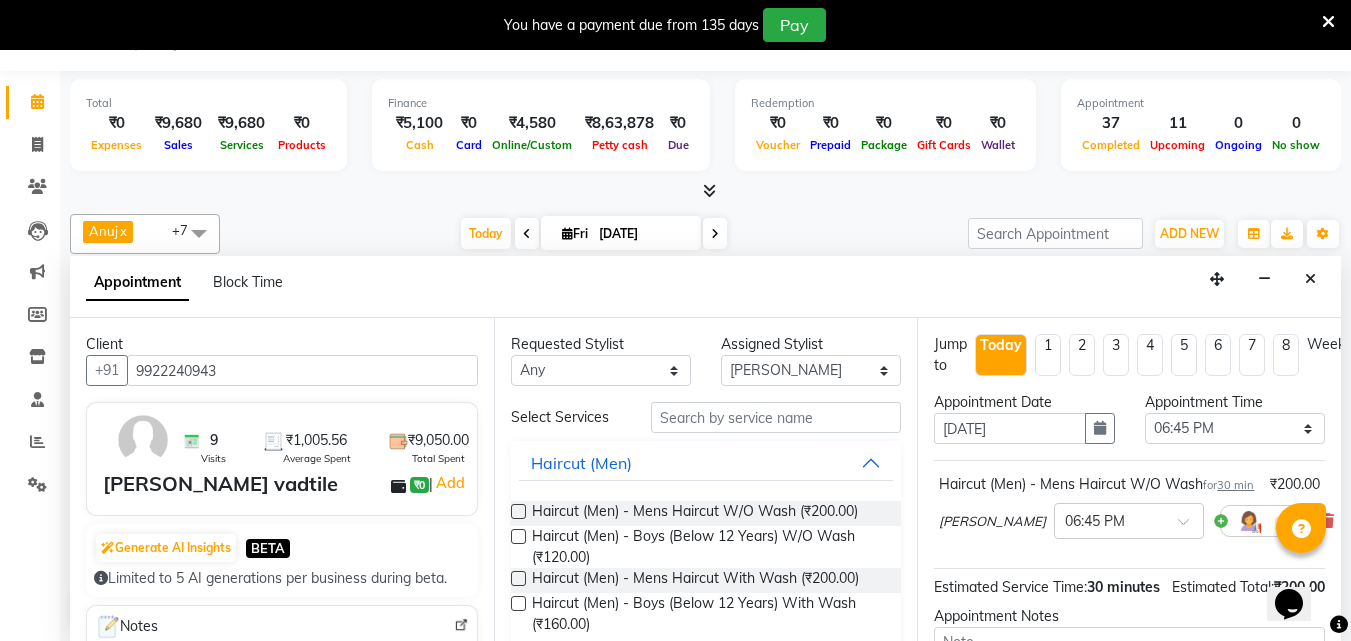 scroll, scrollTop: 260, scrollLeft: 0, axis: vertical 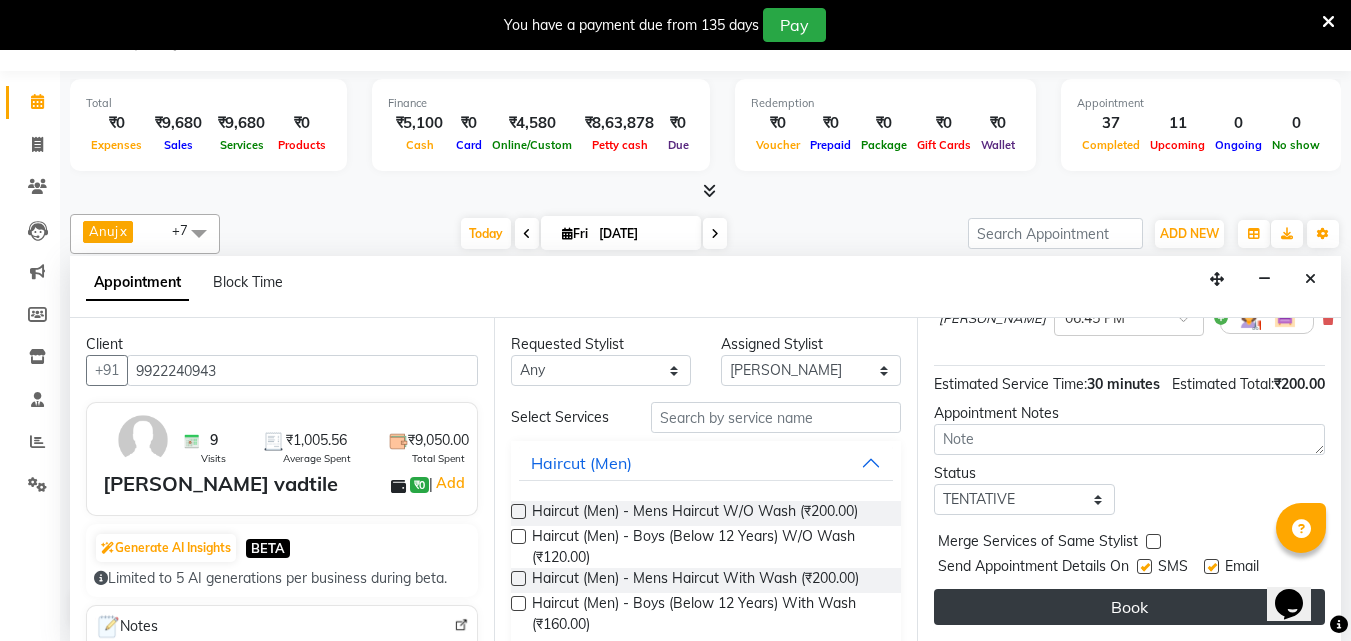 click on "Book" at bounding box center [1129, 607] 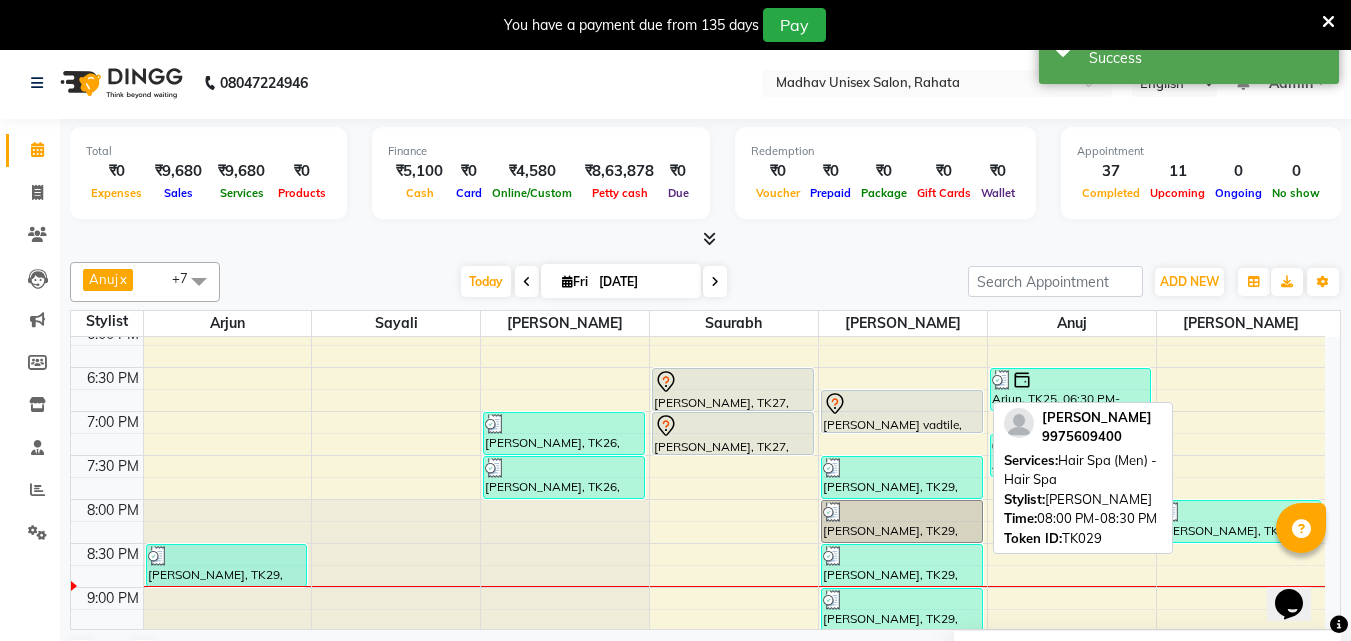 scroll, scrollTop: 0, scrollLeft: 0, axis: both 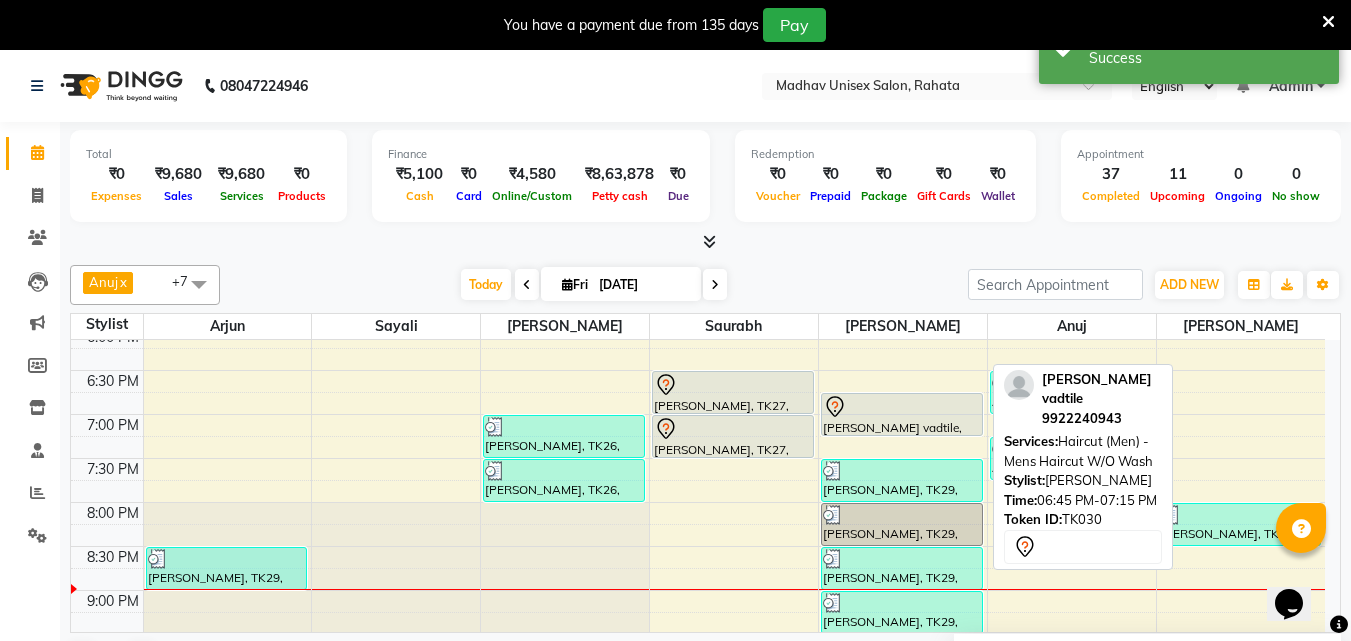 click on "[PERSON_NAME] vadtile, TK30, 06:45 PM-07:15 PM, Haircut (Men)  - Mens Haircut W/O Wash" at bounding box center [902, 414] 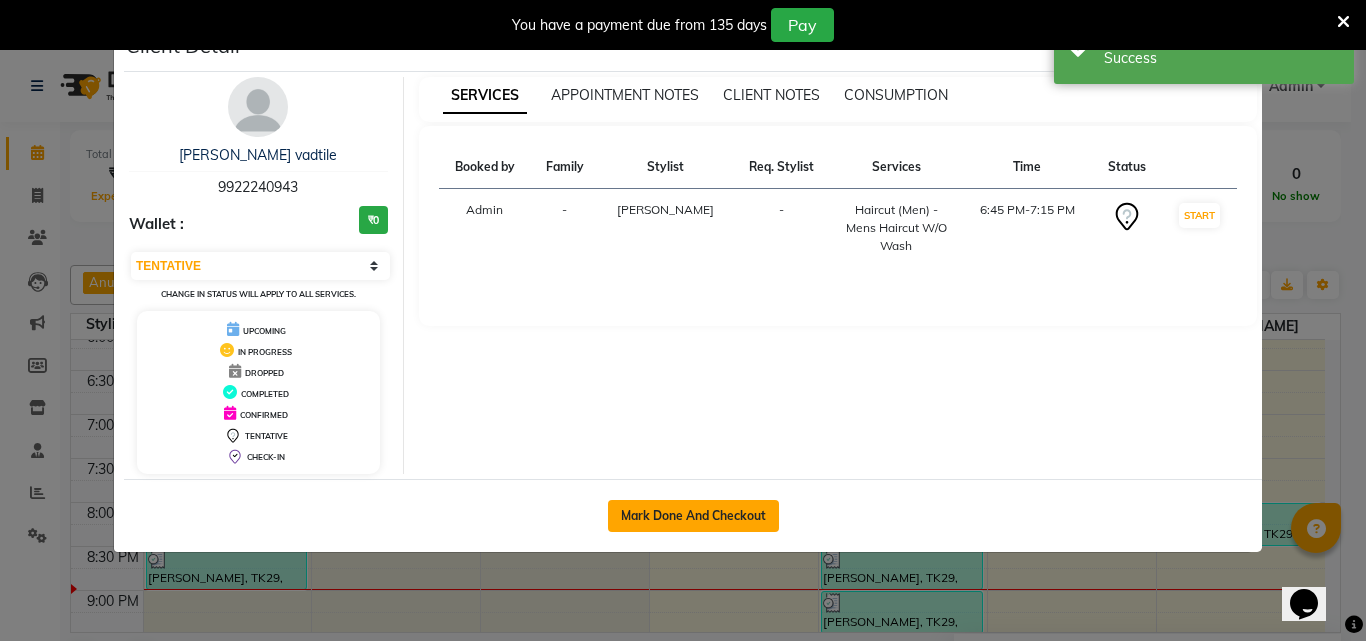 click on "Mark Done And Checkout" 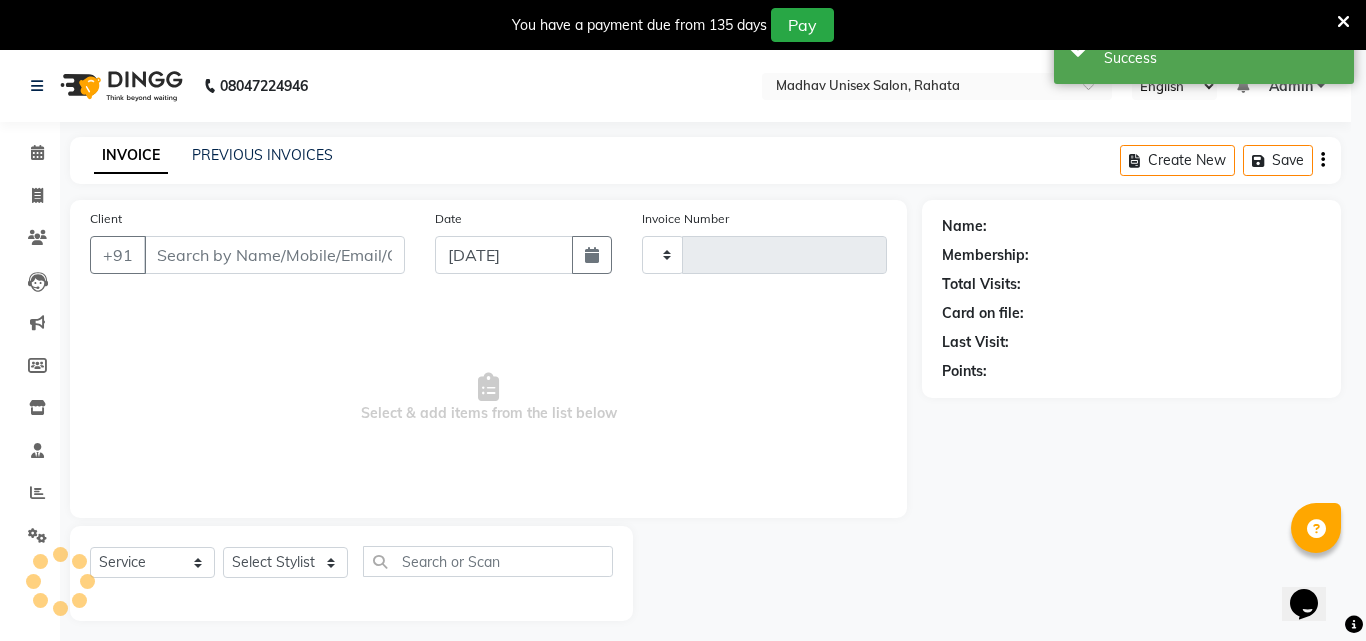 type on "1819" 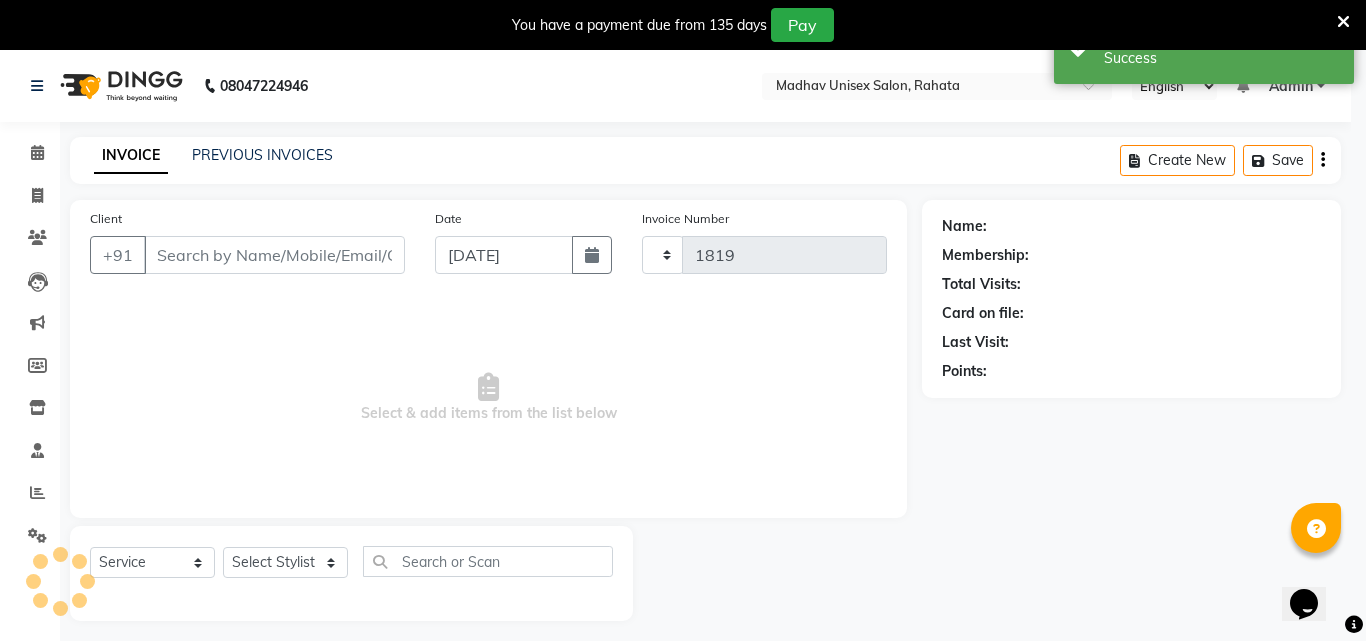 select on "870" 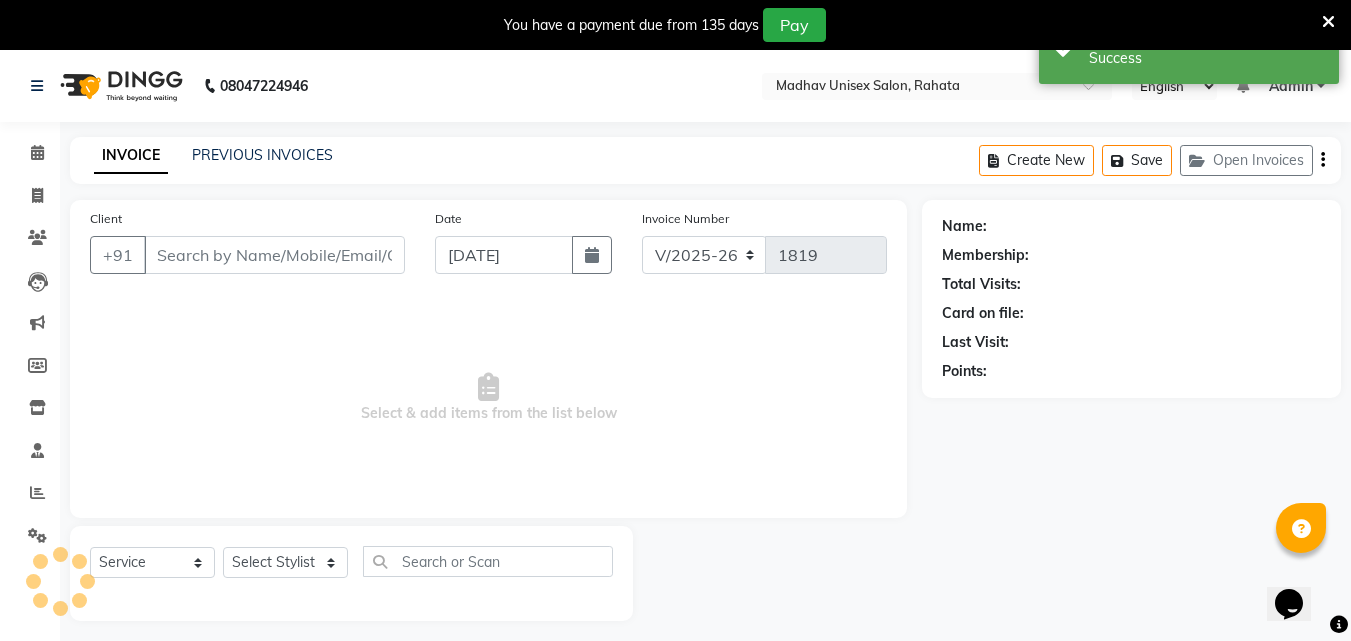 type on "9922240943" 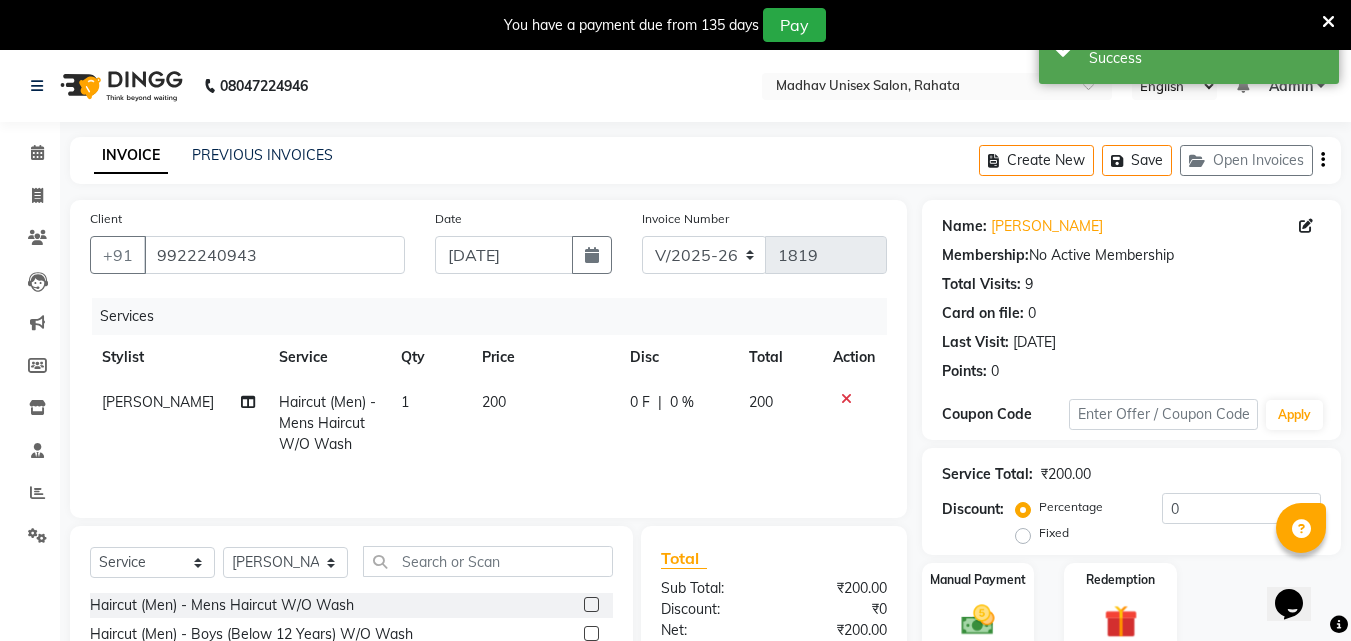 click on "200" 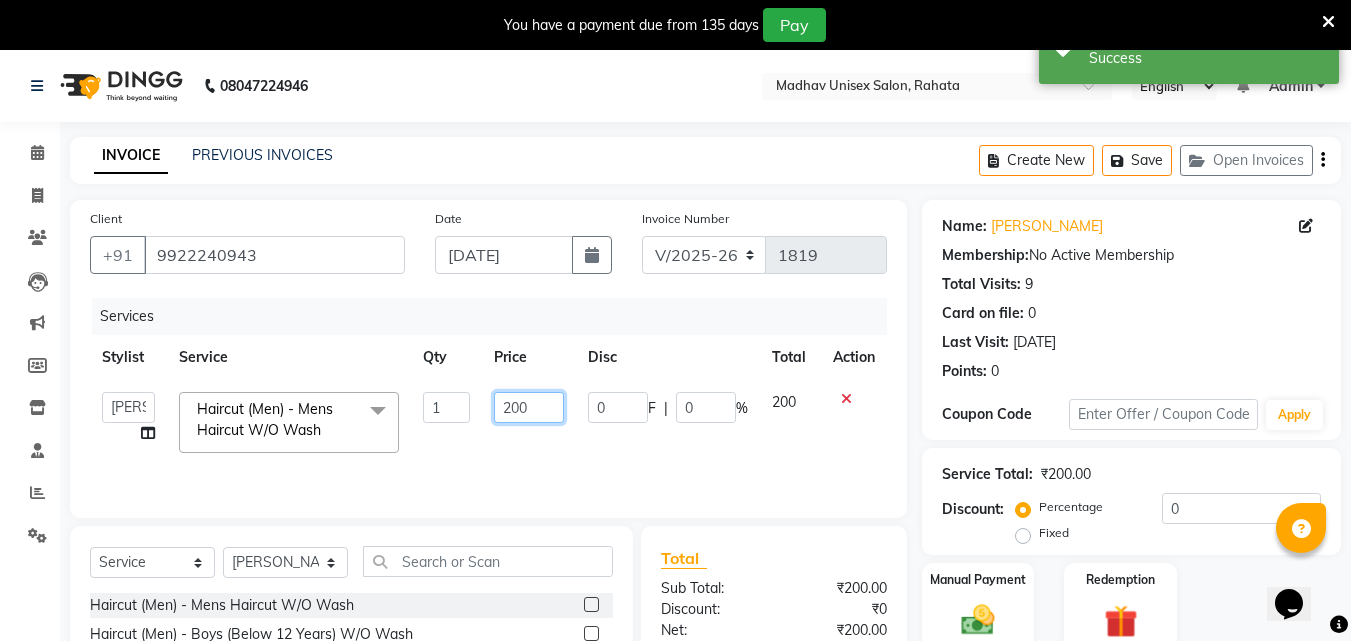click on "200" 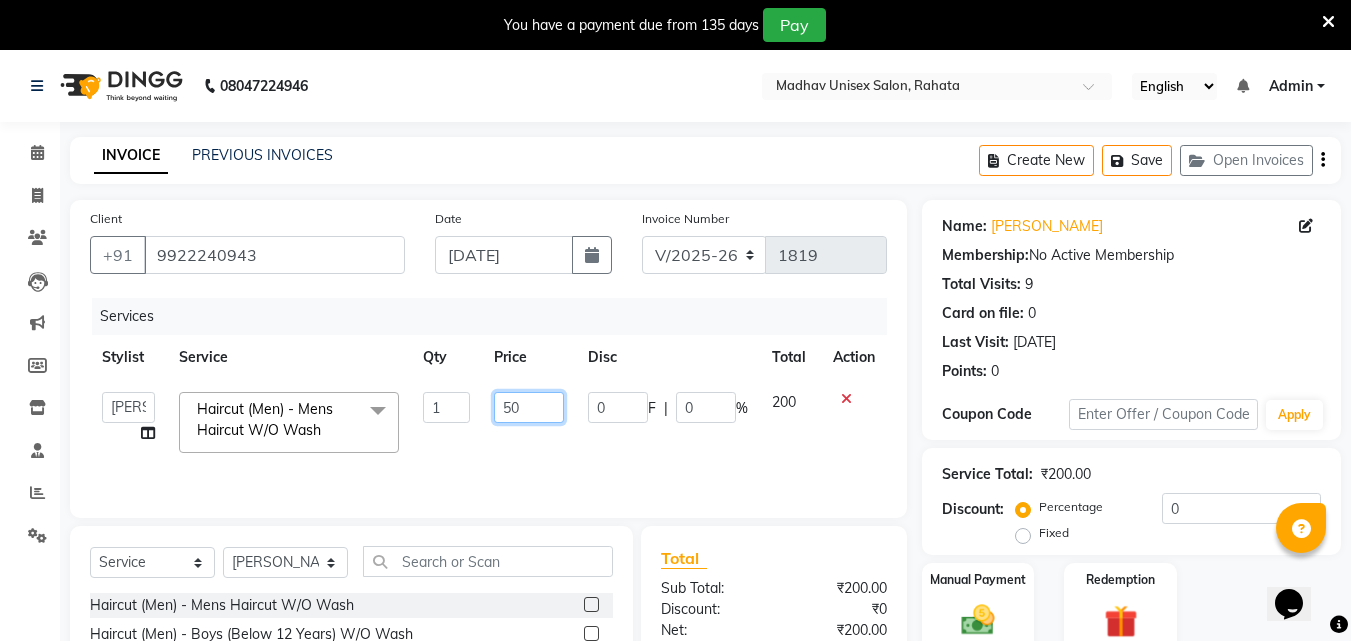type on "530" 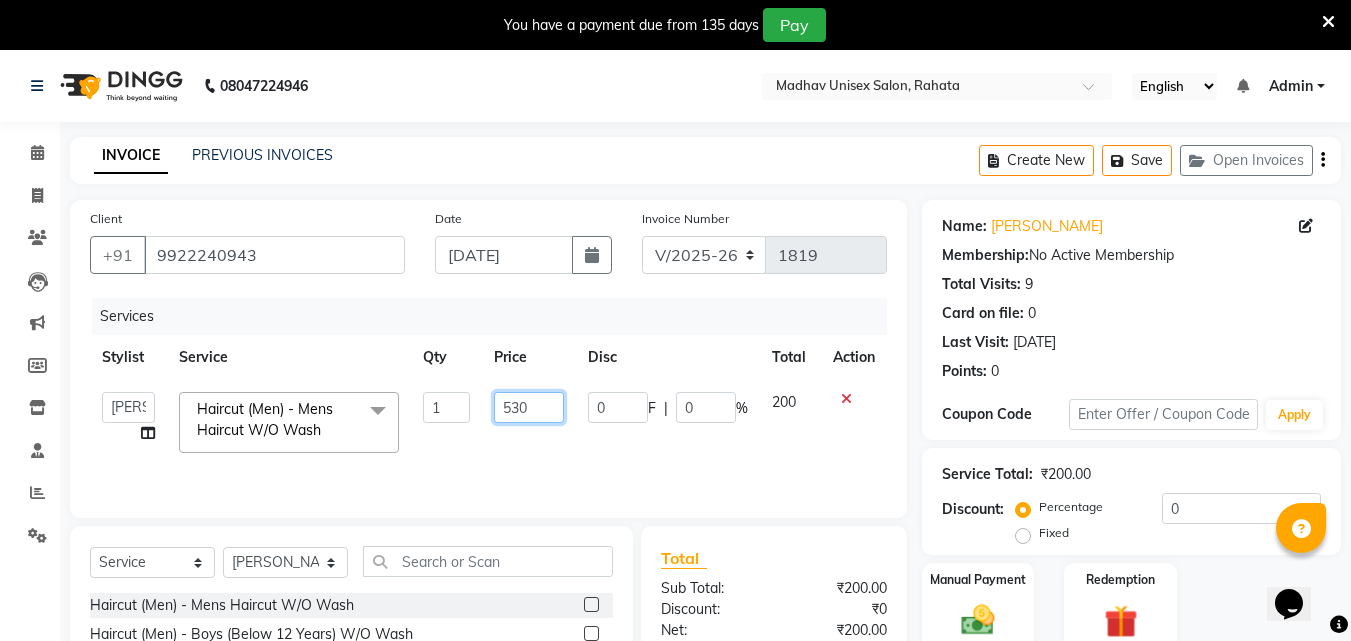 scroll, scrollTop: 210, scrollLeft: 0, axis: vertical 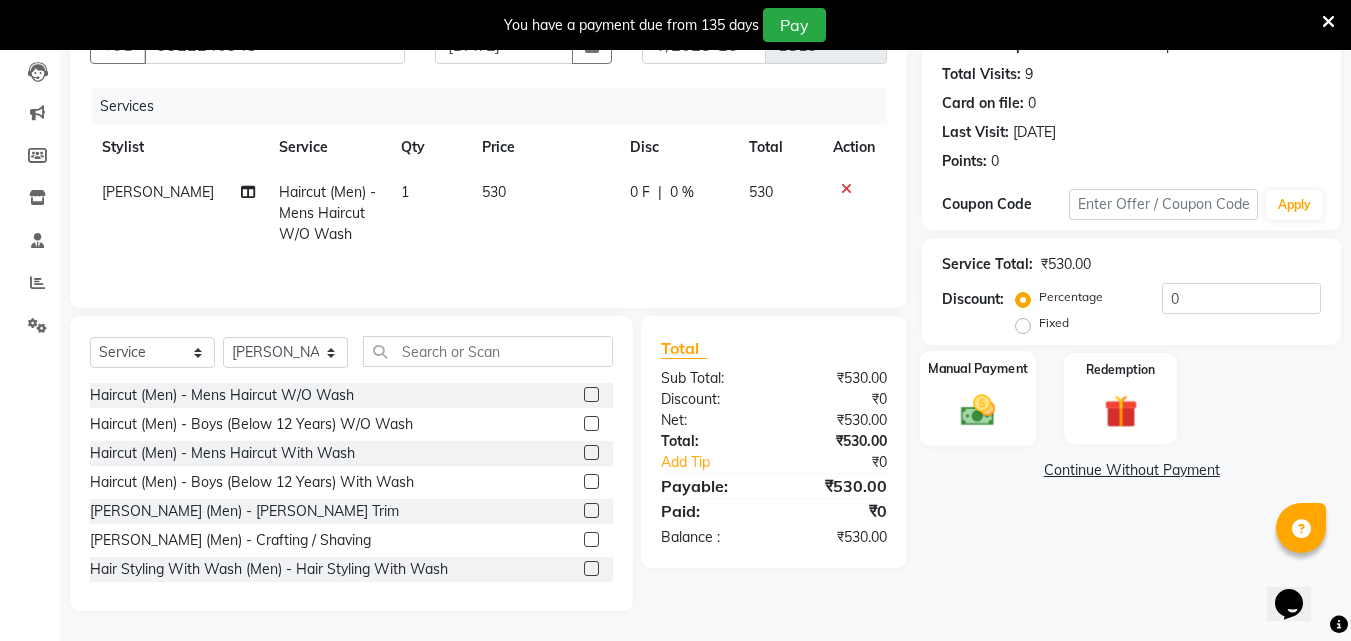 click 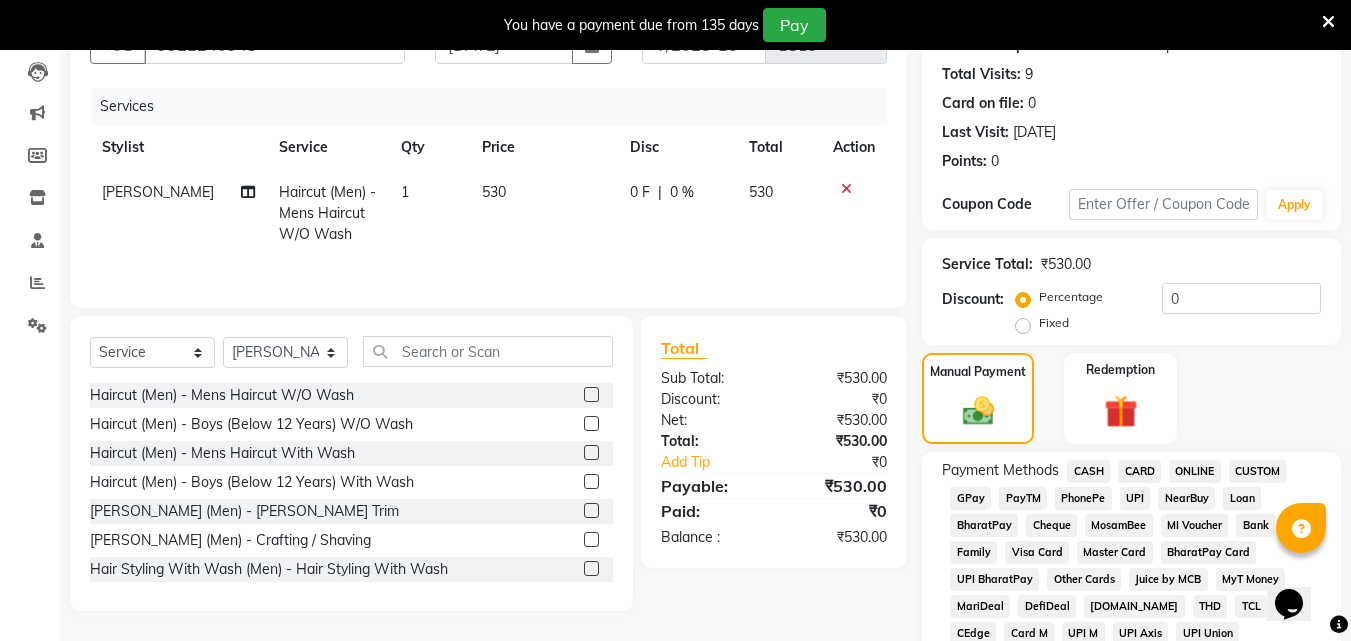 click on "ONLINE" 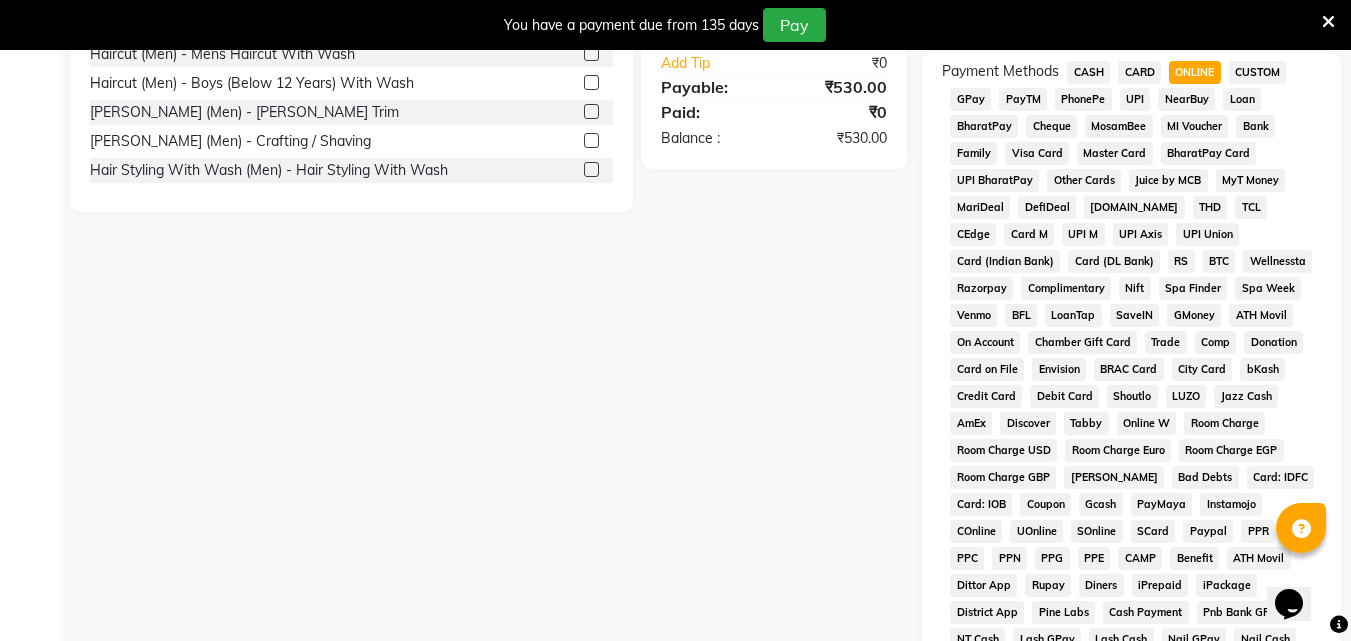scroll, scrollTop: 911, scrollLeft: 0, axis: vertical 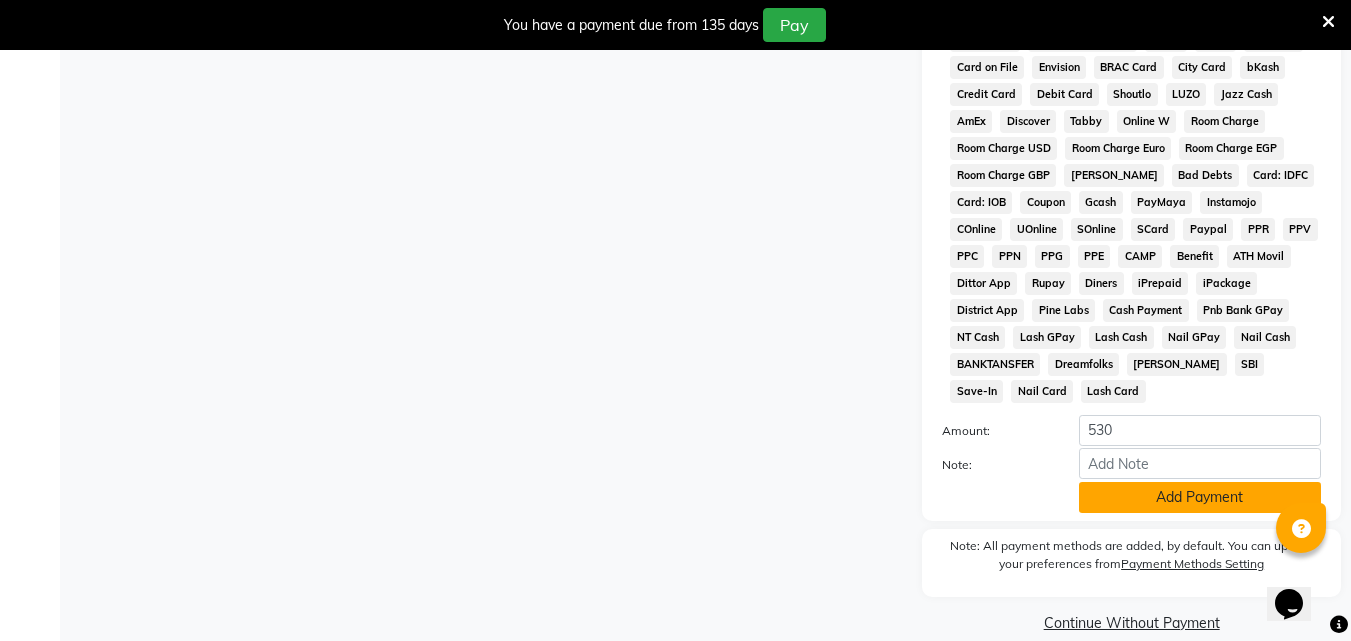 click on "Add Payment" 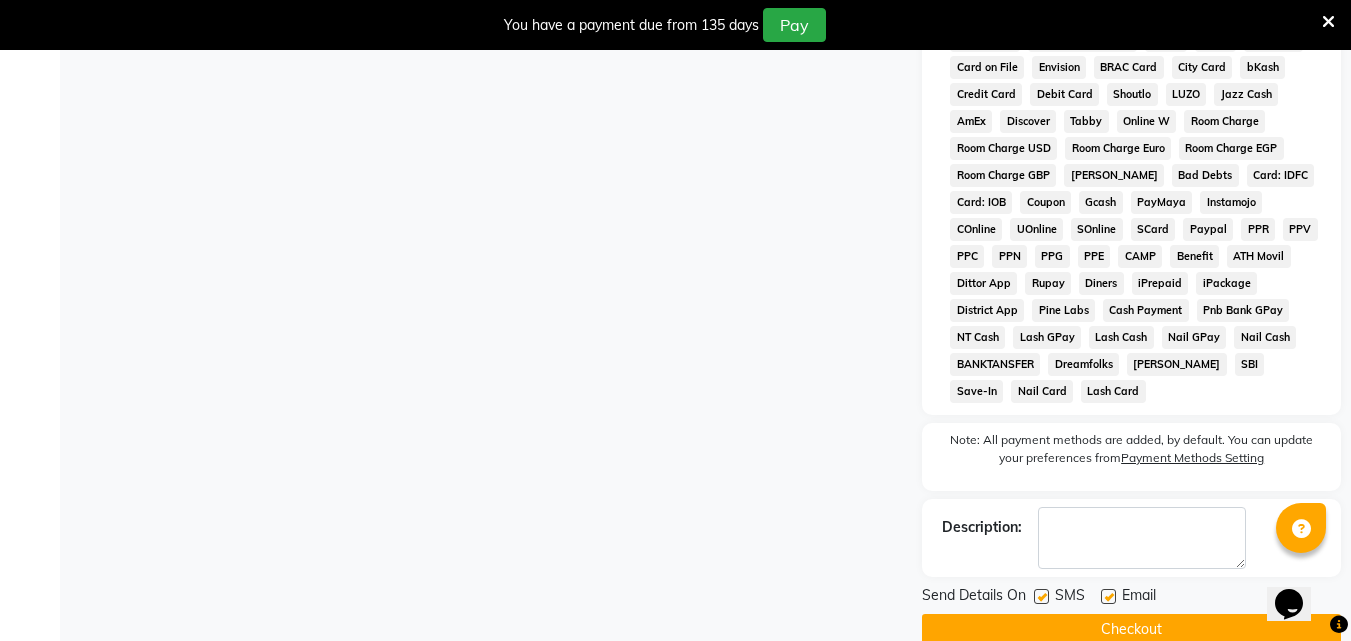 click on "Checkout" 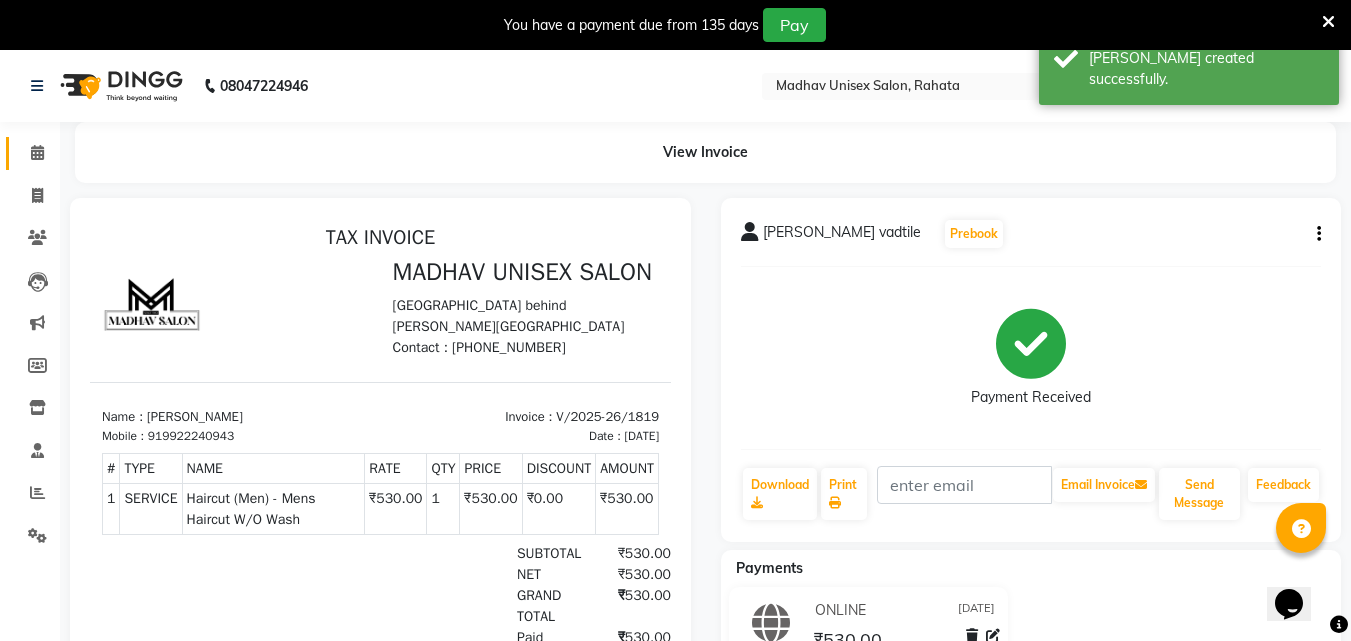 scroll, scrollTop: 0, scrollLeft: 0, axis: both 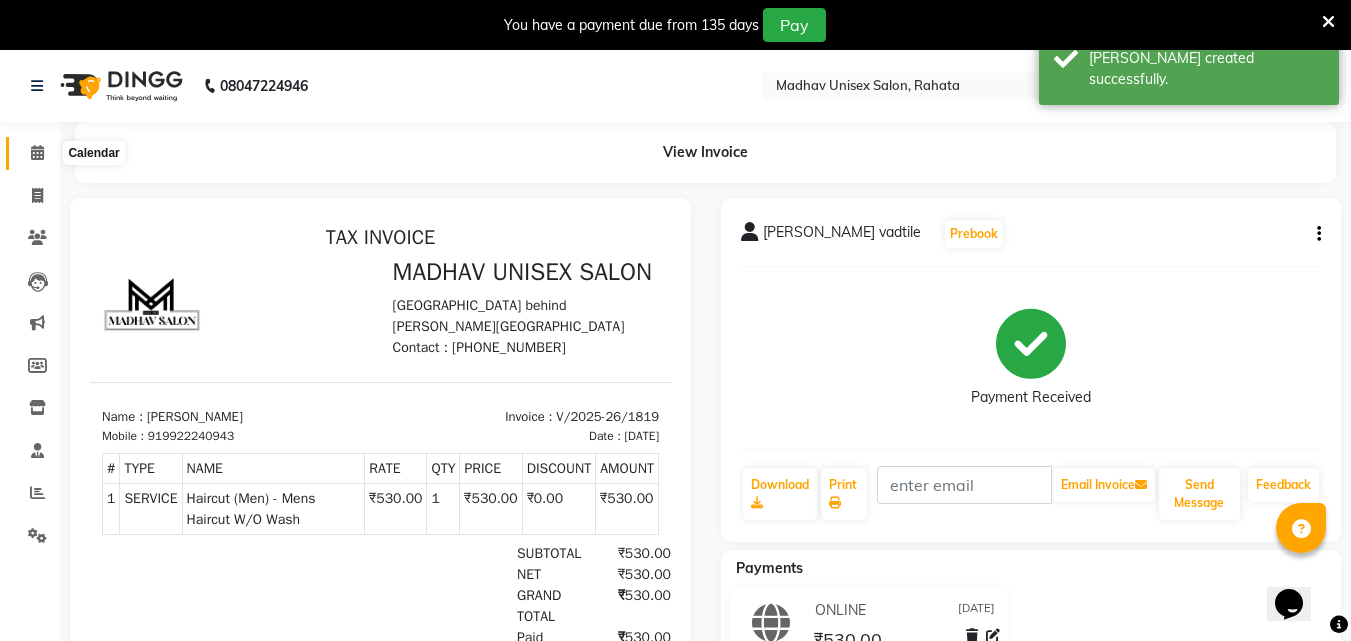 click 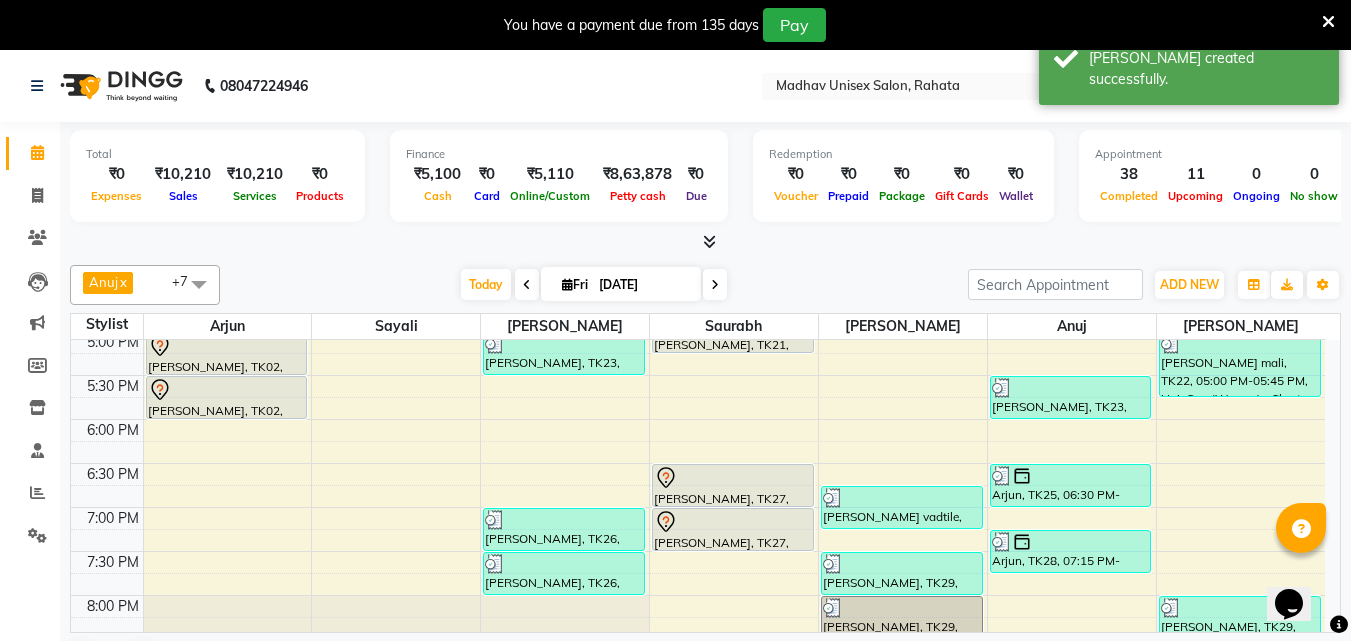 scroll, scrollTop: 974, scrollLeft: 0, axis: vertical 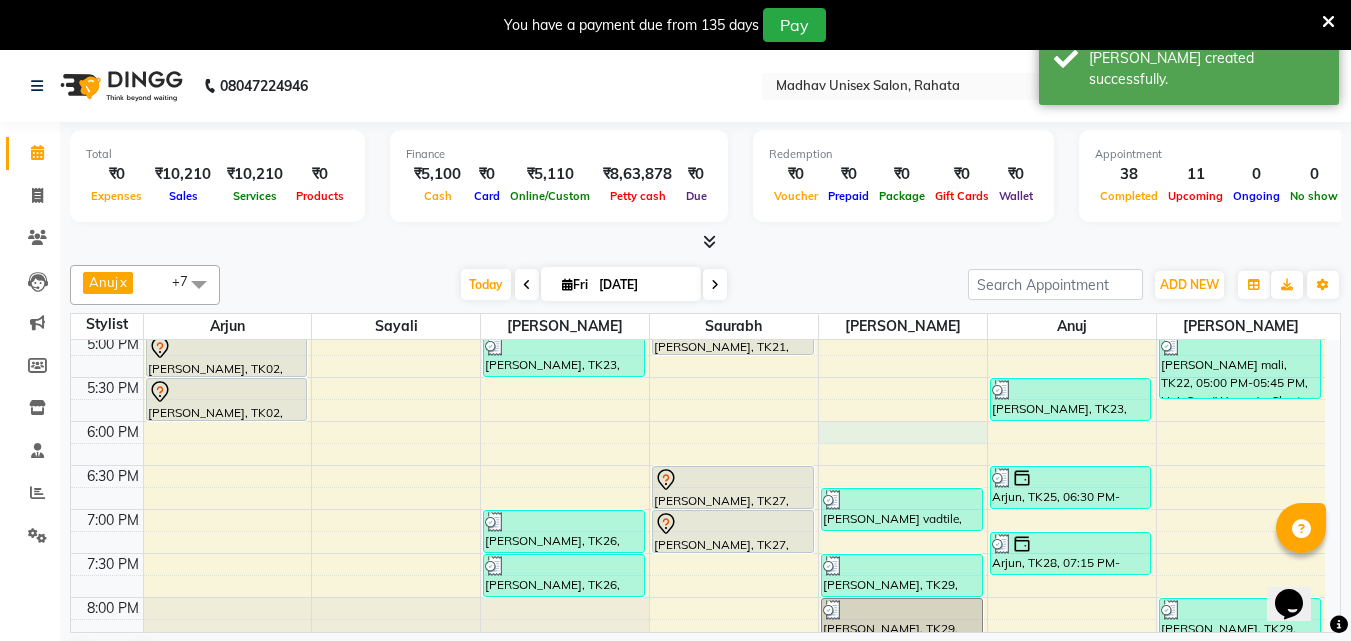 click on "6:00 AM 6:30 AM 7:00 AM 7:30 AM 8:00 AM 8:30 AM 9:00 AM 9:30 AM 10:00 AM 10:30 AM 11:00 AM 11:30 AM 12:00 PM 12:30 PM 1:00 PM 1:30 PM 2:00 PM 2:30 PM 3:00 PM 3:30 PM 4:00 PM 4:30 PM 5:00 PM 5:30 PM 6:00 PM 6:30 PM 7:00 PM 7:30 PM 8:00 PM 8:30 PM 9:00 PM 9:30 PM 10:00 PM 10:30 PM     [PERSON_NAME], TK03, 11:00 AM-11:30 AM, [PERSON_NAME] (Men)  - [PERSON_NAME] Trim     [PERSON_NAME] sadafal, TK13, 03:30 PM-04:00 PM, Haircut (Women)  - Womens Haircut Without Wash     [PERSON_NAME] mali, TK22, 04:30 PM-05:00 PM, Haircut (Men)  - Mens Haircut W/O Wash             [PERSON_NAME], TK02, 05:00 PM-05:30 PM, Haircut (Men)  - Mens Haircut W/O Wash             [PERSON_NAME], TK02, 05:30 PM-06:00 PM, Haircut (Men)  - Mens Haircut W/O Wash     [PERSON_NAME], TK29, 08:30 PM-09:00 PM, Haircut (Men)  - Mens Haircut W/O Wash     MAHESH TRIBHON, TK19, 09:00 AM-09:30 AM, Haircut (Men)  - Mens Haircut W/O Wash     MAHESH TRIBHON, TK19, 09:30 AM-10:00 AM, [PERSON_NAME] (Men)  - [PERSON_NAME] Trim     Arjun, TK01, 10:00 AM-10:30 AM, Haircut (Men)  - Mens Haircut W/O Wash" at bounding box center [698, 113] 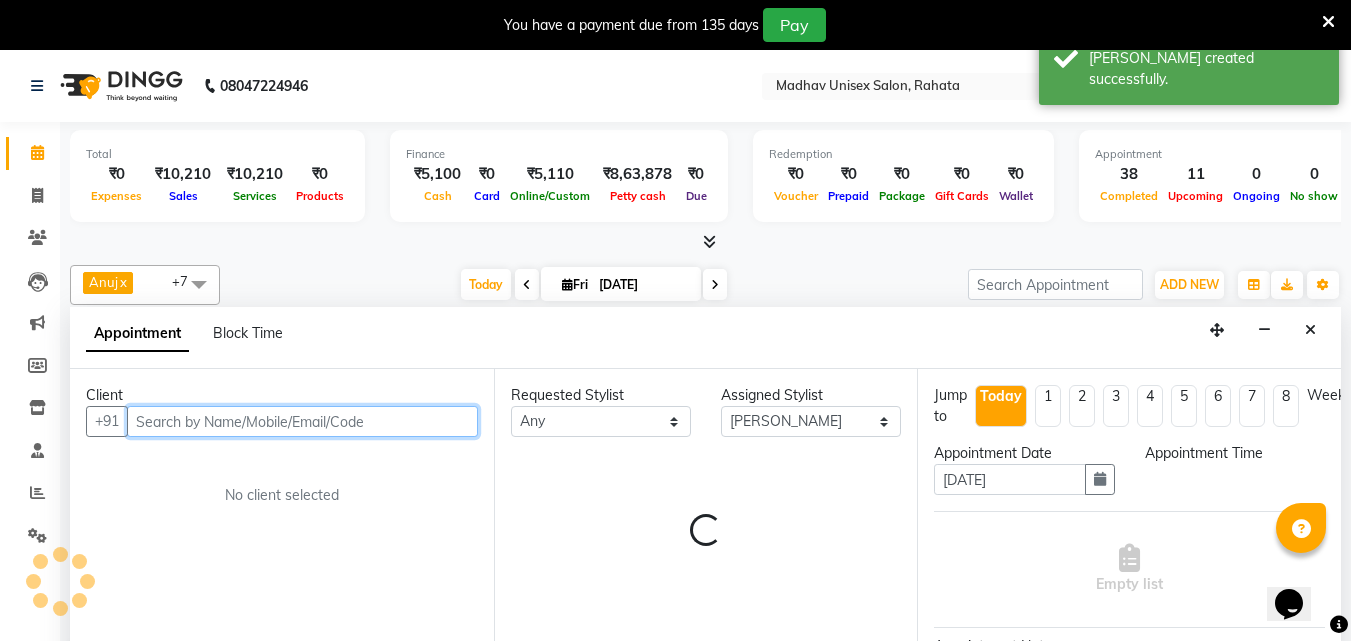 select on "1080" 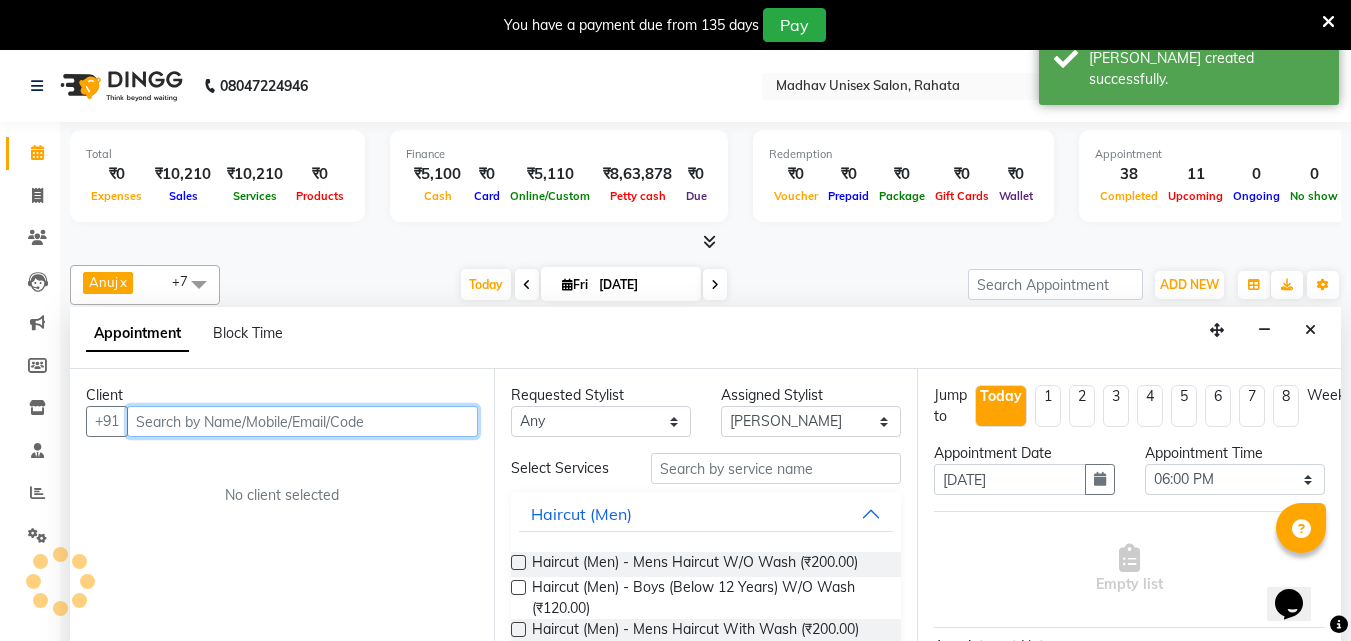 scroll, scrollTop: 51, scrollLeft: 0, axis: vertical 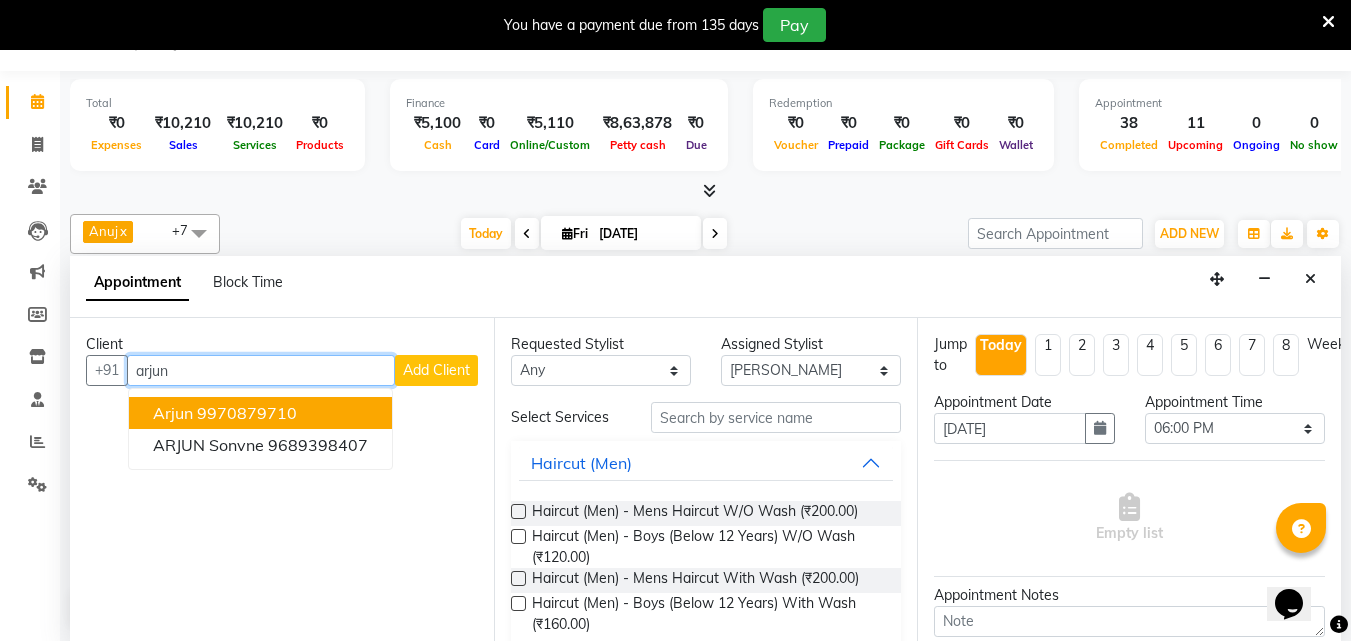 click on "9970879710" at bounding box center (247, 413) 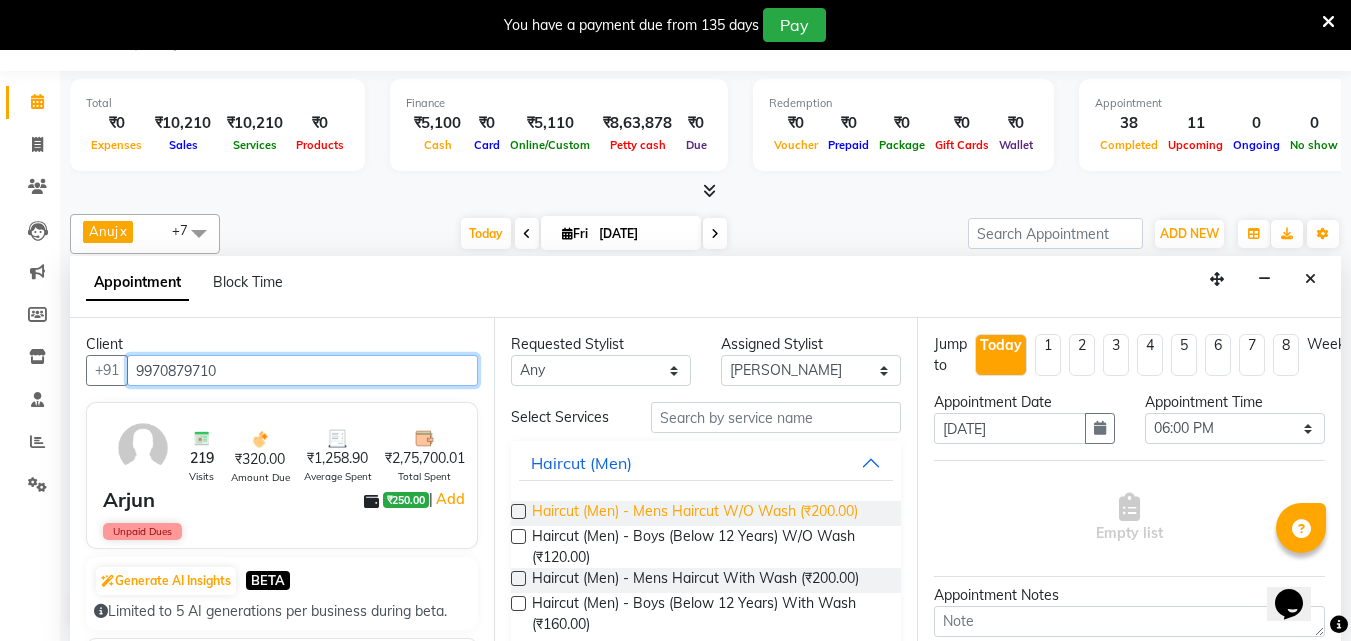 type on "9970879710" 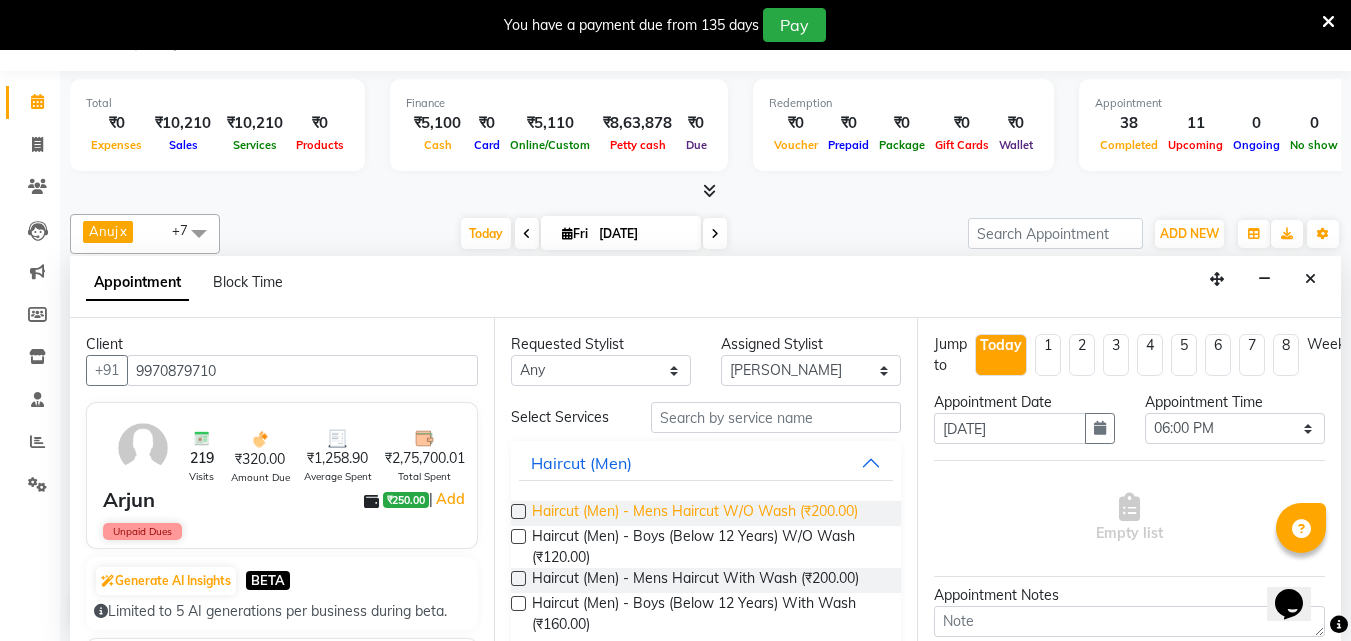 click on "Haircut (Men)  - Mens Haircut W/O Wash (₹200.00)" at bounding box center [695, 513] 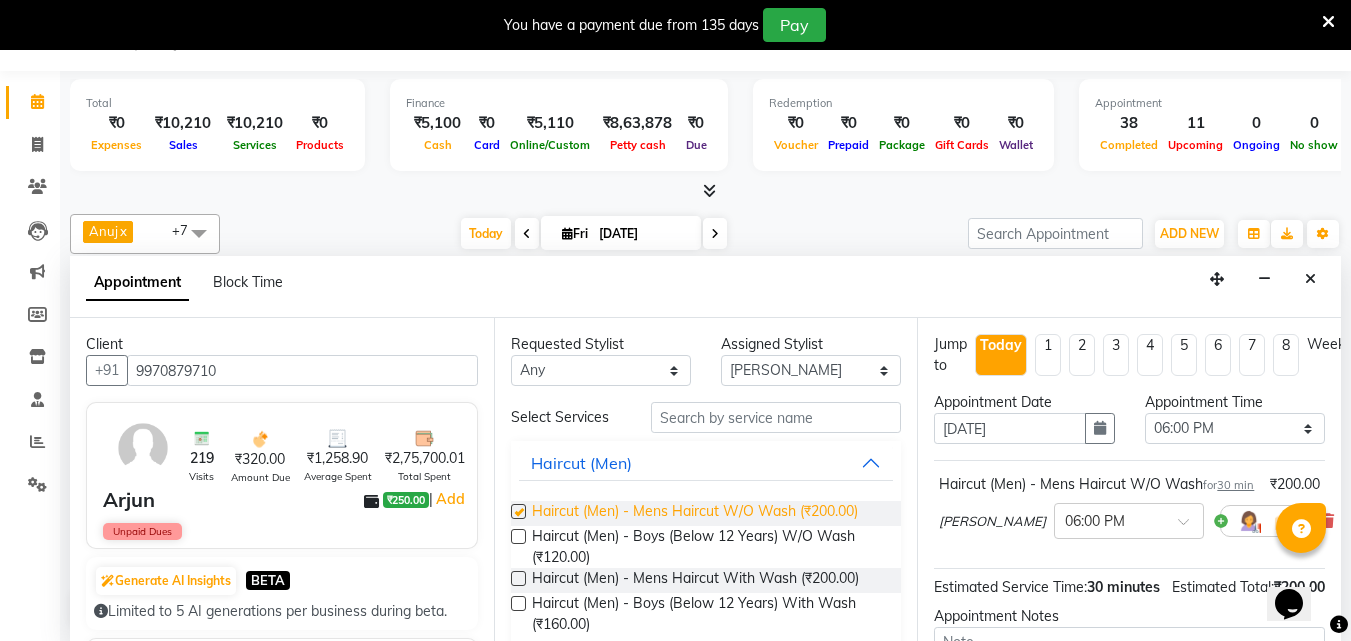 checkbox on "false" 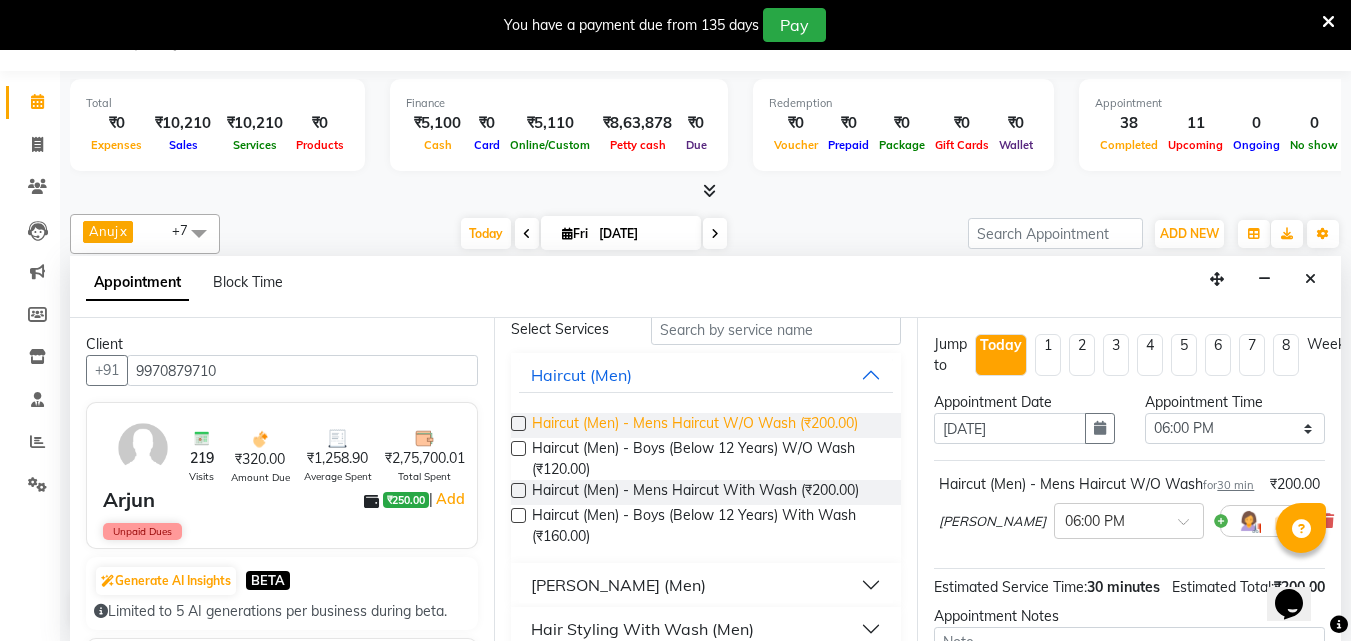 scroll, scrollTop: 89, scrollLeft: 0, axis: vertical 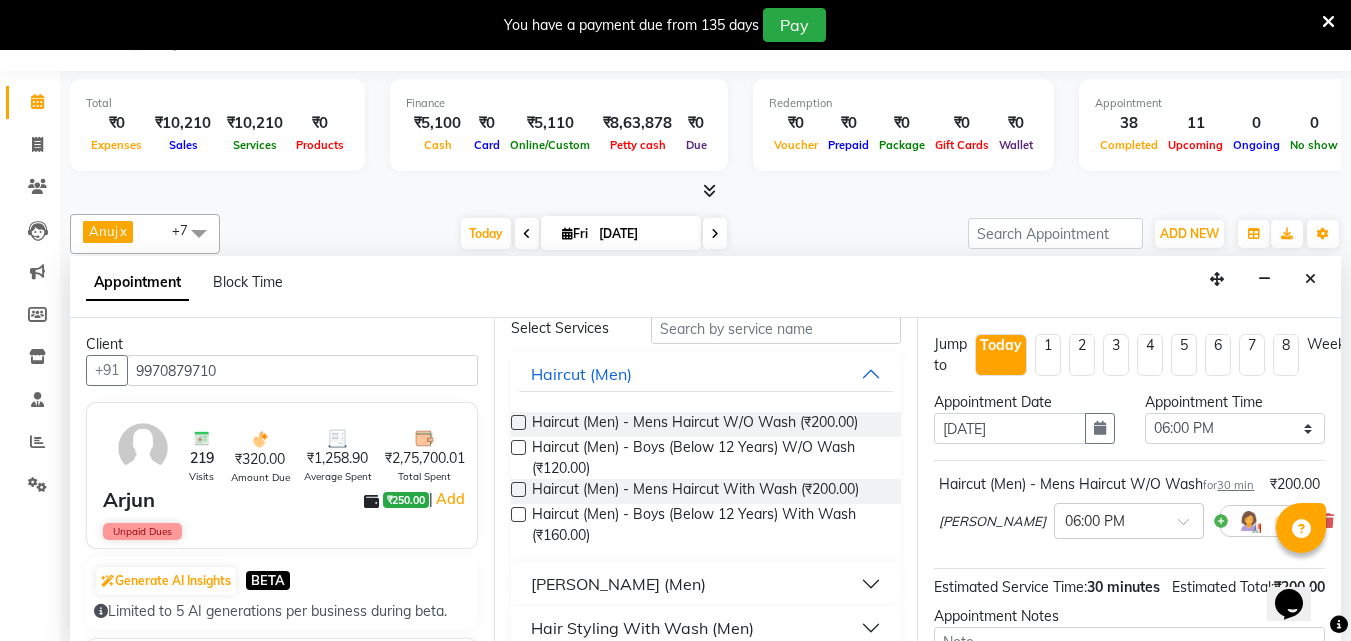 click on "[PERSON_NAME] (Men)" at bounding box center [618, 584] 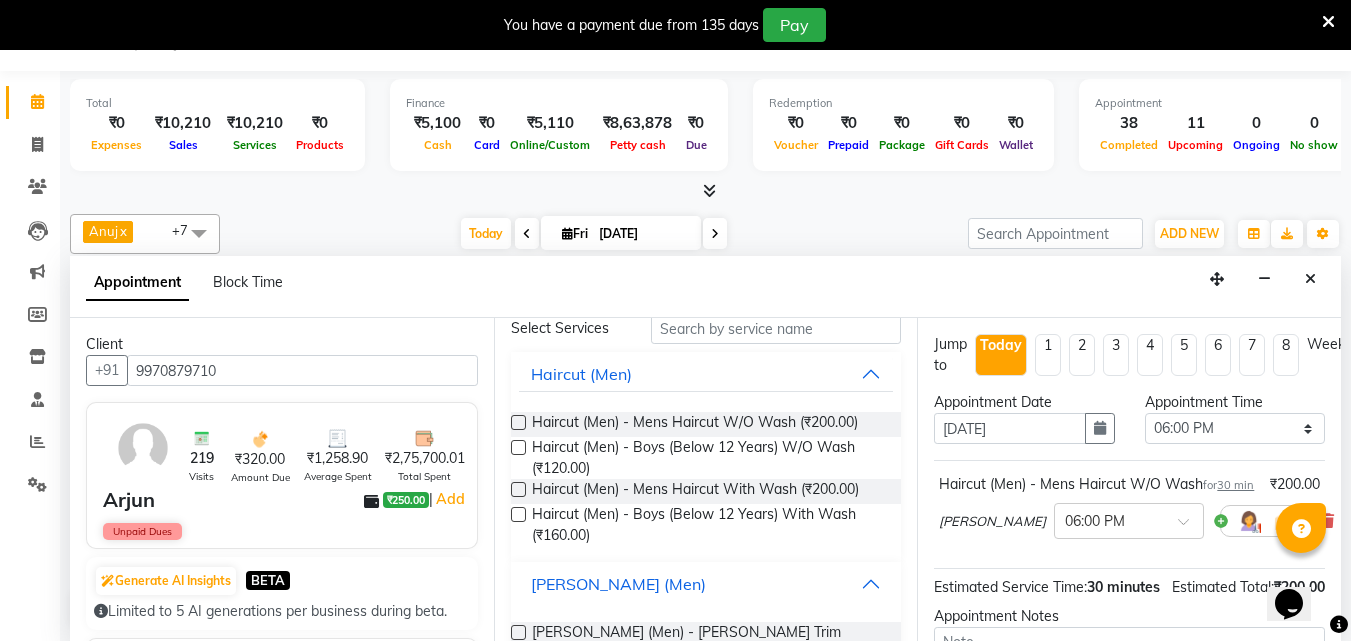 scroll, scrollTop: 152, scrollLeft: 0, axis: vertical 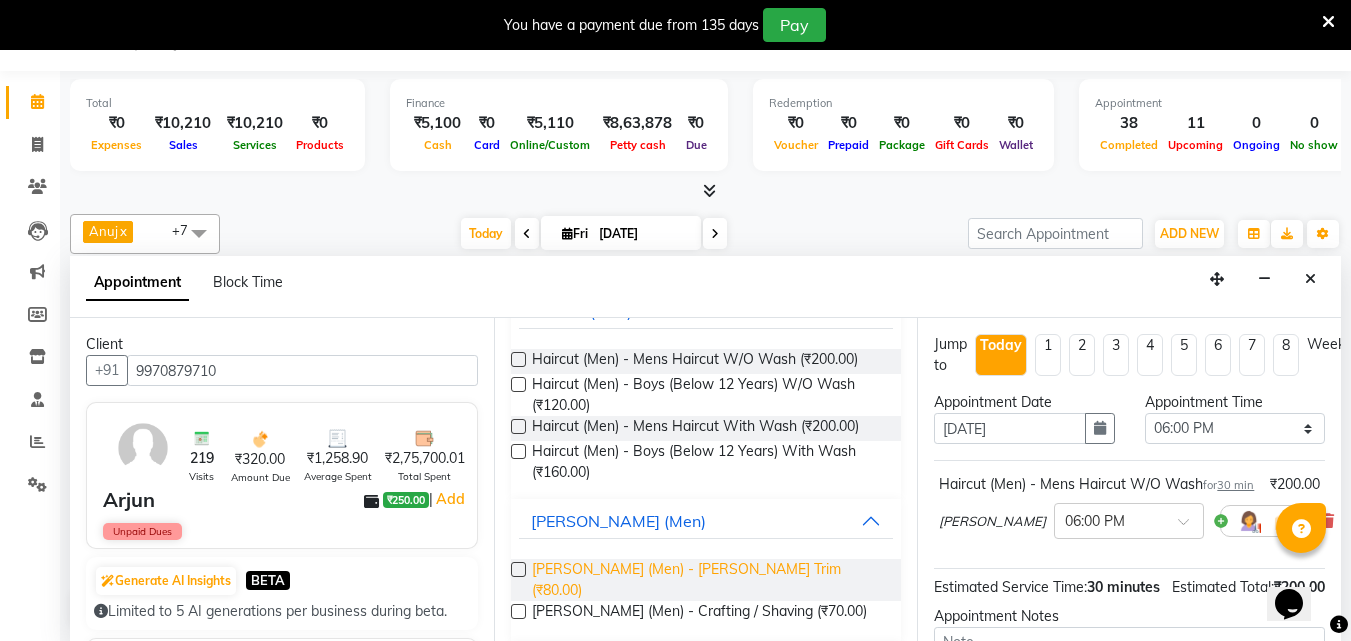 click on "[PERSON_NAME] (Men)  - [PERSON_NAME] Trim (₹80.00)" at bounding box center (709, 580) 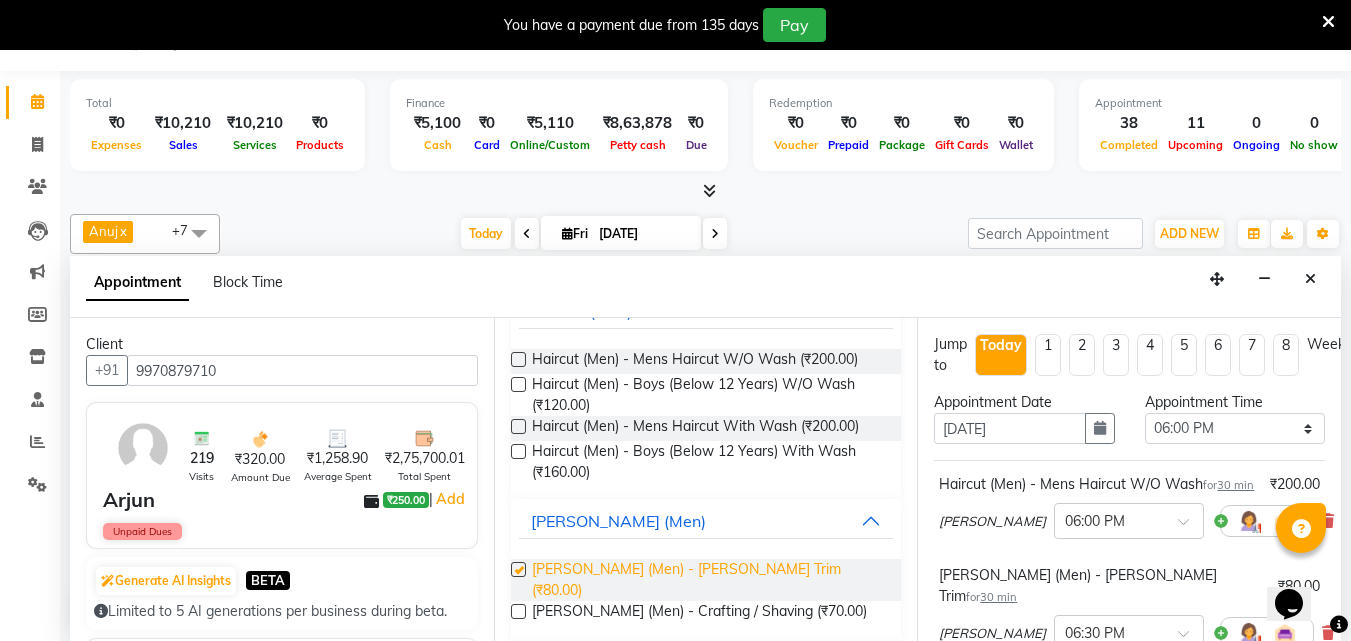 checkbox on "false" 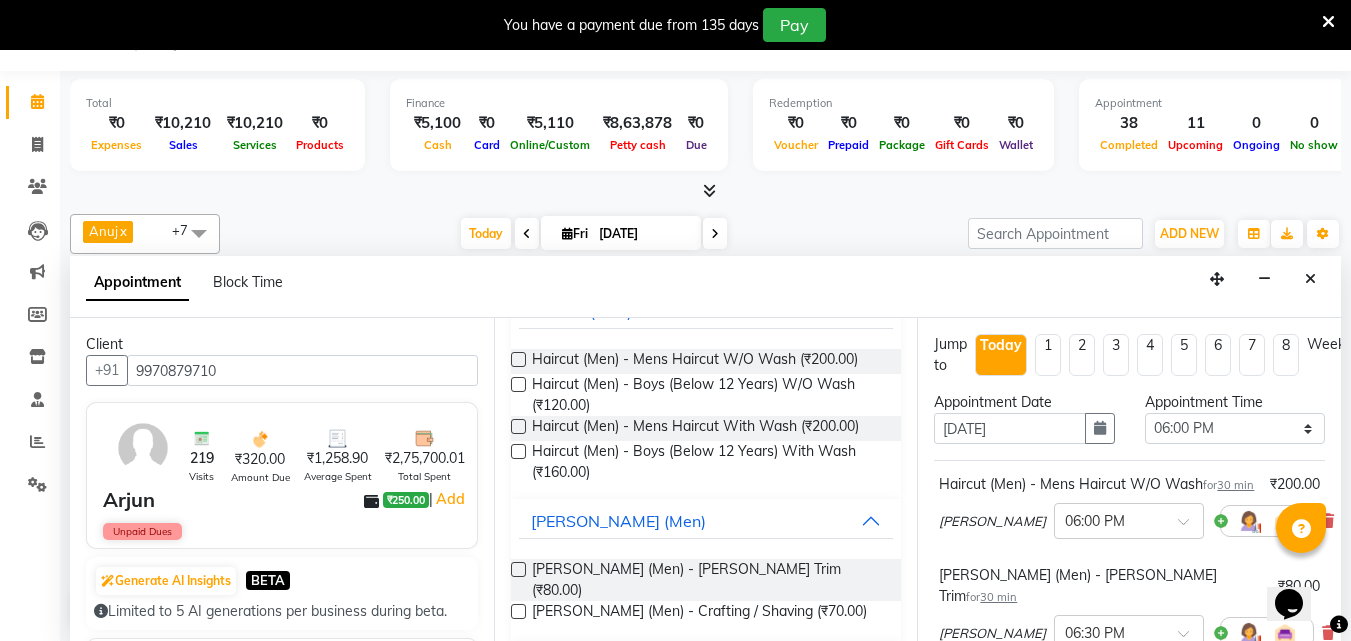 scroll, scrollTop: 330, scrollLeft: 0, axis: vertical 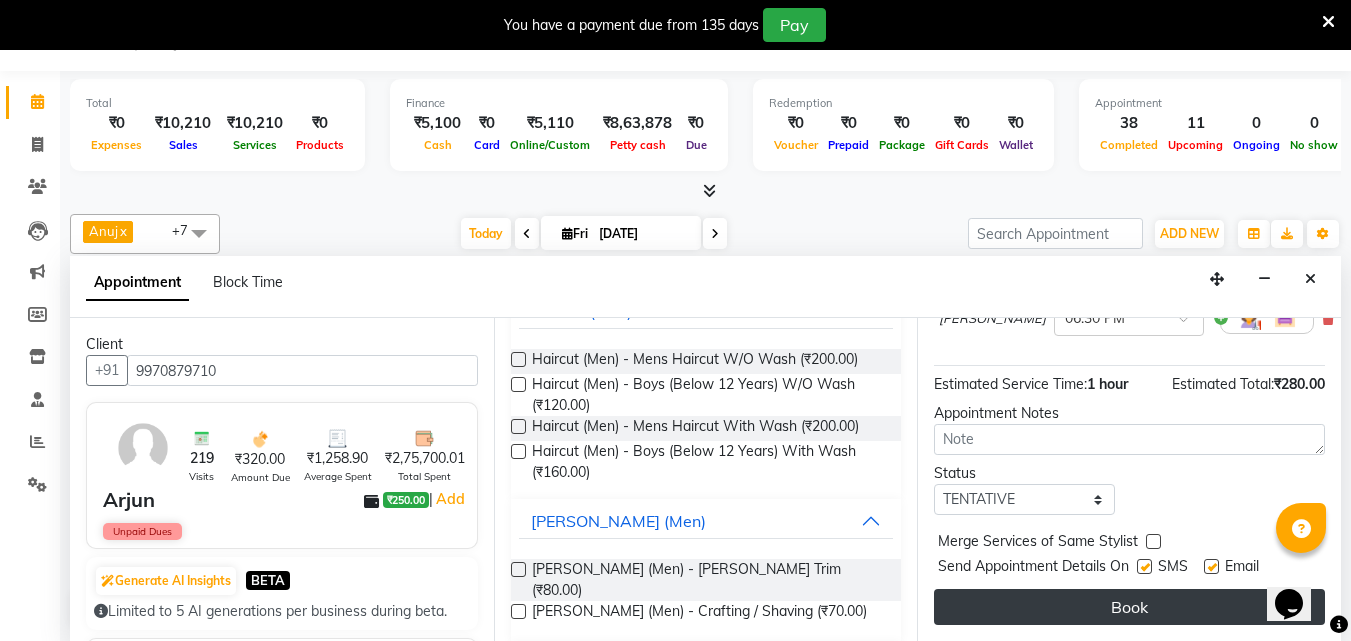 click on "Book" at bounding box center (1129, 607) 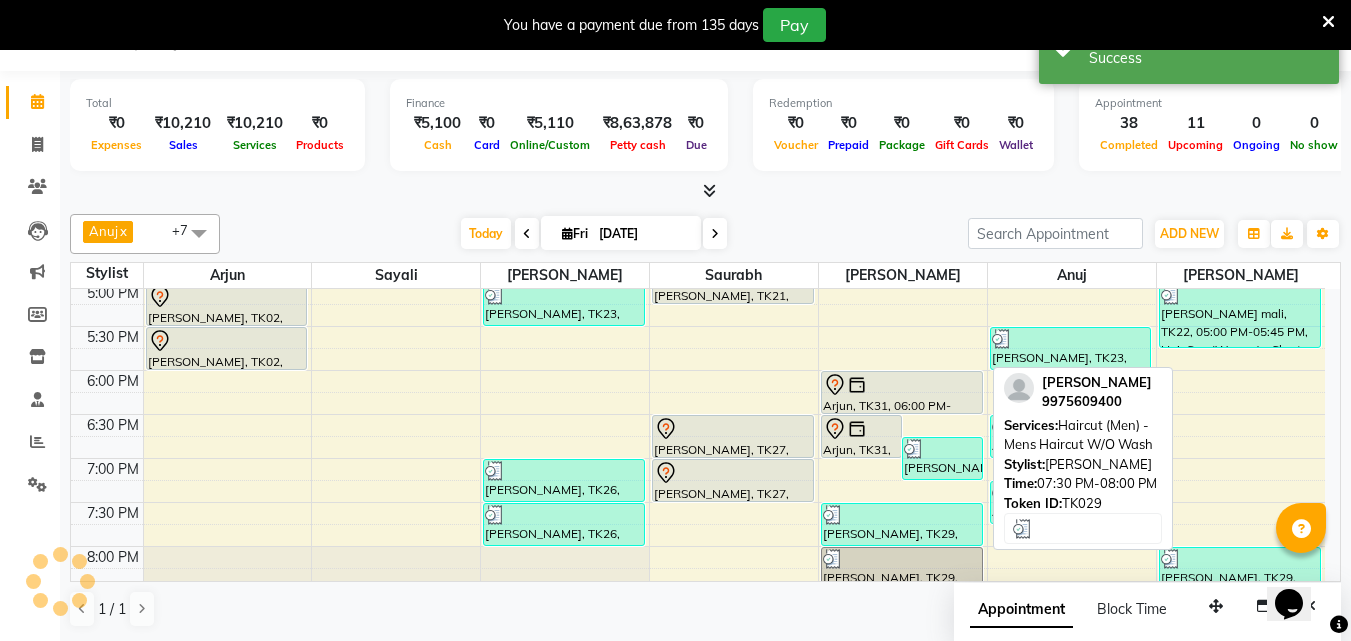 scroll, scrollTop: 0, scrollLeft: 0, axis: both 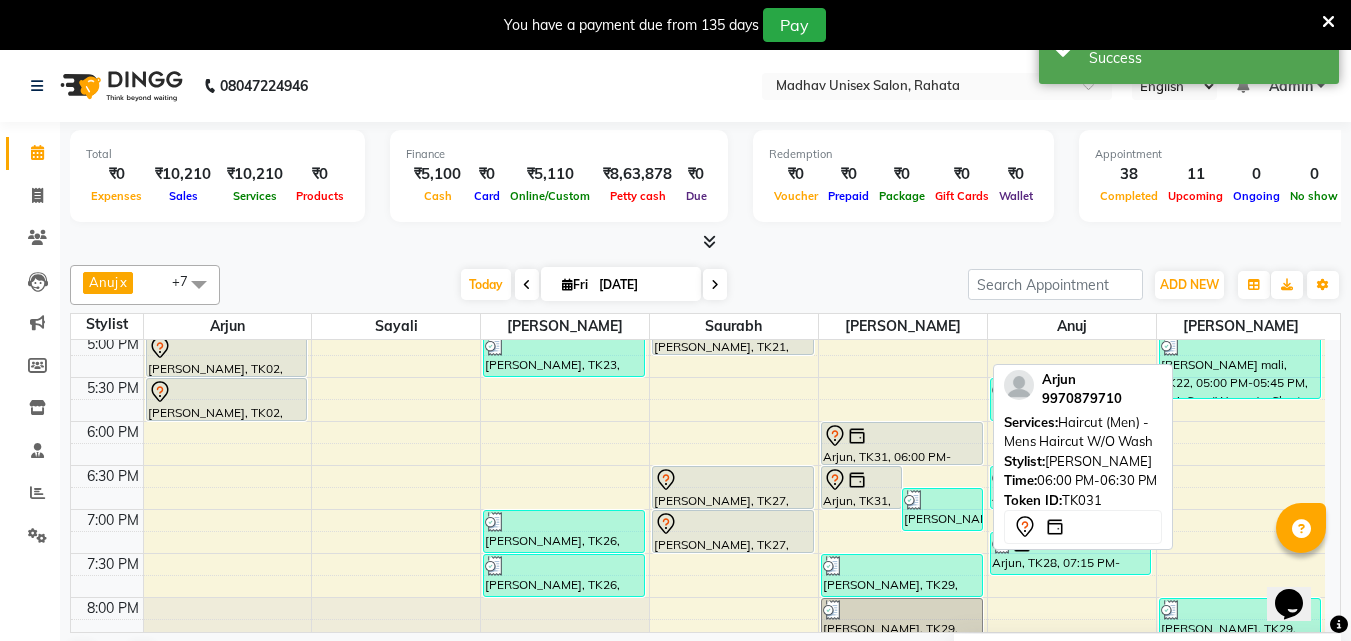 click on "Arjun, TK31, 06:00 PM-06:30 PM, Haircut (Men)  - Mens Haircut W/O Wash" at bounding box center (902, 443) 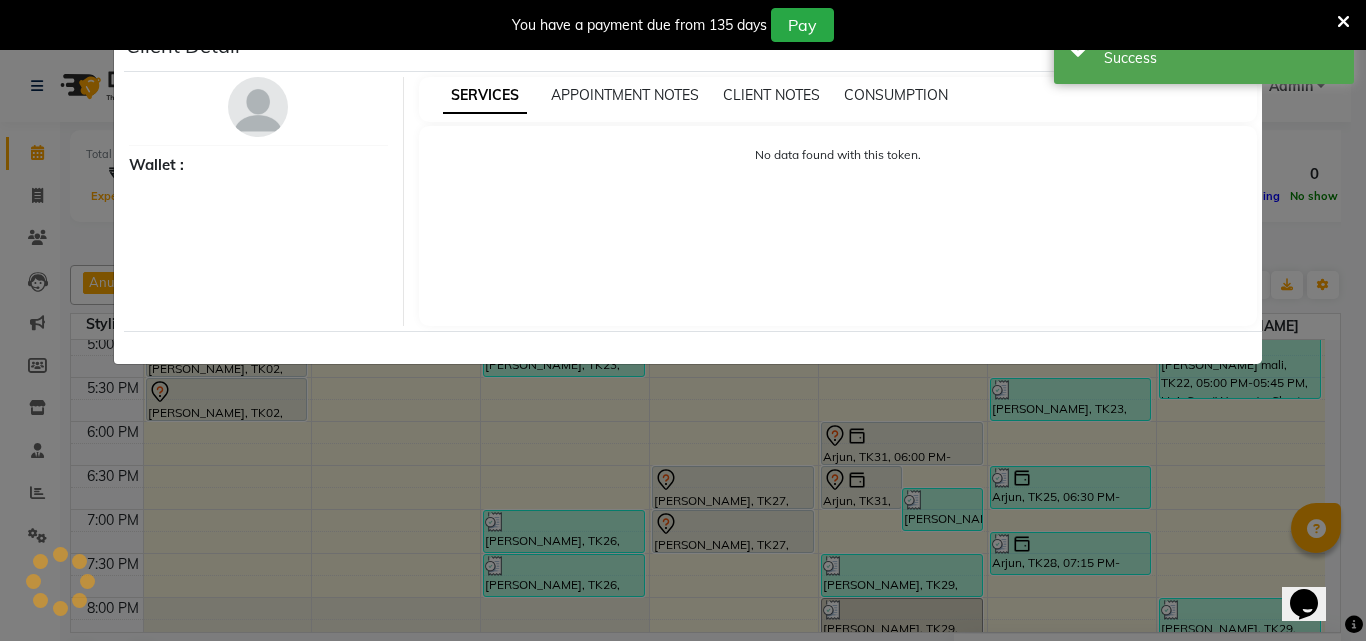 select on "7" 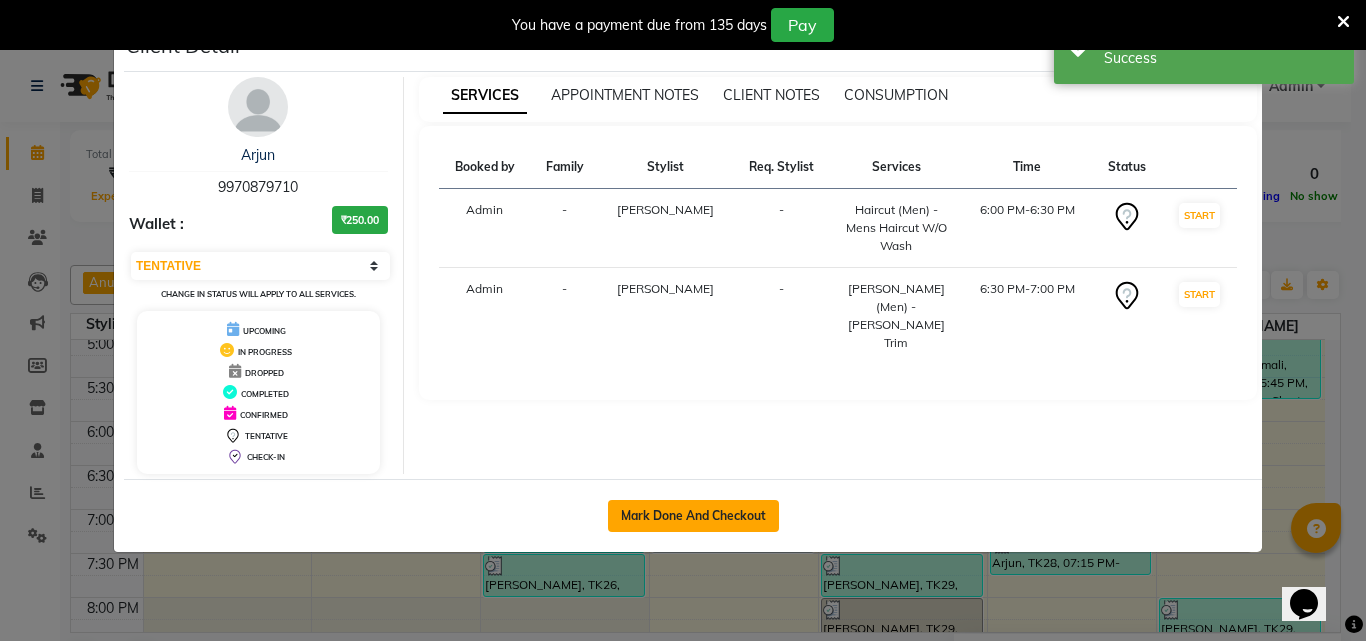 click on "Mark Done And Checkout" 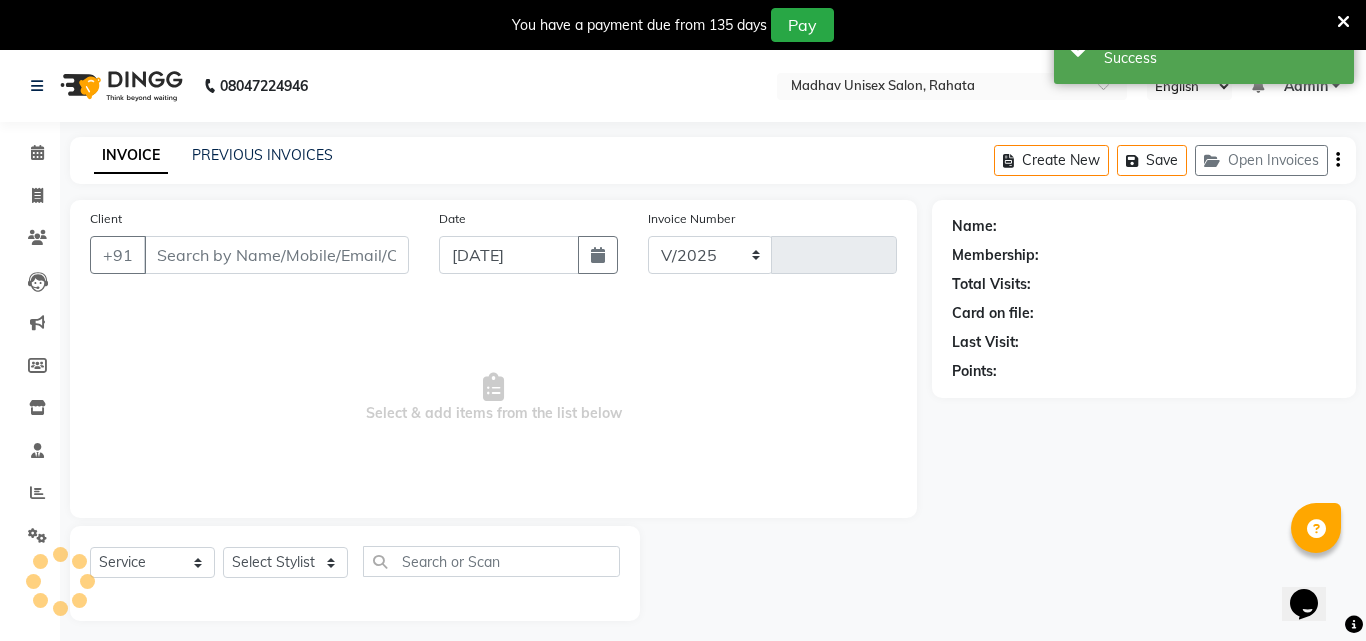 select on "870" 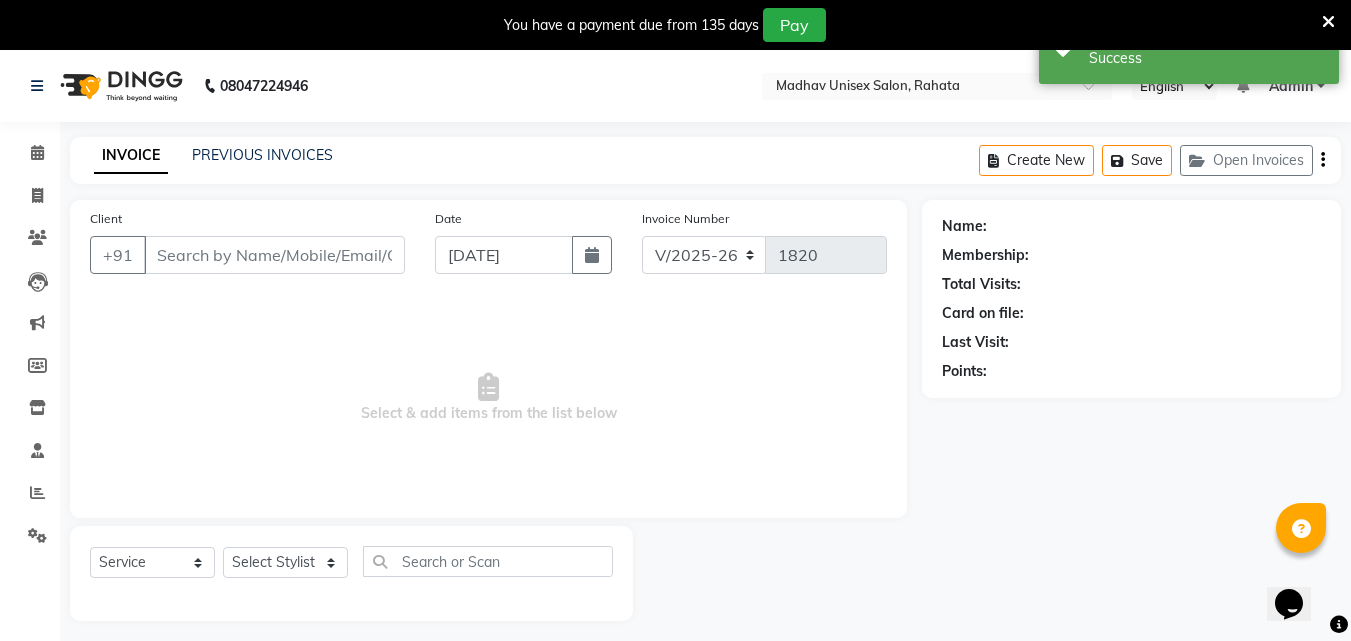 type on "9970879710" 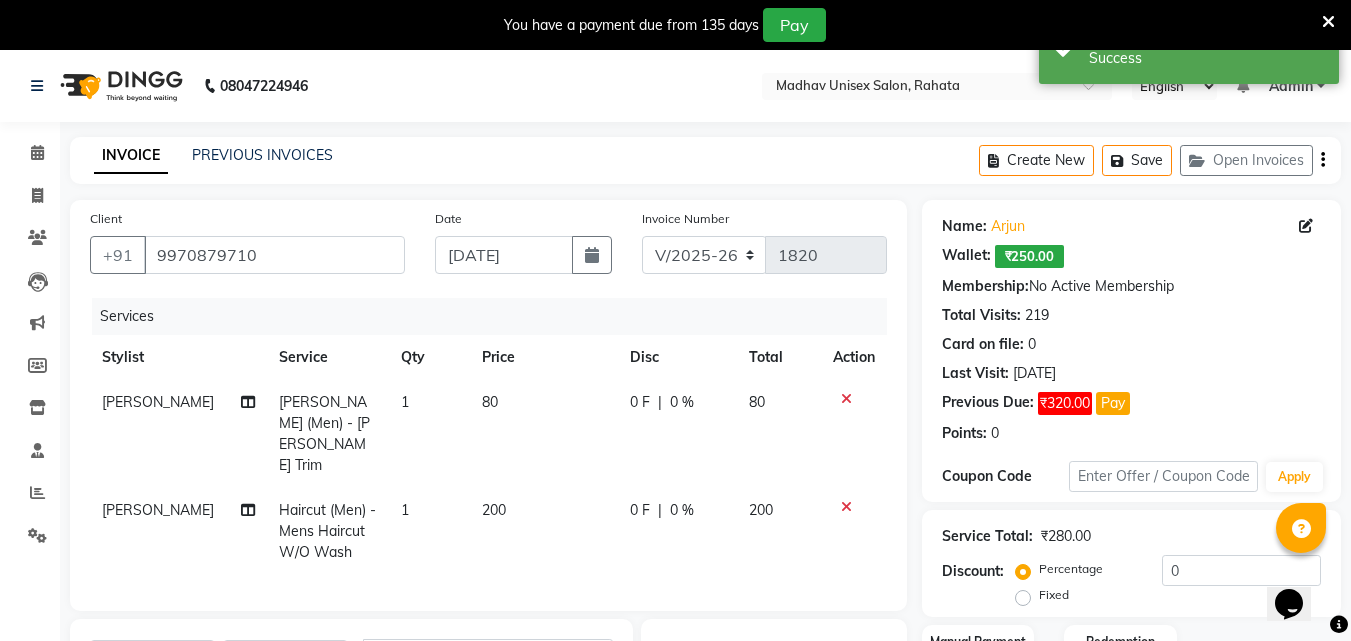 click on "80" 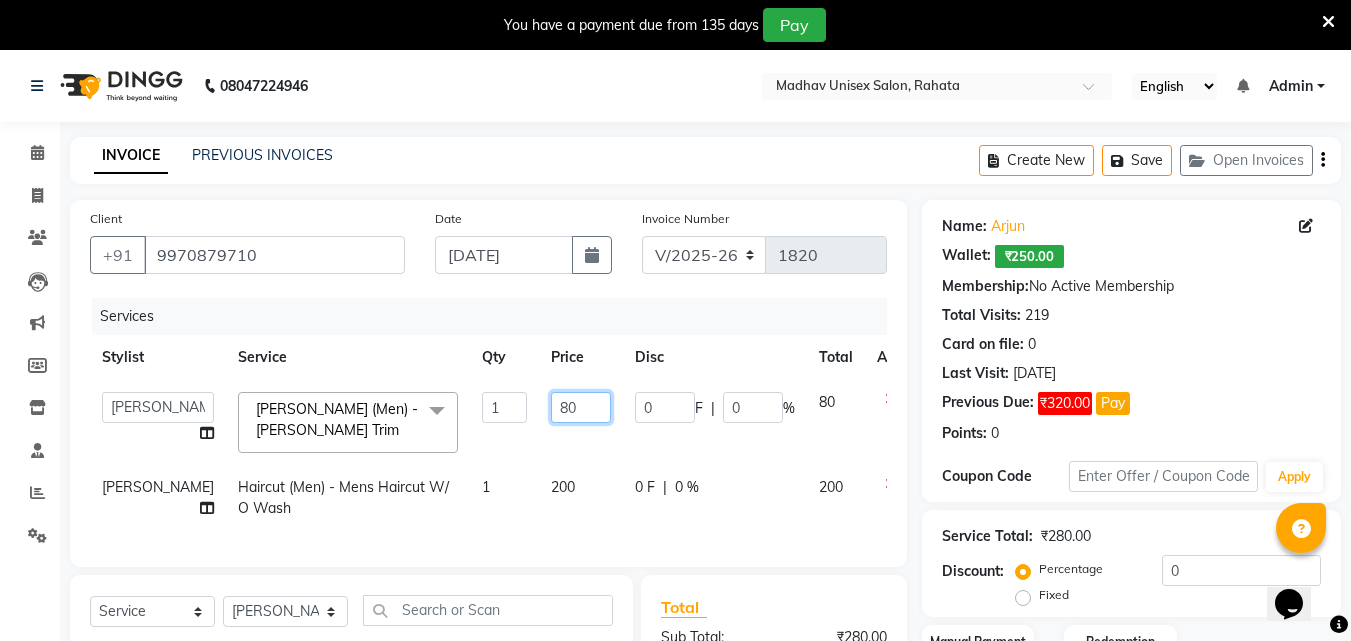 click on "80" 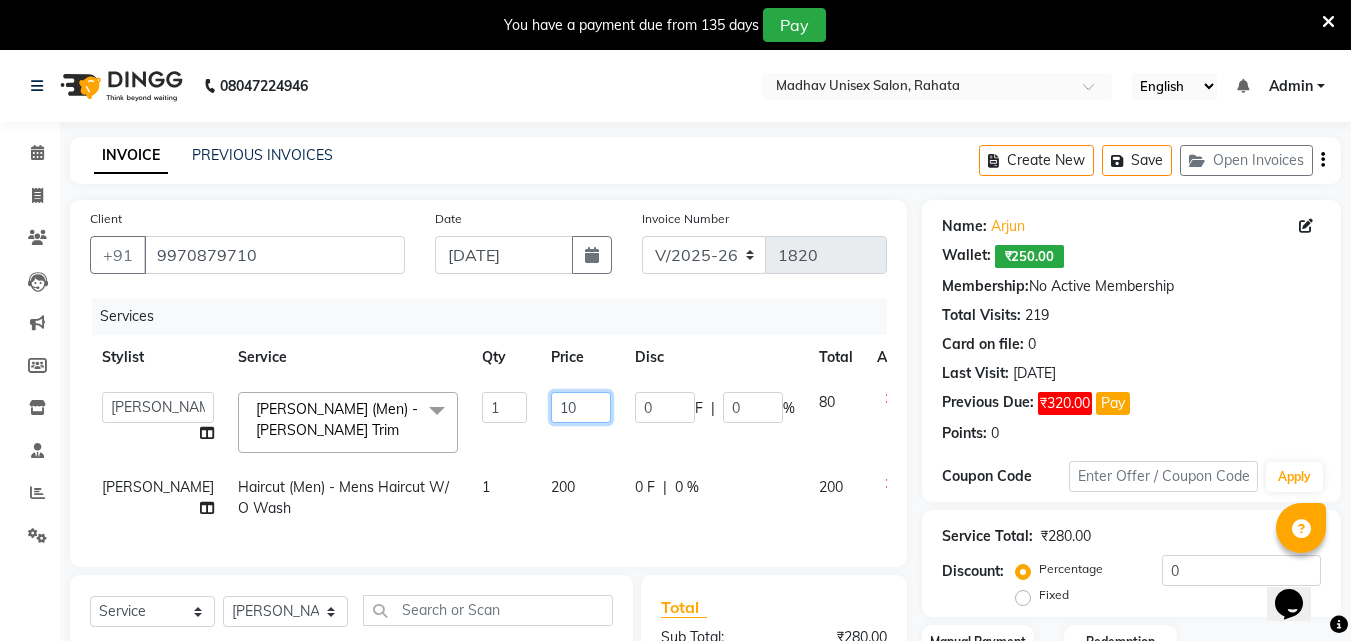 type on "100" 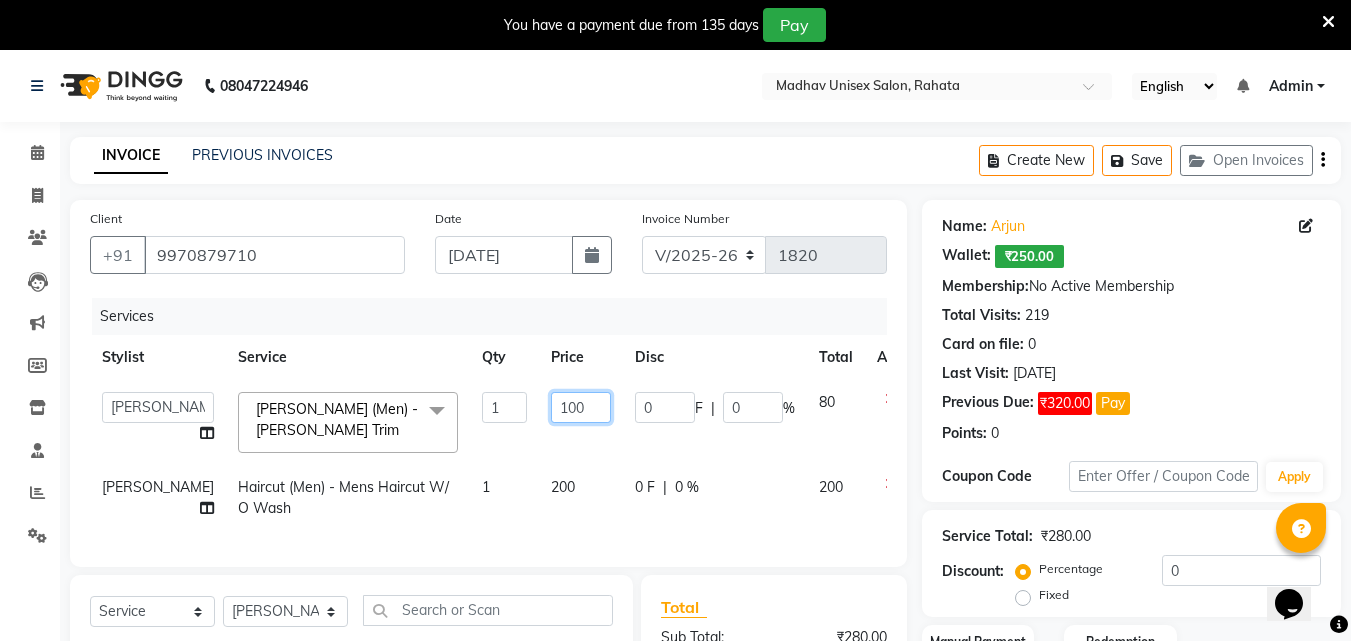 scroll, scrollTop: 274, scrollLeft: 0, axis: vertical 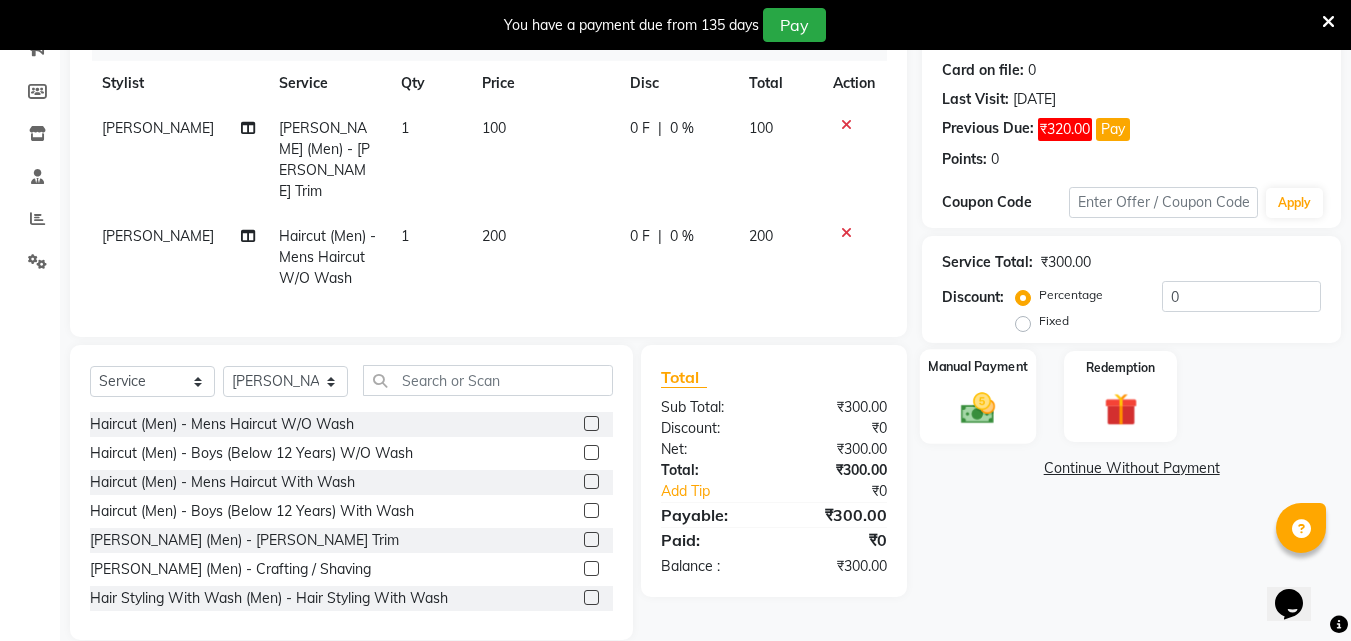 click 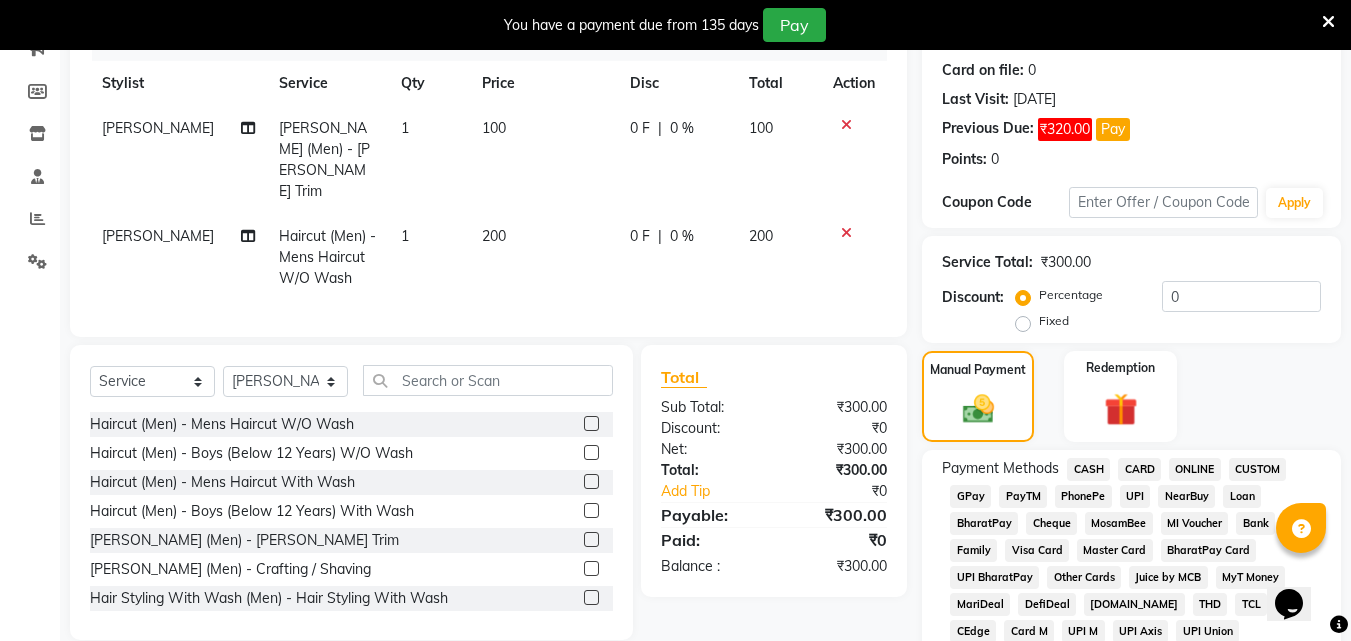 click on "CASH" 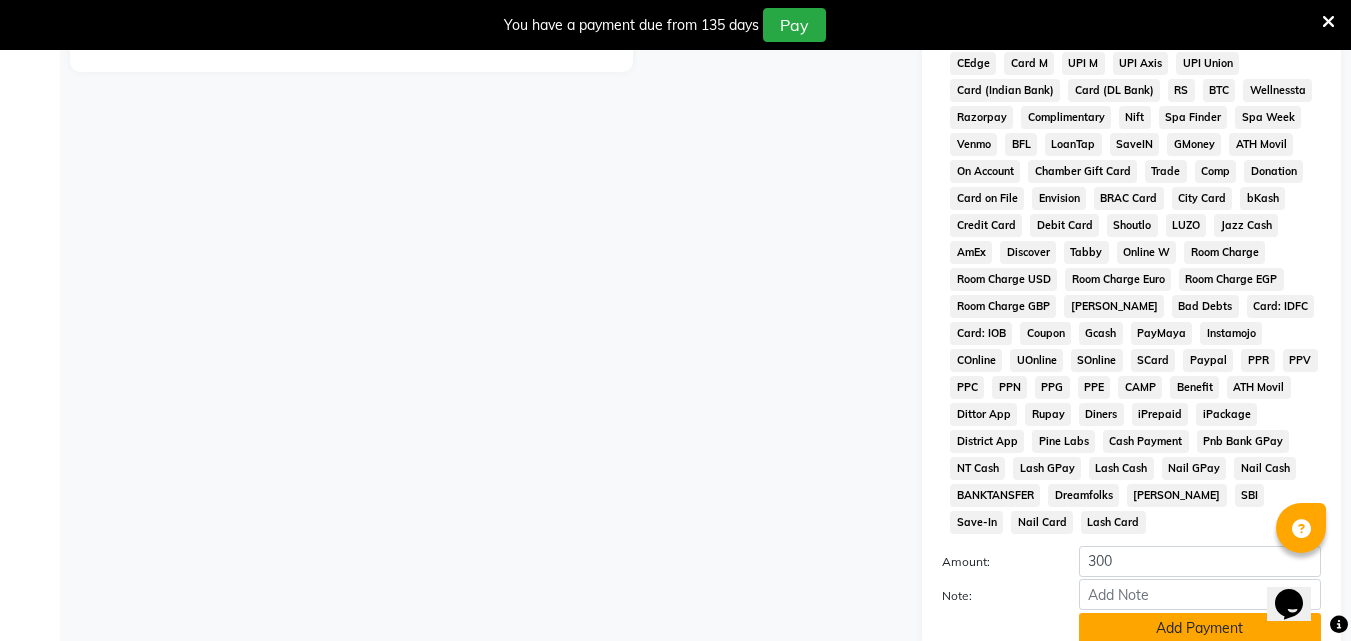 scroll, scrollTop: 969, scrollLeft: 0, axis: vertical 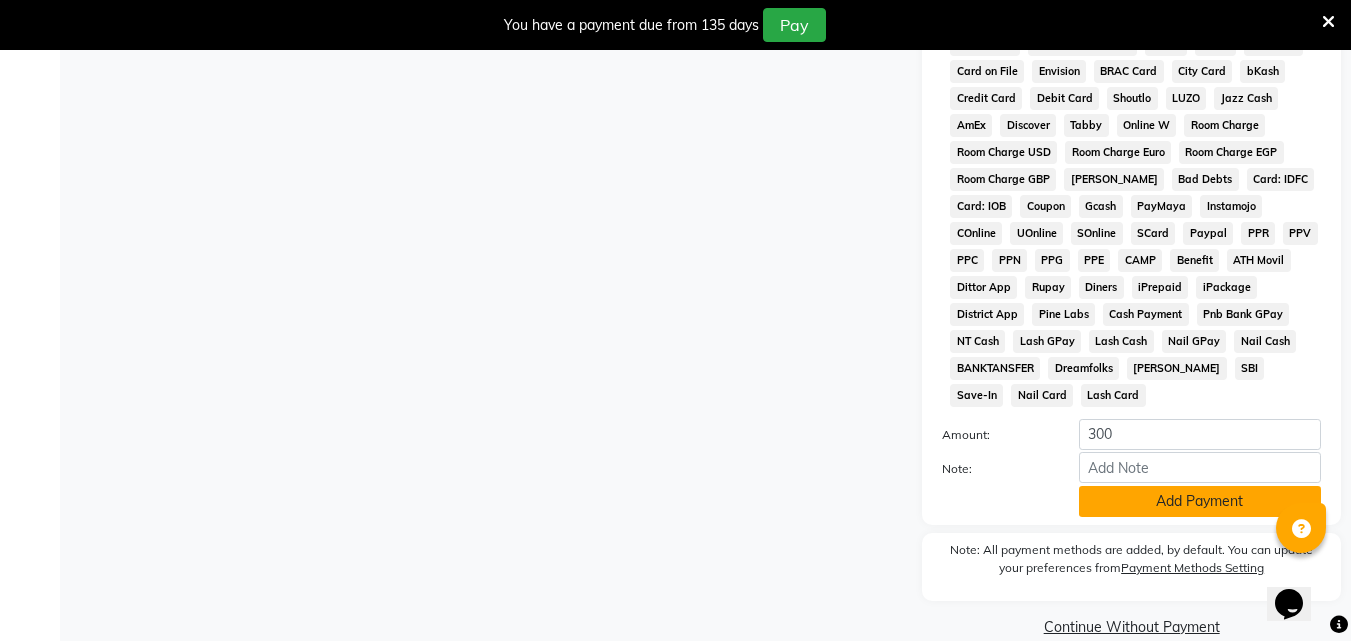 click on "Add Payment" 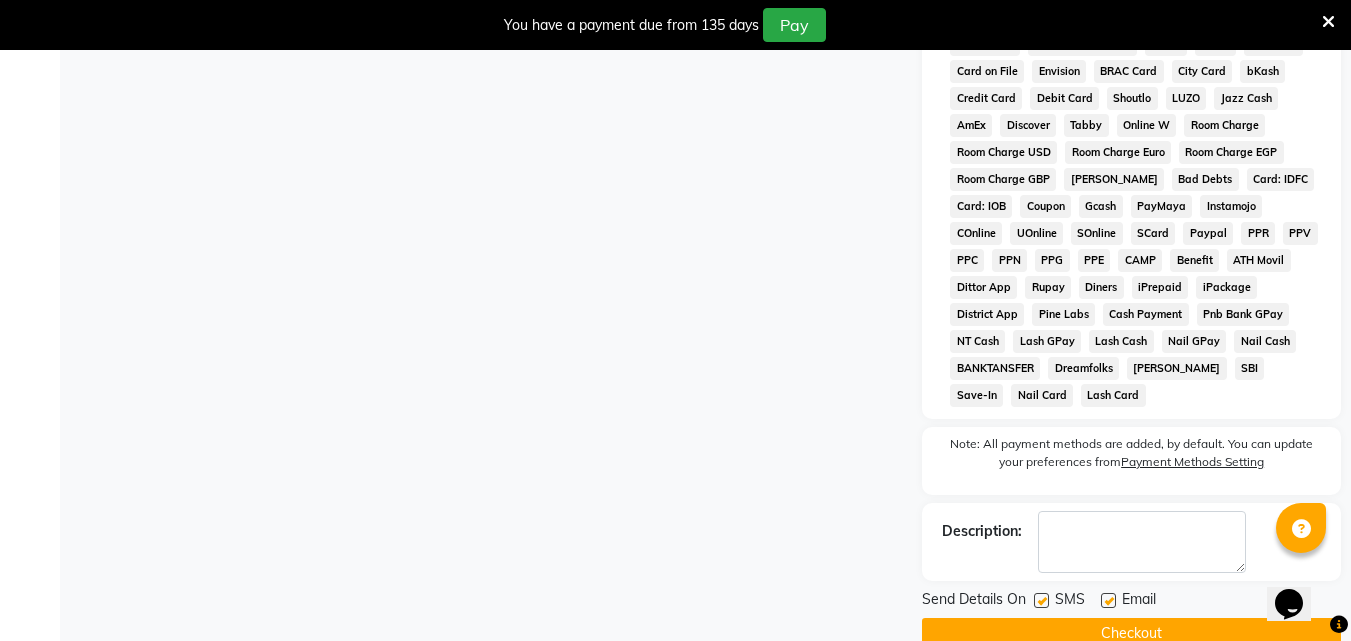 click on "Checkout" 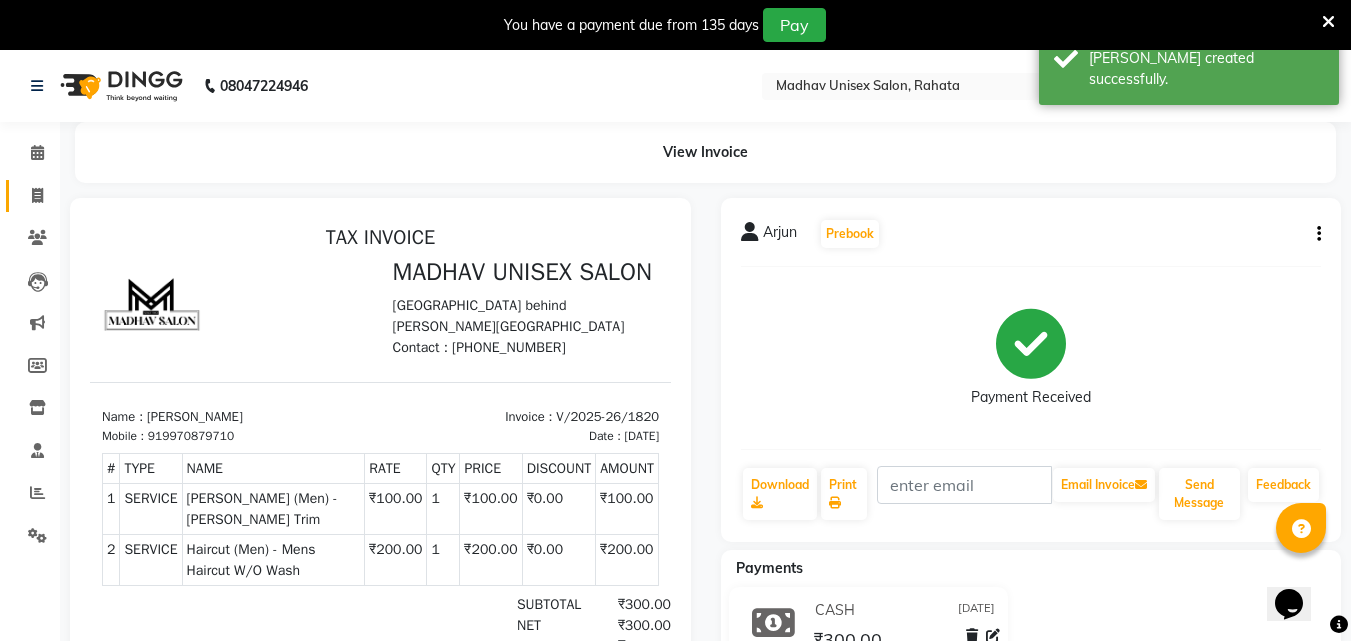 scroll, scrollTop: 0, scrollLeft: 0, axis: both 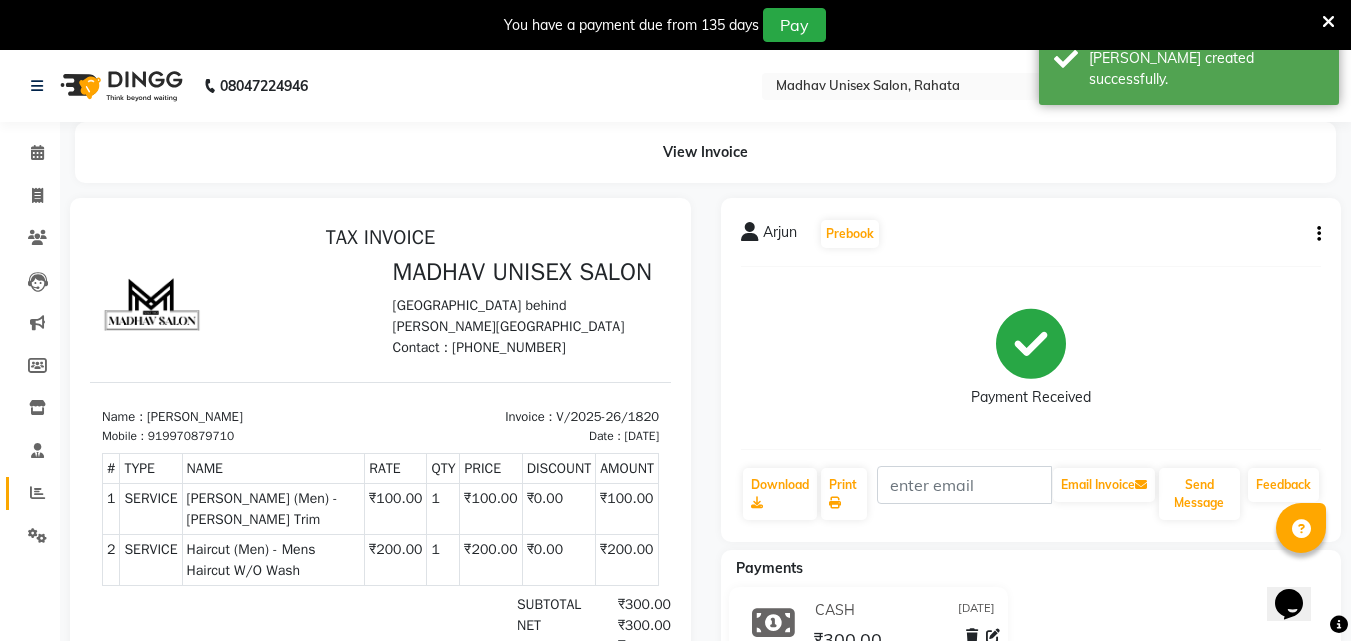 click on "Reports" 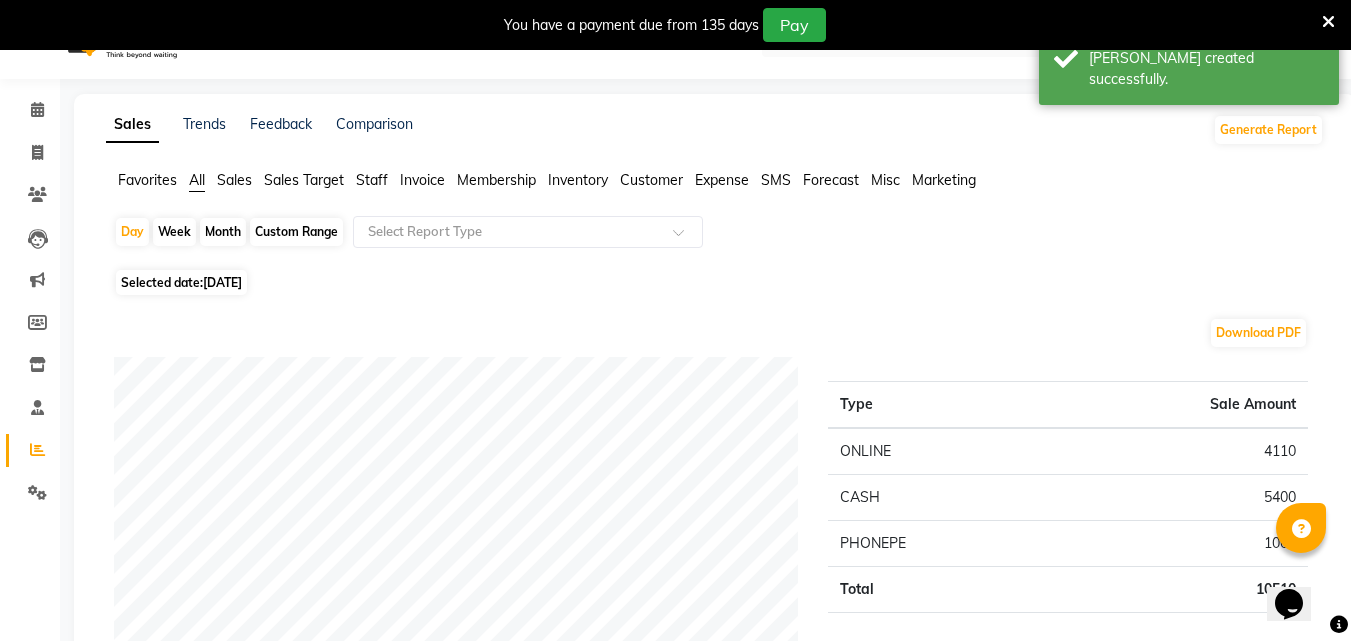 scroll, scrollTop: 0, scrollLeft: 0, axis: both 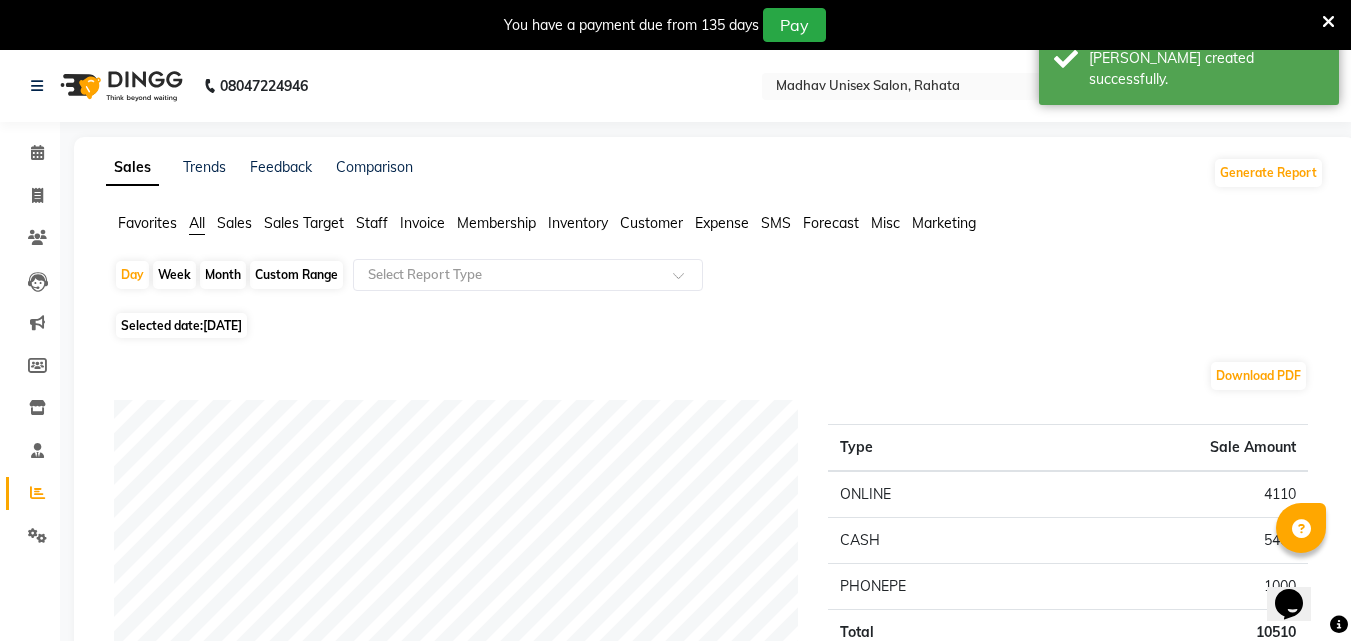 click on "Month" 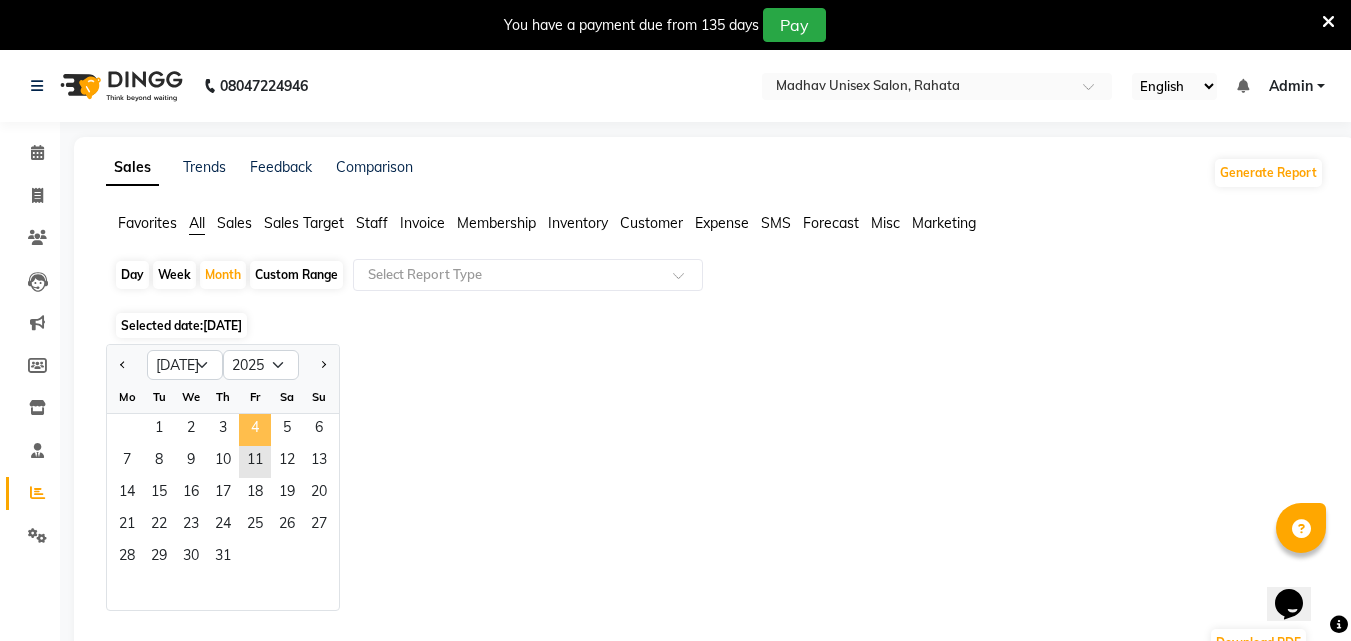 click on "4" 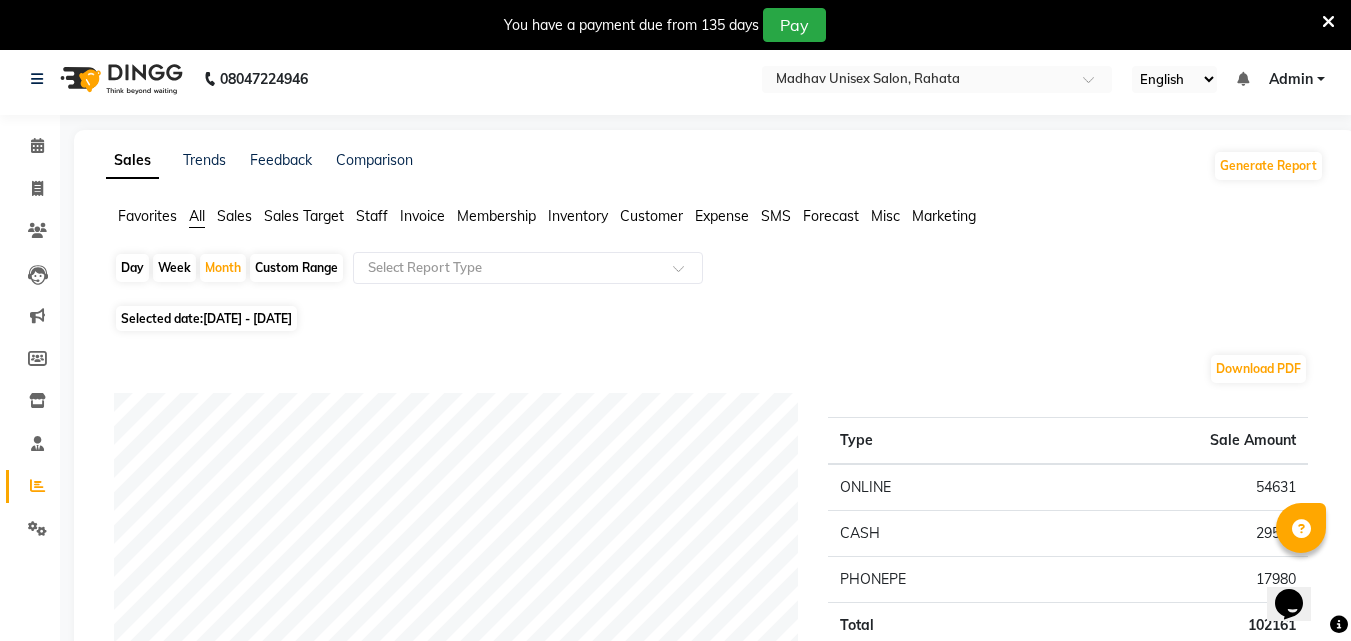 scroll, scrollTop: 0, scrollLeft: 0, axis: both 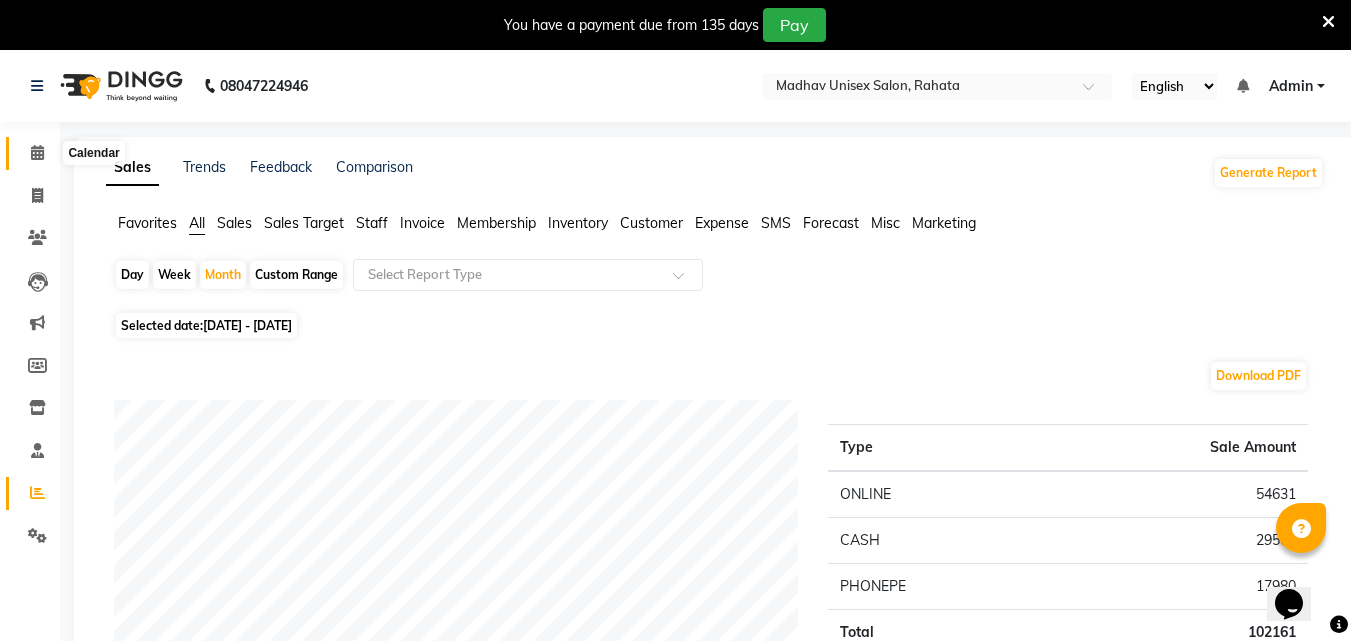 click 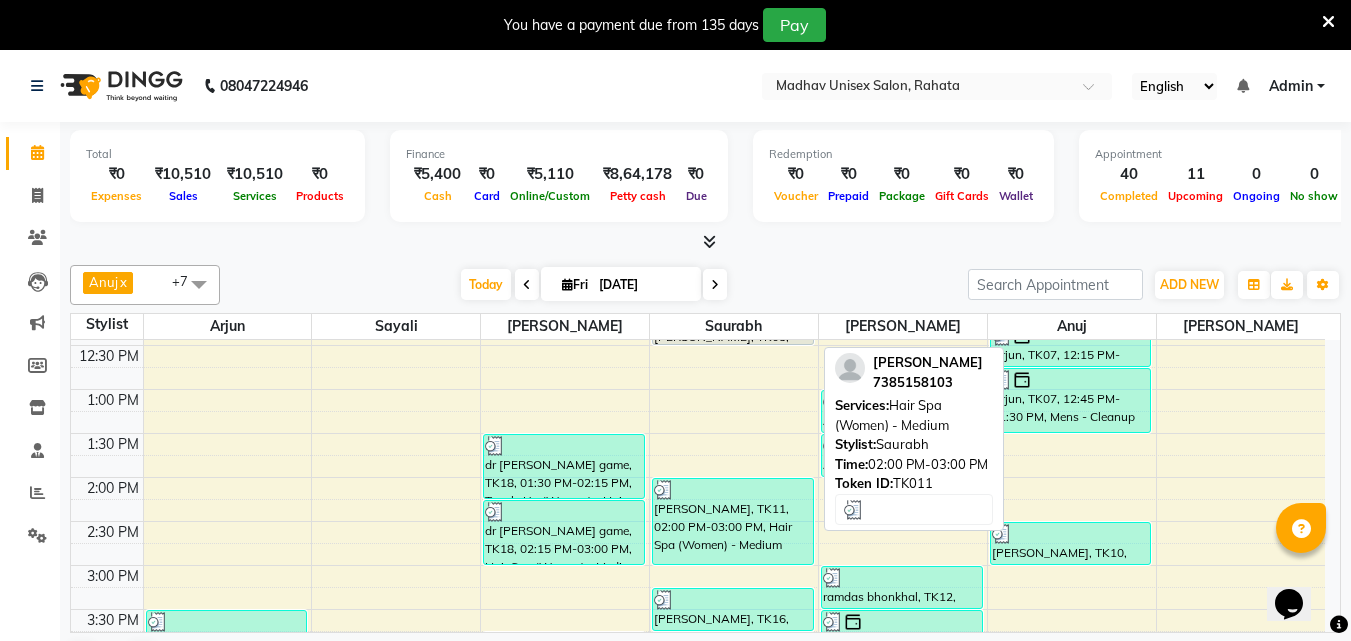 scroll, scrollTop: 567, scrollLeft: 0, axis: vertical 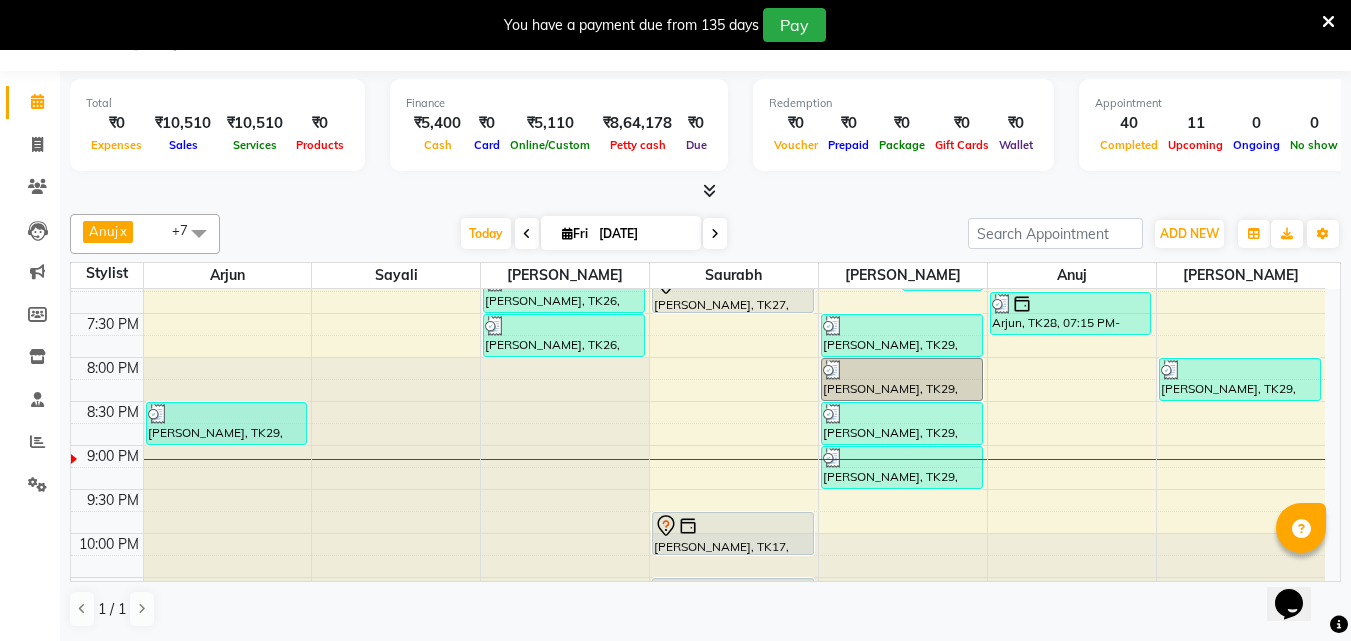 click on "6:00 AM 6:30 AM 7:00 AM 7:30 AM 8:00 AM 8:30 AM 9:00 AM 9:30 AM 10:00 AM 10:30 AM 11:00 AM 11:30 AM 12:00 PM 12:30 PM 1:00 PM 1:30 PM 2:00 PM 2:30 PM 3:00 PM 3:30 PM 4:00 PM 4:30 PM 5:00 PM 5:30 PM 6:00 PM 6:30 PM 7:00 PM 7:30 PM 8:00 PM 8:30 PM 9:00 PM 9:30 PM 10:00 PM 10:30 PM     [PERSON_NAME], TK03, 11:00 AM-11:30 AM, [PERSON_NAME] (Men)  - [PERSON_NAME] Trim     [PERSON_NAME] sadafal, TK13, 03:30 PM-04:00 PM, Haircut (Women)  - Womens Haircut Without Wash     [PERSON_NAME] mali, TK22, 04:30 PM-05:00 PM, Haircut (Men)  - Mens Haircut W/O Wash             [PERSON_NAME], TK02, 05:00 PM-05:30 PM, Haircut (Men)  - Mens Haircut W/O Wash             [PERSON_NAME], TK02, 05:30 PM-06:00 PM, Haircut (Men)  - Mens Haircut W/O Wash     [PERSON_NAME], TK29, 08:30 PM-09:00 PM, Haircut (Men)  - Mens Haircut W/O Wash     MAHESH TRIBHON, TK19, 09:00 AM-09:30 AM, Haircut (Men)  - Mens Haircut W/O Wash     MAHESH TRIBHON, TK19, 09:30 AM-10:00 AM, [PERSON_NAME] (Men)  - [PERSON_NAME] Trim     Arjun, TK01, 10:00 AM-10:30 AM, Haircut (Men)  - Mens Haircut W/O Wash" at bounding box center (698, -127) 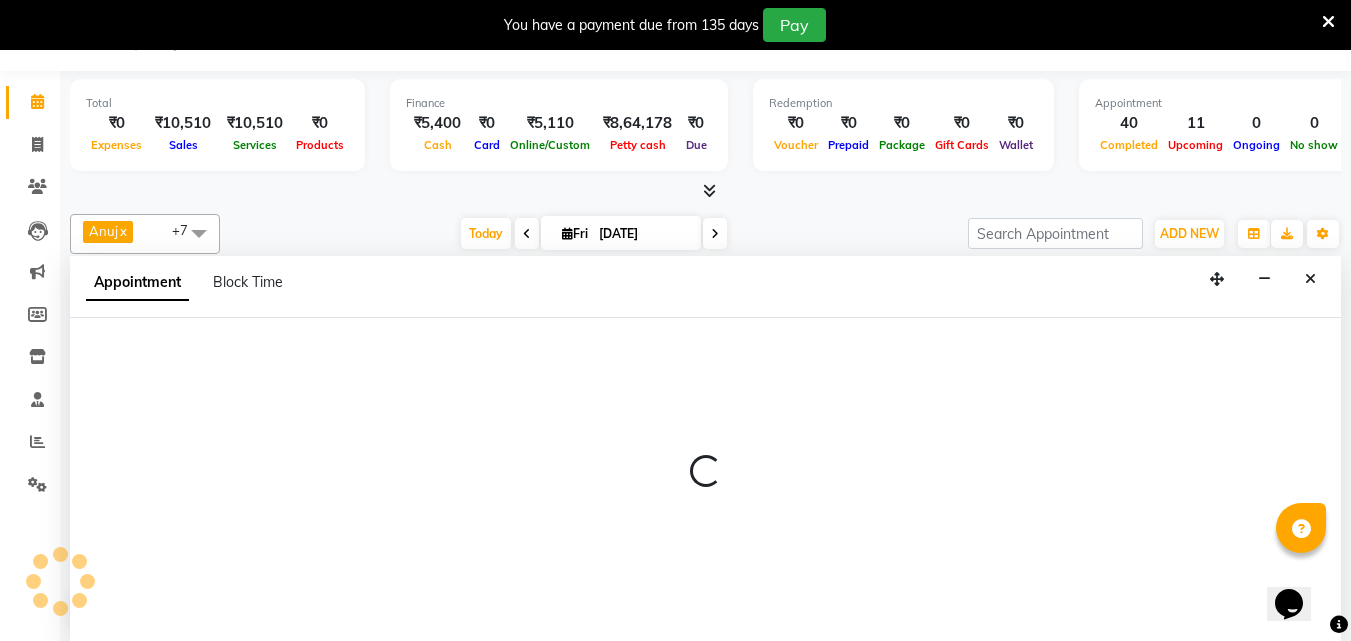 select on "82393" 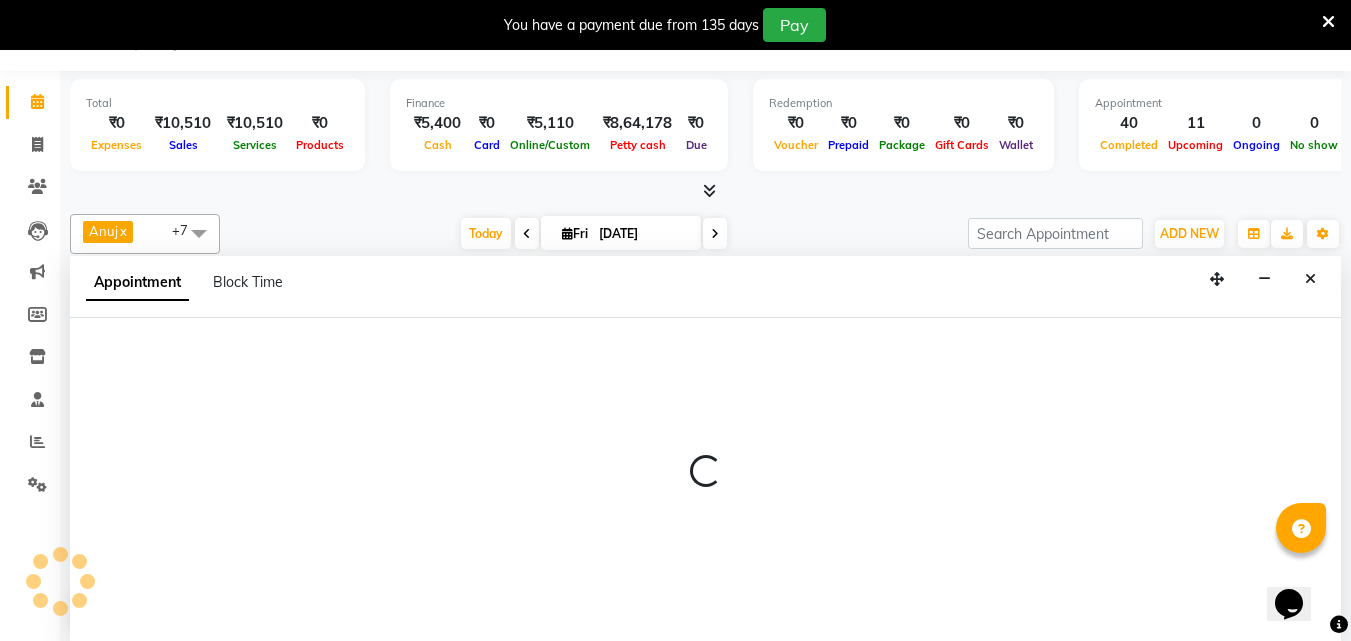 select on "tentative" 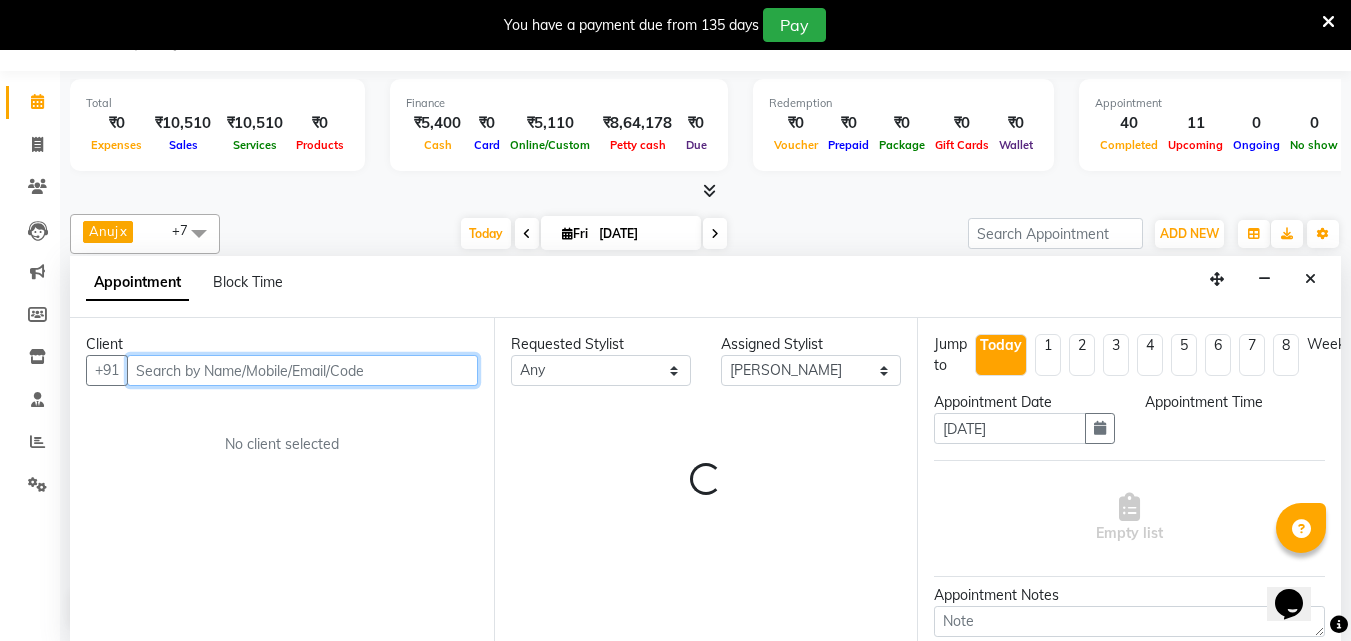 select on "1230" 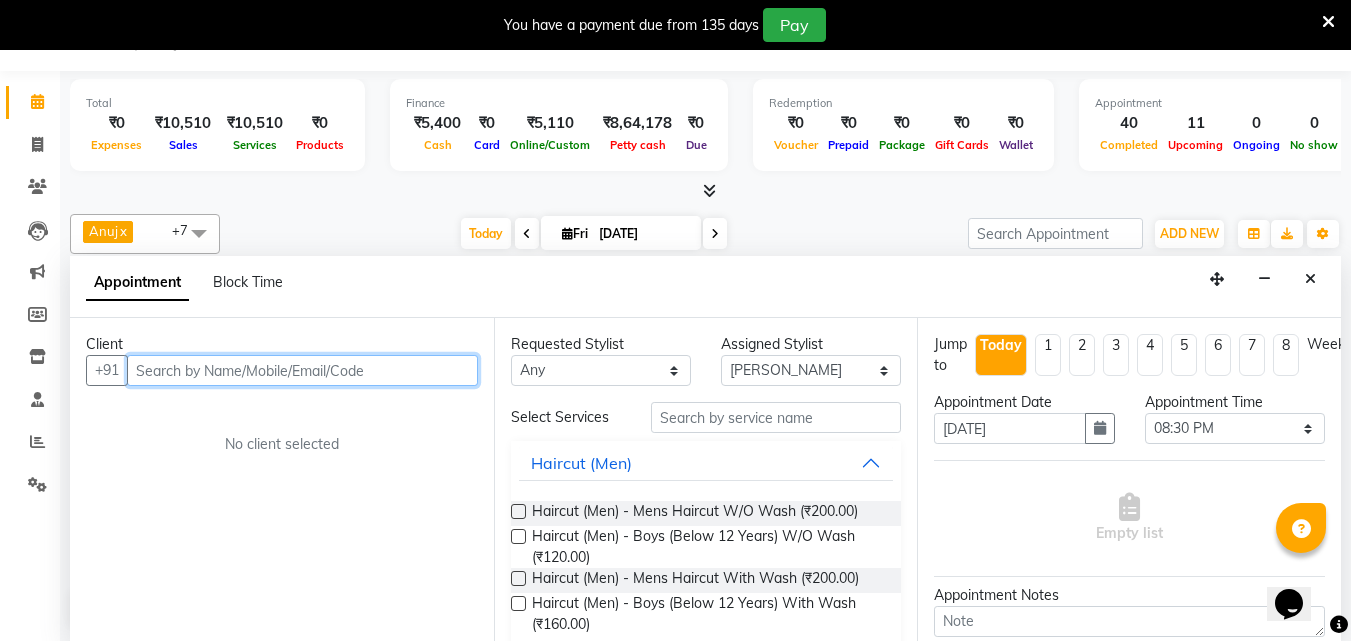 click at bounding box center [302, 370] 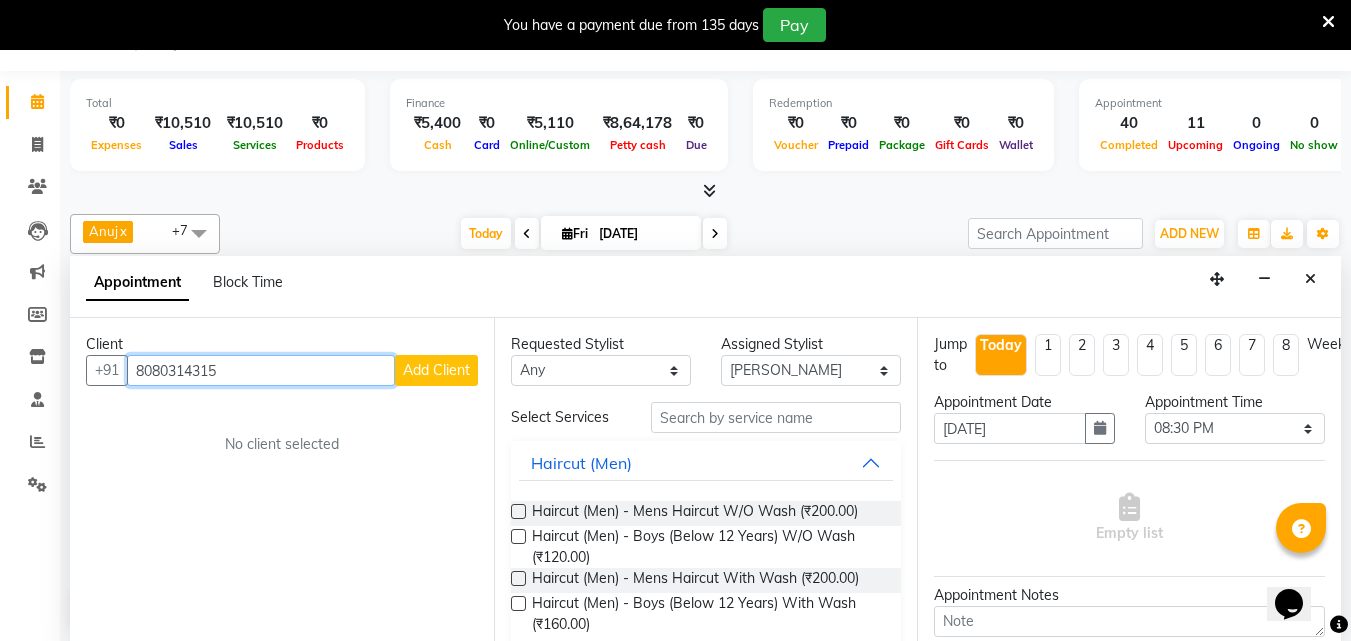 type on "8080314315" 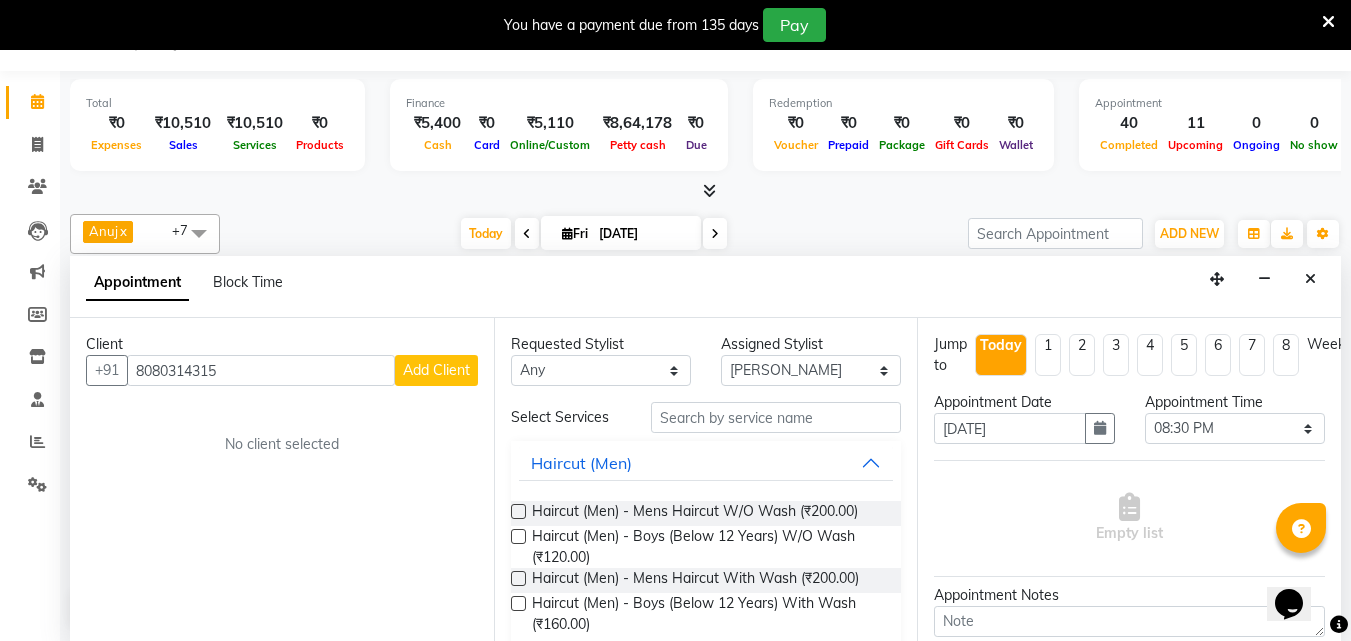 click on "Add Client" at bounding box center [436, 370] 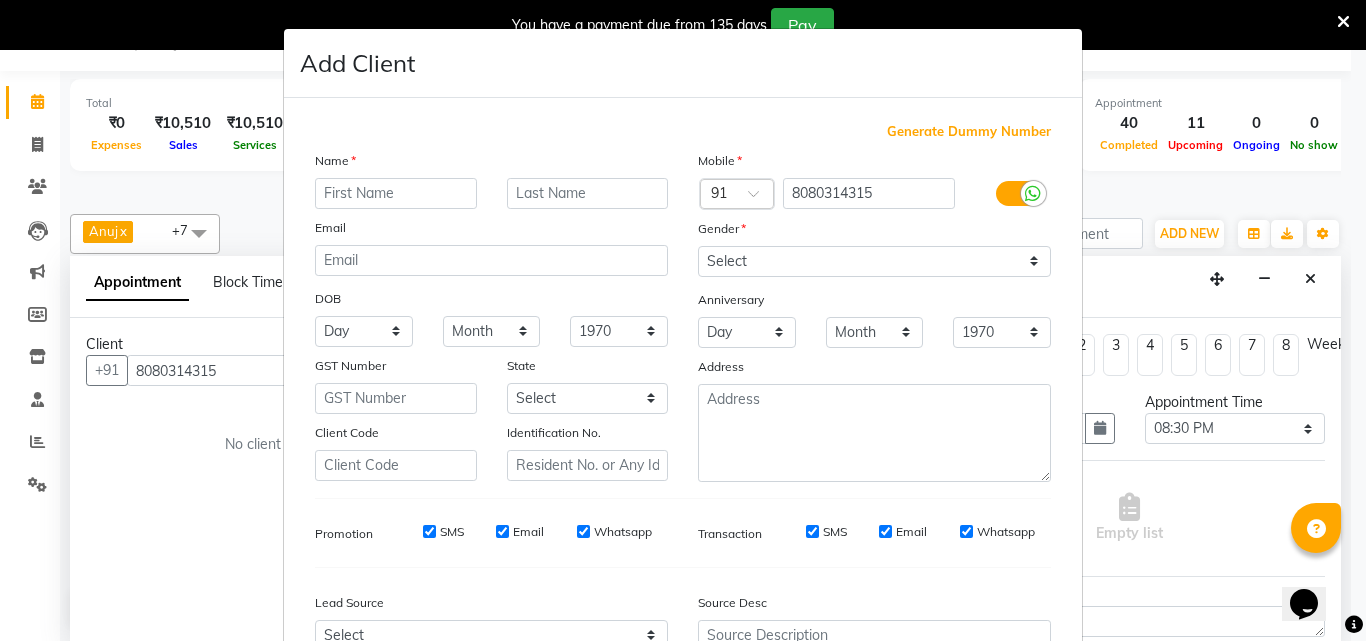 click at bounding box center [396, 193] 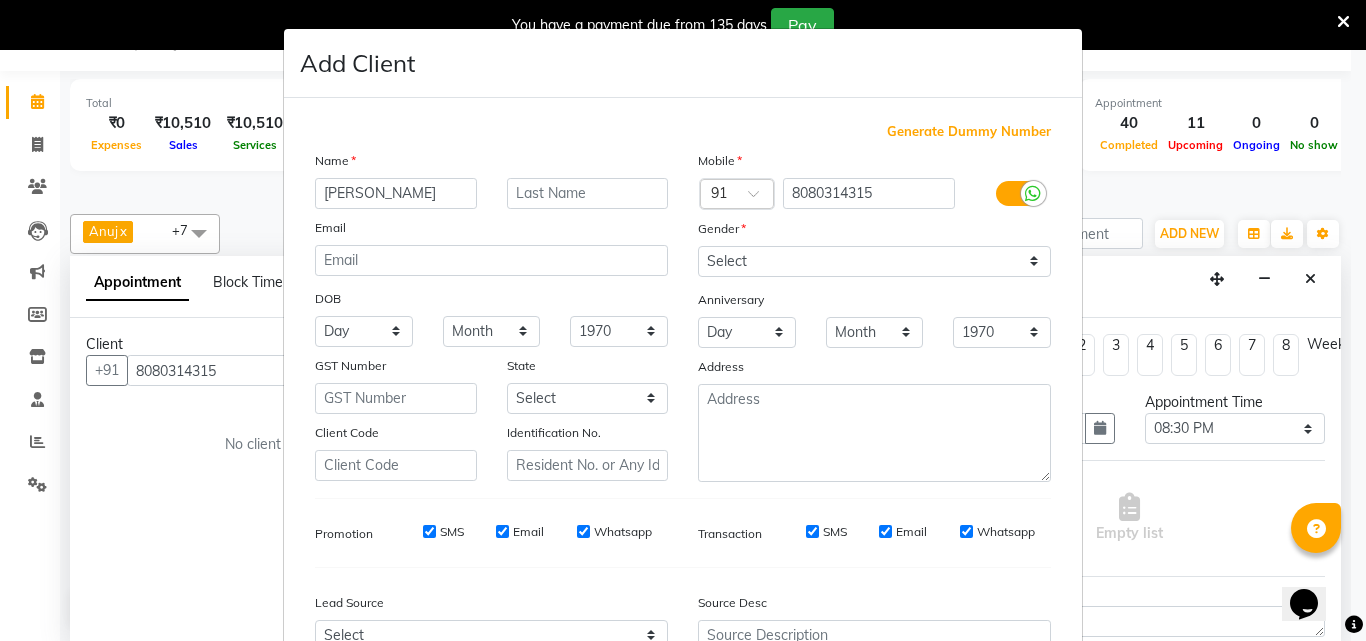 type on "[PERSON_NAME]" 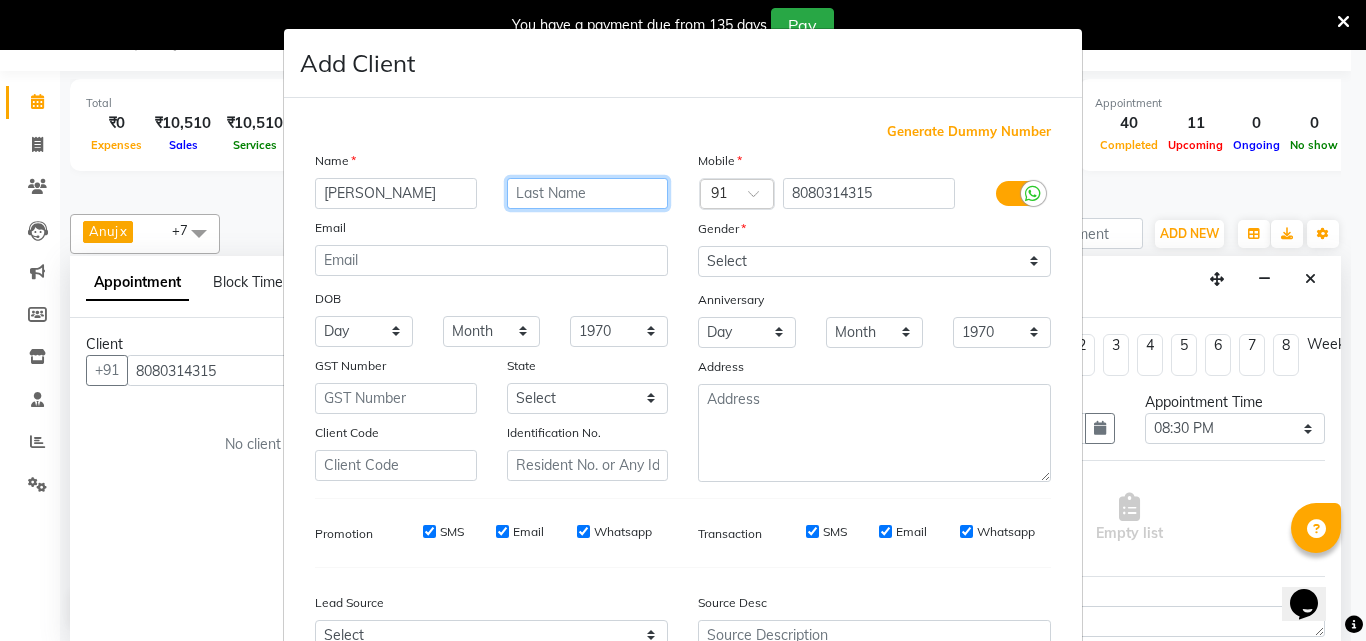 click at bounding box center [588, 193] 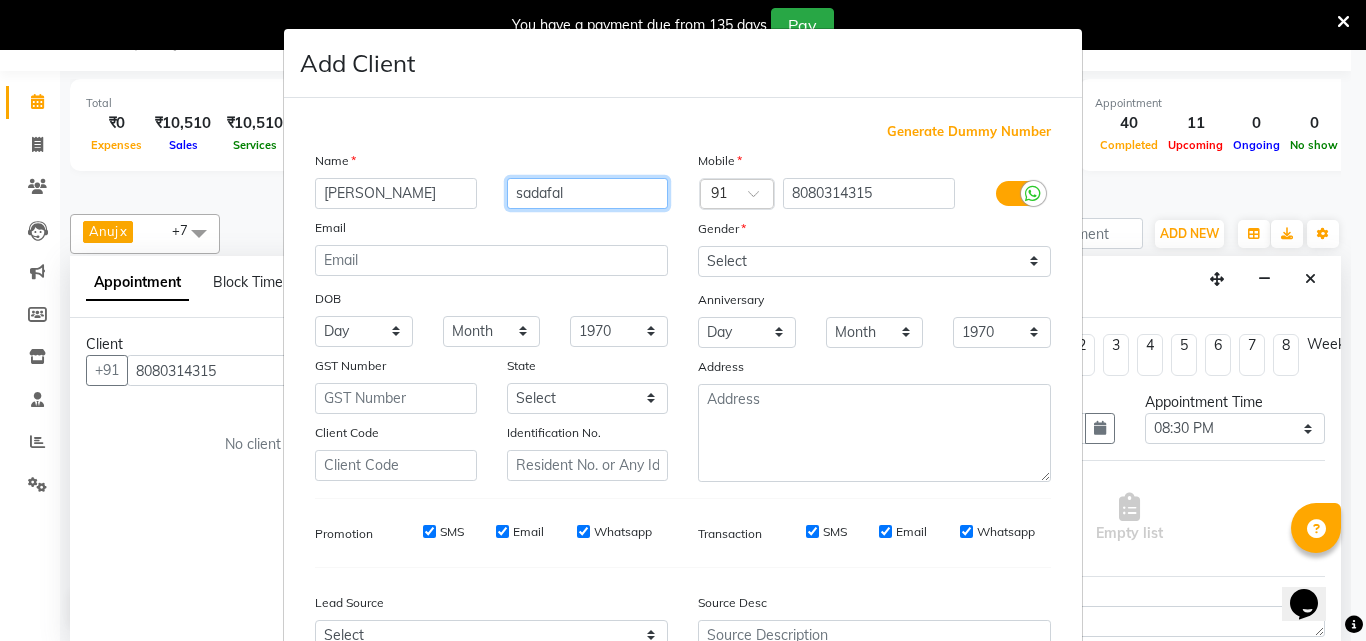 type on "sadafal" 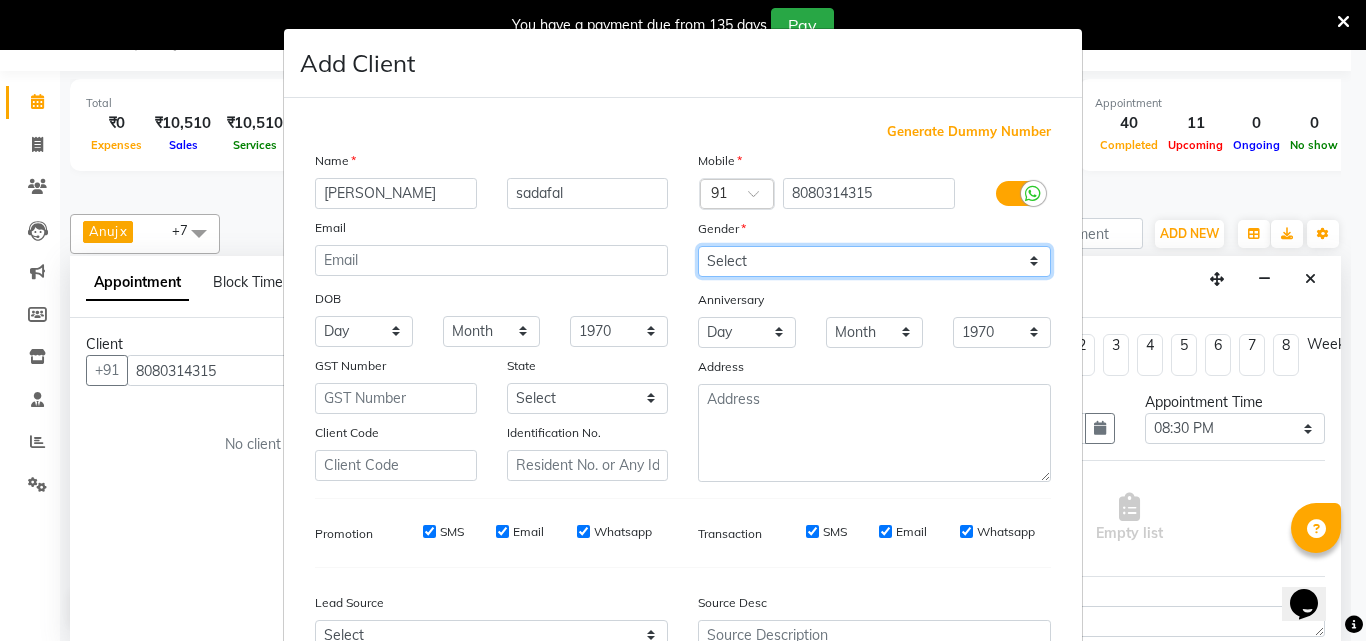 click on "Select [DEMOGRAPHIC_DATA] [DEMOGRAPHIC_DATA] Other Prefer Not To Say" at bounding box center [874, 261] 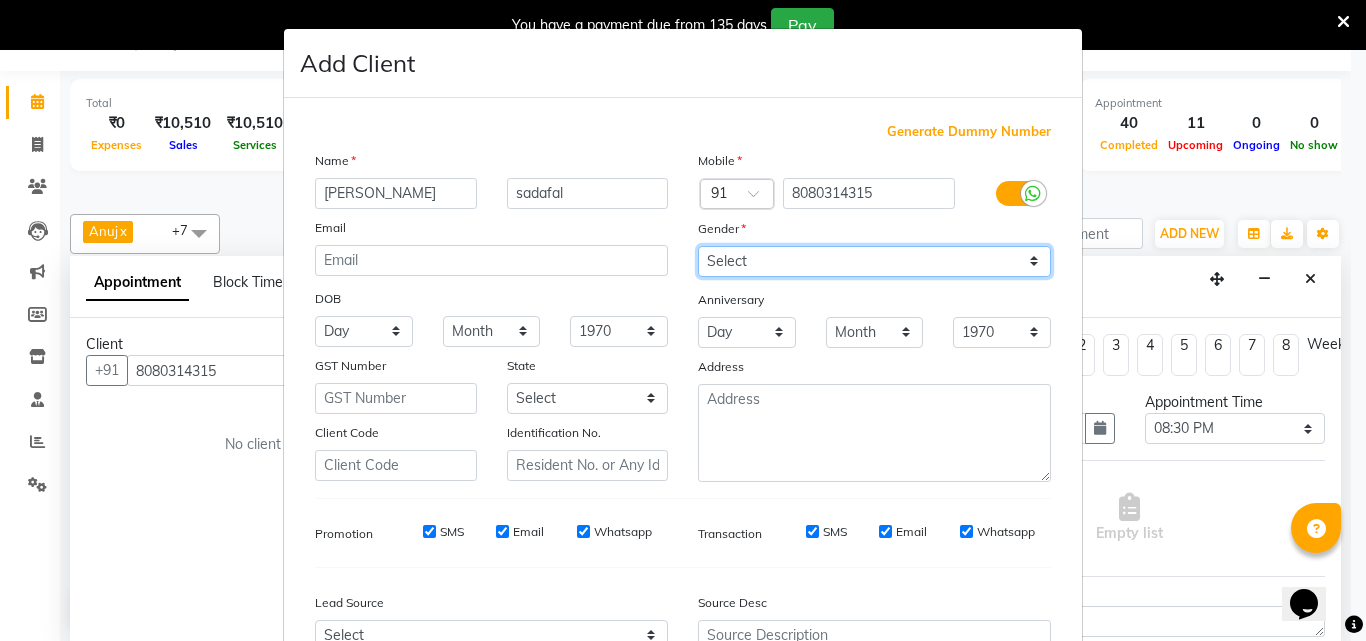 select on "[DEMOGRAPHIC_DATA]" 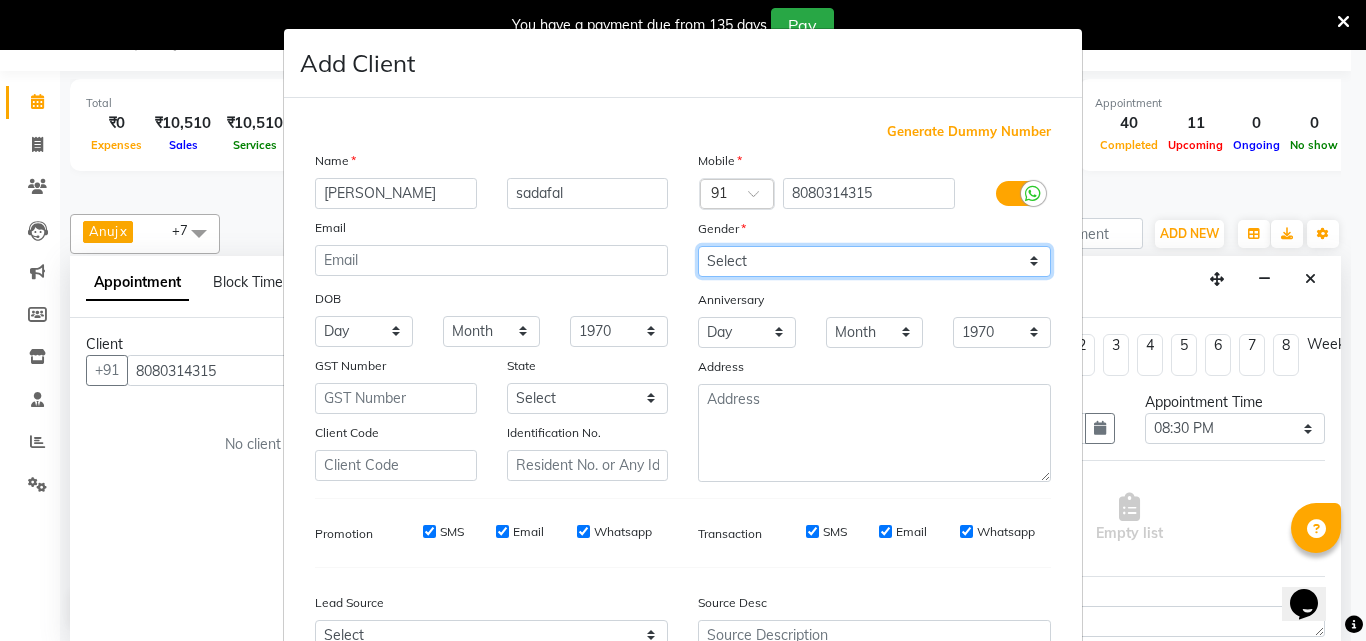 click on "Select [DEMOGRAPHIC_DATA] [DEMOGRAPHIC_DATA] Other Prefer Not To Say" at bounding box center (874, 261) 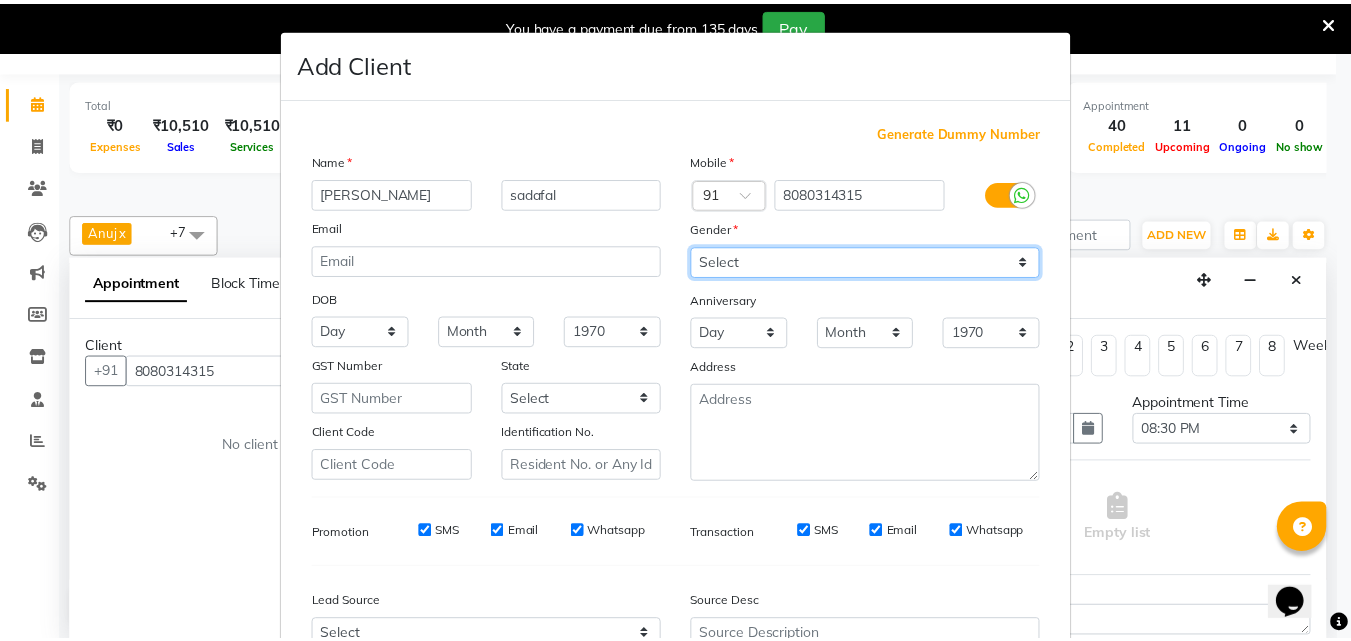 scroll, scrollTop: 208, scrollLeft: 0, axis: vertical 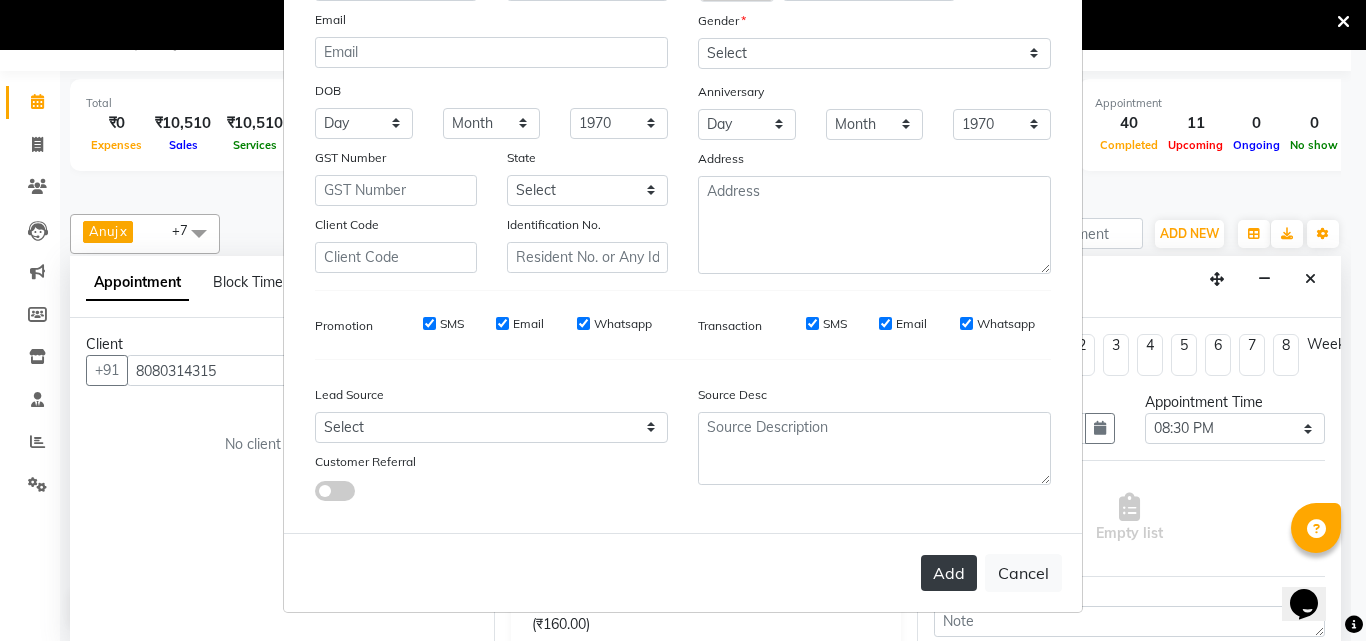 click on "Add" at bounding box center (949, 573) 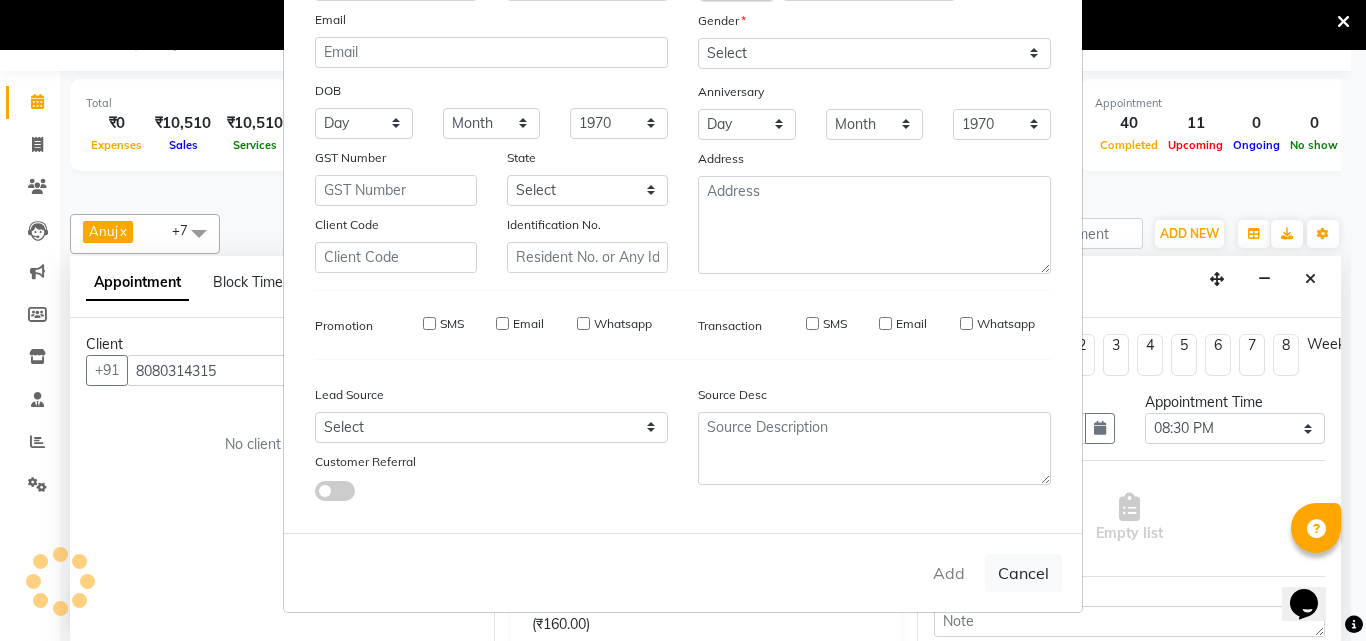 type 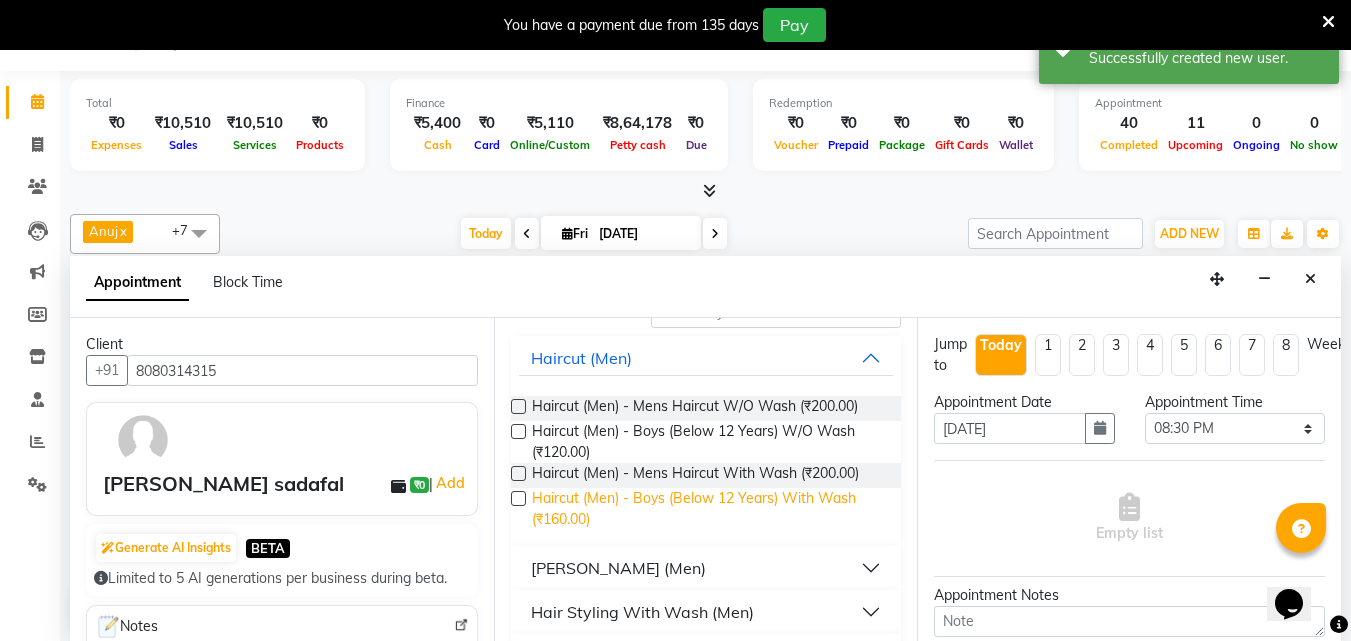 scroll, scrollTop: 106, scrollLeft: 0, axis: vertical 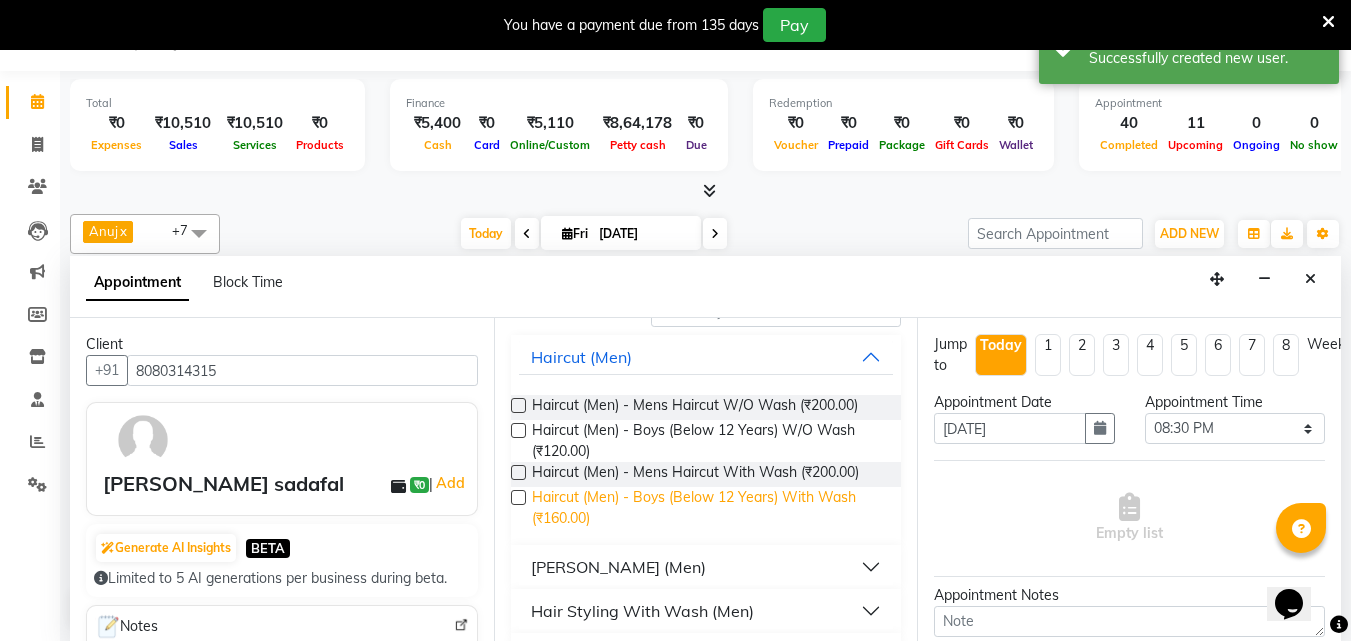 click on "Haircut (Men)  - Boys (Below 12 Years) With Wash (₹160.00)" at bounding box center [709, 508] 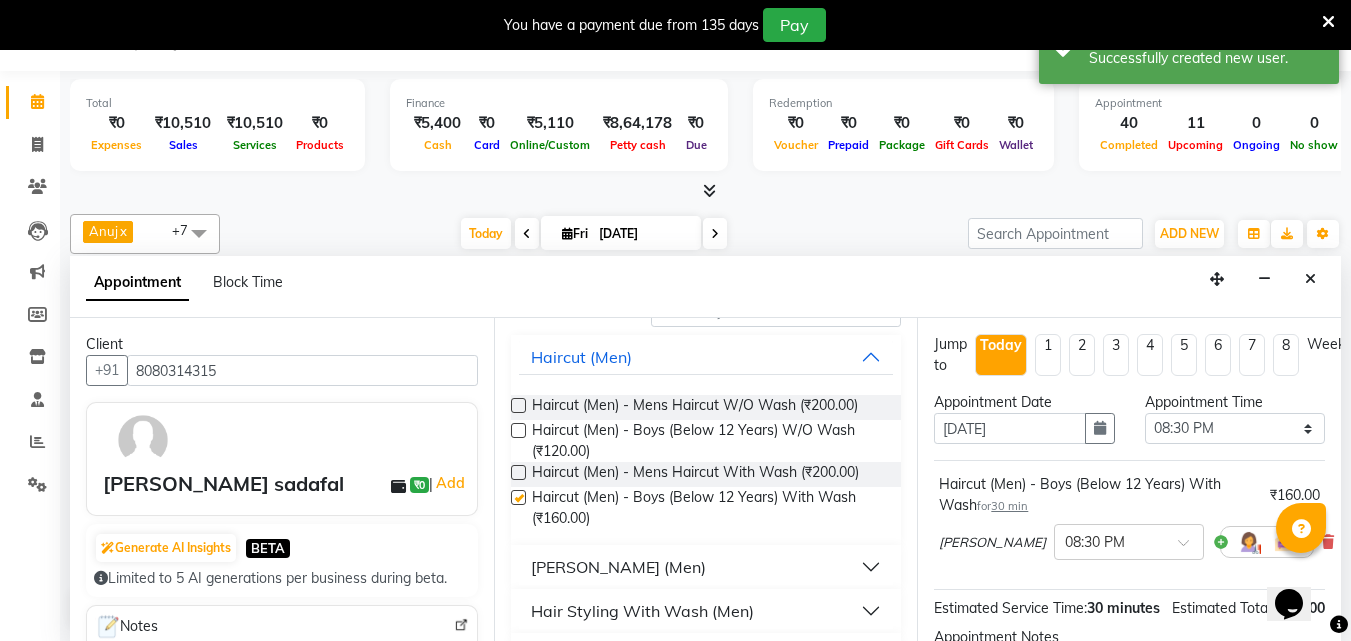 checkbox on "false" 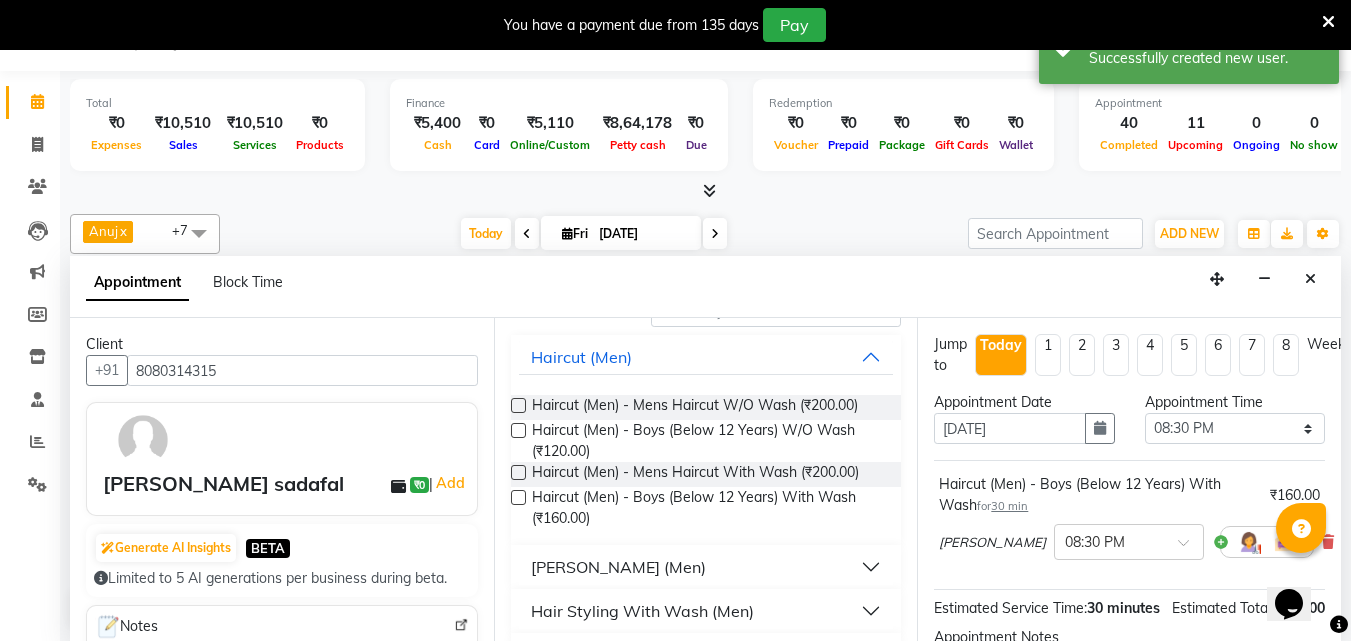scroll, scrollTop: 260, scrollLeft: 0, axis: vertical 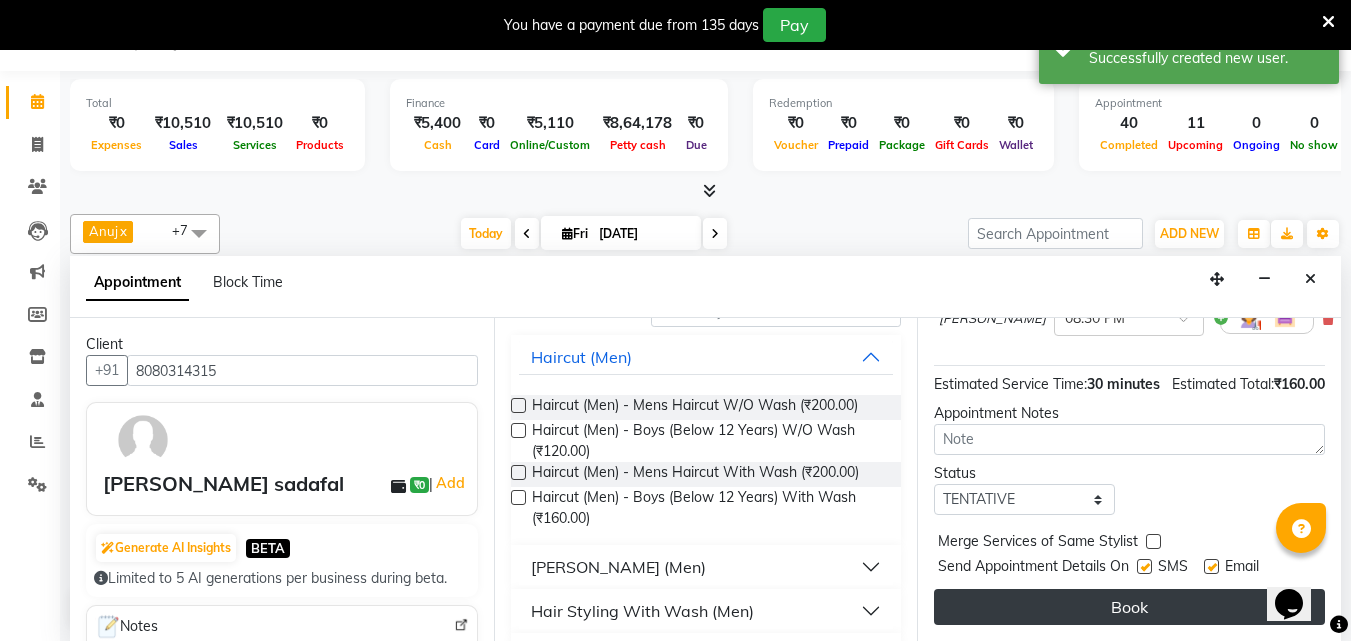 click on "Book" at bounding box center (1129, 607) 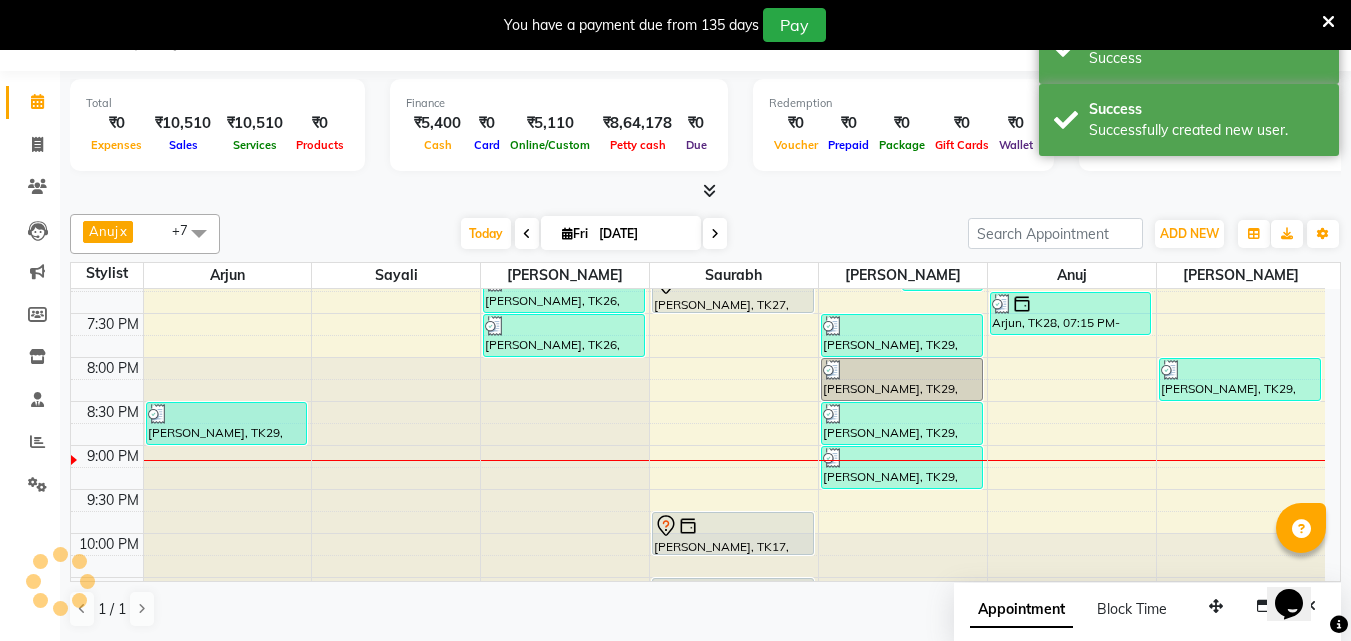 scroll, scrollTop: 0, scrollLeft: 0, axis: both 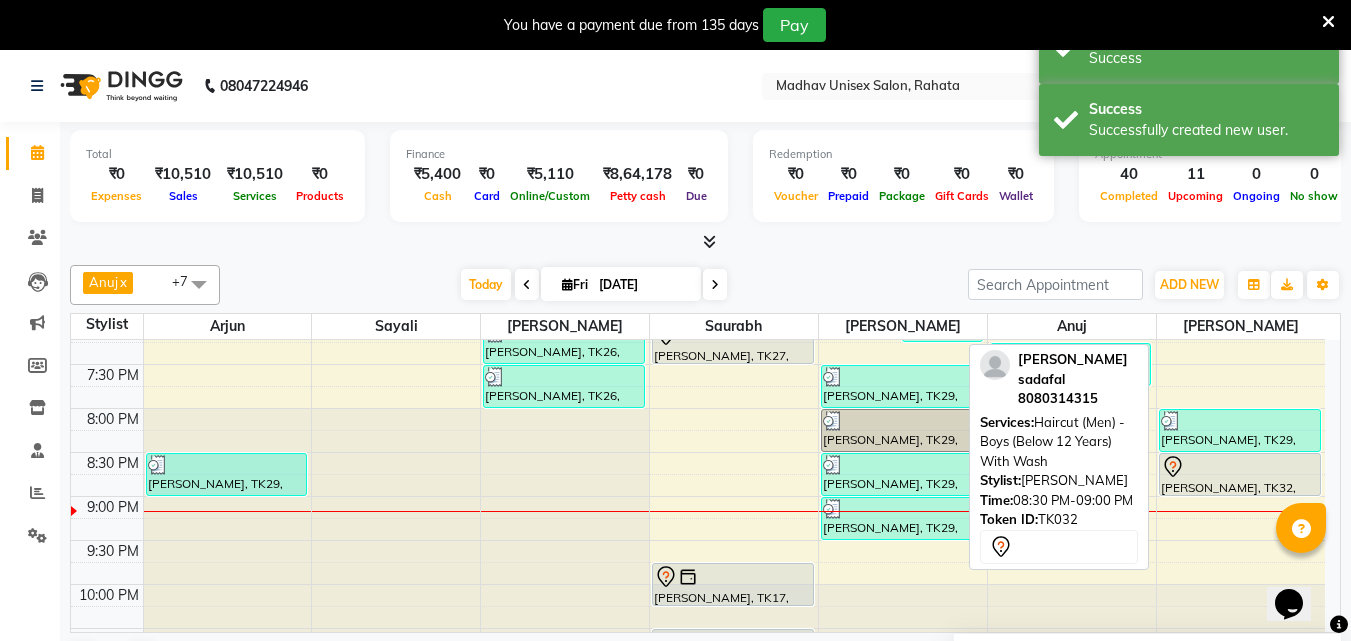 click at bounding box center [1240, 467] 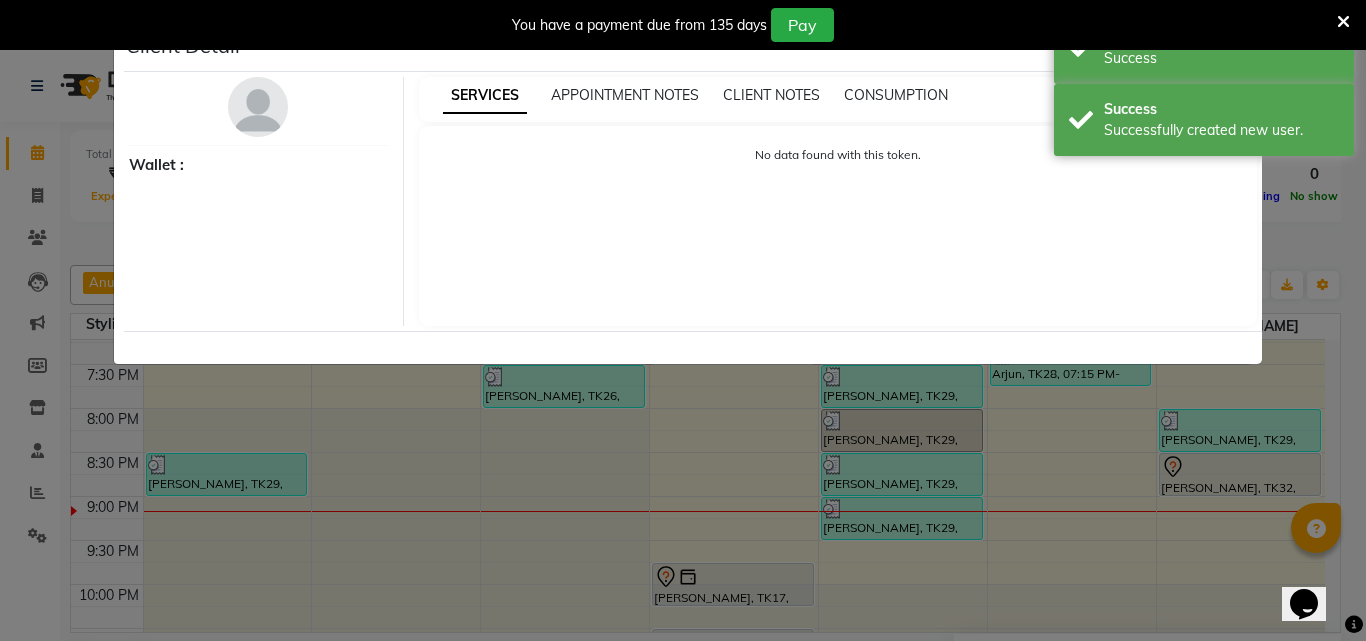 select on "7" 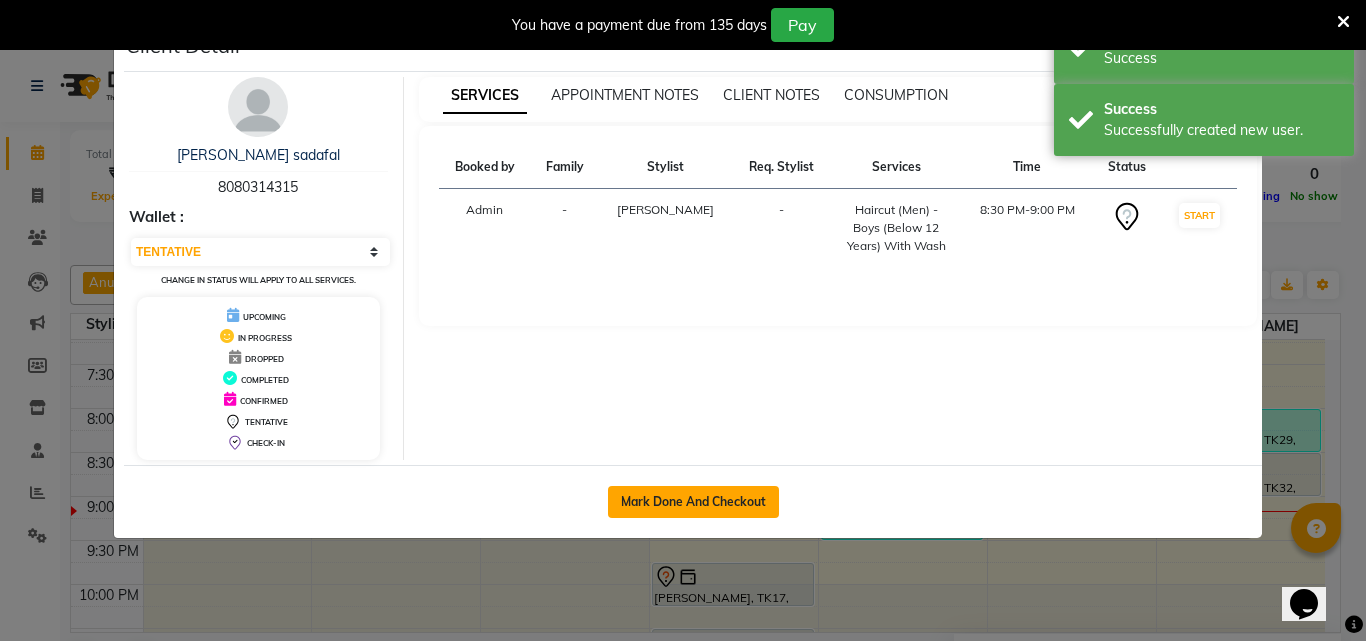 click on "Mark Done And Checkout" 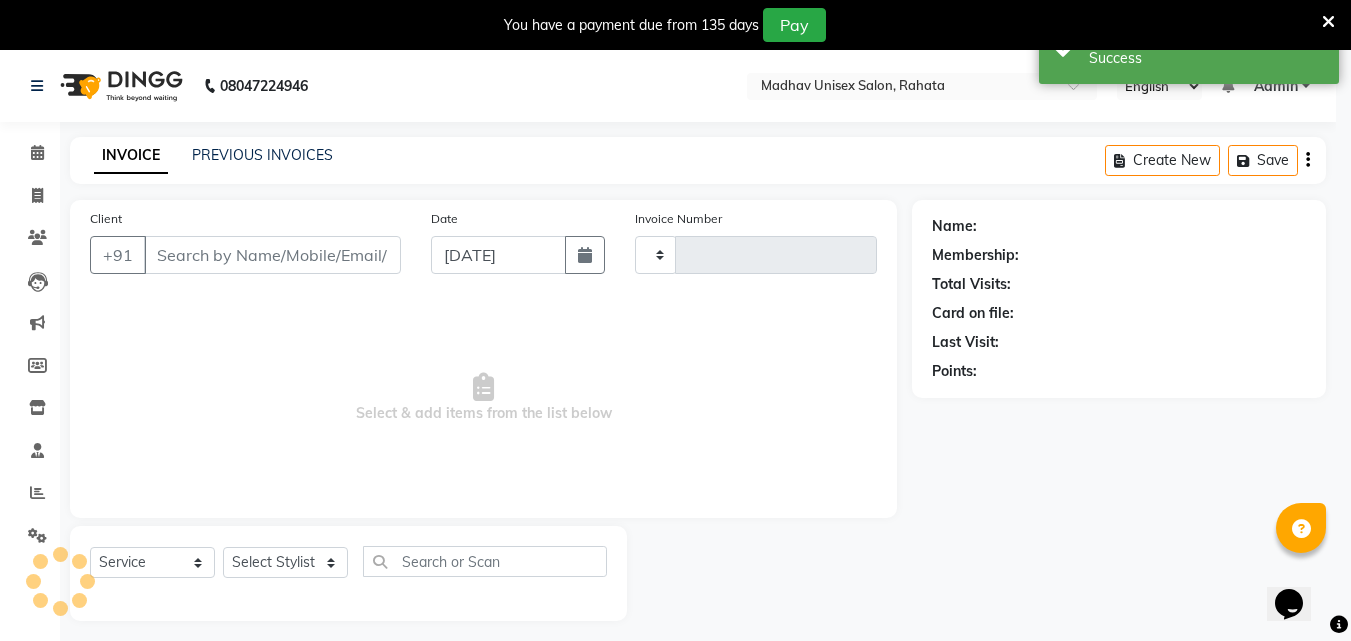 type on "1821" 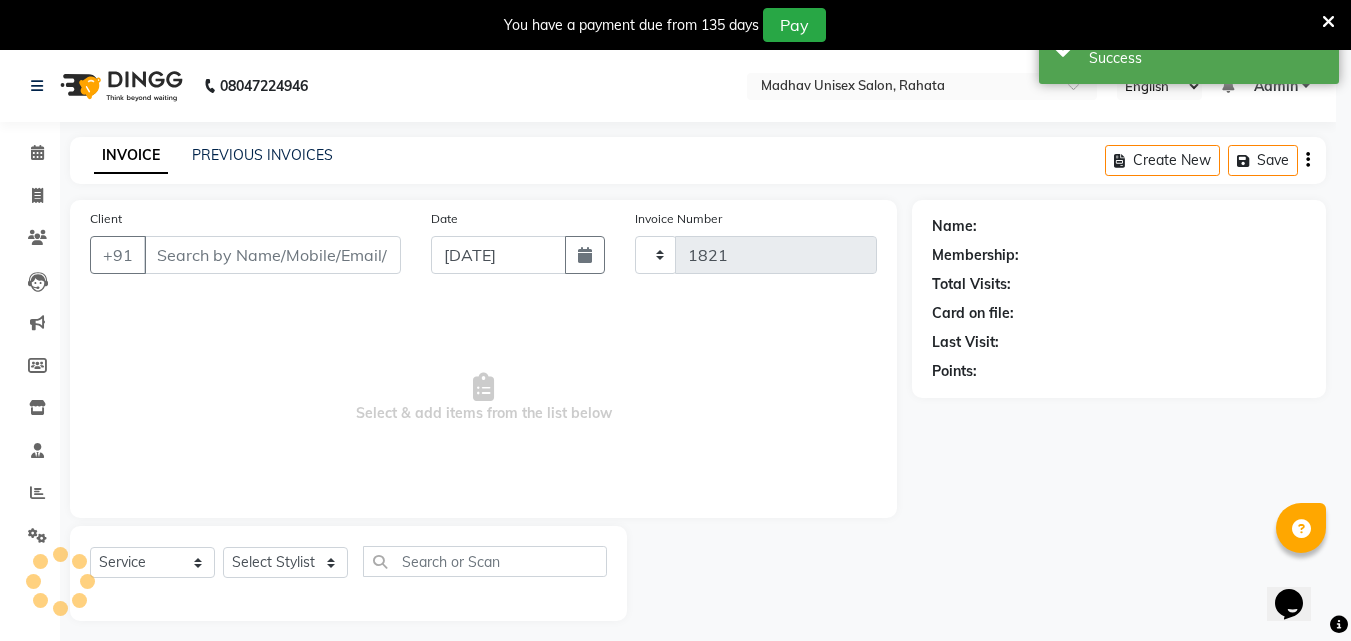 select on "870" 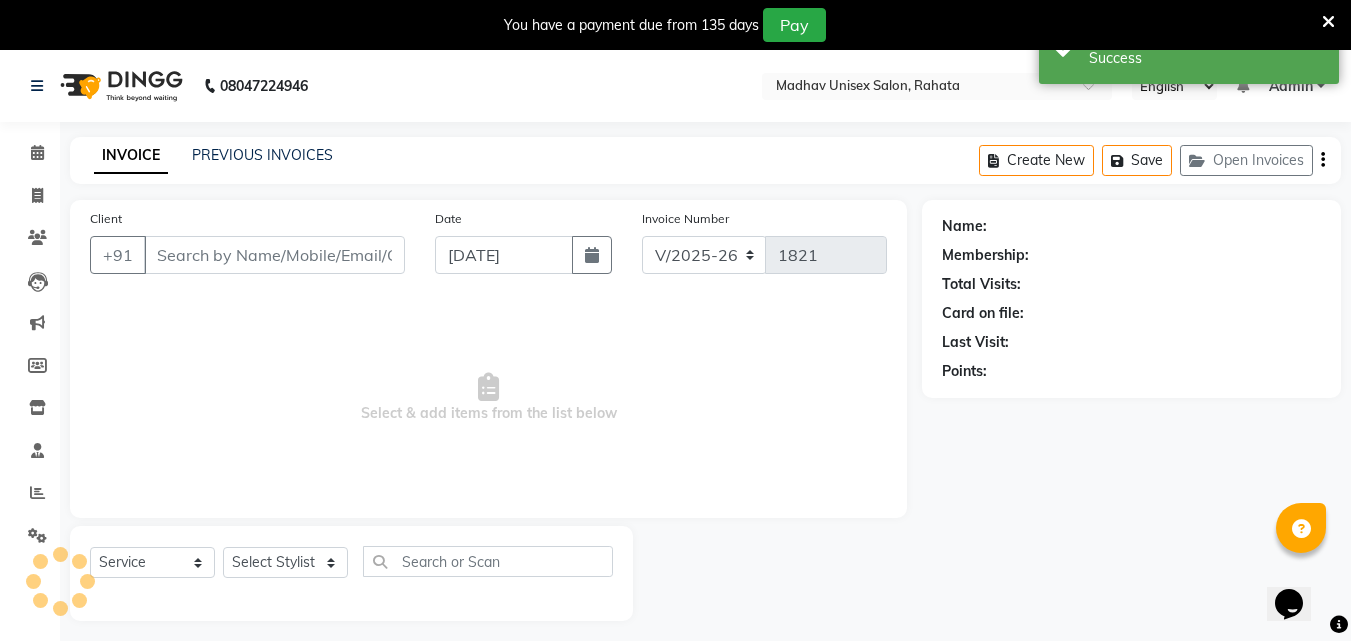 type on "8080314315" 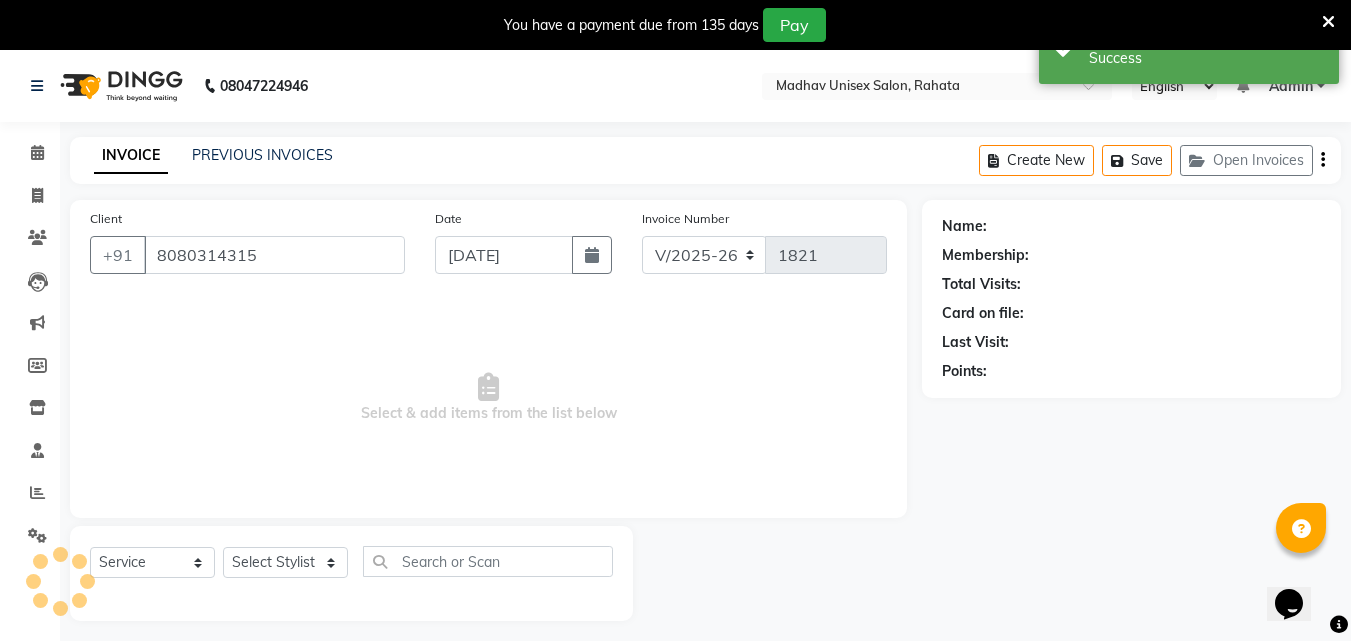 select on "82393" 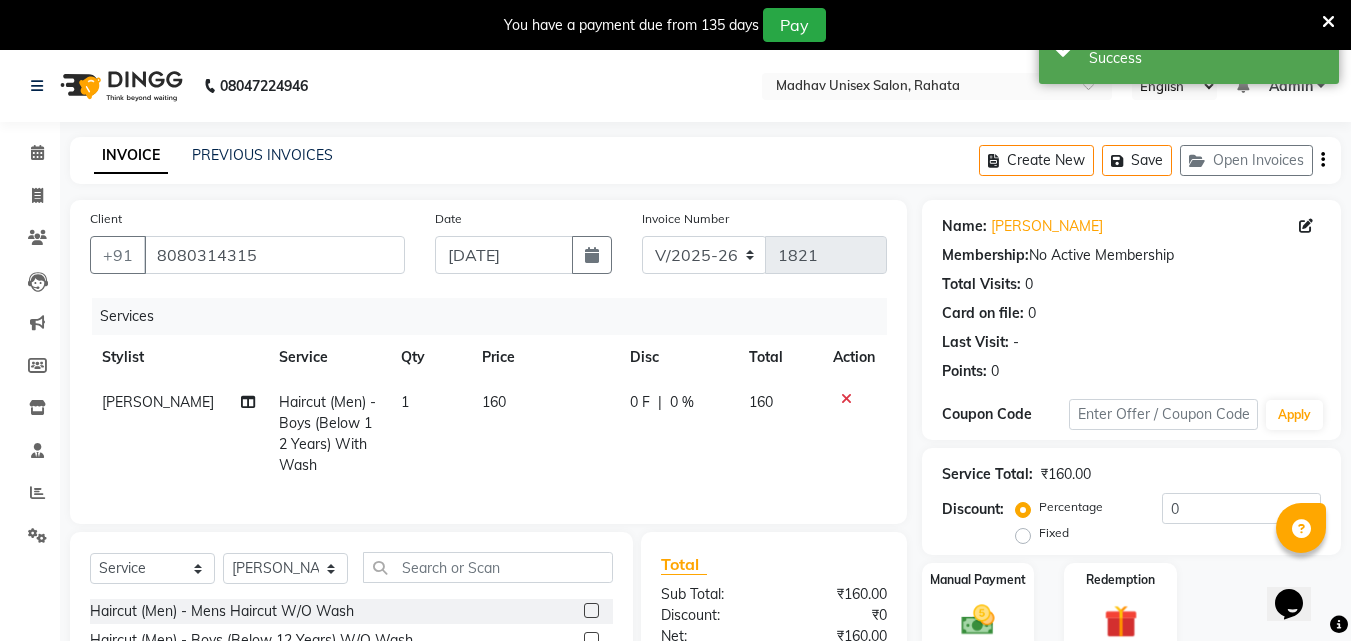 click on "160" 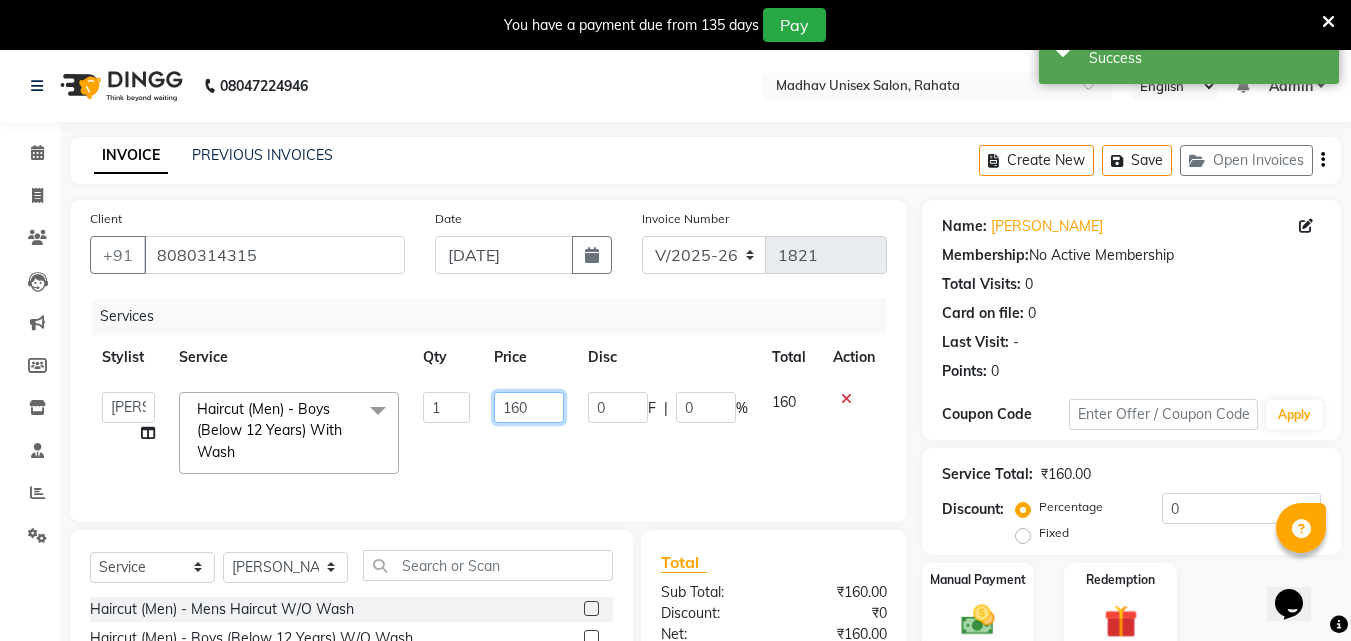 click on "160" 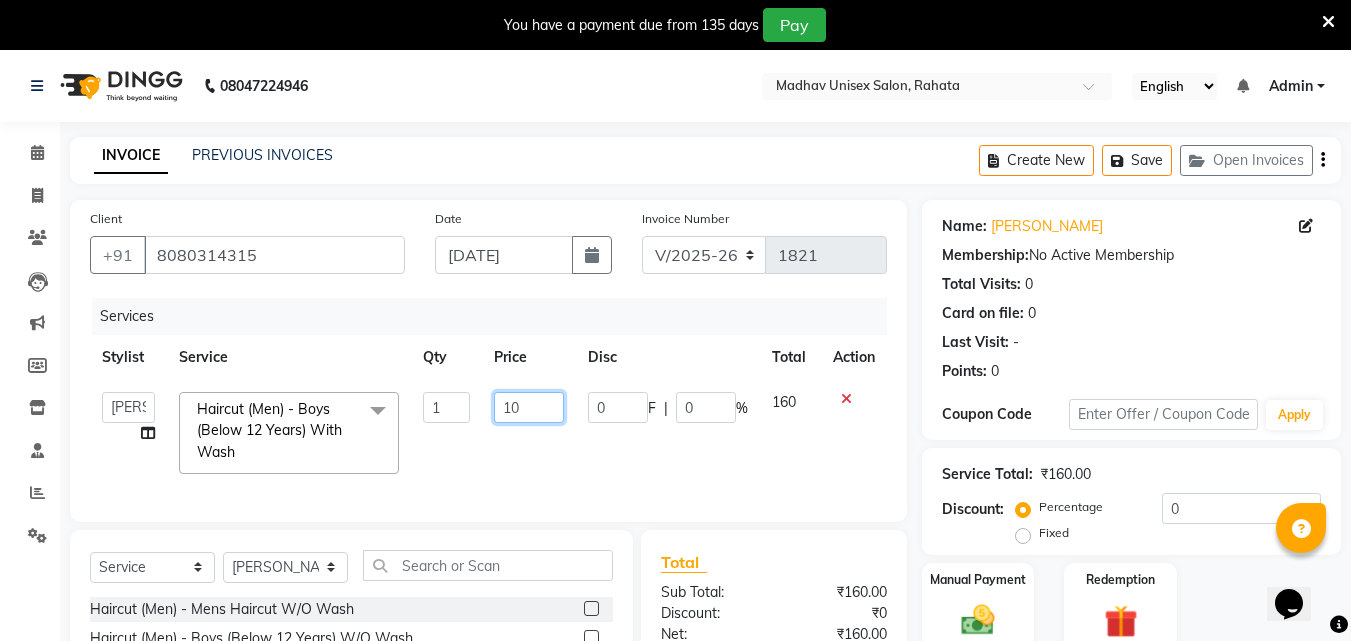 type on "150" 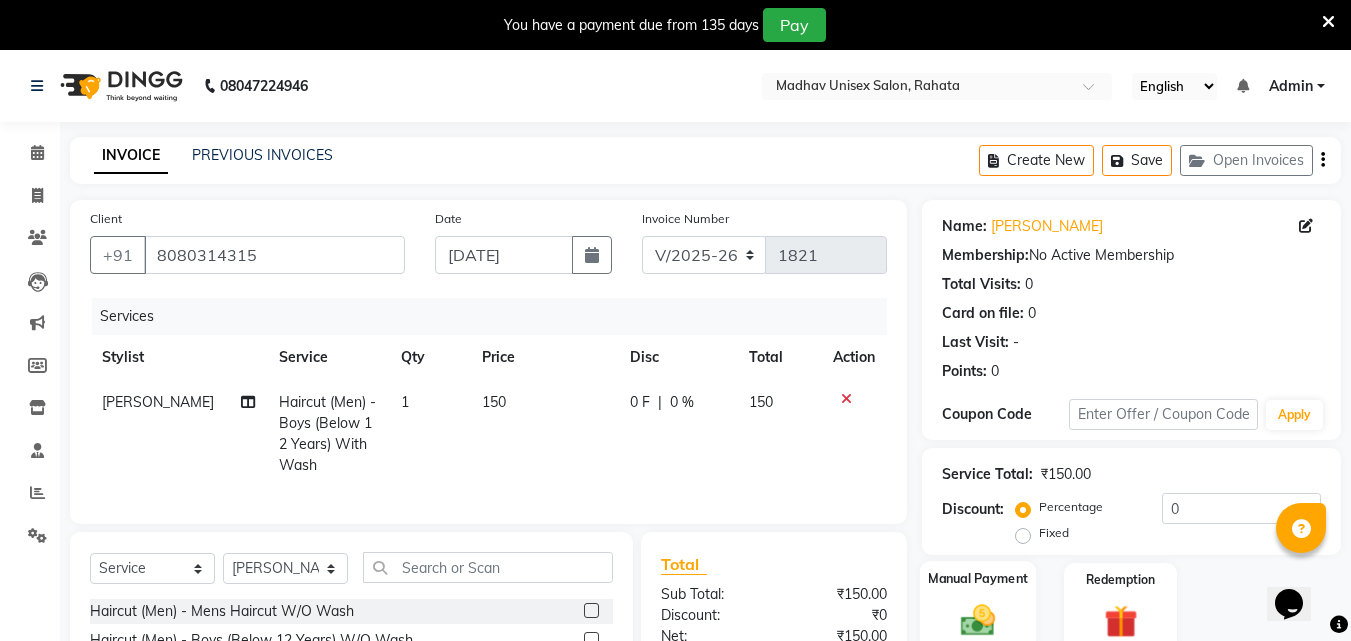 click 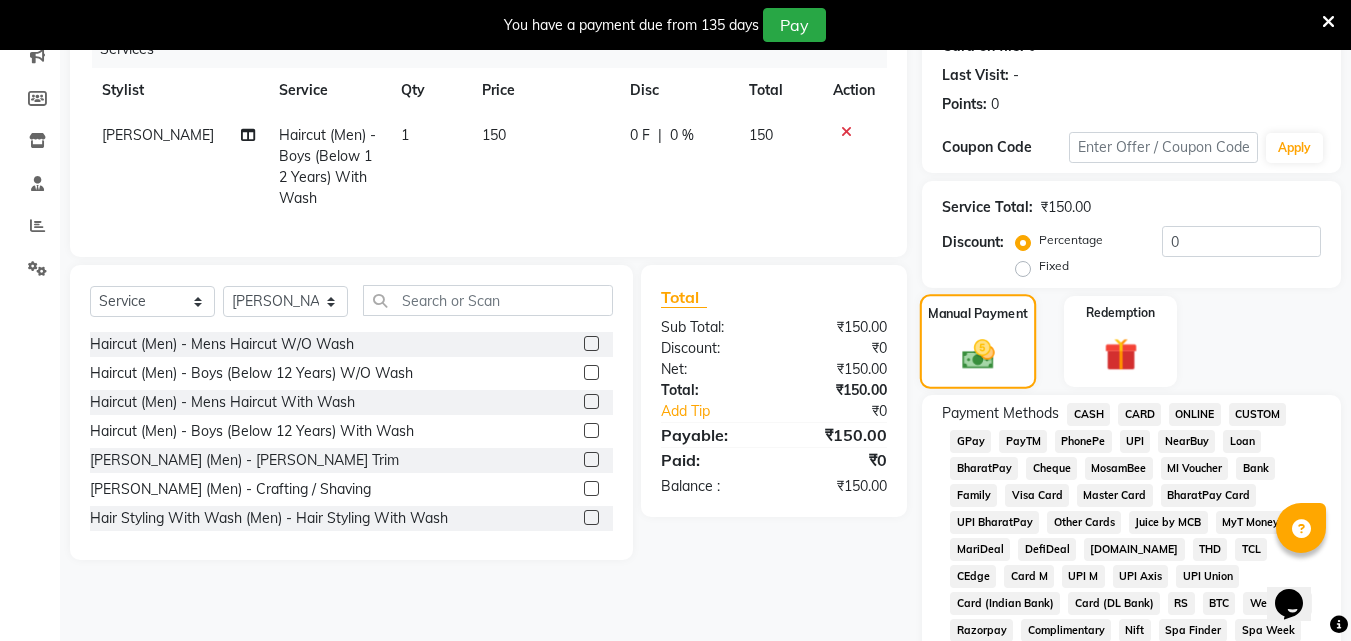 scroll, scrollTop: 277, scrollLeft: 0, axis: vertical 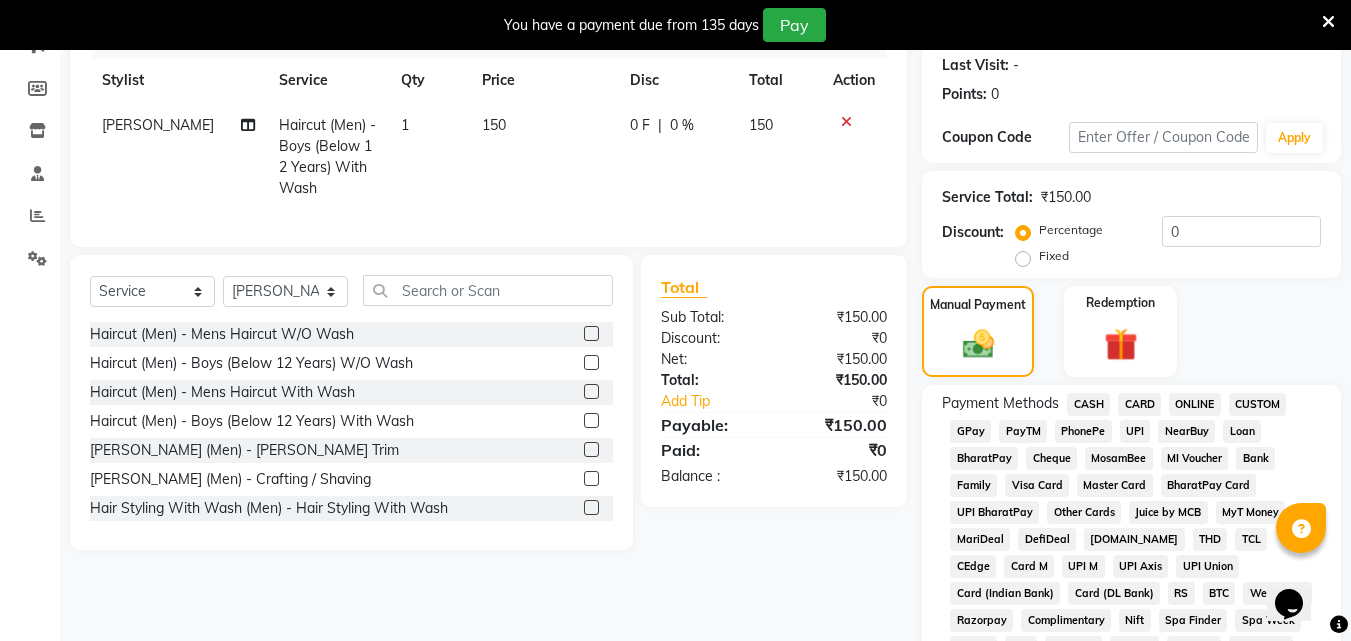 click on "PhonePe" 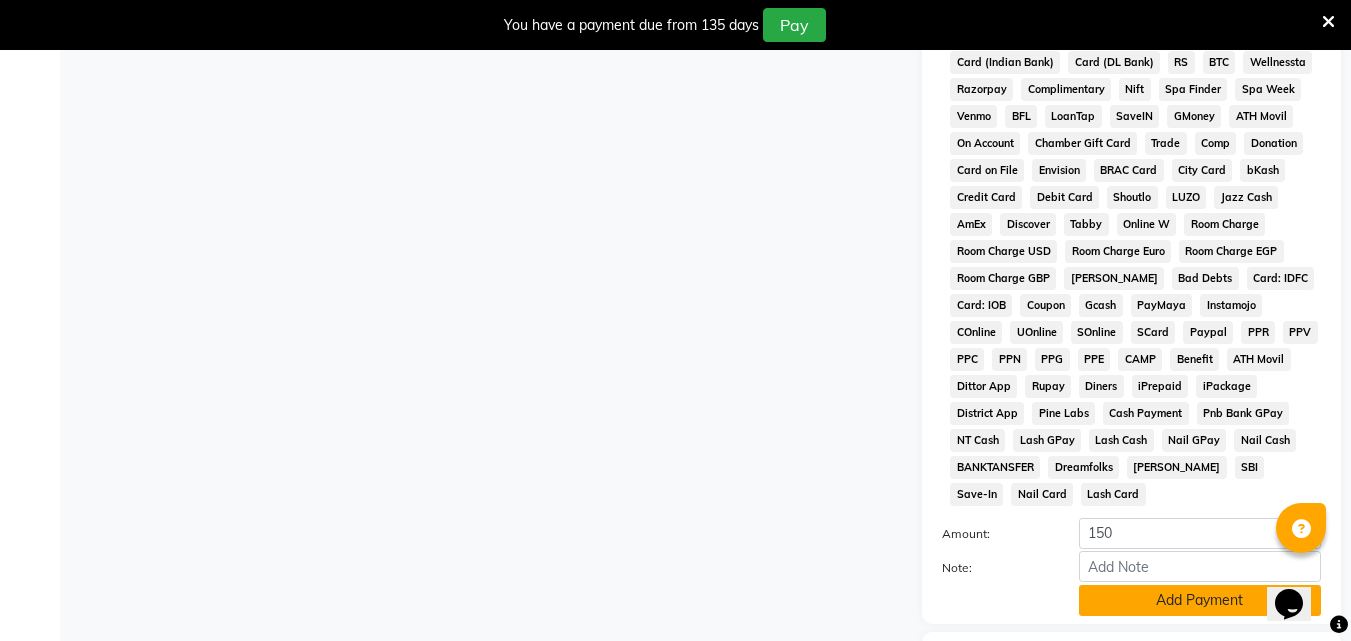 click on "Add Payment" 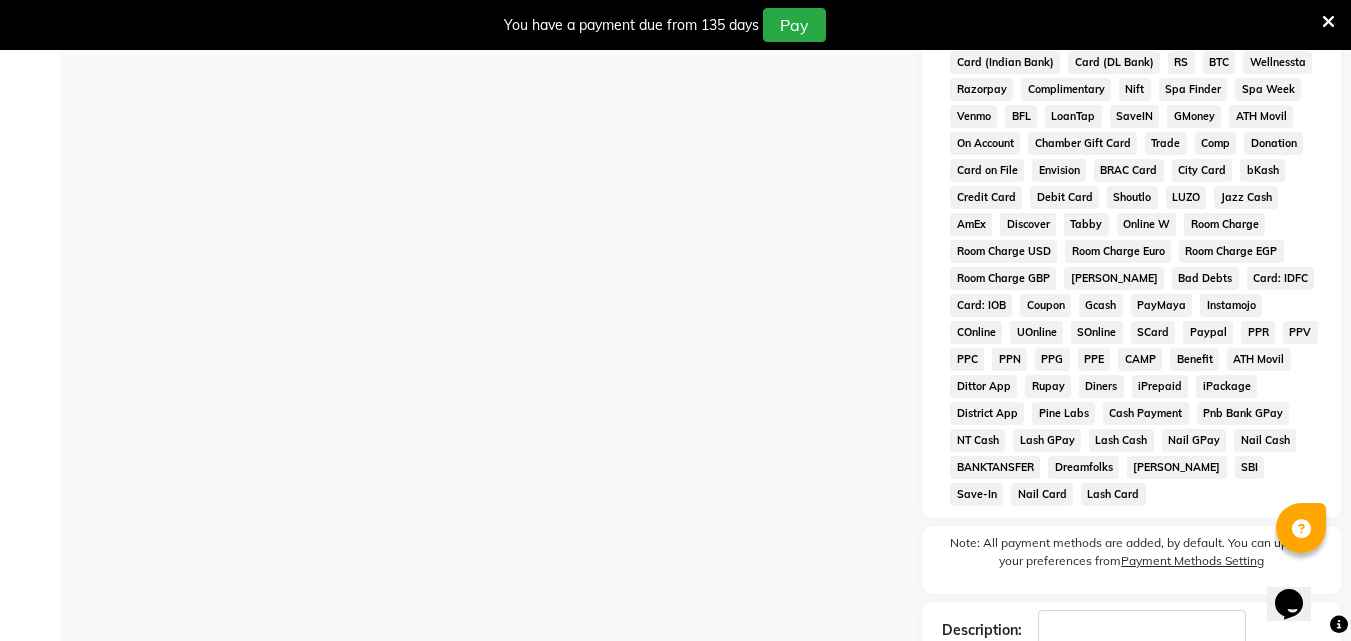 scroll, scrollTop: 918, scrollLeft: 0, axis: vertical 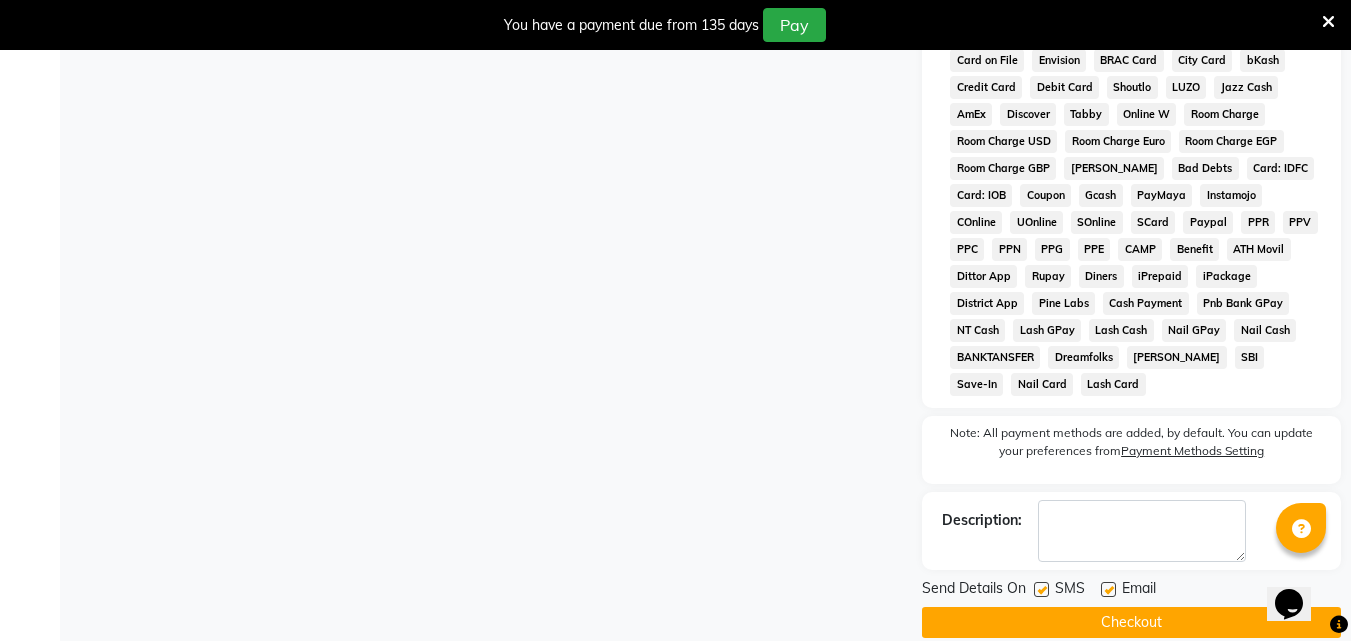 click on "Checkout" 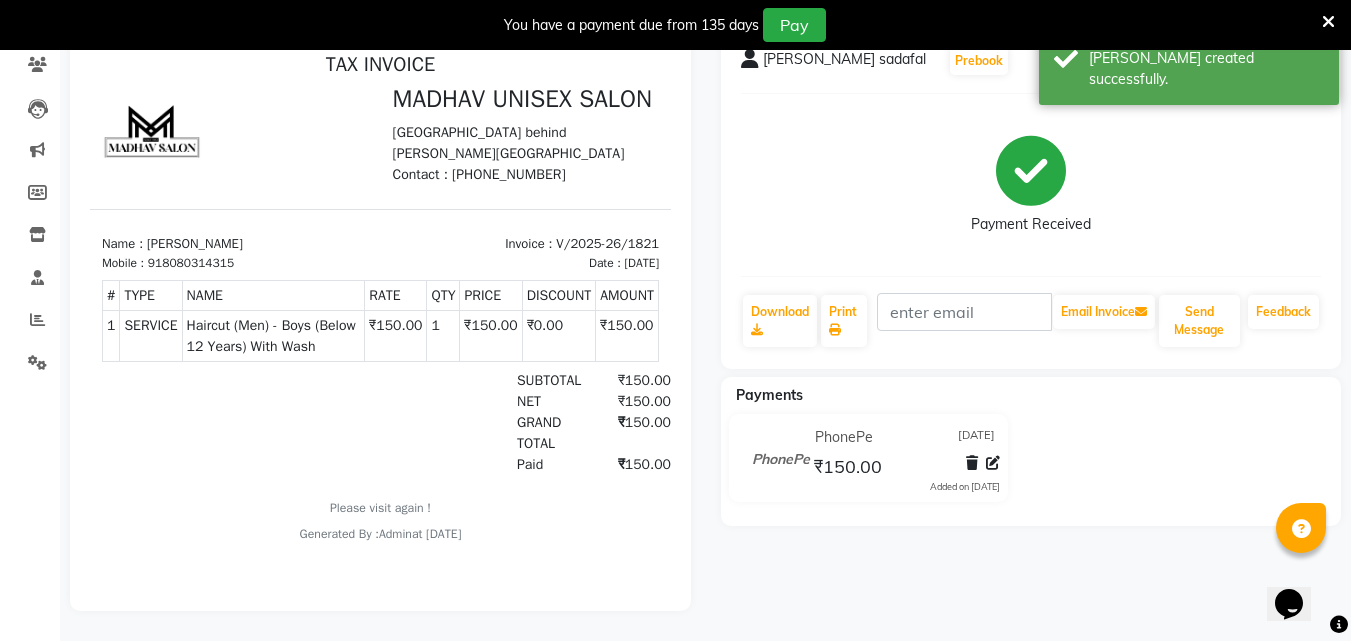 scroll, scrollTop: 0, scrollLeft: 0, axis: both 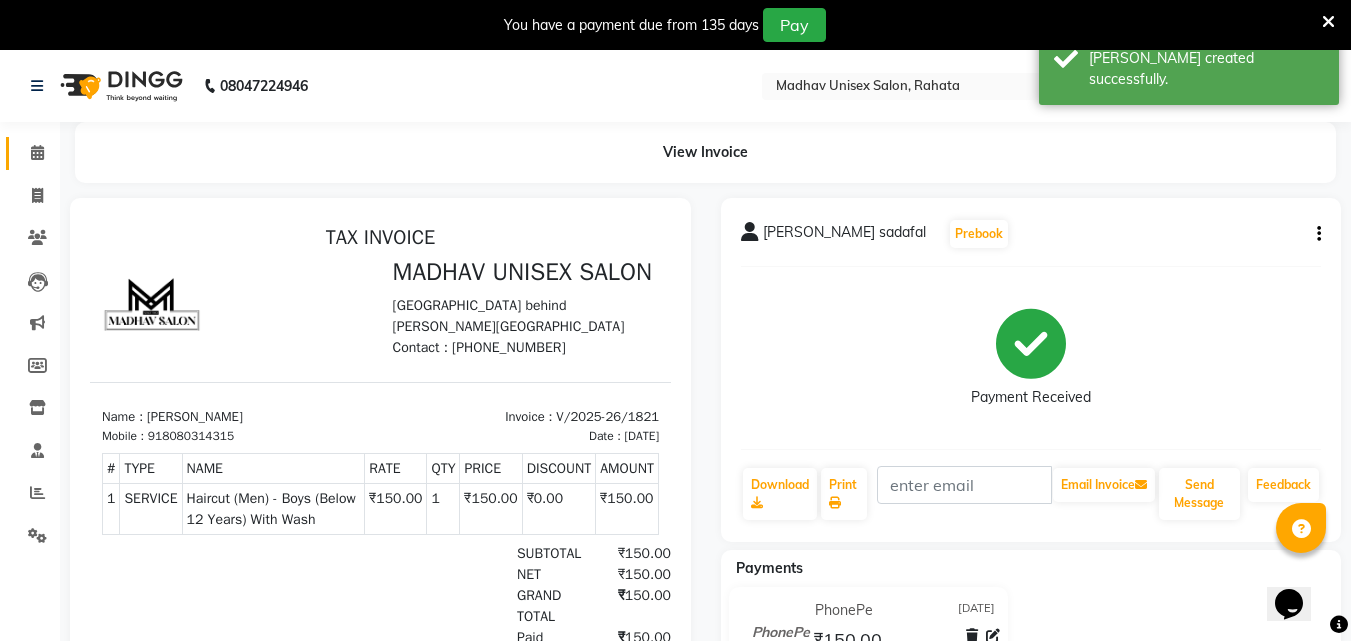 click on "Calendar" 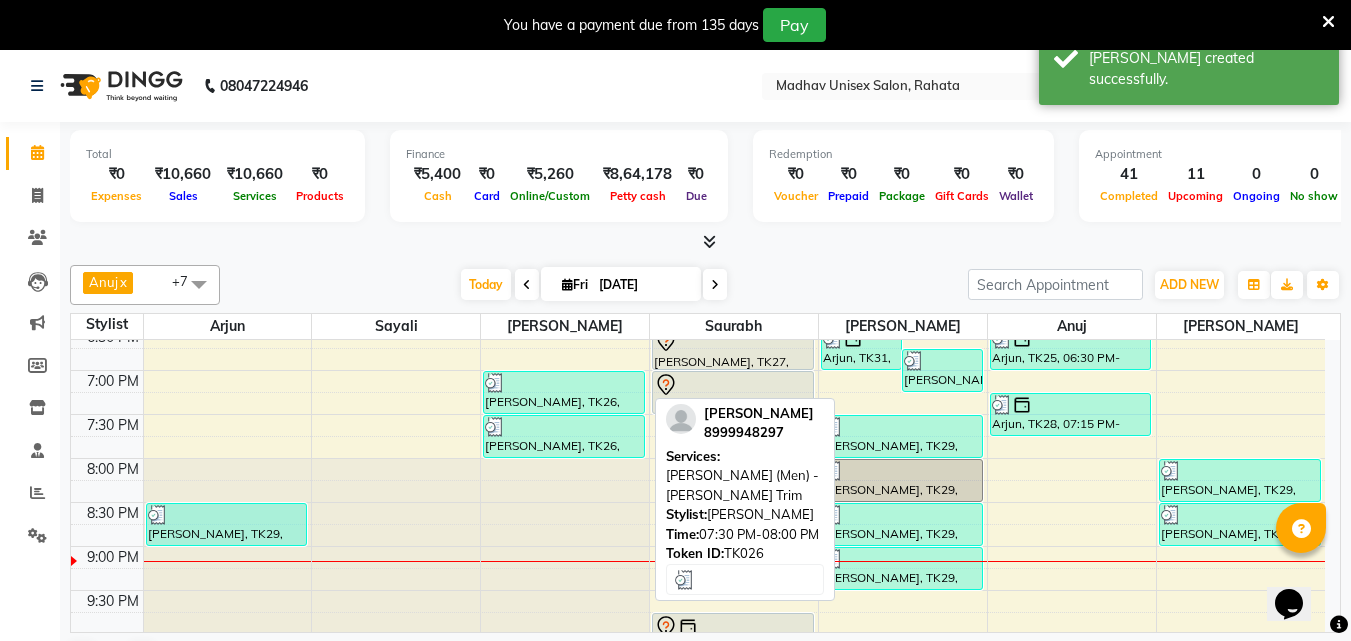 scroll, scrollTop: 1114, scrollLeft: 0, axis: vertical 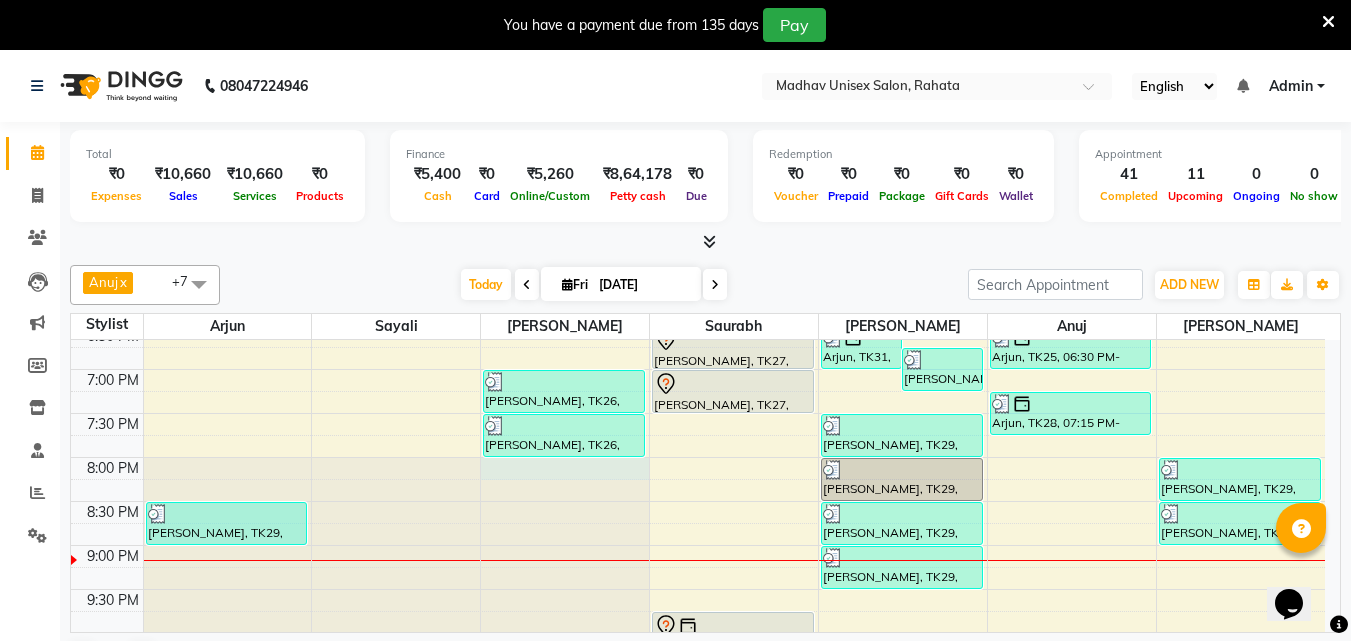 click at bounding box center [565, -774] 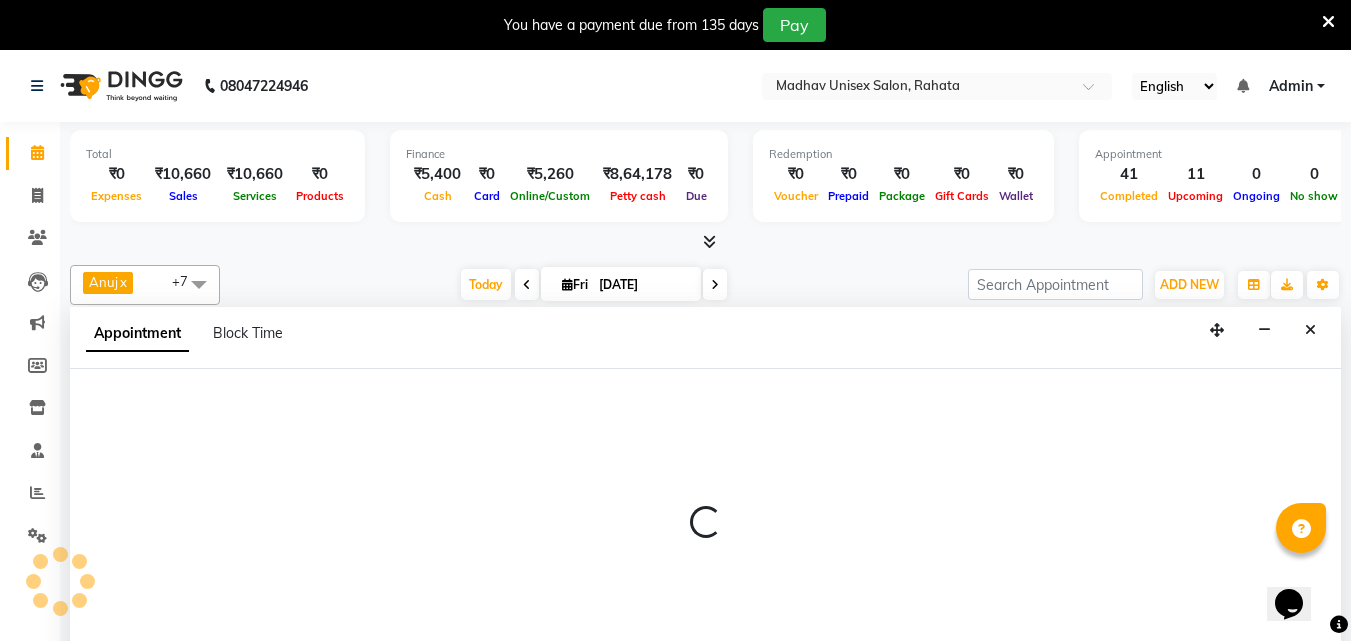scroll, scrollTop: 51, scrollLeft: 0, axis: vertical 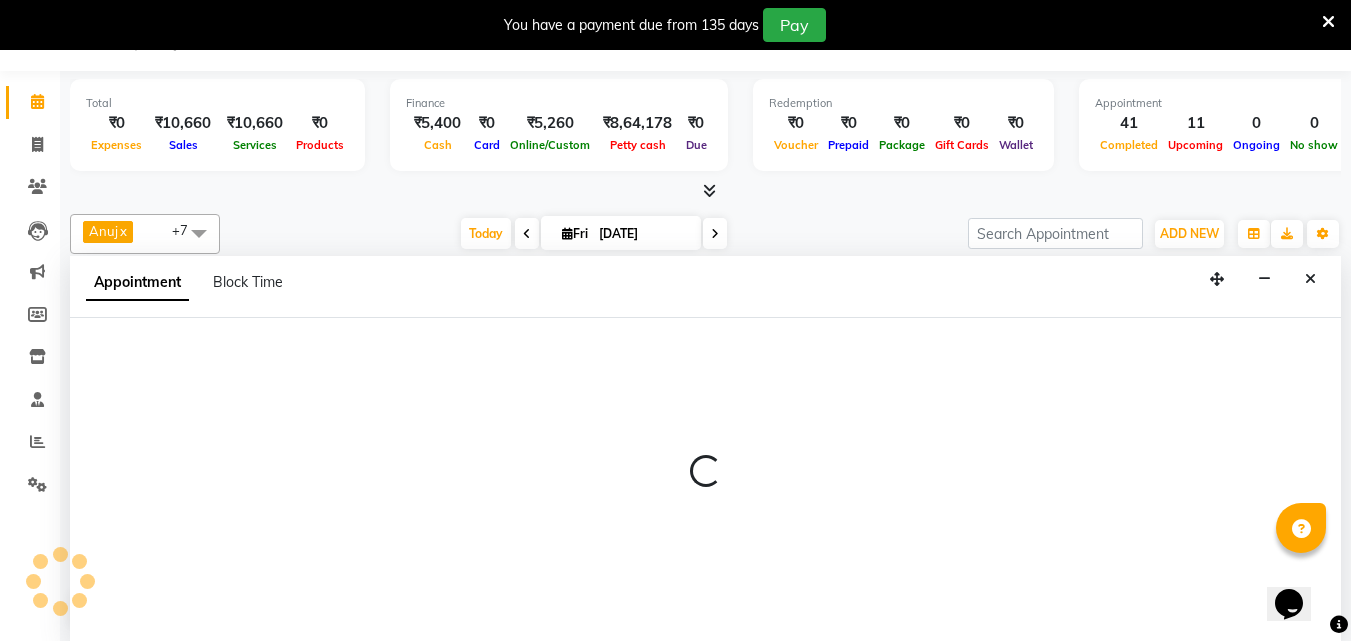 select on "14048" 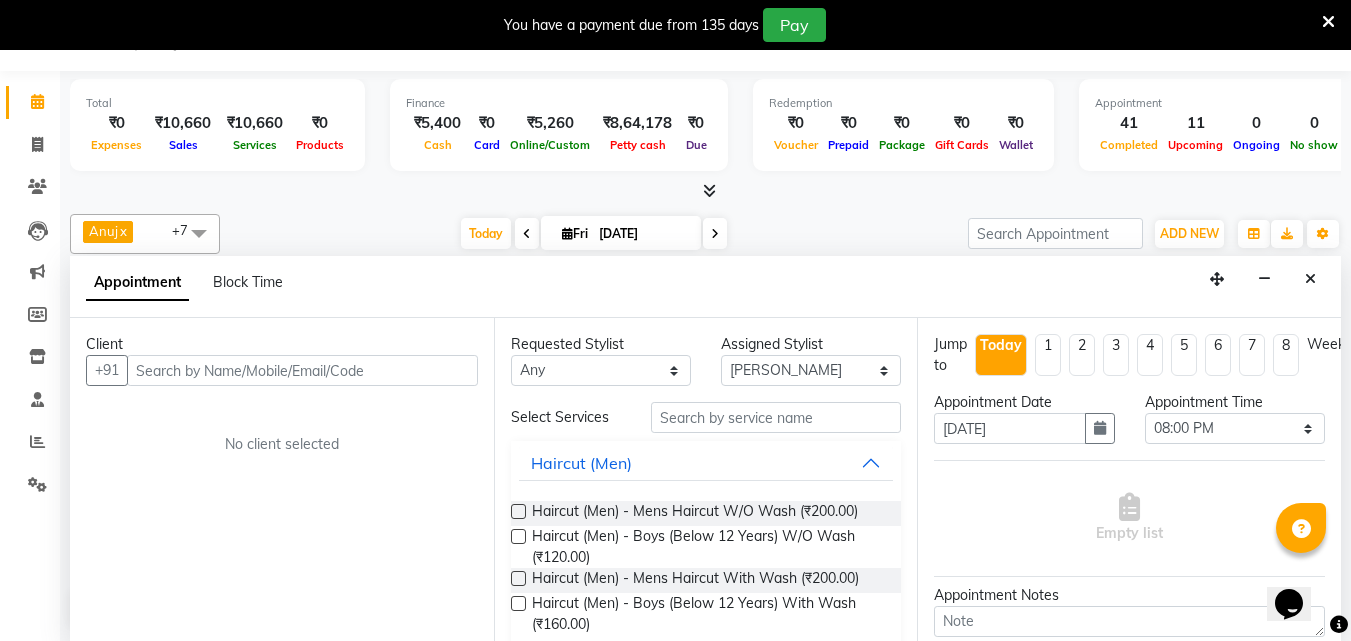click at bounding box center (302, 370) 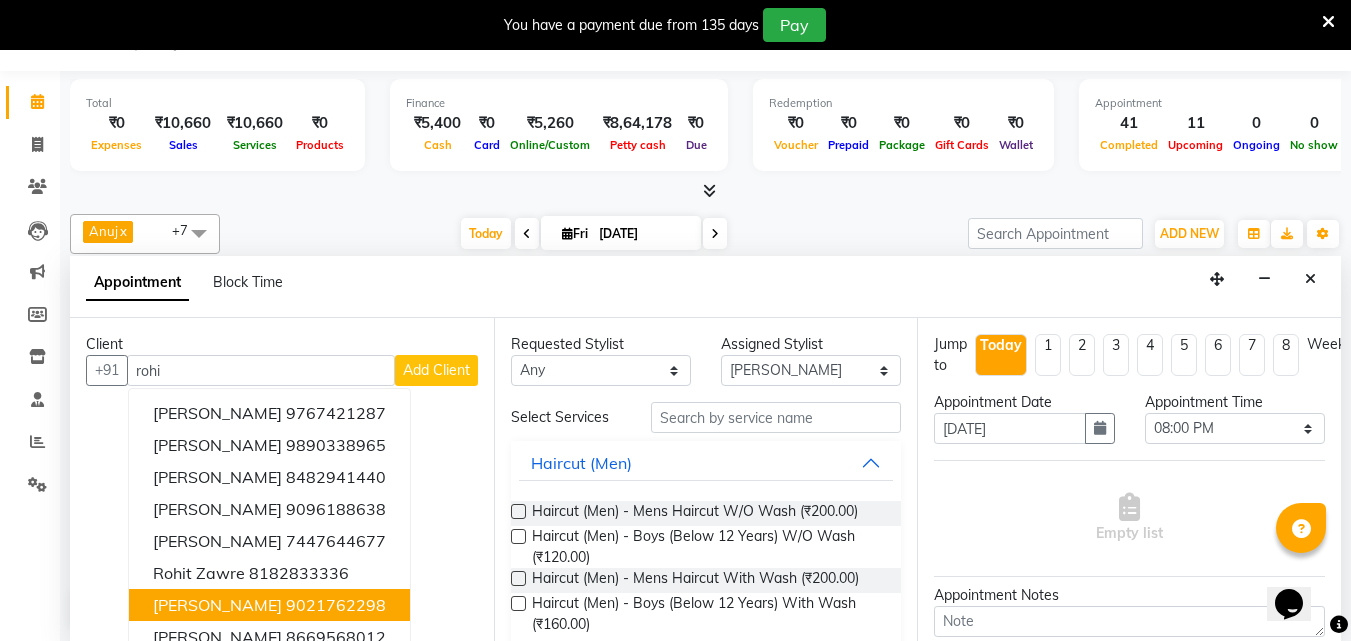 click on "9021762298" at bounding box center (336, 605) 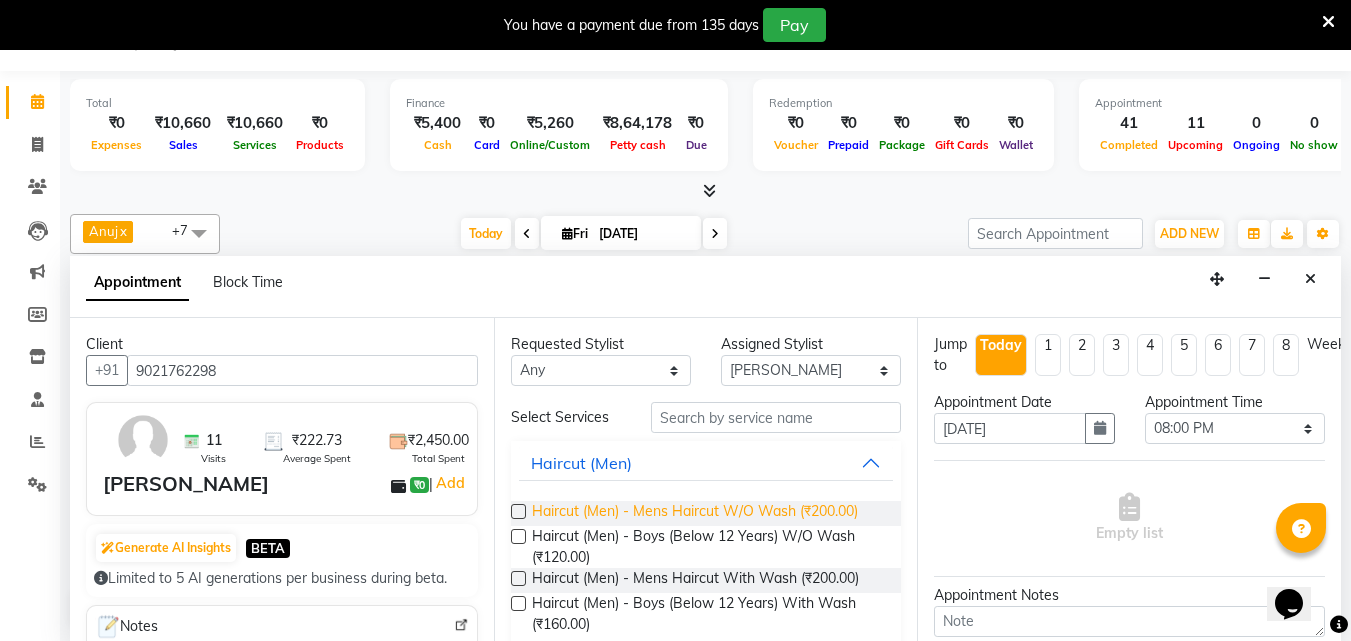 type on "9021762298" 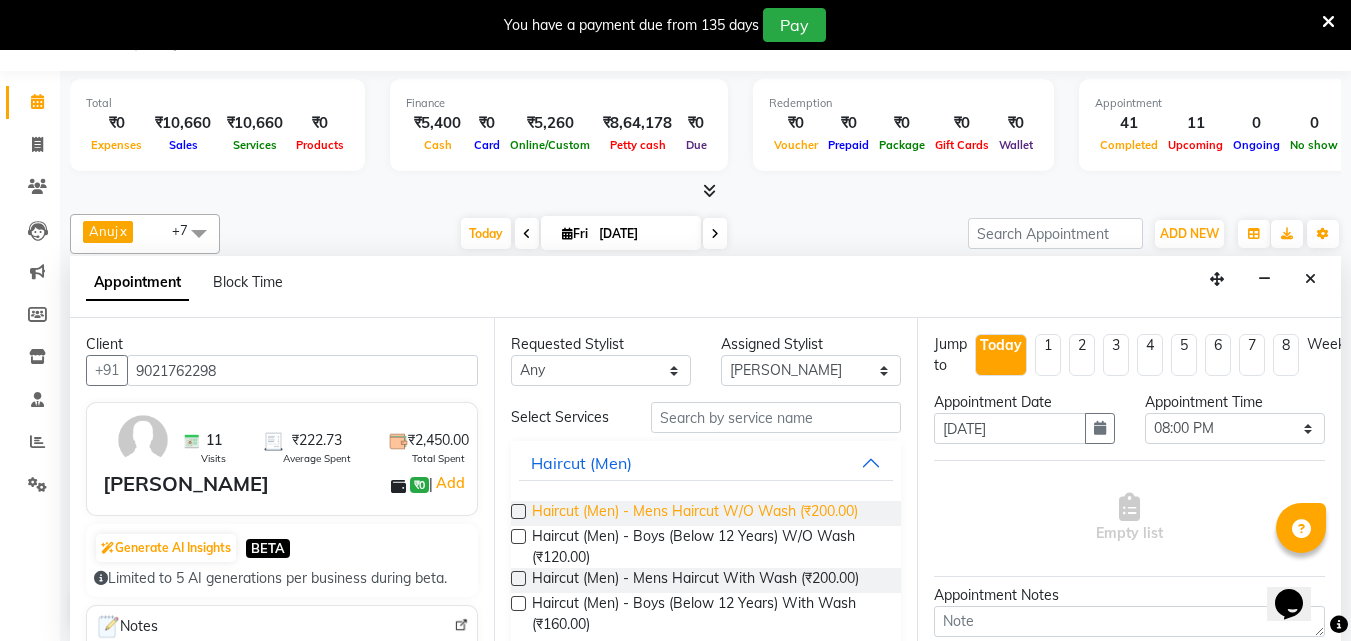 click on "Haircut (Men)  - Mens Haircut W/O Wash (₹200.00)" at bounding box center (695, 513) 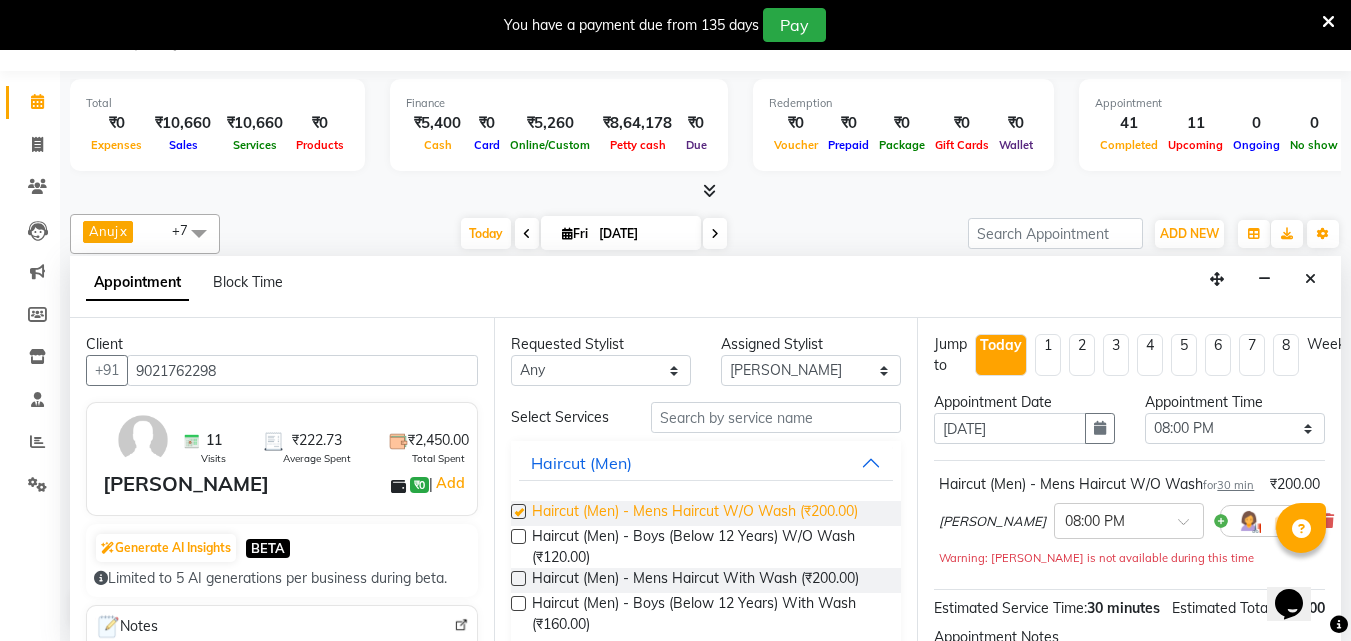 checkbox on "false" 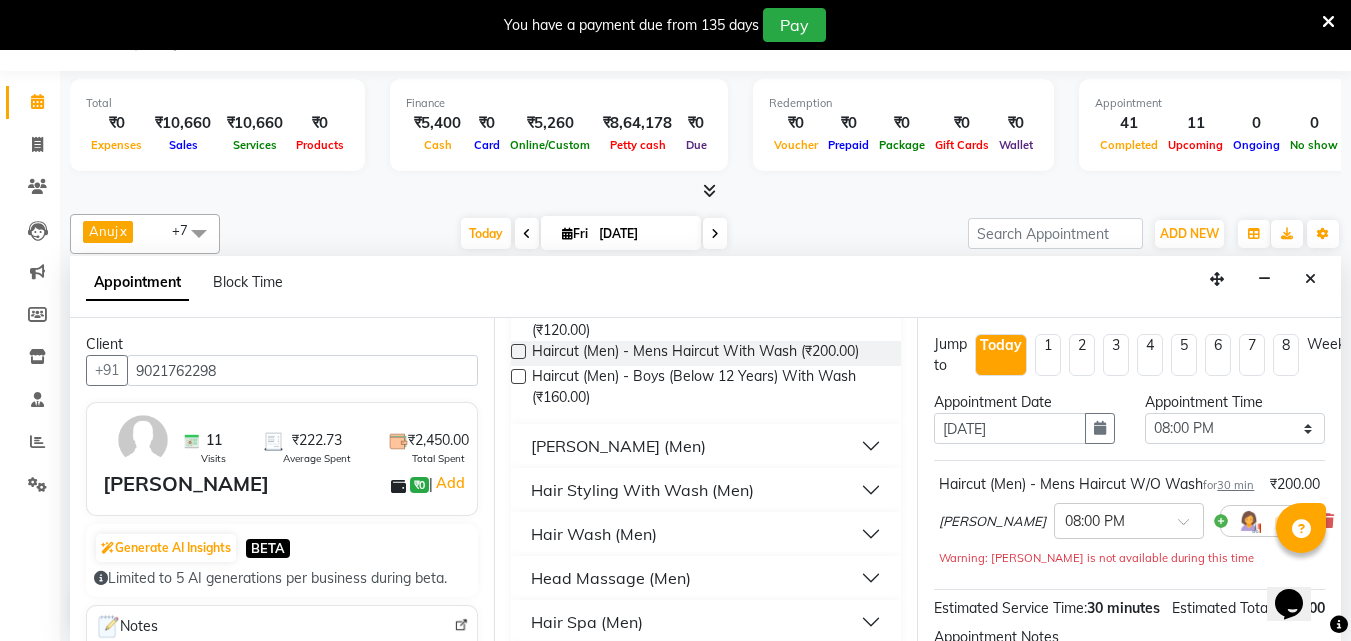 scroll, scrollTop: 233, scrollLeft: 0, axis: vertical 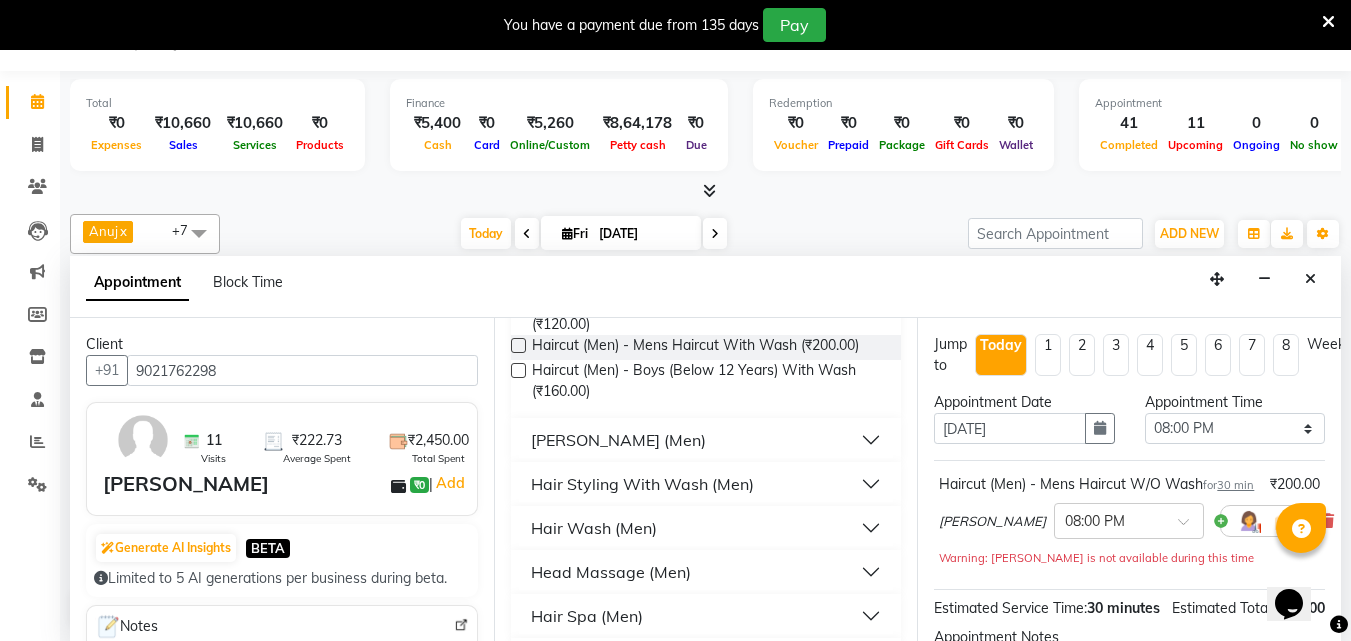 click on "[PERSON_NAME] (Men)" at bounding box center (618, 440) 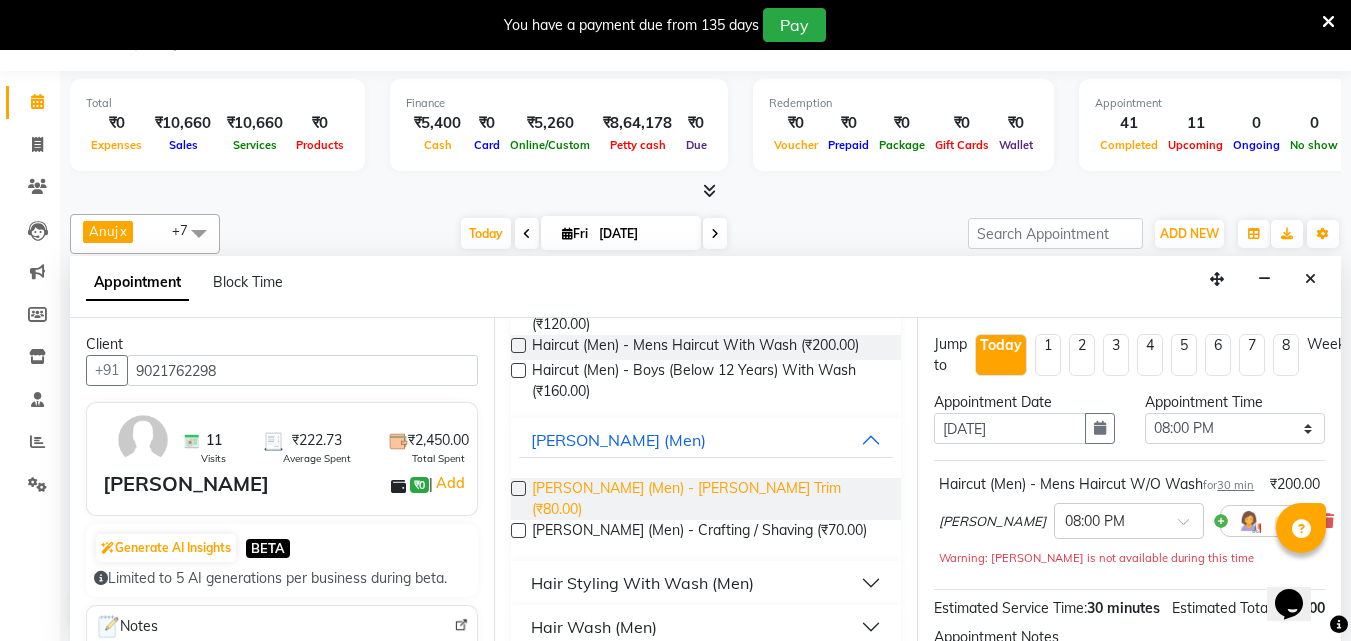 click on "[PERSON_NAME] (Men)  - [PERSON_NAME] Trim (₹80.00)" at bounding box center [709, 499] 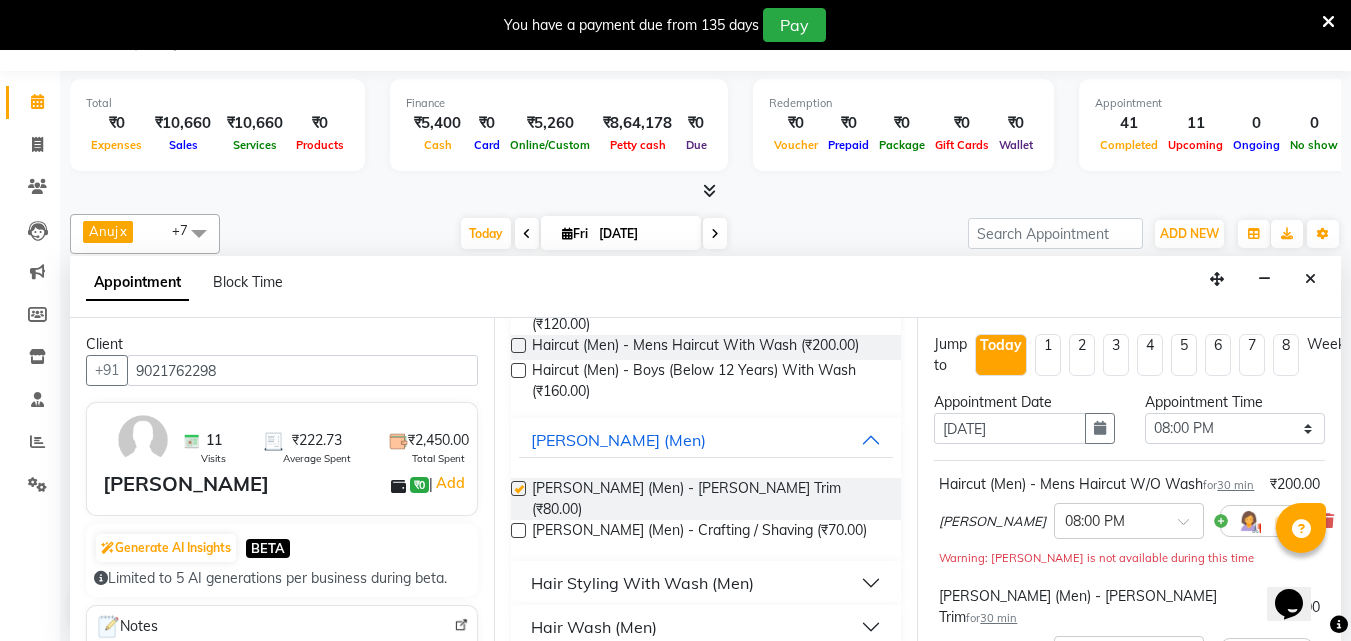 checkbox on "false" 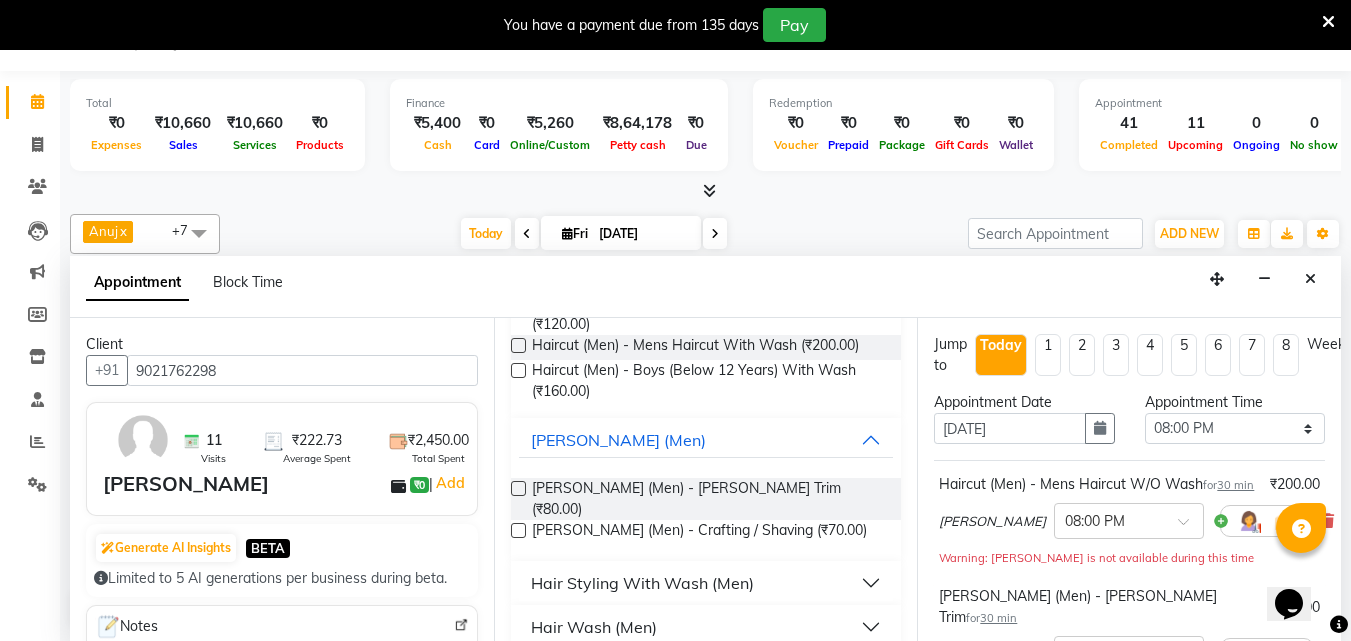 scroll, scrollTop: 351, scrollLeft: 0, axis: vertical 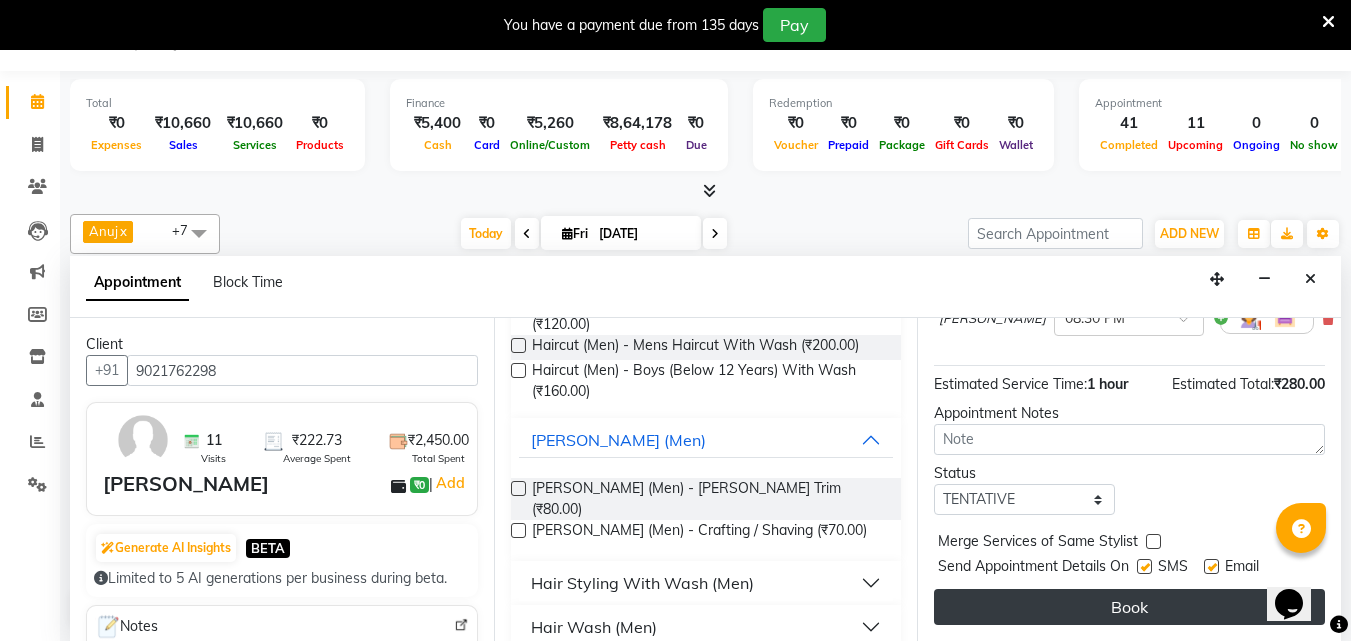 click on "Book" at bounding box center [1129, 607] 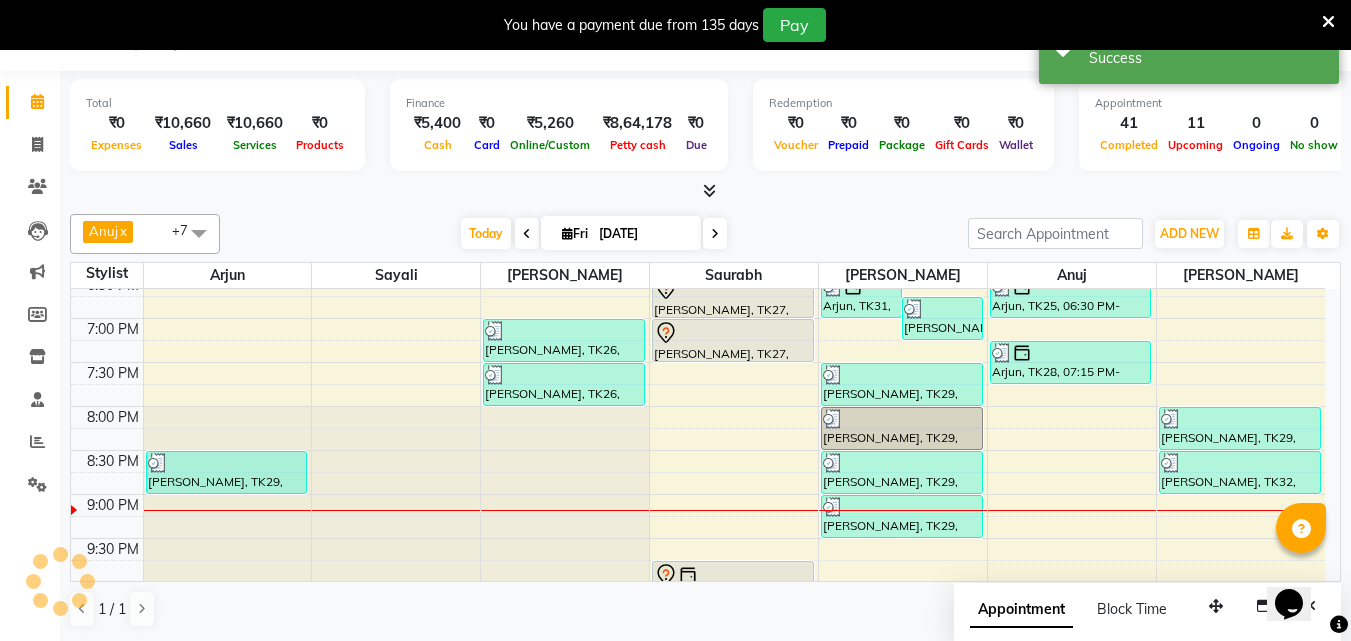 scroll, scrollTop: 0, scrollLeft: 0, axis: both 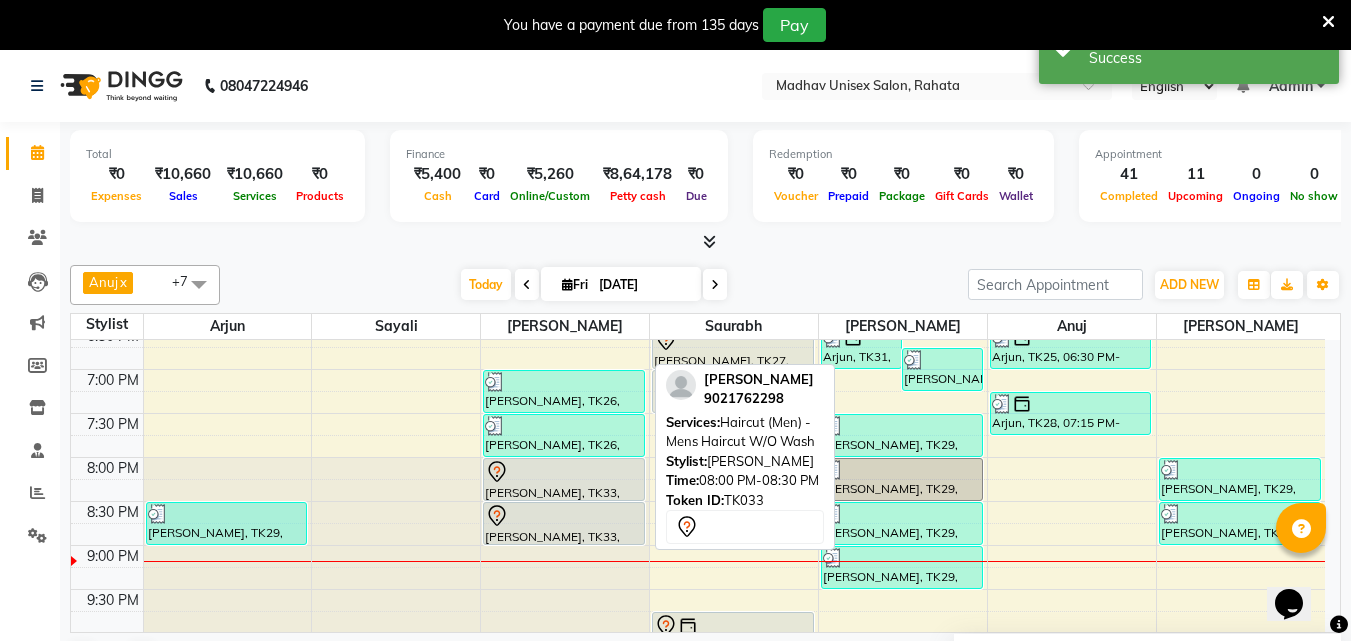 click at bounding box center [564, 472] 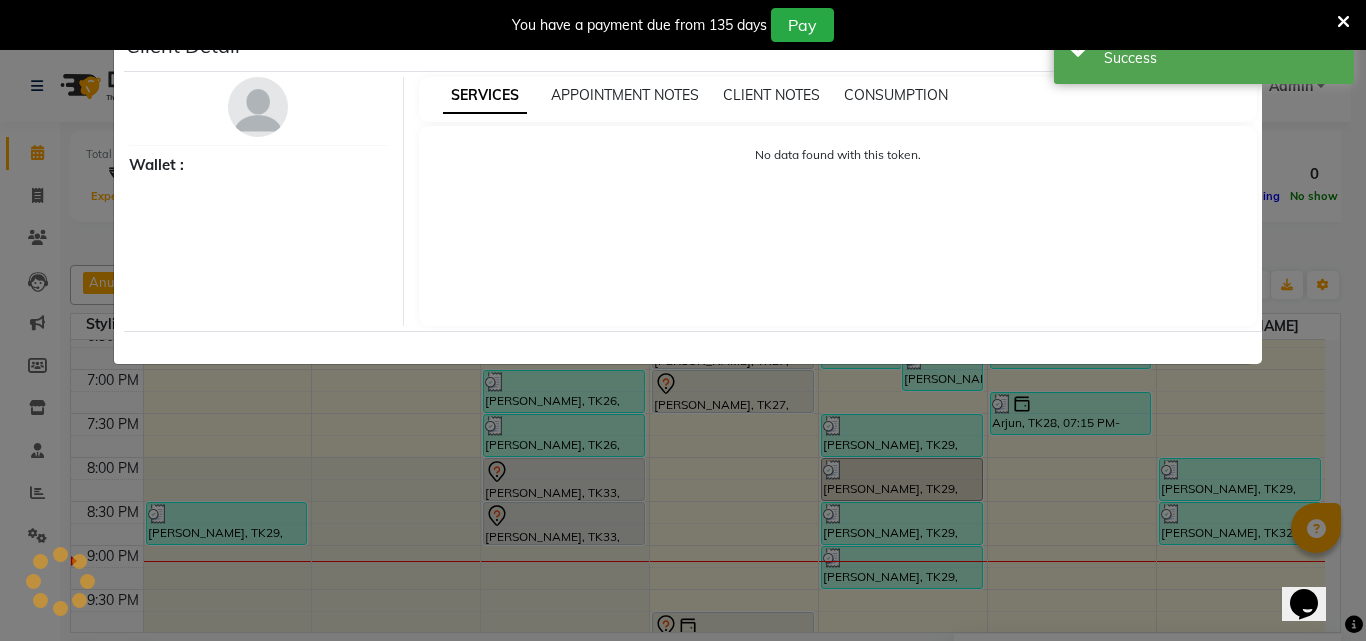 select on "7" 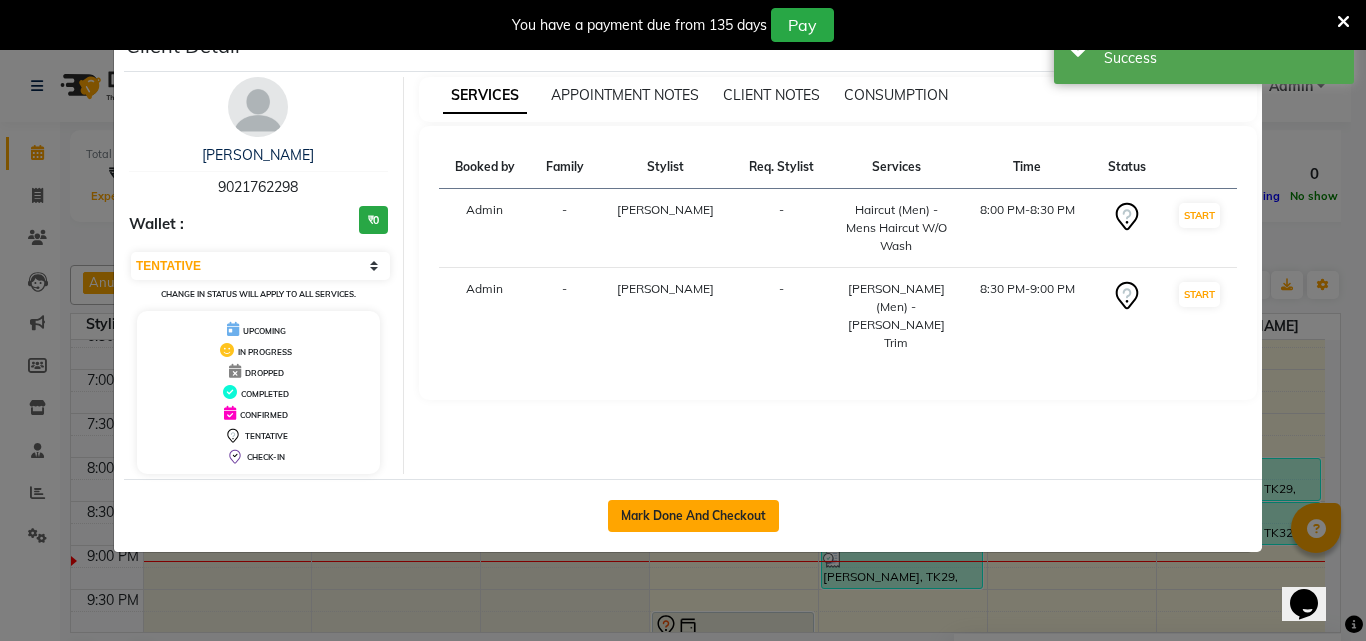 click on "Mark Done And Checkout" 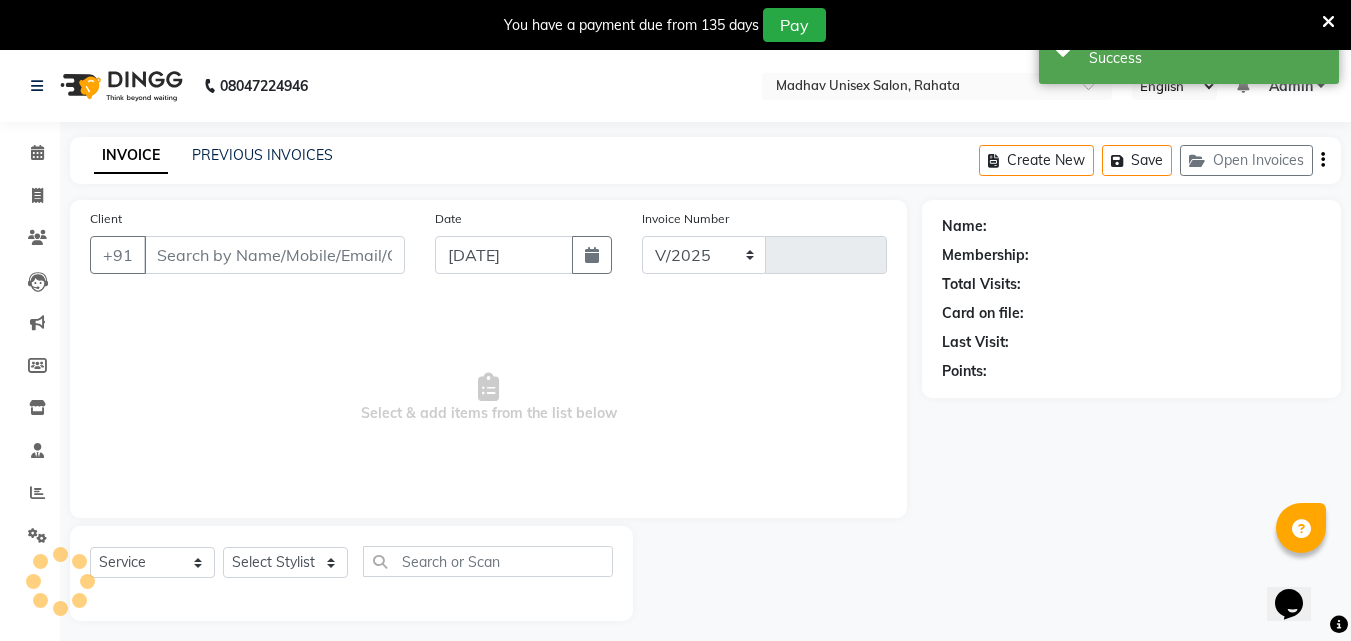 select on "870" 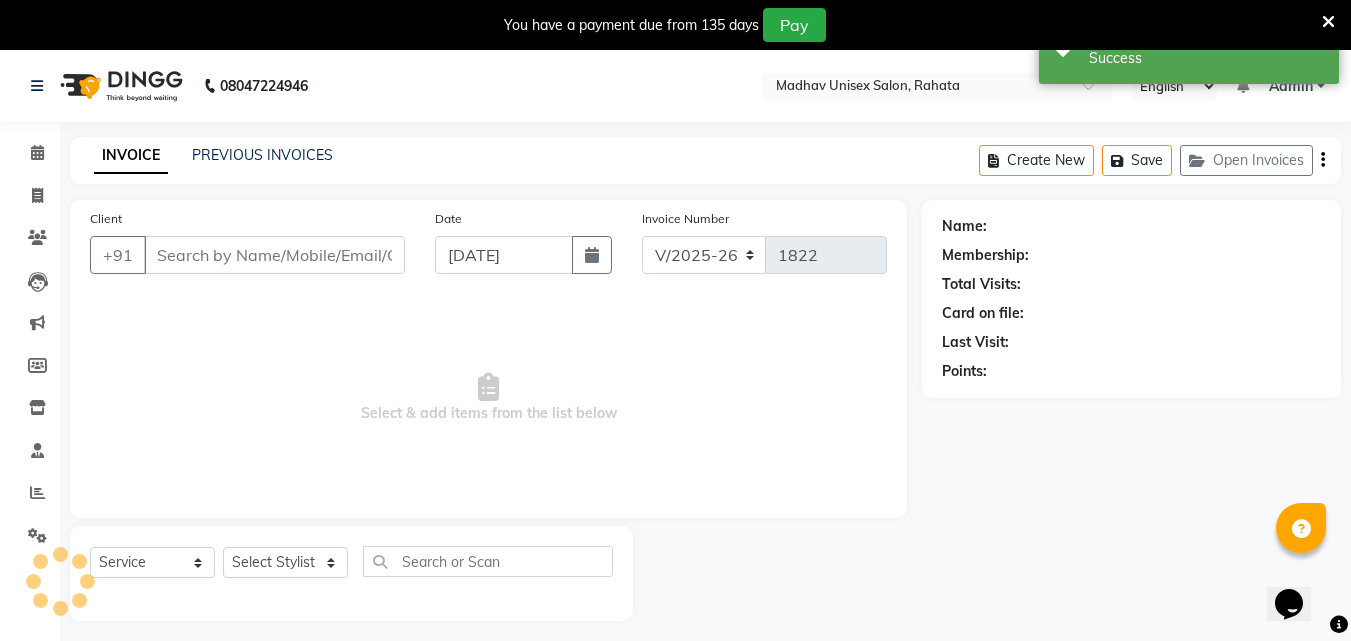 type on "9021762298" 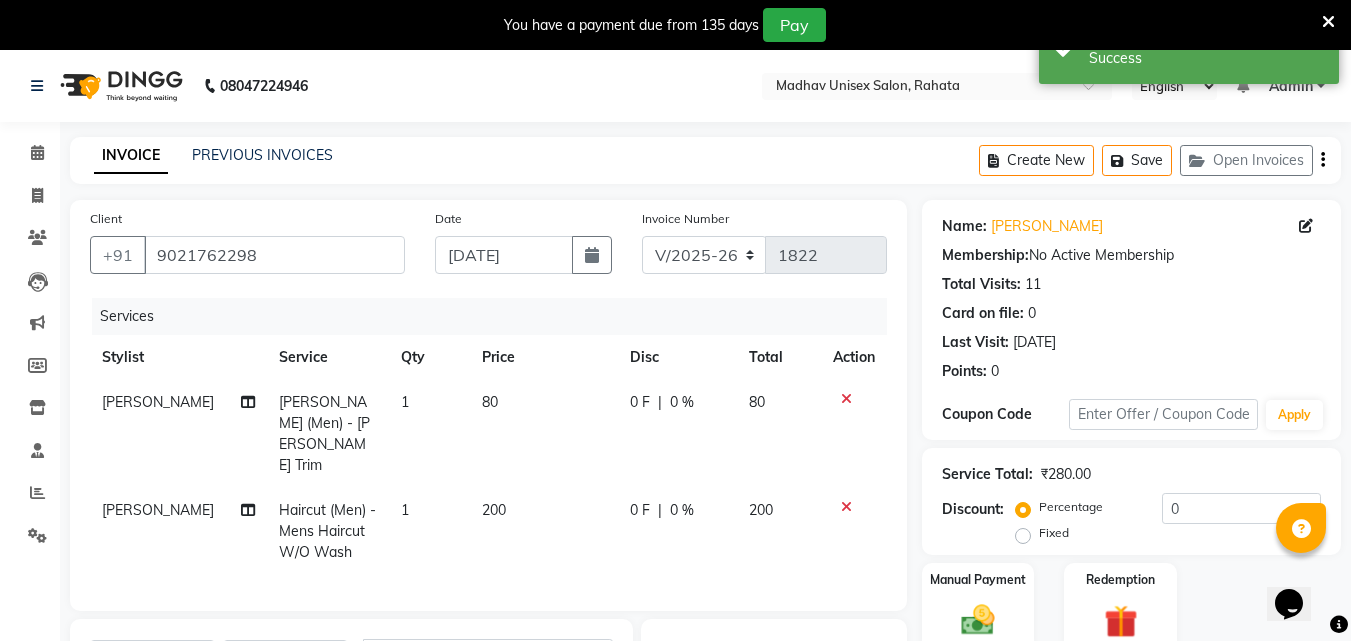 click on "80" 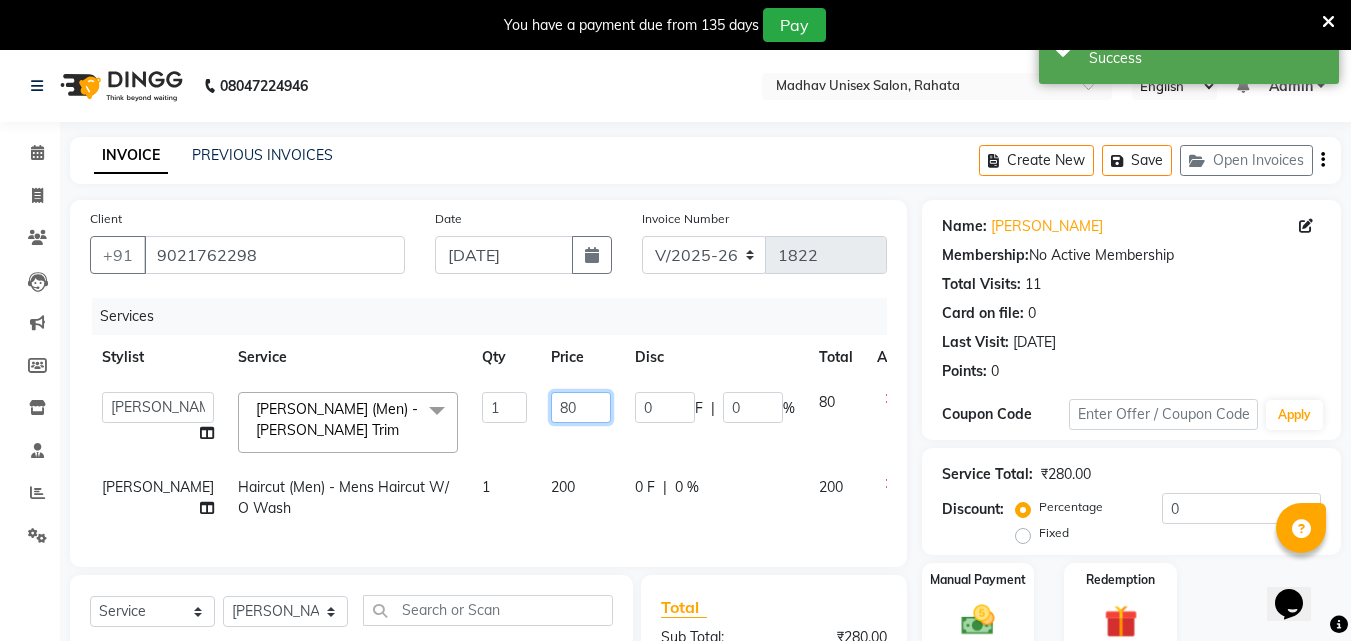 click on "80" 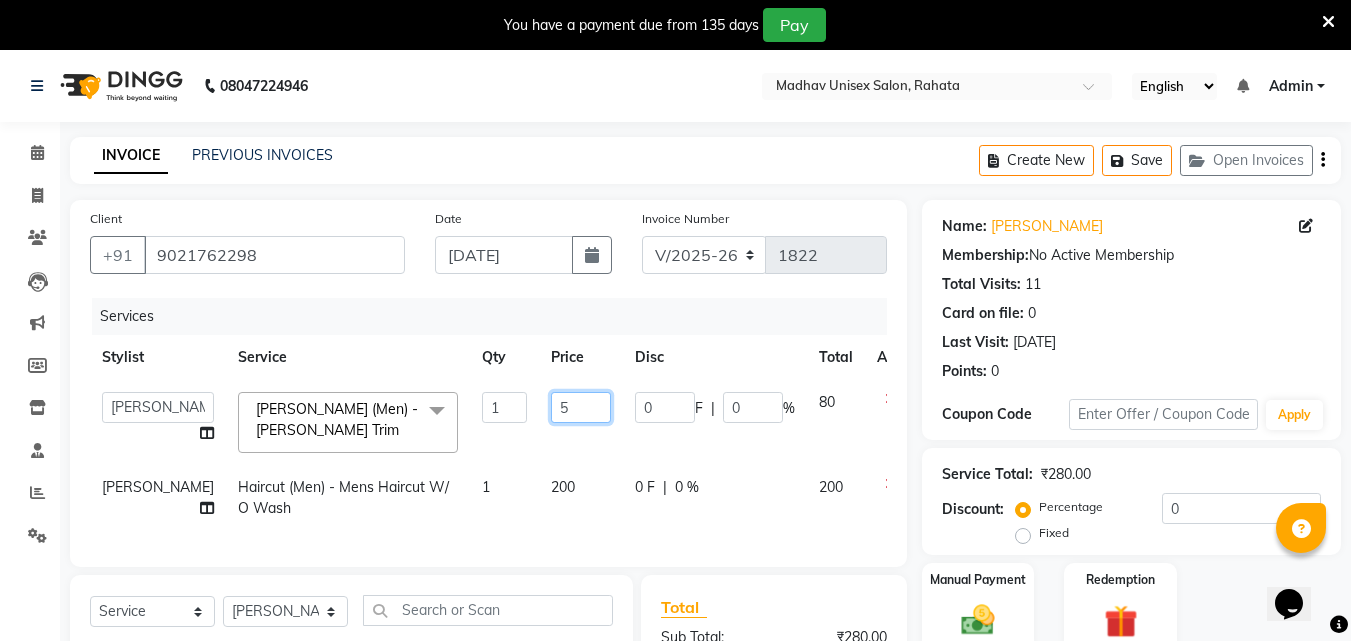 type on "50" 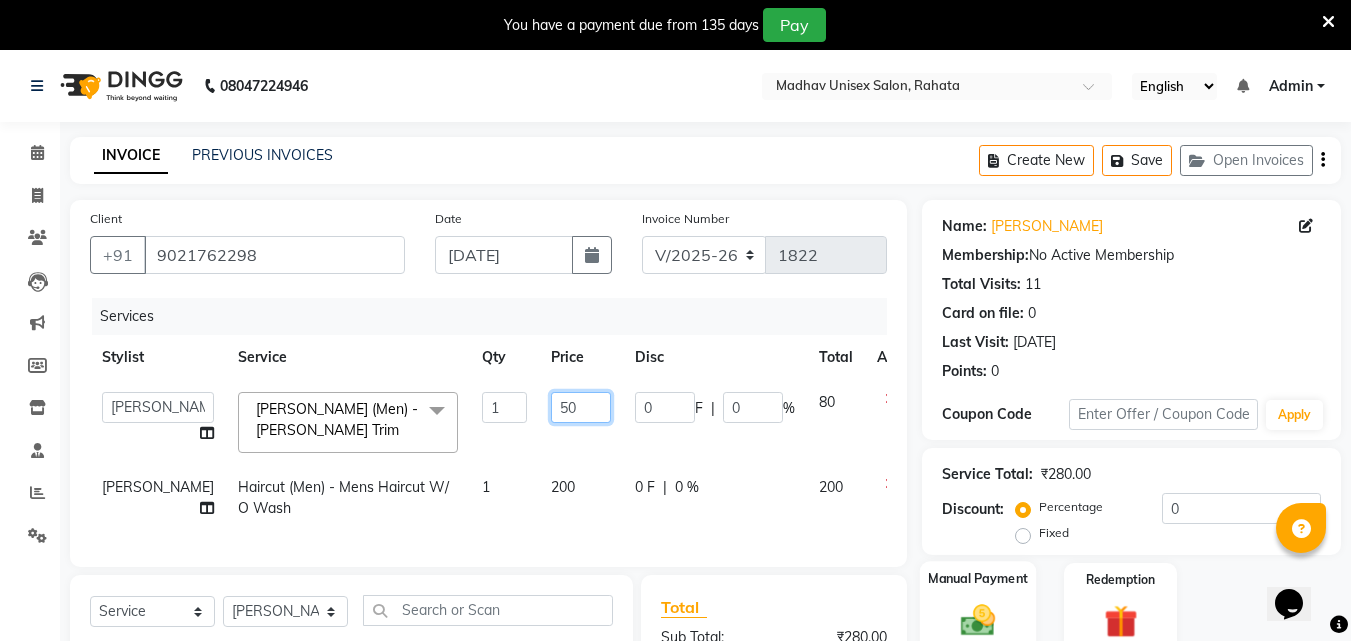 scroll, scrollTop: 274, scrollLeft: 0, axis: vertical 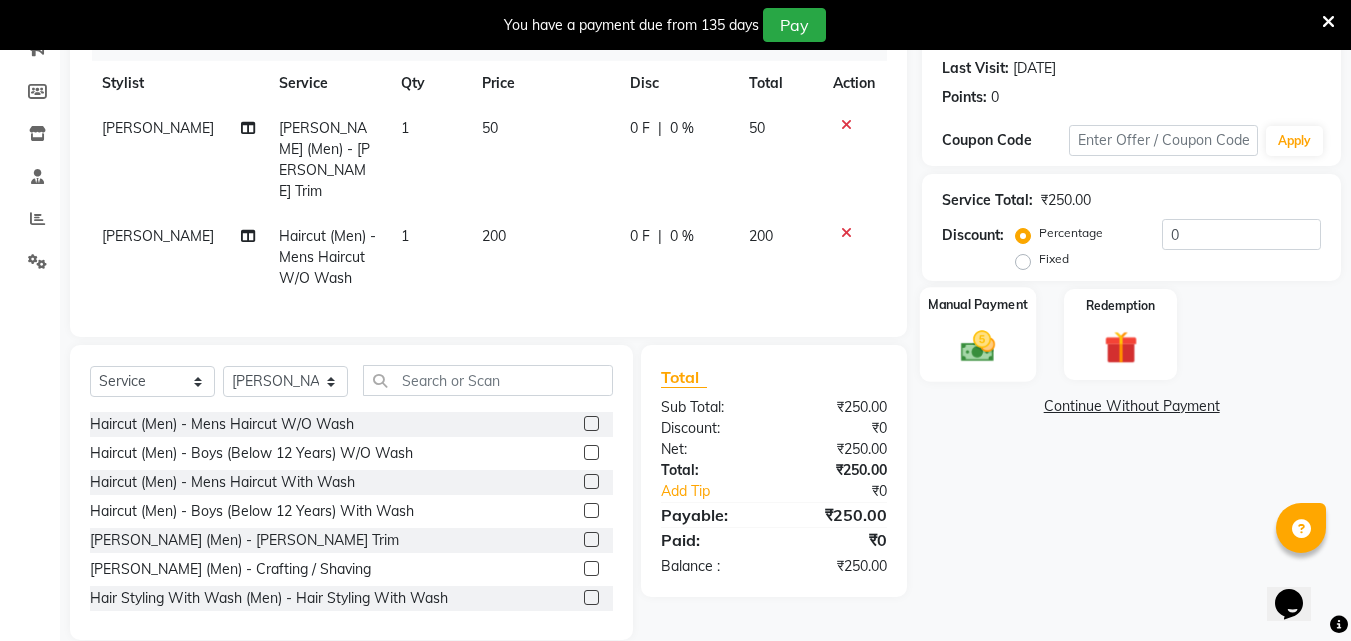 click 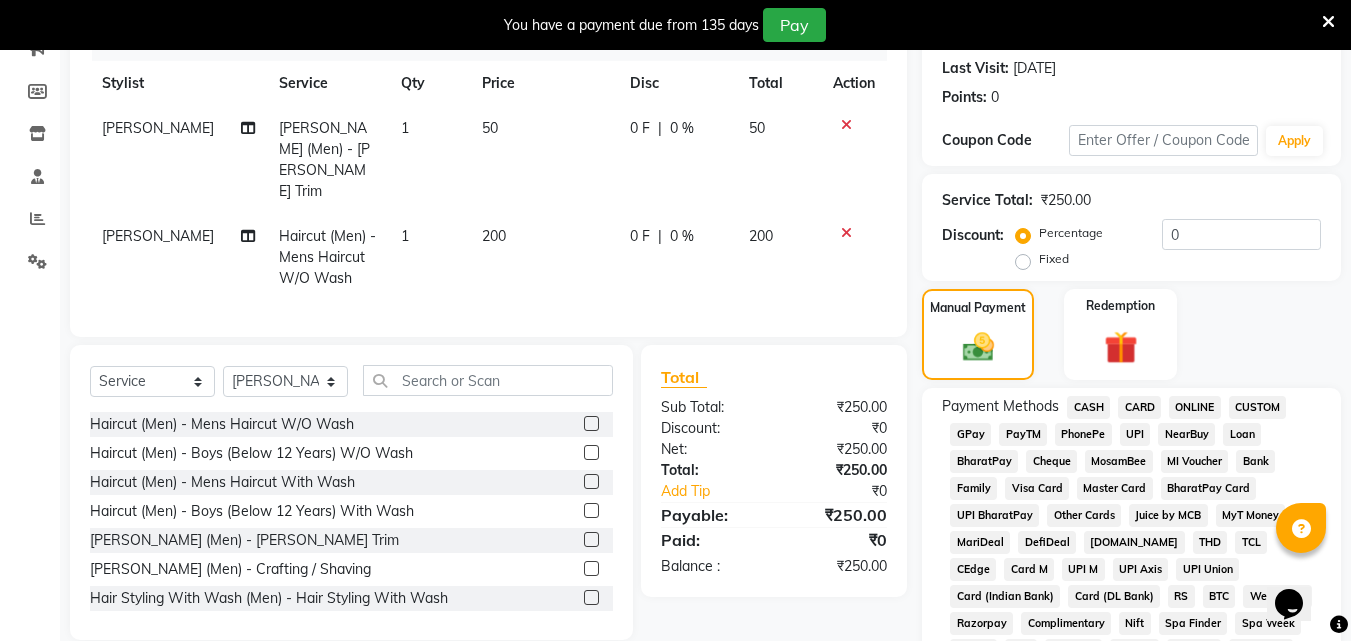 click on "PhonePe" 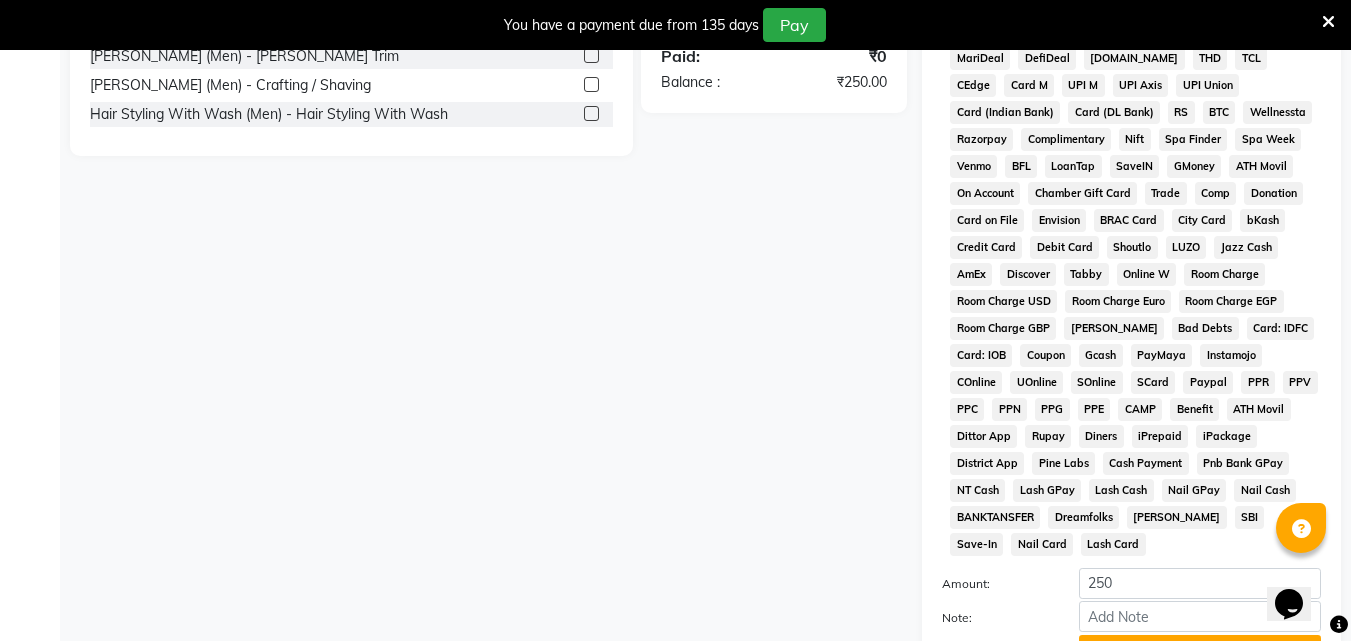 scroll, scrollTop: 0, scrollLeft: 0, axis: both 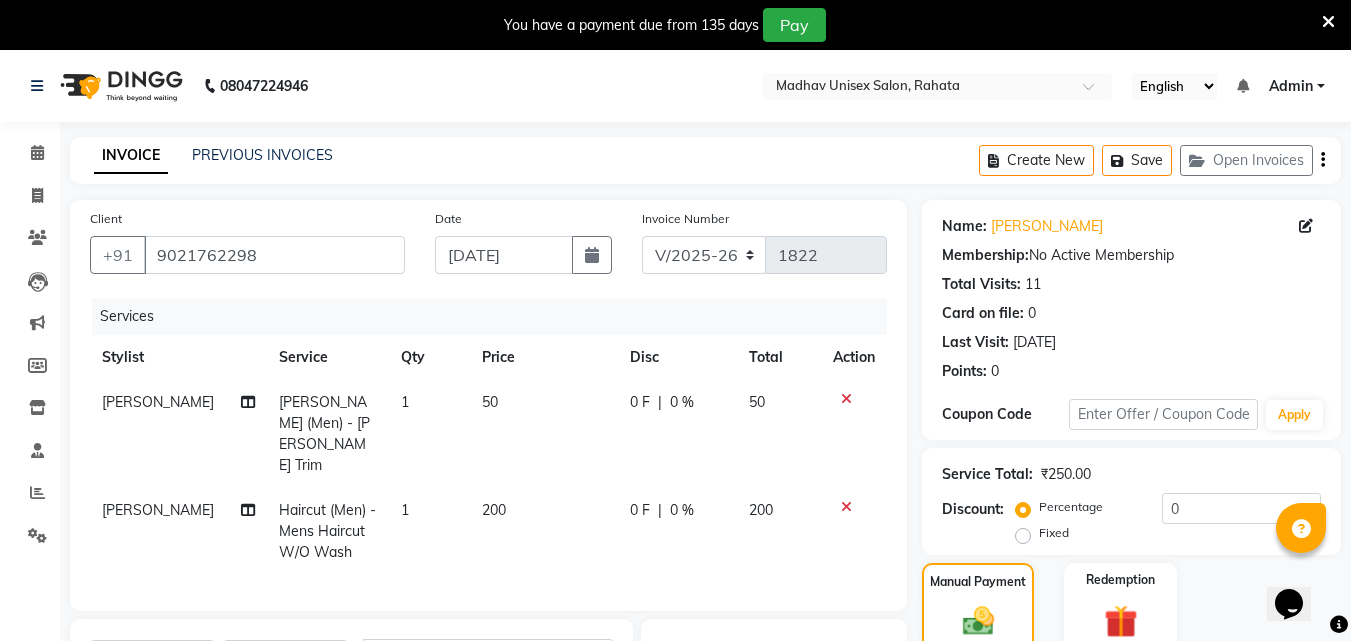 click on "50" 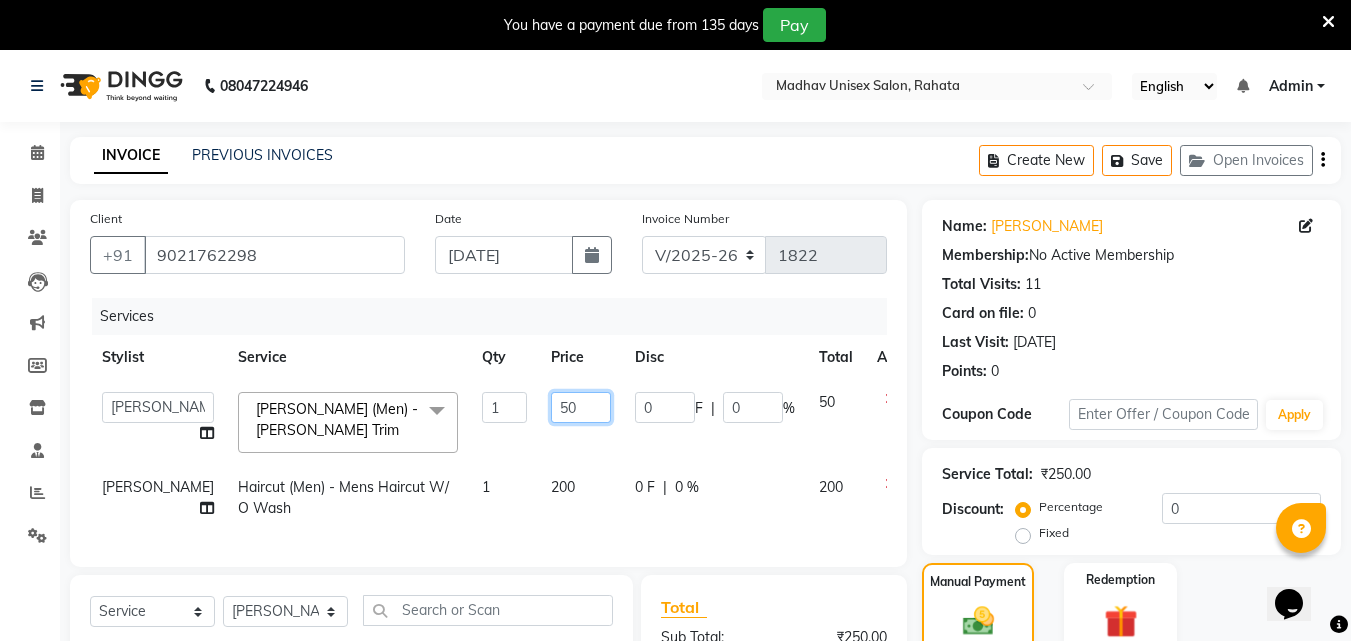 click on "50" 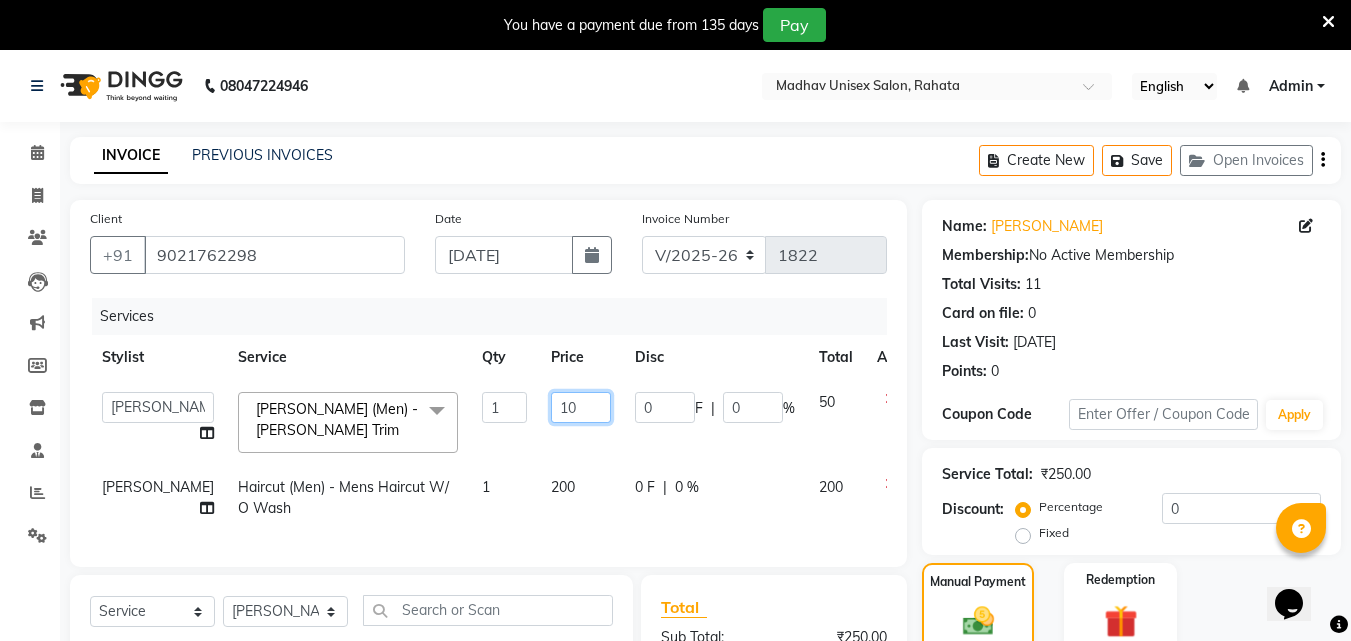 type on "100" 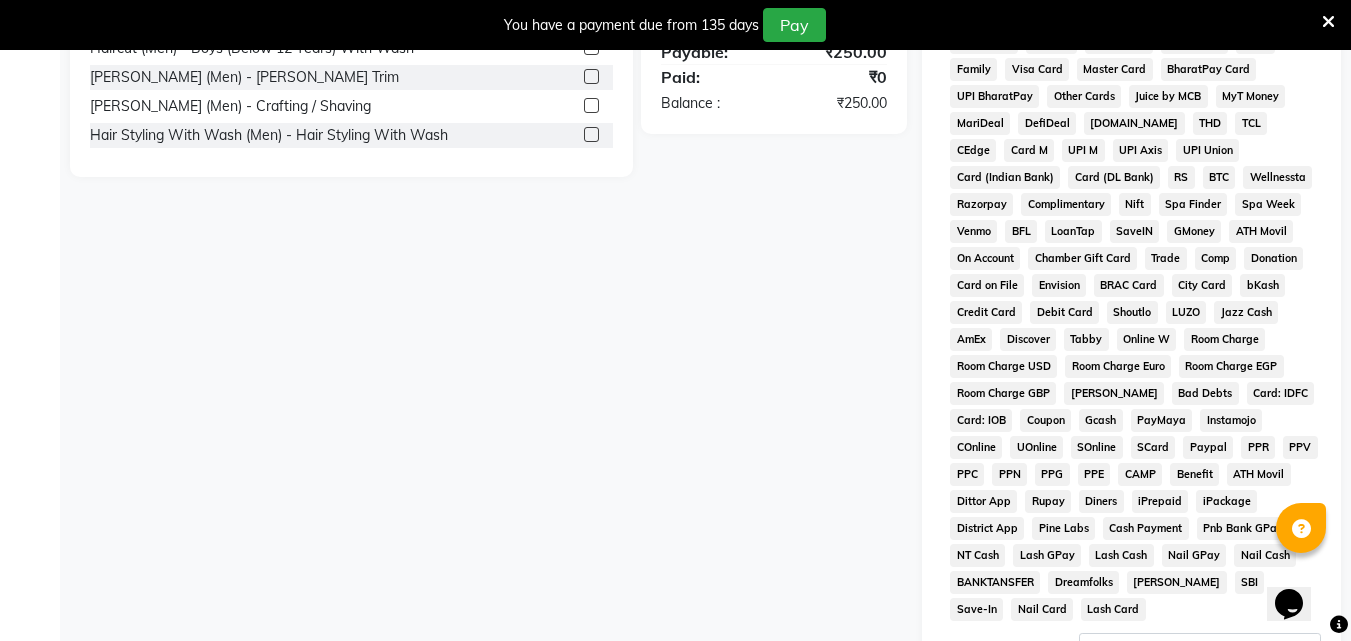 scroll, scrollTop: 911, scrollLeft: 0, axis: vertical 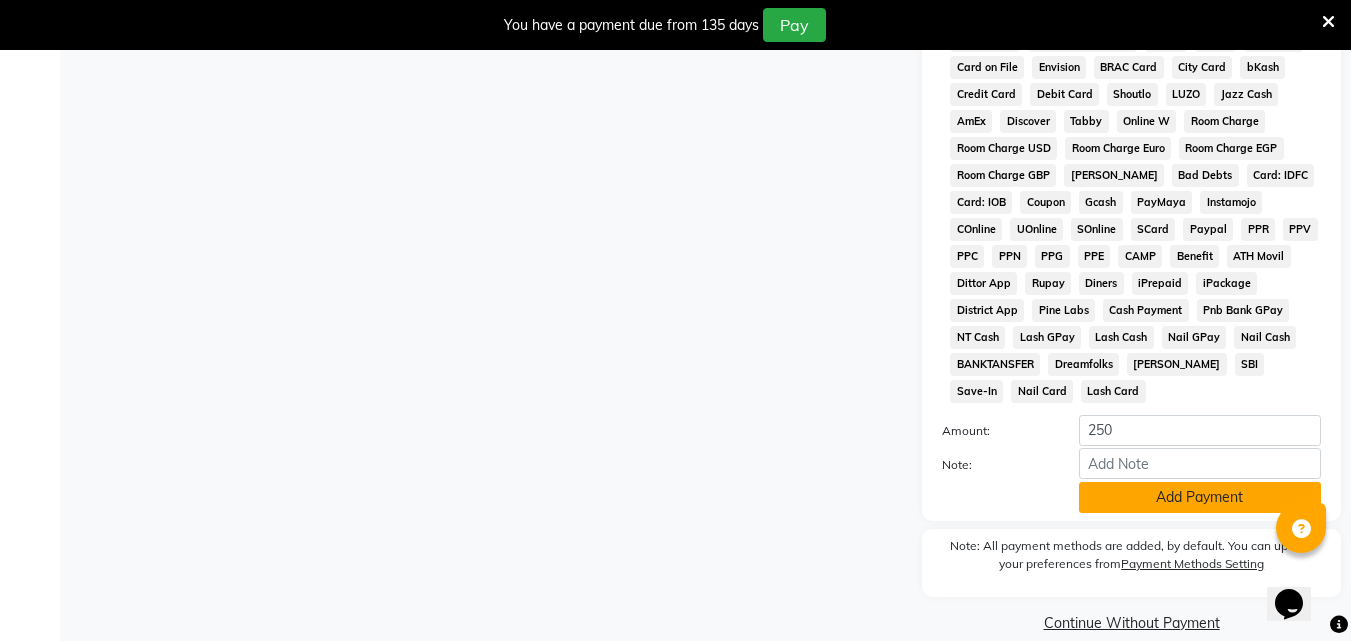 click on "Add Payment" 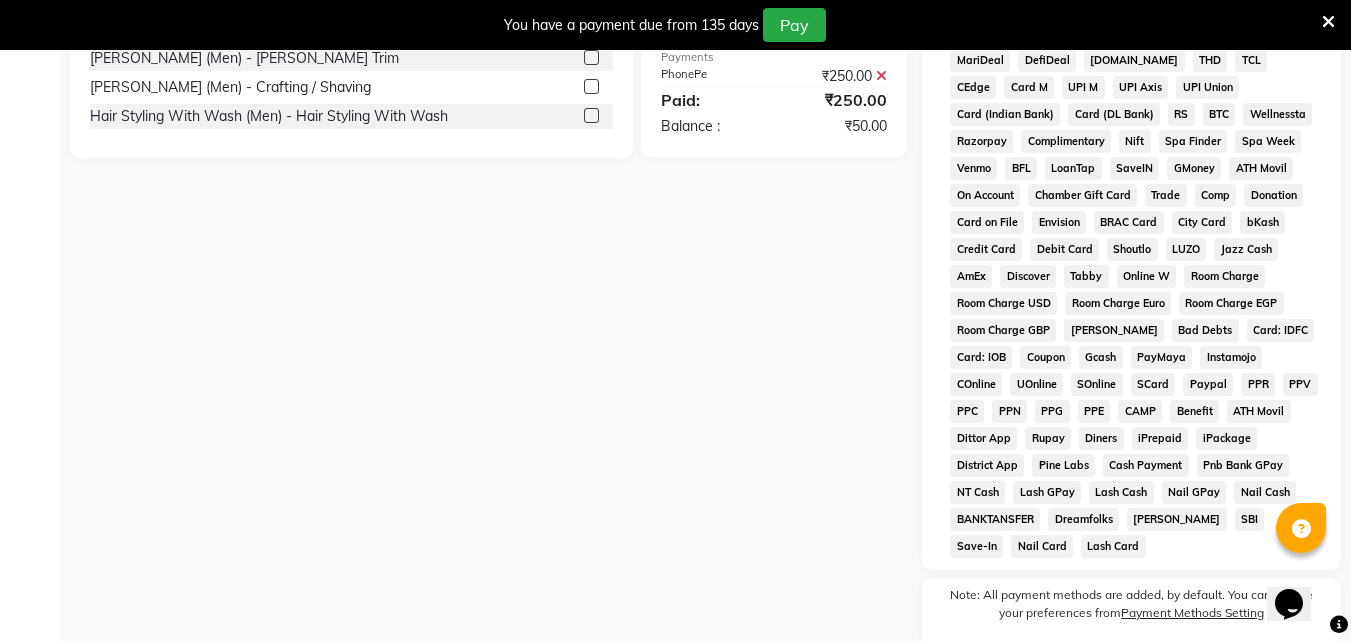 scroll, scrollTop: 476, scrollLeft: 0, axis: vertical 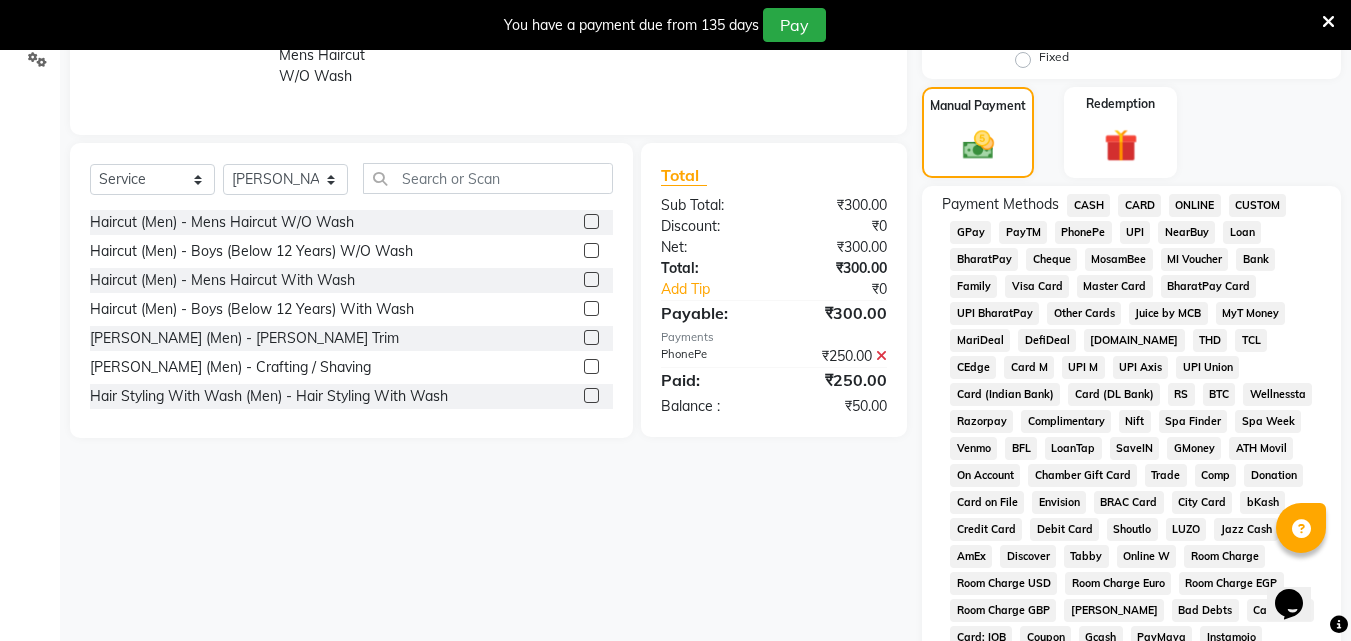 click 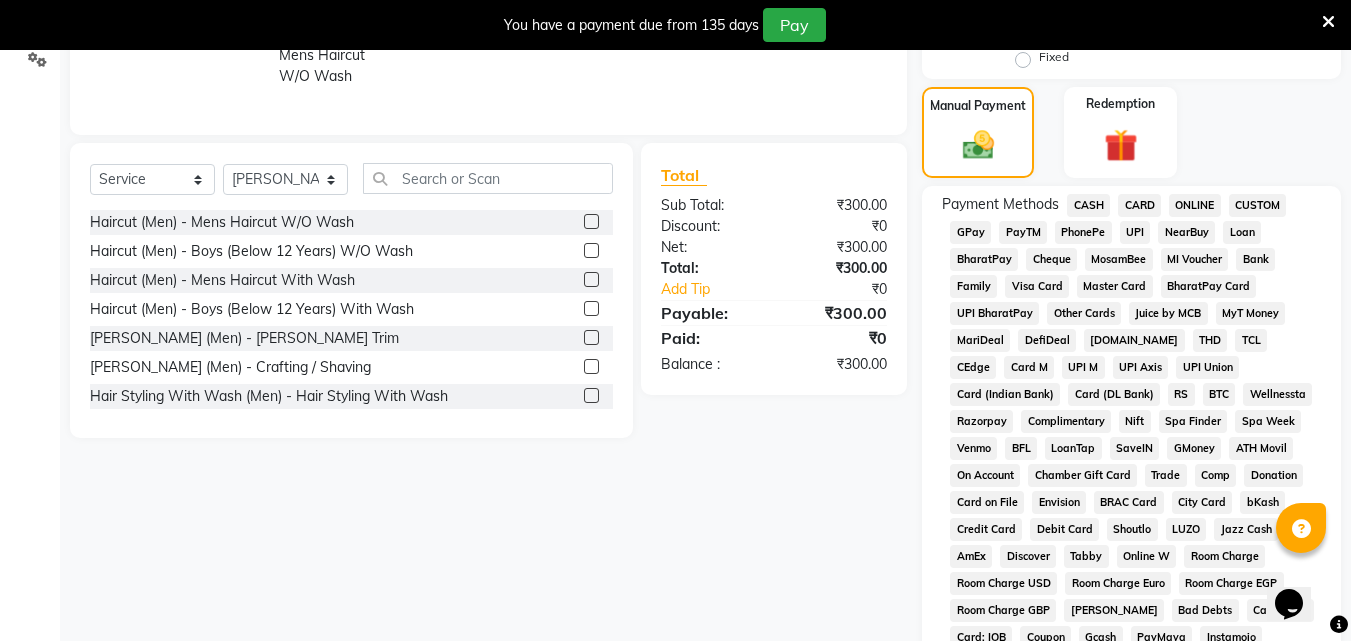 click on "PhonePe" 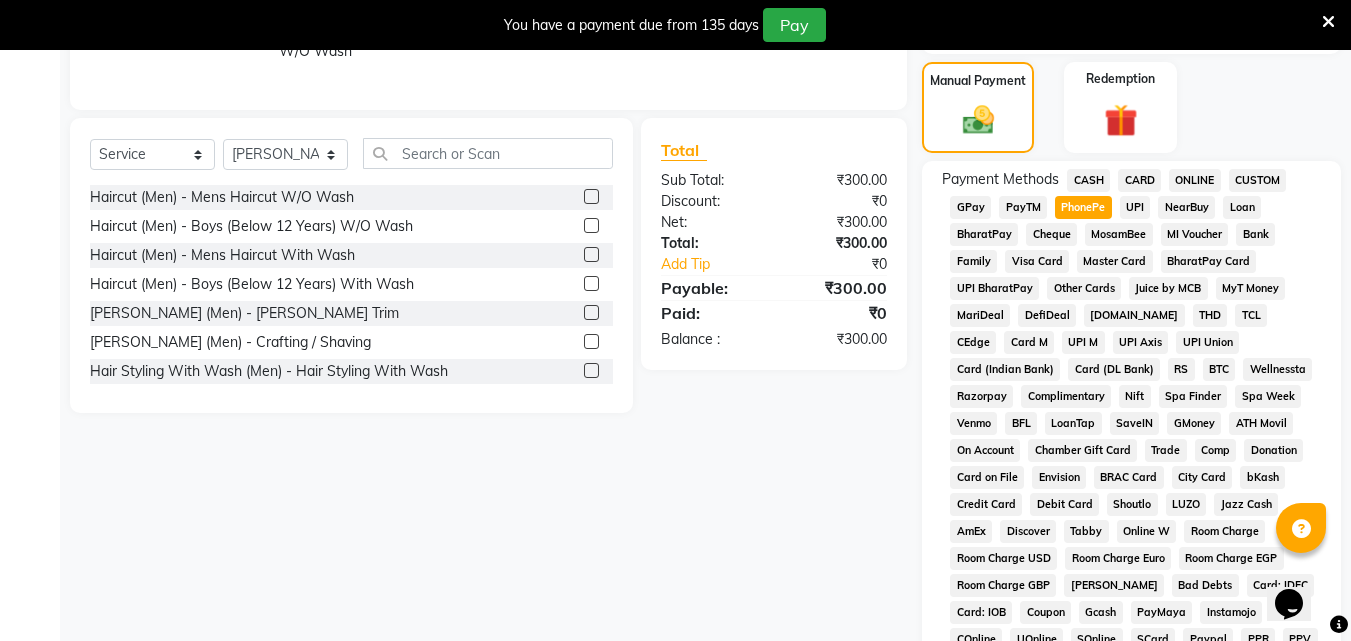 scroll, scrollTop: 911, scrollLeft: 0, axis: vertical 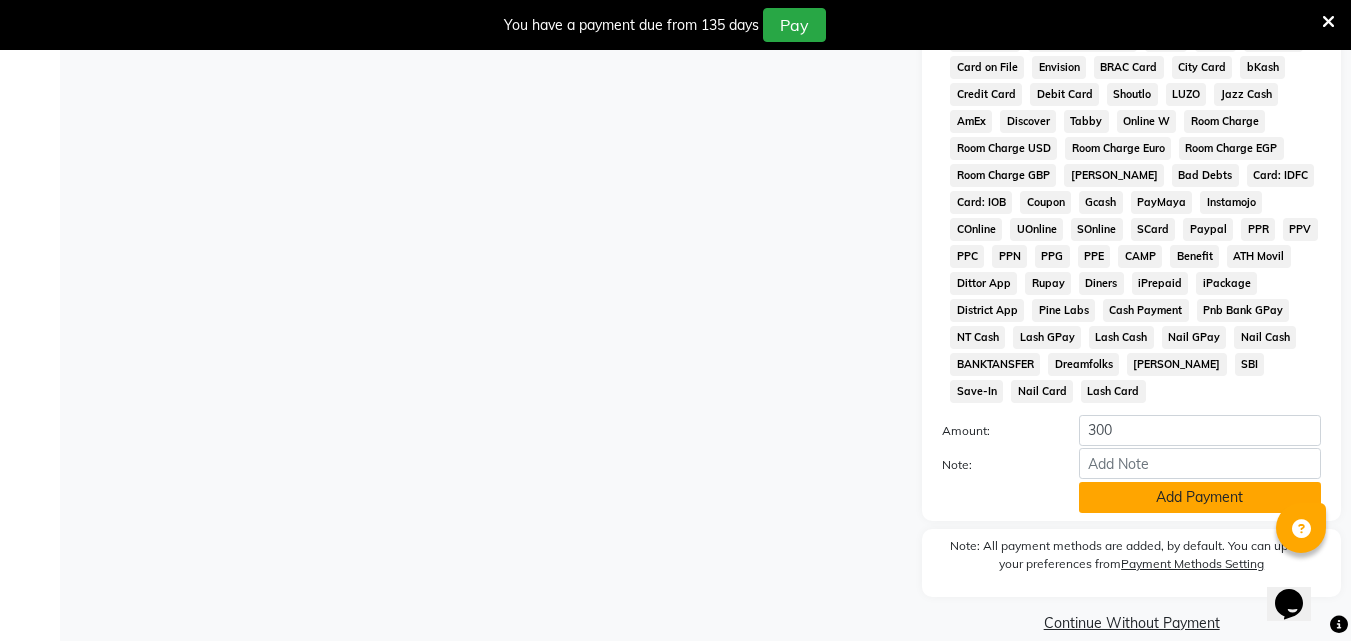 click on "Add Payment" 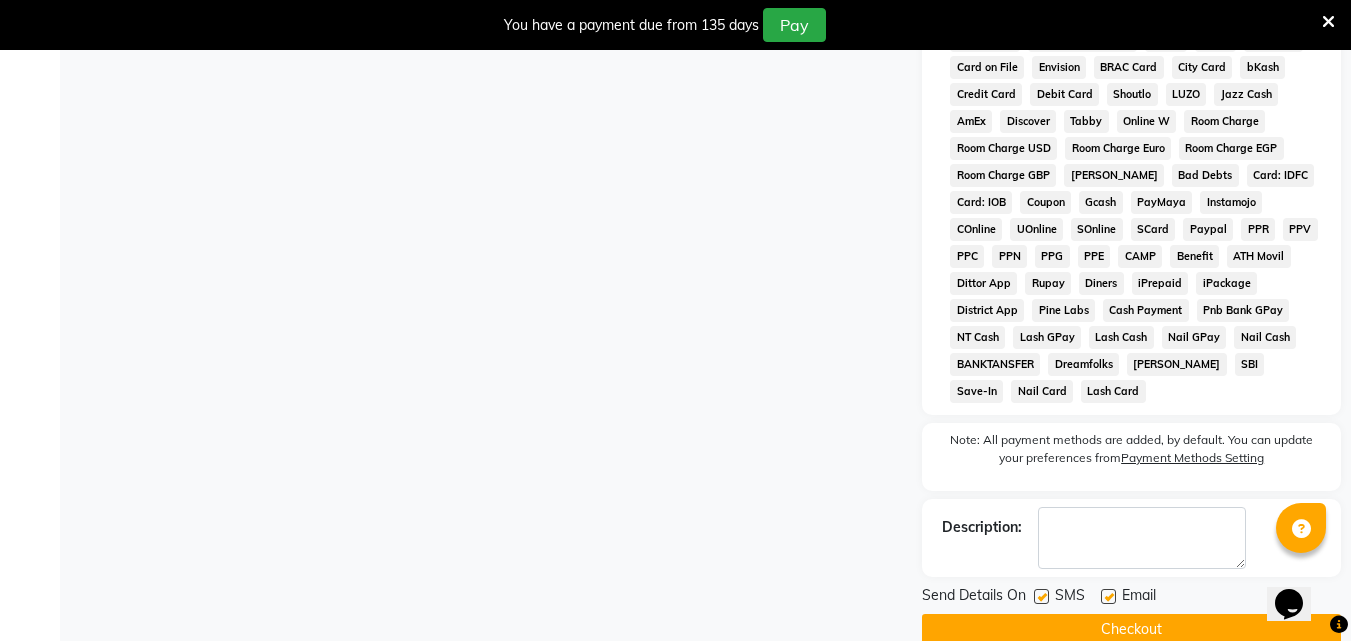 click on "Checkout" 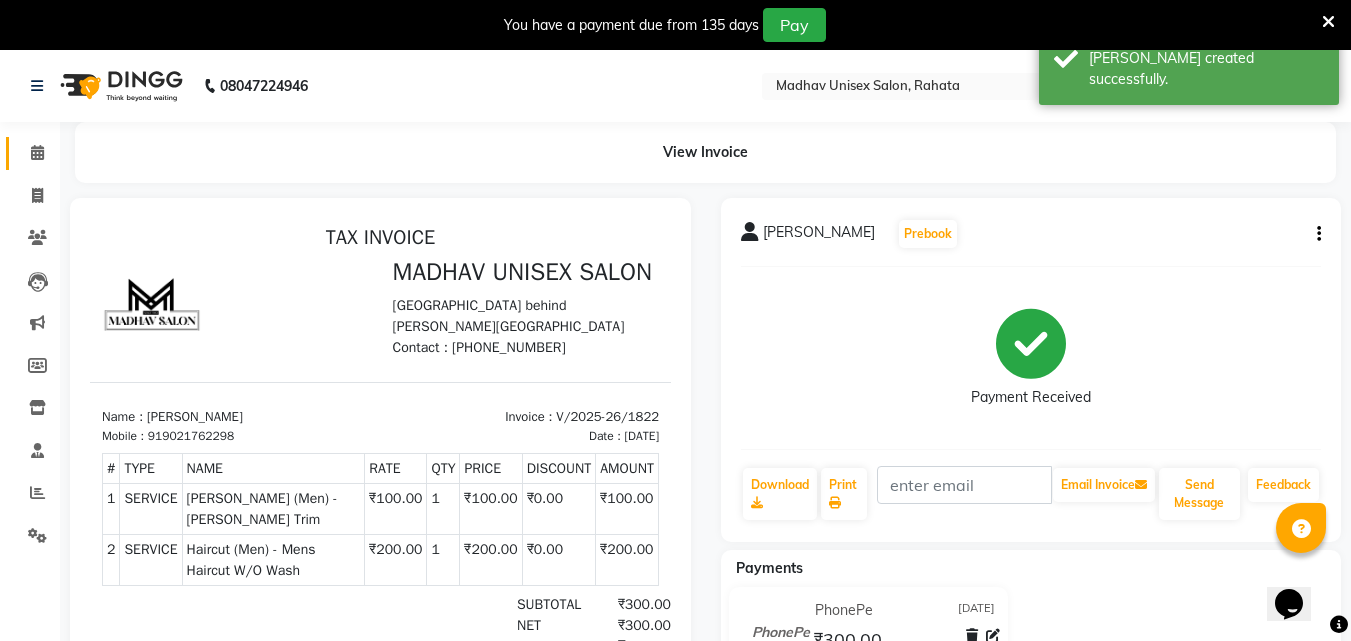 scroll, scrollTop: 0, scrollLeft: 0, axis: both 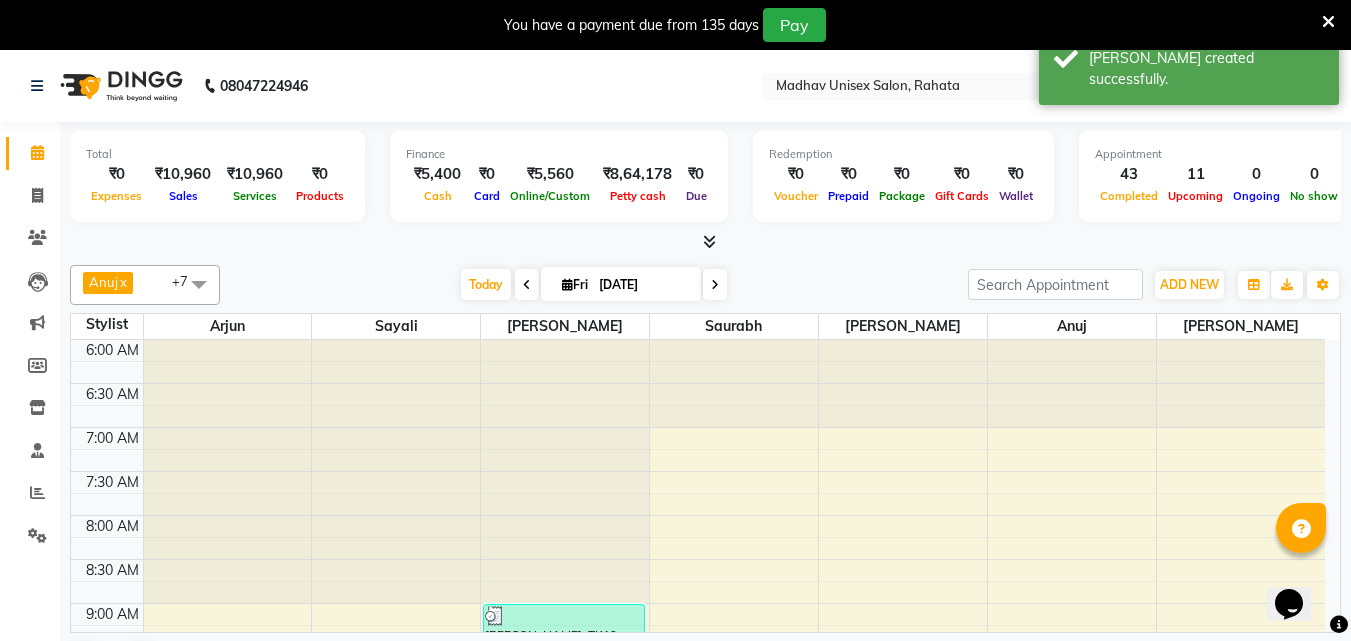 click at bounding box center [1328, 22] 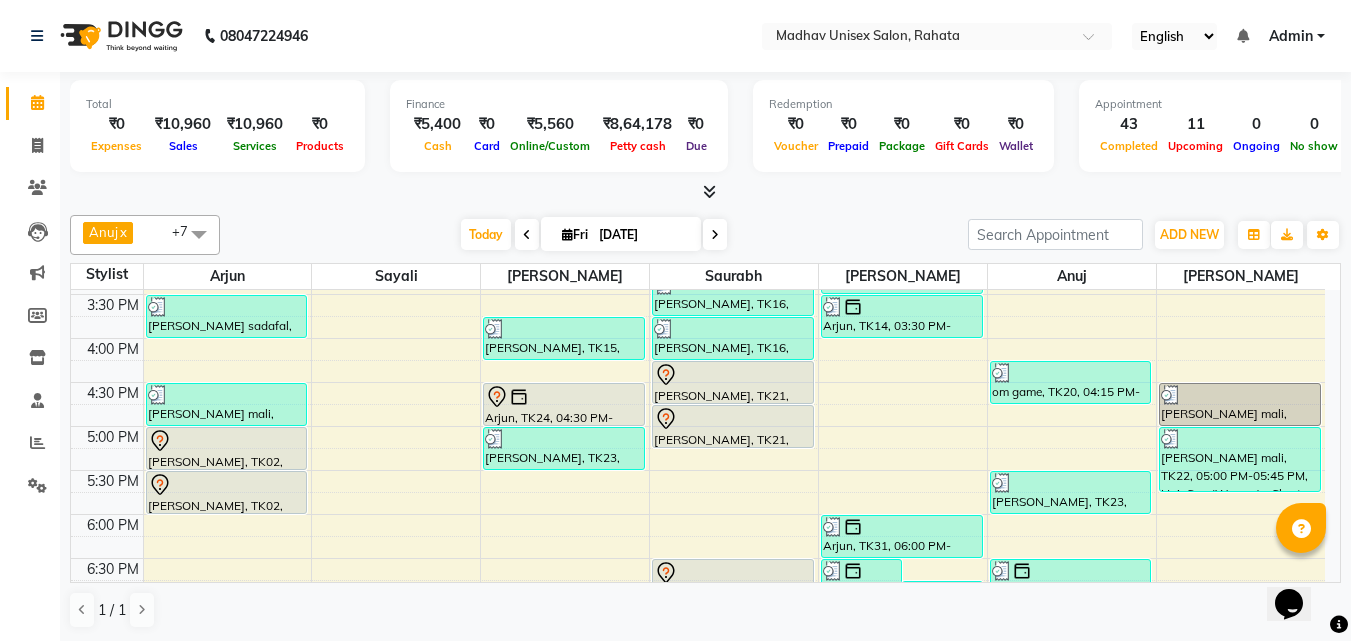 scroll, scrollTop: 876, scrollLeft: 0, axis: vertical 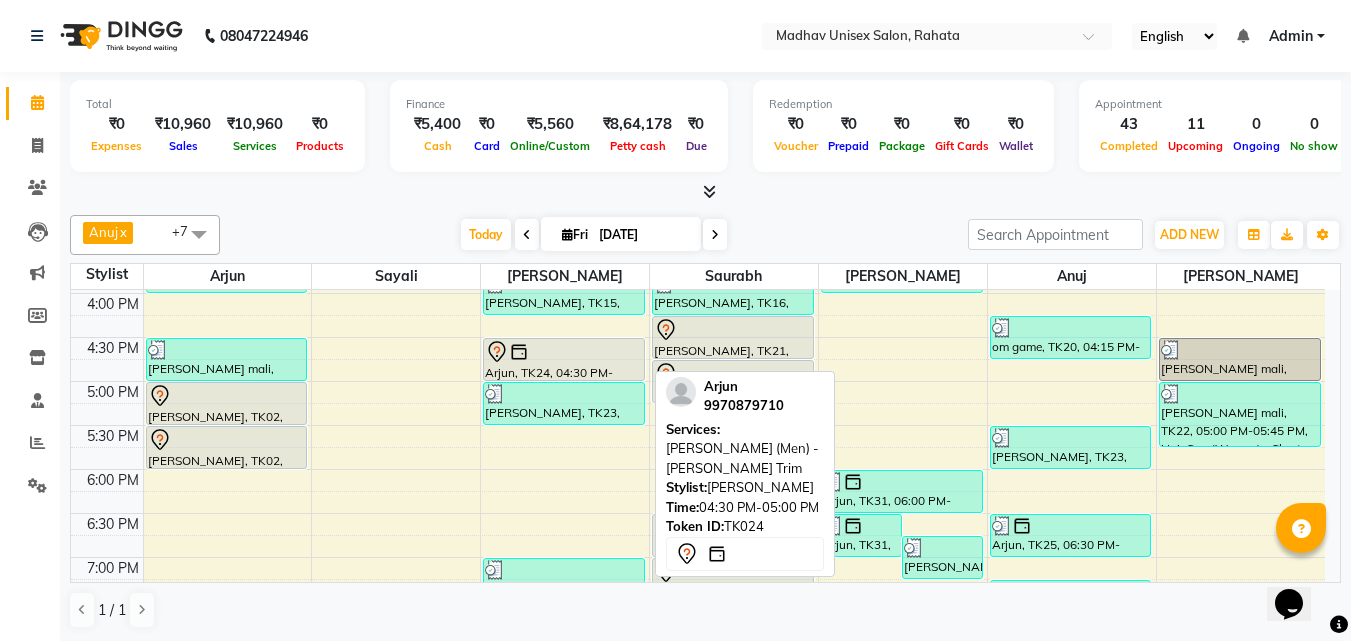 click on "Arjun, TK24, 04:30 PM-05:00 PM, [PERSON_NAME] (Men)  - [PERSON_NAME] Trim" at bounding box center [564, 359] 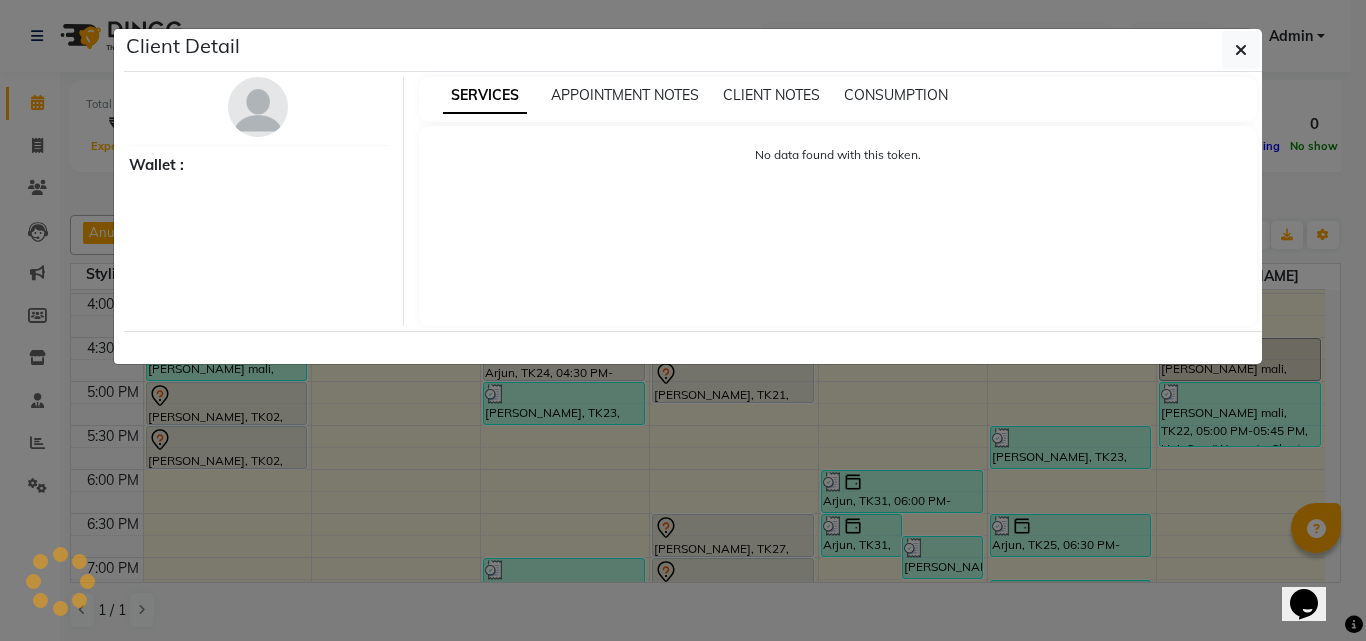 select on "7" 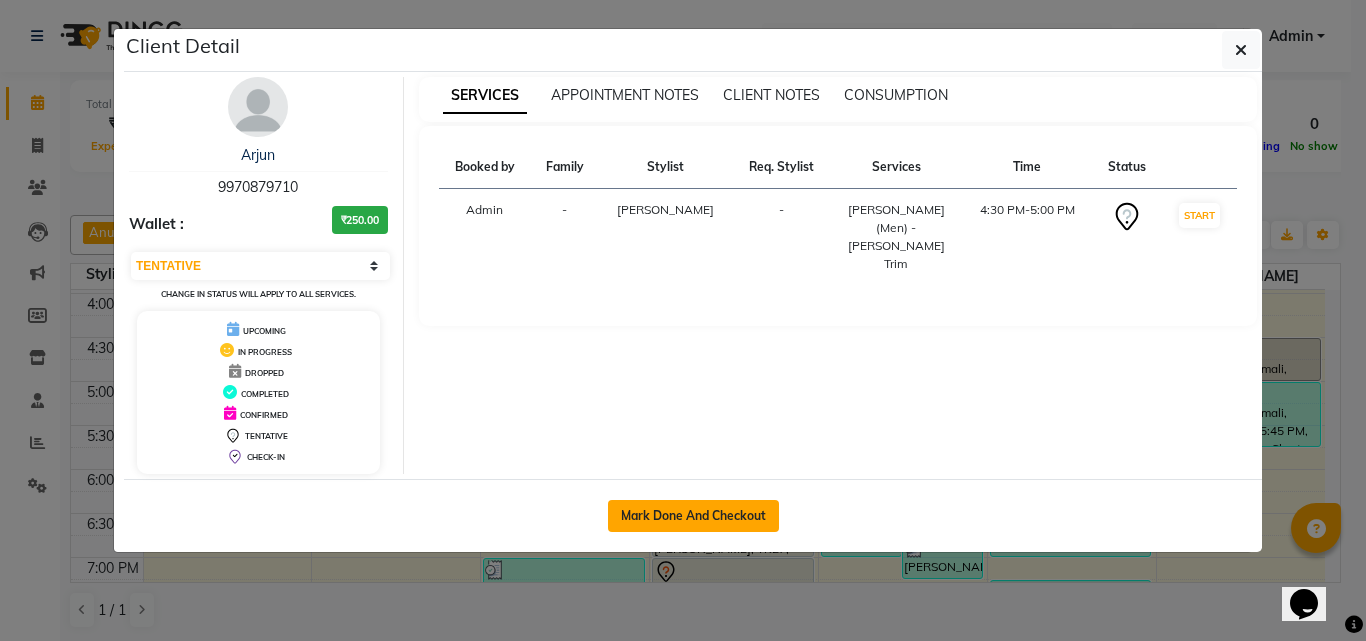 click on "Mark Done And Checkout" 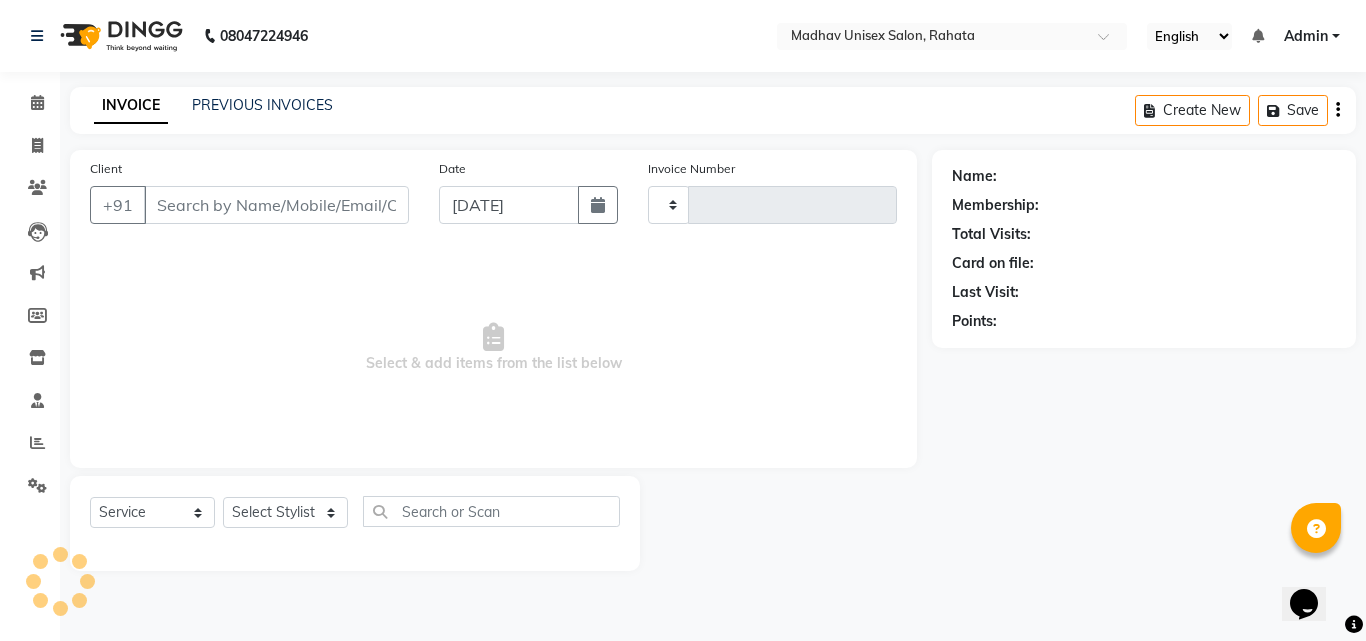 type on "1823" 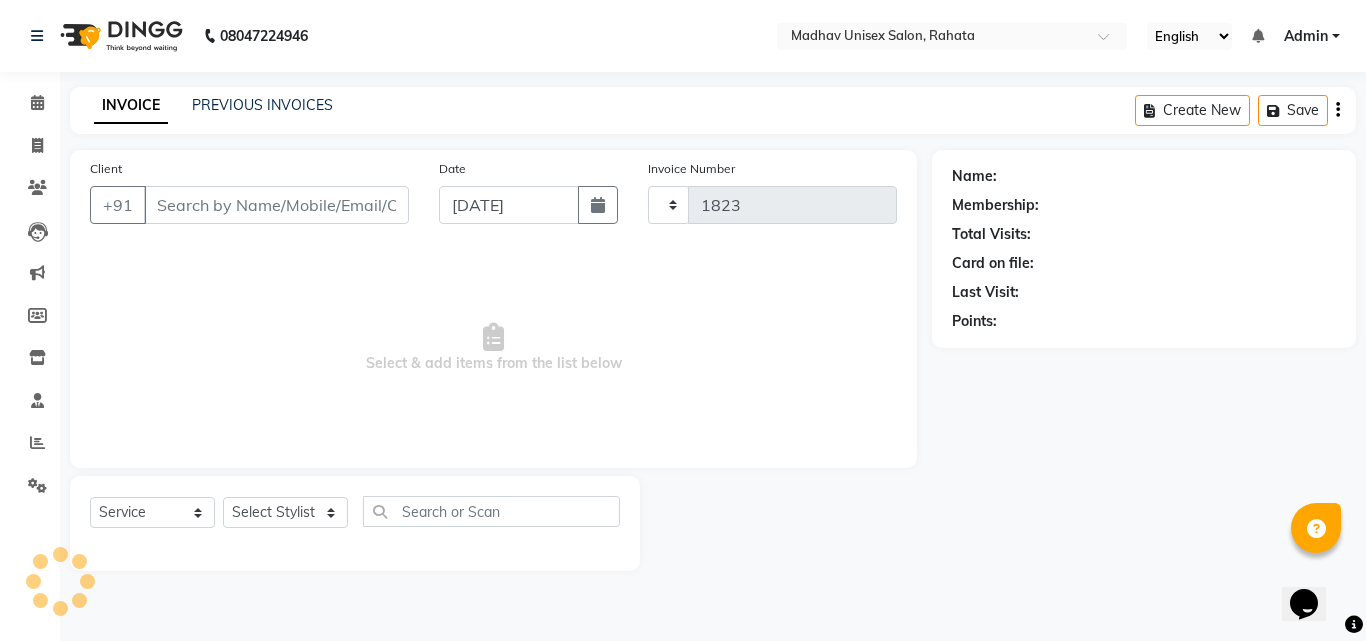 select on "870" 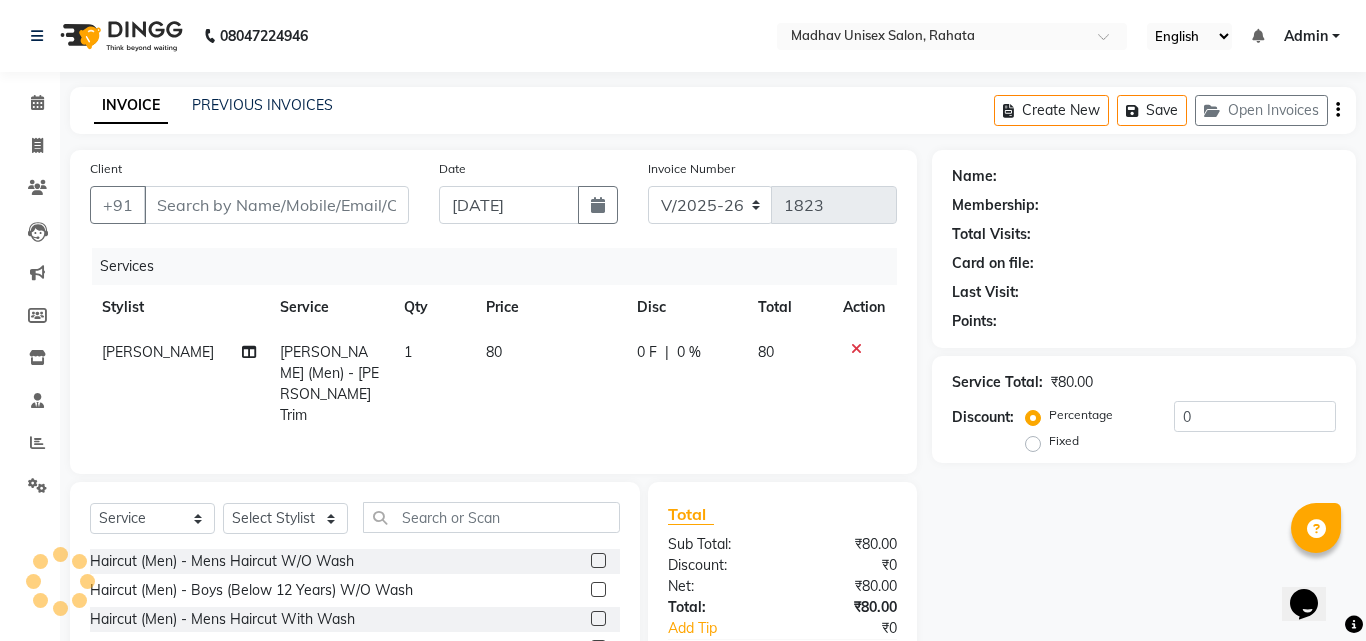 type on "9970879710" 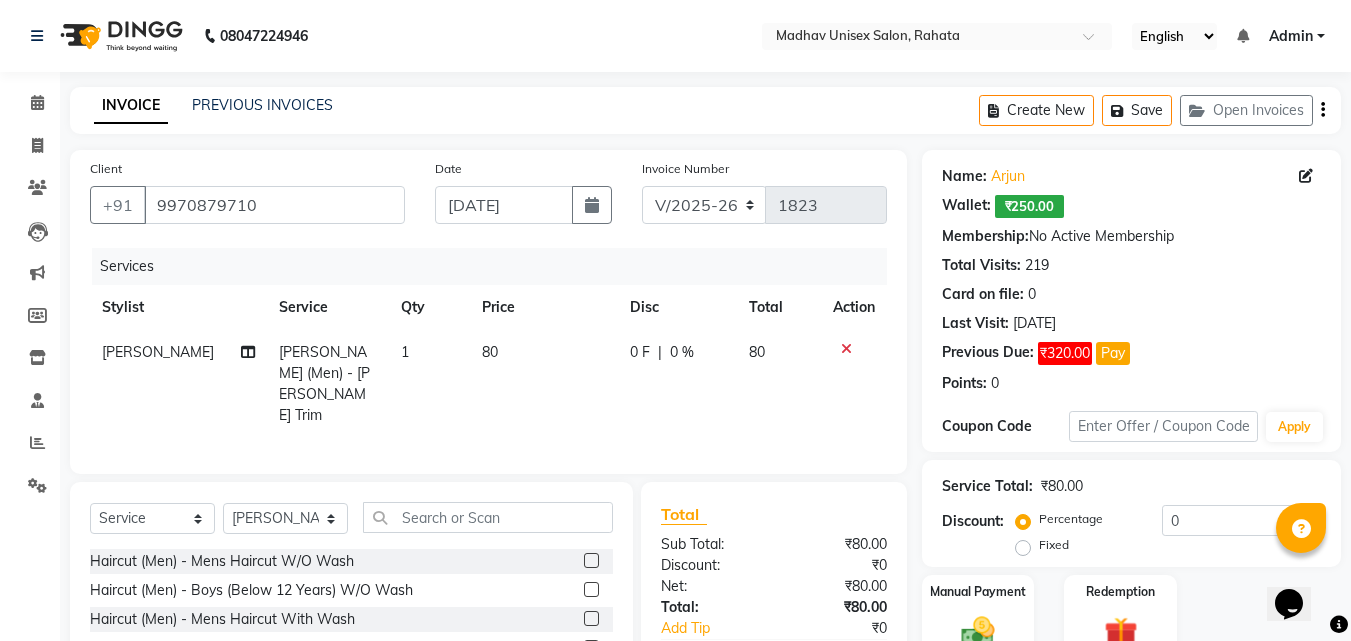 click on "80" 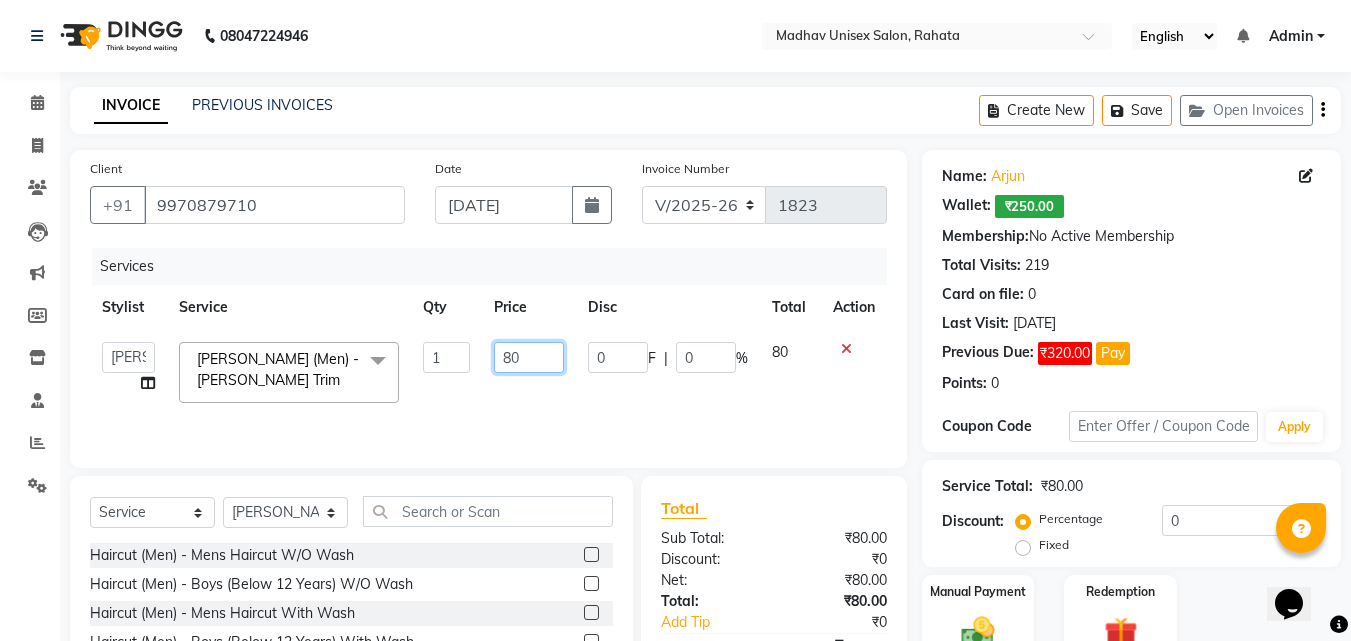 click on "80" 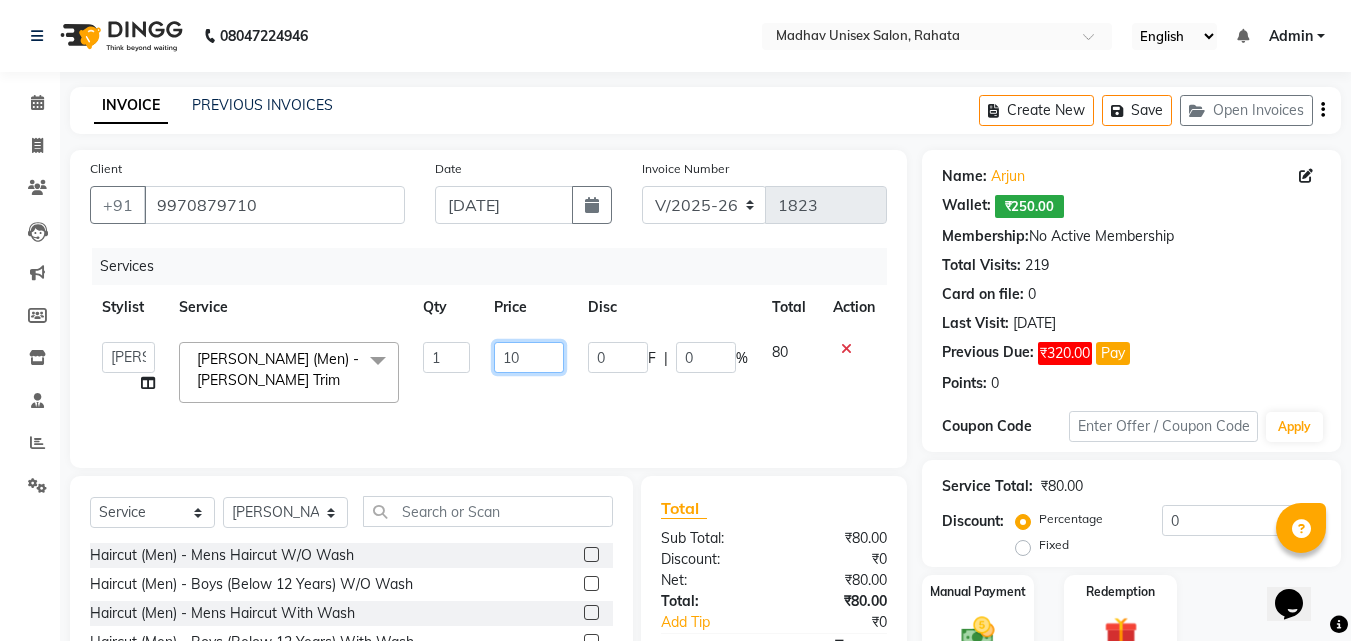 type on "100" 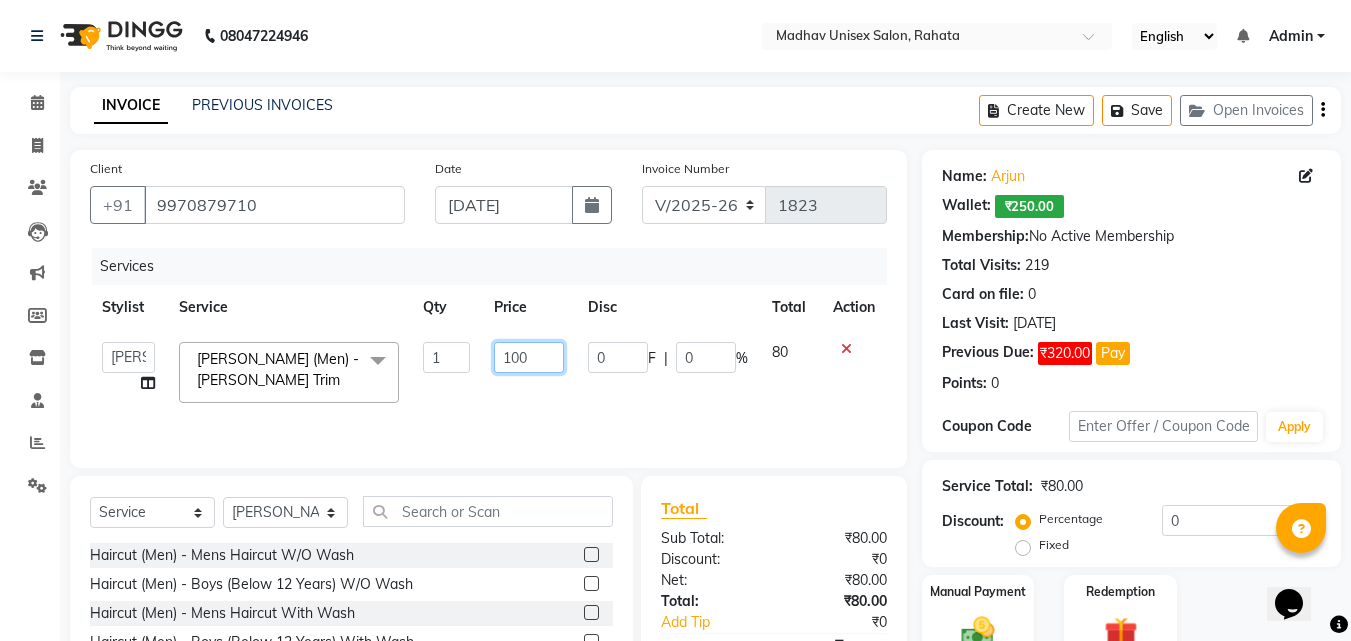 scroll, scrollTop: 160, scrollLeft: 0, axis: vertical 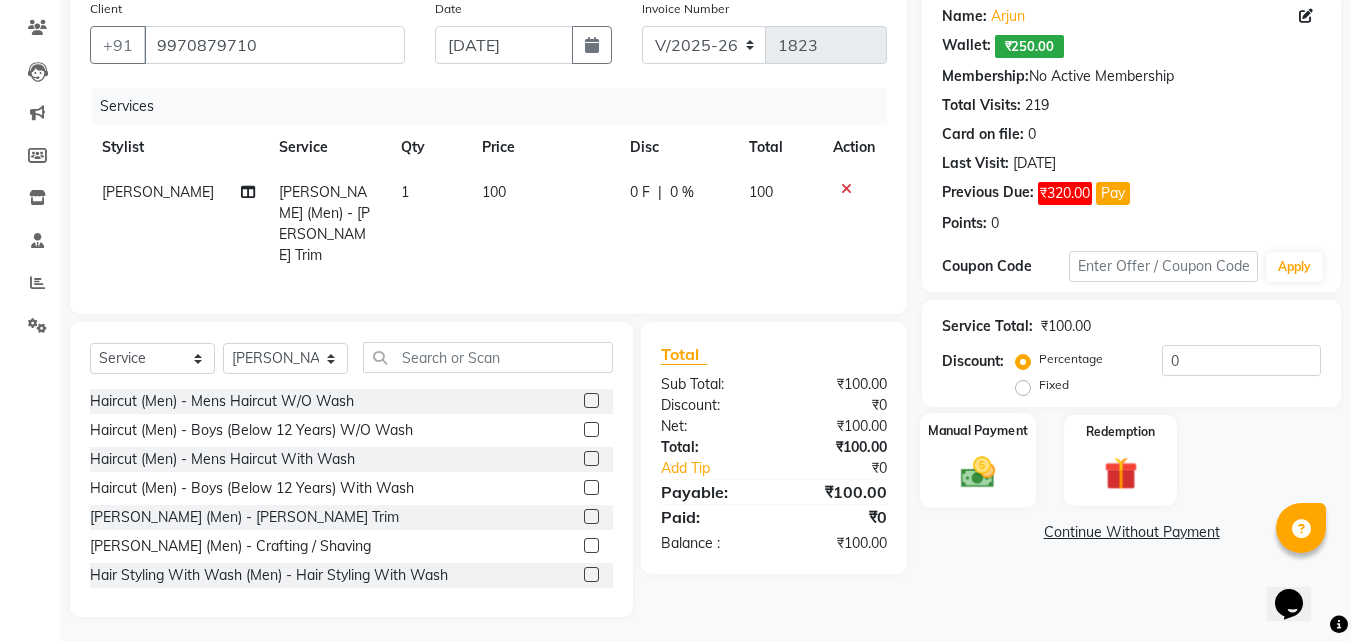 click on "Manual Payment" 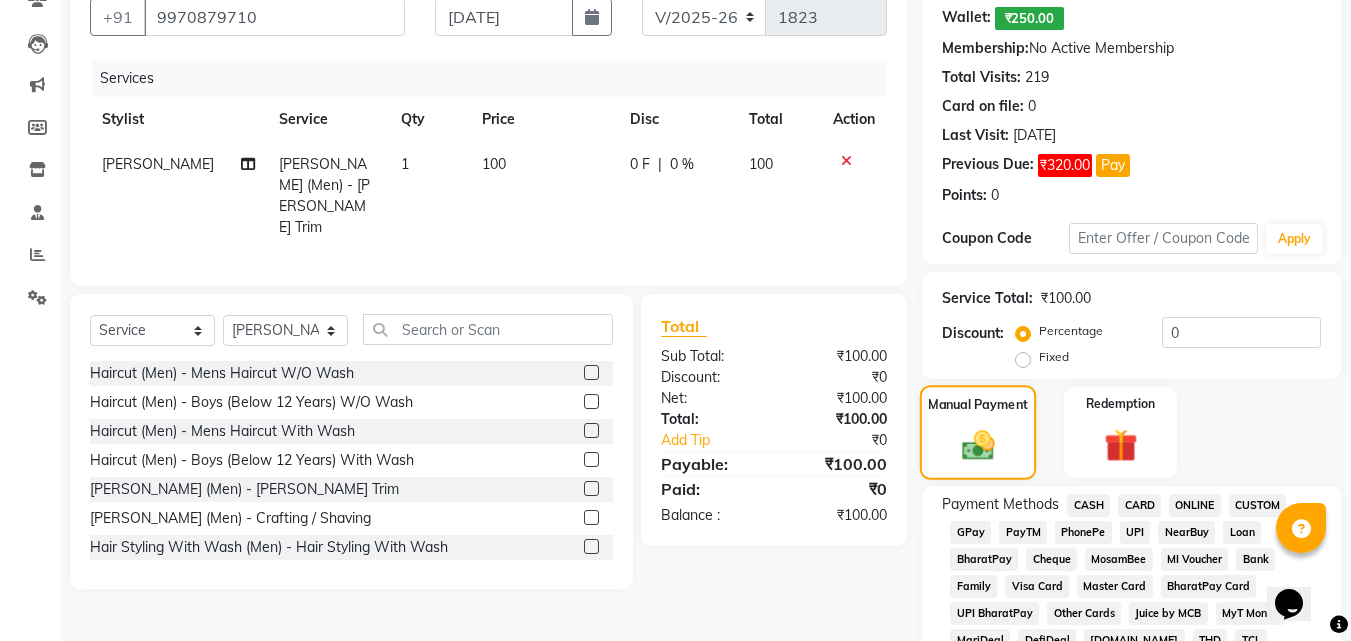 scroll, scrollTop: 400, scrollLeft: 0, axis: vertical 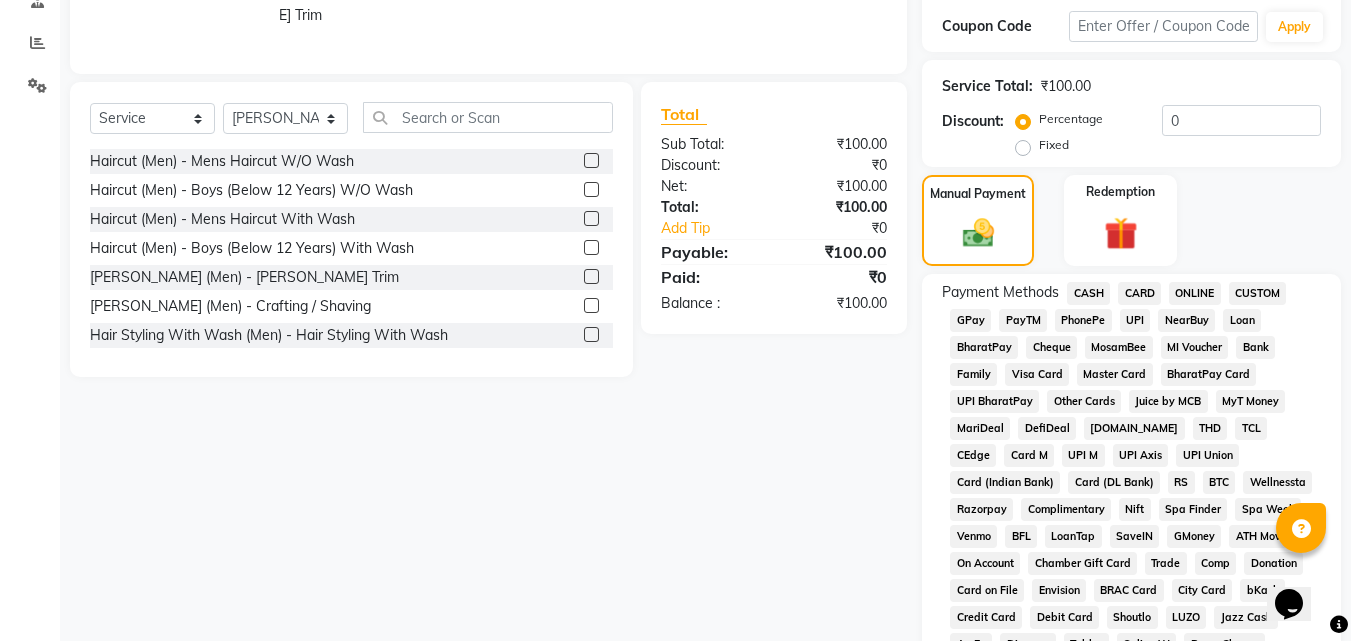 click on "PhonePe" 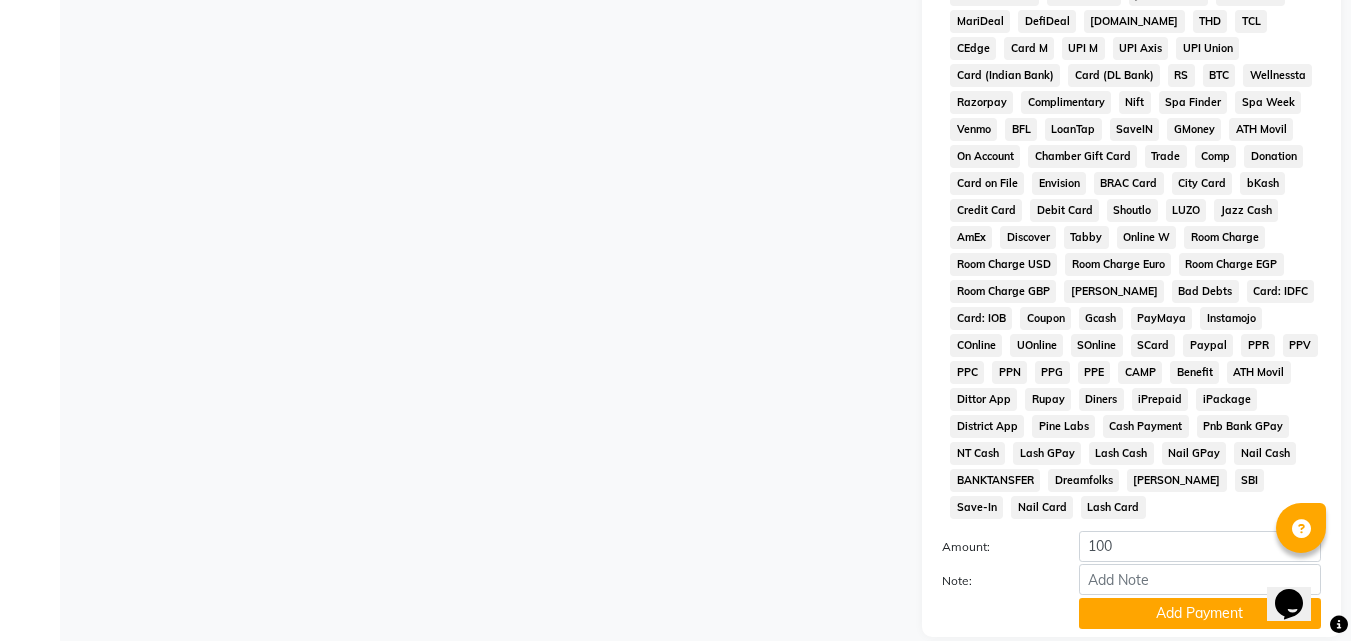 scroll, scrollTop: 830, scrollLeft: 0, axis: vertical 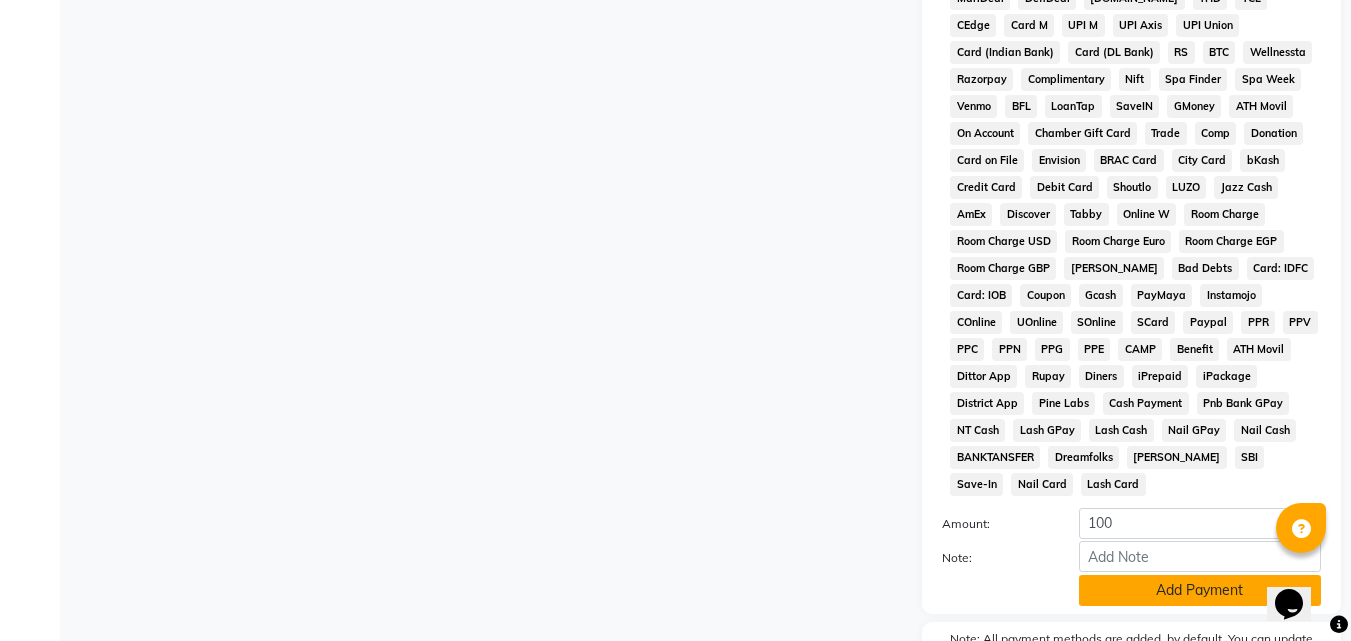 click on "Add Payment" 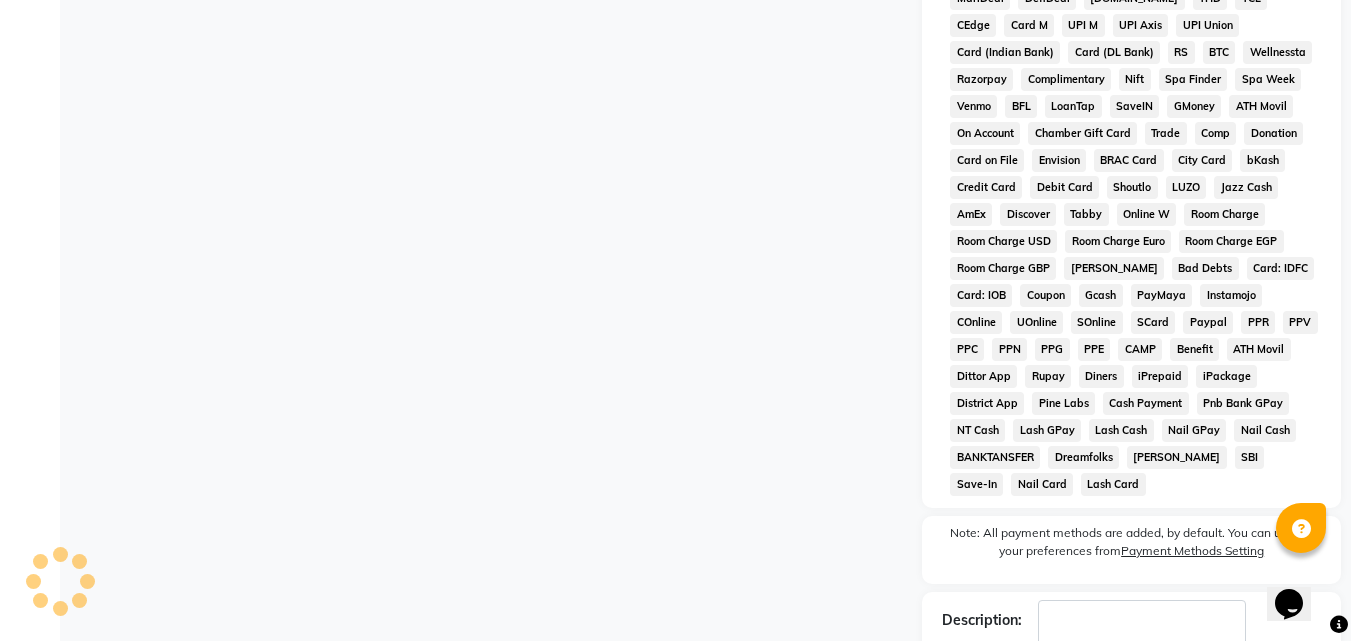 scroll, scrollTop: 930, scrollLeft: 0, axis: vertical 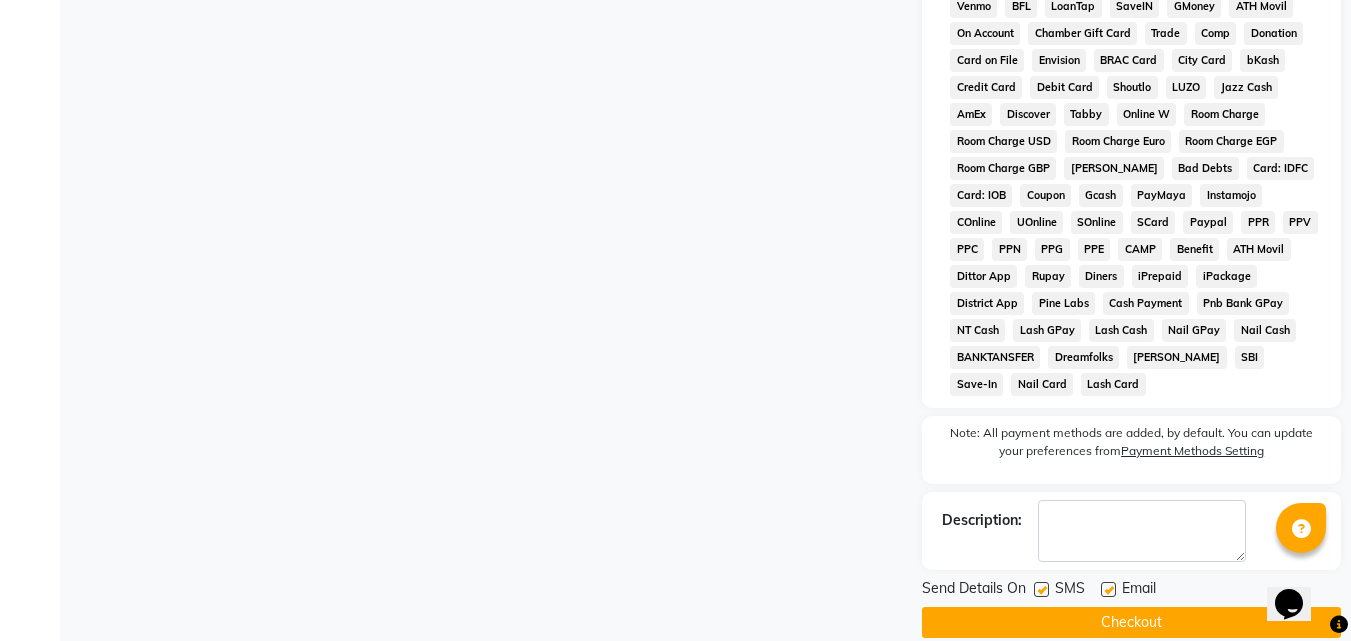 click on "Checkout" 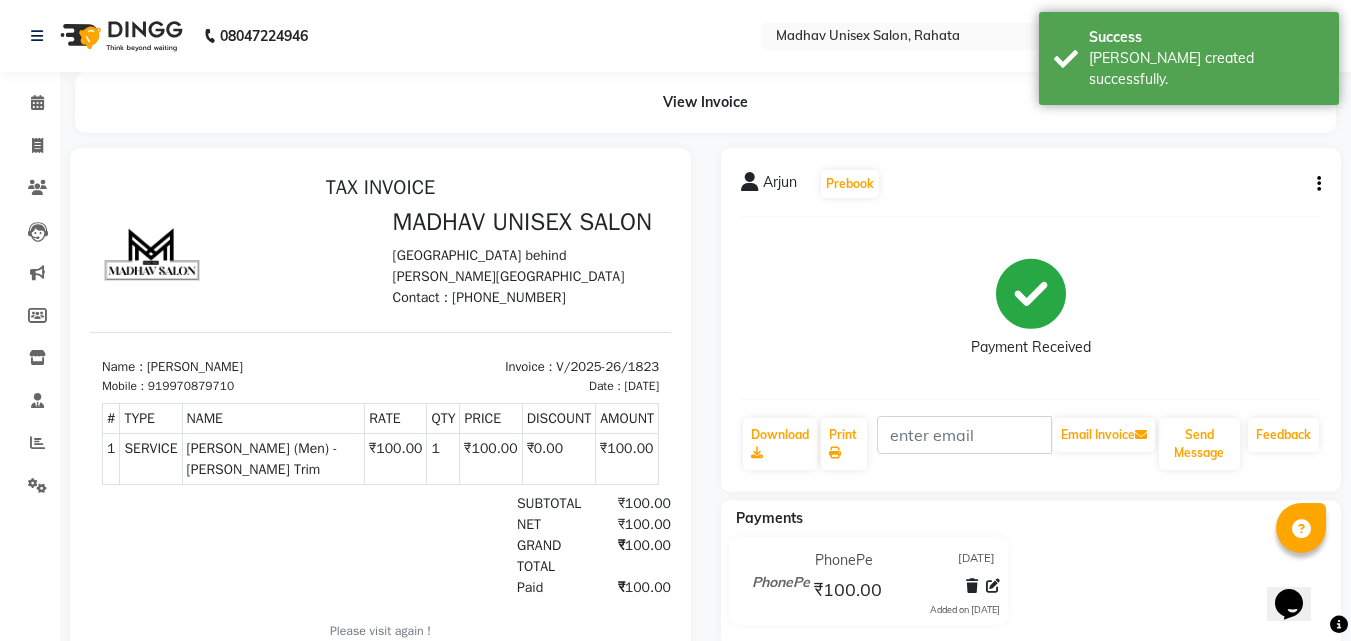 scroll, scrollTop: 0, scrollLeft: 0, axis: both 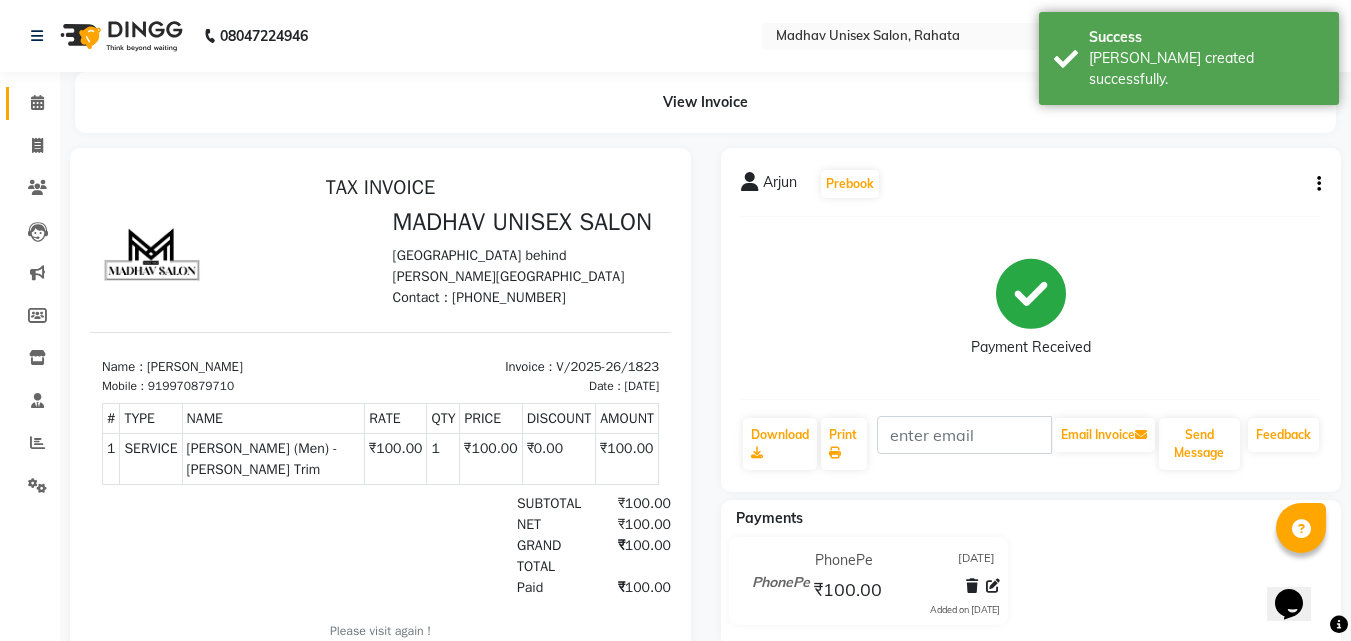 click on "Calendar" 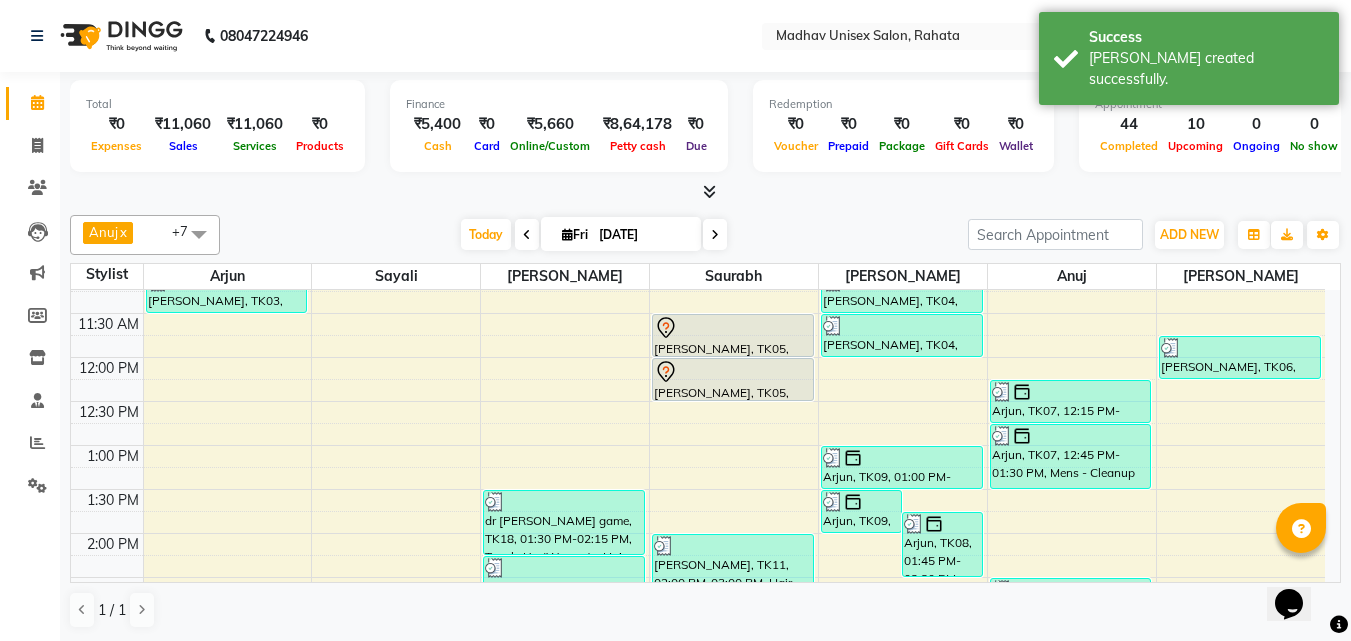 scroll, scrollTop: 459, scrollLeft: 0, axis: vertical 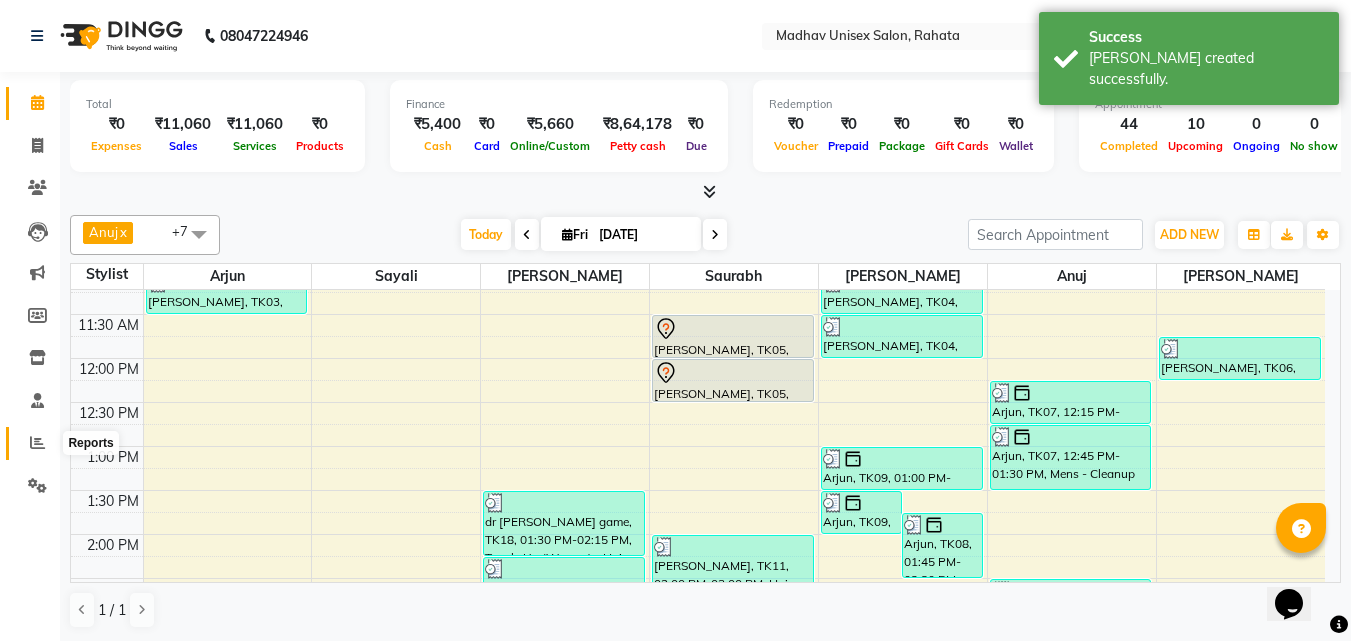 click 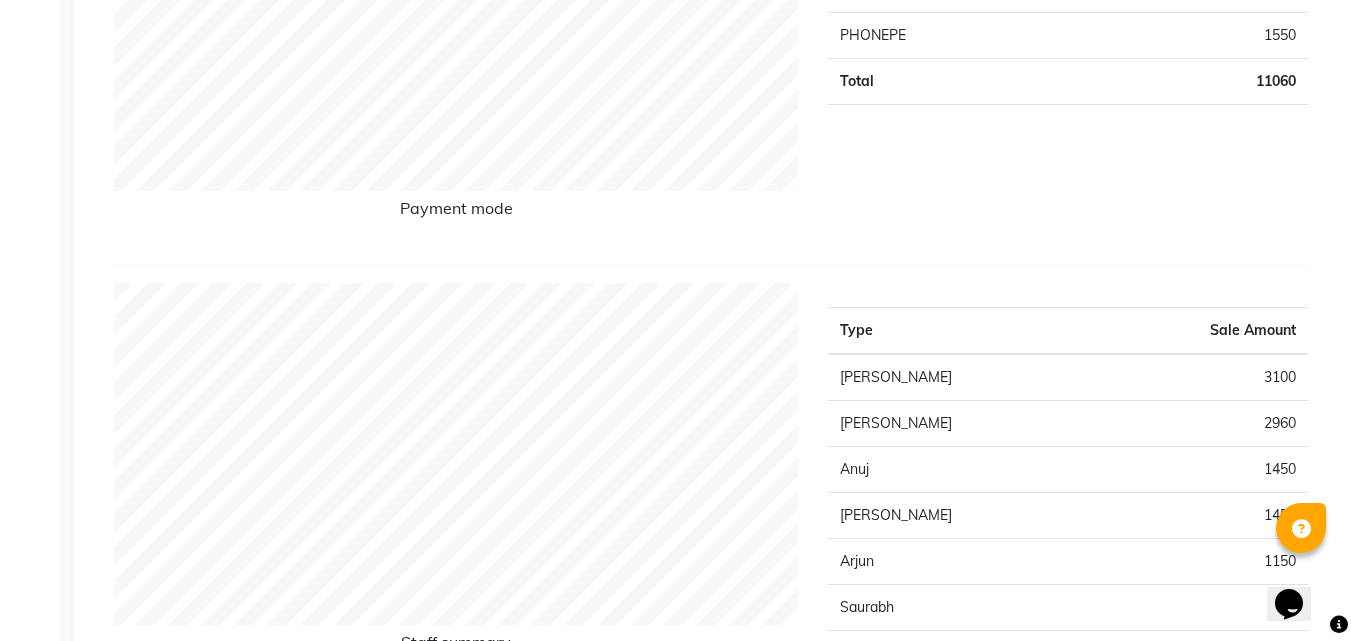 scroll, scrollTop: 0, scrollLeft: 0, axis: both 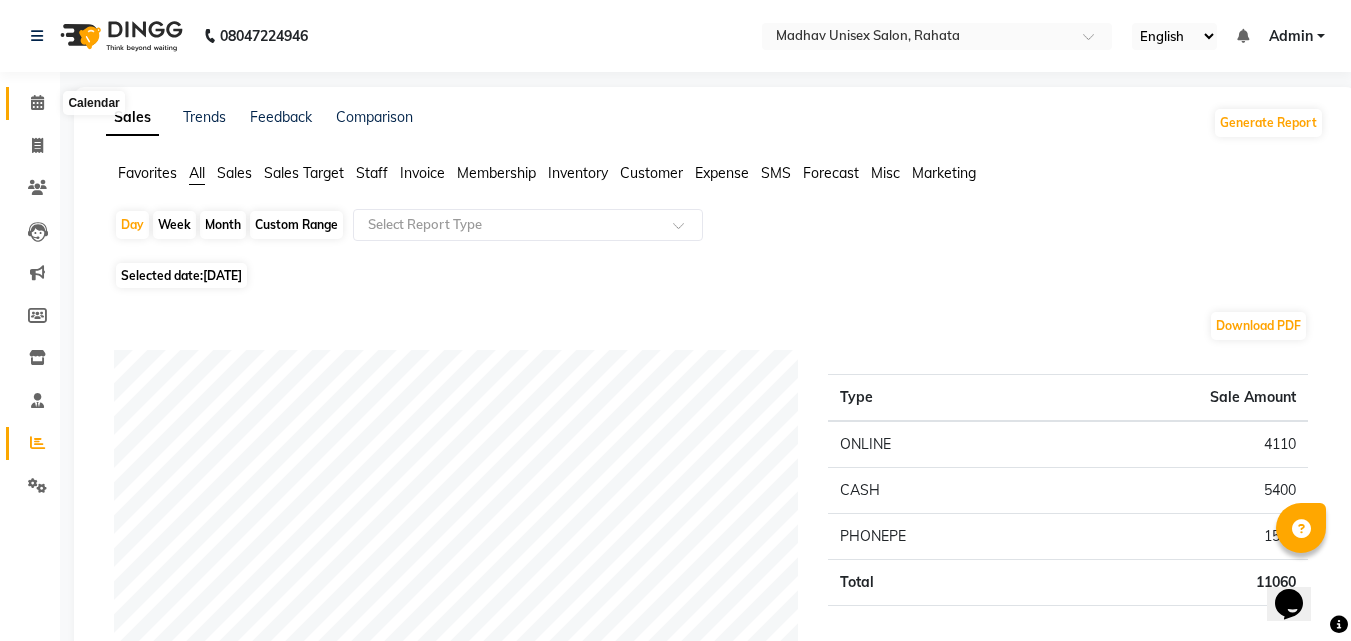 click 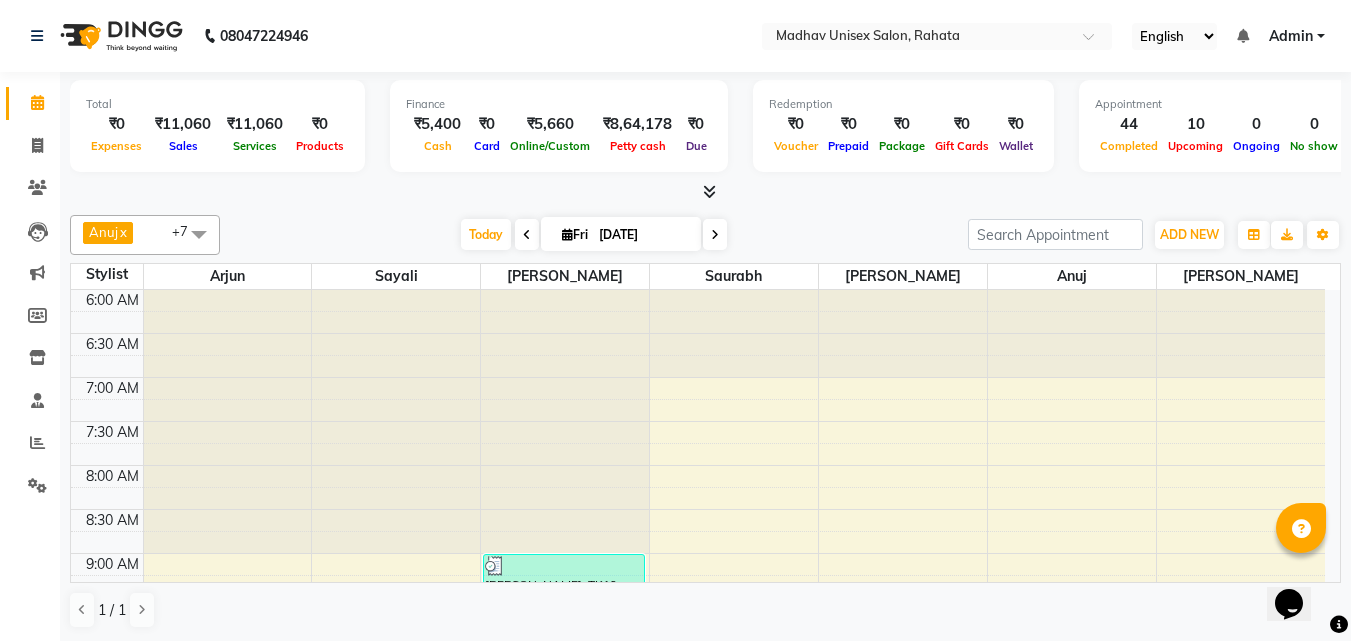 click at bounding box center (527, 235) 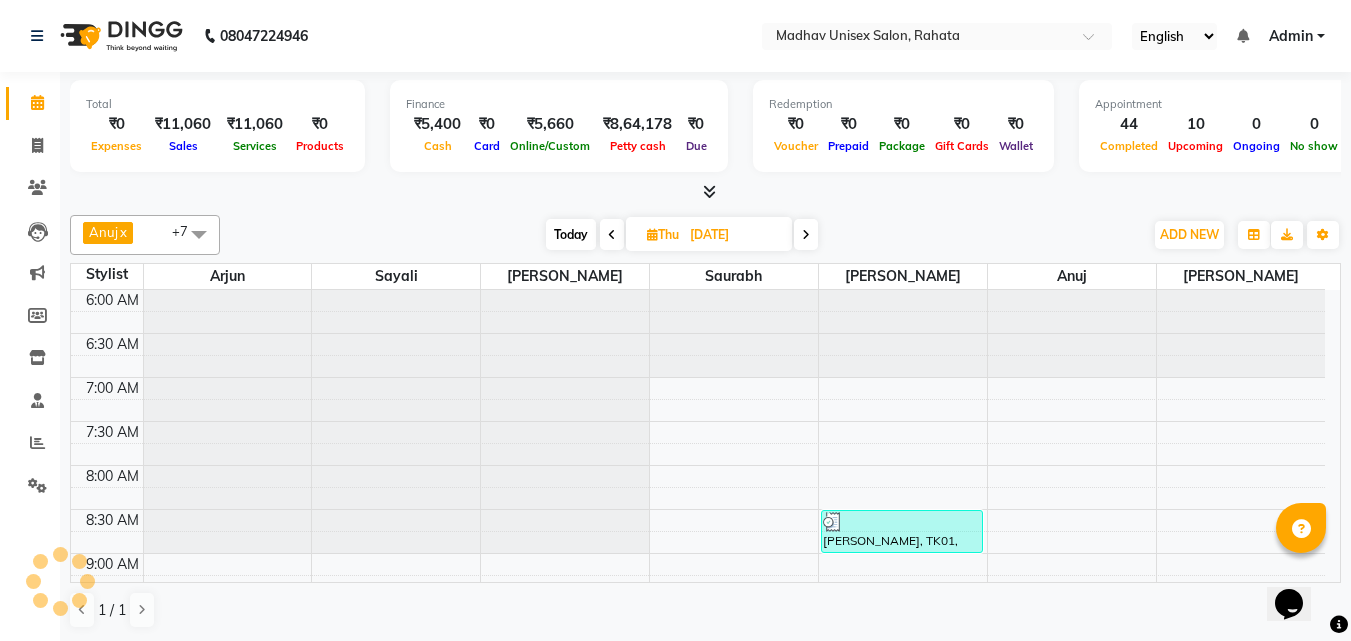 scroll, scrollTop: 1203, scrollLeft: 0, axis: vertical 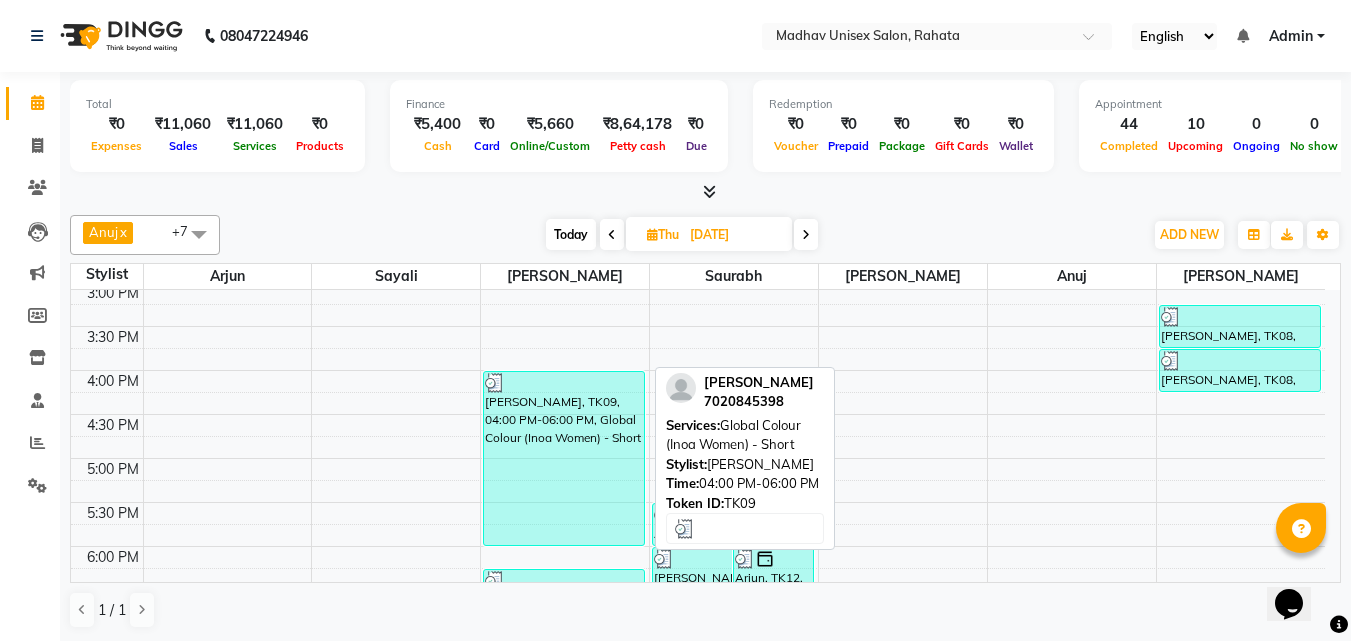click on "[PERSON_NAME], TK09, 04:00 PM-06:00 PM, Global Colour (Inoa Women)  - Short" at bounding box center [564, 458] 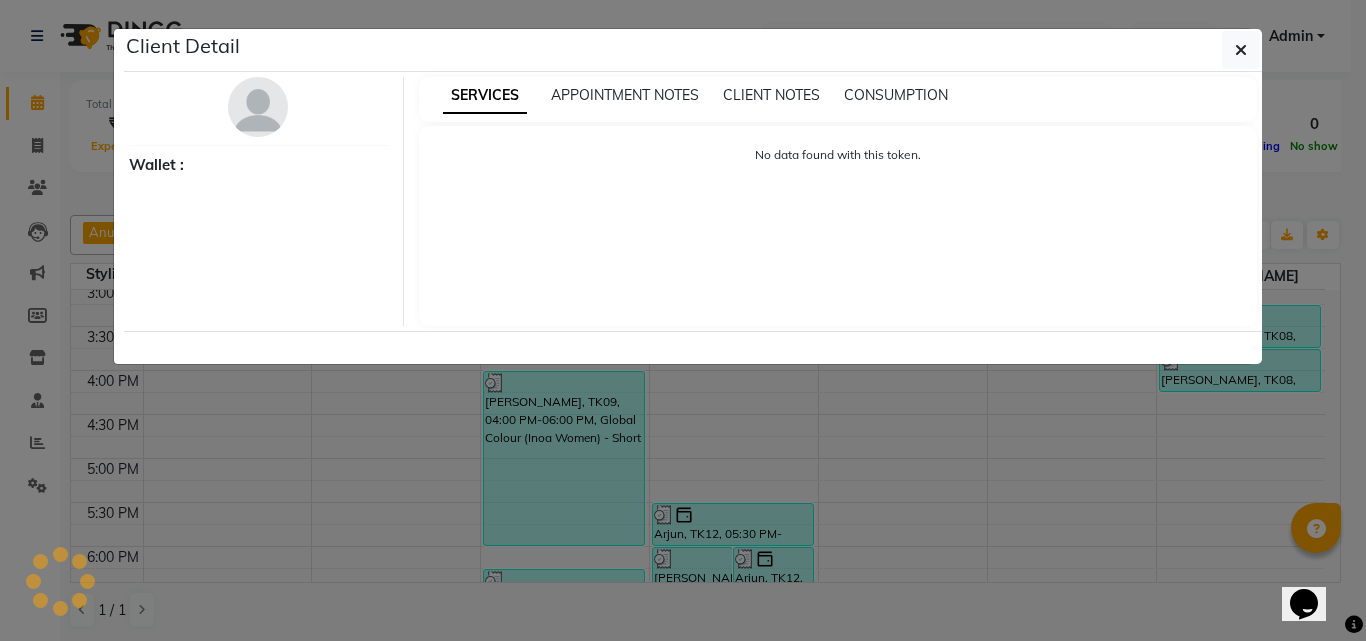 select on "3" 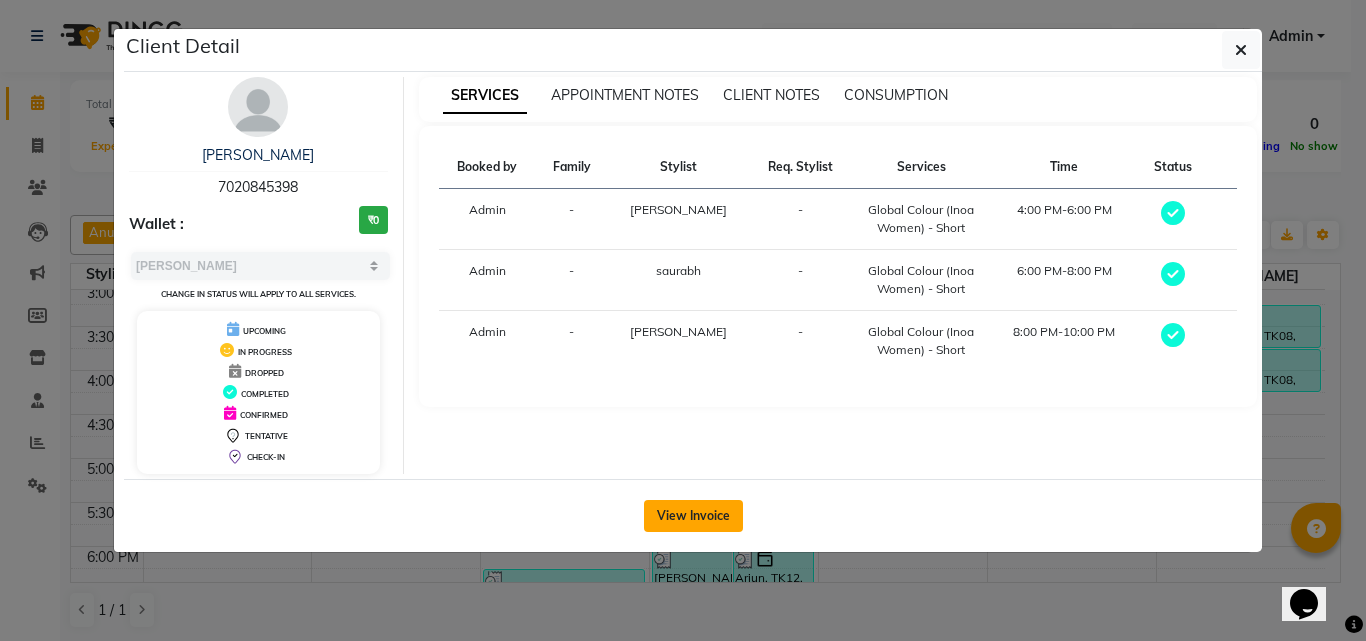 click on "View Invoice" 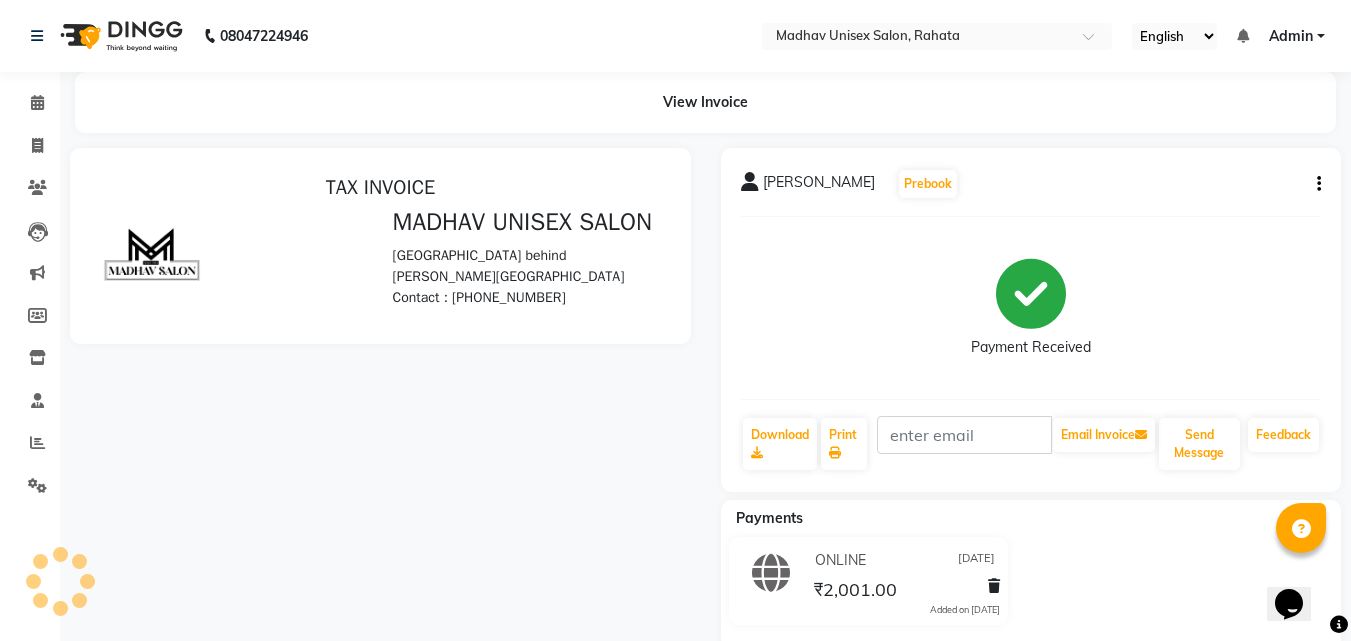 scroll, scrollTop: 0, scrollLeft: 0, axis: both 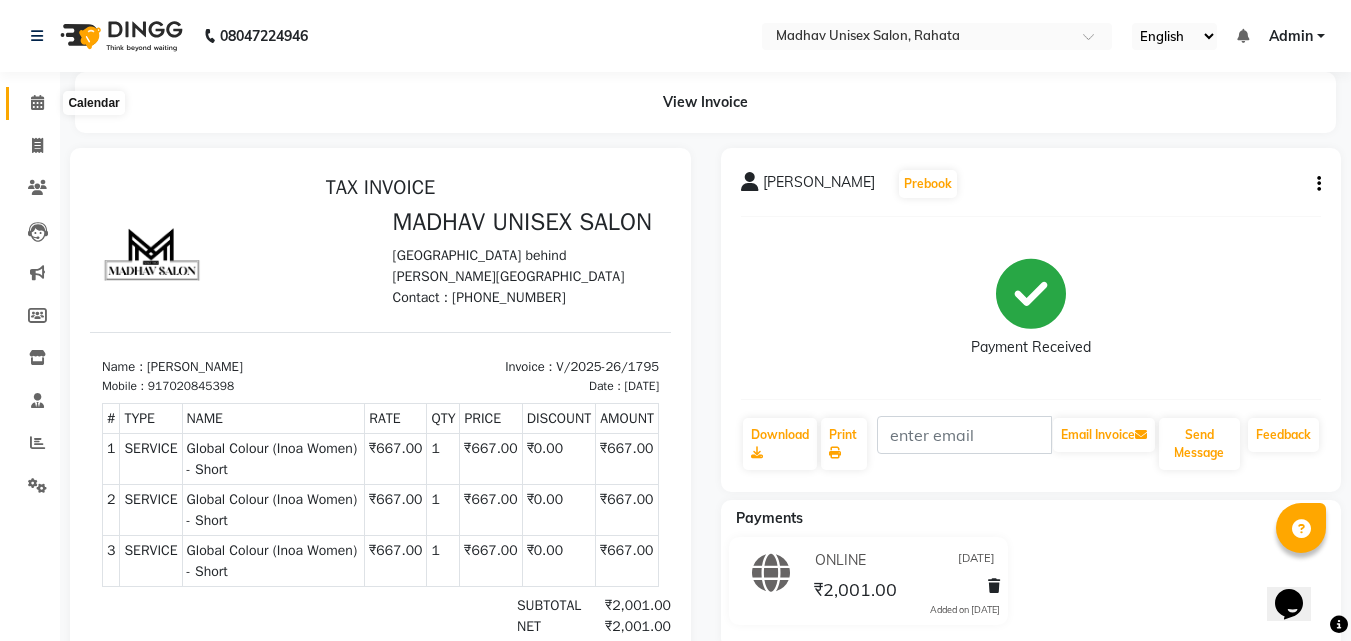 click 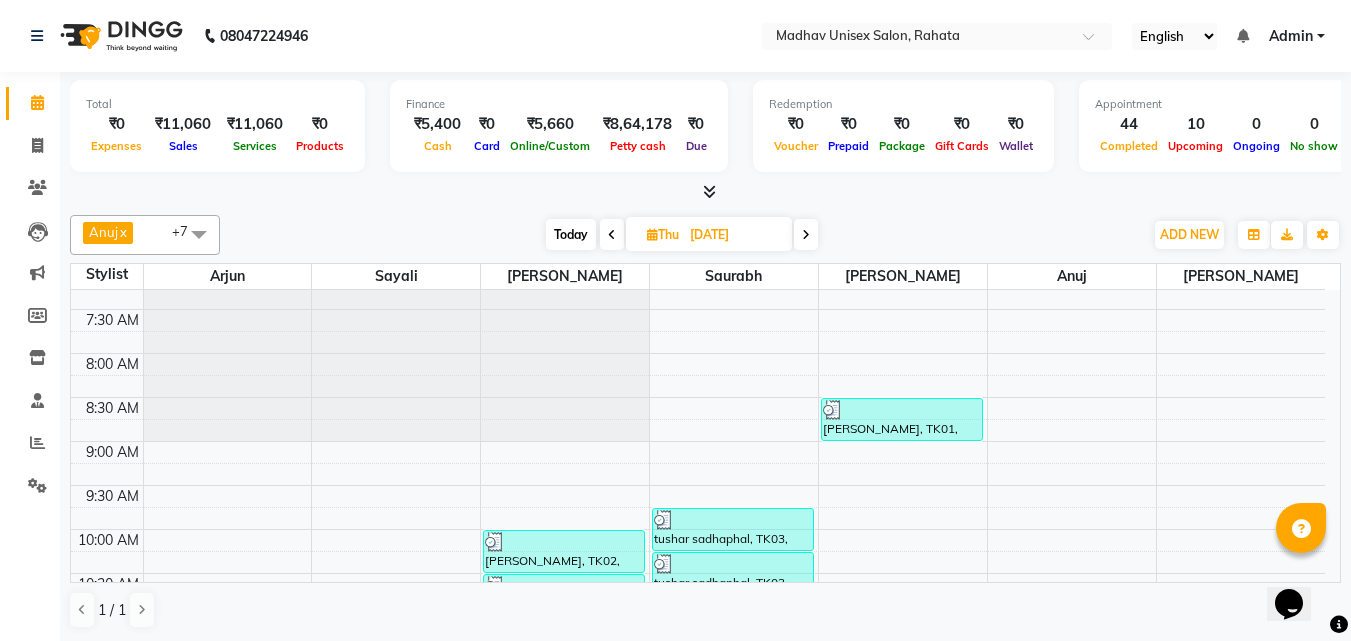 scroll, scrollTop: 130, scrollLeft: 0, axis: vertical 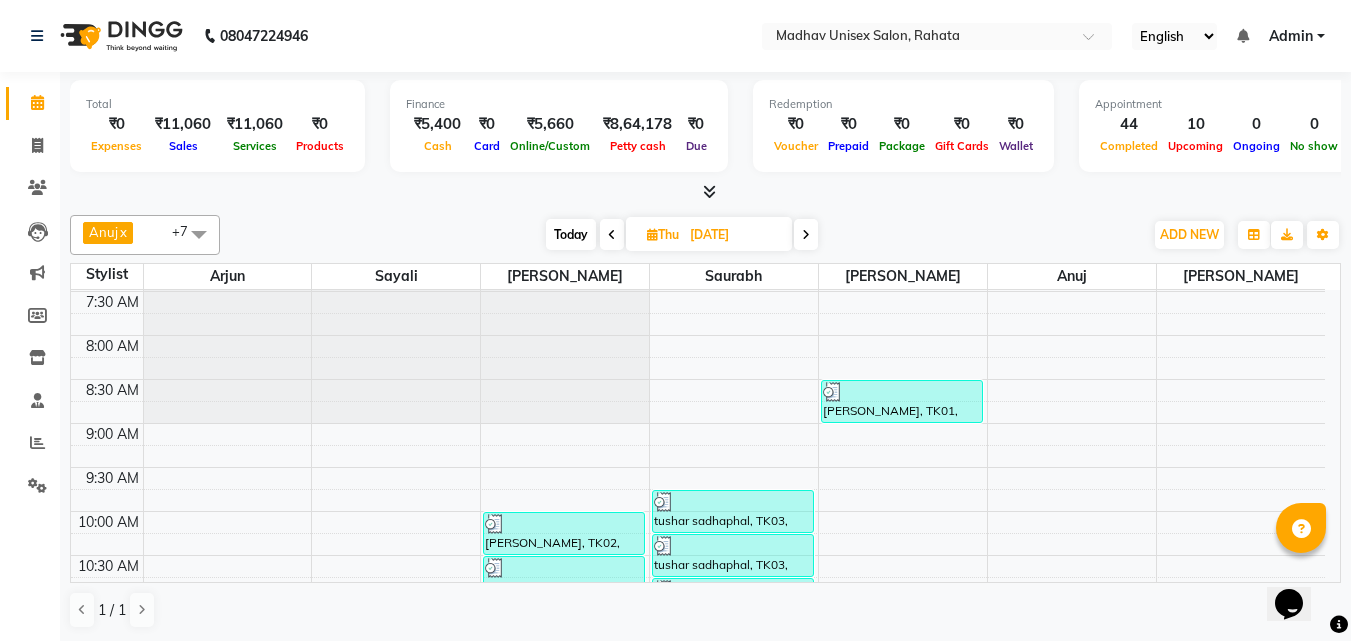 click at bounding box center (806, 234) 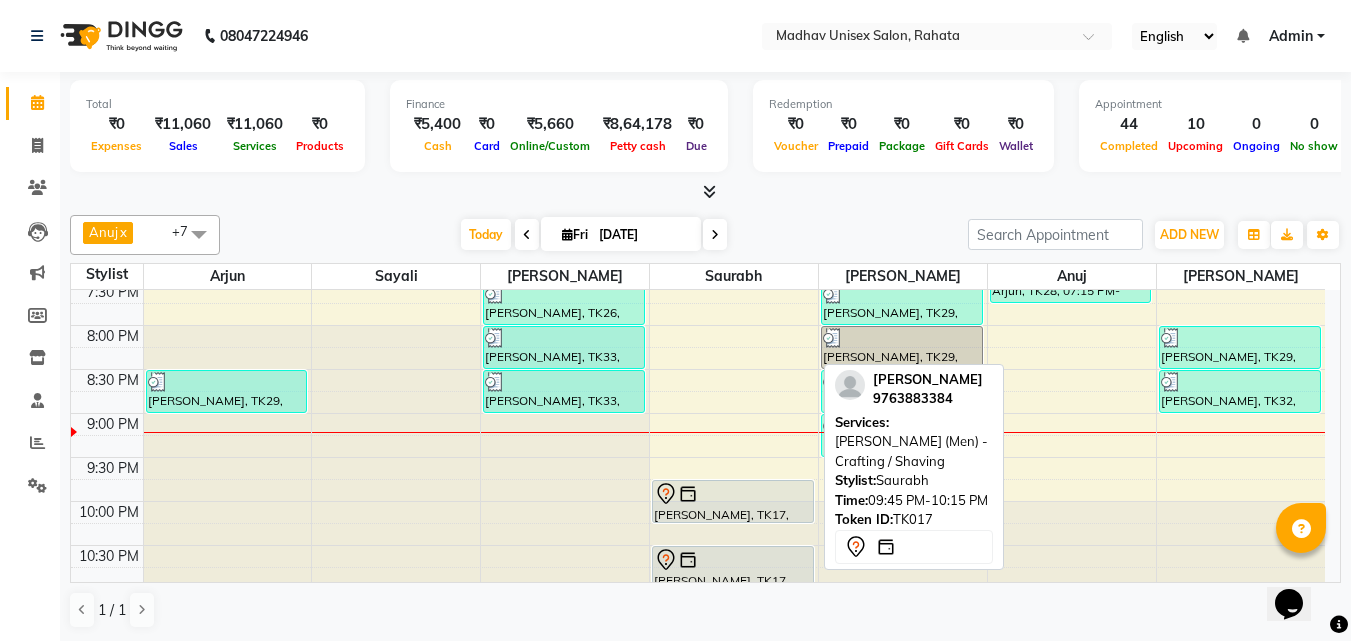 scroll, scrollTop: 1203, scrollLeft: 0, axis: vertical 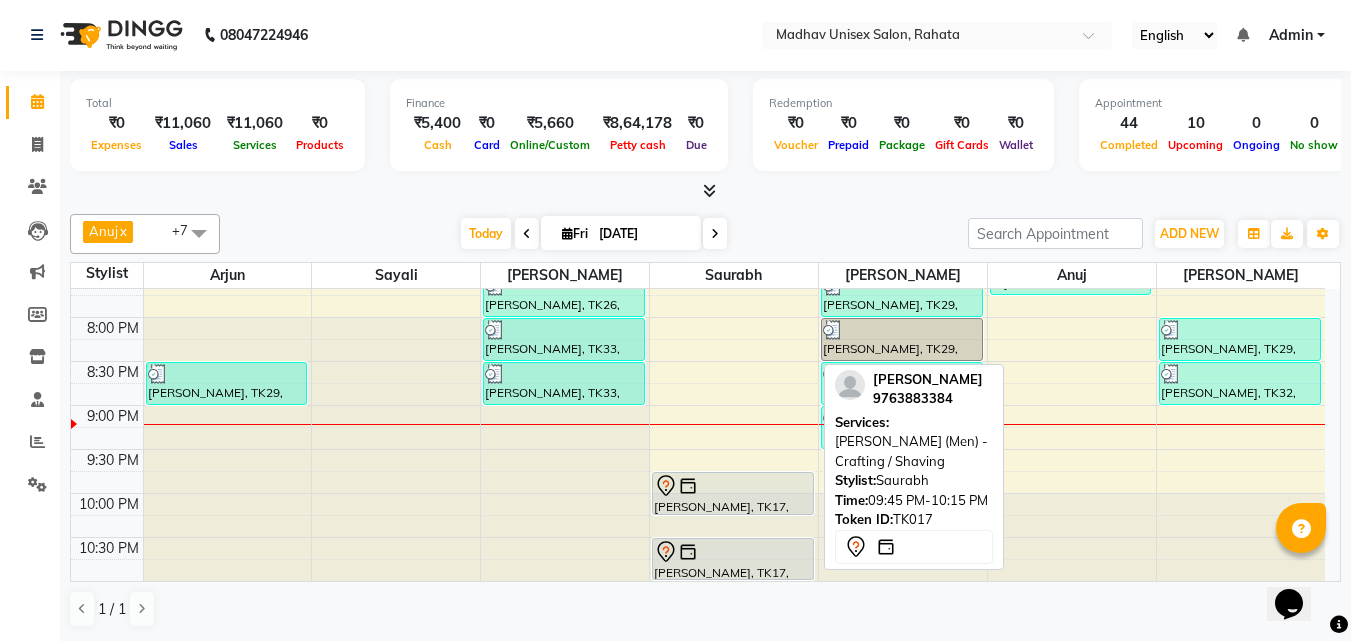drag, startPoint x: 756, startPoint y: 511, endPoint x: 743, endPoint y: 505, distance: 14.3178215 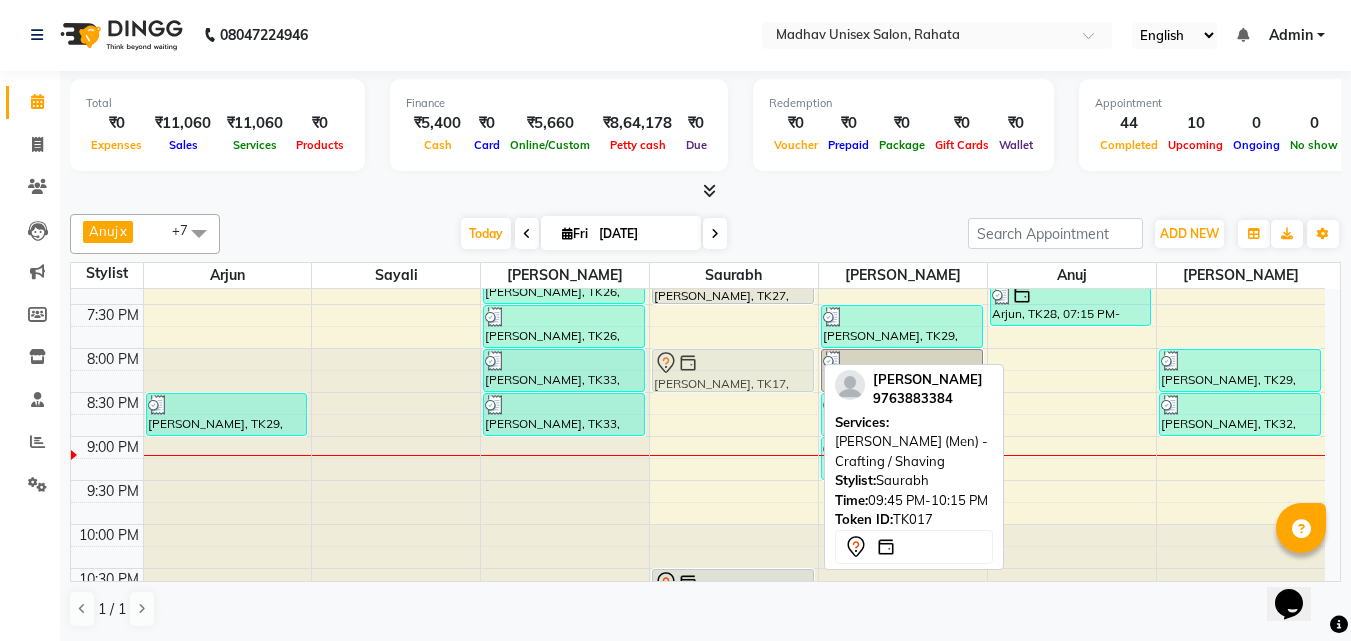 scroll, scrollTop: 1164, scrollLeft: 0, axis: vertical 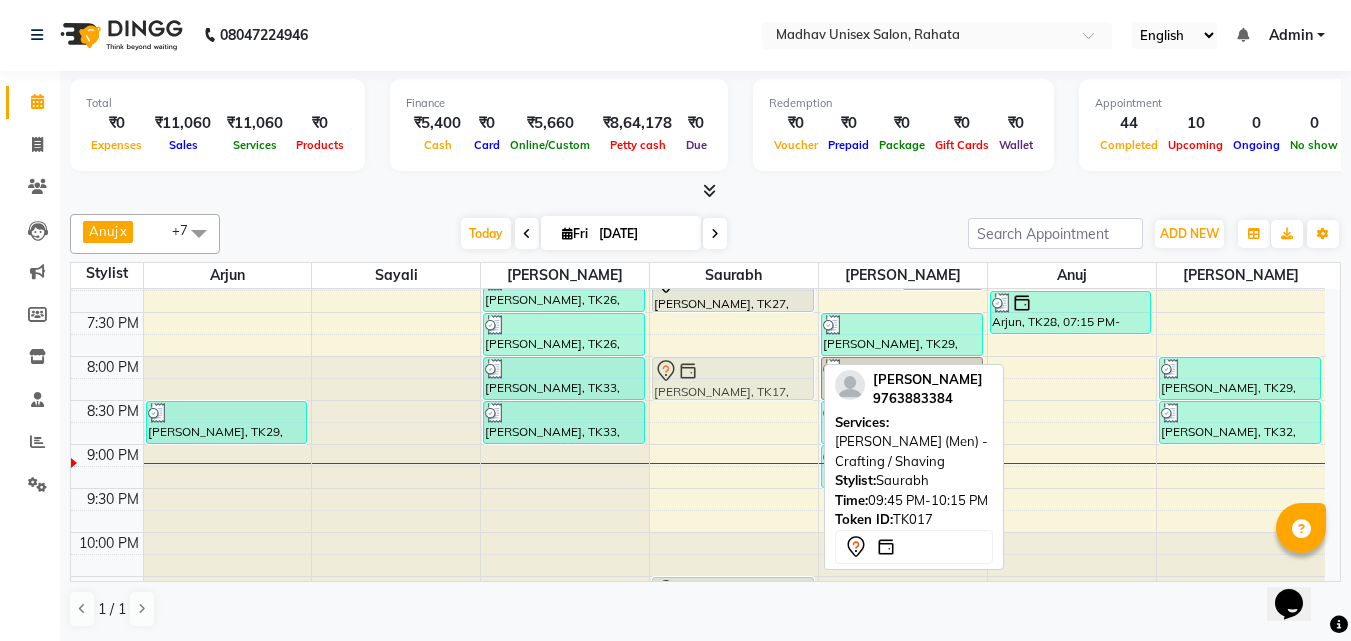 drag, startPoint x: 740, startPoint y: 497, endPoint x: 726, endPoint y: 390, distance: 107.912 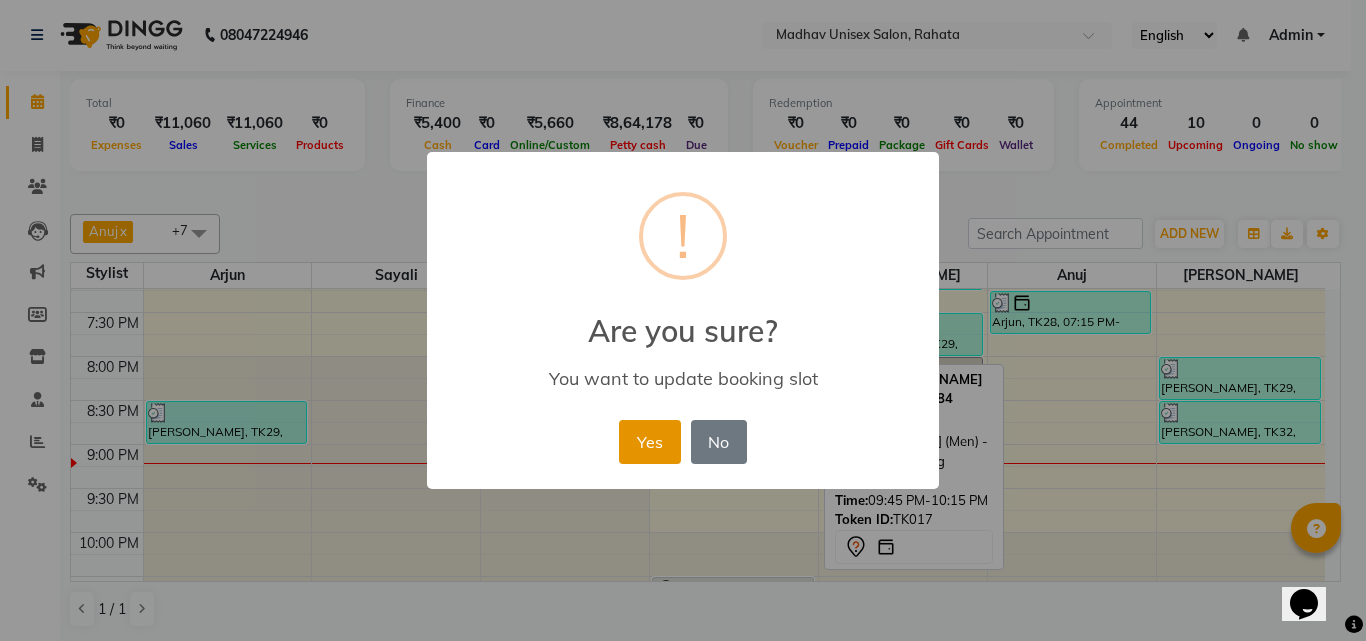 click on "Yes" at bounding box center (649, 442) 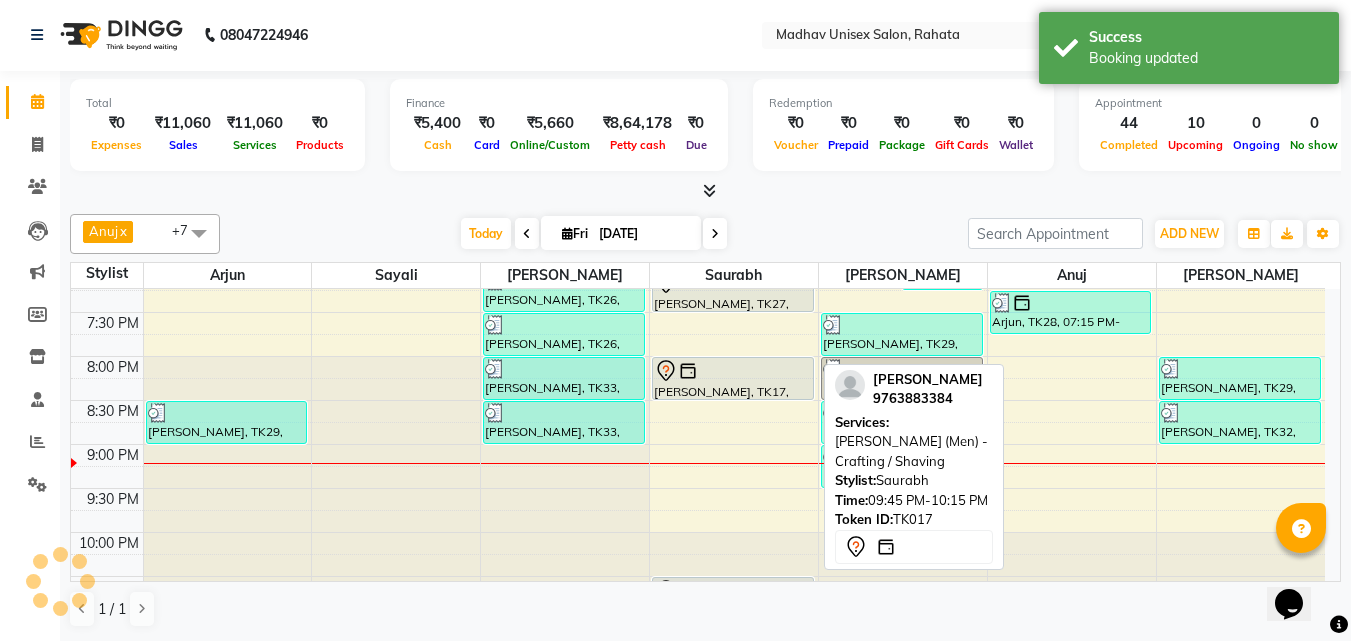 scroll, scrollTop: 1203, scrollLeft: 0, axis: vertical 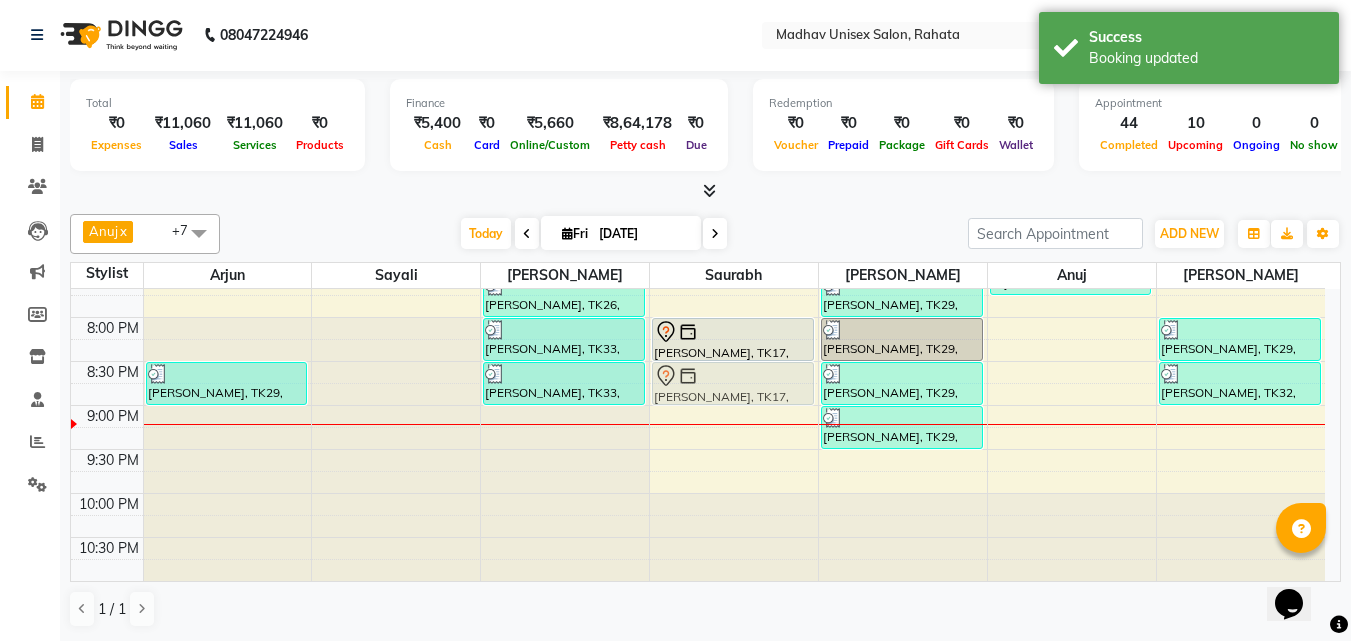 drag, startPoint x: 747, startPoint y: 540, endPoint x: 730, endPoint y: 374, distance: 166.86821 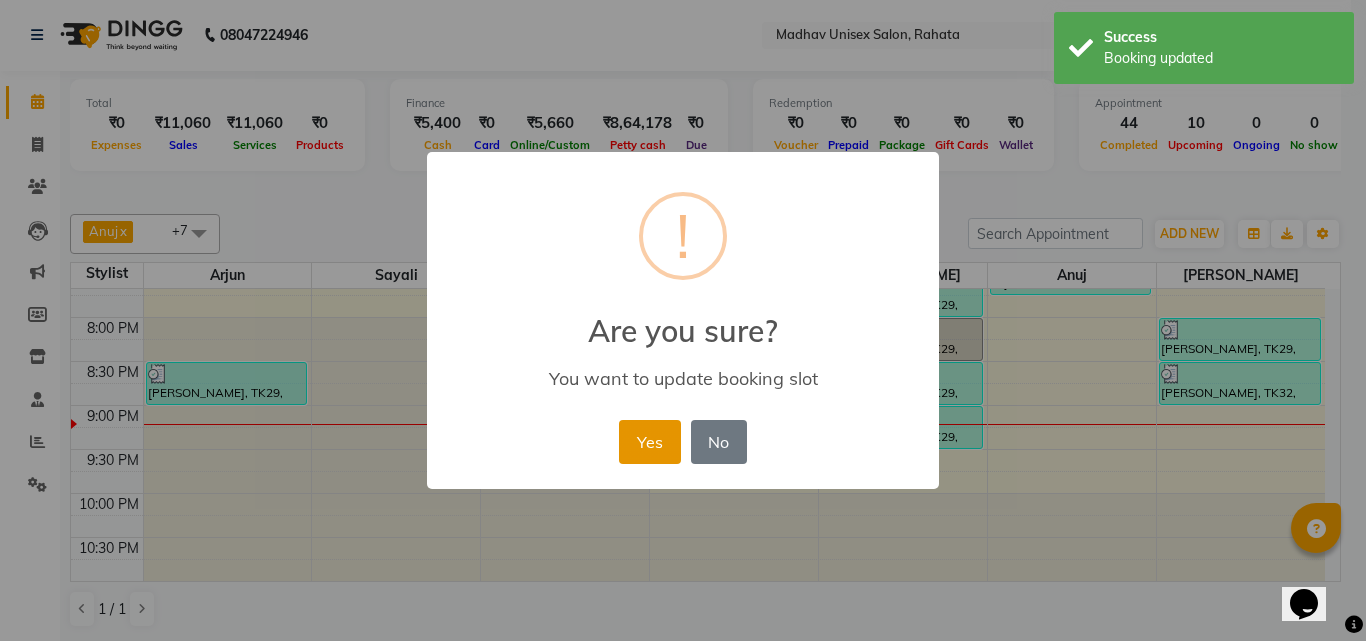 click on "Yes" at bounding box center (649, 442) 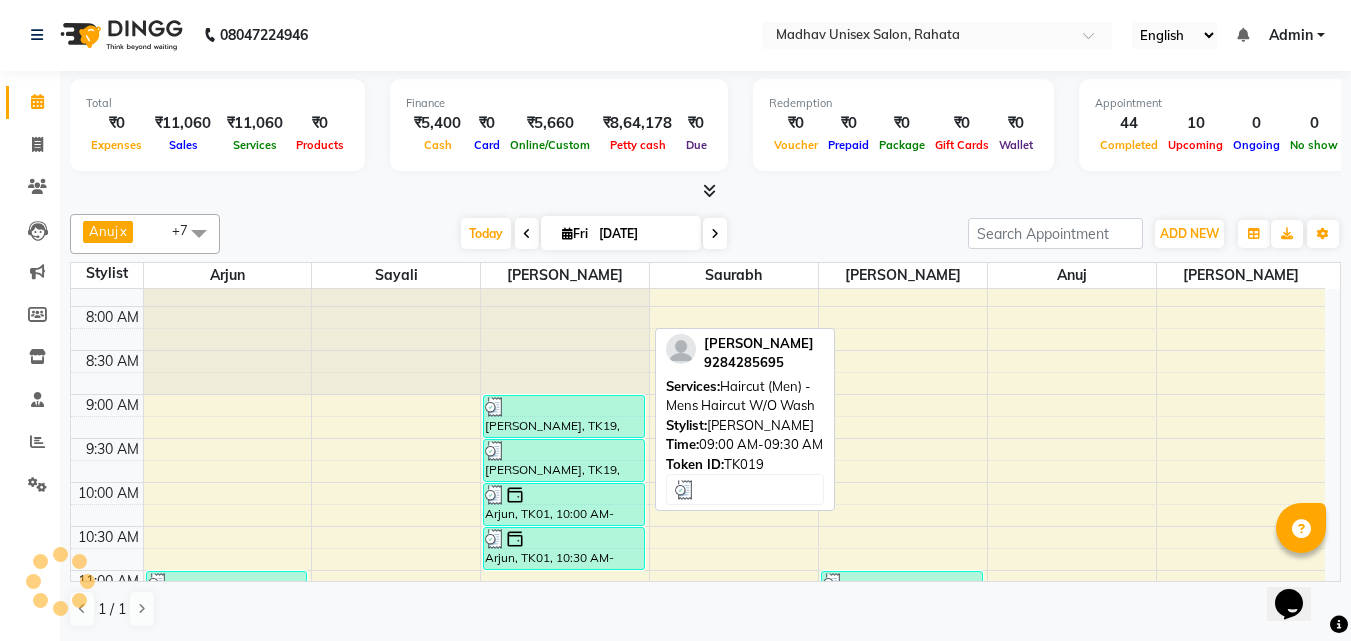 scroll, scrollTop: 157, scrollLeft: 0, axis: vertical 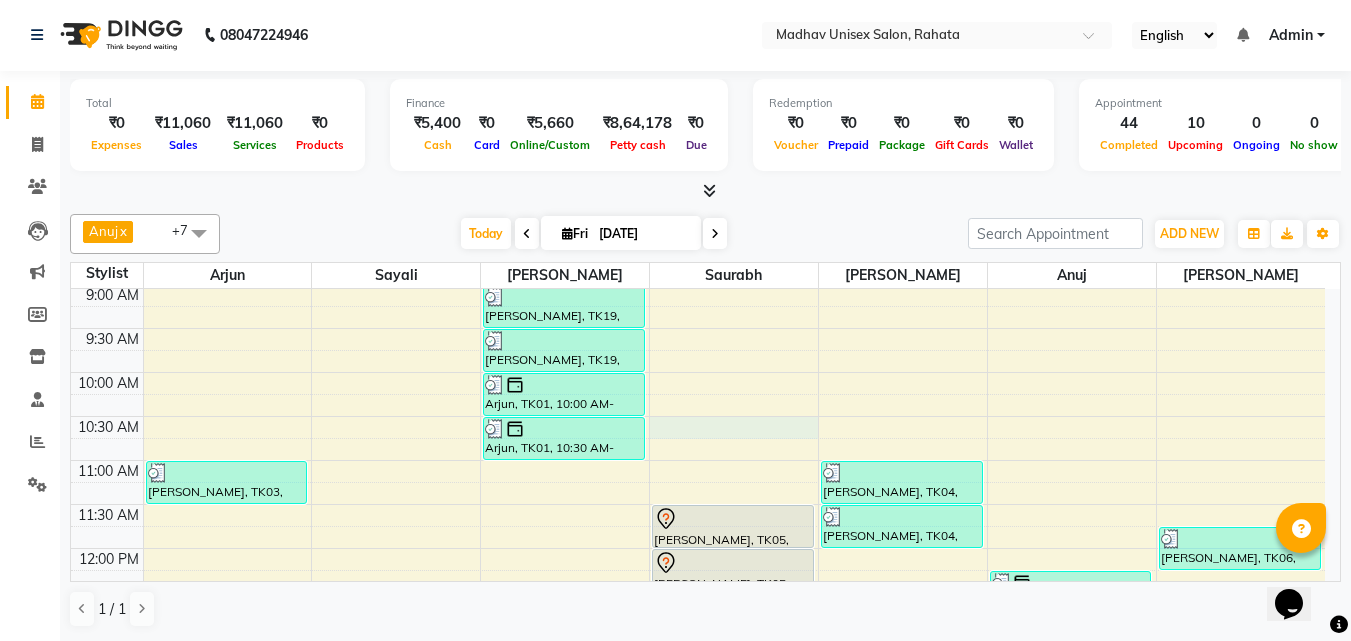 click on "6:00 AM 6:30 AM 7:00 AM 7:30 AM 8:00 AM 8:30 AM 9:00 AM 9:30 AM 10:00 AM 10:30 AM 11:00 AM 11:30 AM 12:00 PM 12:30 PM 1:00 PM 1:30 PM 2:00 PM 2:30 PM 3:00 PM 3:30 PM 4:00 PM 4:30 PM 5:00 PM 5:30 PM 6:00 PM 6:30 PM 7:00 PM 7:30 PM 8:00 PM 8:30 PM 9:00 PM 9:30 PM 10:00 PM 10:30 PM     [PERSON_NAME], TK03, 11:00 AM-11:30 AM, [PERSON_NAME] (Men)  - [PERSON_NAME] Trim     [PERSON_NAME] sadafal, TK13, 03:30 PM-04:00 PM, Haircut (Women)  - Womens Haircut Without Wash     [PERSON_NAME] mali, TK22, 04:30 PM-05:00 PM, Haircut (Men)  - Mens Haircut W/O Wash             [PERSON_NAME], TK02, 05:00 PM-05:30 PM, Haircut (Men)  - Mens Haircut W/O Wash             [PERSON_NAME], TK02, 05:30 PM-06:00 PM, Haircut (Men)  - Mens Haircut W/O Wash     [PERSON_NAME], TK29, 08:30 PM-09:00 PM, Haircut (Men)  - Mens Haircut W/O Wash     MAHESH TRIBHON, TK19, 09:00 AM-09:30 AM, Haircut (Men)  - Mens Haircut W/O Wash     MAHESH TRIBHON, TK19, 09:30 AM-10:00 AM, [PERSON_NAME] (Men)  - [PERSON_NAME] Trim     Arjun, TK01, 10:00 AM-10:30 AM, Haircut (Men)  - Mens Haircut W/O Wash" at bounding box center (698, 768) 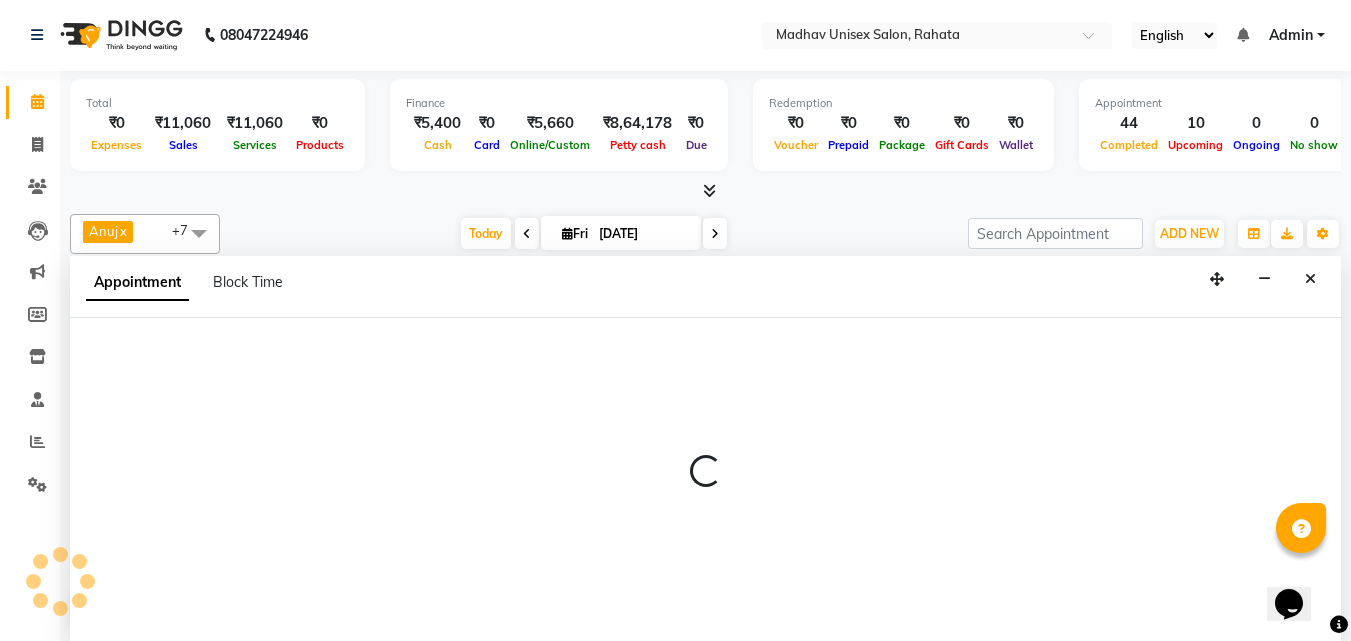 select on "31840" 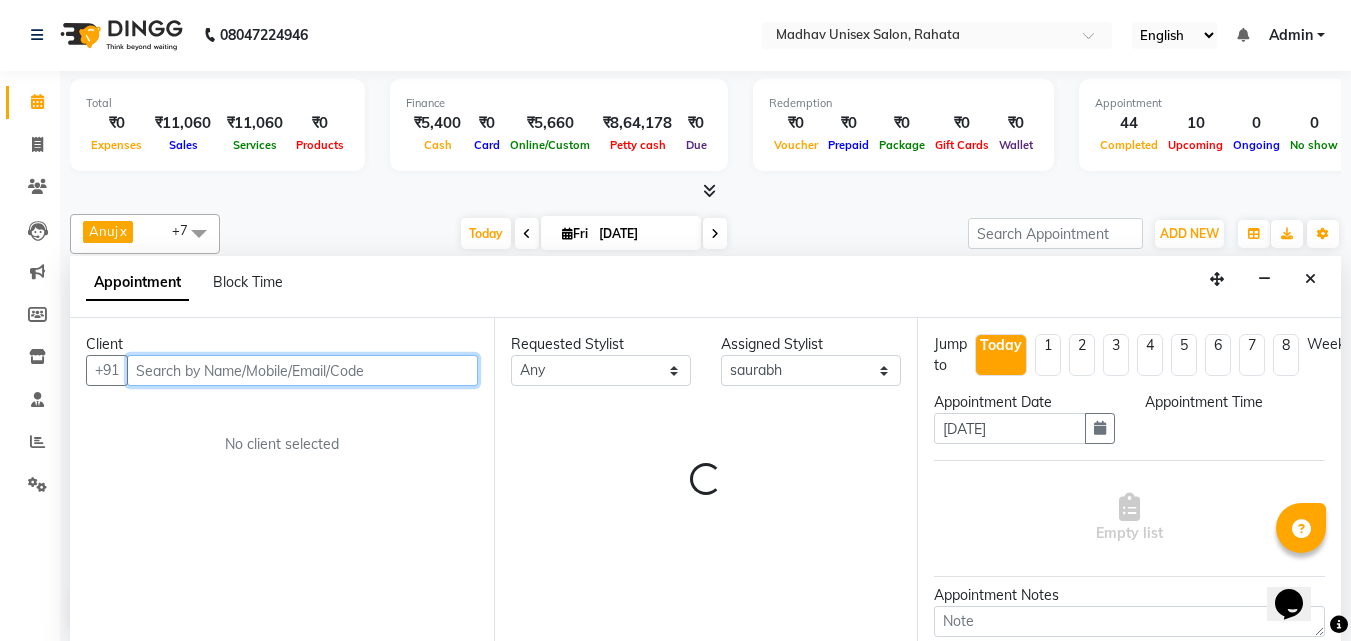 select on "630" 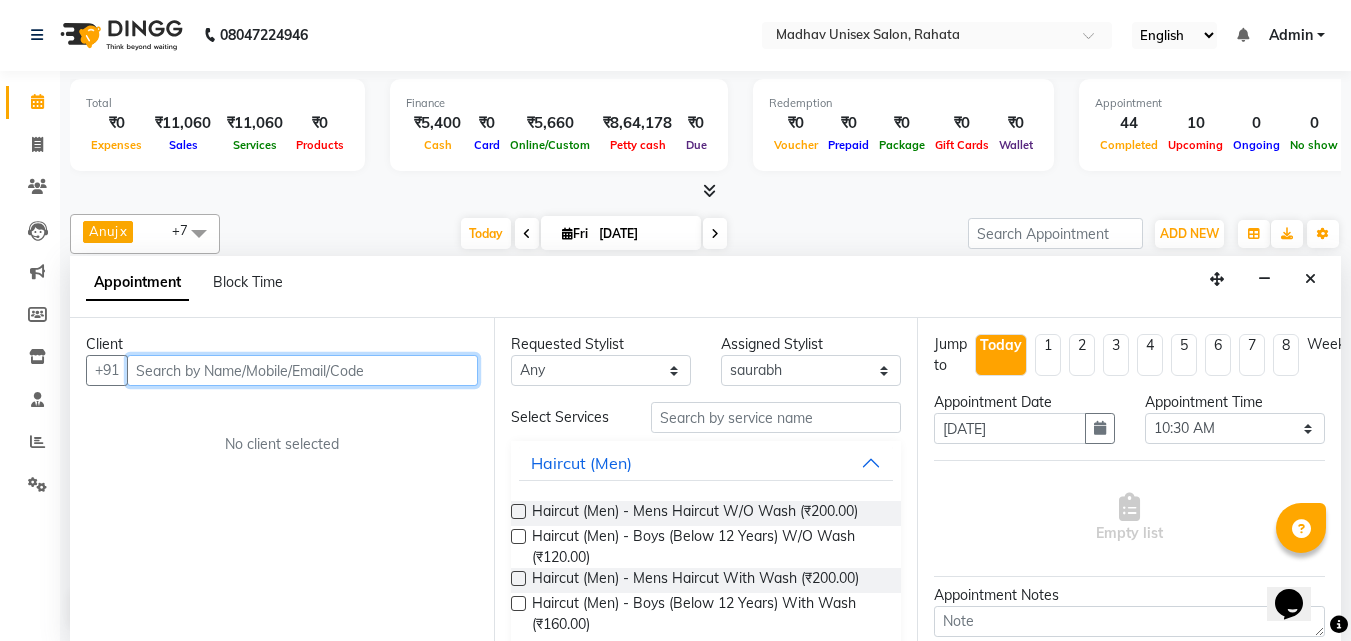 click at bounding box center [302, 370] 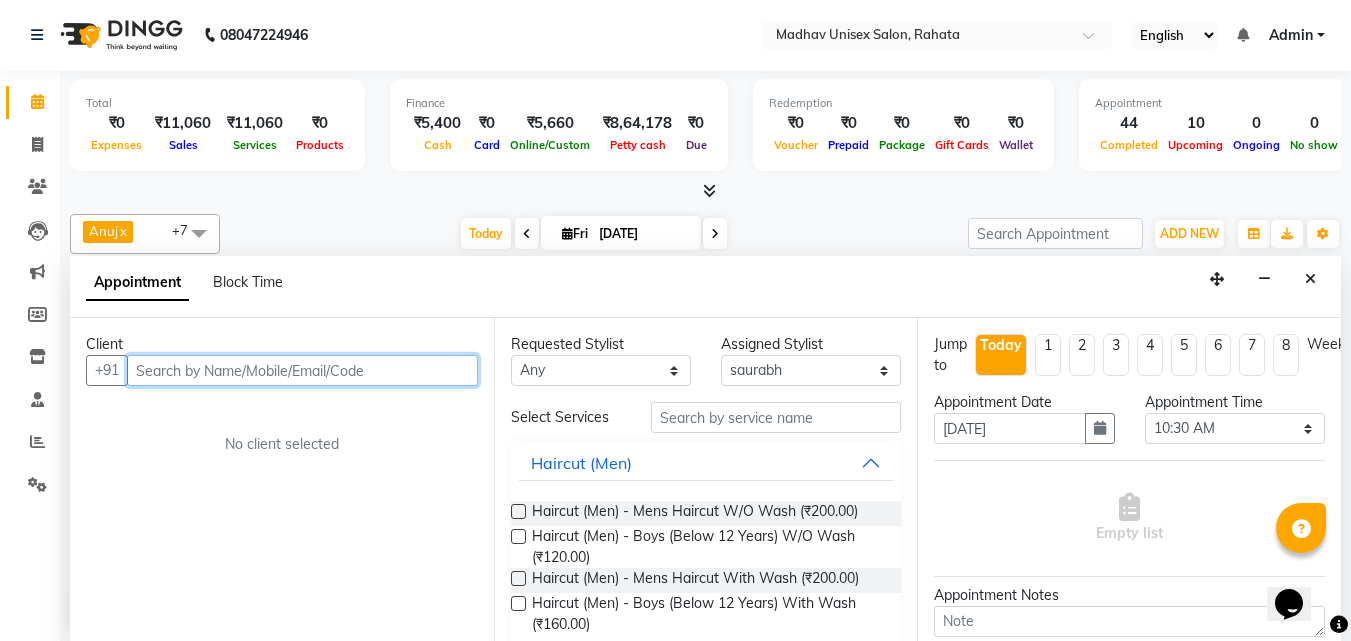 click at bounding box center (302, 370) 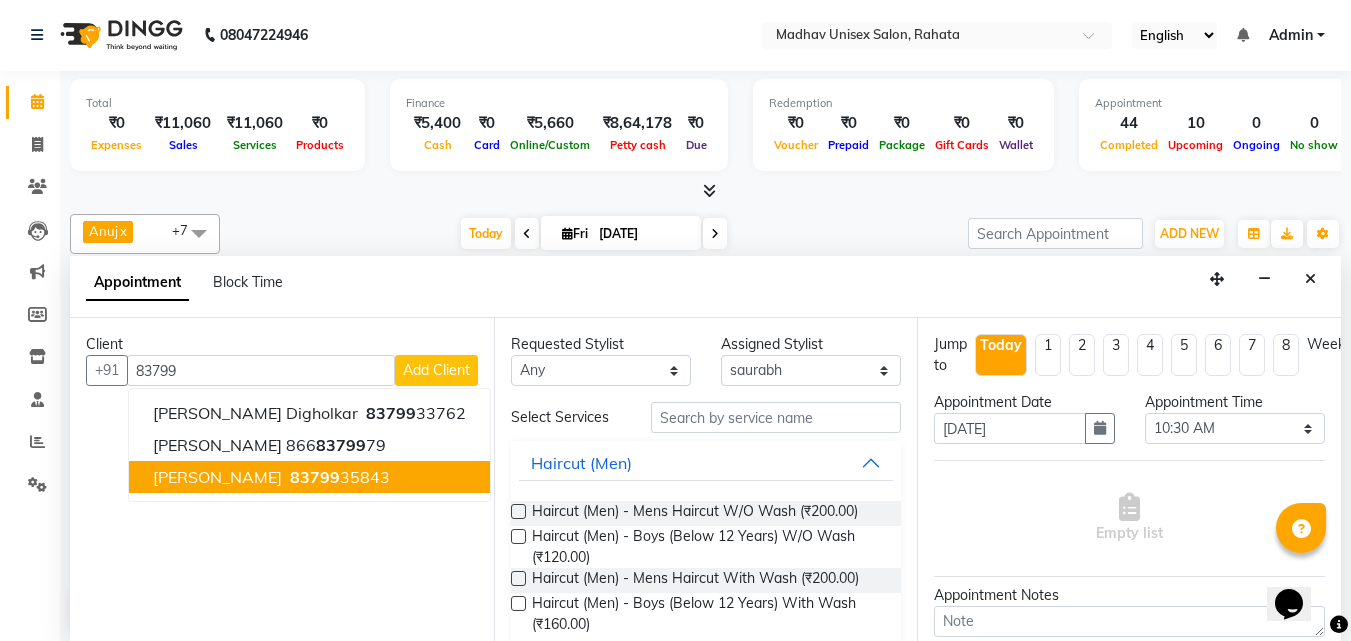 click on "Client [PHONE_NUMBER] [PERSON_NAME] digholkar   83799 33762 [PERSON_NAME]  866 83799 79 [PERSON_NAME]   83799 35843 Add Client  No client selected" at bounding box center [282, 479] 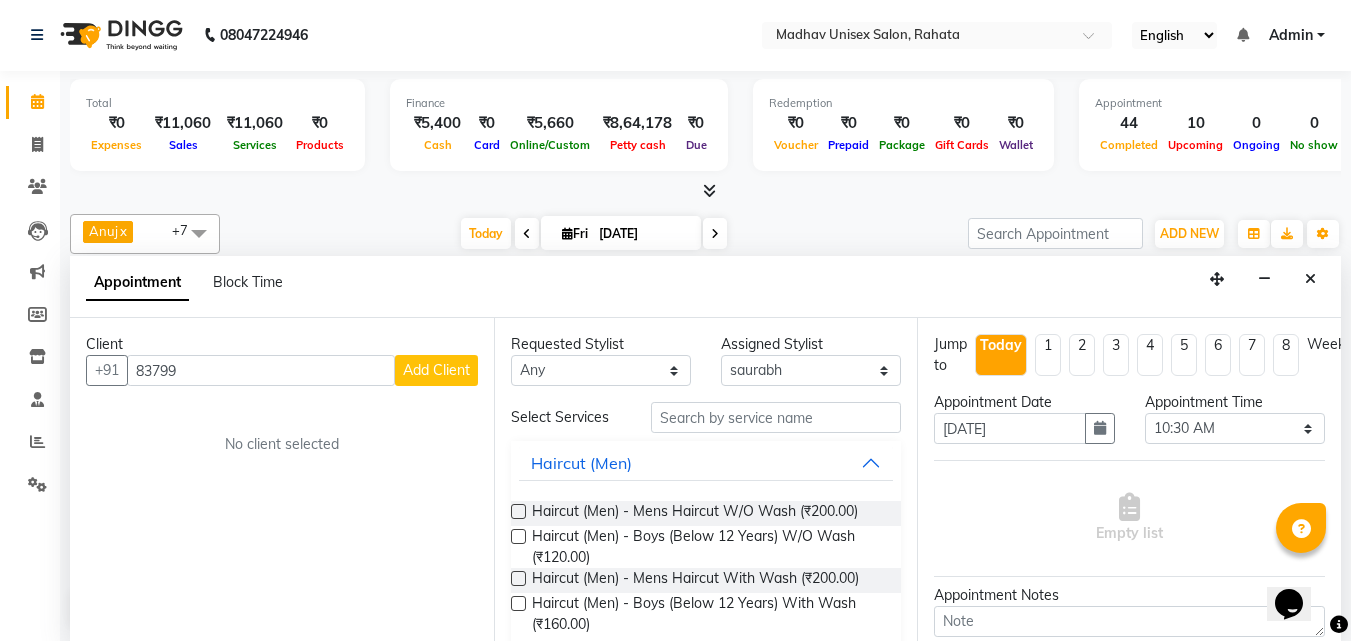 click on "Client [PHONE_NUMBER] Add Client  No client selected" at bounding box center (282, 479) 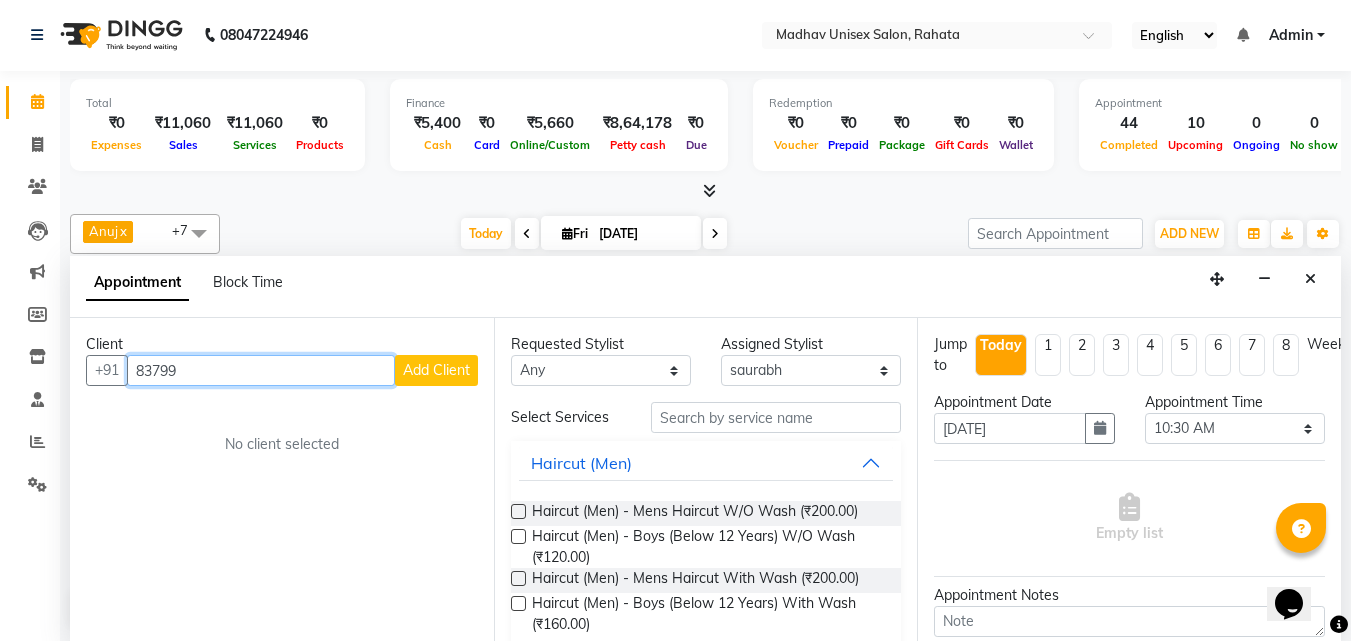 click on "83799" at bounding box center [261, 370] 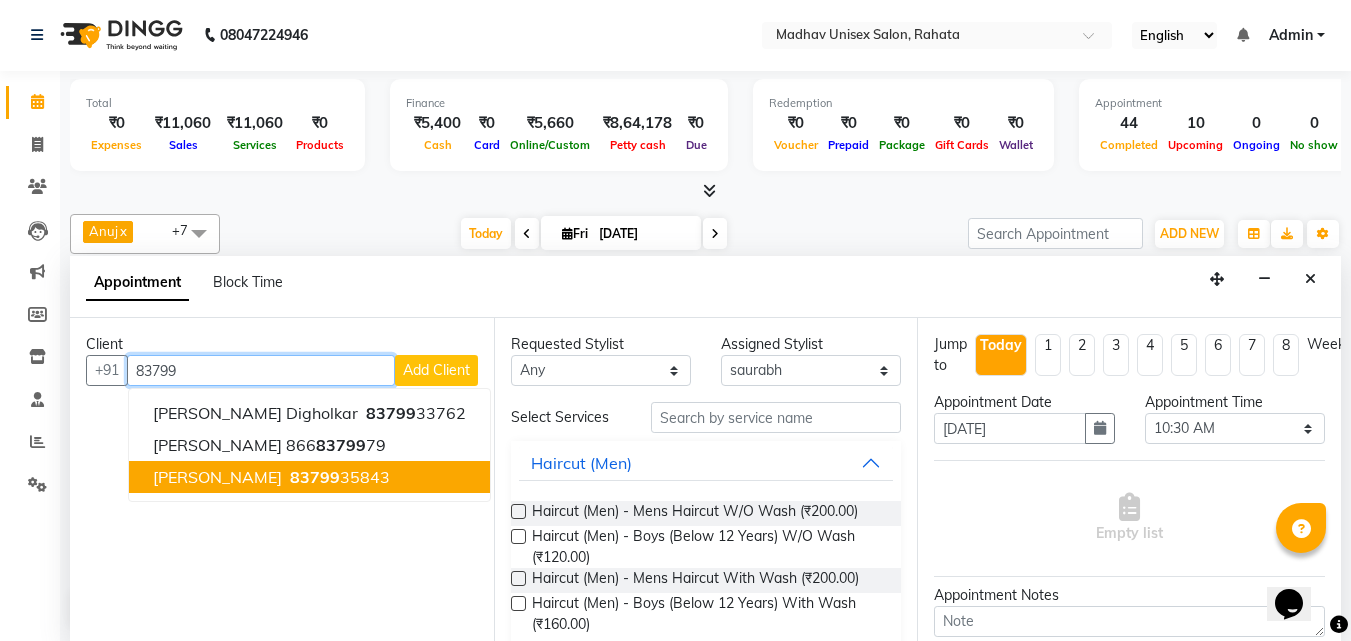 click on "[PERSON_NAME]" at bounding box center (217, 477) 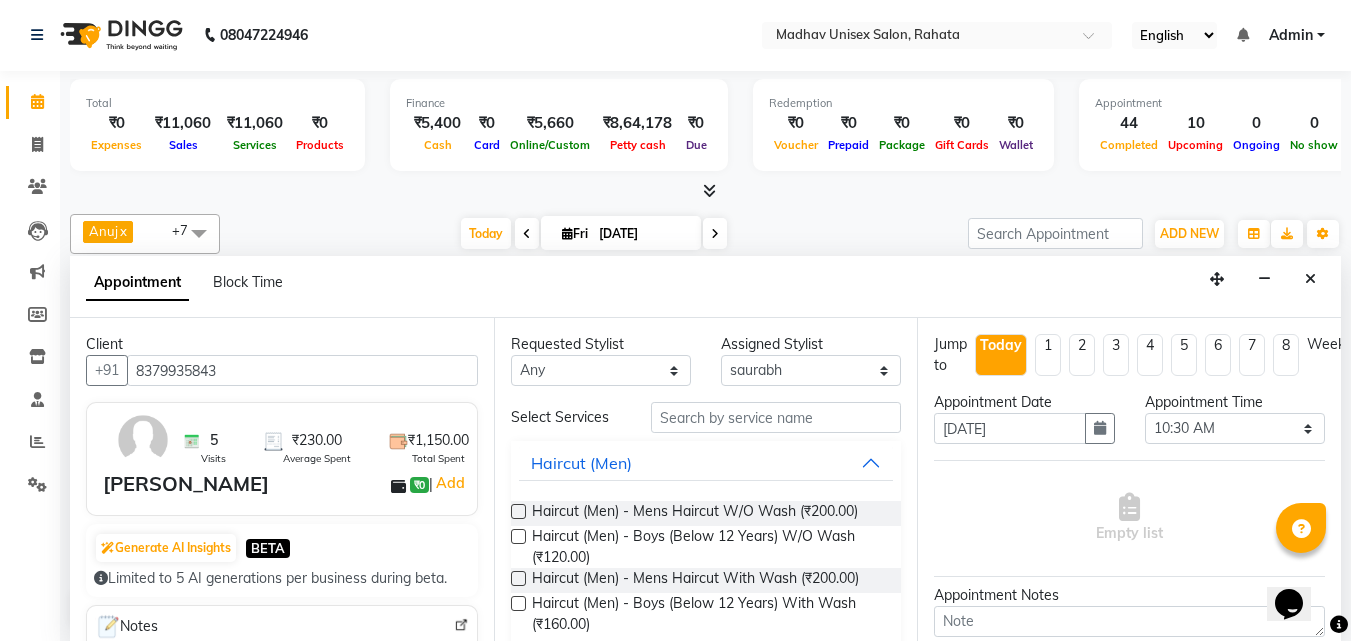 click at bounding box center [518, 578] 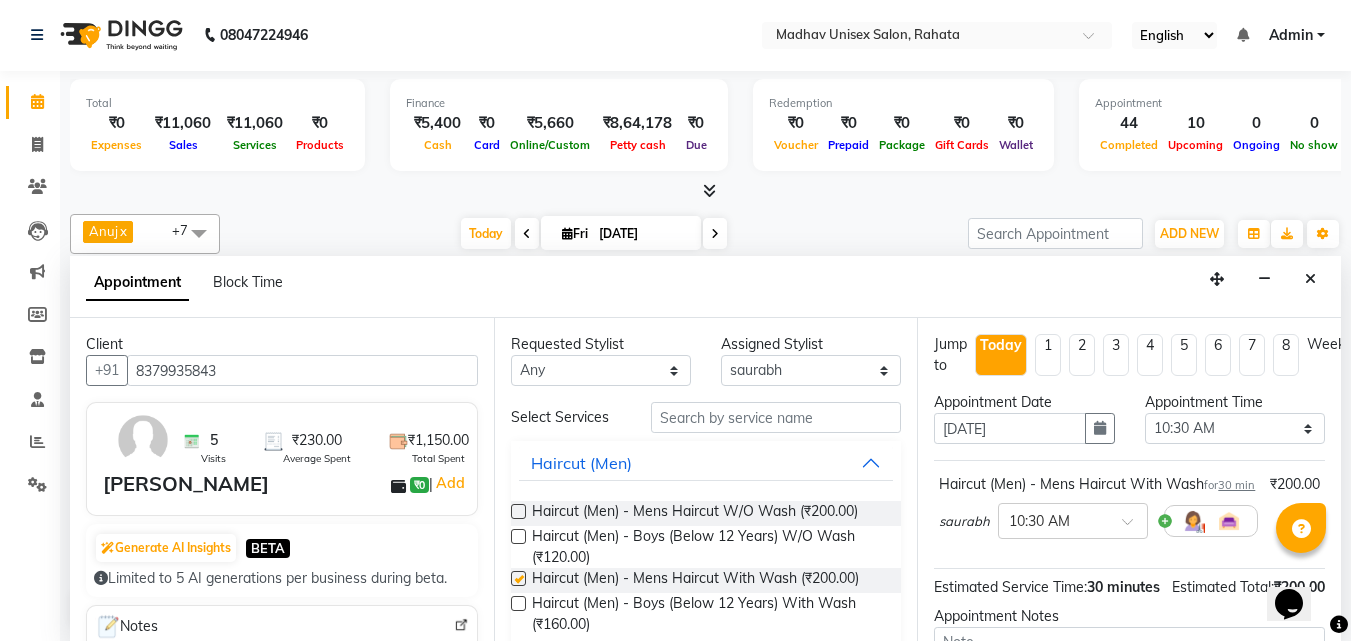 checkbox on "false" 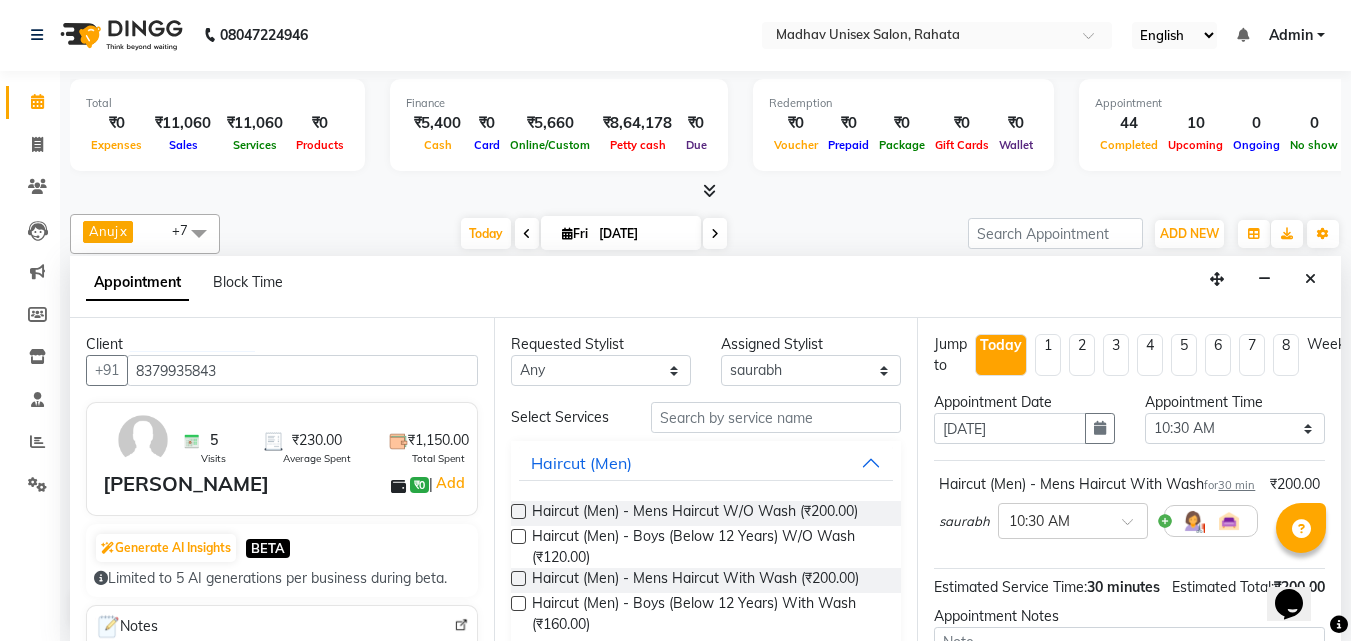 scroll, scrollTop: 282, scrollLeft: 0, axis: vertical 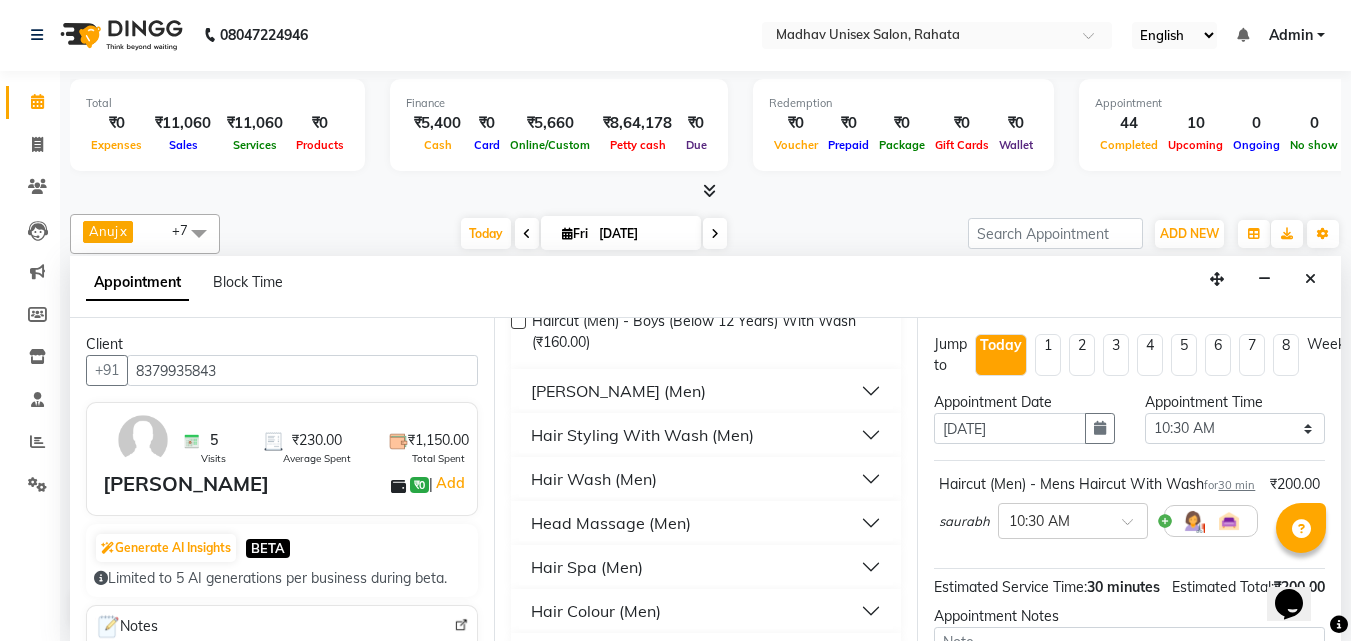 click on "[PERSON_NAME] (Men)" at bounding box center [706, 391] 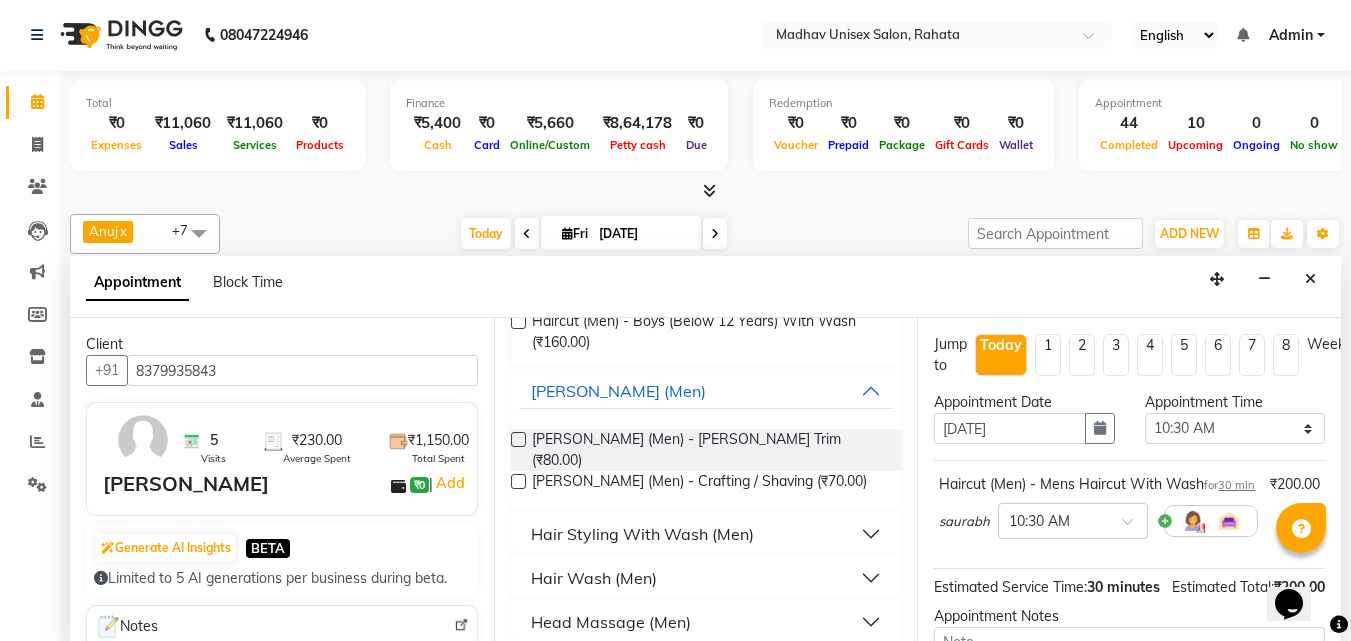 click at bounding box center [518, 481] 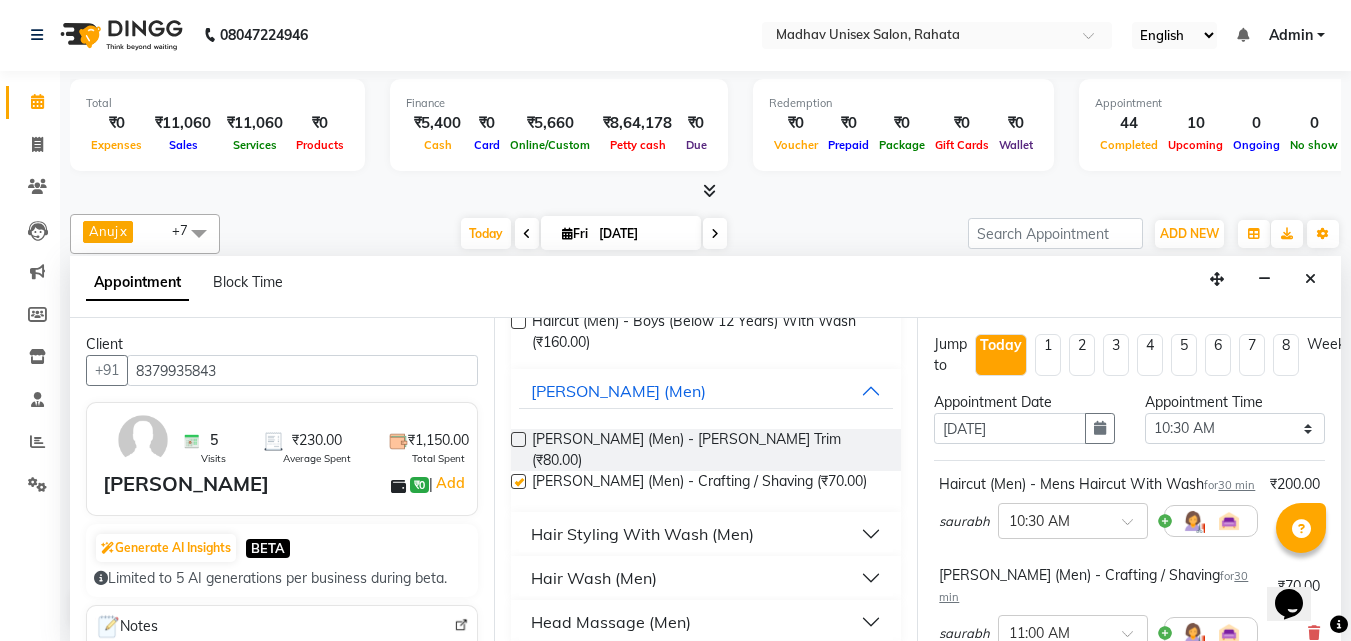 checkbox on "false" 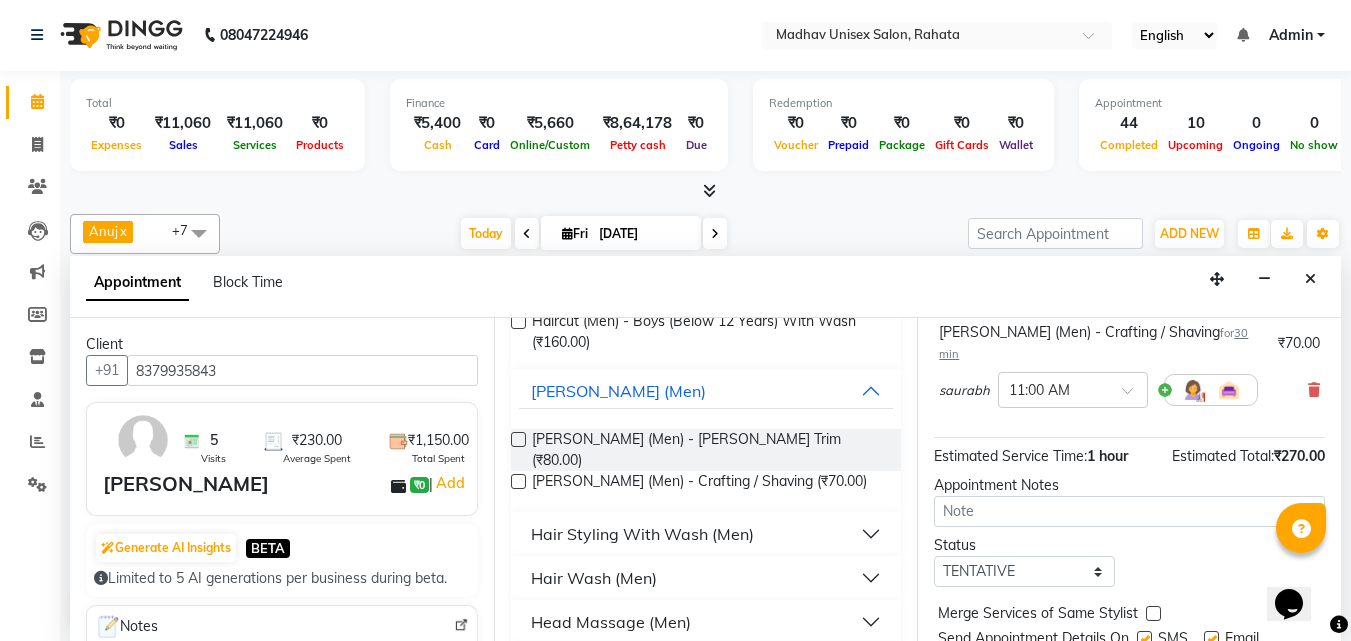 scroll, scrollTop: 330, scrollLeft: 0, axis: vertical 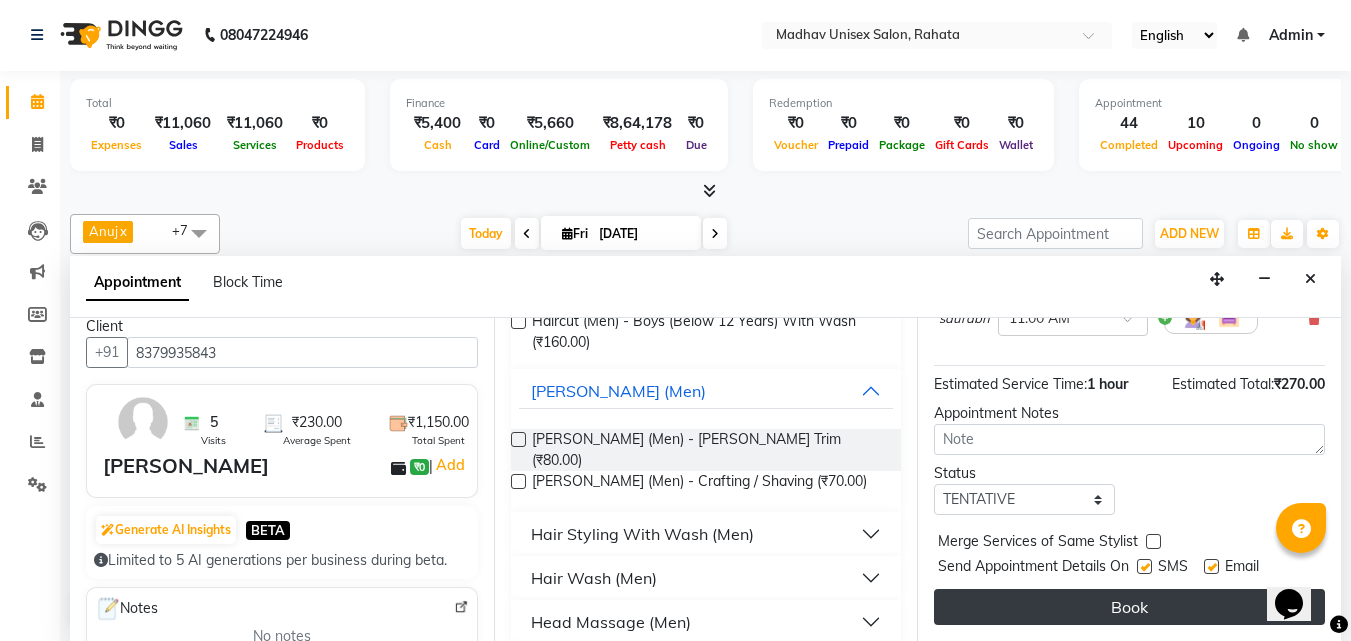 click on "Book" at bounding box center (1129, 607) 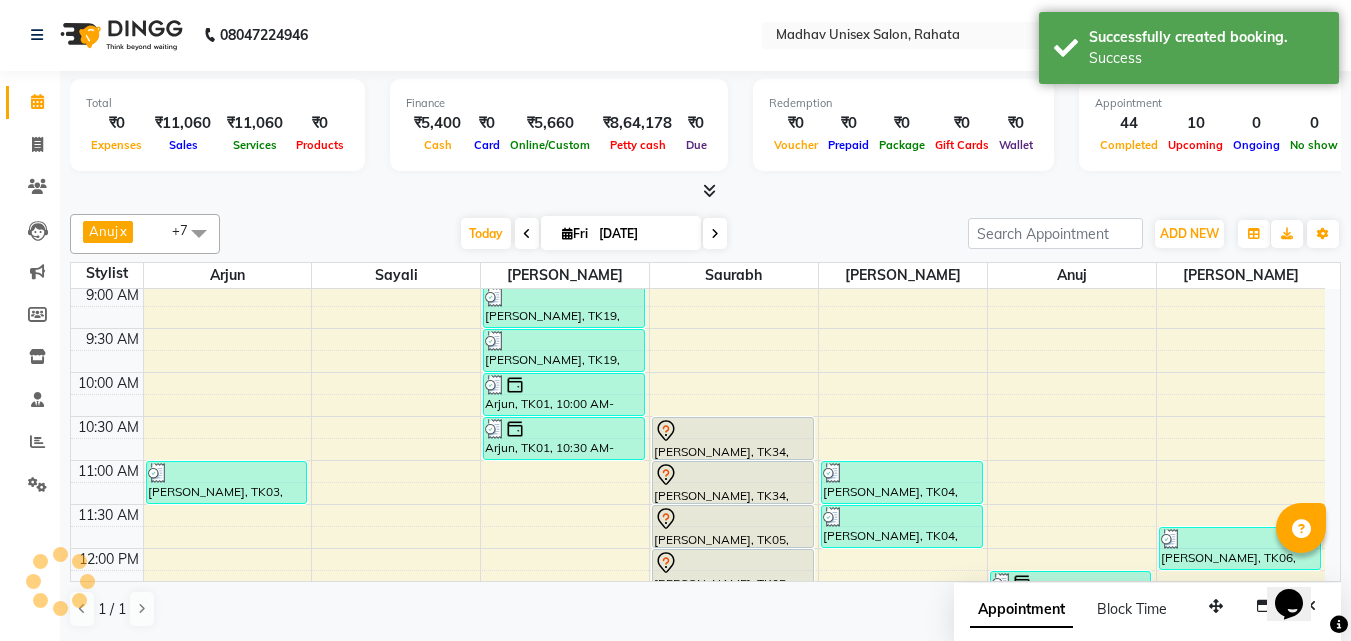 scroll, scrollTop: 0, scrollLeft: 0, axis: both 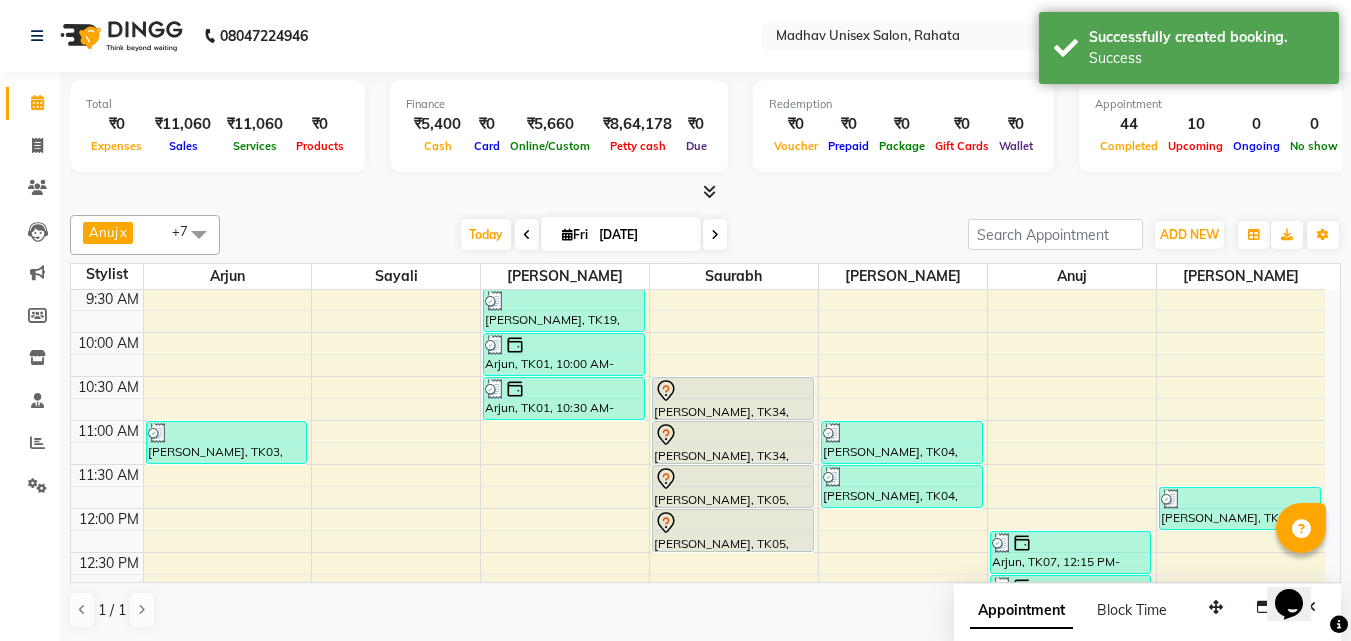 click on "[PERSON_NAME], TK34, 10:30 AM-11:00 AM, Haircut (Men)  - Mens Haircut With Wash" at bounding box center (733, 398) 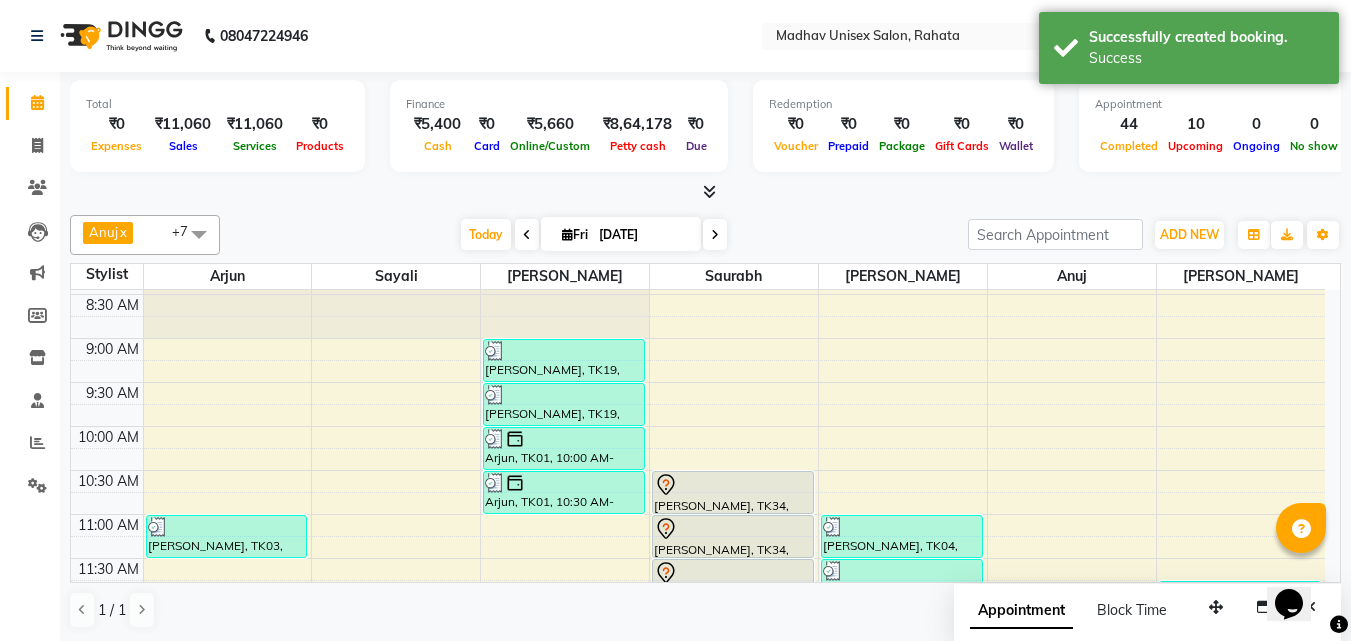 scroll, scrollTop: 204, scrollLeft: 0, axis: vertical 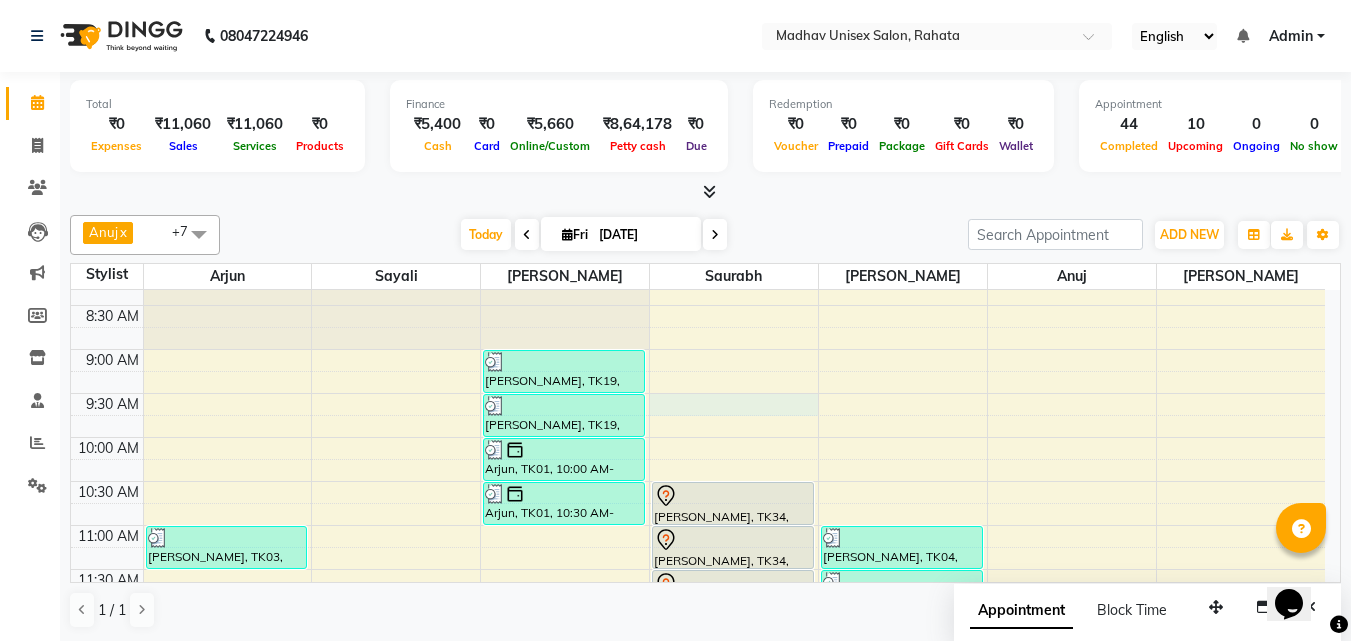 click on "6:00 AM 6:30 AM 7:00 AM 7:30 AM 8:00 AM 8:30 AM 9:00 AM 9:30 AM 10:00 AM 10:30 AM 11:00 AM 11:30 AM 12:00 PM 12:30 PM 1:00 PM 1:30 PM 2:00 PM 2:30 PM 3:00 PM 3:30 PM 4:00 PM 4:30 PM 5:00 PM 5:30 PM 6:00 PM 6:30 PM 7:00 PM 7:30 PM 8:00 PM 8:30 PM 9:00 PM 9:30 PM 10:00 PM 10:30 PM     [PERSON_NAME], TK03, 11:00 AM-11:30 AM, [PERSON_NAME] (Men)  - [PERSON_NAME] Trim     [PERSON_NAME] sadafal, TK13, 03:30 PM-04:00 PM, Haircut (Women)  - Womens Haircut Without Wash     [PERSON_NAME] mali, TK22, 04:30 PM-05:00 PM, Haircut (Men)  - Mens Haircut W/O Wash             [PERSON_NAME], TK02, 05:00 PM-05:30 PM, Haircut (Men)  - Mens Haircut W/O Wash             [PERSON_NAME], TK02, 05:30 PM-06:00 PM, Haircut (Men)  - Mens Haircut W/O Wash     [PERSON_NAME], TK29, 08:30 PM-09:00 PM, Haircut (Men)  - Mens Haircut W/O Wash     MAHESH TRIBHON, TK19, 09:00 AM-09:30 AM, Haircut (Men)  - Mens Haircut W/O Wash     MAHESH TRIBHON, TK19, 09:30 AM-10:00 AM, [PERSON_NAME] (Men)  - [PERSON_NAME] Trim     Arjun, TK01, 10:00 AM-10:30 AM, Haircut (Men)  - Mens Haircut W/O Wash" at bounding box center [698, 833] 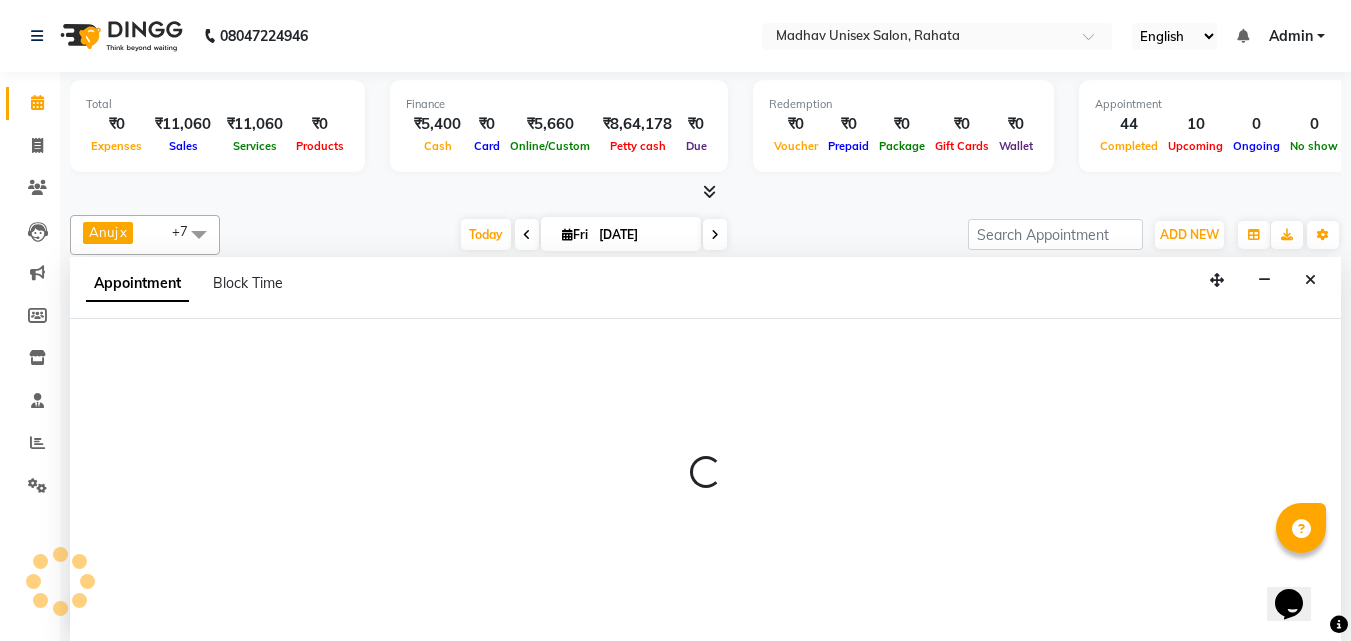 scroll, scrollTop: 1, scrollLeft: 0, axis: vertical 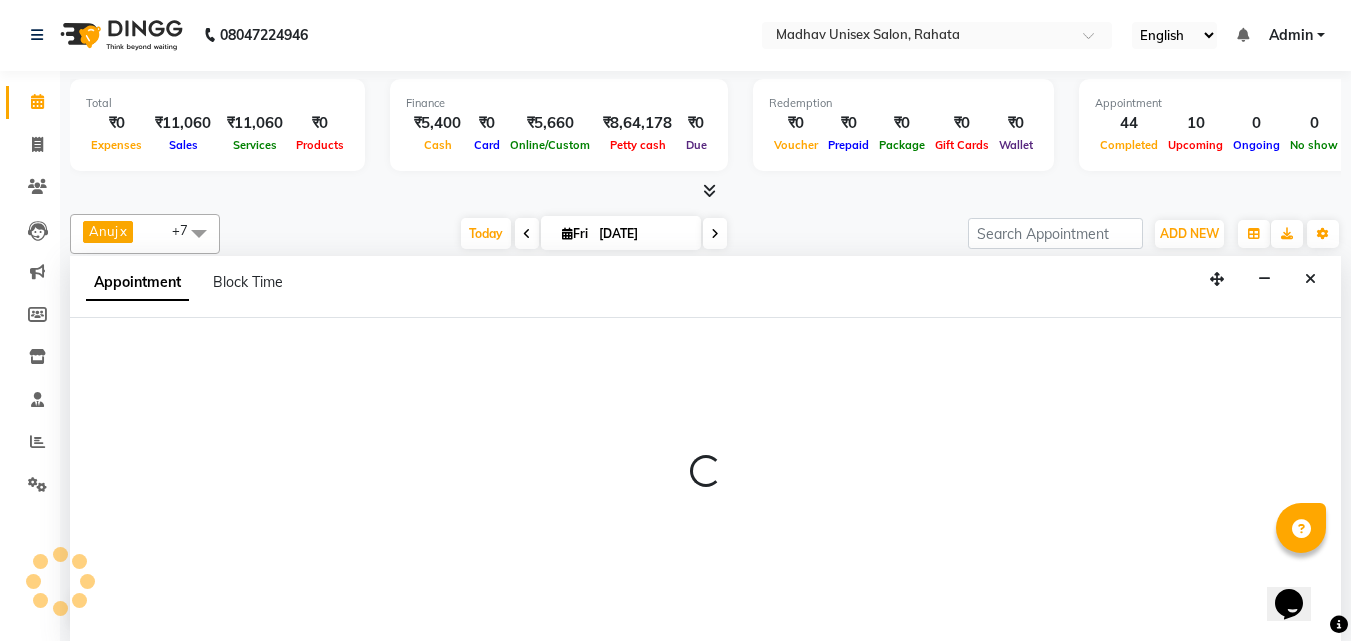 select on "31840" 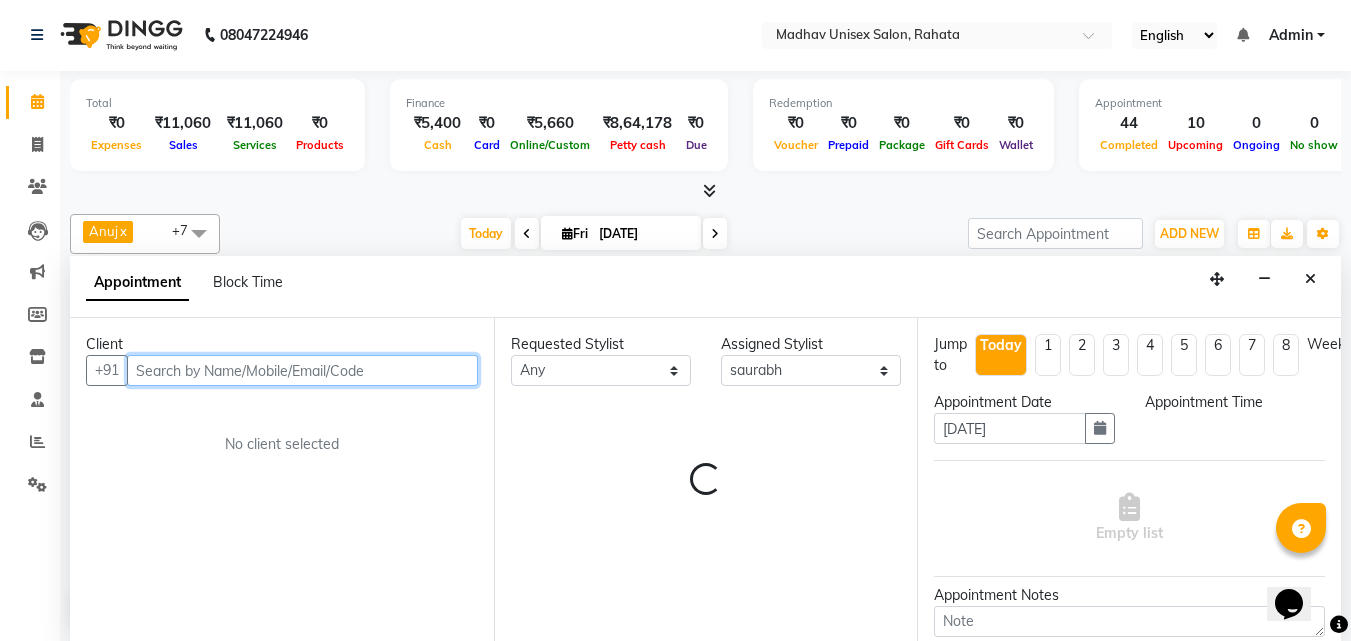 select on "570" 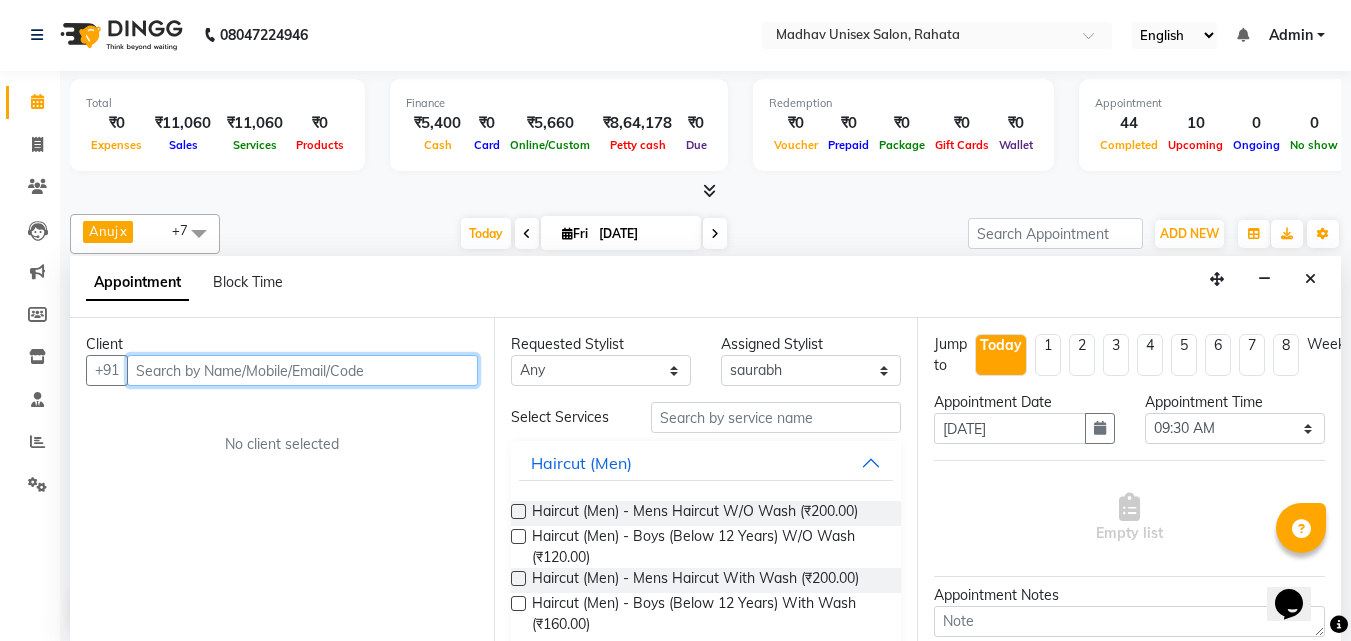 click at bounding box center (302, 370) 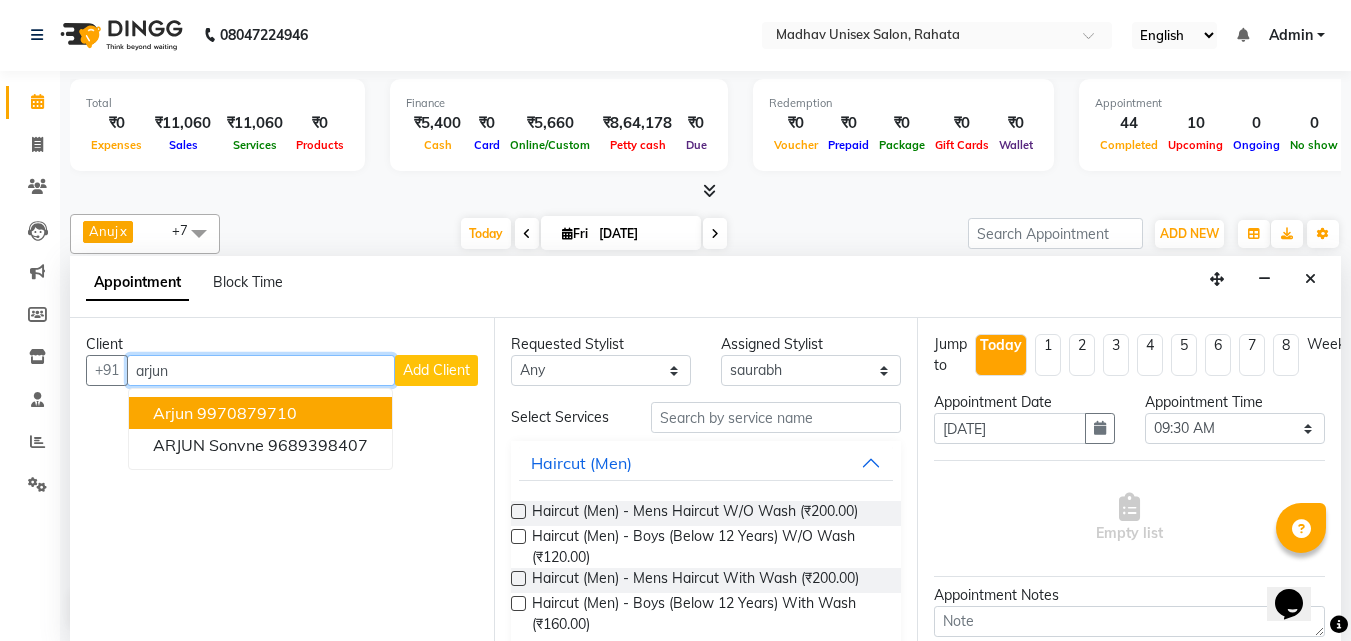 click on "Arjun  9970879710" at bounding box center [260, 413] 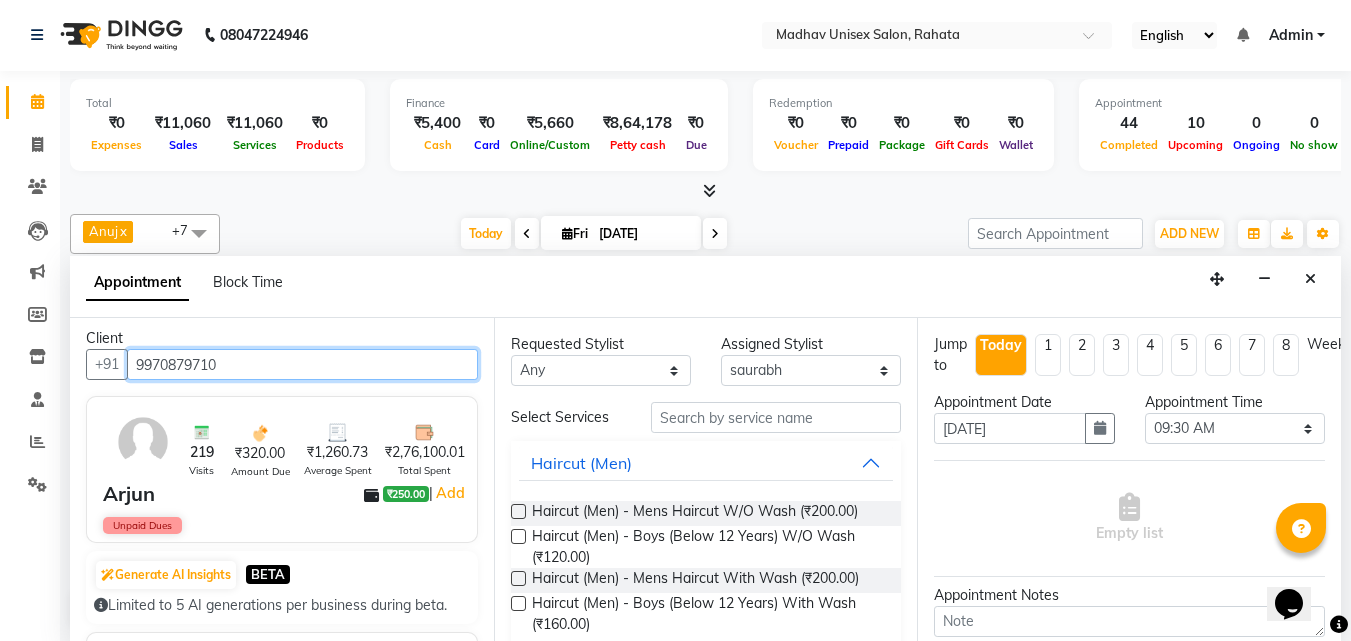scroll, scrollTop: 0, scrollLeft: 0, axis: both 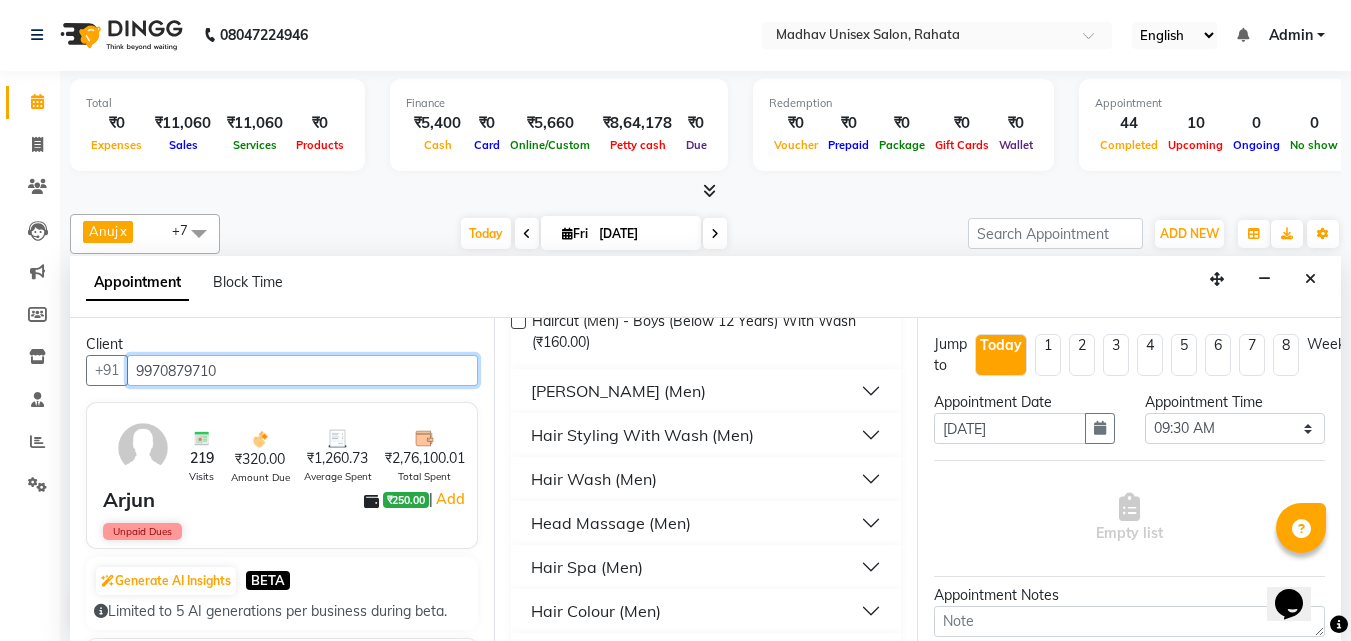 type on "9970879710" 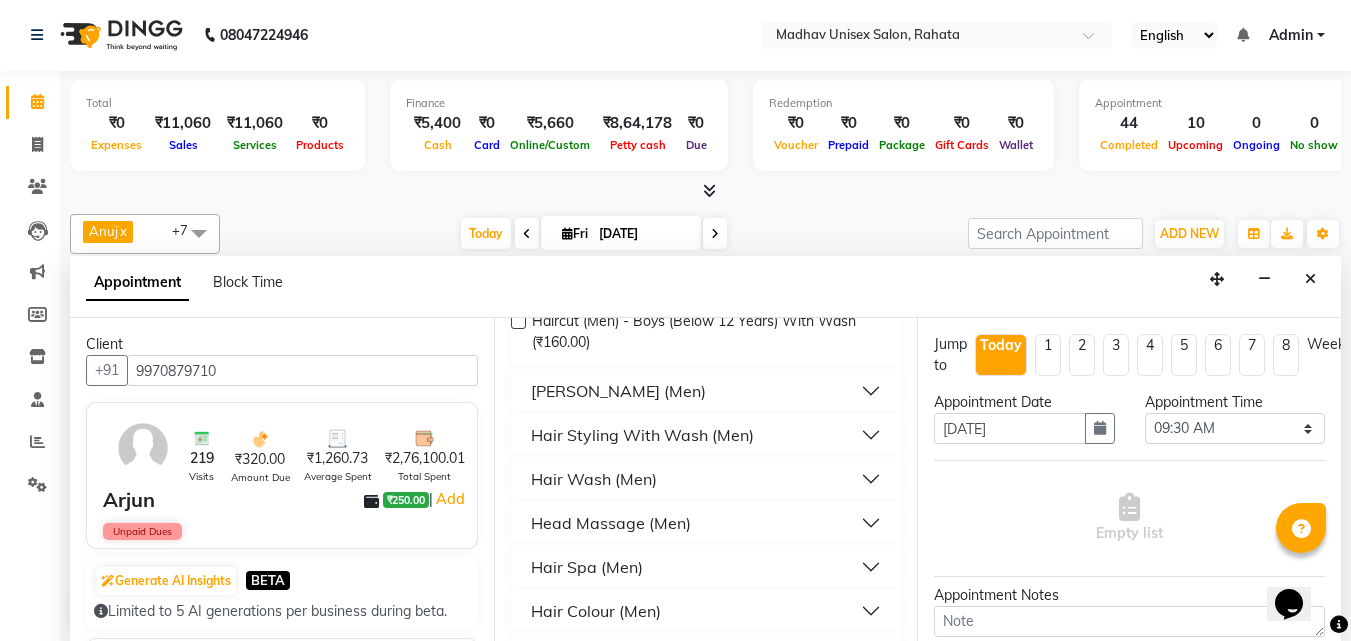 click on "[PERSON_NAME] (Men)" at bounding box center [706, 391] 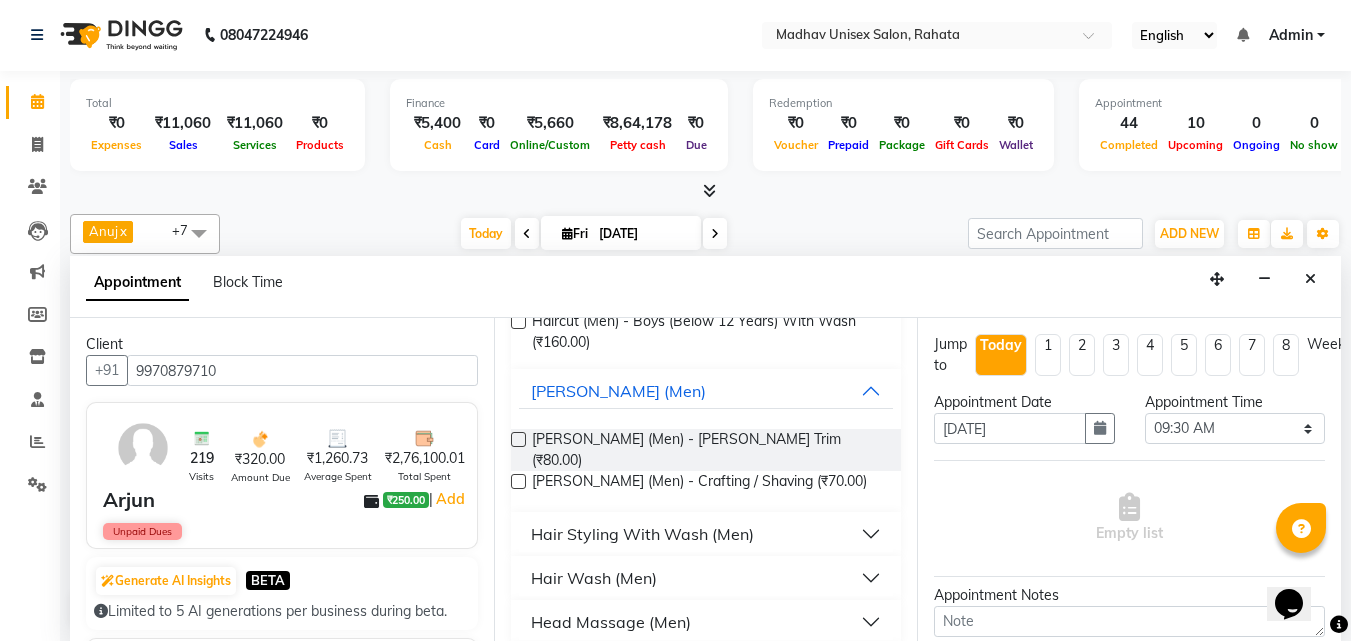 click at bounding box center (518, 481) 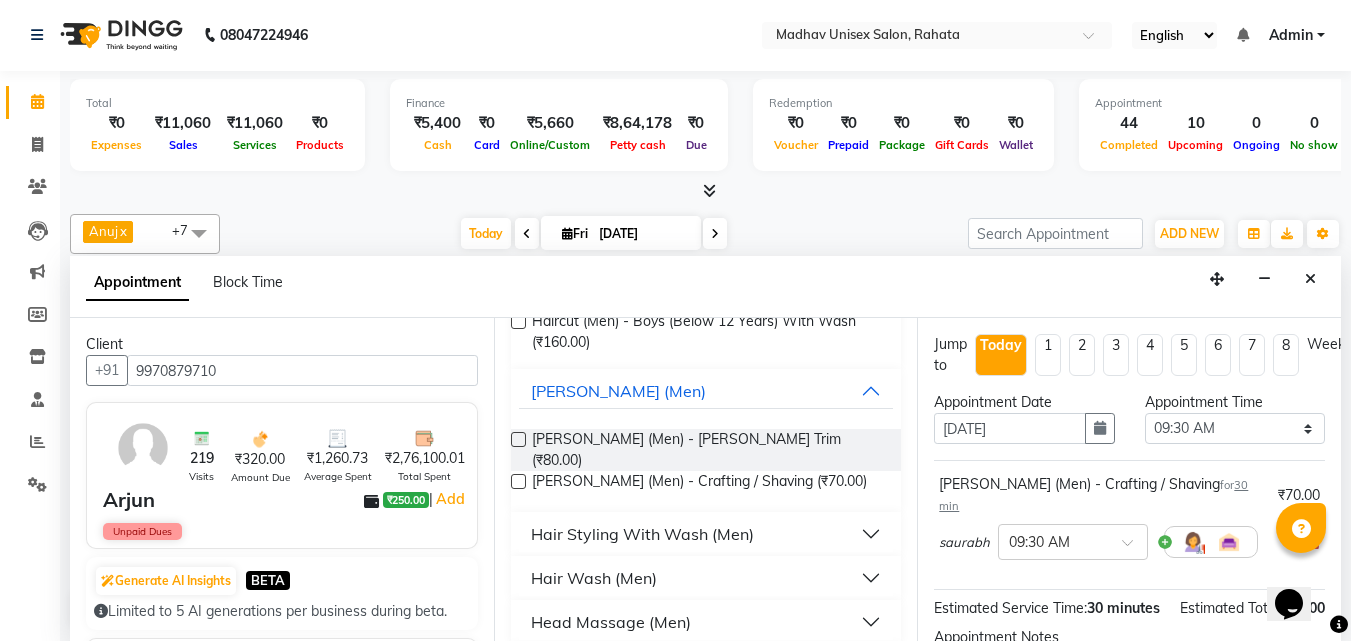 click at bounding box center [518, 481] 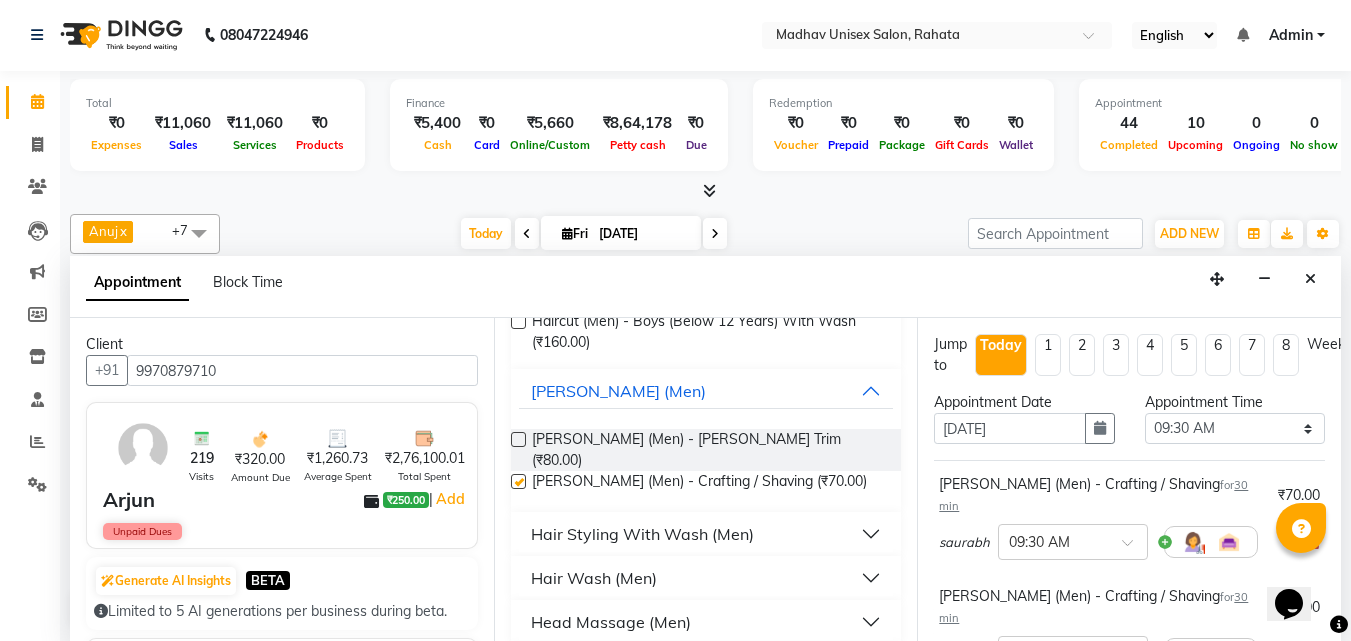 checkbox on "false" 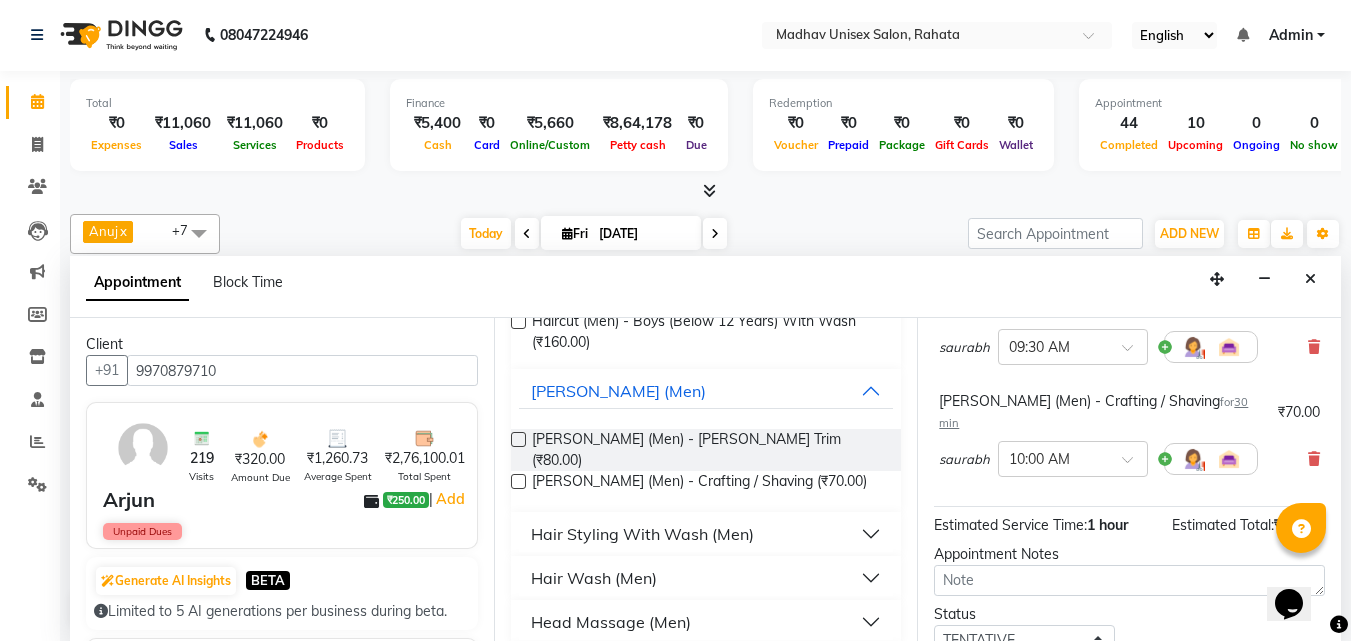 scroll, scrollTop: 309, scrollLeft: 0, axis: vertical 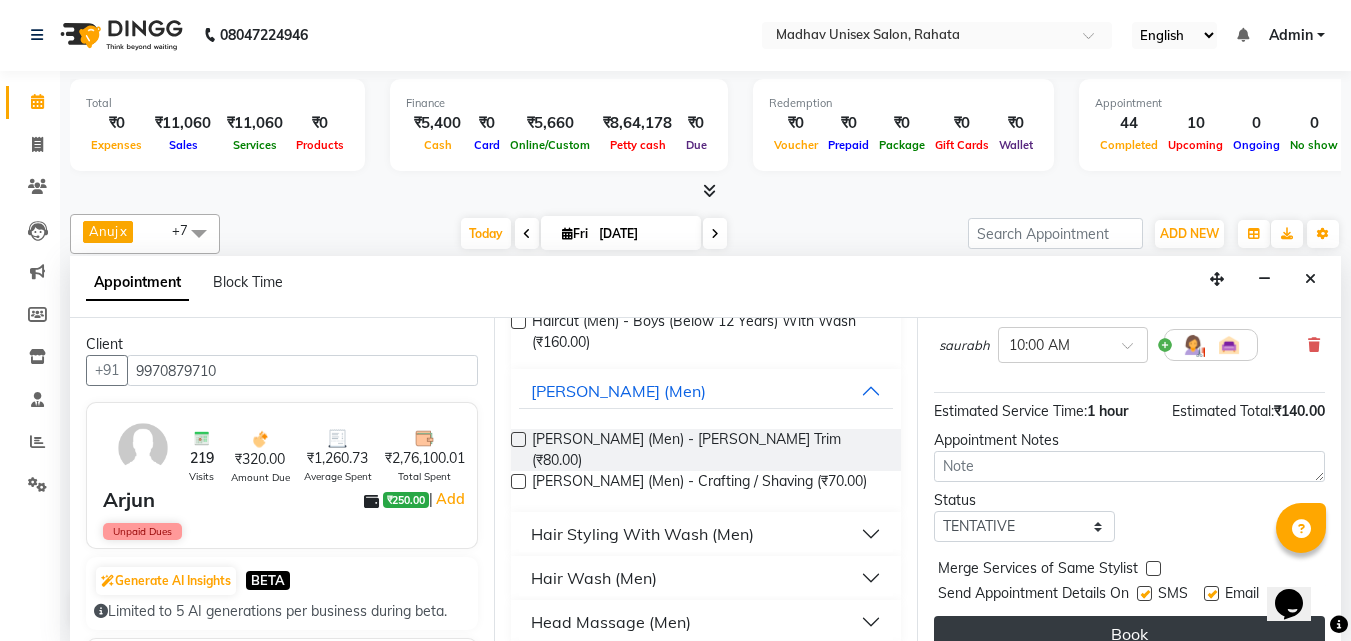 click on "Book" at bounding box center (1129, 634) 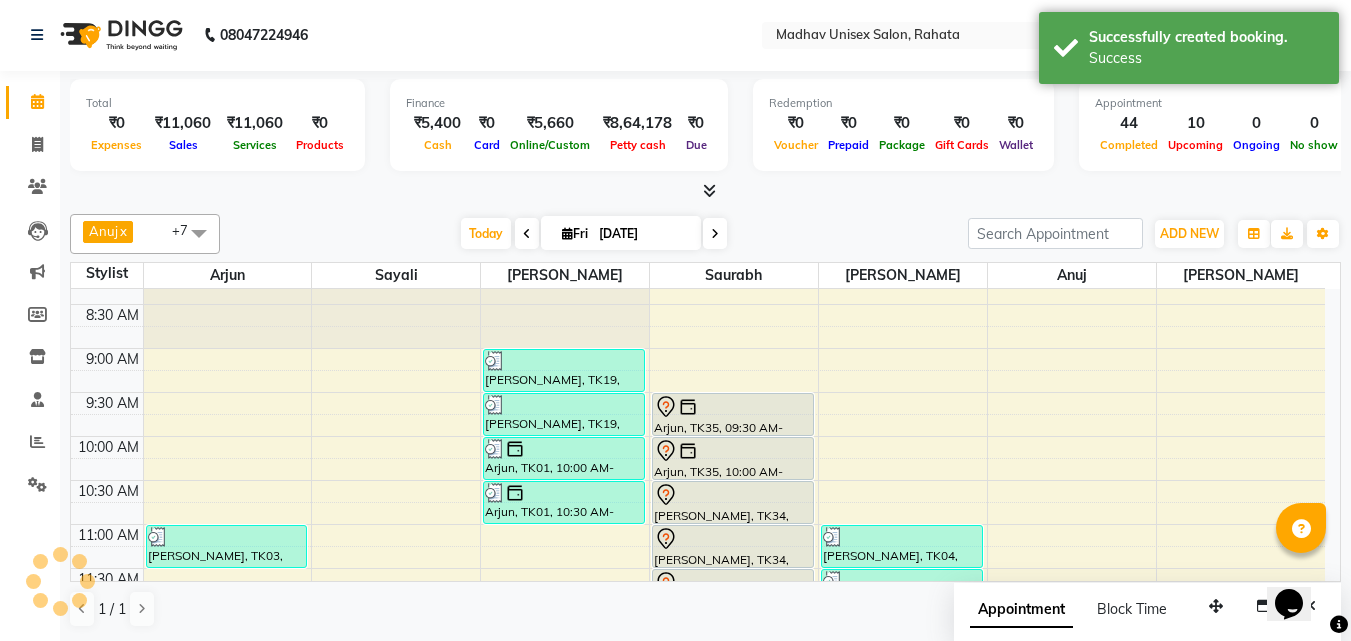 scroll, scrollTop: 0, scrollLeft: 0, axis: both 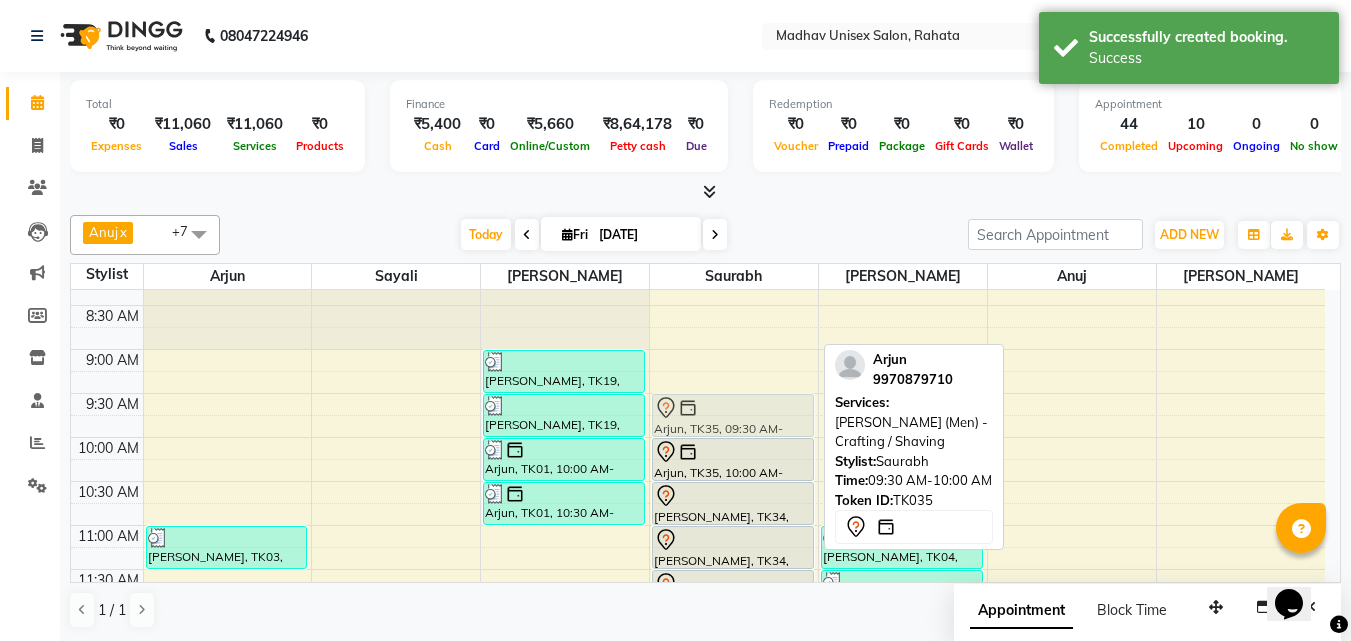 click on "Arjun, TK35, 09:30 AM-10:00 AM, [PERSON_NAME] (Men)  - Crafting / Shaving             Arjun, TK35, 10:00 AM-10:30 AM, [PERSON_NAME] (Men)  - Crafting / Shaving             [PERSON_NAME], TK34, 10:30 AM-11:00 AM, Haircut (Men)  - Mens Haircut With Wash             [PERSON_NAME], TK34, 11:00 AM-11:30 AM, [PERSON_NAME] (Men)  - Crafting / Shaving             [PERSON_NAME], TK05, 11:30 AM-12:00 PM, Haircut (Men)  - Mens Haircut With Wash             [PERSON_NAME], TK05, 12:00 PM-12:30 PM, [PERSON_NAME] (Men)  - Crafting / Shaving     [PERSON_NAME], TK11, 02:00 PM-03:00 PM, Hair Spa (Women)  - Medium     arya nisal, TK16, 03:15 PM-03:45 PM, Haircut (Men)  - Mens Haircut With Wash     arya nisal, TK16, 03:45 PM-04:15 PM, [PERSON_NAME] (Men)  - Crafting / Shaving             [PERSON_NAME], TK21, 04:15 PM-04:45 PM, Haircut (Men)  - Mens Haircut With Wash             [PERSON_NAME], TK21, 04:45 PM-05:15 PM, [PERSON_NAME] (Men)  - Crafting / Shaving             [PERSON_NAME], TK27, 06:30 PM-07:00 PM, Haircut (Men)  - Mens Haircut With Wash" at bounding box center [734, 833] 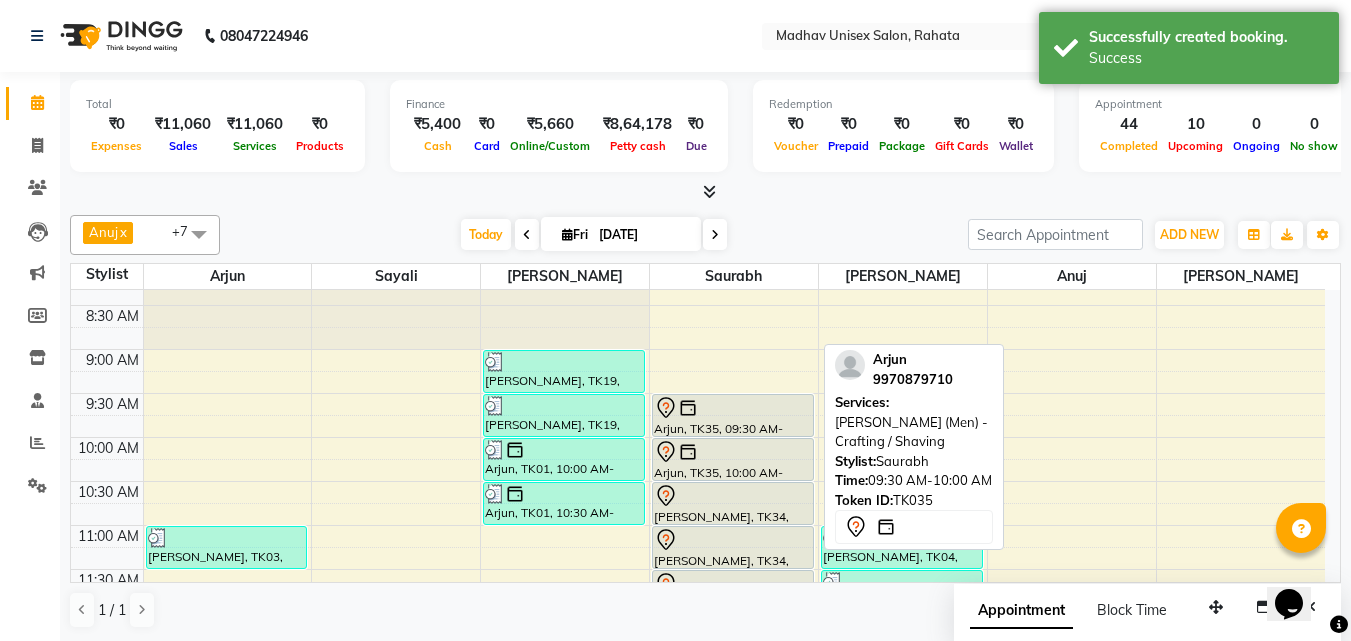 click at bounding box center [733, 408] 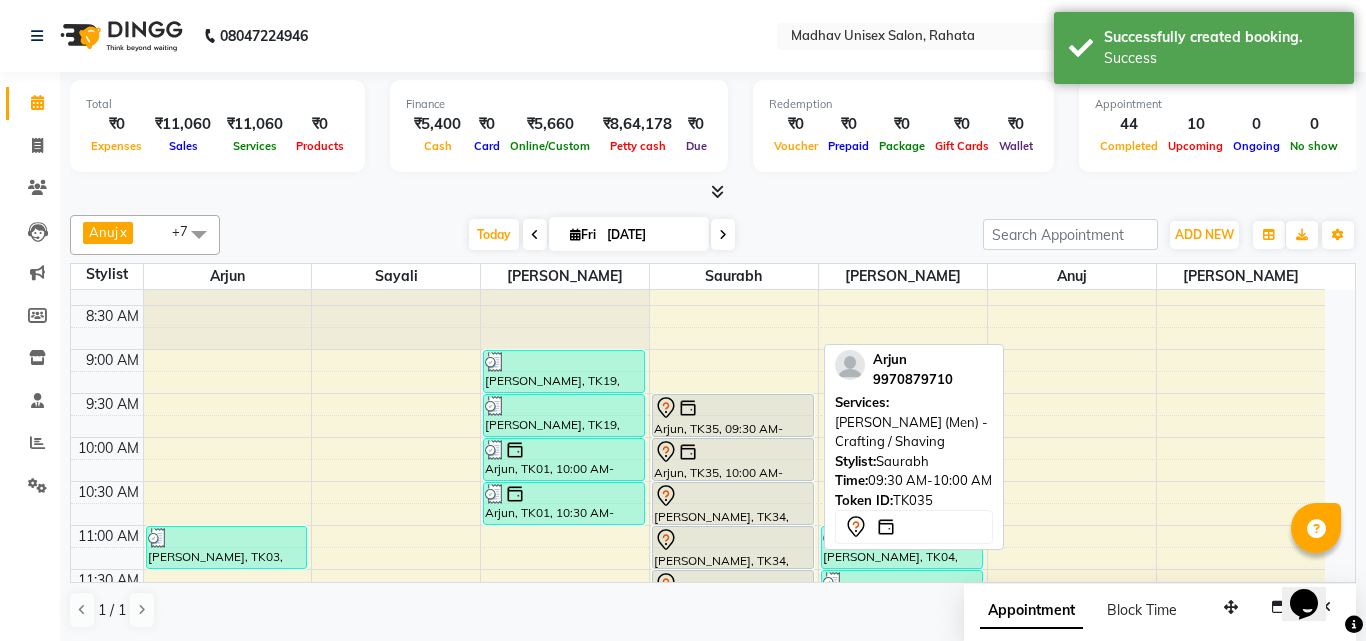 select on "7" 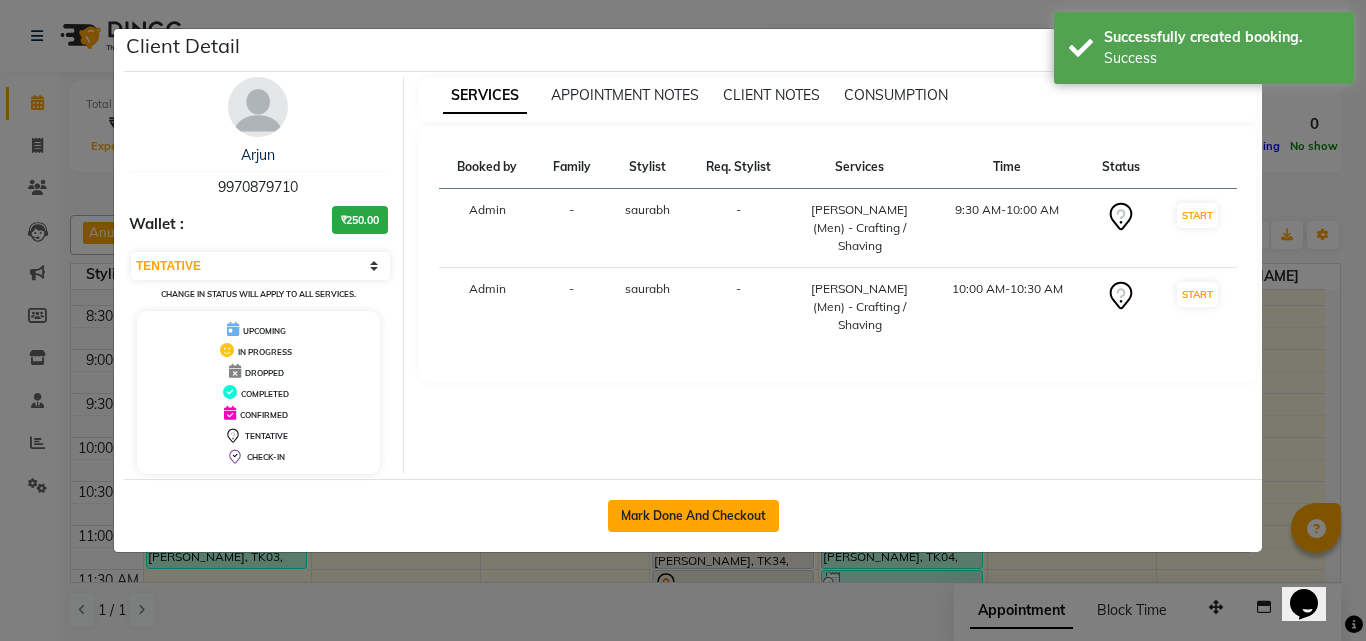 click on "Mark Done And Checkout" 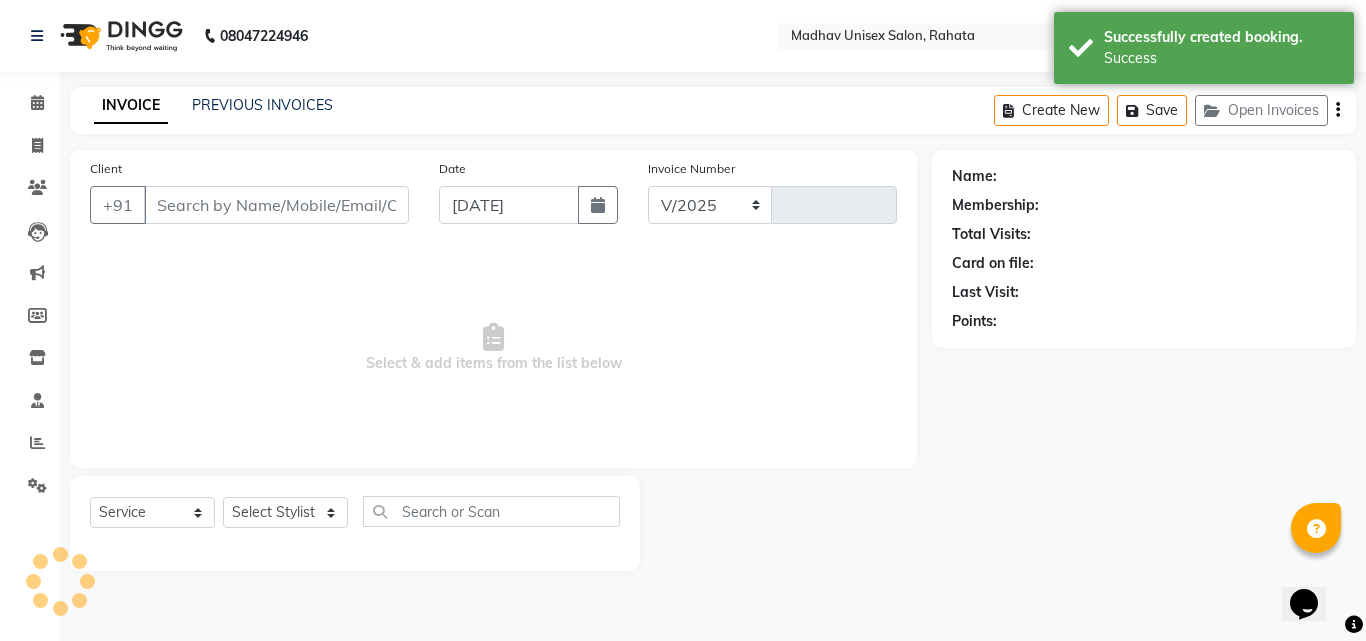 select on "870" 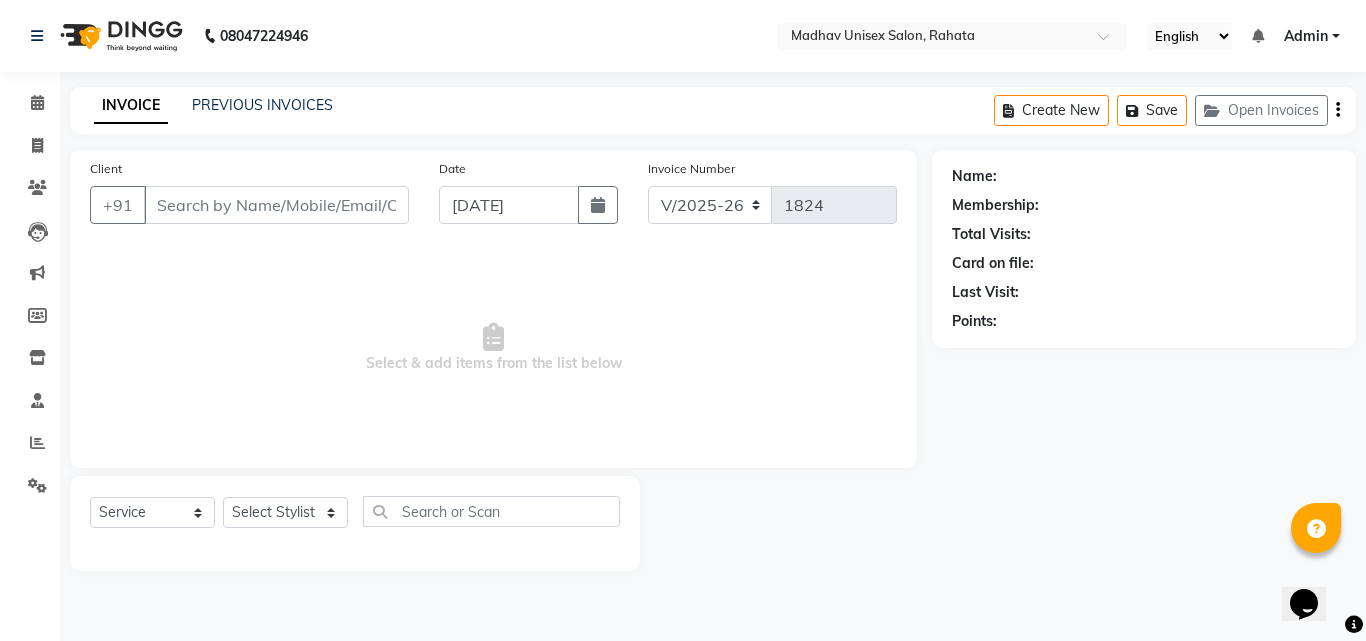 type on "9970879710" 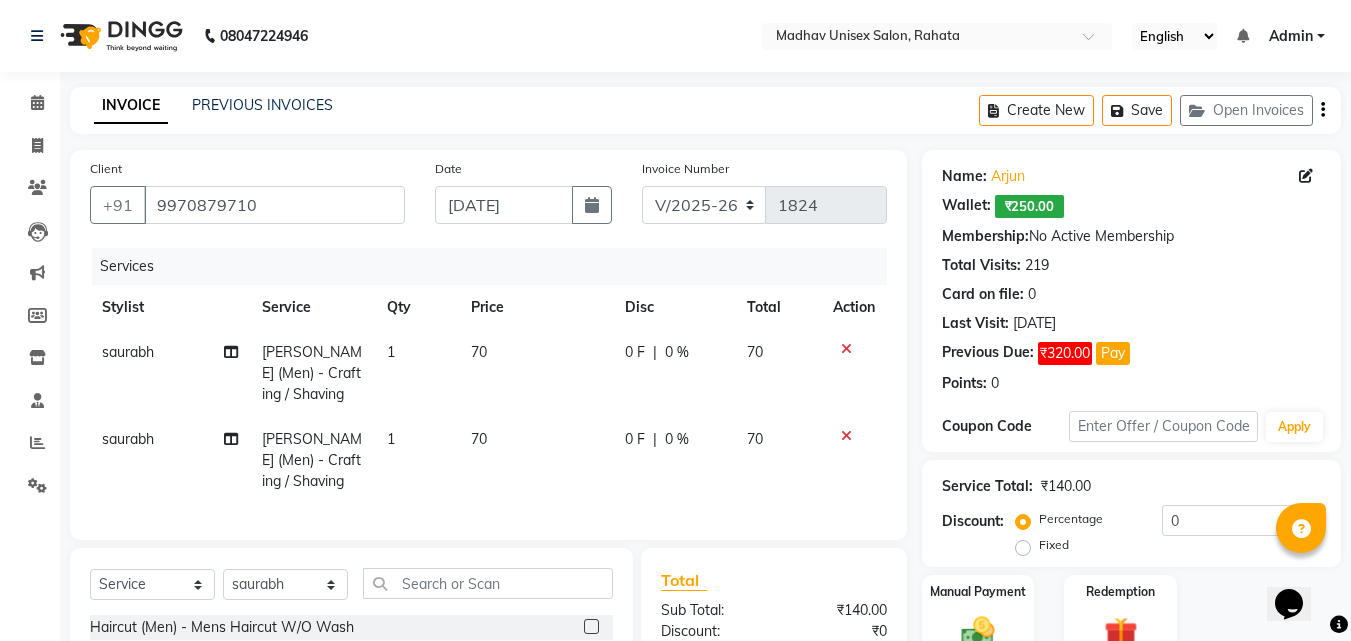 click 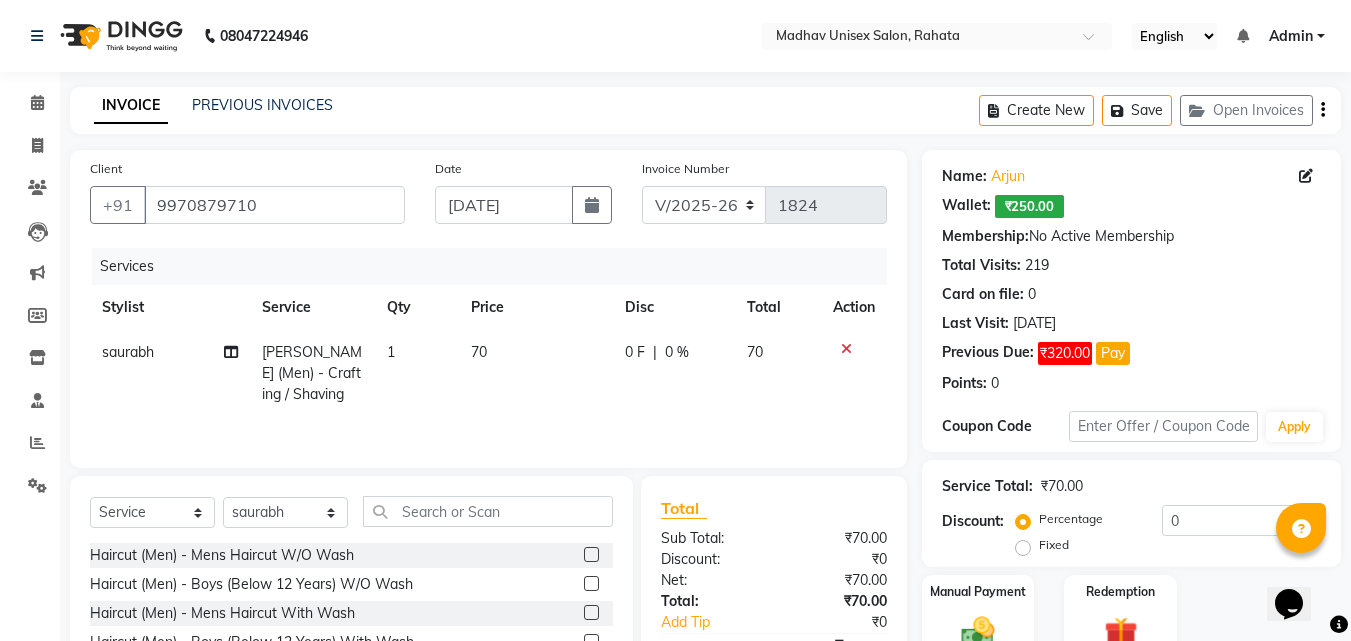 click on "70" 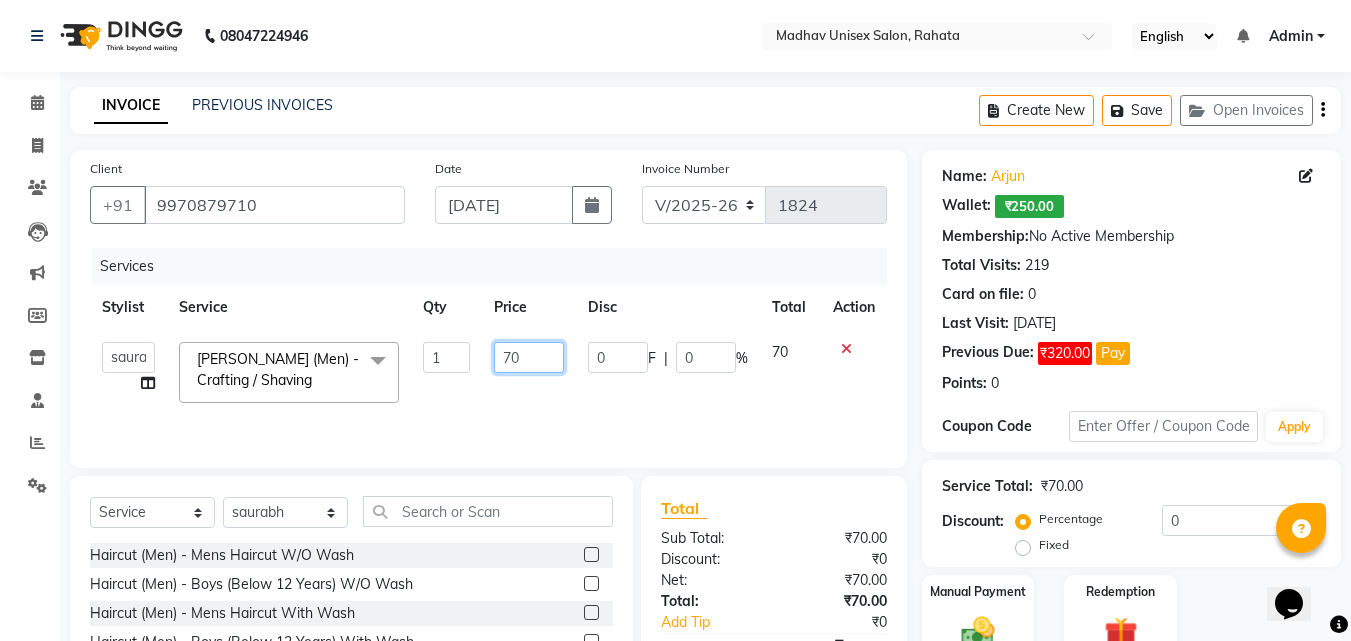 click on "70" 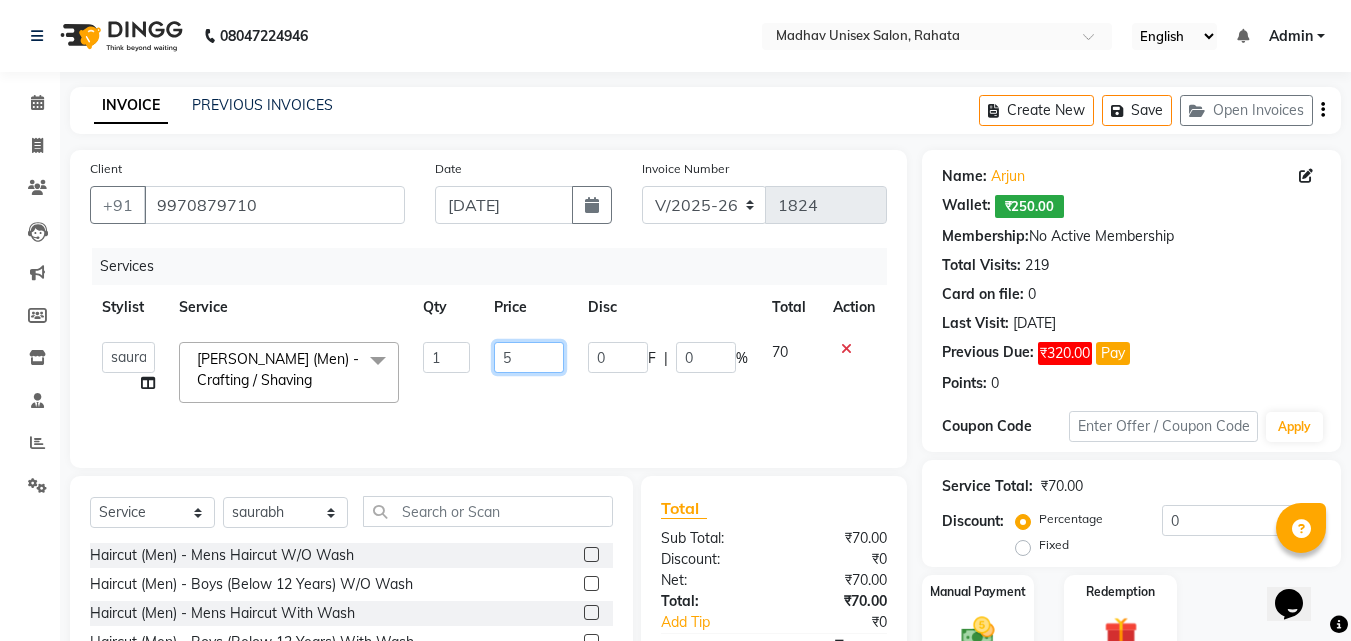 type on "50" 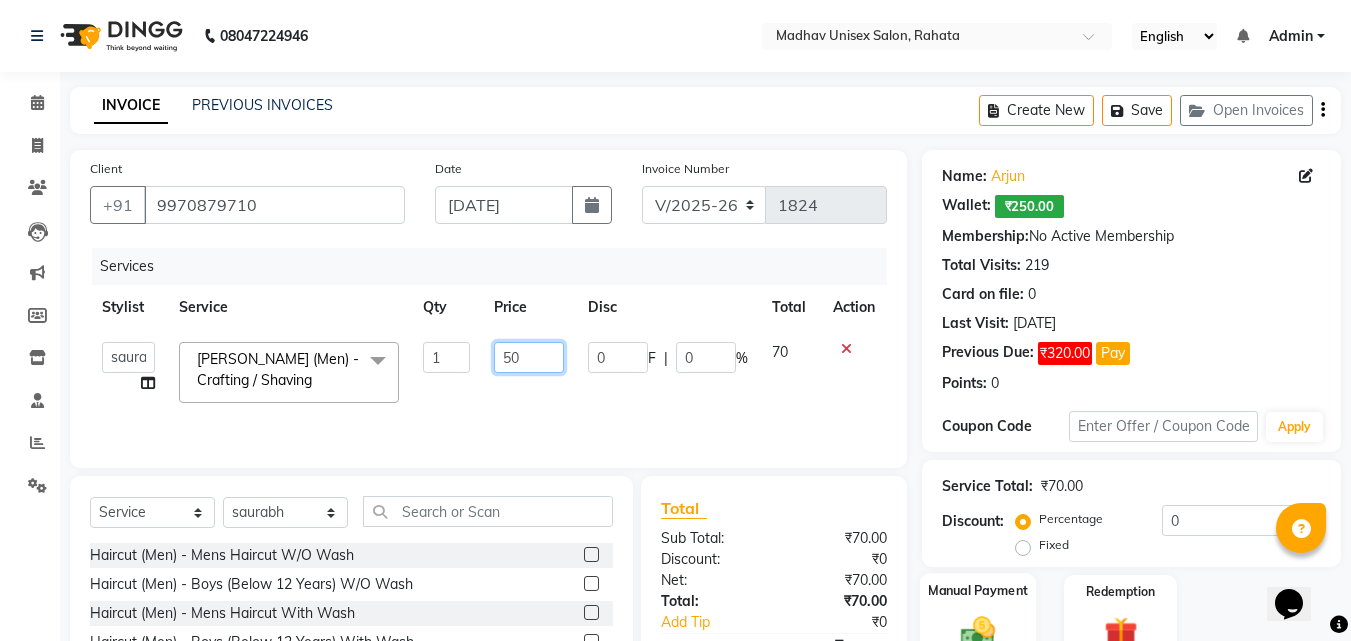 scroll, scrollTop: 160, scrollLeft: 0, axis: vertical 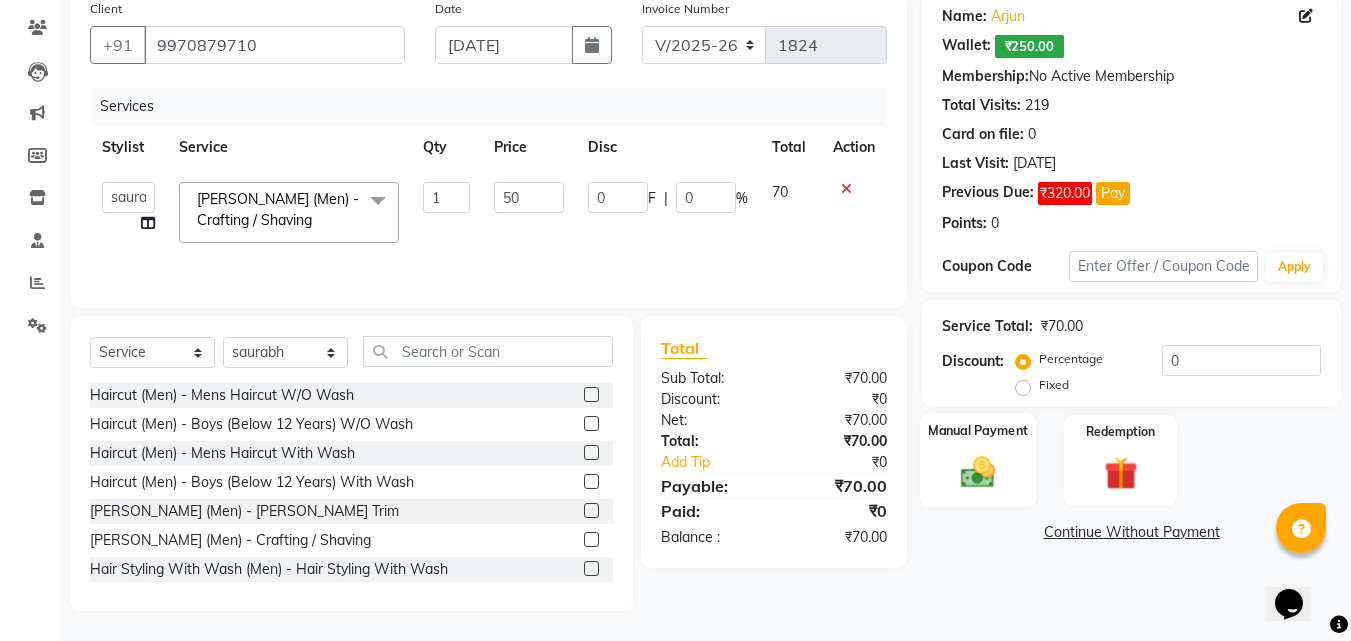 click 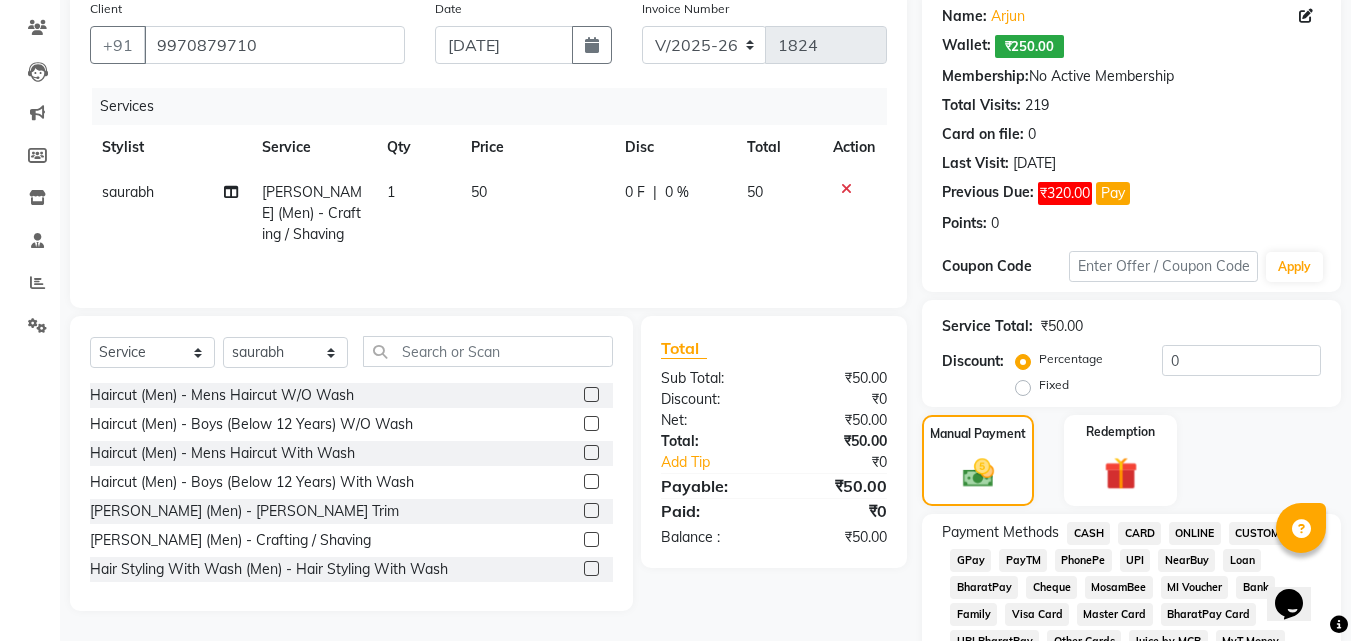 click on "CASH" 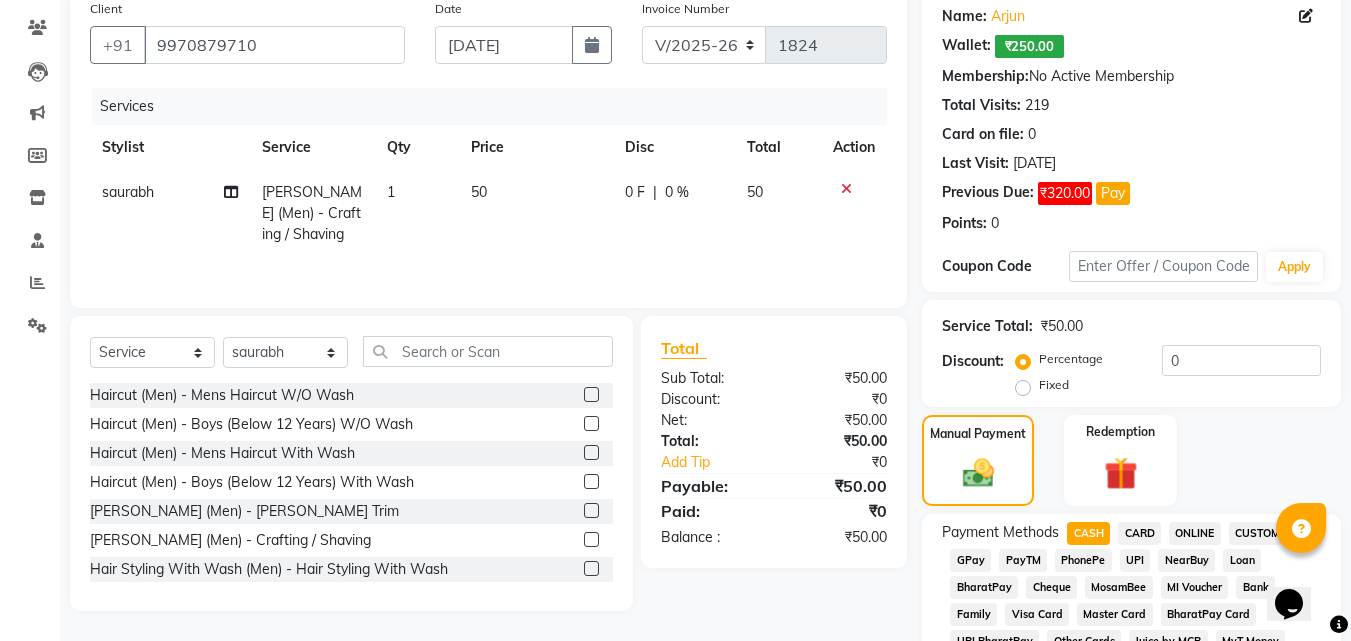 scroll, scrollTop: 923, scrollLeft: 0, axis: vertical 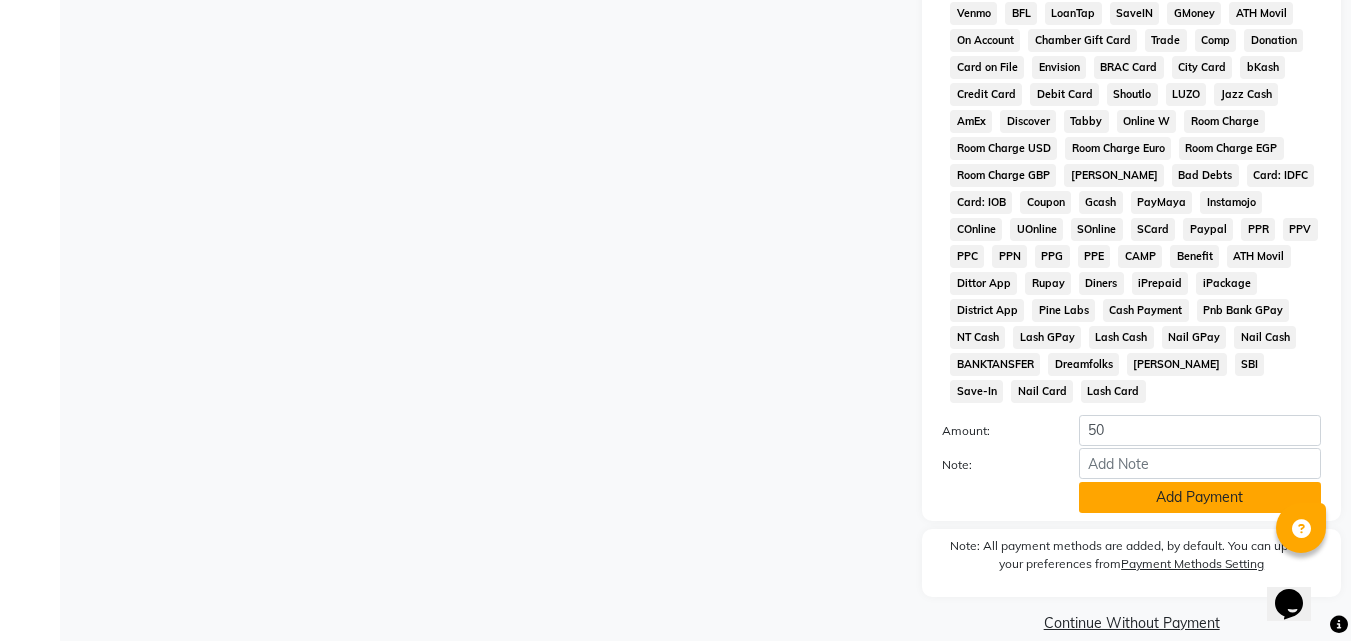click on "Add Payment" 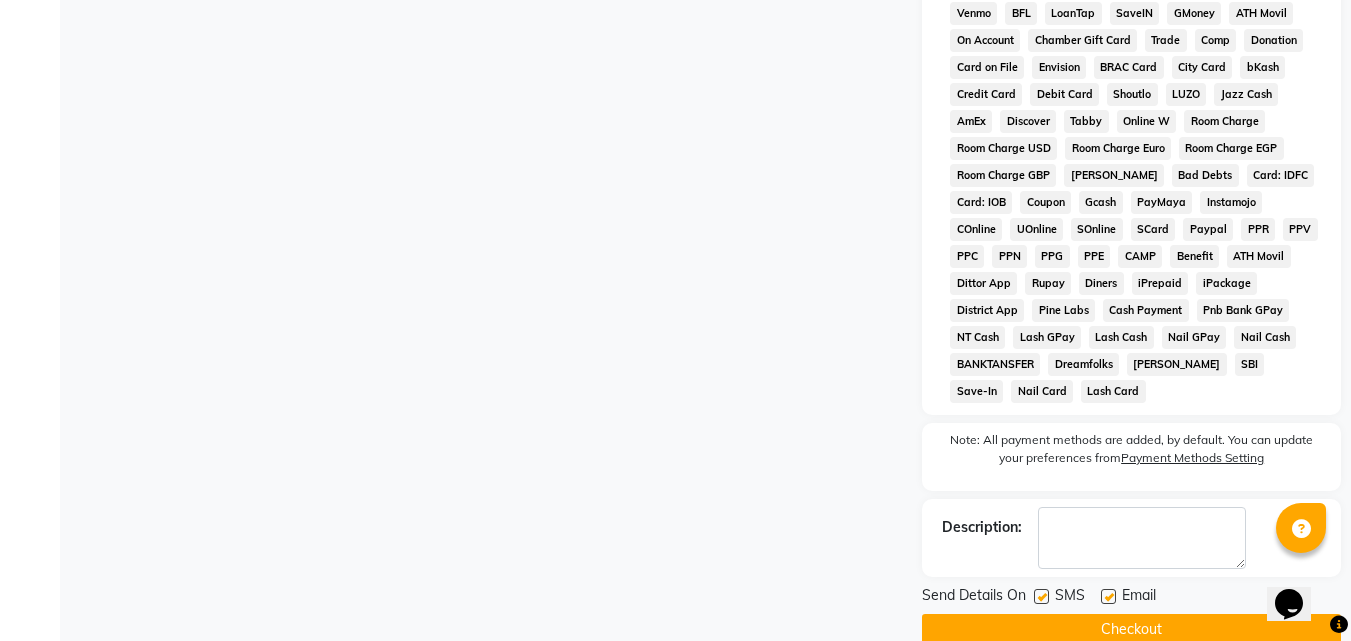 click on "Checkout" 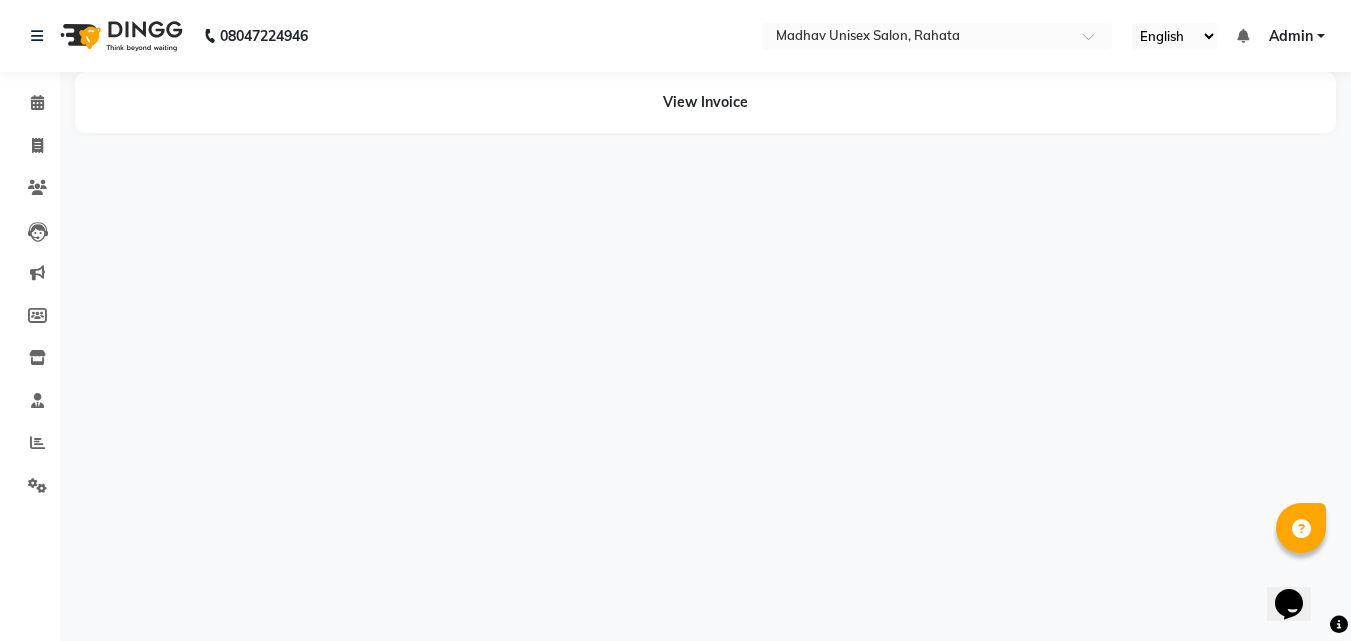 click on "08047224946 Select Location × Madhav Unisex Salon, Rahata English ENGLISH Español العربية मराठी हिंदी ગુજરાતી தமிழ் 中文 Notifications nothing to show Admin Manage Profile Change Password Sign out  Version:3.15.4  ☀ MADHAV UNISEX SALON, [PERSON_NAME]  Calendar  Invoice  Clients  Leads   Marketing  Members  Inventory  Staff  Reports  Settings Completed InProgress Upcoming Dropped Tentative Check-In Confirm Bookings Generate Report Segments Page Builder  View Invoice
Success   [PERSON_NAME] created successfully.
You have a payment due from 135 days   Pay
Help
2 results available" at bounding box center (675, 320) 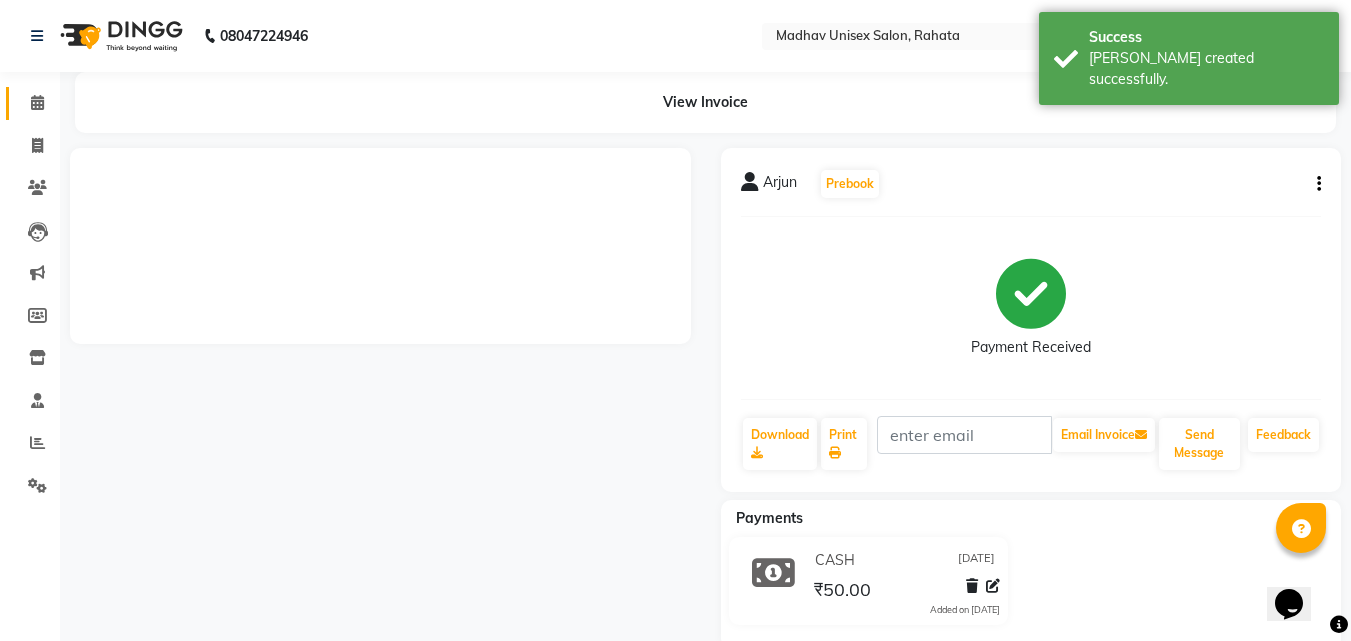 click on "Calendar" 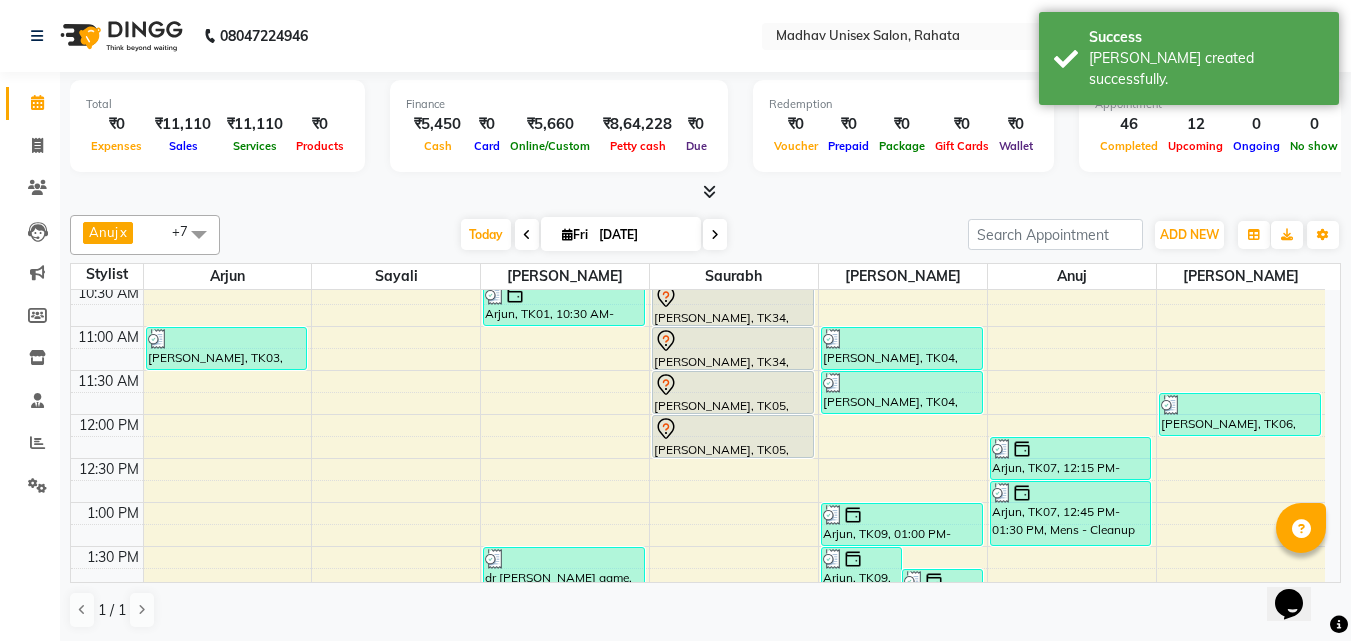 scroll, scrollTop: 391, scrollLeft: 0, axis: vertical 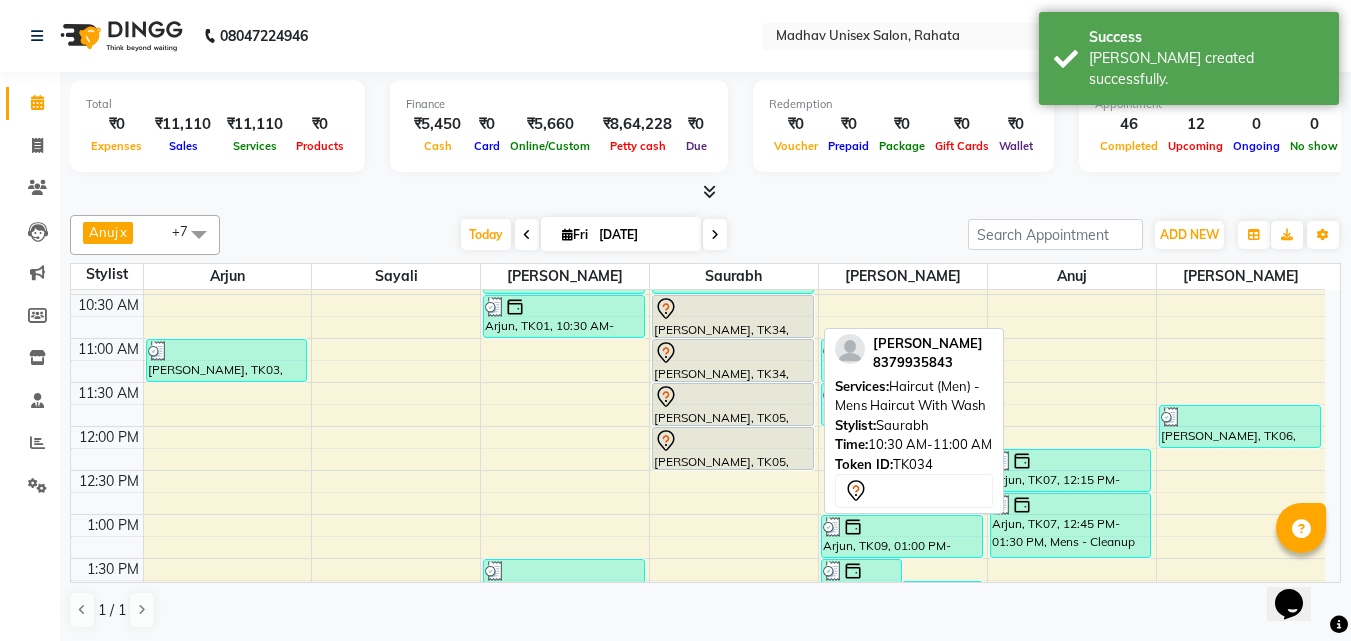 click at bounding box center (733, 309) 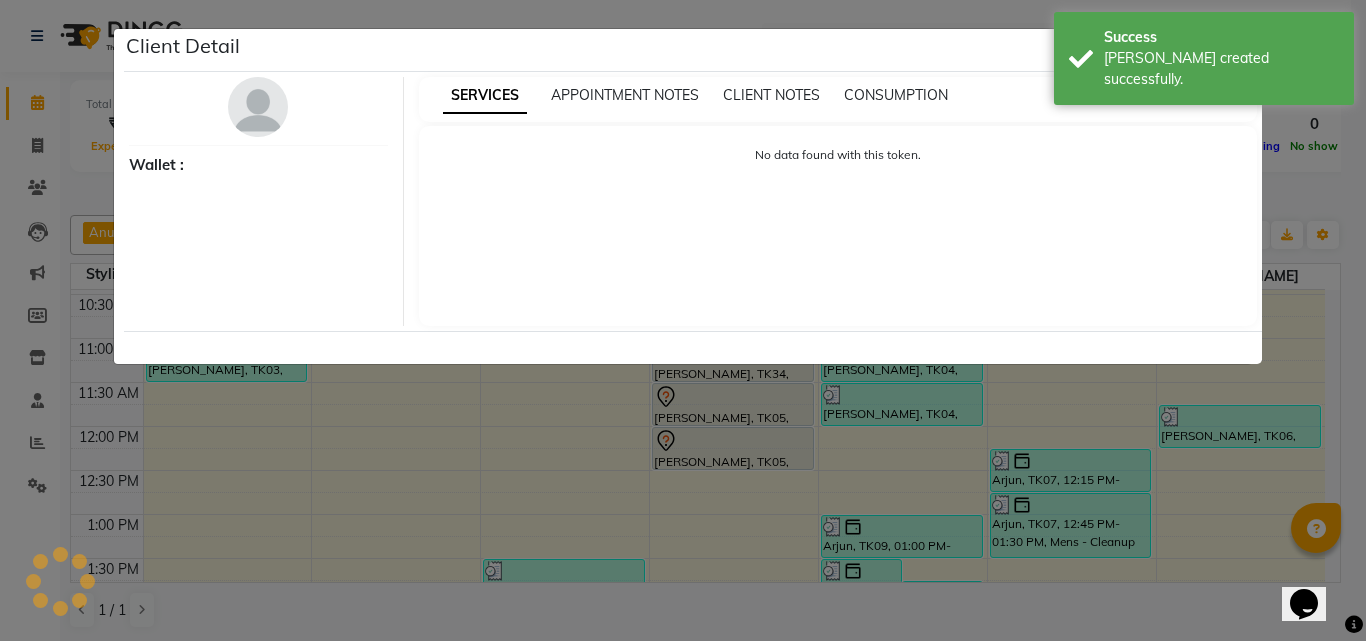 select on "7" 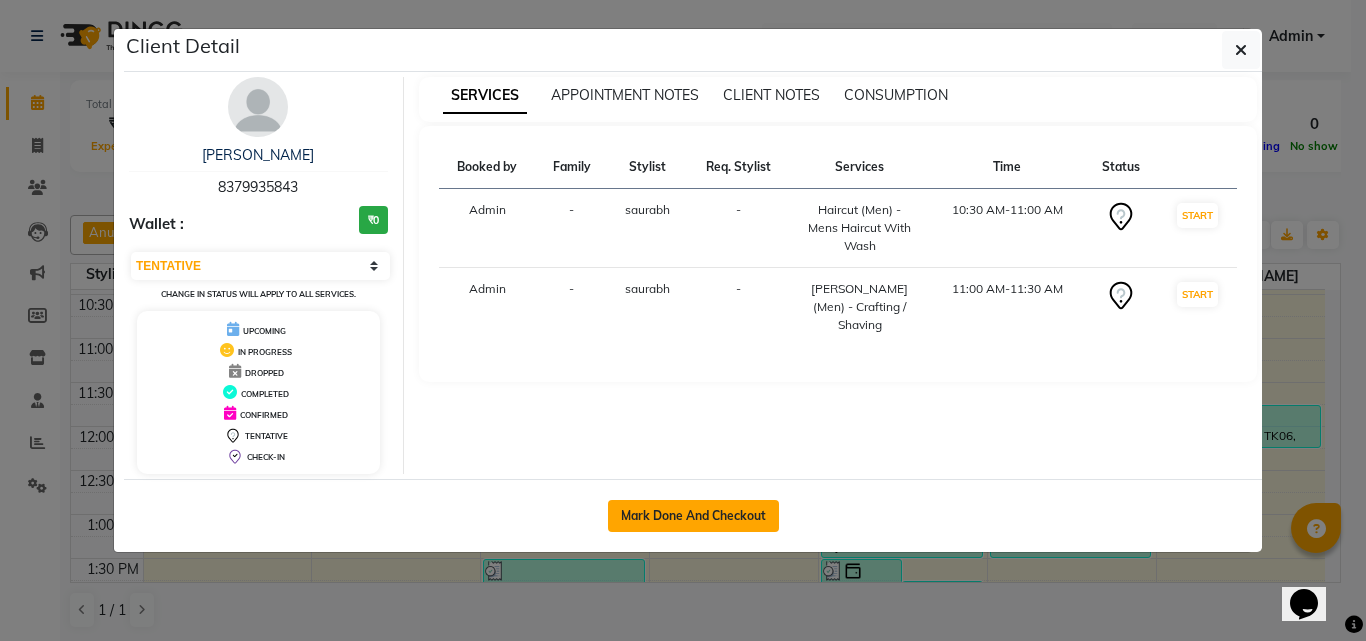 click on "Mark Done And Checkout" 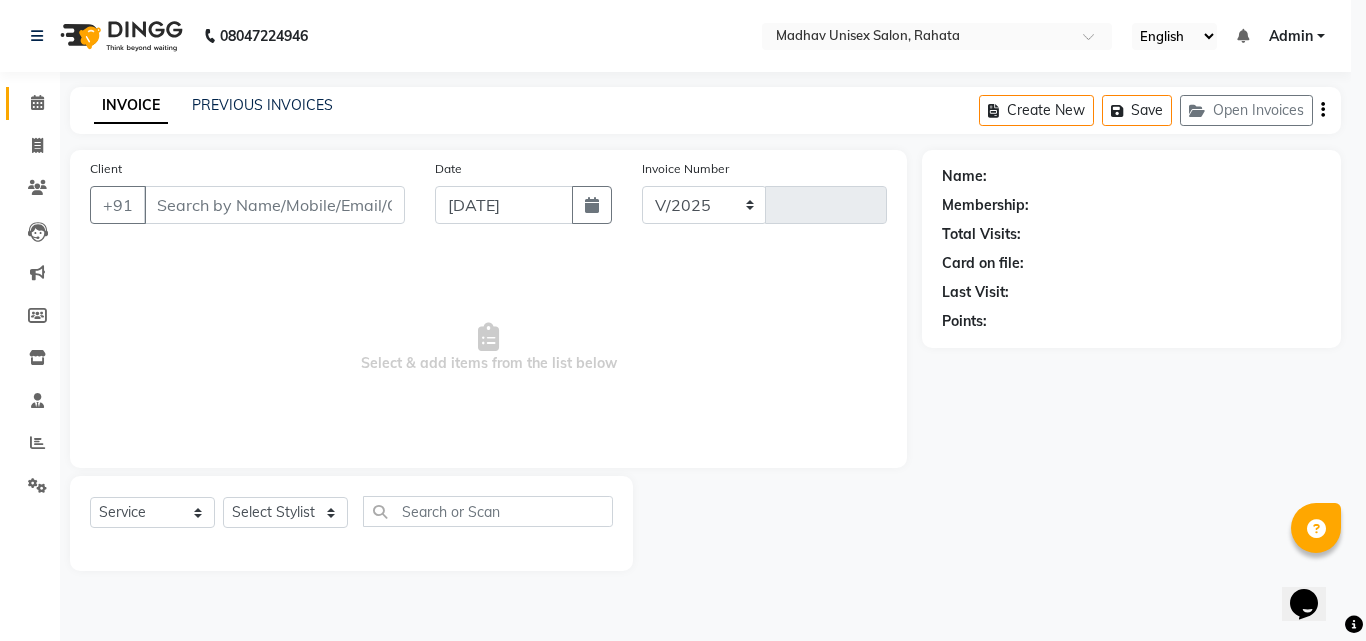 select on "870" 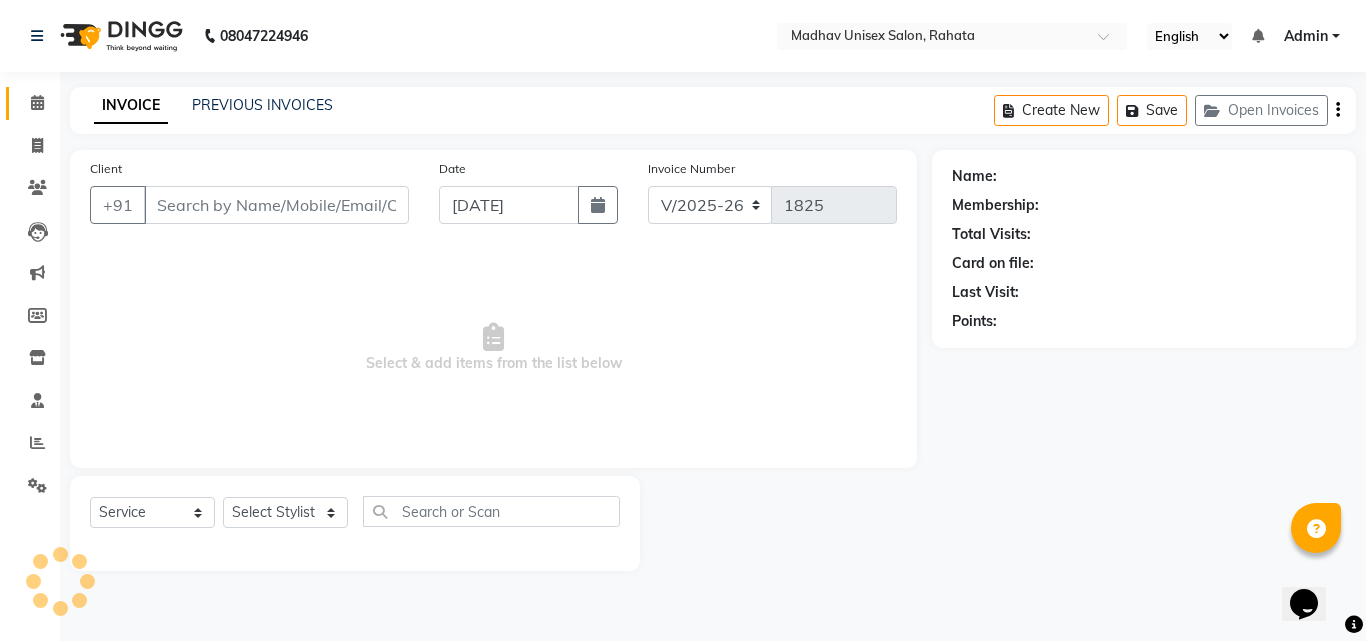 type on "8379935843" 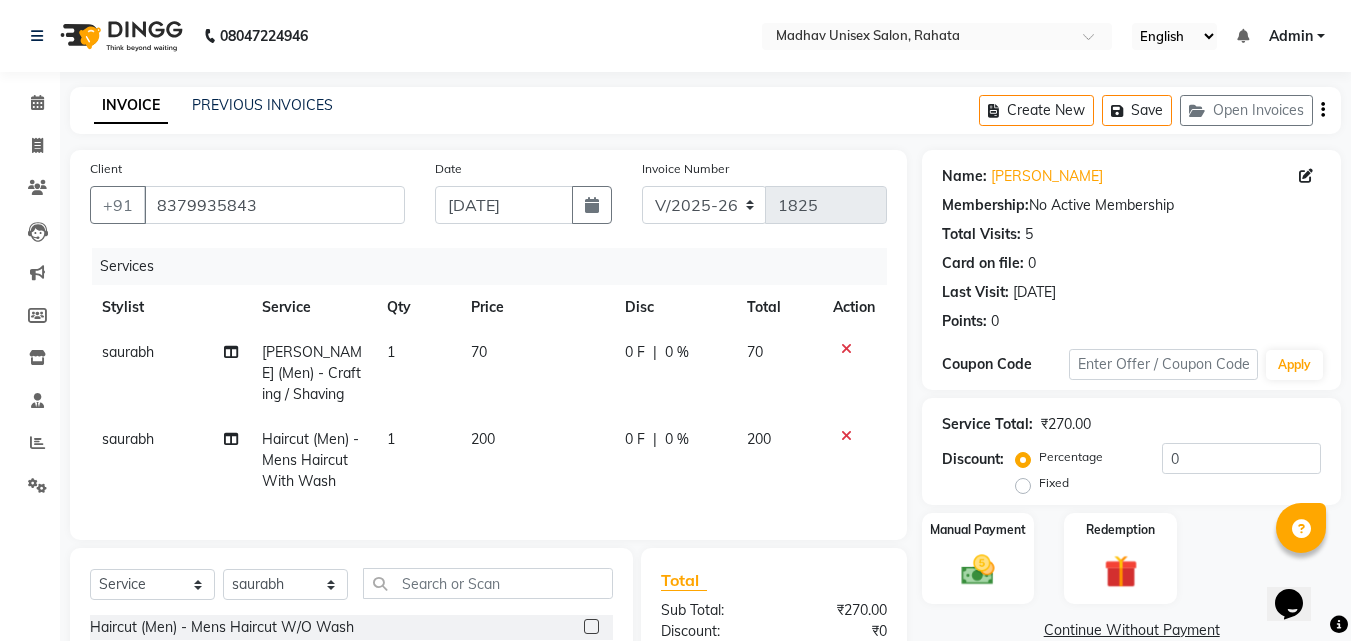 click on "70" 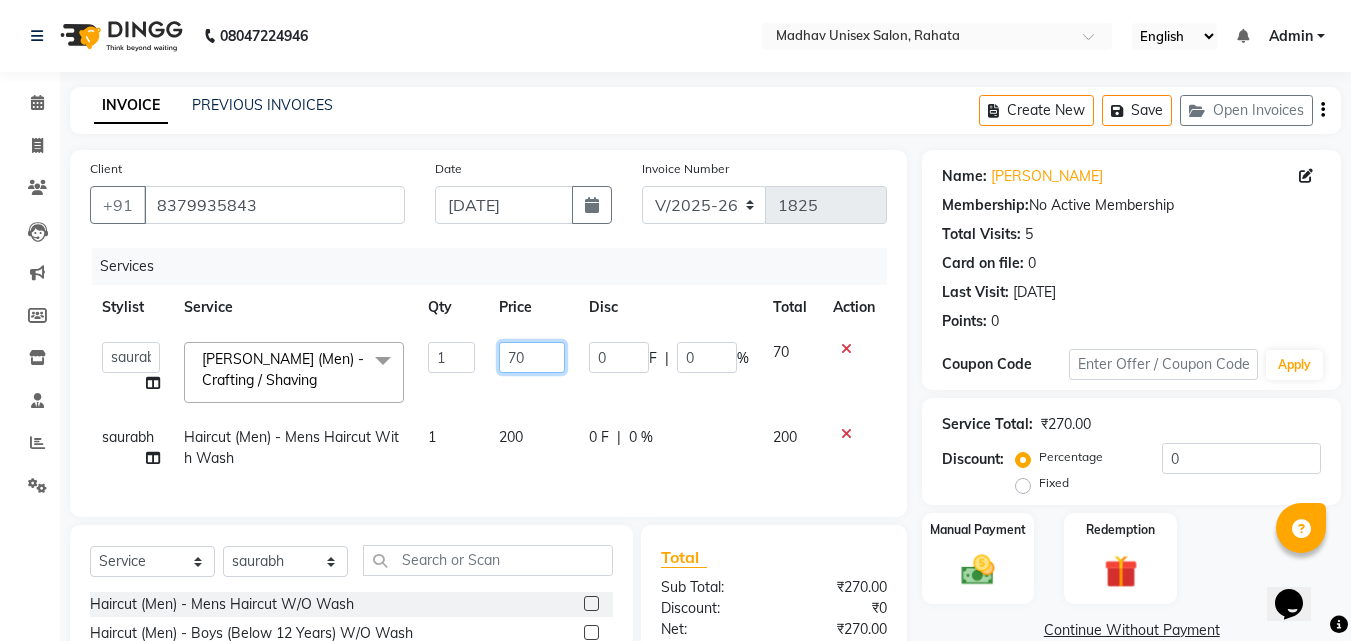 click on "70" 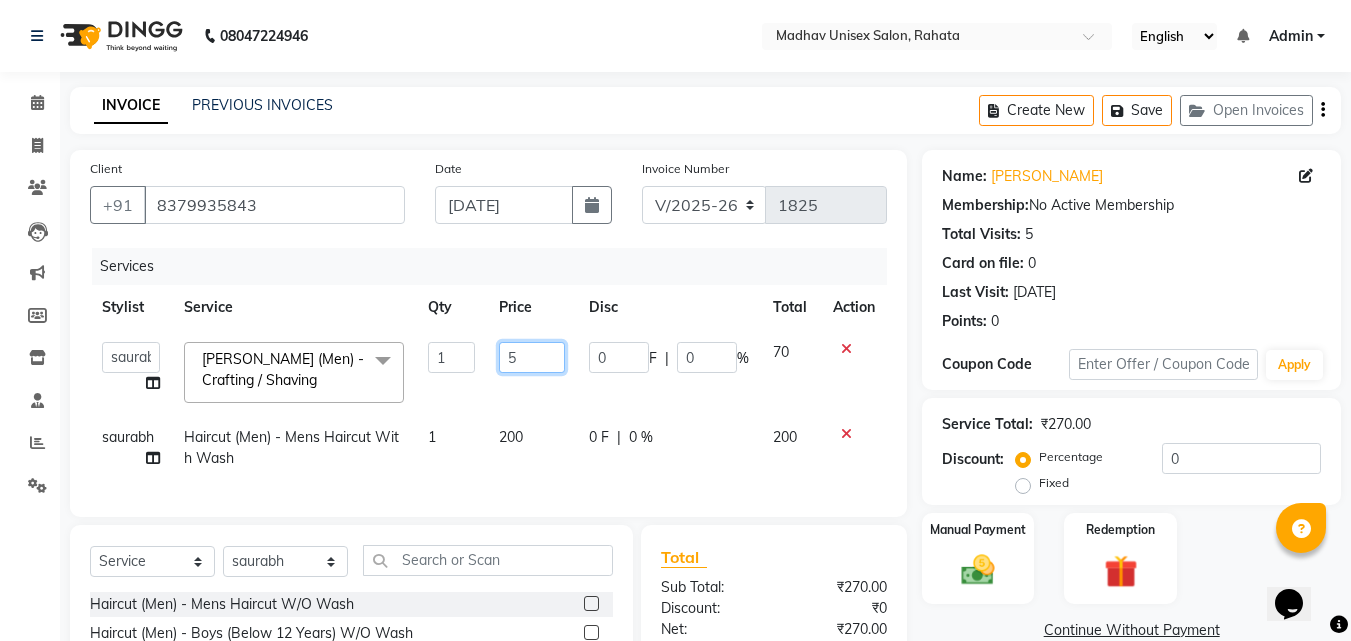 type on "50" 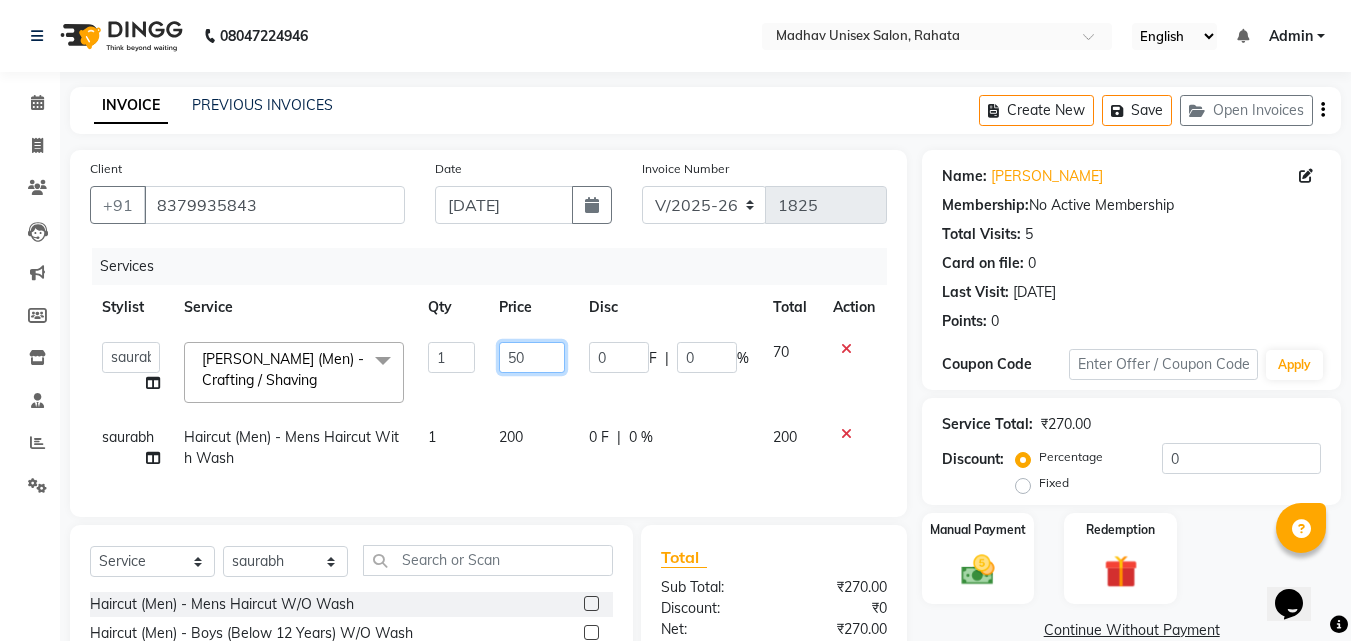scroll, scrollTop: 224, scrollLeft: 0, axis: vertical 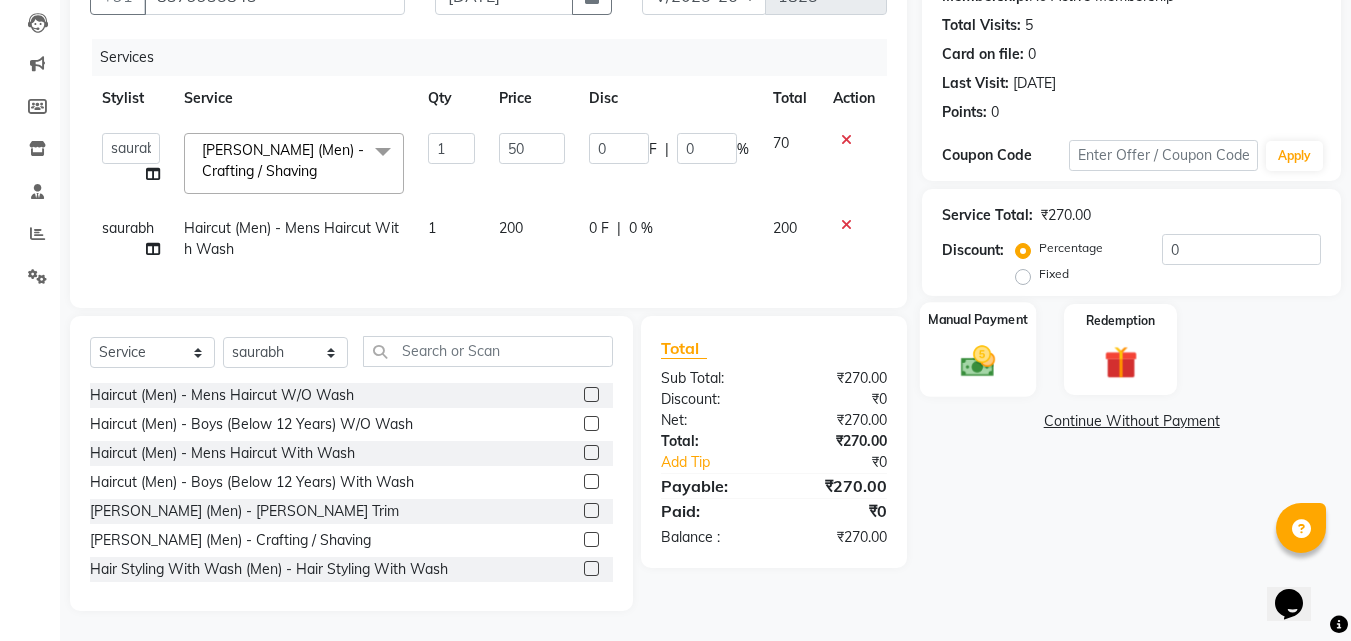 click on "Manual Payment" 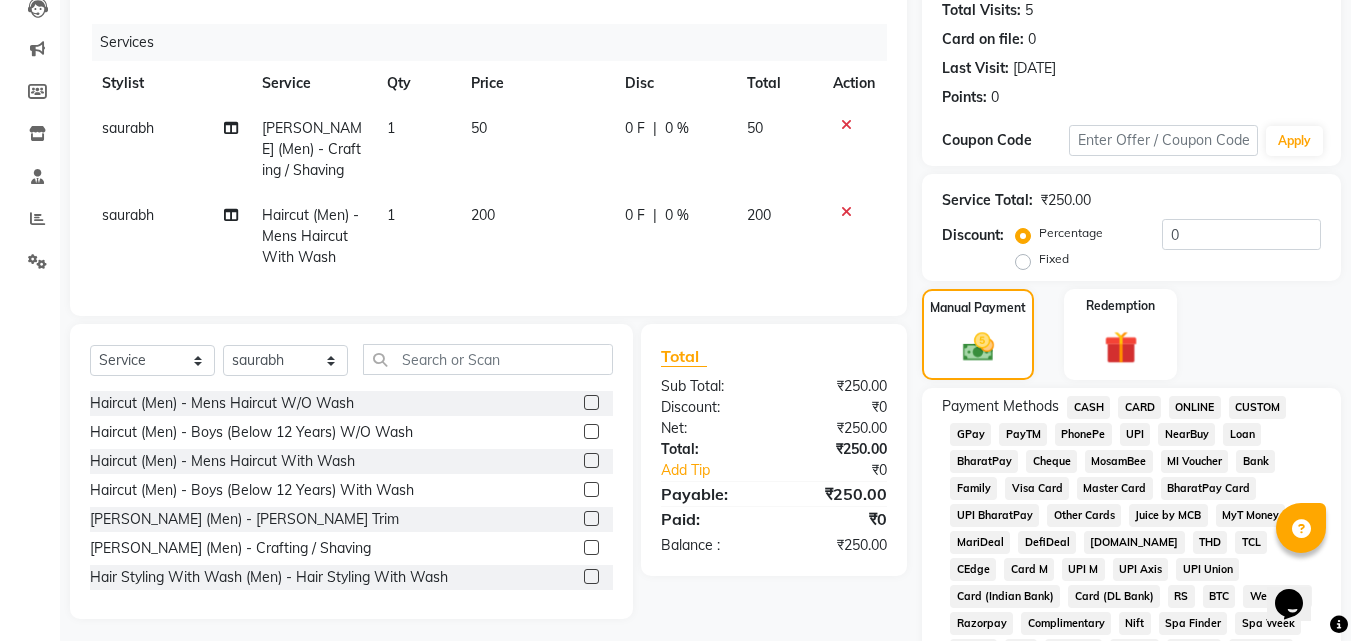 click on "ONLINE" 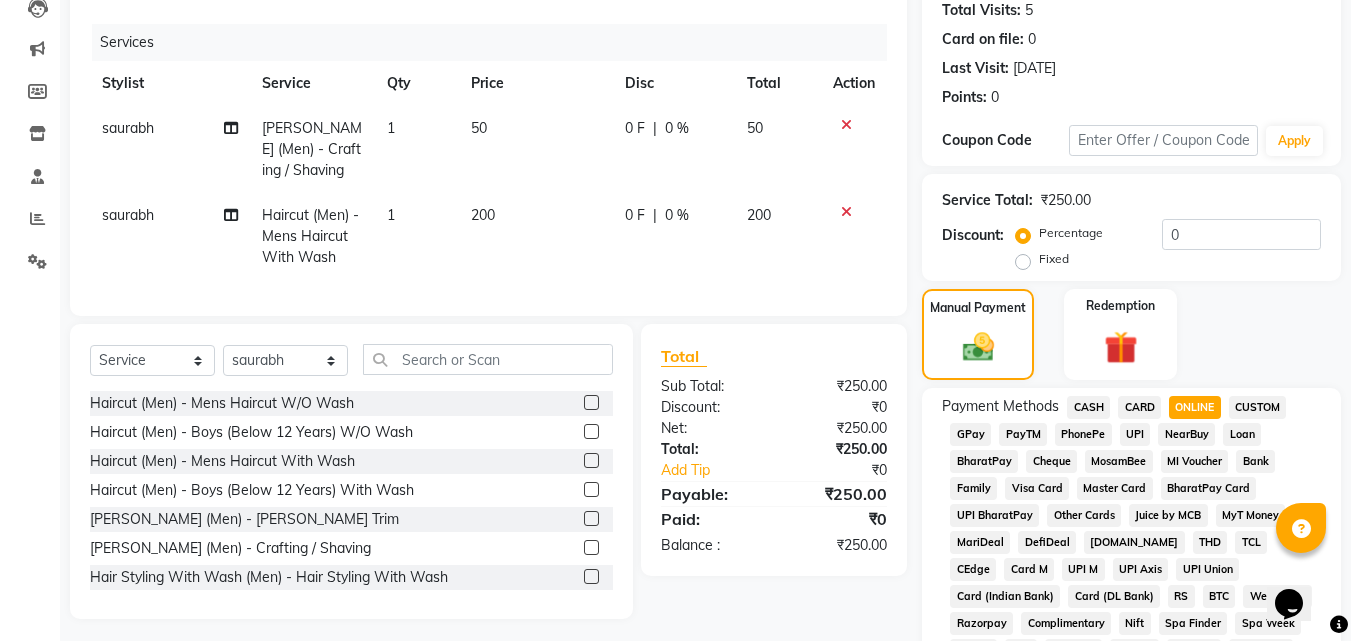 scroll, scrollTop: 861, scrollLeft: 0, axis: vertical 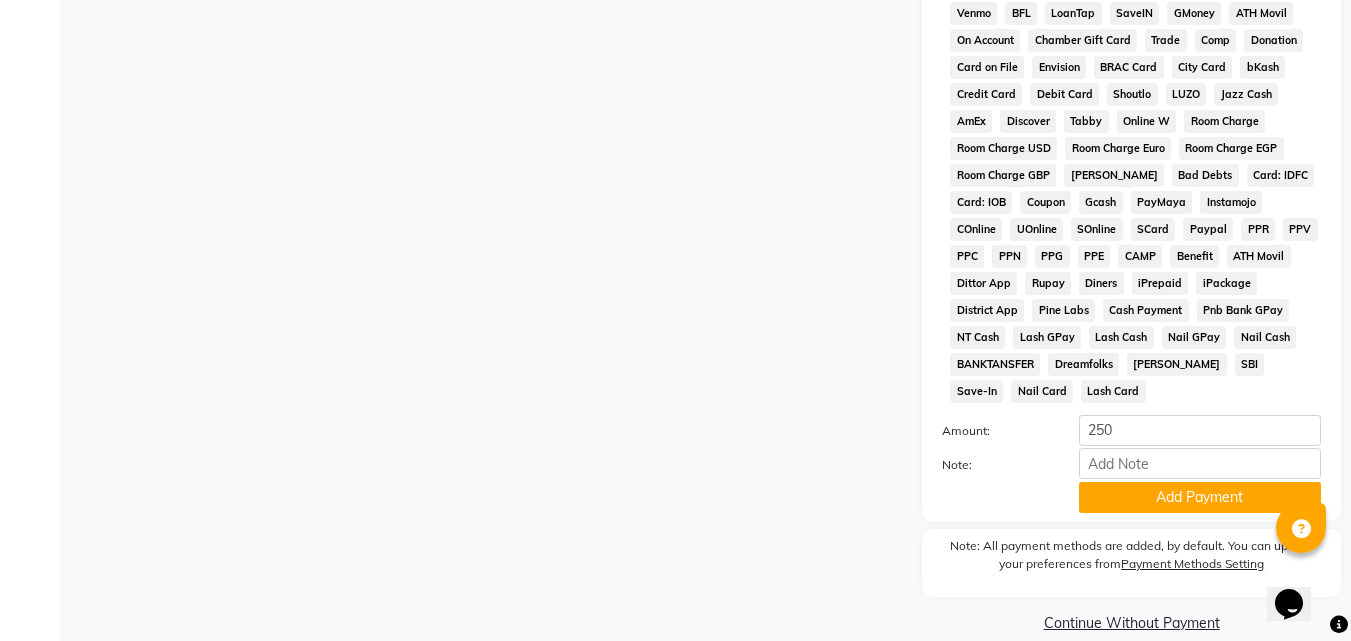 click on "Name: [PERSON_NAME] Membership:  No Active Membership  Total Visits:  5 Card on file:  0 Last Visit:   [DATE] Points:   0  Coupon Code Apply Service Total:  ₹250.00  Discount:  Percentage   Fixed  0 Manual Payment Redemption Payment Methods  CASH   CARD   ONLINE   CUSTOM   GPay   PayTM   PhonePe   UPI   NearBuy   Loan   BharatPay   Cheque   MosamBee   MI Voucher   Bank   Family   Visa Card   Master Card   BharatPay Card   UPI BharatPay   Other Cards   Juice by MCB   MyT Money   MariDeal   DefiDeal   [DOMAIN_NAME]   THD   TCL   CEdge   Card M   UPI M   UPI Axis   UPI Union   Card (Indian Bank)   Card (DL Bank)   RS   BTC   Wellnessta   Razorpay   Complimentary   Nift   Spa Finder   Spa Week   Venmo   BFL   LoanTap   SaveIN   GMoney   ATH Movil   On Account   Chamber Gift Card   Trade   Comp   Donation   Card on File   Envision   BRAC Card   City Card   bKash   Credit Card   Debit Card   Shoutlo   LUZO   Jazz Cash   AmEx   Discover   Tabby   Online W   Room Charge   Room Charge USD   Room Charge Euro   Coupon" 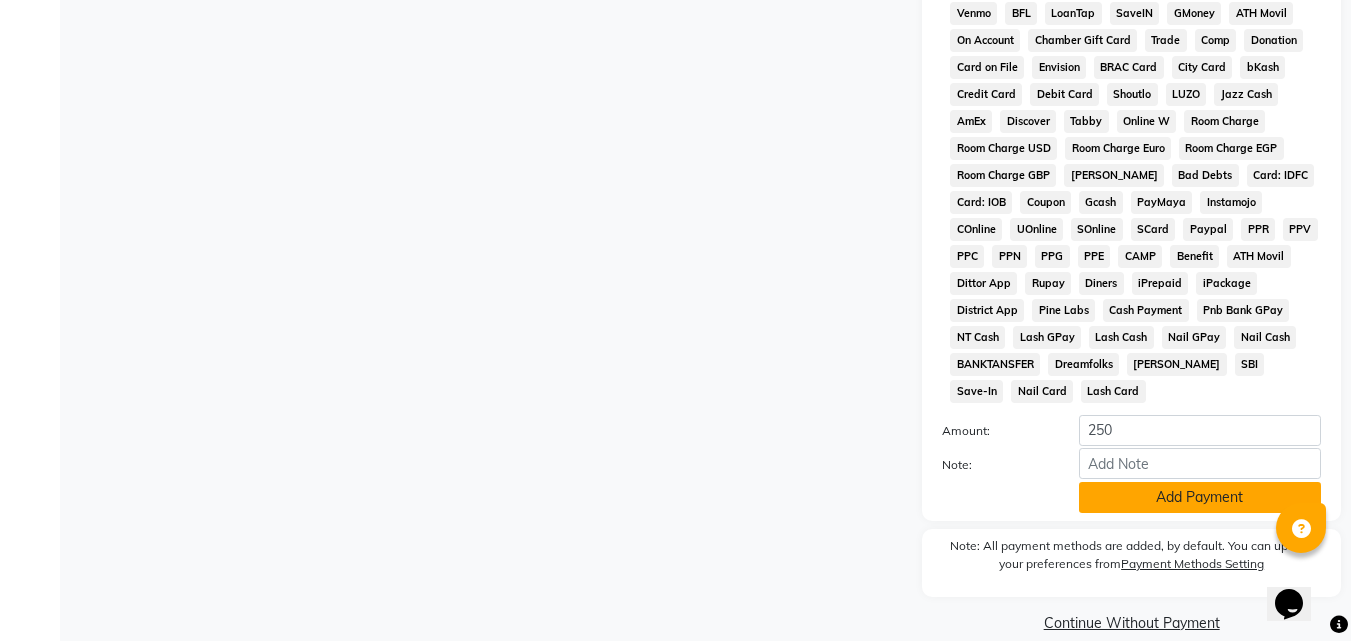 click on "Payment Methods  CASH   CARD   ONLINE   CUSTOM   GPay   PayTM   PhonePe   UPI   NearBuy   Loan   BharatPay   Cheque   MosamBee   MI Voucher   Bank   Family   Visa Card   Master Card   BharatPay Card   UPI BharatPay   Other Cards   Juice by MCB   MyT Money   MariDeal   DefiDeal   [DOMAIN_NAME]   THD   TCL   CEdge   Card M   UPI M   UPI Axis   UPI Union   Card (Indian Bank)   Card (DL Bank)   RS   BTC   Wellnessta   Razorpay   Complimentary   Nift   Spa Finder   Spa Week   Venmo   BFL   LoanTap   SaveIN   GMoney   ATH Movil   On Account   Chamber Gift Card   Trade   Comp   Donation   Card on File   Envision   BRAC Card   City Card   bKash   Credit Card   Debit Card   Shoutlo   LUZO   Jazz Cash   AmEx   Discover   Tabby   Online W   Room Charge   Room Charge USD   Room Charge Euro   Room Charge EGP   Room Charge GBP   Bajaj Finserv   Bad Debts   Card: IDFC   Card: IOB   Coupon   Gcash   PayMaya   Instamojo   COnline   UOnline   SOnline   SCard   Paypal   PPR   PPV   PPC   PPN   PPG   PPE   CAMP   Benefit   ATH Movil" 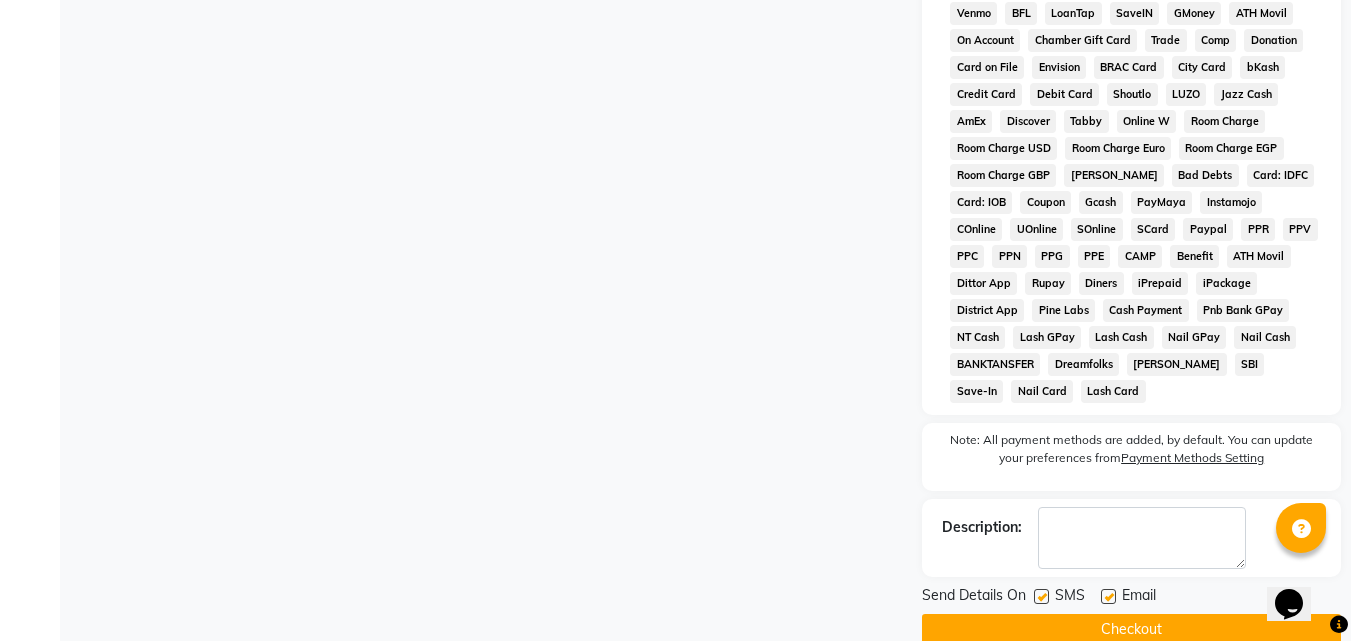 click on "Checkout" 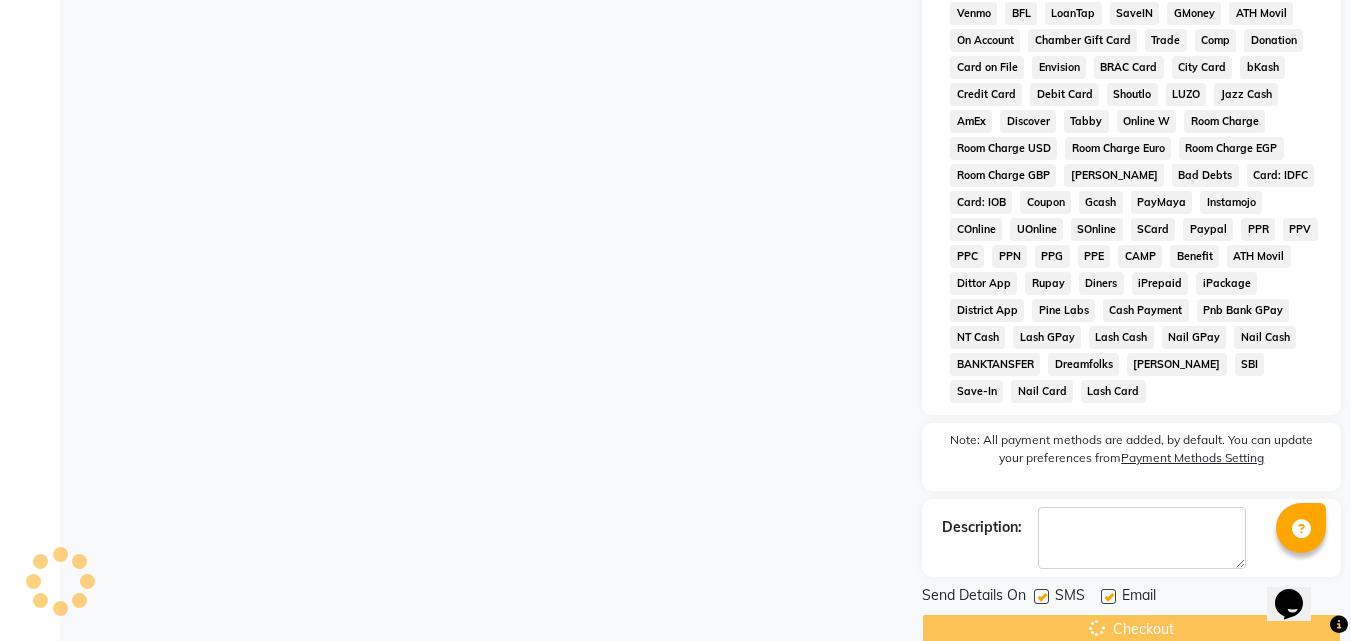 click on "08047224946 Select Location × Madhav Unisex Salon, Rahata English ENGLISH Español العربية मराठी हिंदी ગુજરાતી தமிழ் 中文 Notifications nothing to show Admin Manage Profile Change Password Sign out  Version:3.15.4  ☀ MADHAV UNISEX SALON, Rahata  Calendar  Invoice  Clients  Leads   Marketing  Members  Inventory  Staff  Reports  Settings Completed InProgress Upcoming Dropped Tentative Check-In Confirm Bookings Generate Report Segments Page Builder INVOICE PREVIOUS INVOICES Create New   Save   Open Invoices  Client [PHONE_NUMBER] Date [DATE] Invoice Number V/2025 V/[PHONE_NUMBER] Services Stylist Service Qty Price Disc Total Action [PERSON_NAME] (Men)  - Crafting / Shaving 1 50 0 F | 0 % 50 saurabh Haircut (Men)  - Mens Haircut With Wash 1 200 0 F | 0 % 200 Select  Service  Product  Membership  Package Voucher Prepaid Gift Card  Select Stylist Anuj Arjun [PERSON_NAME] [PERSON_NAME] [PERSON_NAME] saurabh [PERSON_NAME]  [PERSON_NAME] (Men)  - [PERSON_NAME] Trim  Total 0" at bounding box center [675, -541] 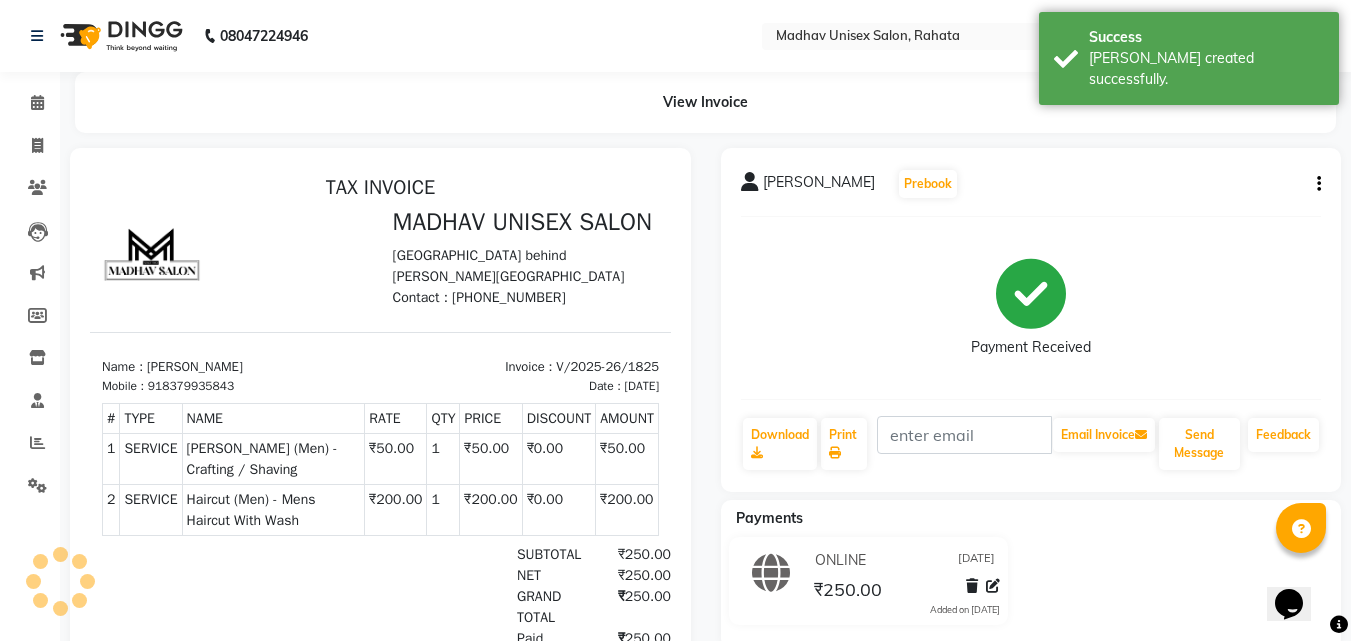 scroll, scrollTop: 0, scrollLeft: 0, axis: both 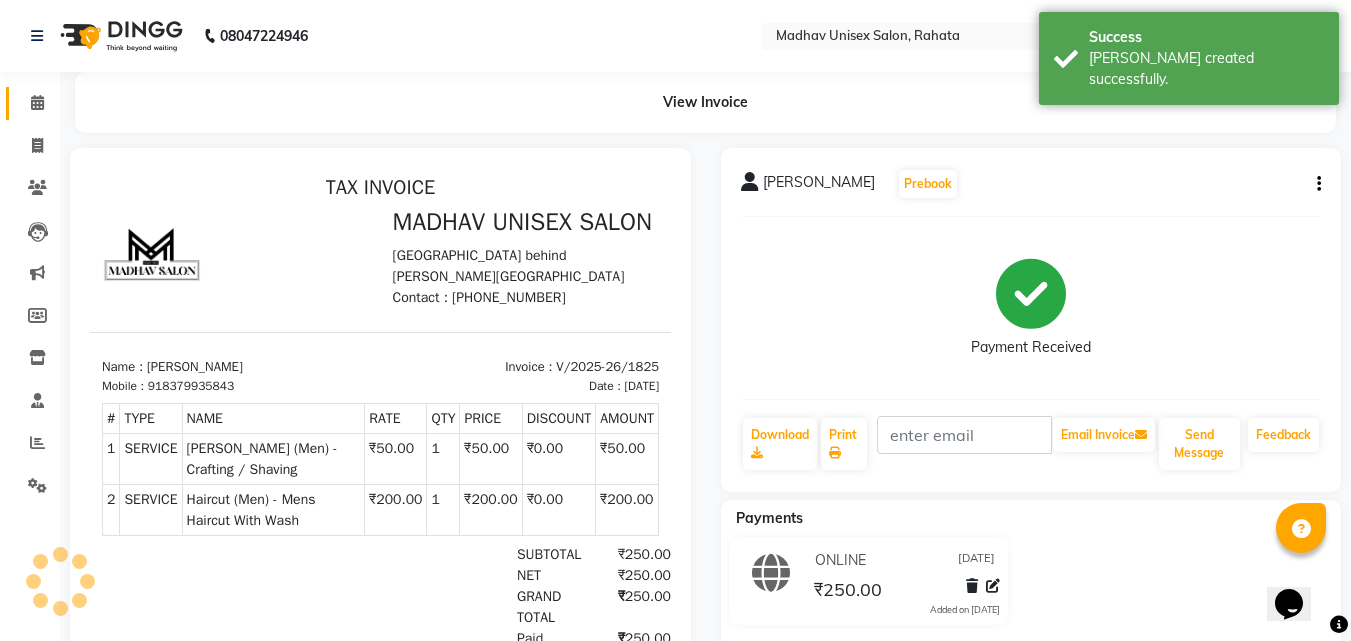click on "Calendar" 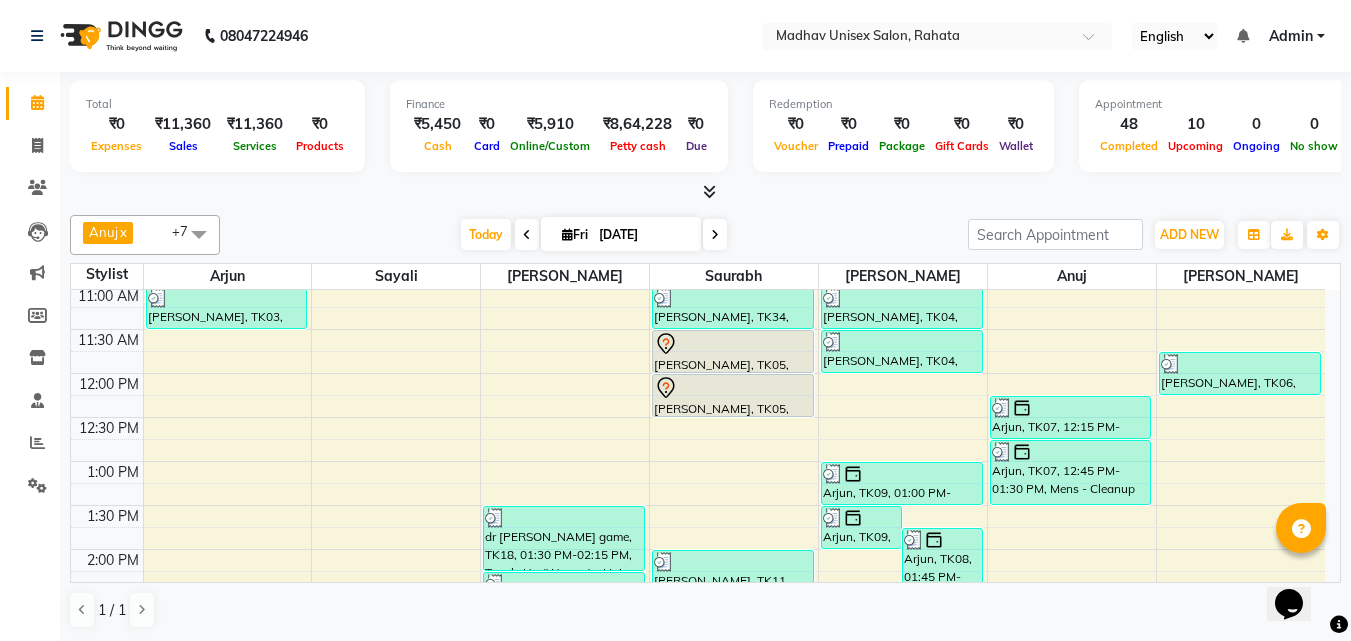 scroll, scrollTop: 473, scrollLeft: 0, axis: vertical 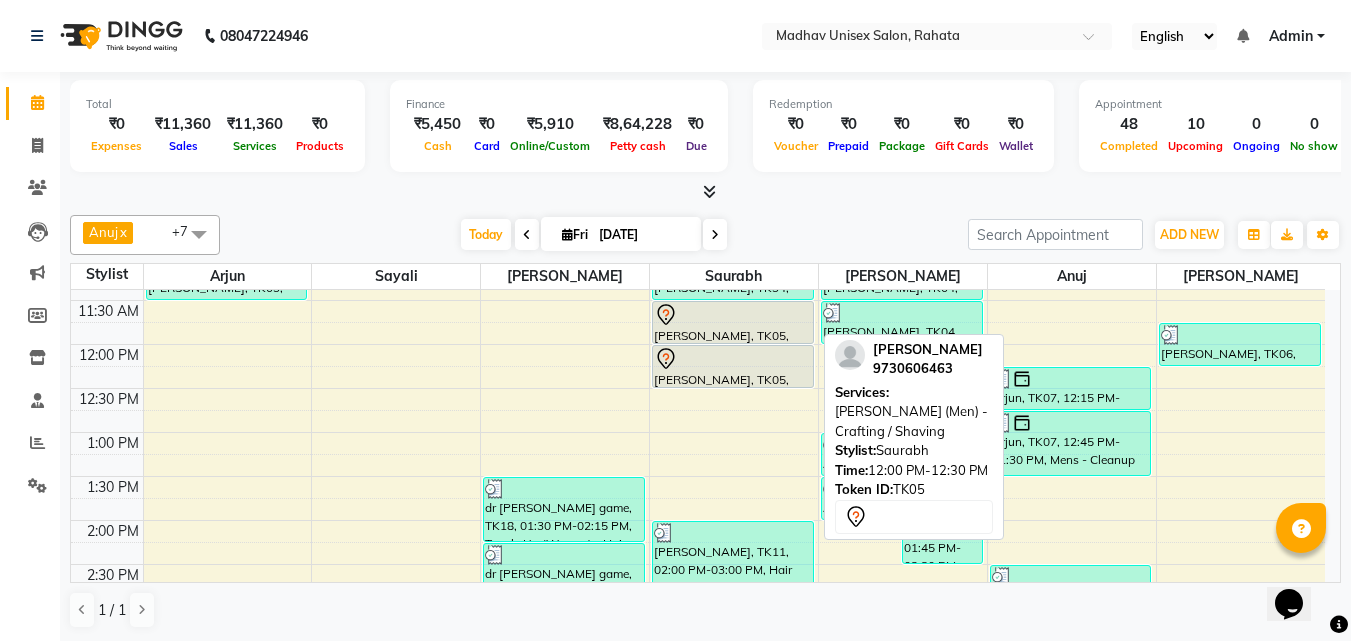 click at bounding box center (733, 359) 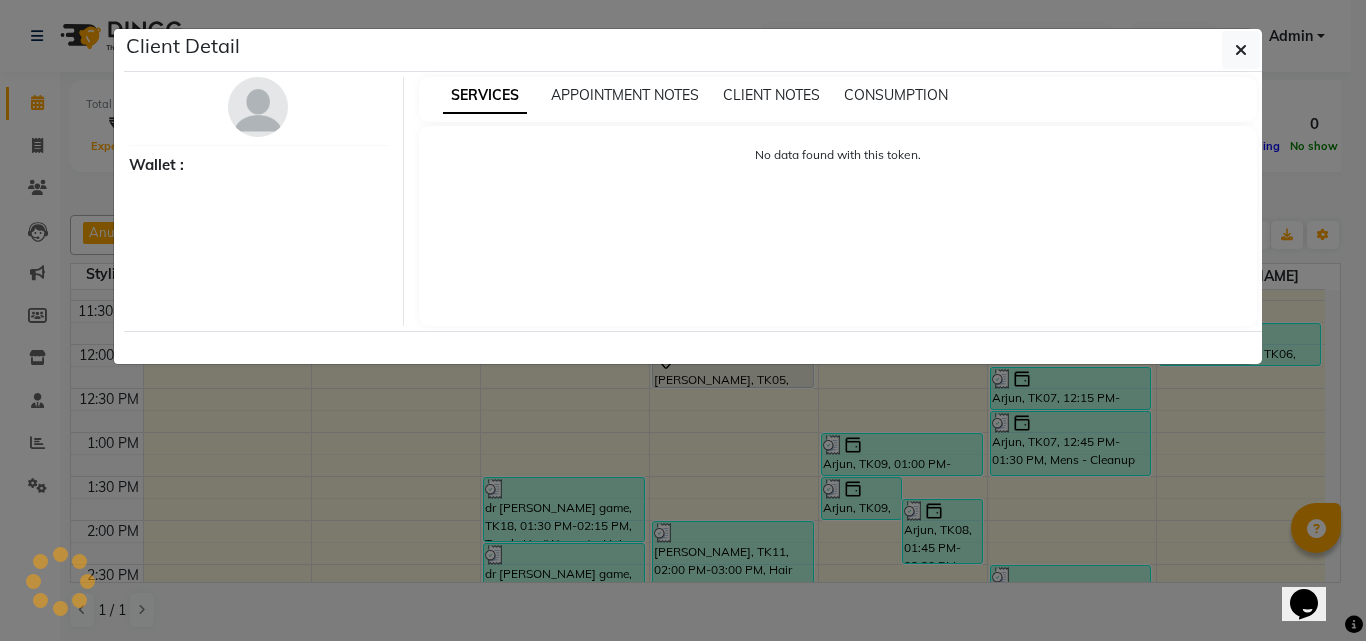 select on "7" 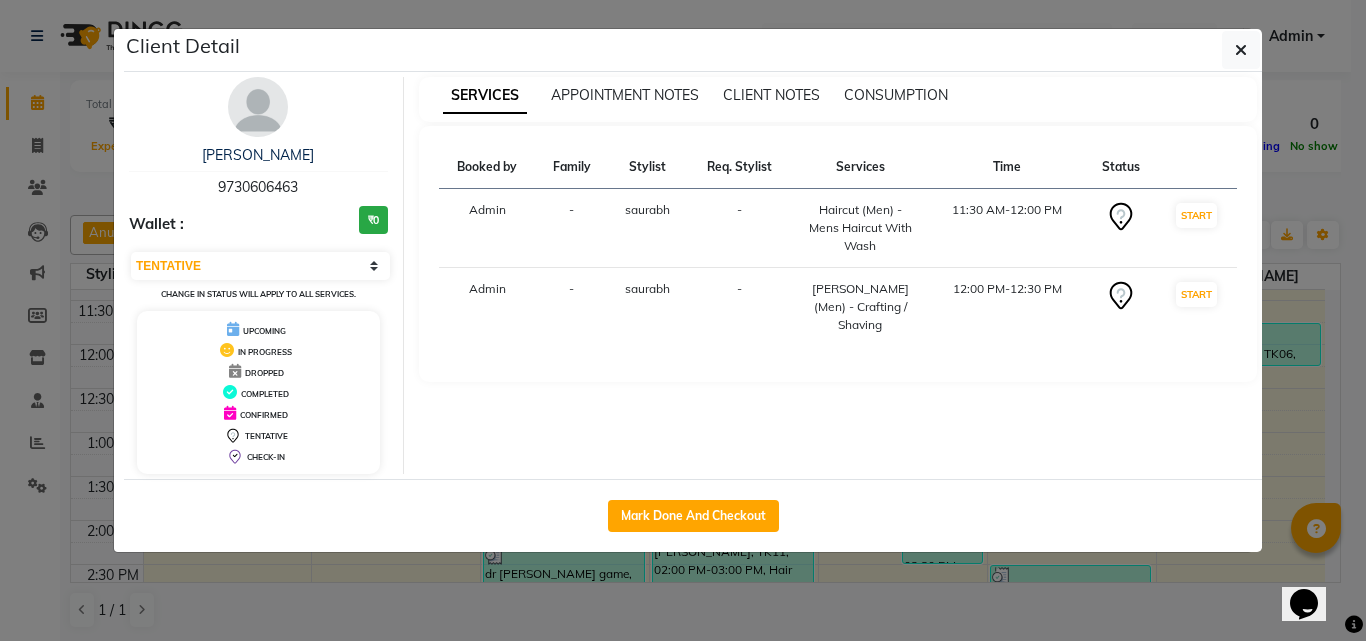 click on "Mark Done And Checkout" 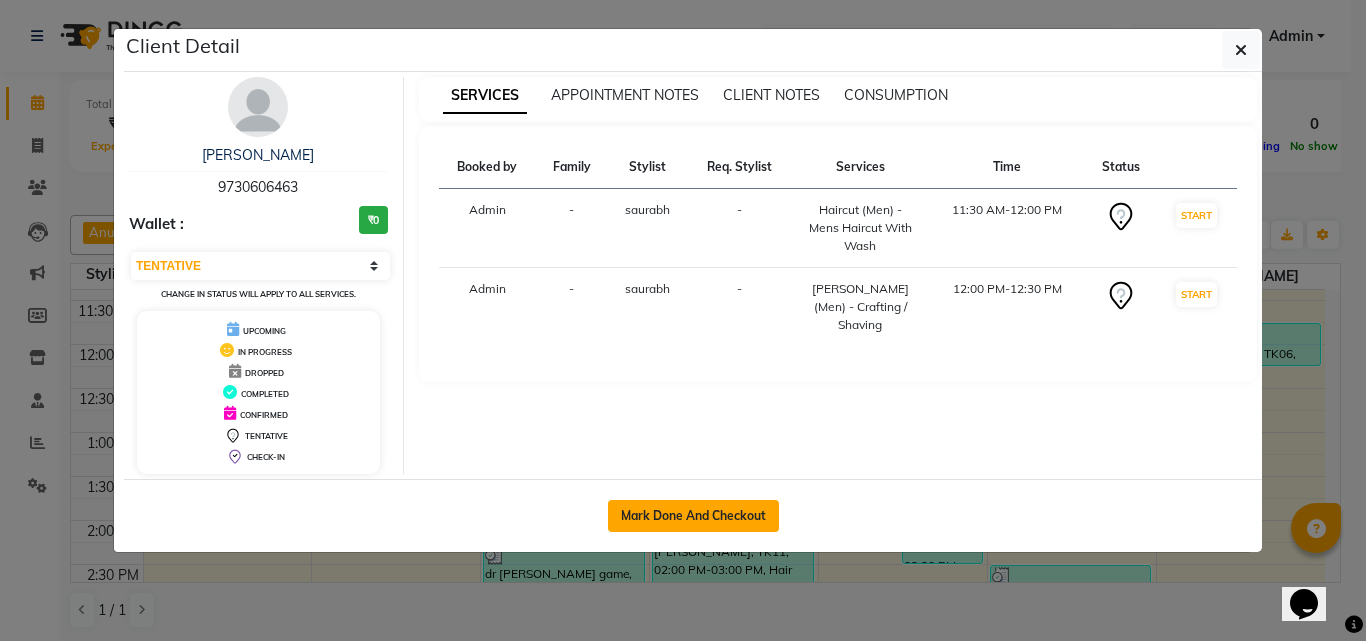 click on "Mark Done And Checkout" 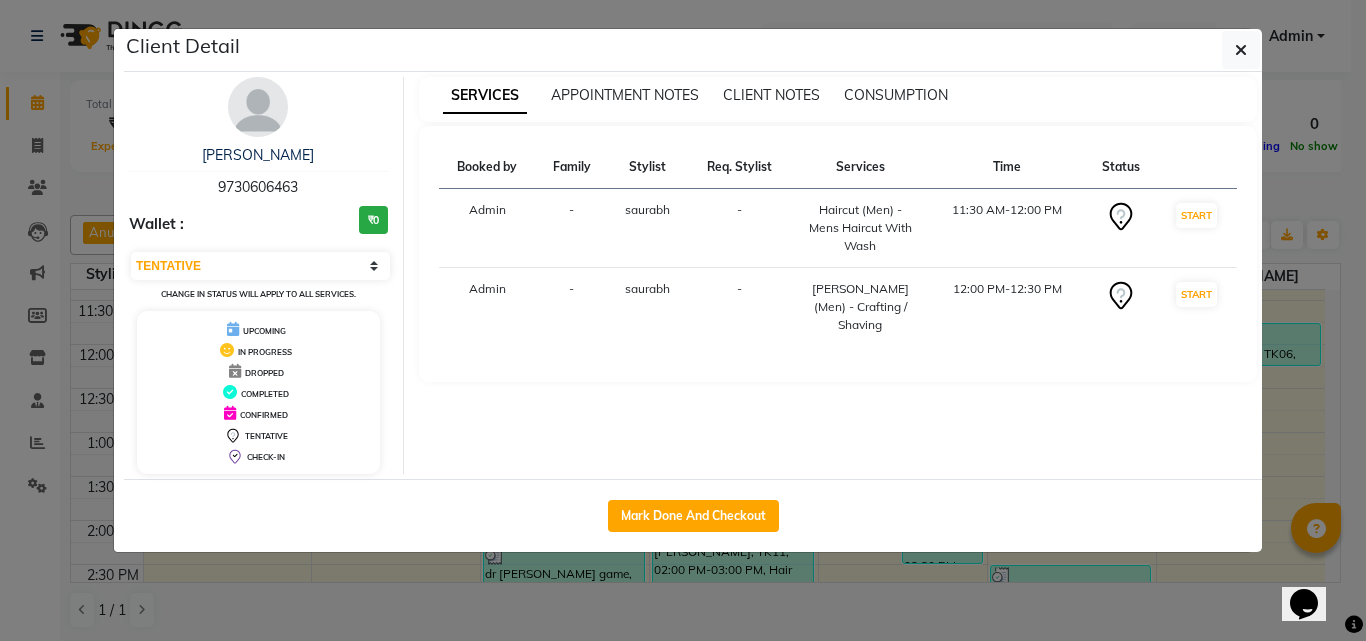 select on "service" 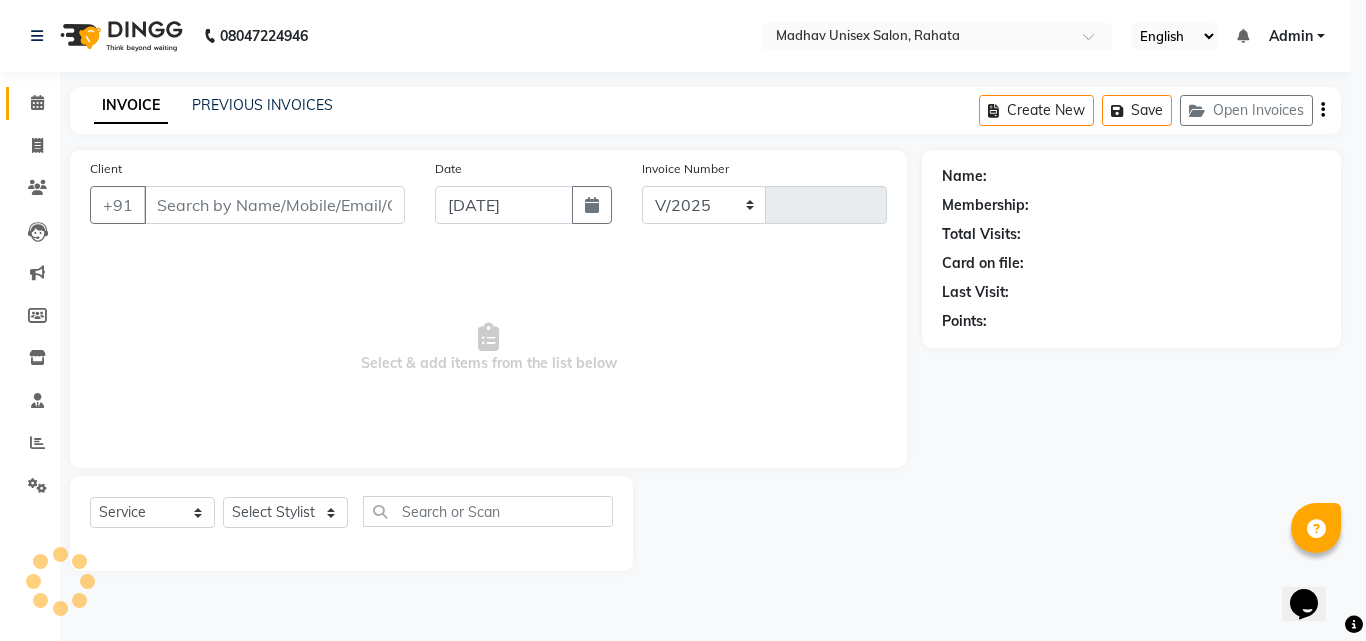 select on "870" 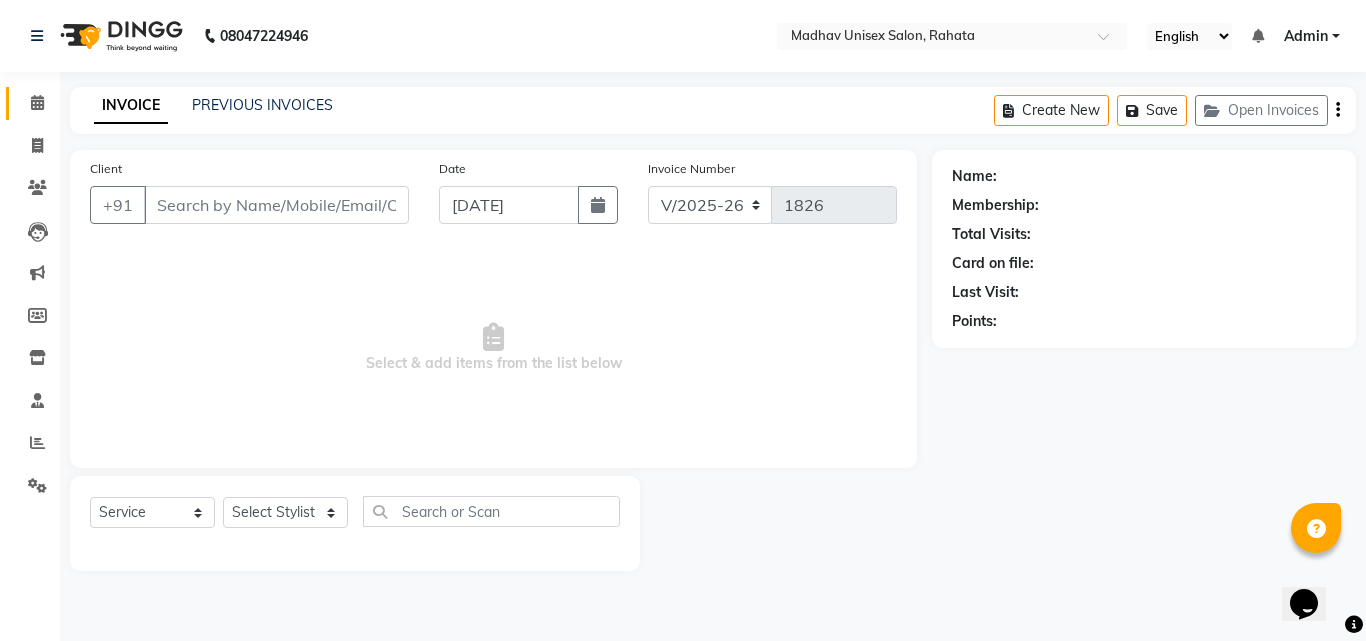 type on "9730606463" 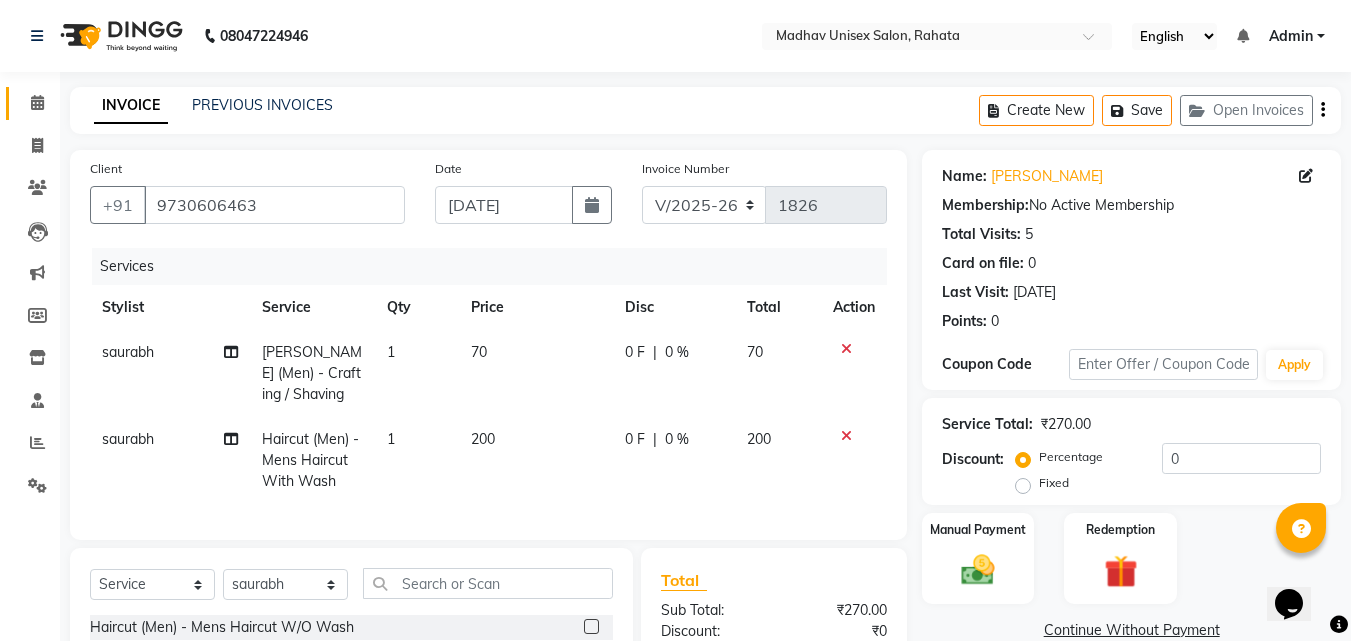 scroll, scrollTop: 115, scrollLeft: 0, axis: vertical 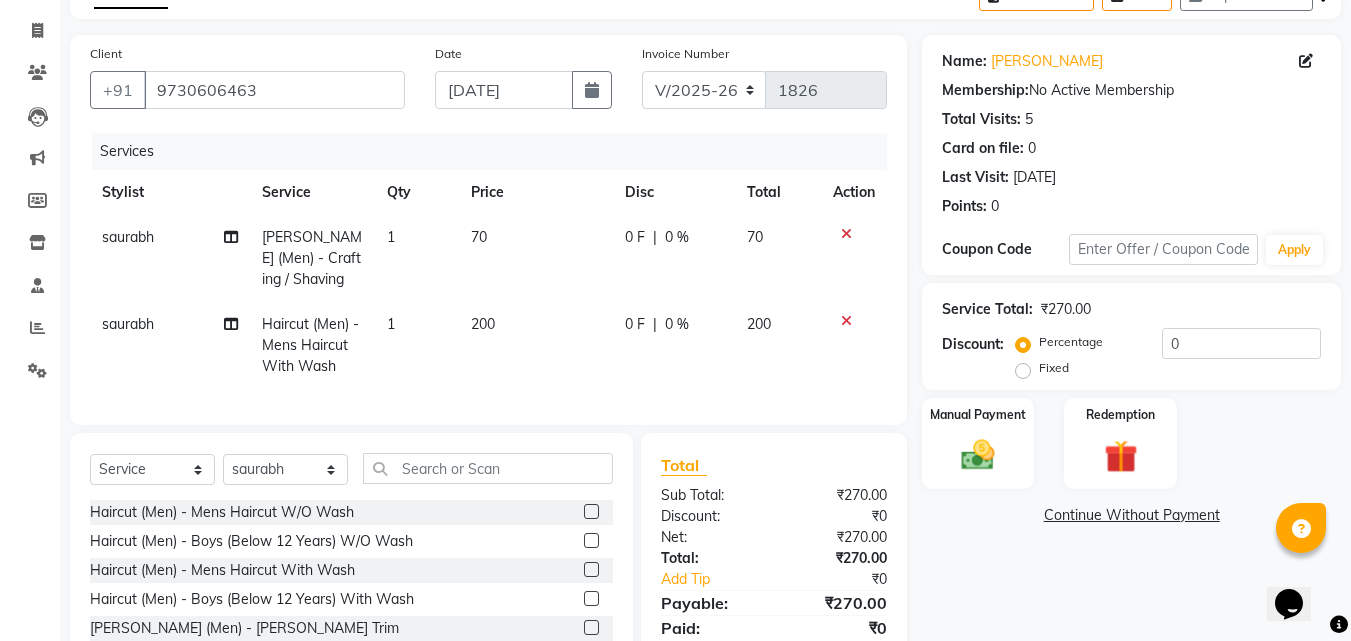 click on "70" 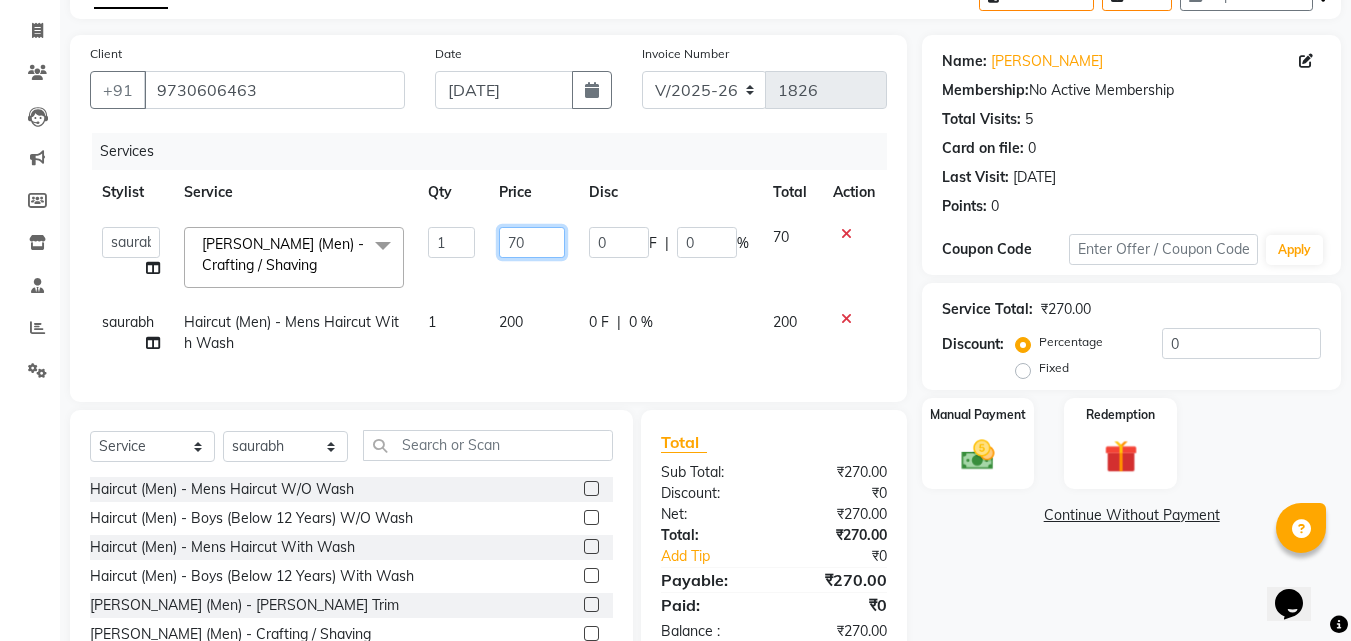 click on "70" 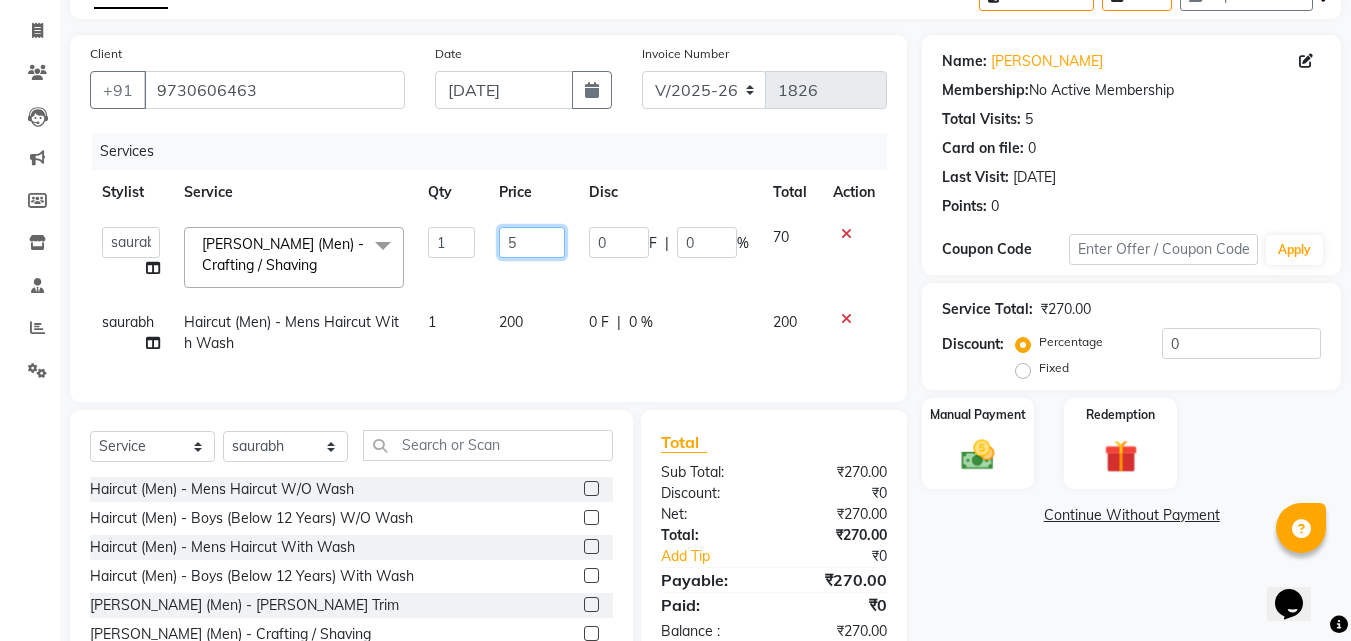 type on "50" 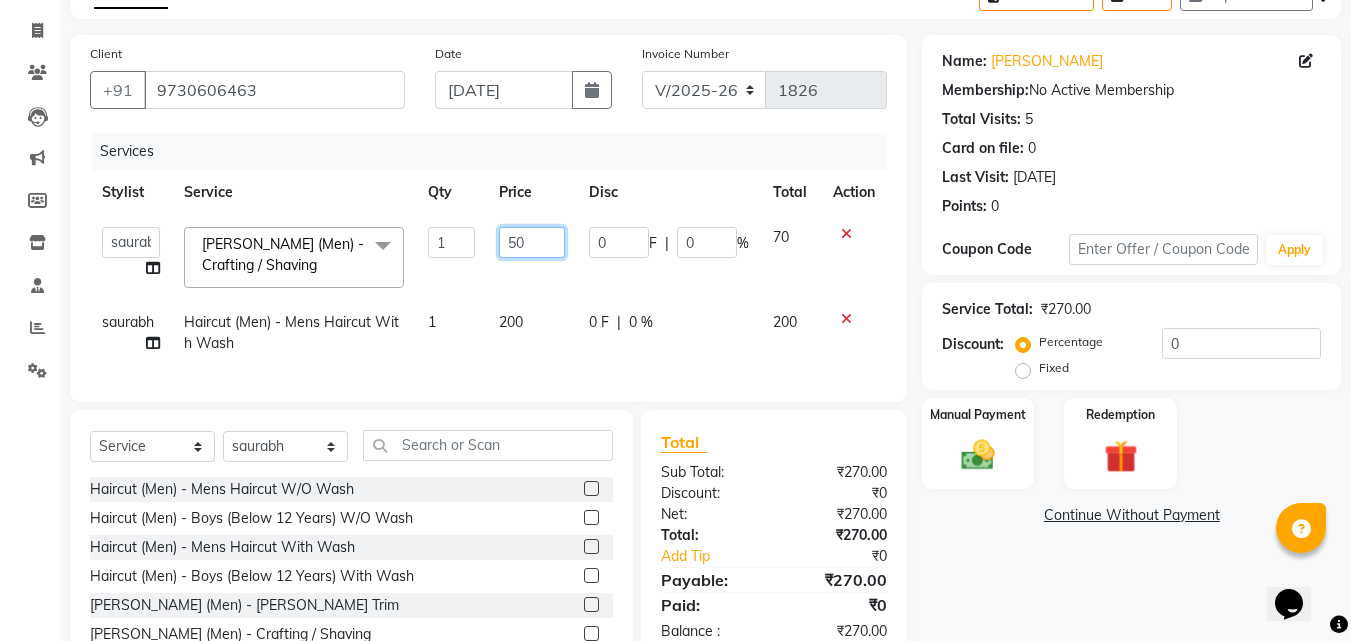 scroll, scrollTop: 224, scrollLeft: 0, axis: vertical 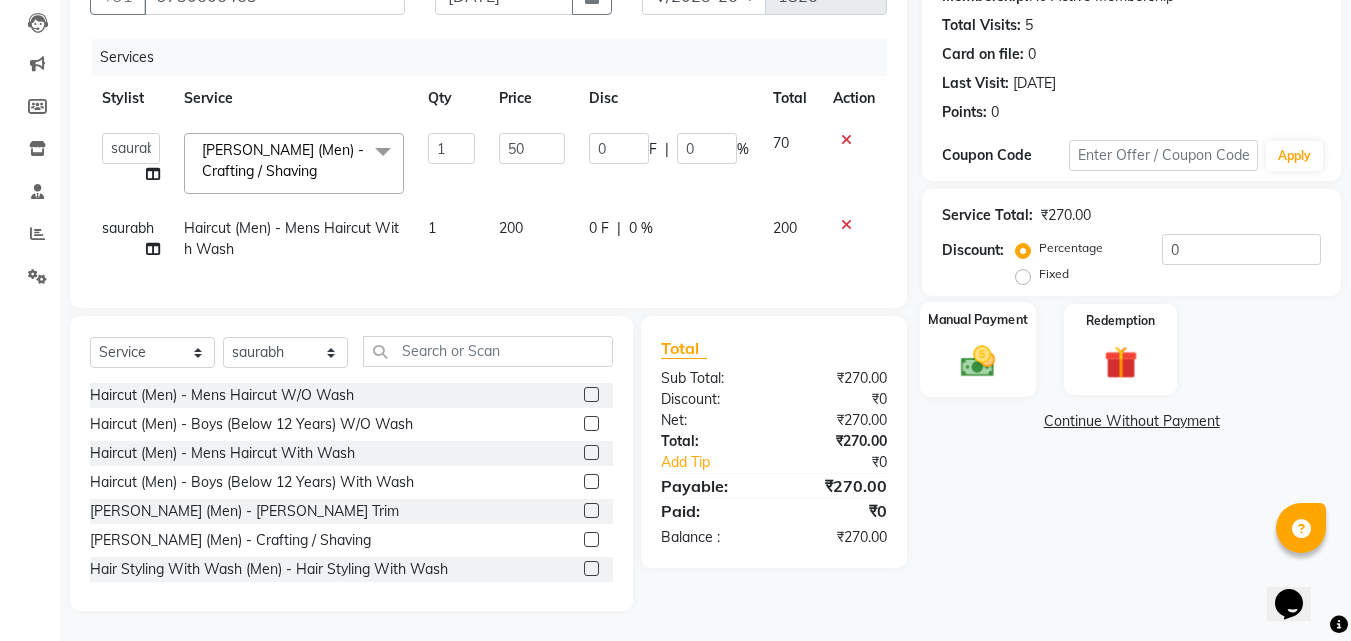 click on "Manual Payment" 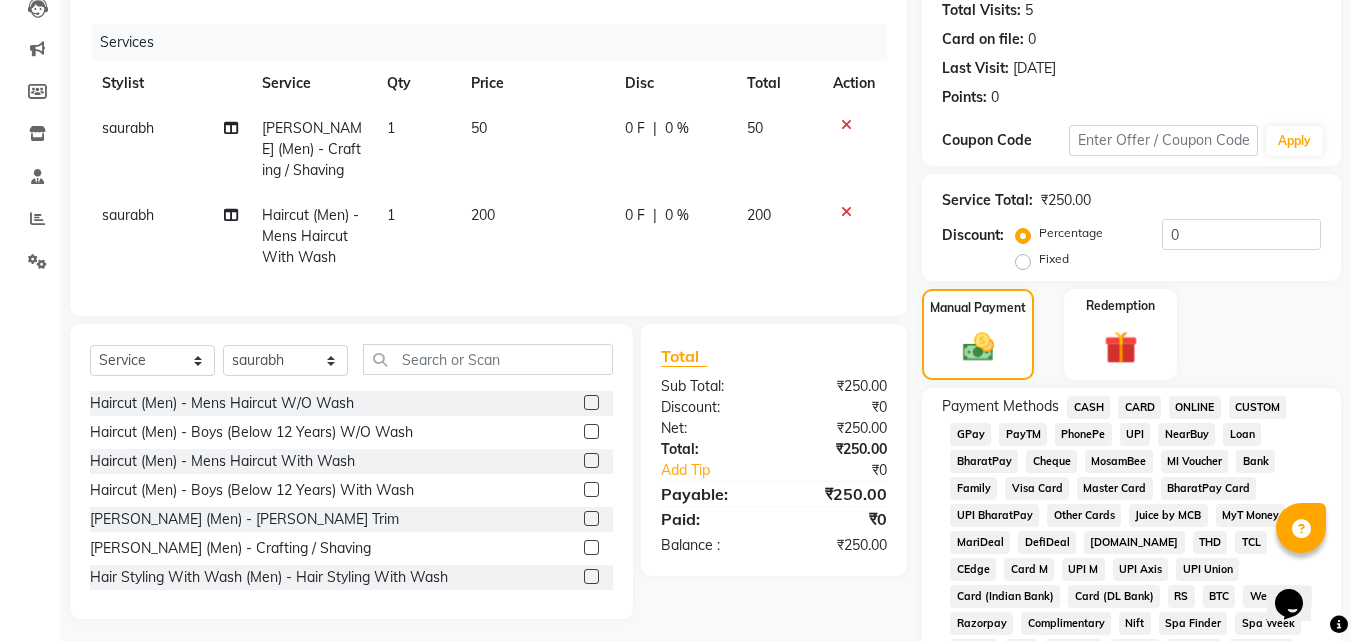 click on "ONLINE" 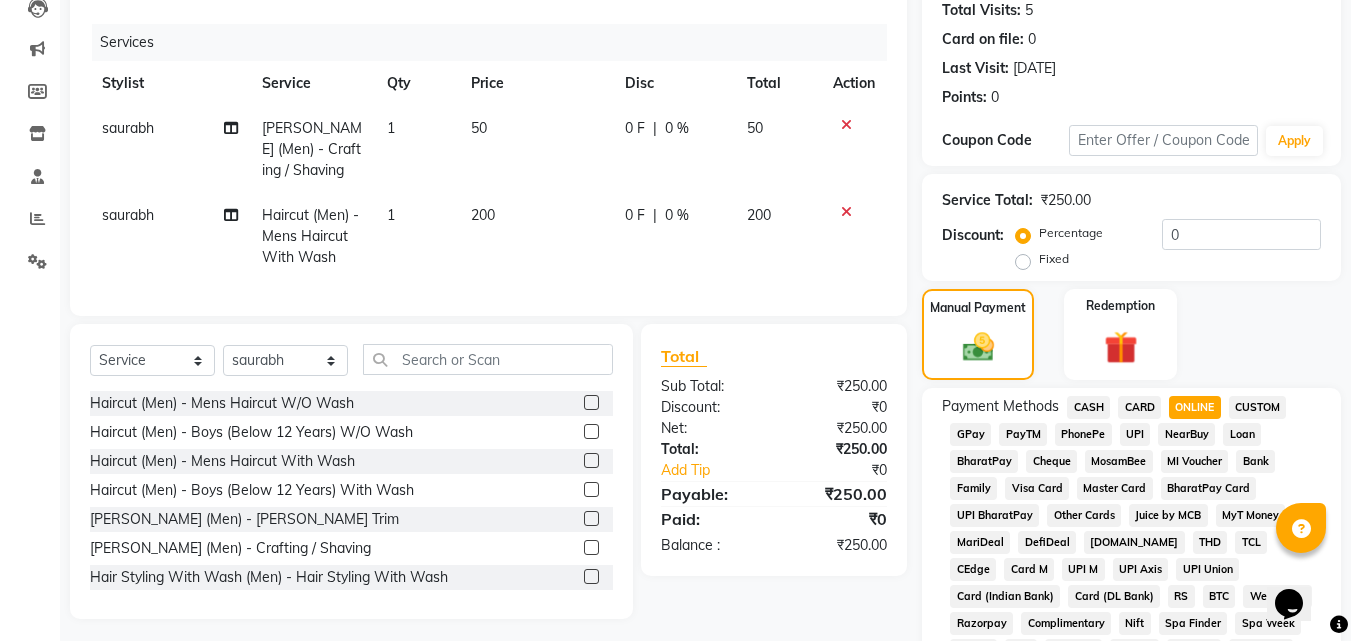 scroll, scrollTop: 861, scrollLeft: 0, axis: vertical 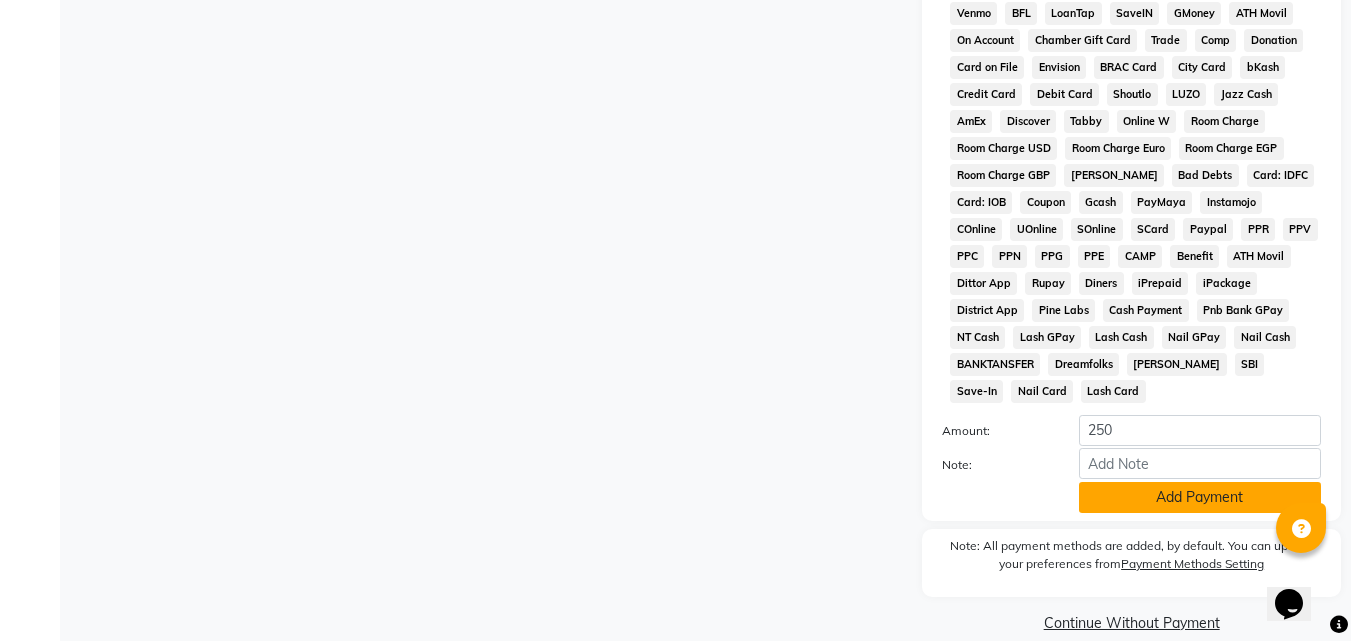 click on "Add Payment" 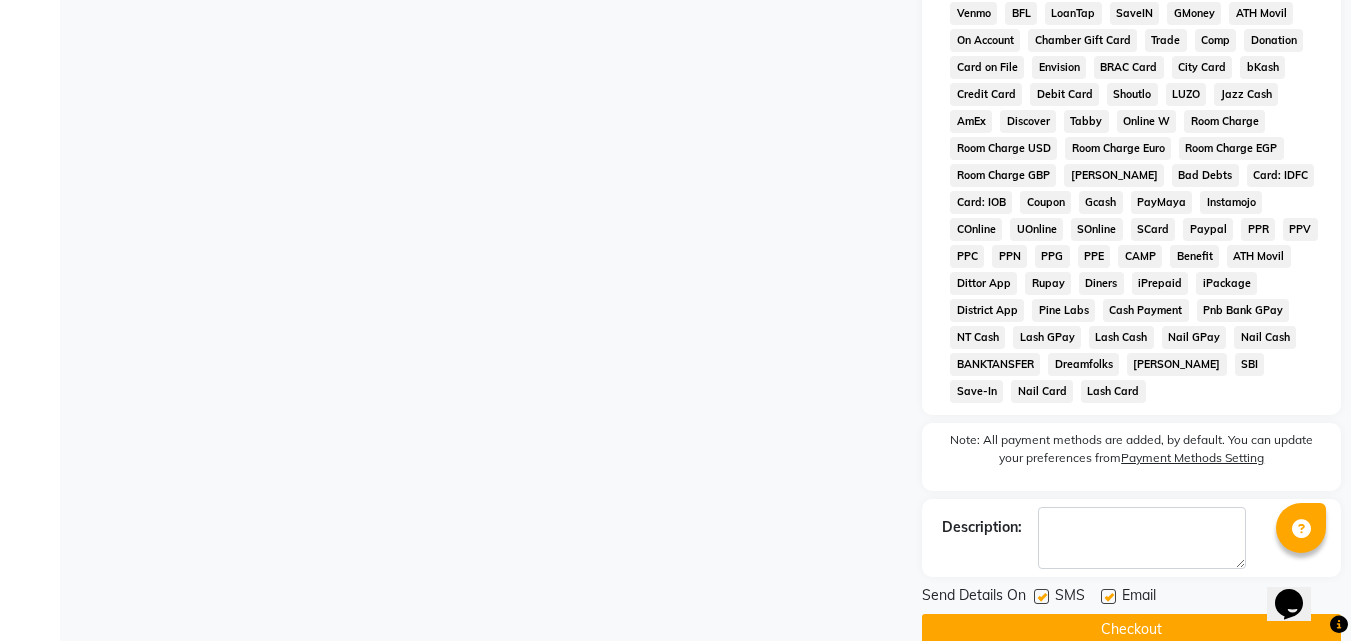 click on "Checkout" 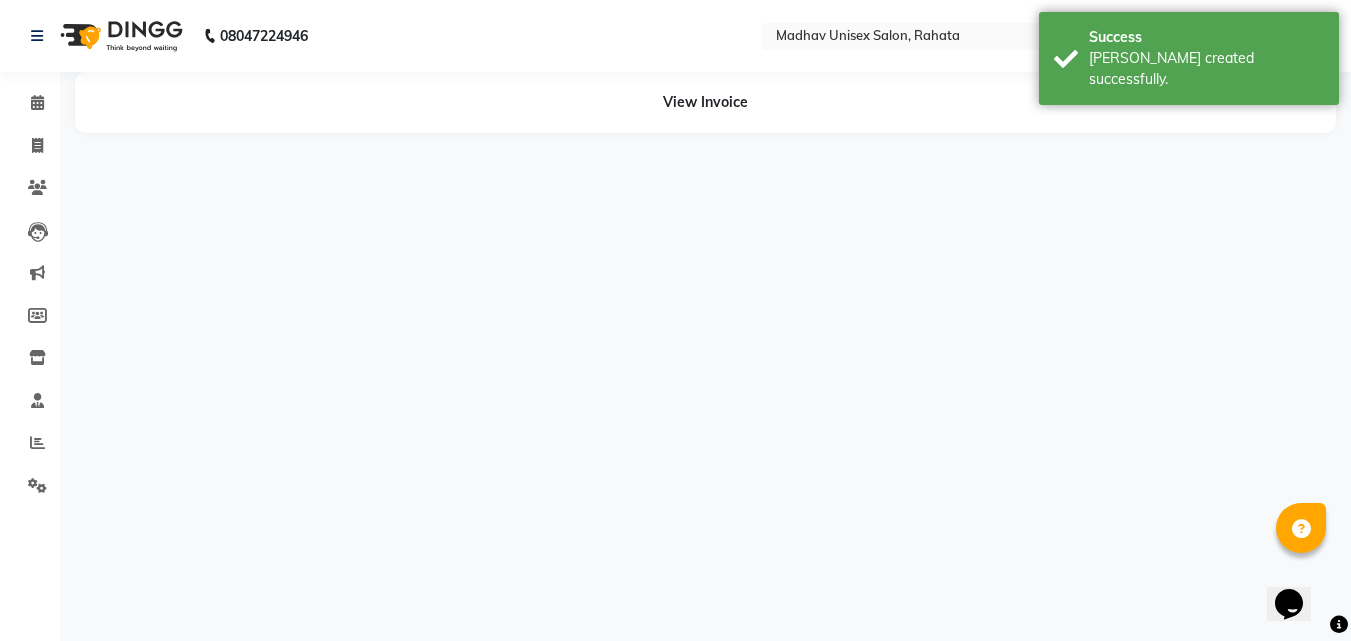 scroll, scrollTop: 0, scrollLeft: 0, axis: both 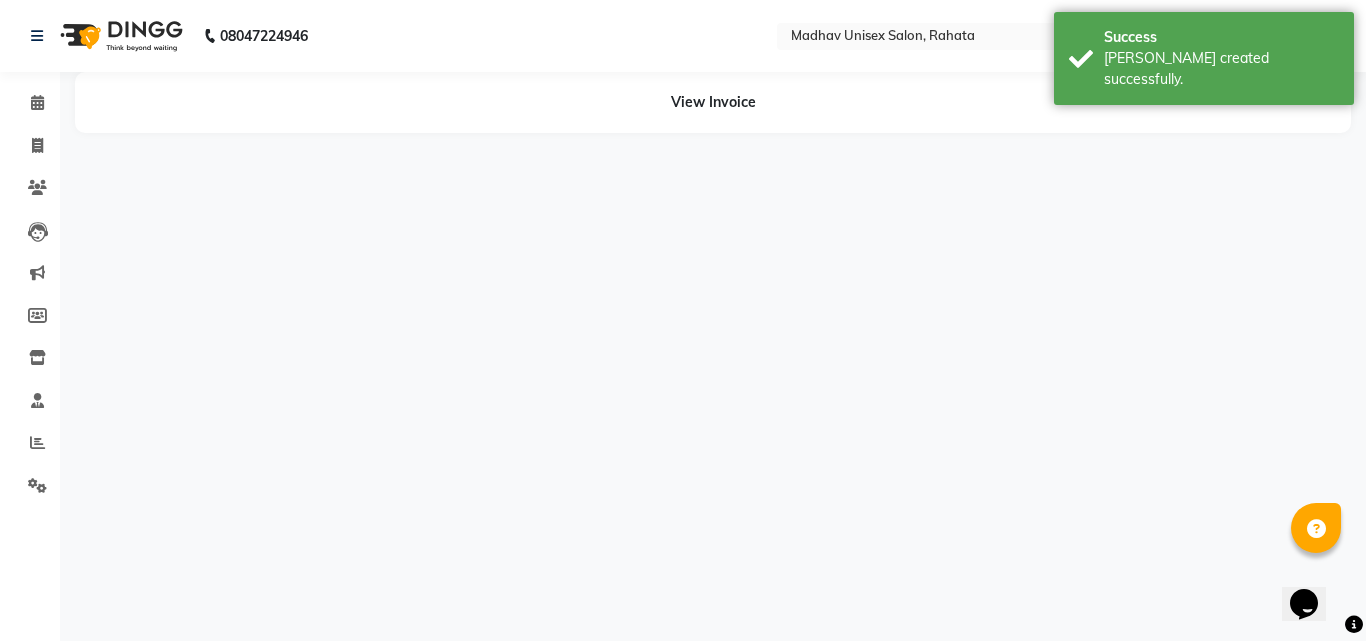 drag, startPoint x: 1365, startPoint y: 391, endPoint x: 1365, endPoint y: 1, distance: 390 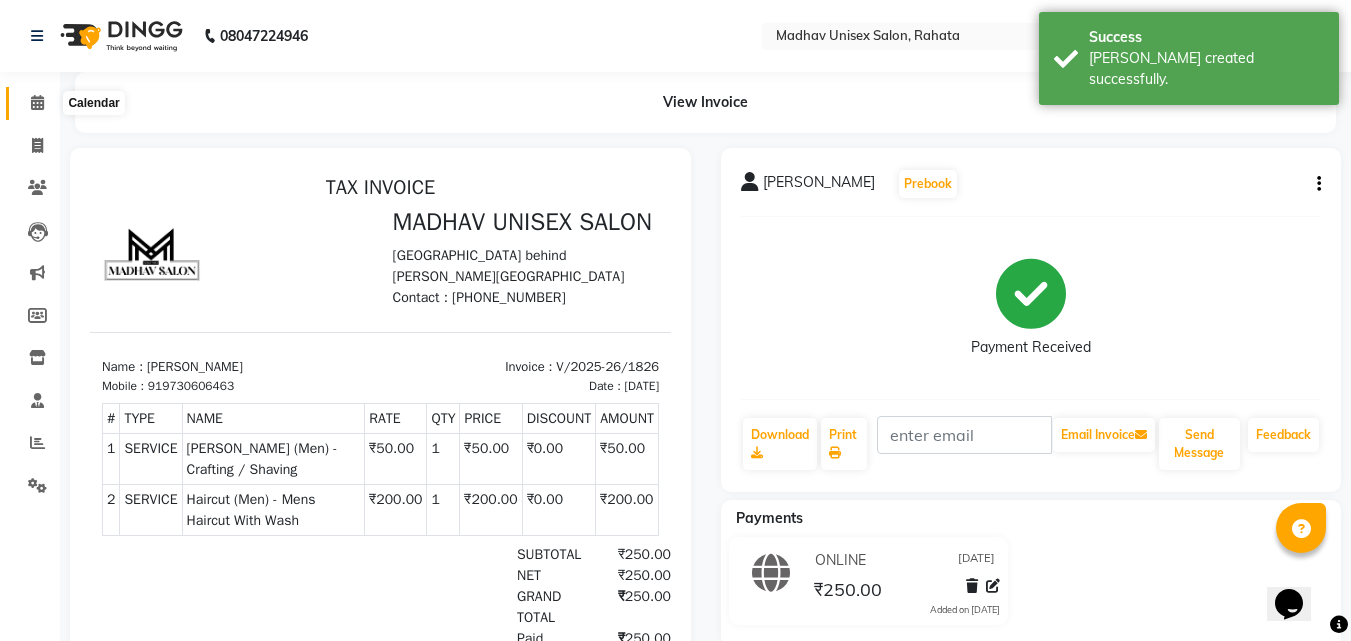 scroll, scrollTop: 0, scrollLeft: 0, axis: both 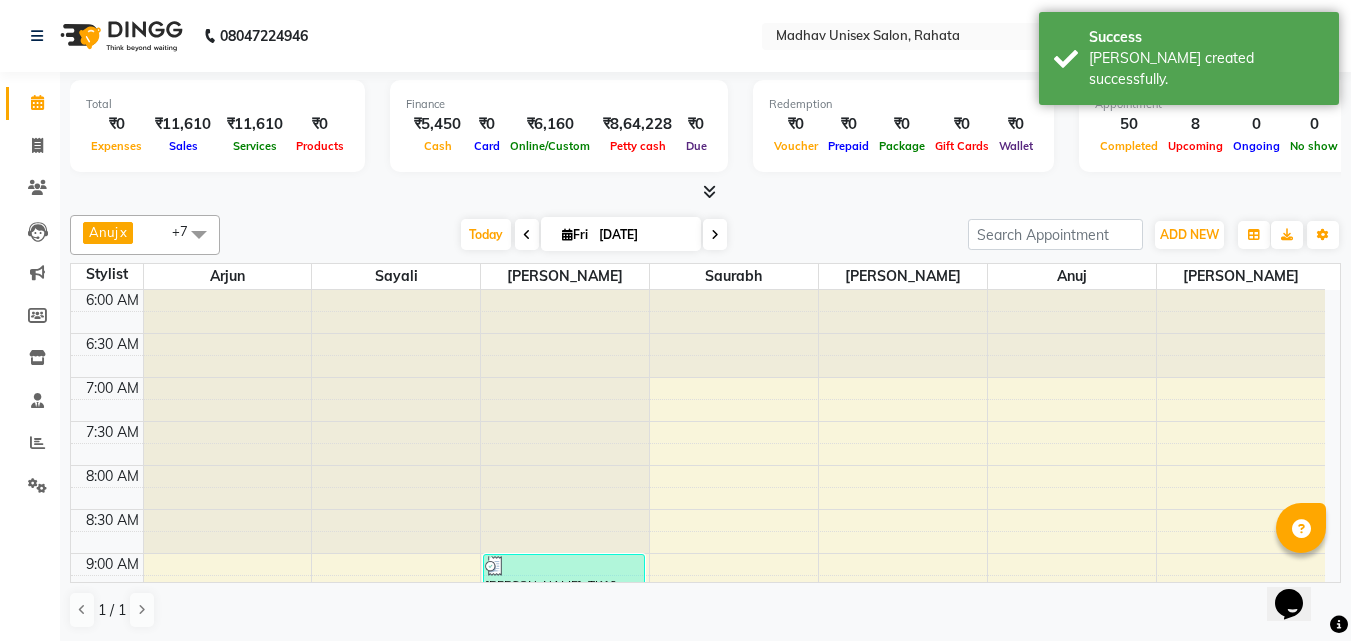 drag, startPoint x: 1320, startPoint y: 325, endPoint x: 1334, endPoint y: 333, distance: 16.124516 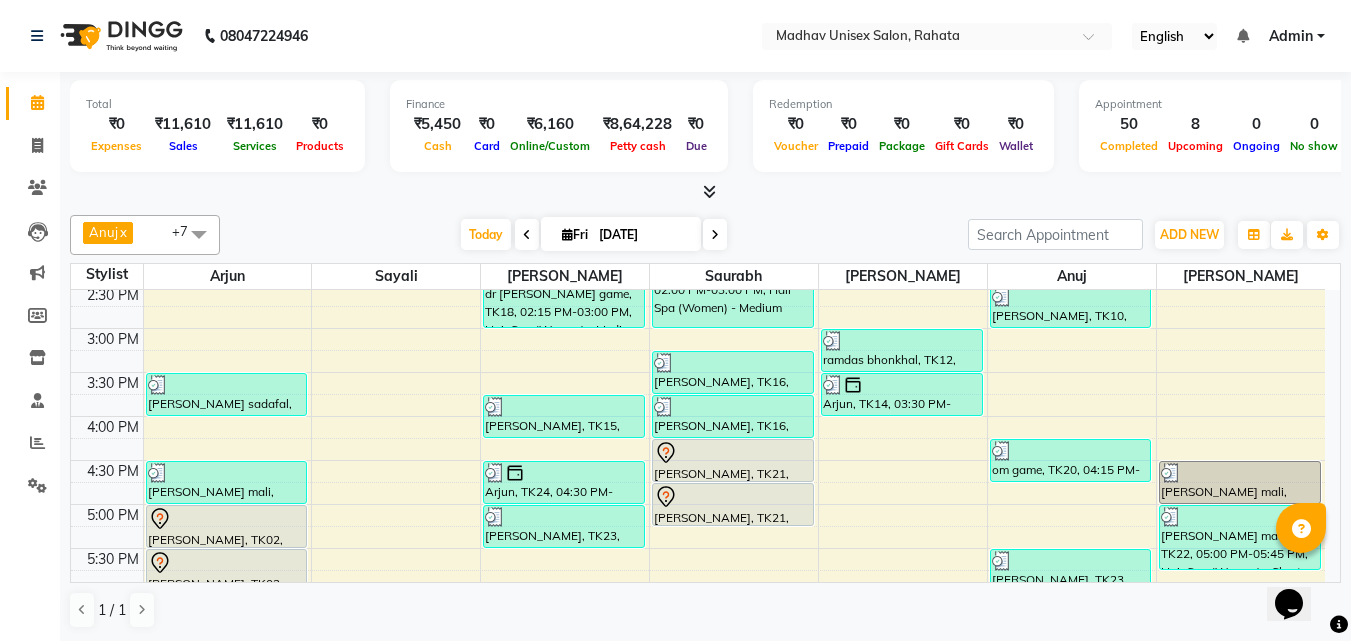 scroll, scrollTop: 765, scrollLeft: 0, axis: vertical 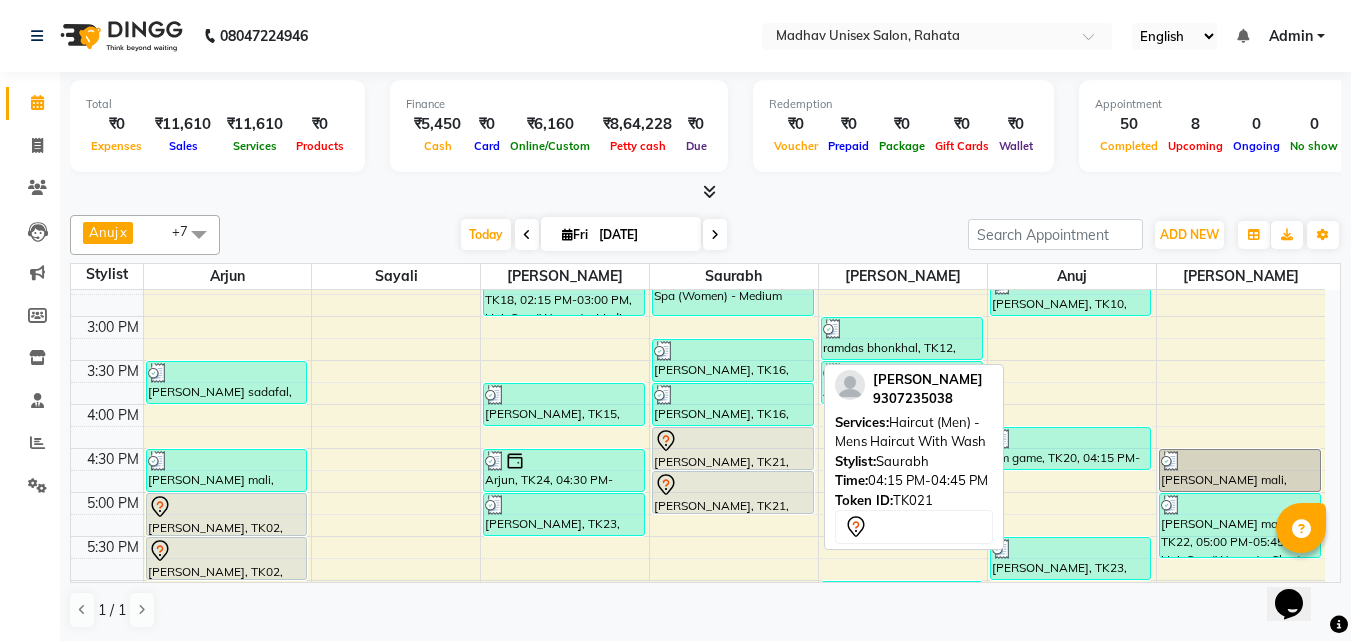 click at bounding box center (733, 441) 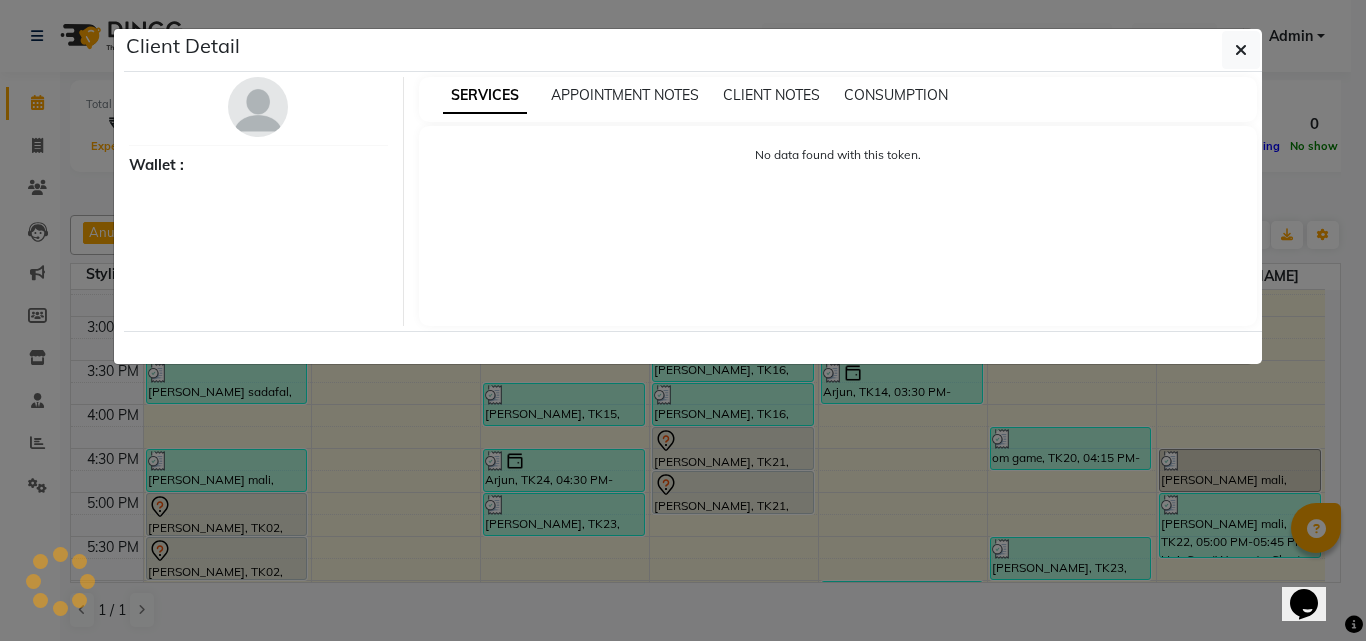 select on "7" 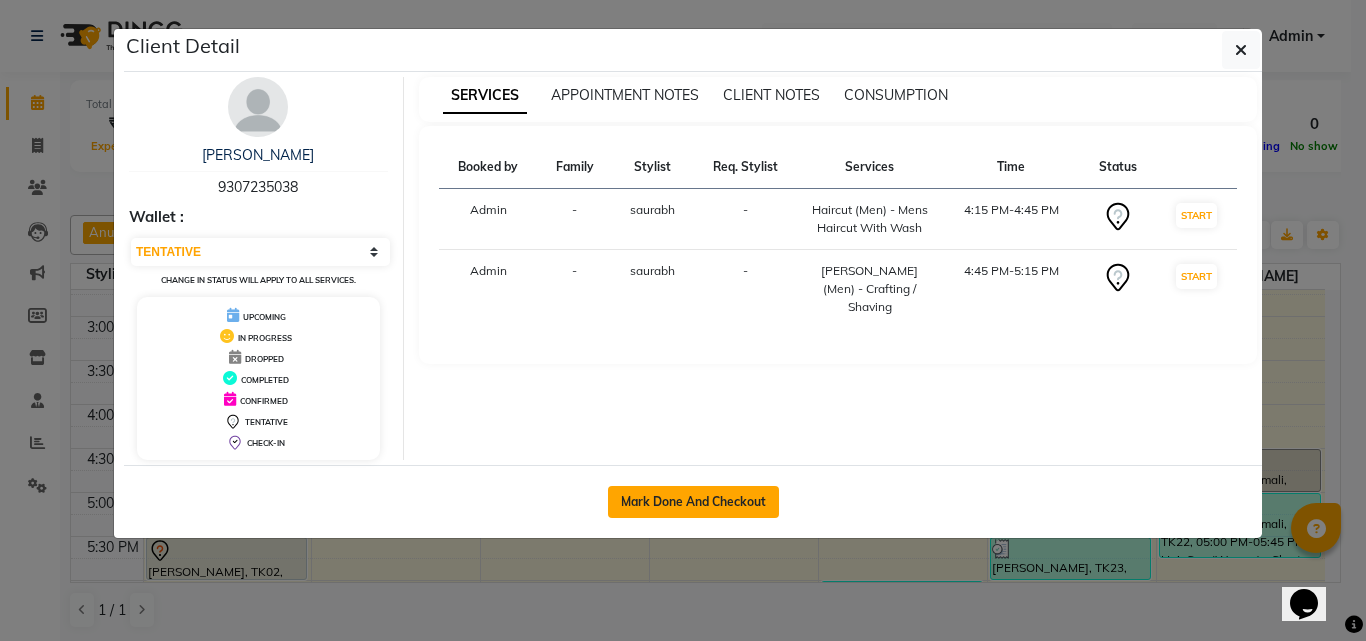 click on "Mark Done And Checkout" 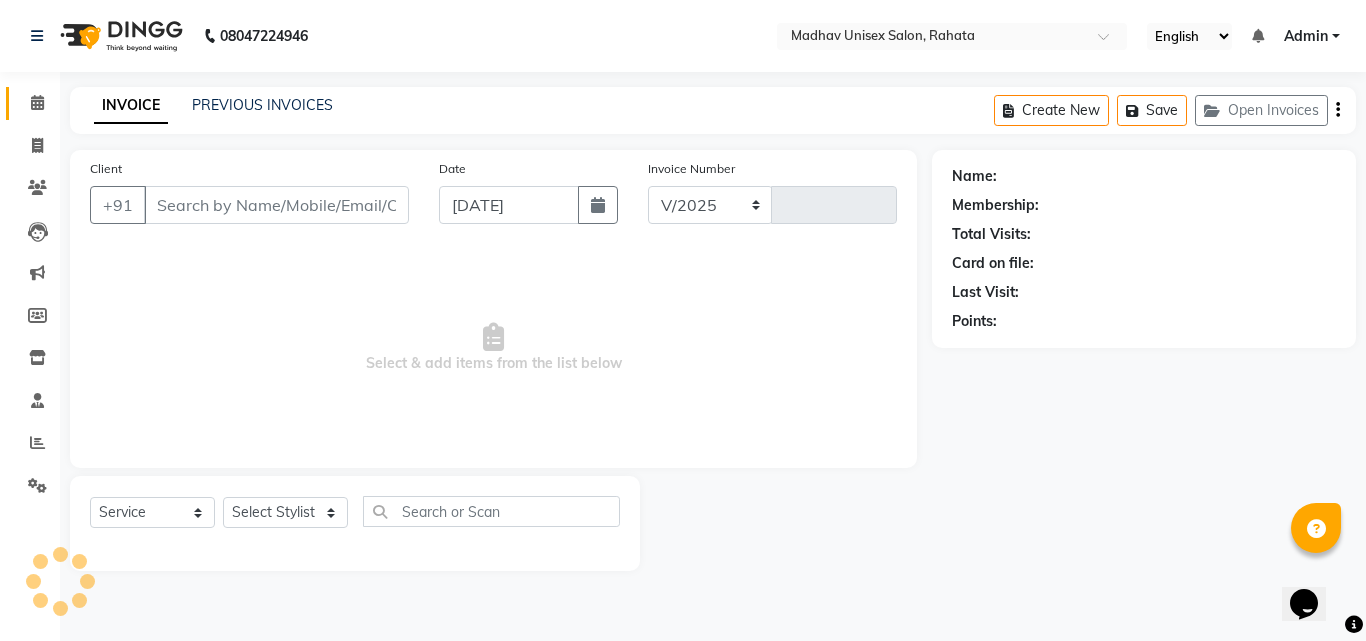select on "870" 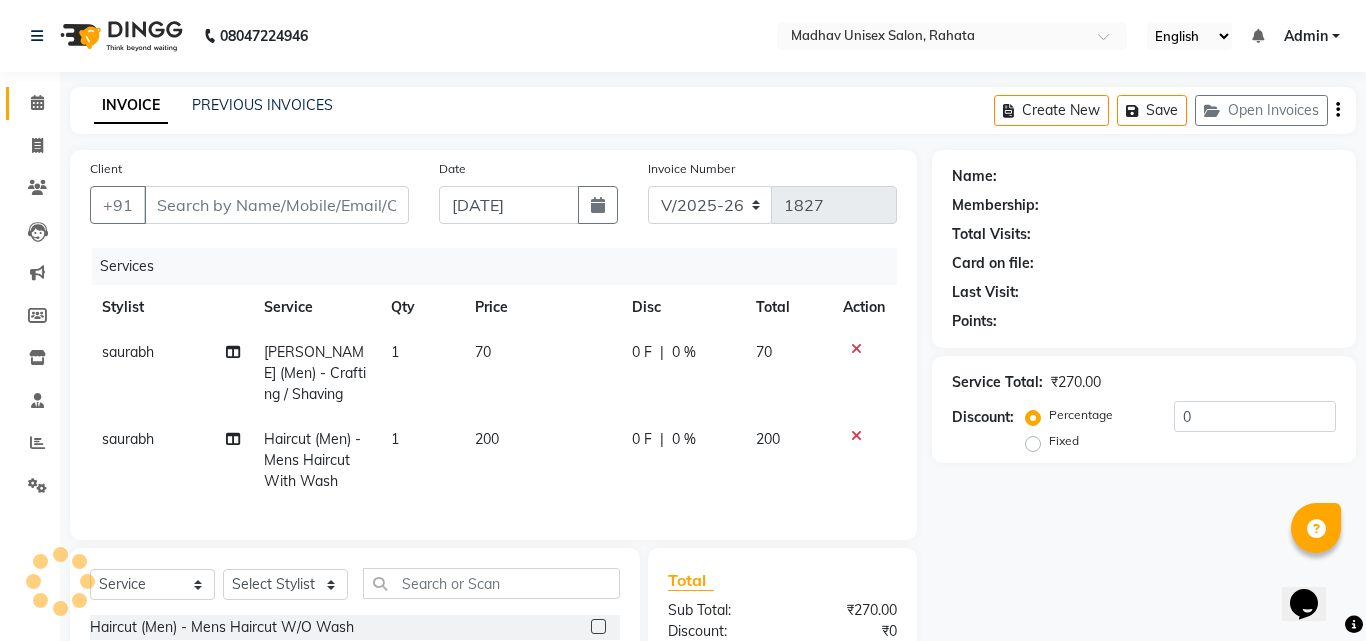 type on "9307235038" 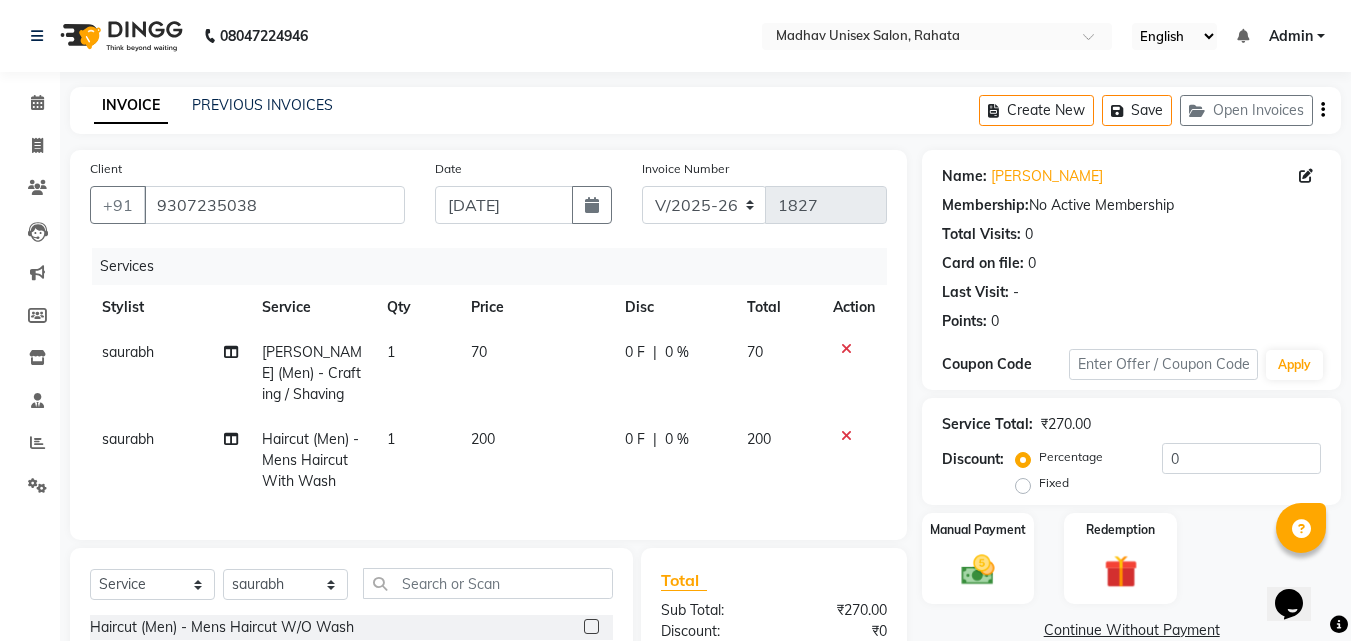 click on "70" 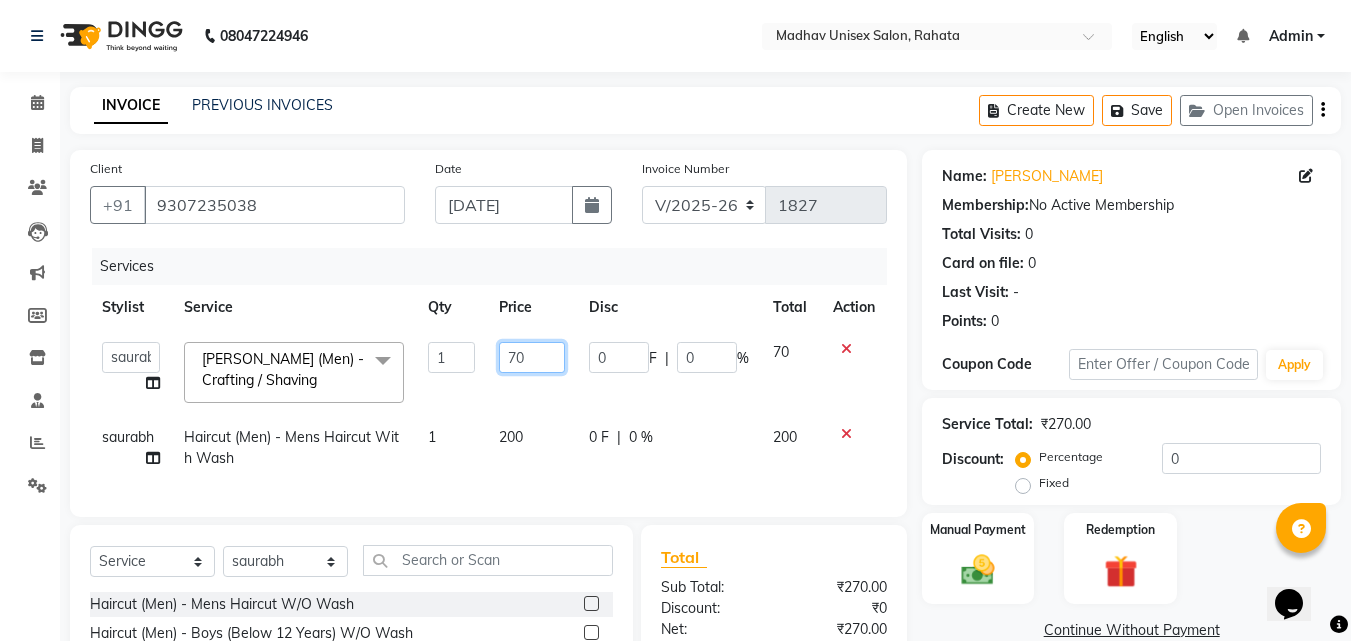 click on "70" 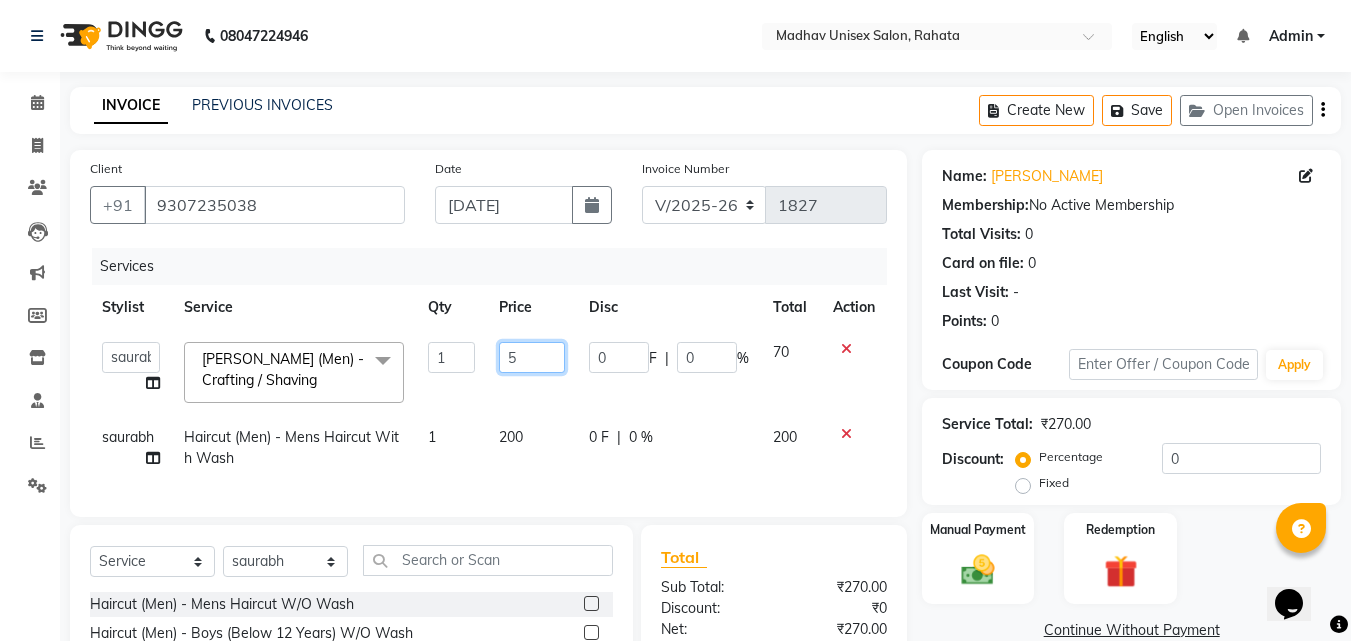 type on "50" 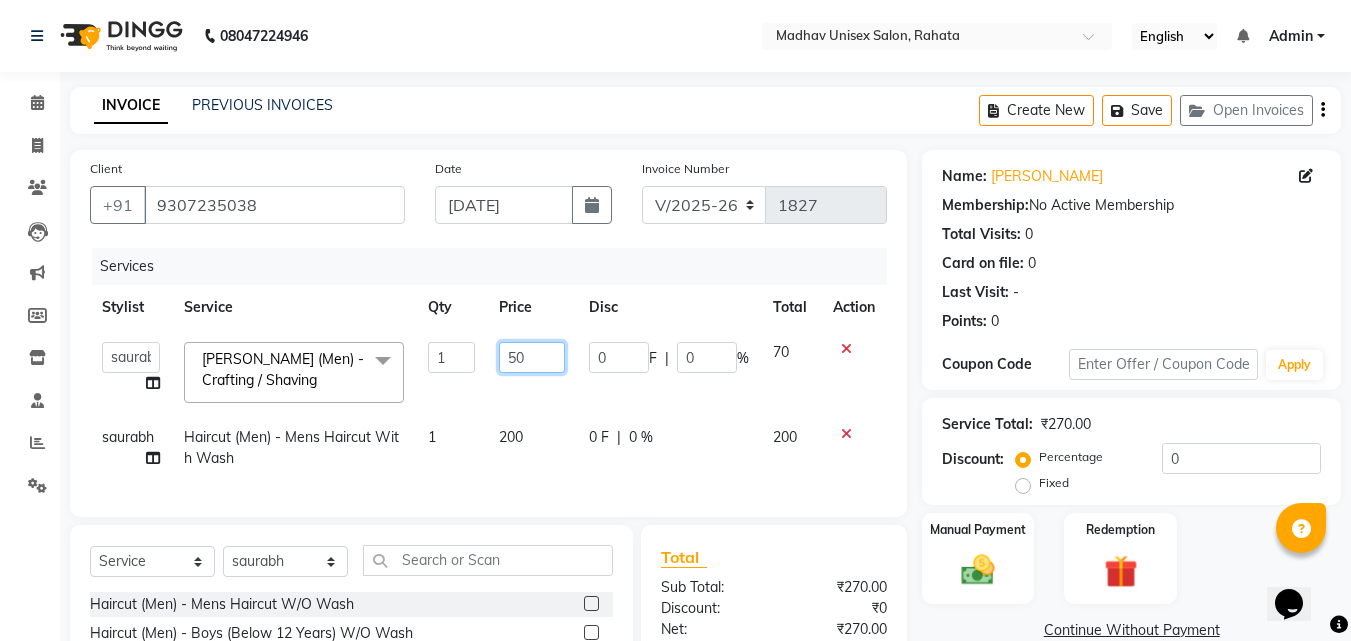 scroll, scrollTop: 224, scrollLeft: 0, axis: vertical 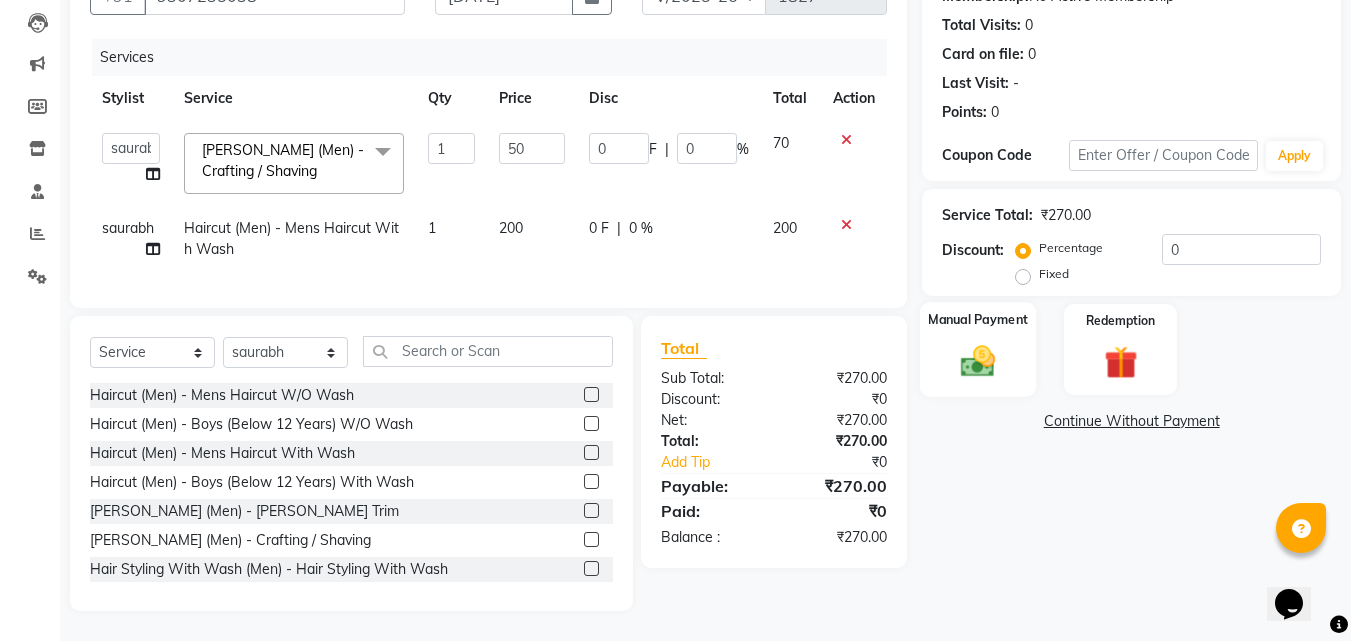 click on "Manual Payment" 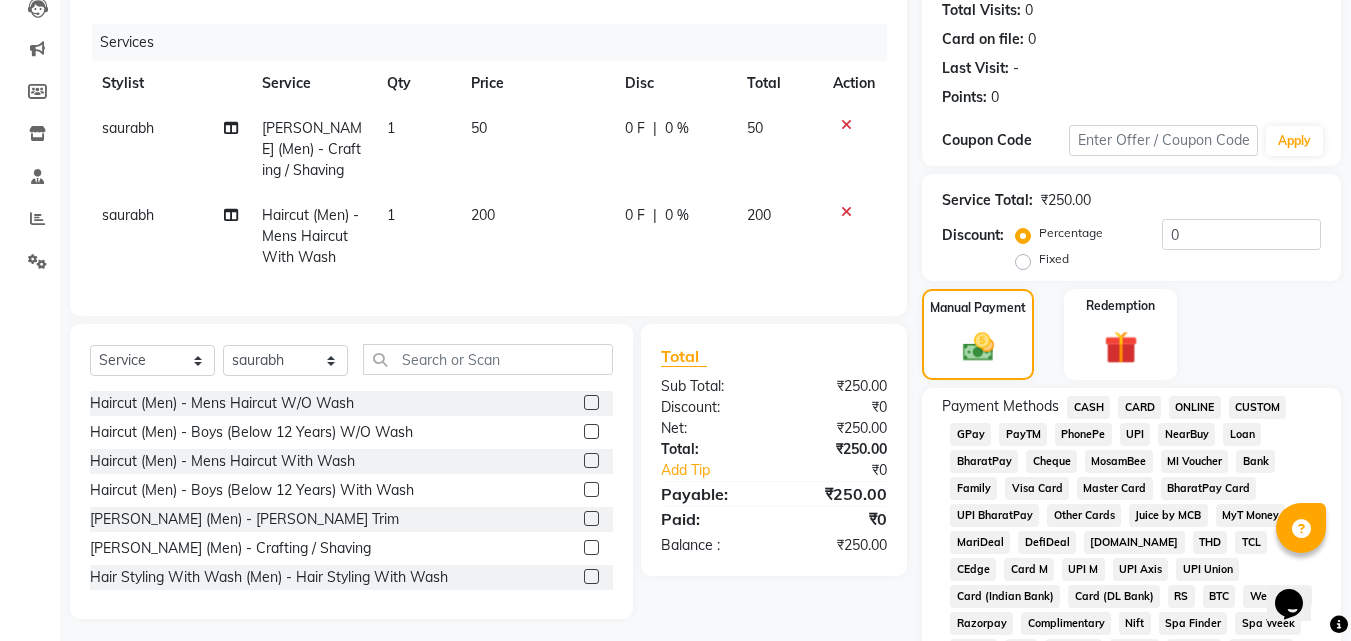 click on "ONLINE" 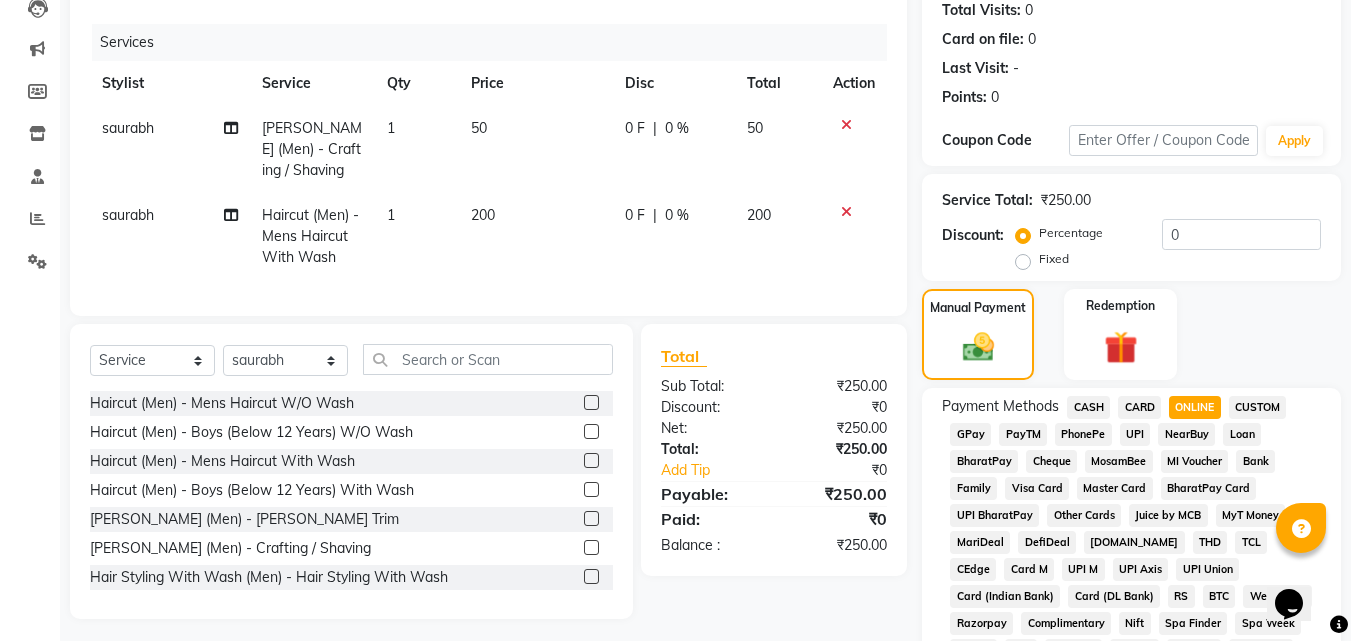 scroll, scrollTop: 861, scrollLeft: 0, axis: vertical 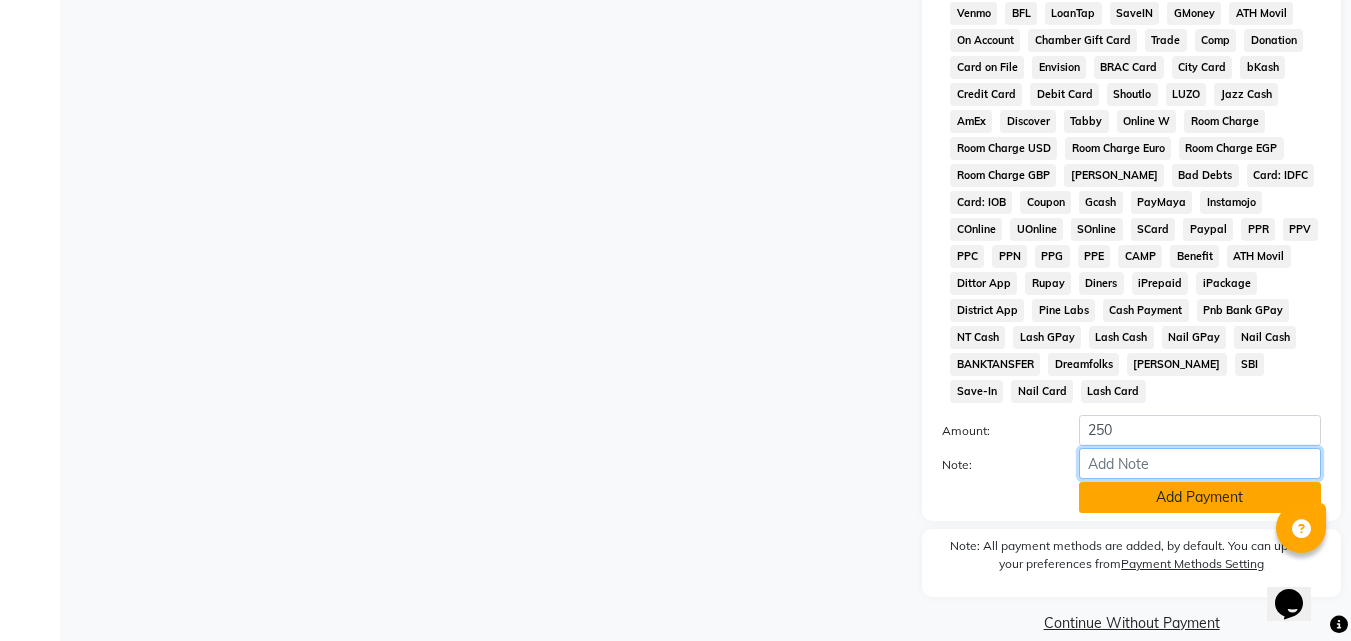 drag, startPoint x: 1161, startPoint y: 445, endPoint x: 1160, endPoint y: 455, distance: 10.049875 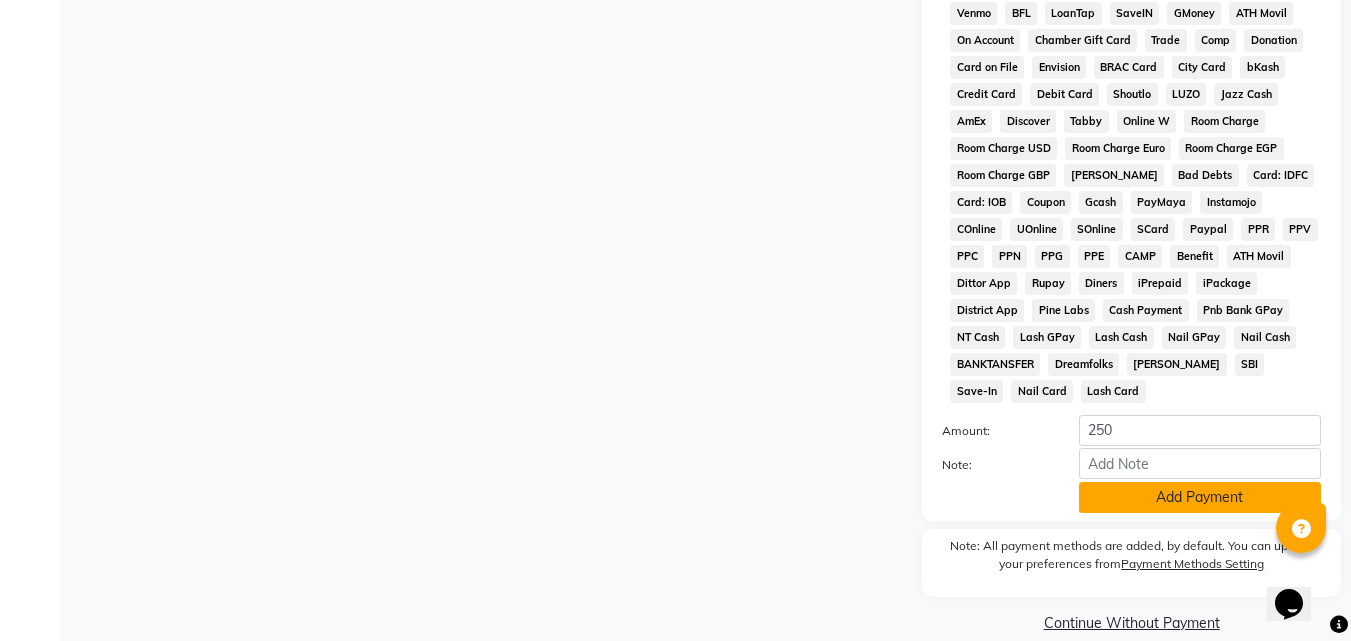 click on "Add Payment" 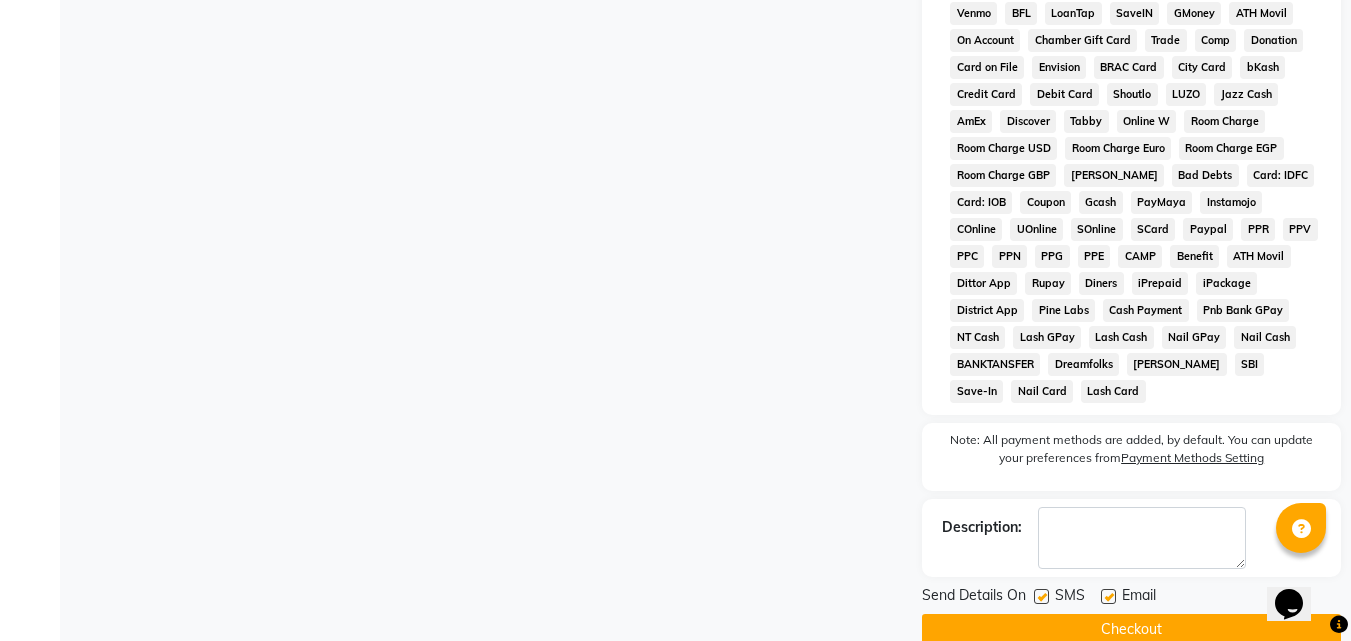 click on "Checkout" 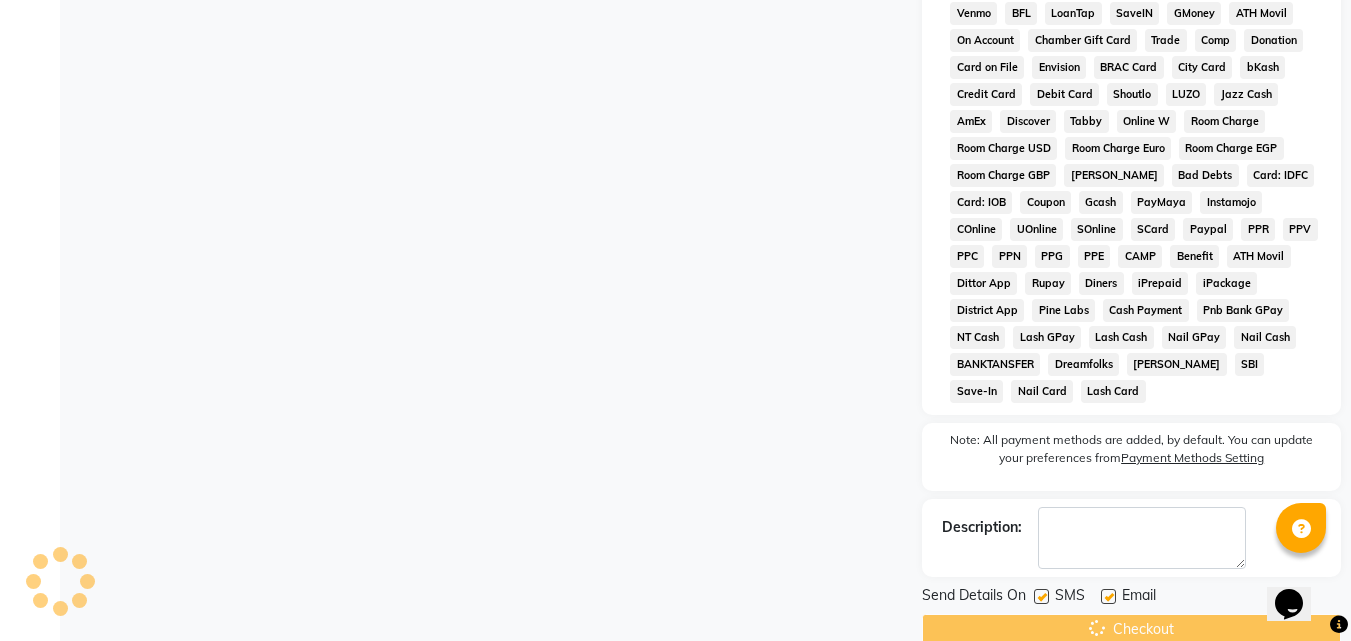 scroll, scrollTop: 656, scrollLeft: 0, axis: vertical 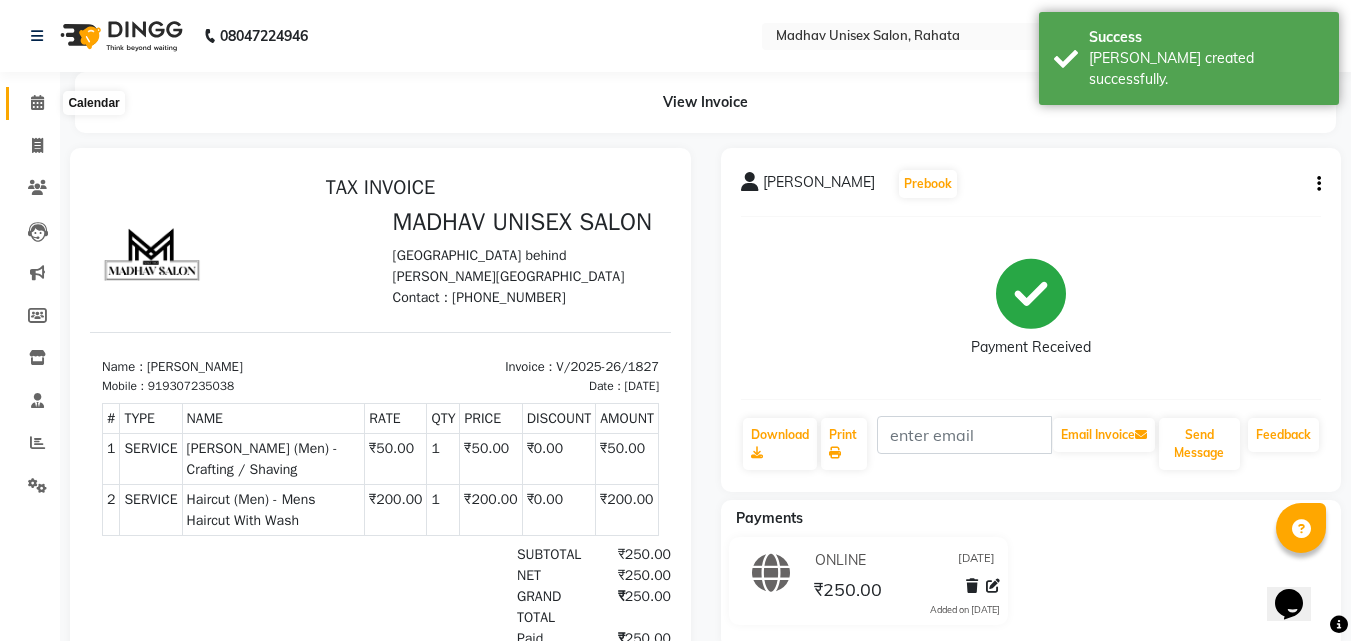 click 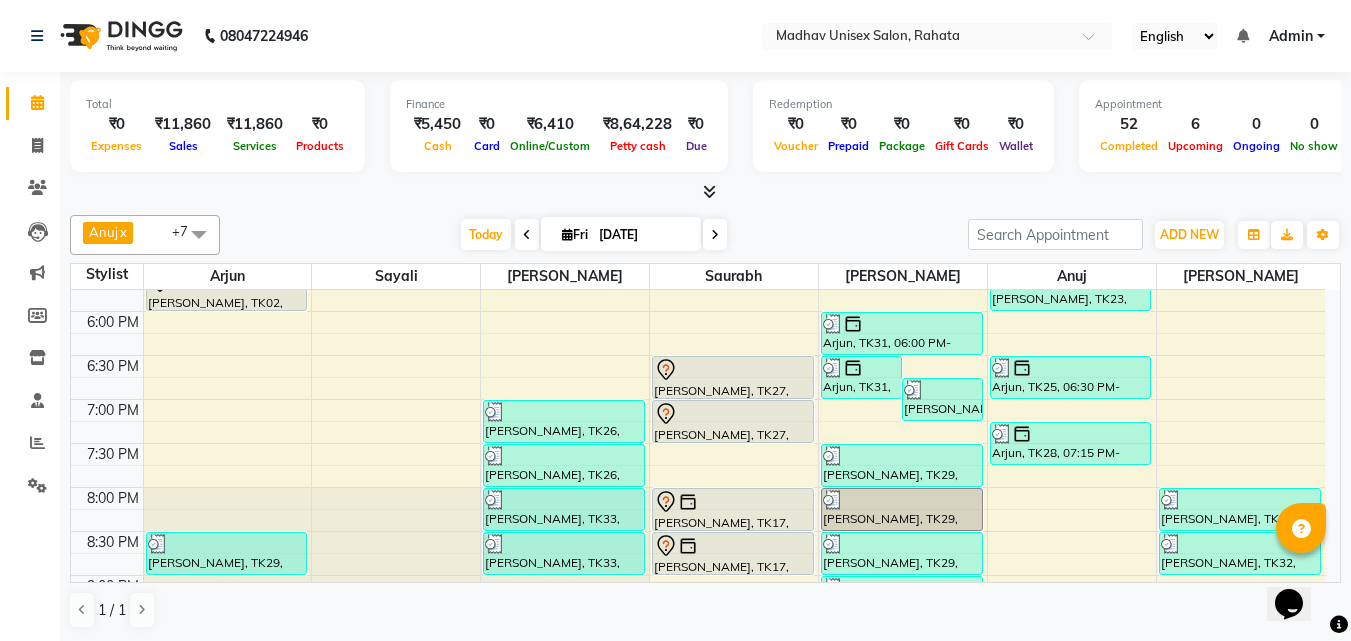 scroll, scrollTop: 1022, scrollLeft: 0, axis: vertical 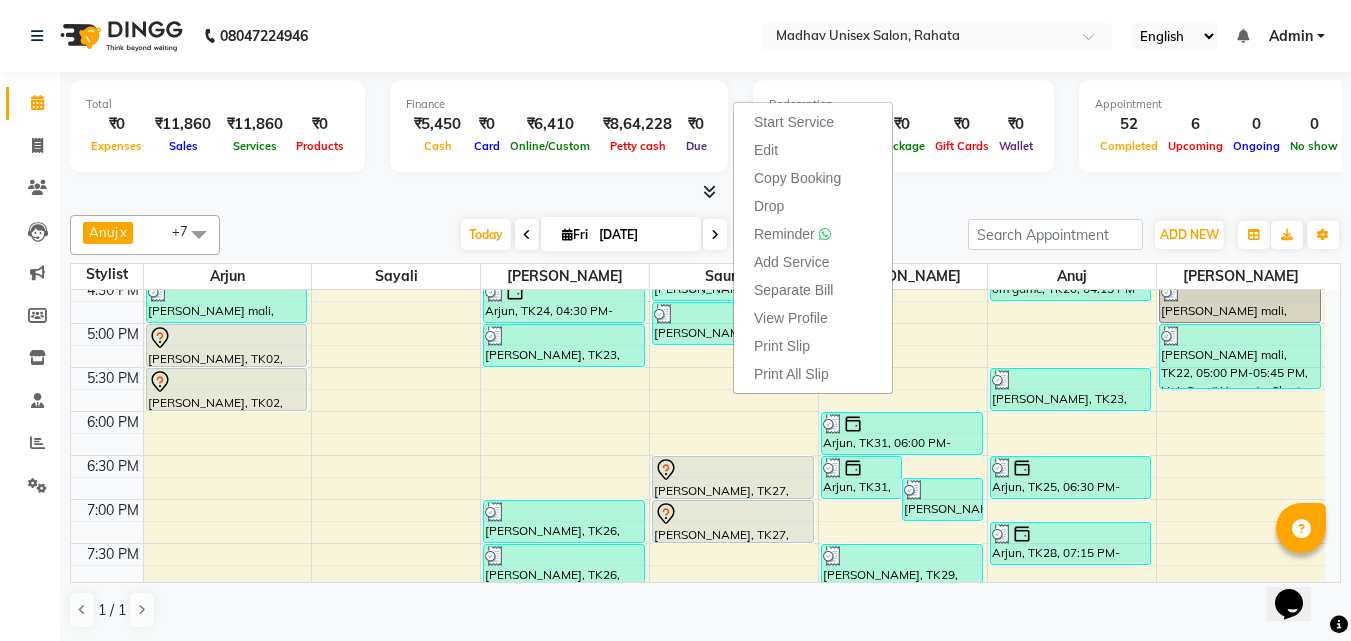 click on "Total  ₹0  Expenses ₹11,860  Sales ₹11,860  Services ₹0  Products Finance  ₹5,450  Cash ₹0  Card ₹6,410  Online/Custom ₹8,64,228 [PERSON_NAME] cash ₹0 Due  Redemption  ₹0 Voucher ₹0 Prepaid ₹0 Package ₹0  Gift Cards ₹0  Wallet  Appointment  52 Completed 6 Upcoming 0 Ongoing 0 No show  Other sales  ₹0  Packages ₹0  Memberships ₹0  Vouchers ₹0  Prepaids ₹0  Gift Cards Anuj  x Arjun  x ashawini  x [PERSON_NAME]  x [PERSON_NAME]  x [PERSON_NAME] [PERSON_NAME]  x [PERSON_NAME]   x +7 UnSelect All Anuj Arjun [PERSON_NAME] [PERSON_NAME] [PERSON_NAME] saurabh [PERSON_NAME]  [DATE]  [DATE] Toggle Dropdown Add Appointment Add Invoice Add Expense Add Attendance Add Client Add Transaction Toggle Dropdown Add Appointment Add Invoice Add Expense Add Attendance Add Client ADD NEW Toggle Dropdown Add Appointment Add Invoice Add Expense Add Attendance Add Client Add Transaction Anuj  x Arjun  x ashawini  x [PERSON_NAME]  x [PERSON_NAME]  x [PERSON_NAME] [PERSON_NAME]  x [PERSON_NAME]   x +7 Anuj" 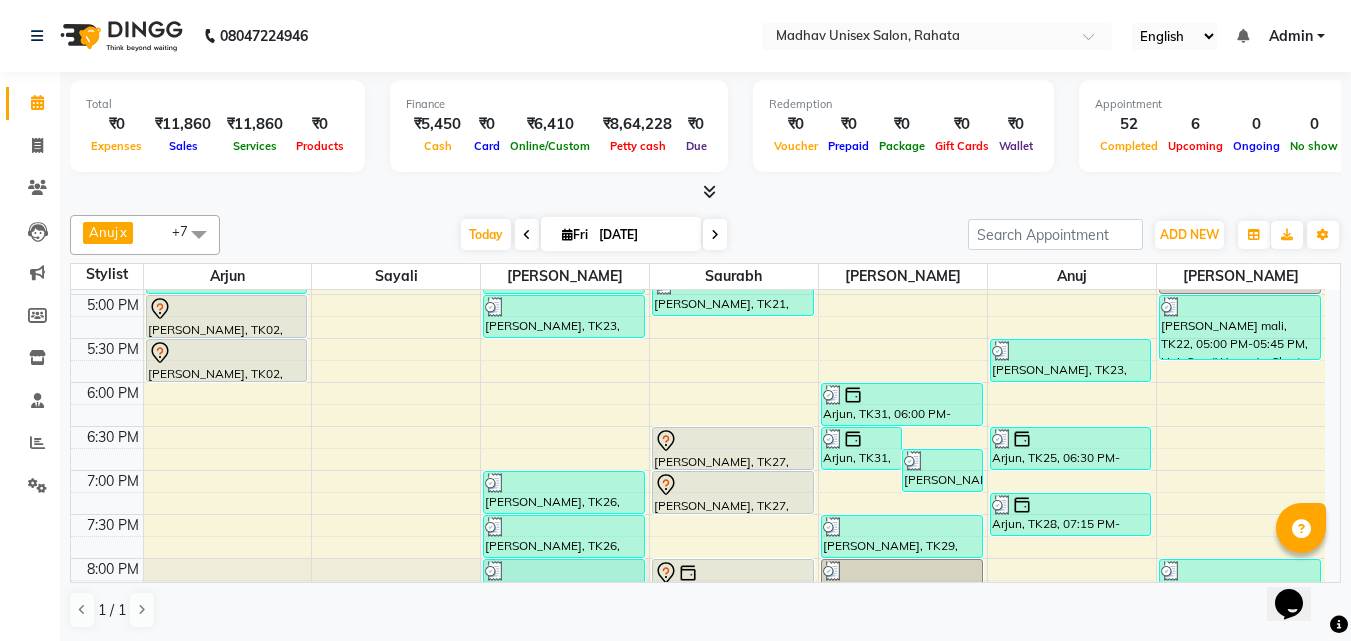 scroll, scrollTop: 957, scrollLeft: 0, axis: vertical 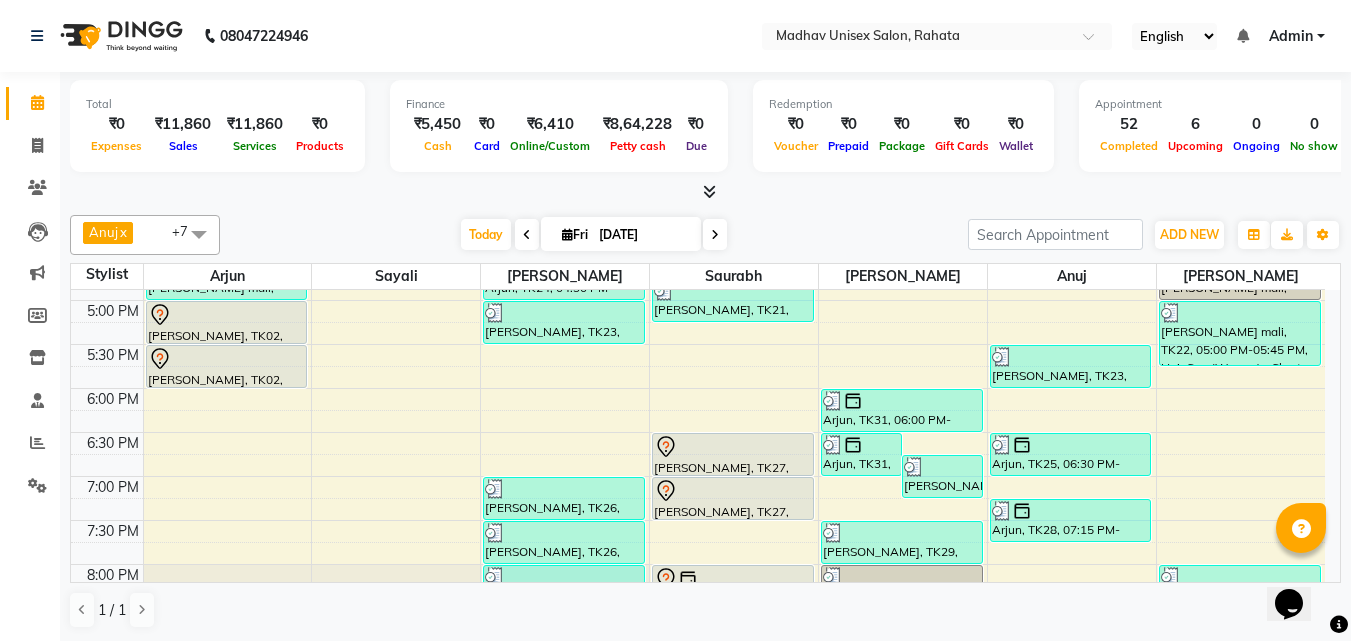 click on "6:00 AM 6:30 AM 7:00 AM 7:30 AM 8:00 AM 8:30 AM 9:00 AM 9:30 AM 10:00 AM 10:30 AM 11:00 AM 11:30 AM 12:00 PM 12:30 PM 1:00 PM 1:30 PM 2:00 PM 2:30 PM 3:00 PM 3:30 PM 4:00 PM 4:30 PM 5:00 PM 5:30 PM 6:00 PM 6:30 PM 7:00 PM 7:30 PM 8:00 PM 8:30 PM 9:00 PM 9:30 PM 10:00 PM 10:30 PM     [PERSON_NAME], TK03, 11:00 AM-11:30 AM, [PERSON_NAME] (Men)  - [PERSON_NAME] Trim     [PERSON_NAME] sadafal, TK13, 03:30 PM-04:00 PM, Haircut (Women)  - Womens Haircut Without Wash     [PERSON_NAME] mali, TK22, 04:30 PM-05:00 PM, Haircut (Men)  - Mens Haircut W/O Wash             [PERSON_NAME], TK02, 05:00 PM-05:30 PM, Haircut (Men)  - Mens Haircut W/O Wash             [PERSON_NAME], TK02, 05:30 PM-06:00 PM, Haircut (Men)  - Mens Haircut W/O Wash     [PERSON_NAME], TK29, 08:30 PM-09:00 PM, Haircut (Men)  - Mens Haircut W/O Wash     MAHESH TRIBHON, TK19, 09:00 AM-09:30 AM, Haircut (Men)  - Mens Haircut W/O Wash     MAHESH TRIBHON, TK19, 09:30 AM-10:00 AM, [PERSON_NAME] (Men)  - [PERSON_NAME] Trim     Arjun, TK01, 10:00 AM-10:30 AM, Haircut (Men)  - Mens Haircut W/O Wash" at bounding box center (698, 80) 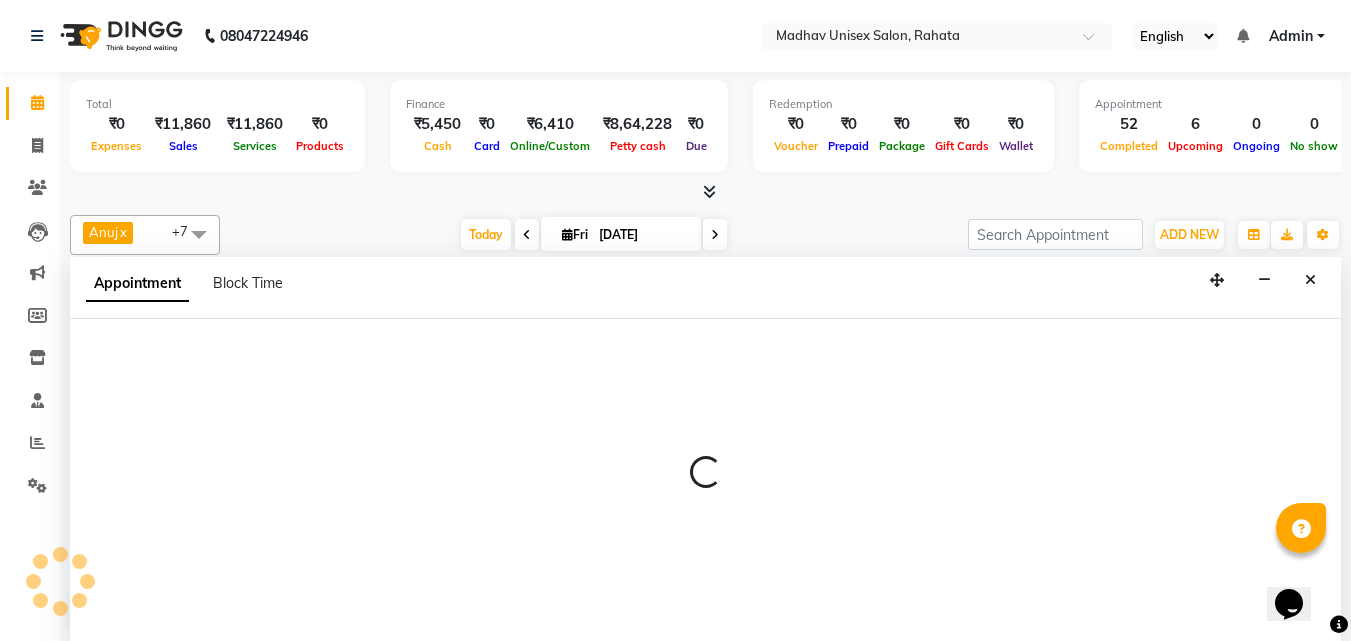 scroll, scrollTop: 1, scrollLeft: 0, axis: vertical 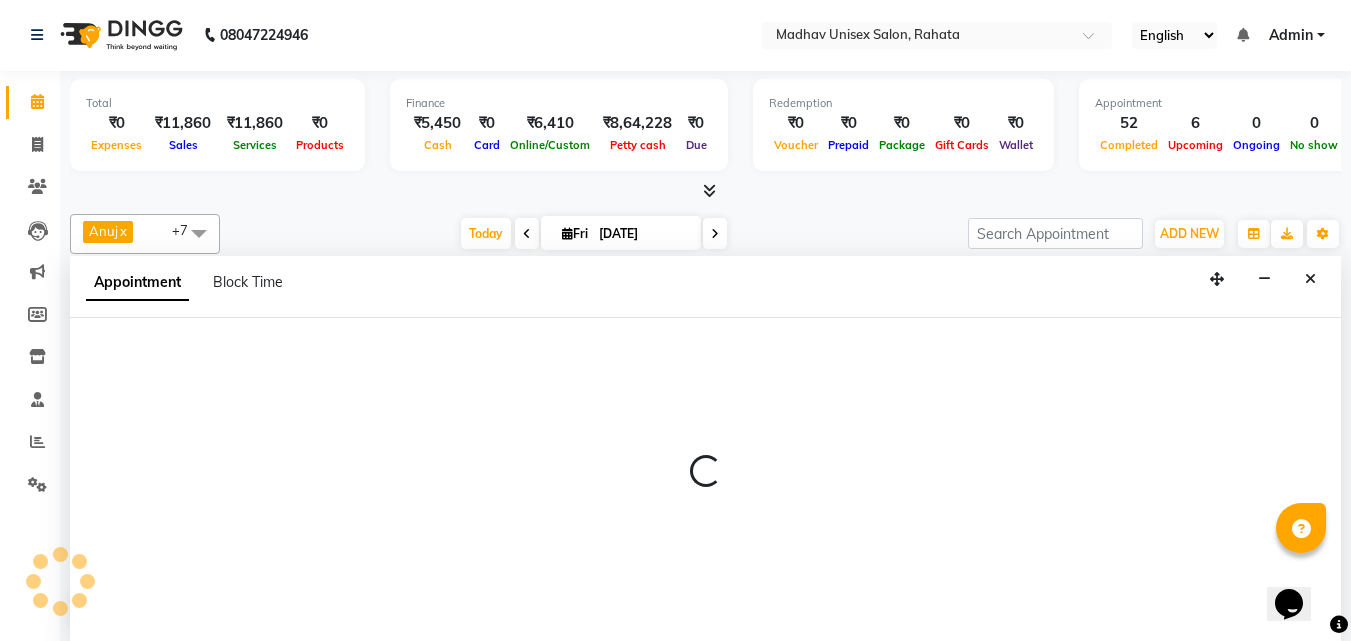 select on "31840" 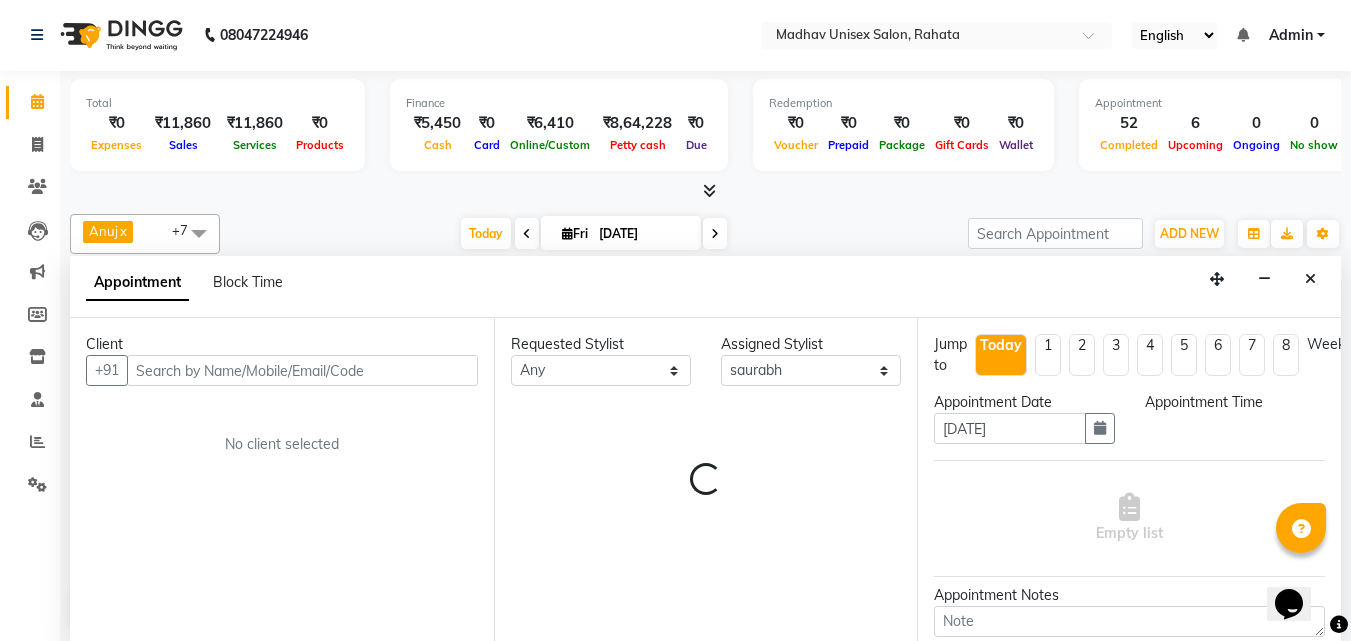 select on "1050" 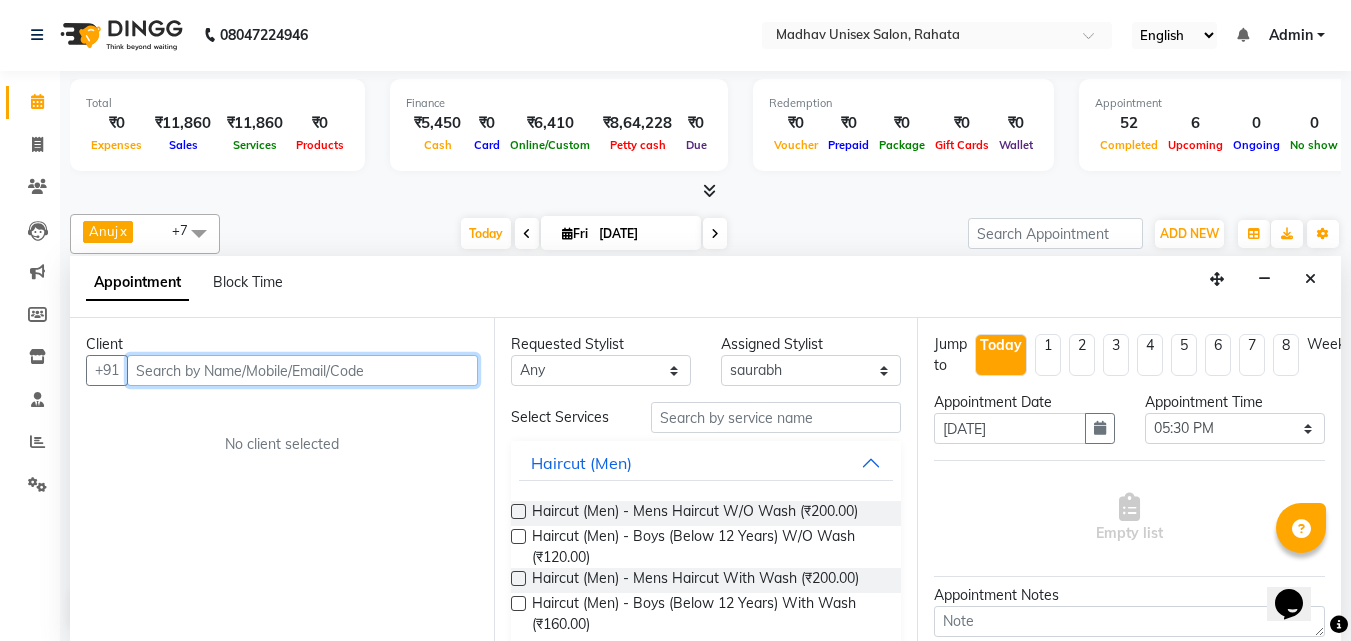 click at bounding box center [302, 370] 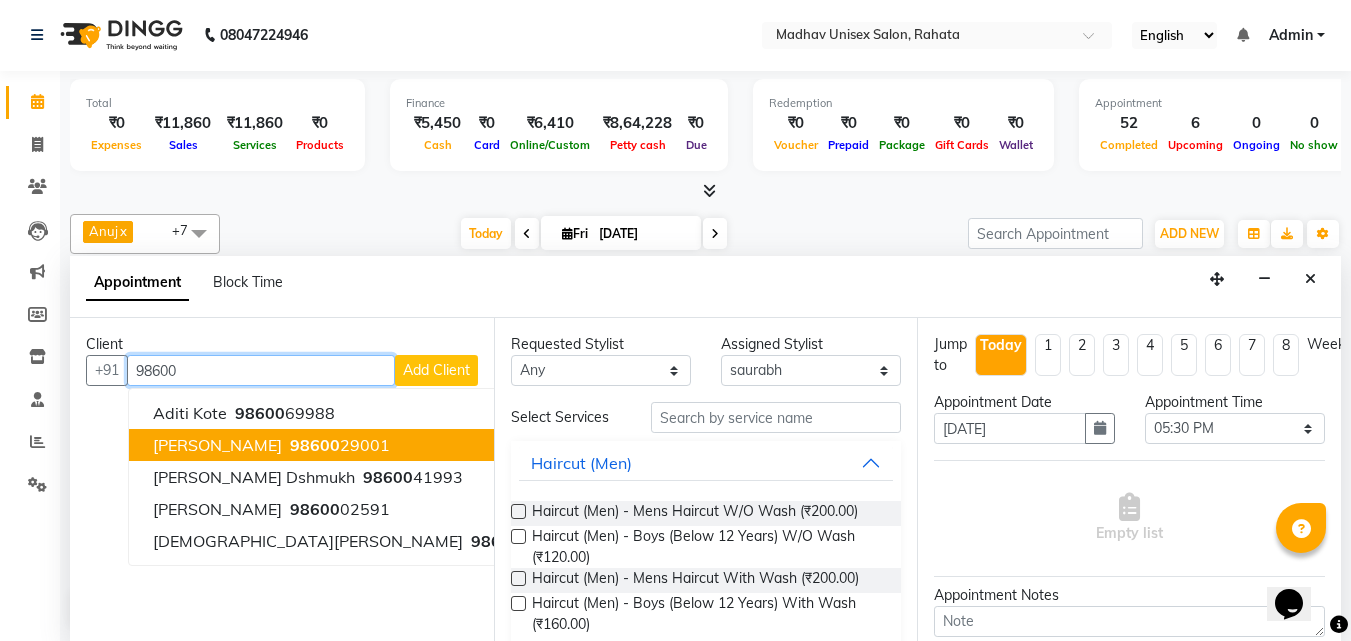 click on "98600 29001" at bounding box center [338, 445] 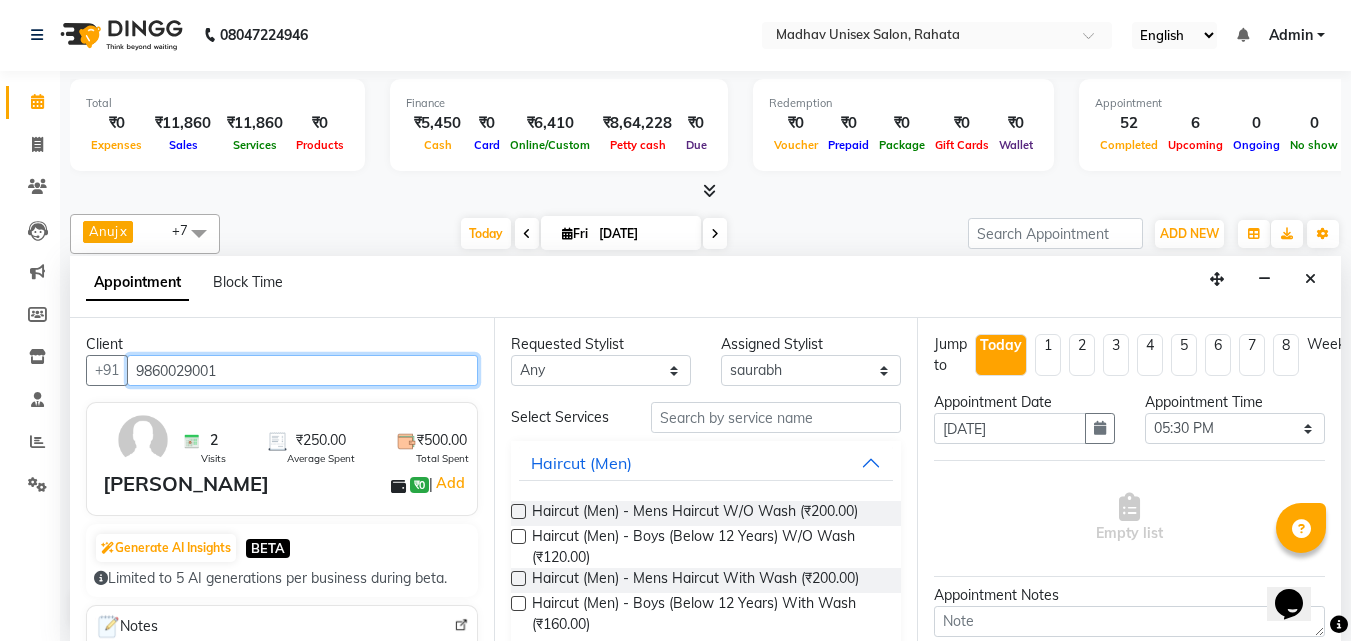 type on "9860029001" 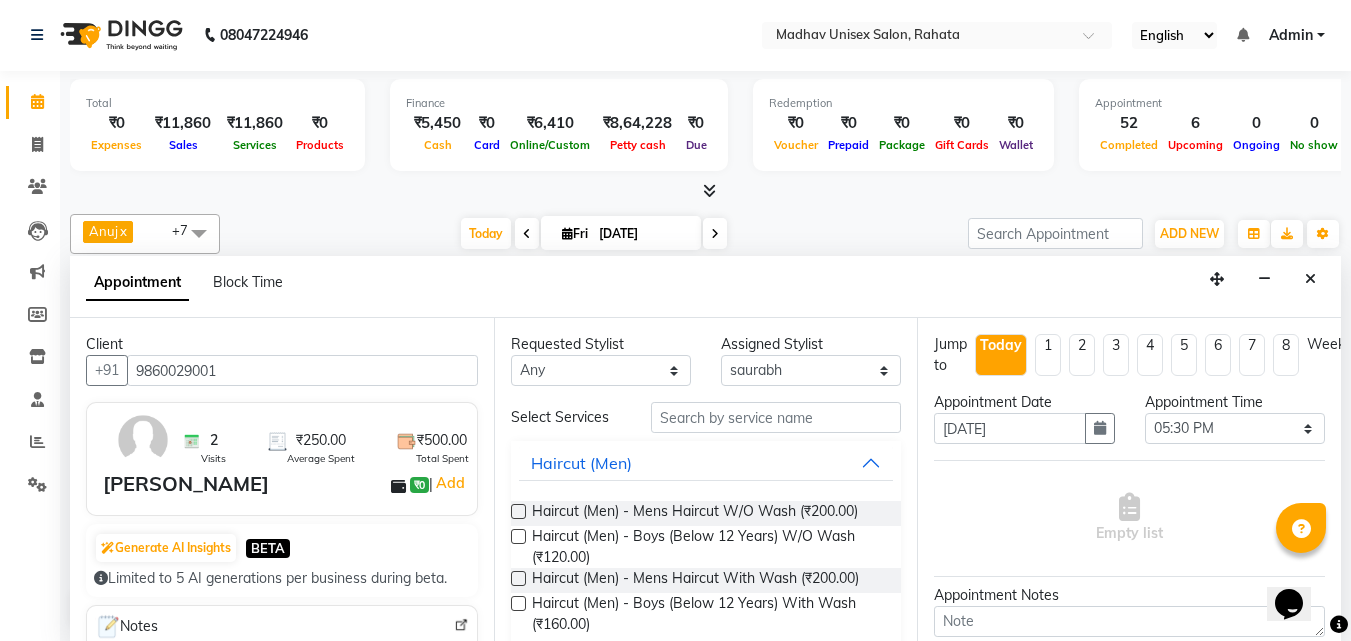 click at bounding box center (518, 578) 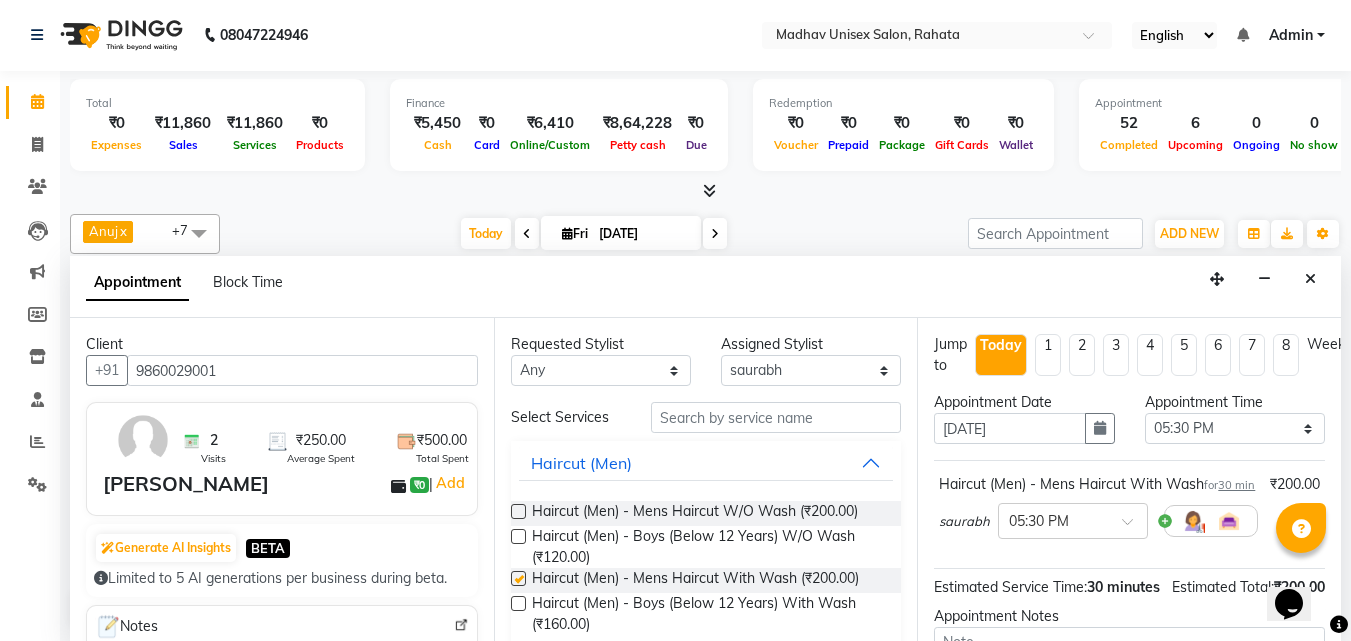 checkbox on "false" 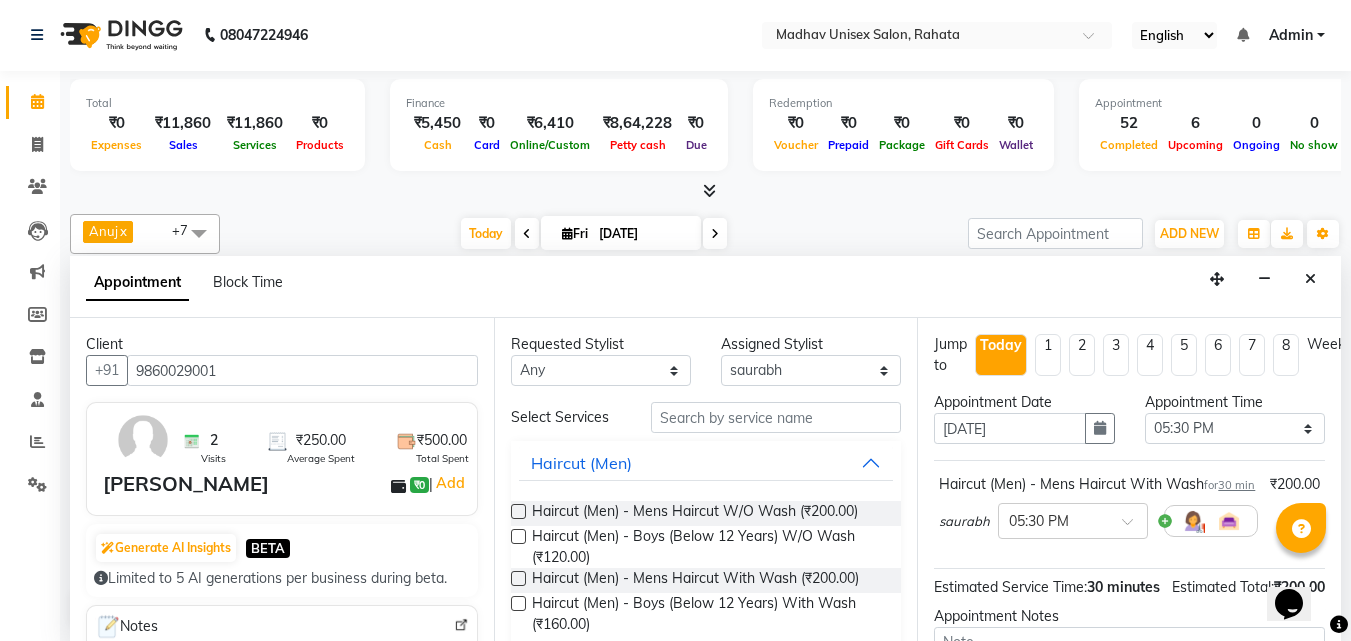 scroll, scrollTop: 282, scrollLeft: 0, axis: vertical 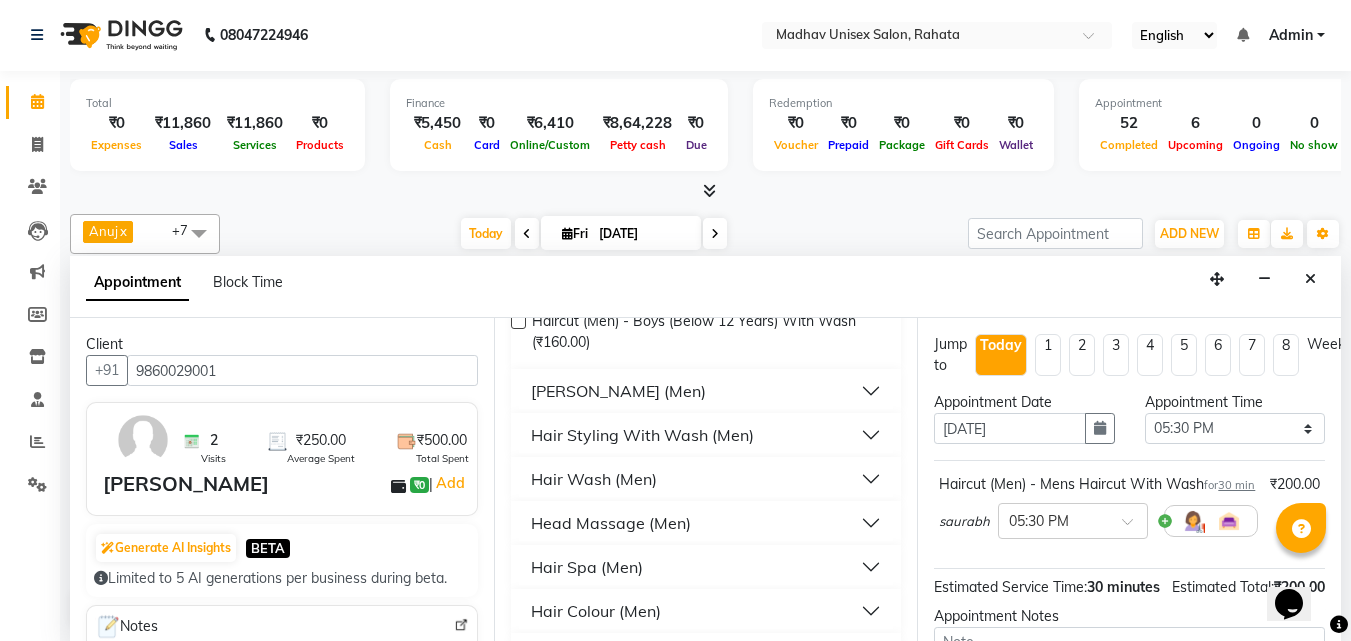 click on "[PERSON_NAME] (Men)" at bounding box center (706, 391) 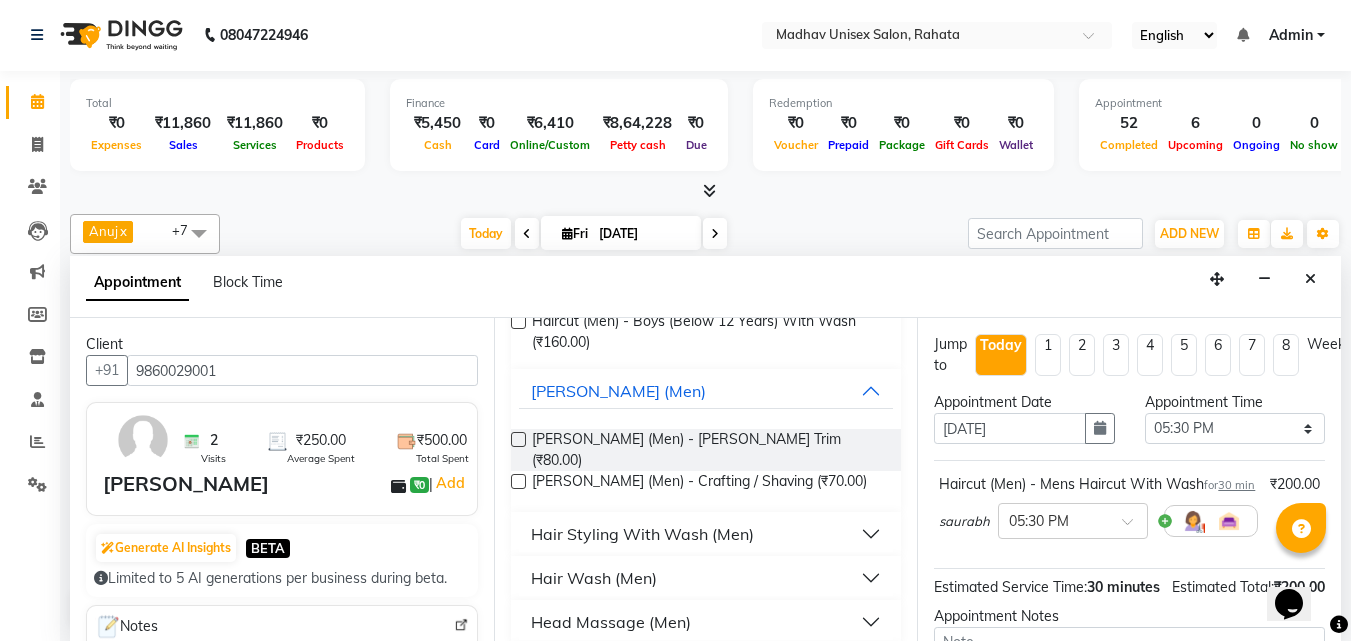 click at bounding box center [518, 481] 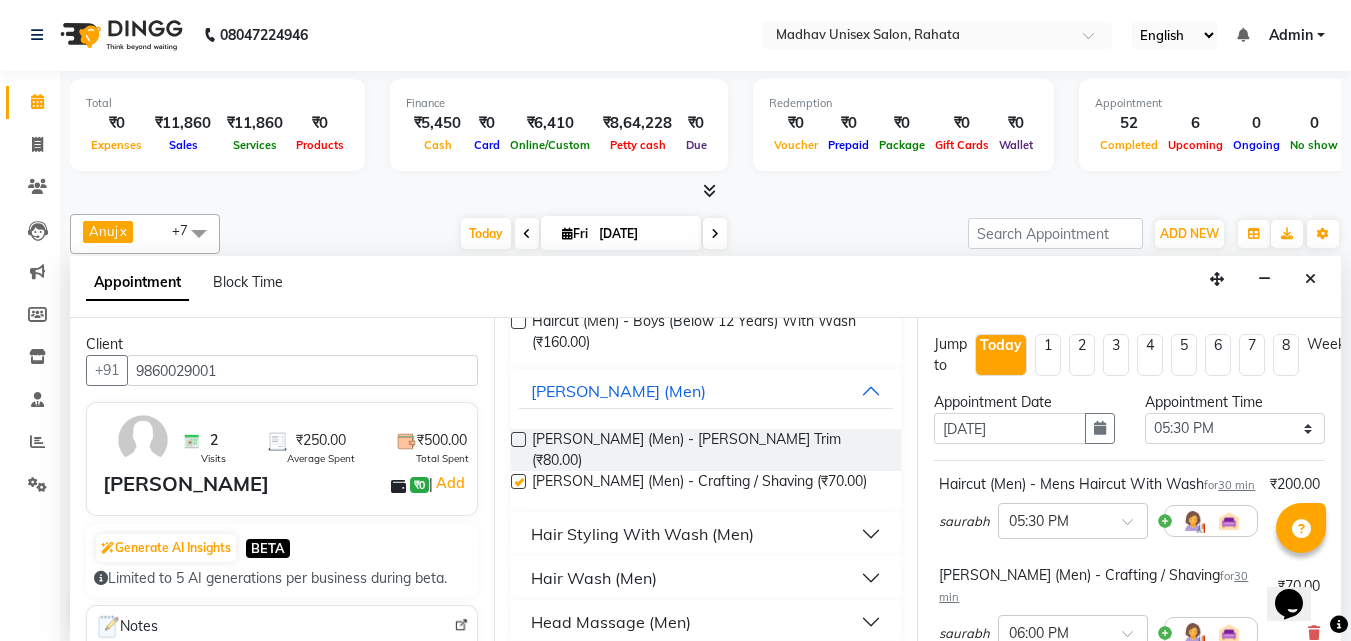 checkbox on "false" 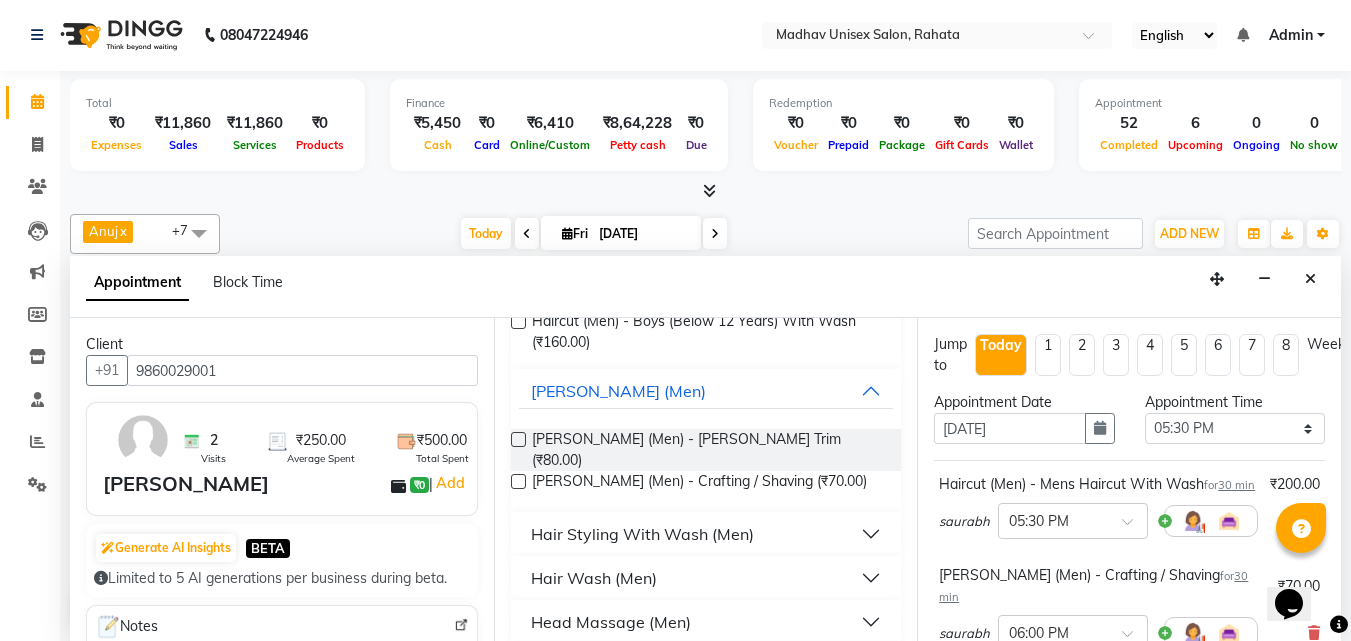 drag, startPoint x: 1341, startPoint y: 431, endPoint x: 1343, endPoint y: 523, distance: 92.021736 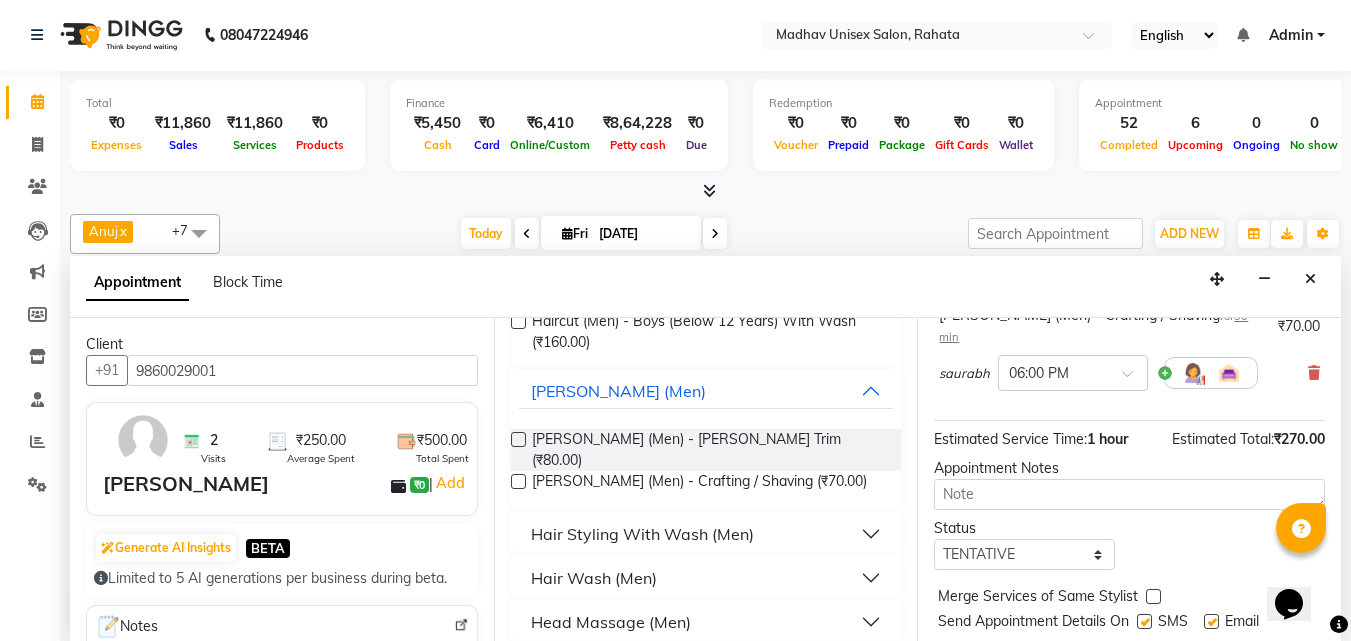 scroll, scrollTop: 262, scrollLeft: 0, axis: vertical 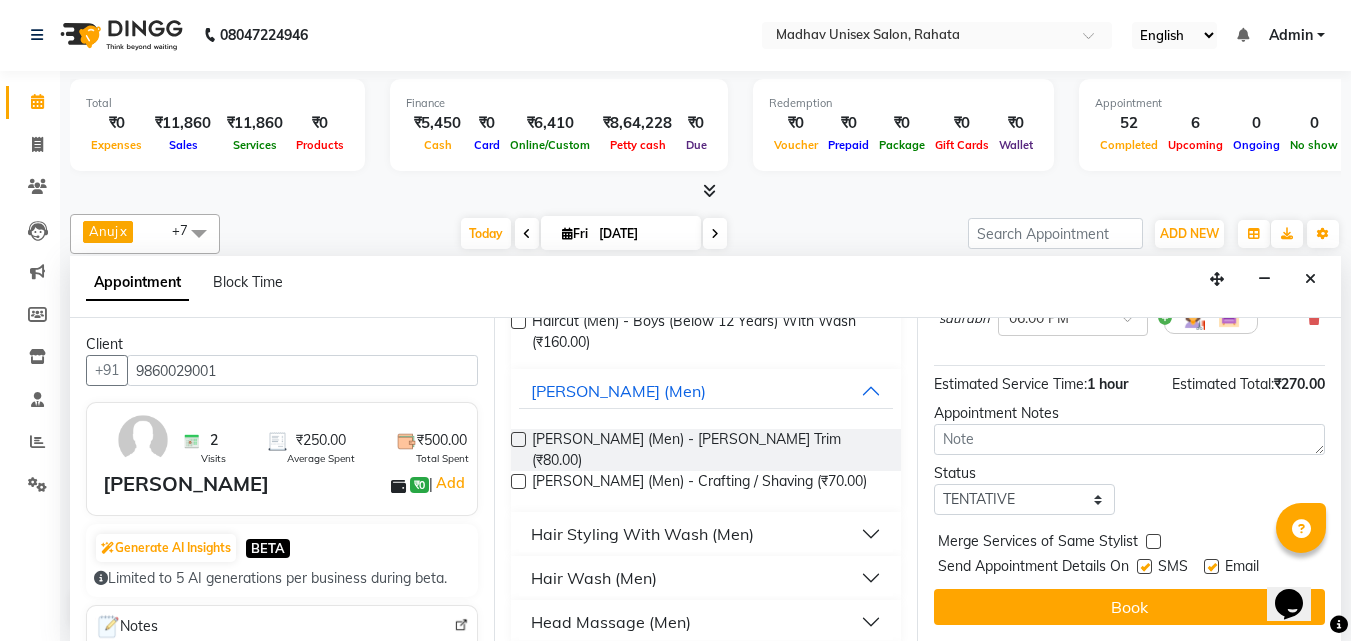 drag, startPoint x: 1333, startPoint y: 539, endPoint x: 29, endPoint y: 45, distance: 1394.436 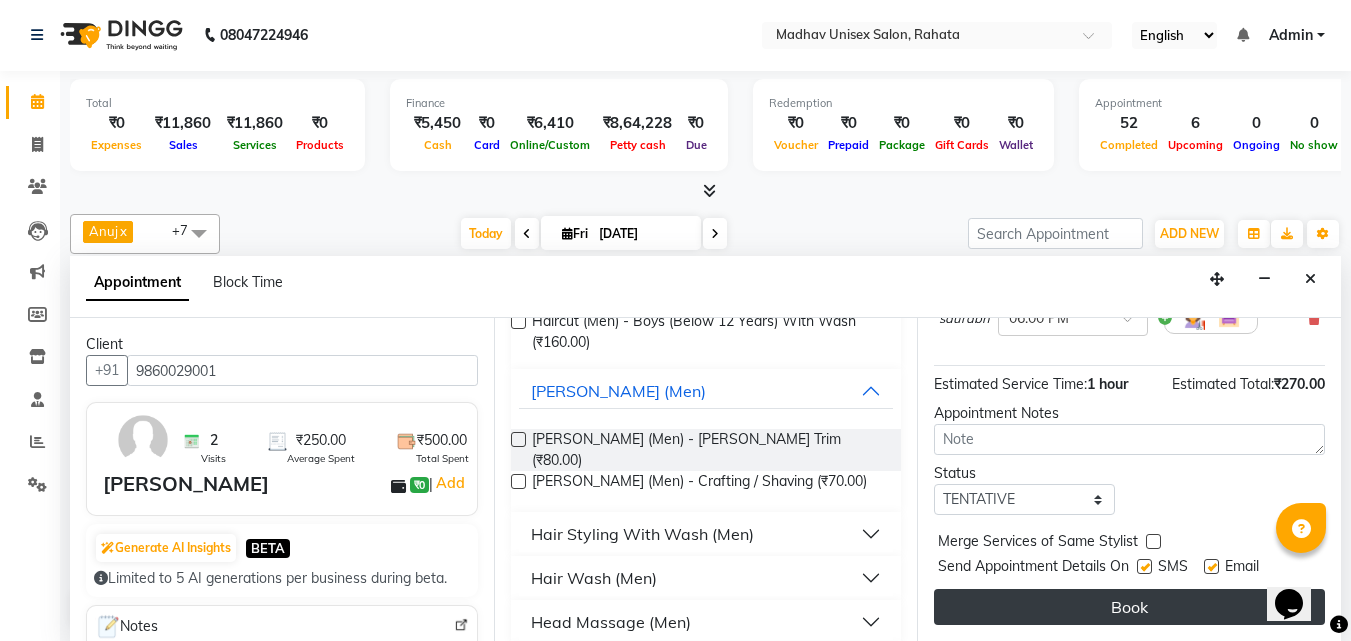 click on "Book" at bounding box center [1129, 607] 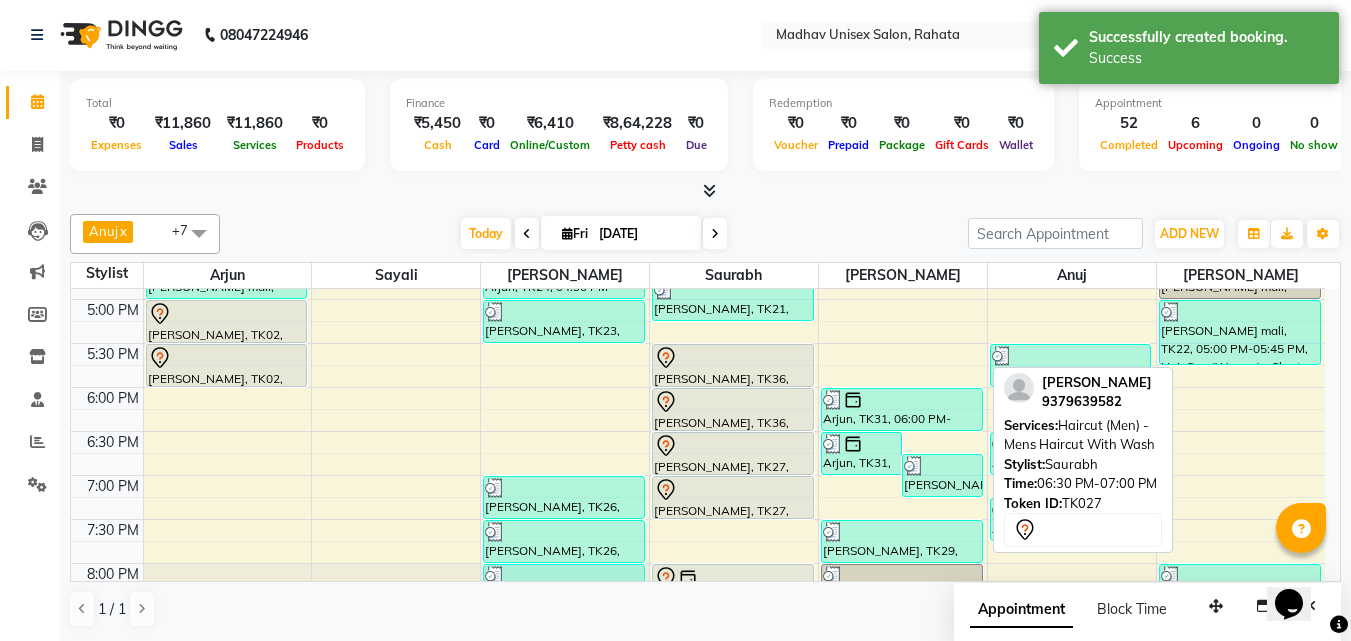 scroll, scrollTop: 0, scrollLeft: 0, axis: both 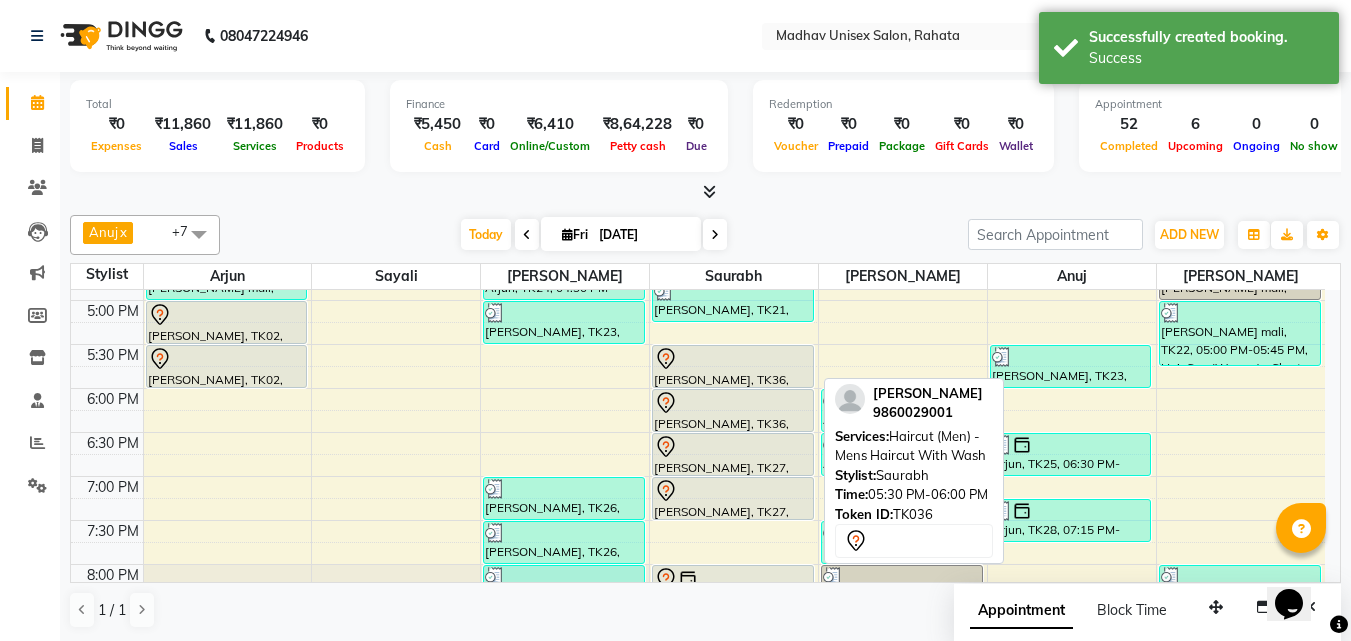 click at bounding box center (733, 359) 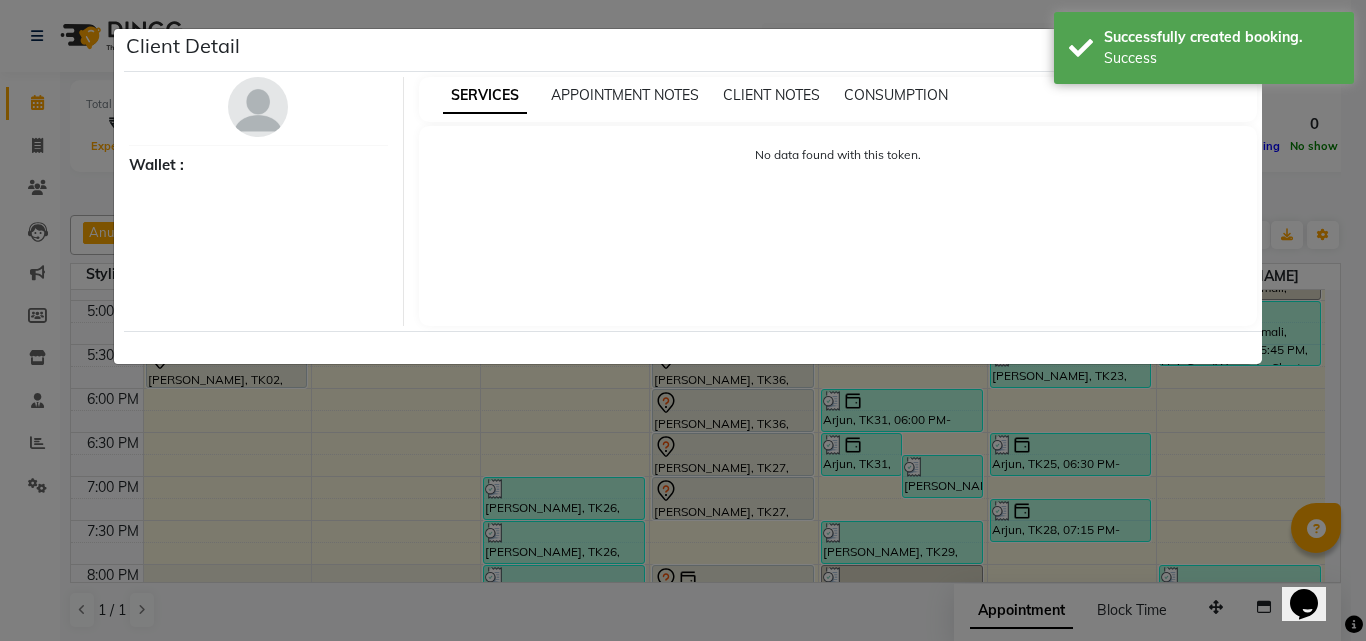 select on "7" 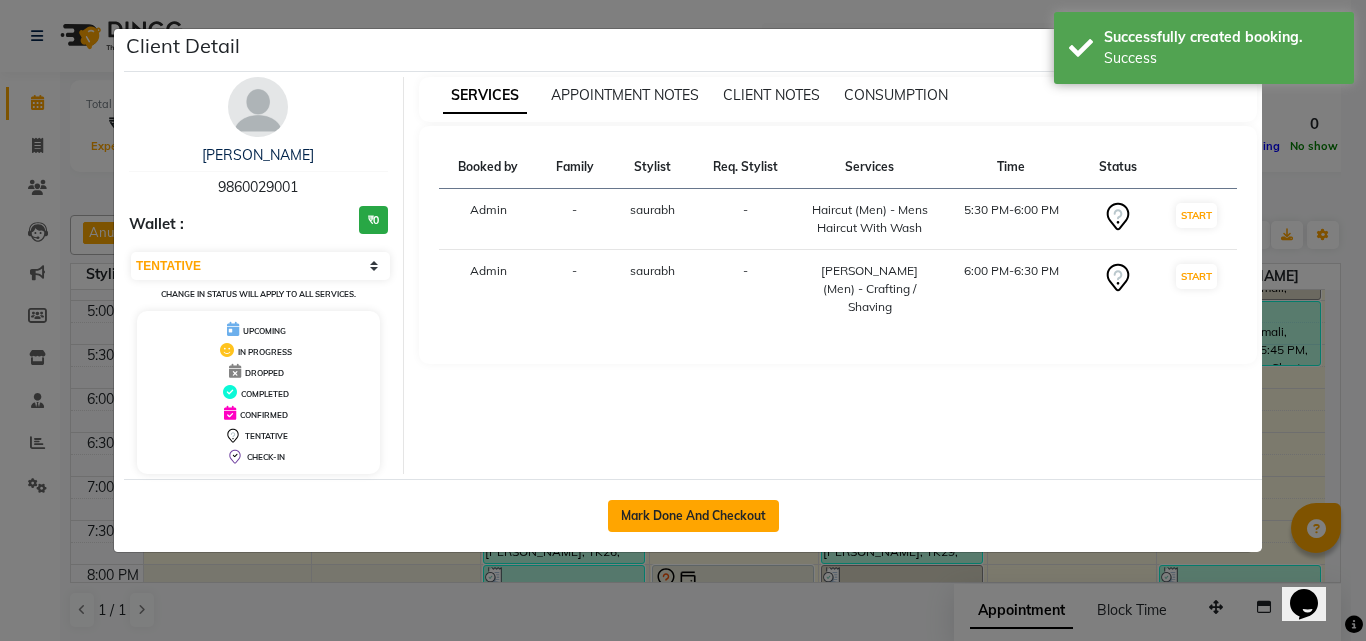 click on "Mark Done And Checkout" 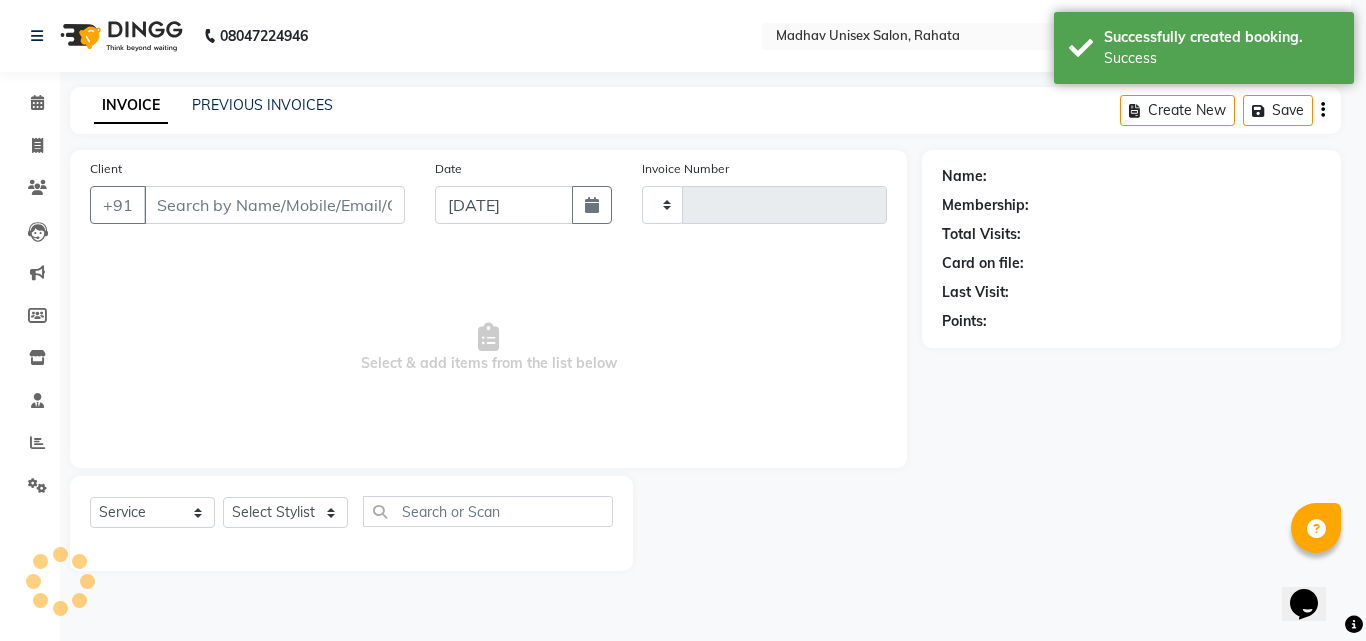 type on "1828" 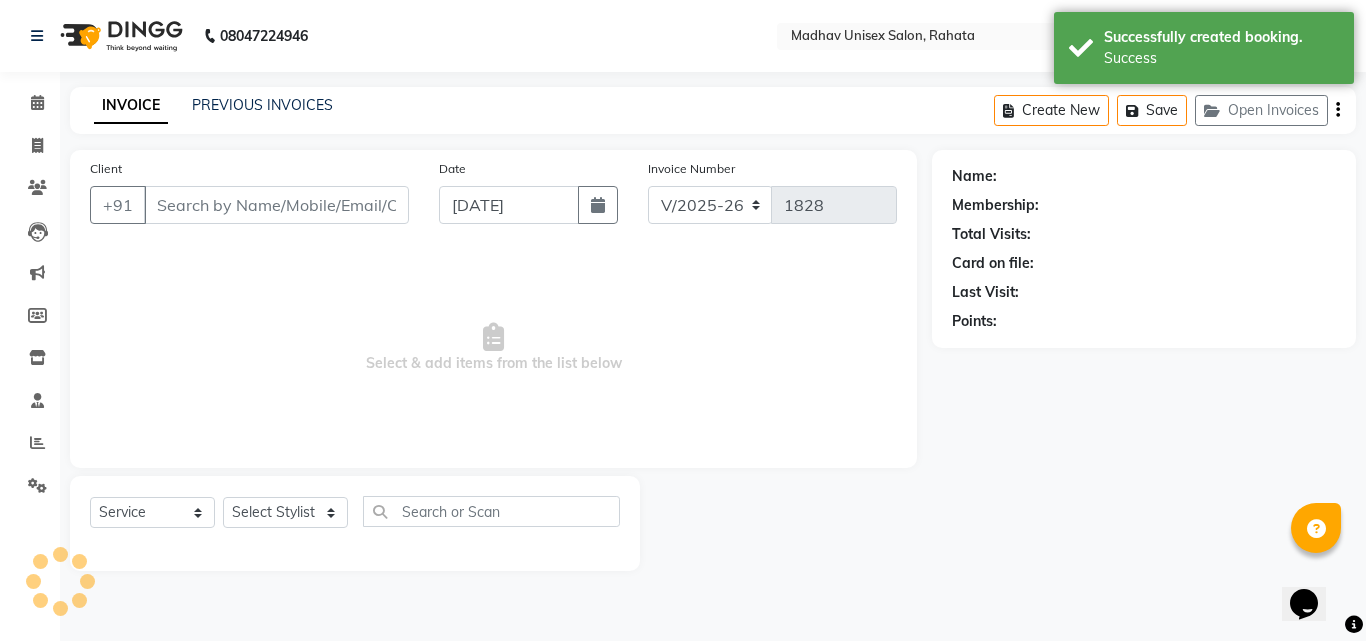 type on "9860029001" 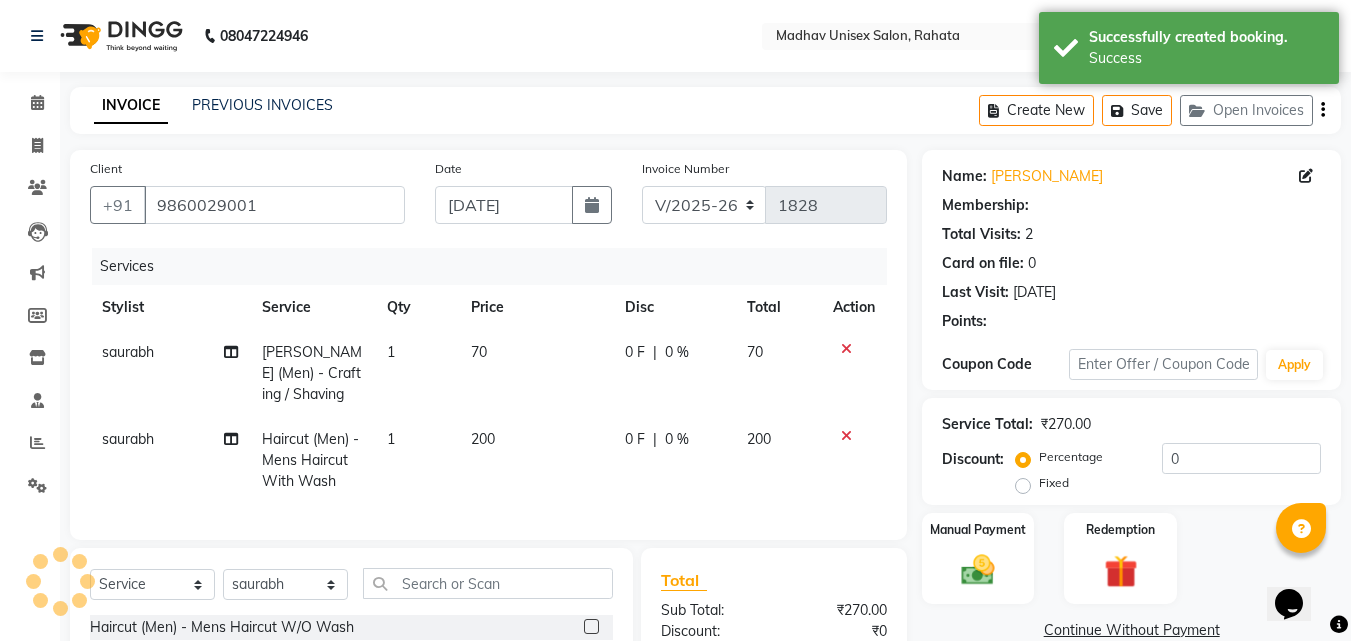click on "70" 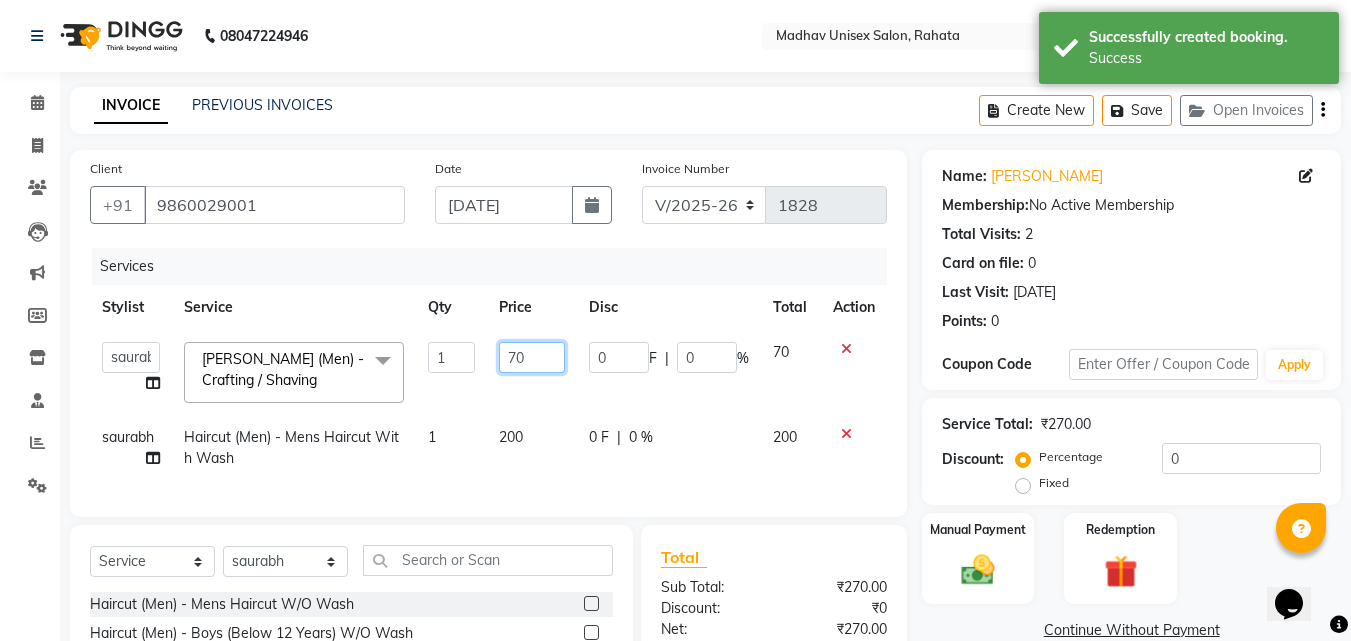 click on "70" 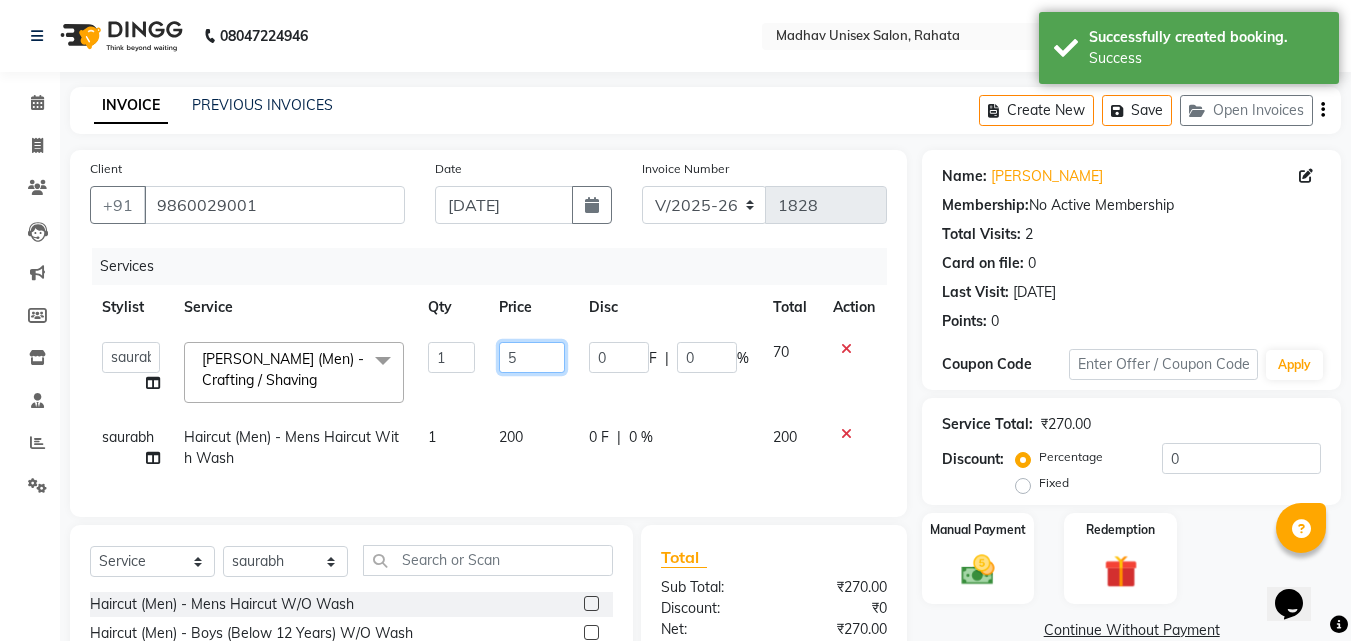 type on "50" 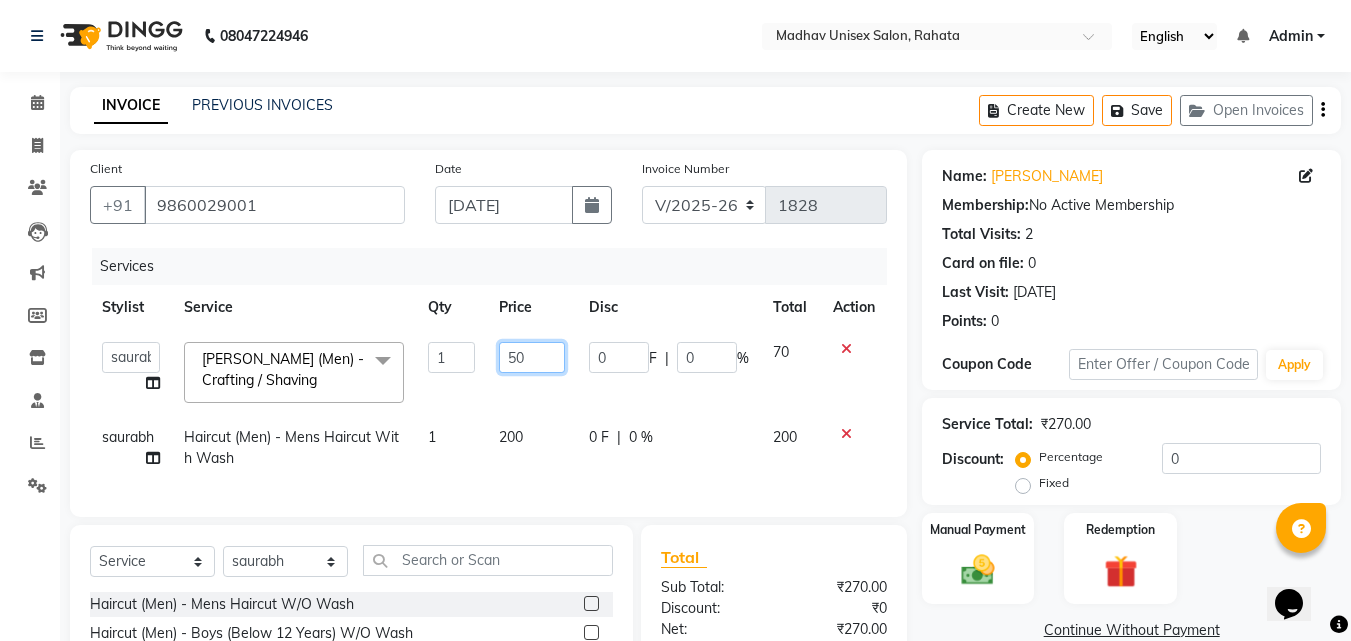 scroll, scrollTop: 224, scrollLeft: 0, axis: vertical 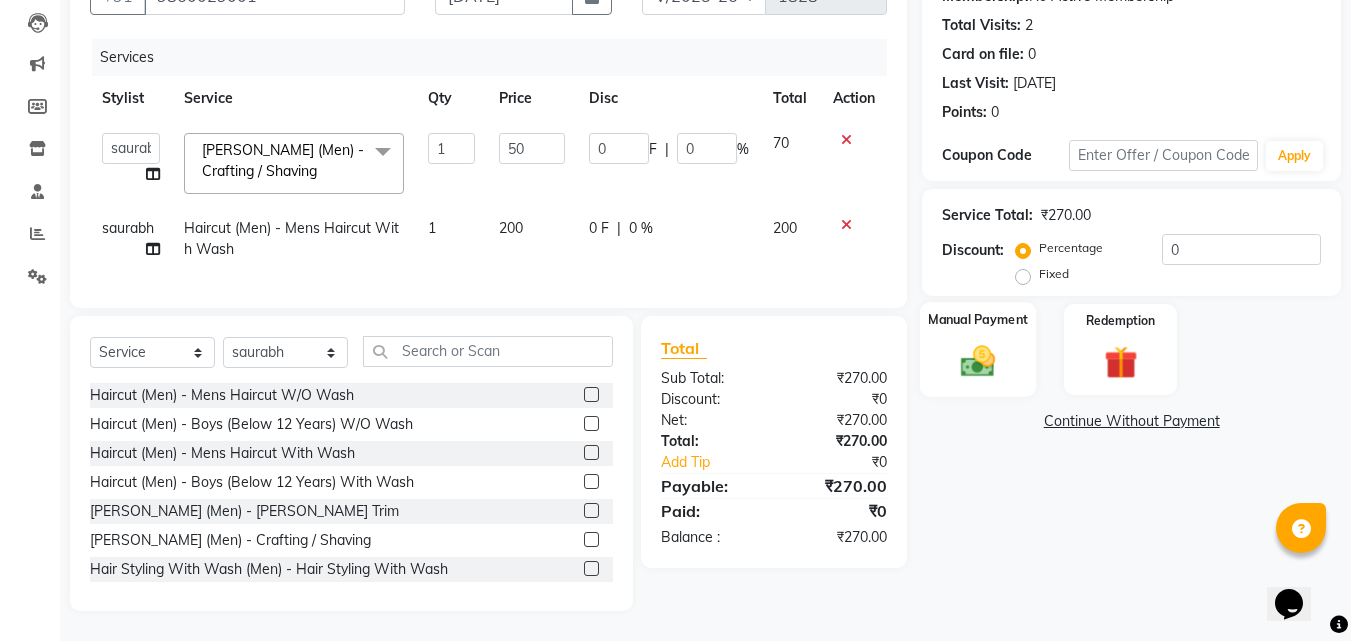 click 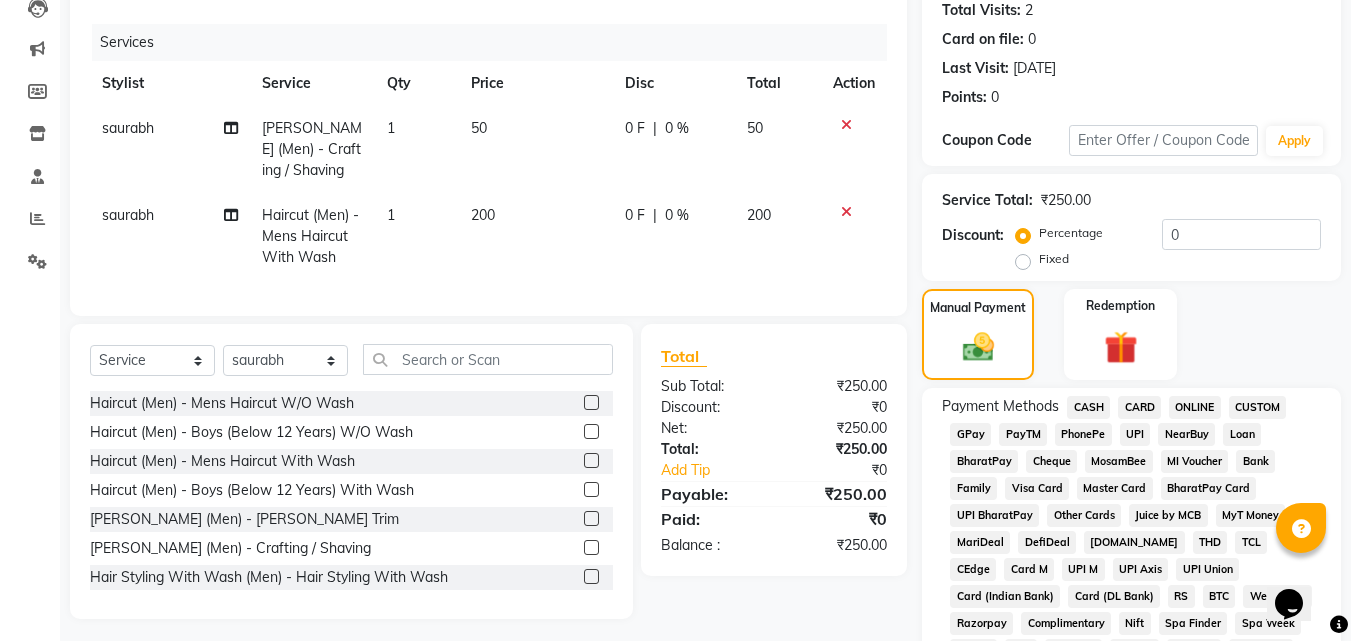 click on "CASH" 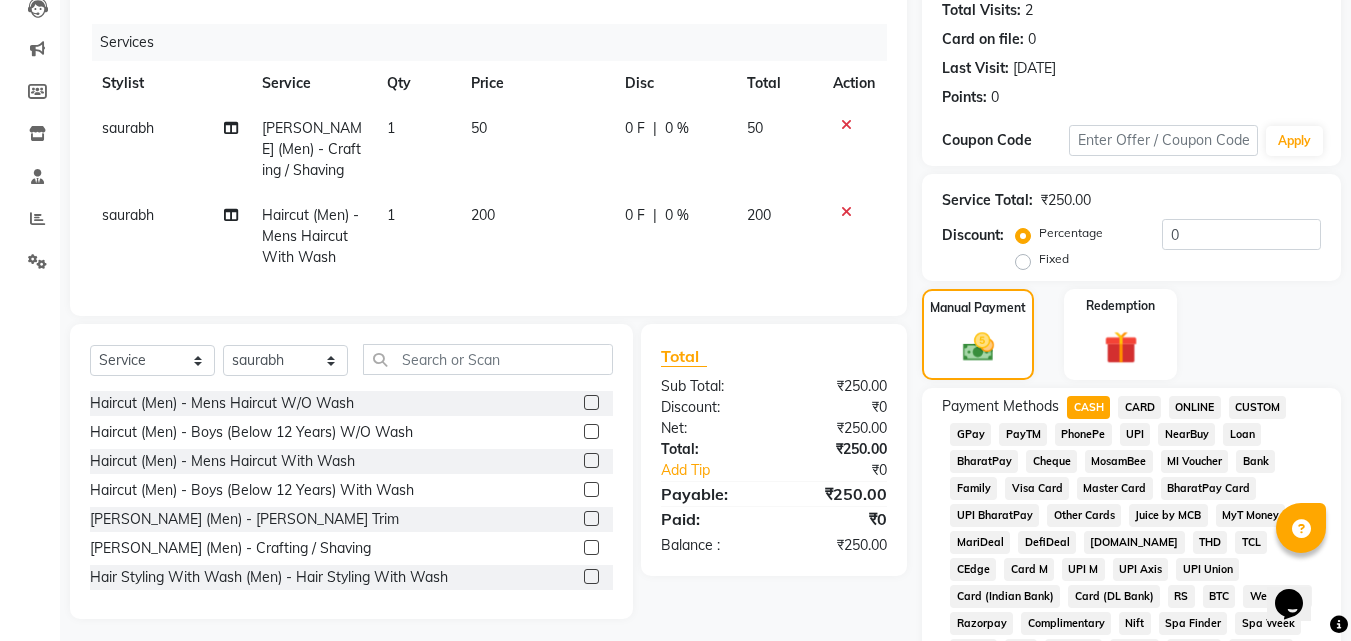 scroll, scrollTop: 810, scrollLeft: 0, axis: vertical 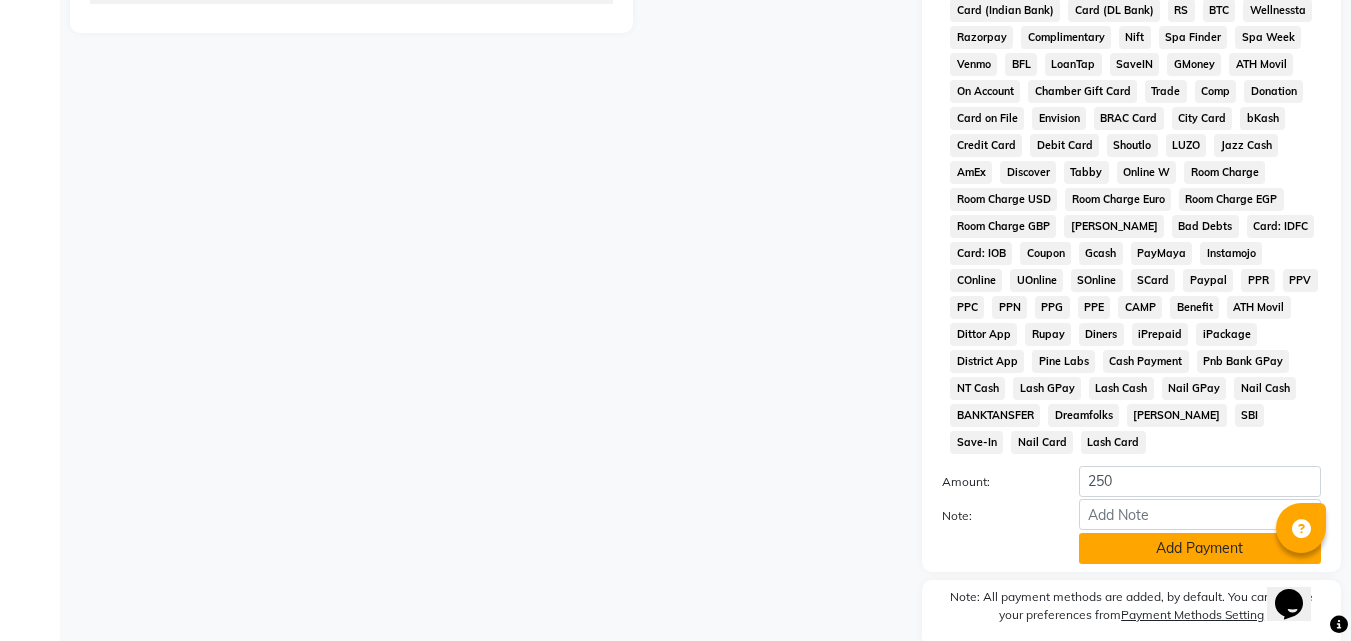 click on "Add Payment" 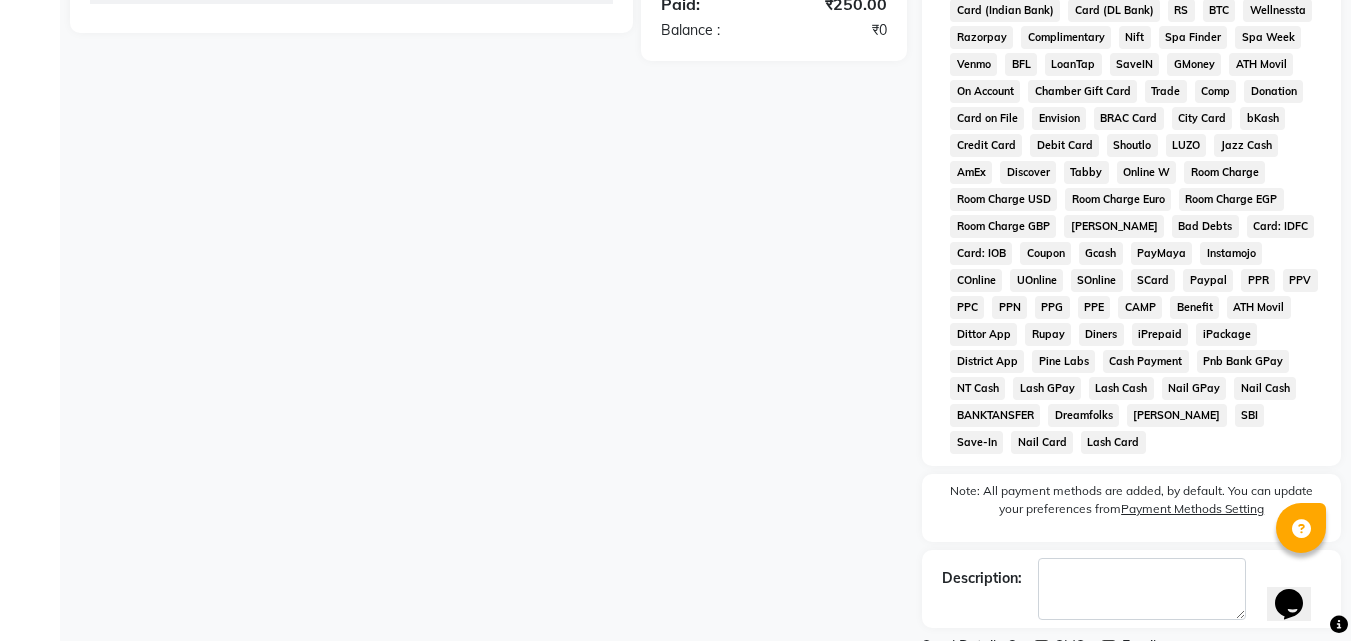 scroll, scrollTop: 868, scrollLeft: 0, axis: vertical 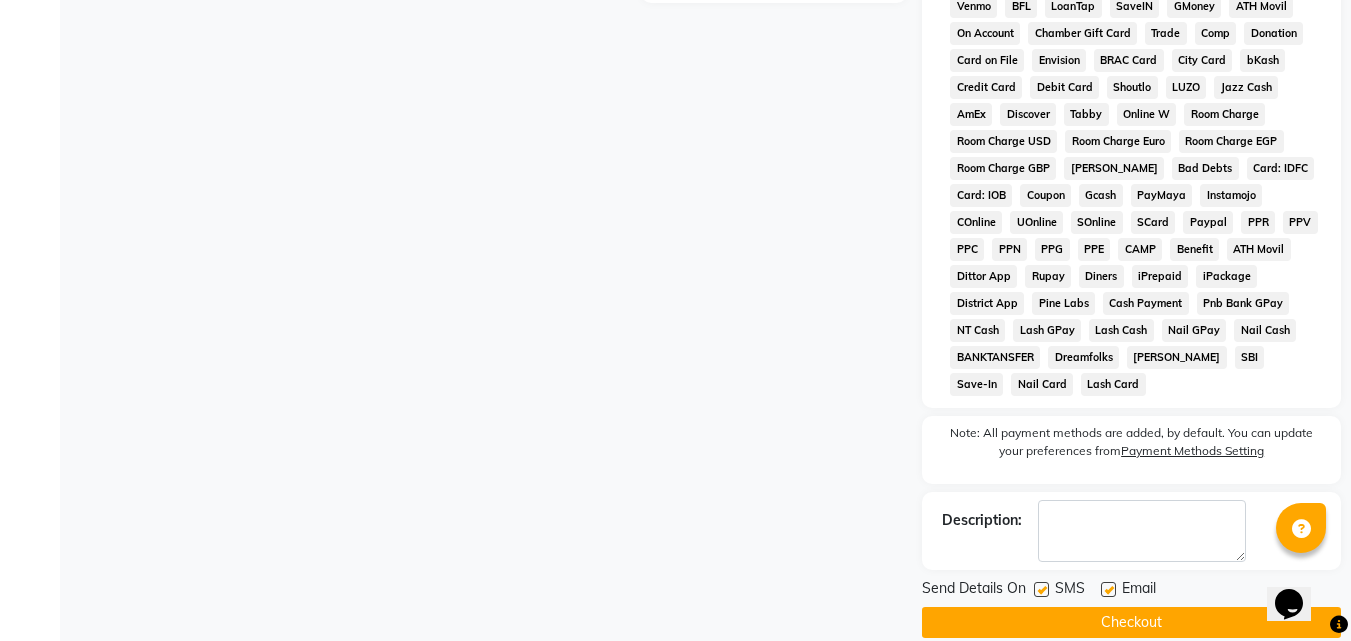 click on "Checkout" 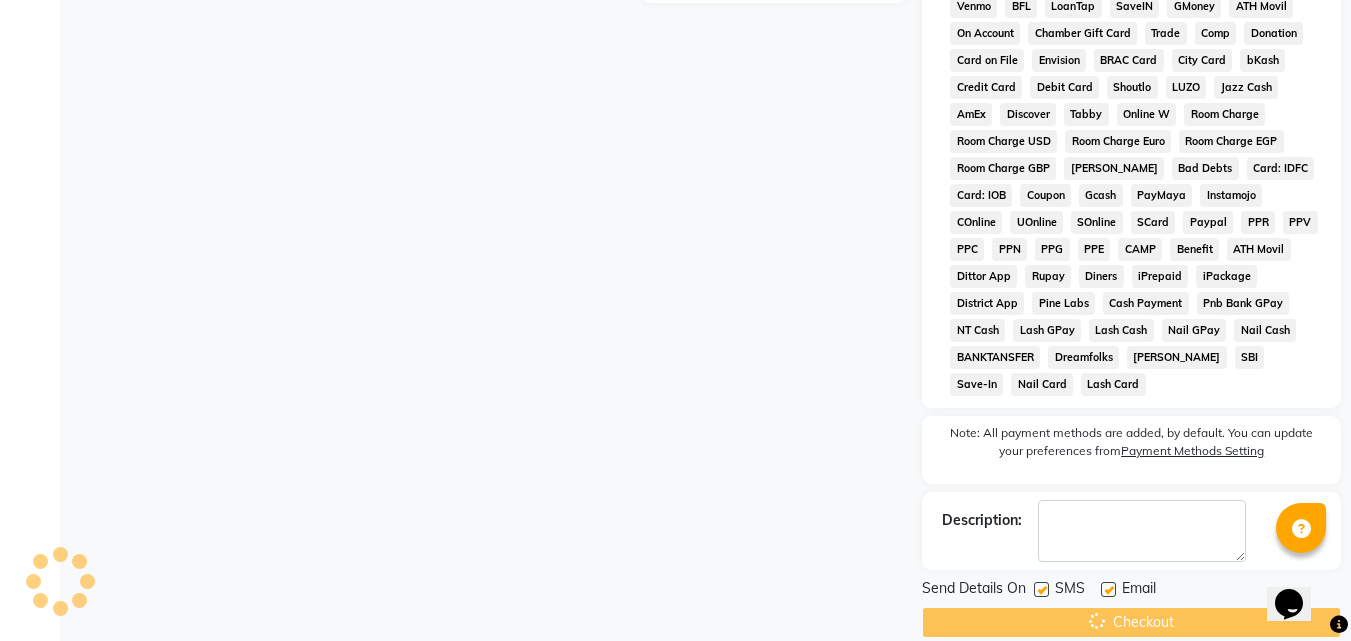 scroll, scrollTop: 0, scrollLeft: 0, axis: both 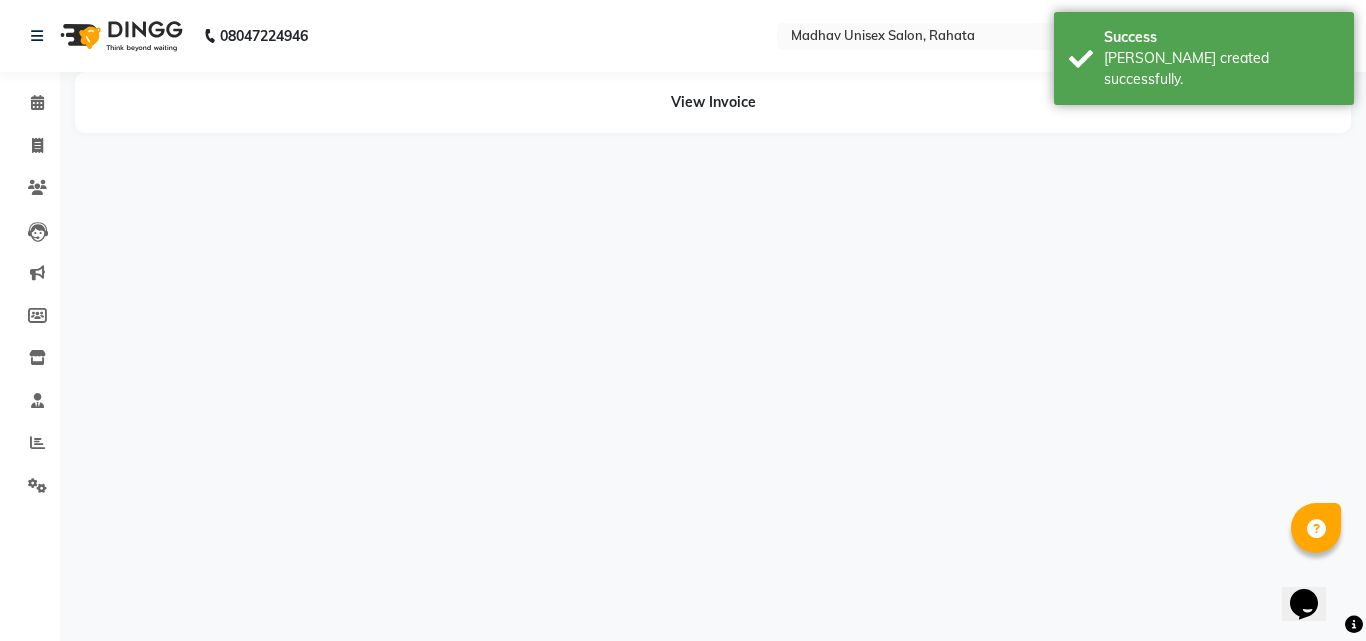 drag, startPoint x: 1365, startPoint y: 488, endPoint x: 1365, endPoint y: 126, distance: 362 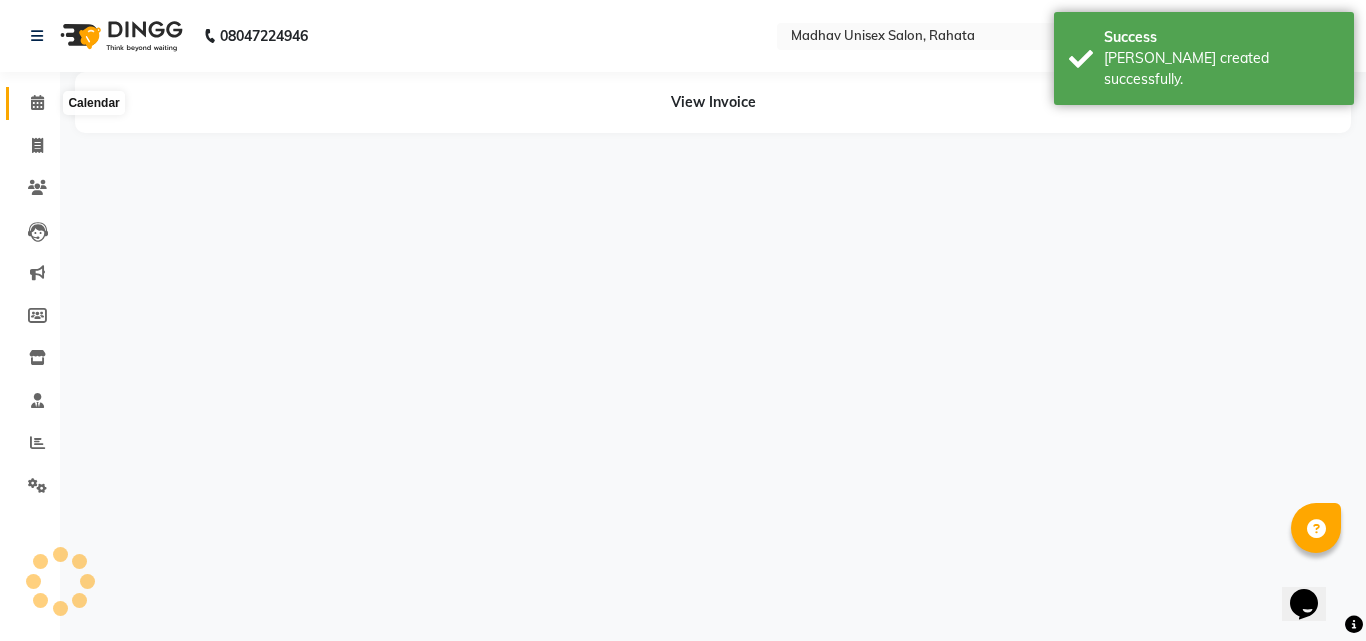 click 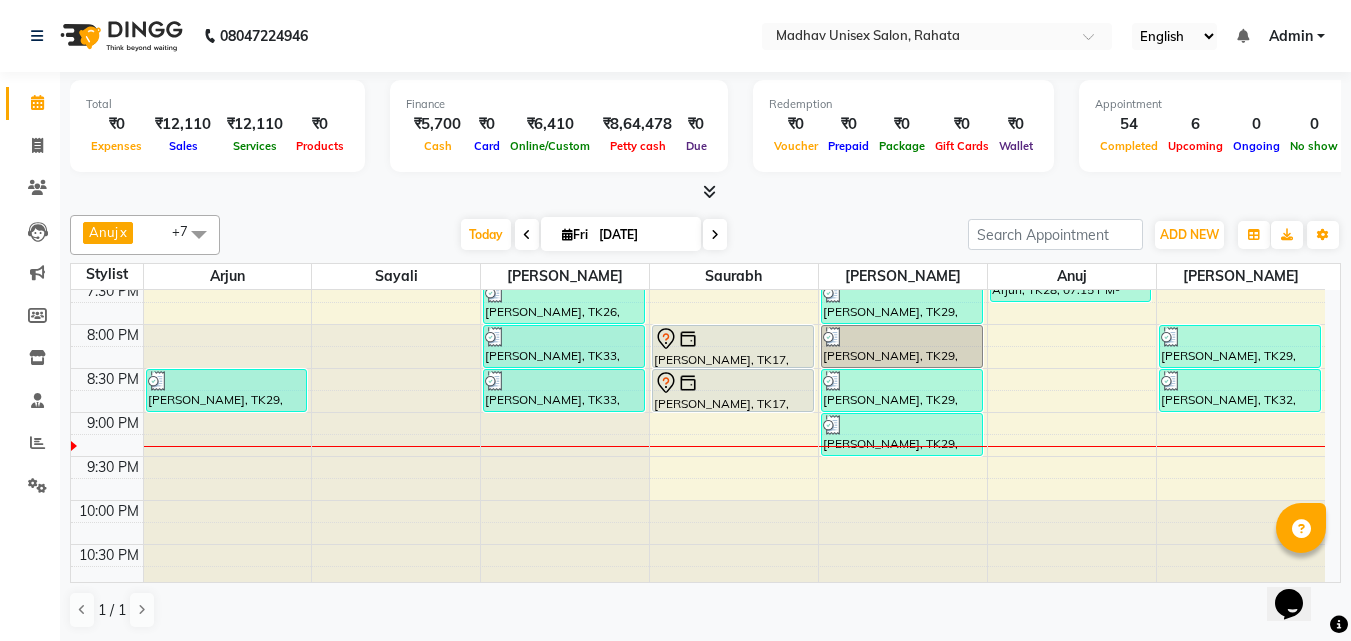 scroll, scrollTop: 1203, scrollLeft: 0, axis: vertical 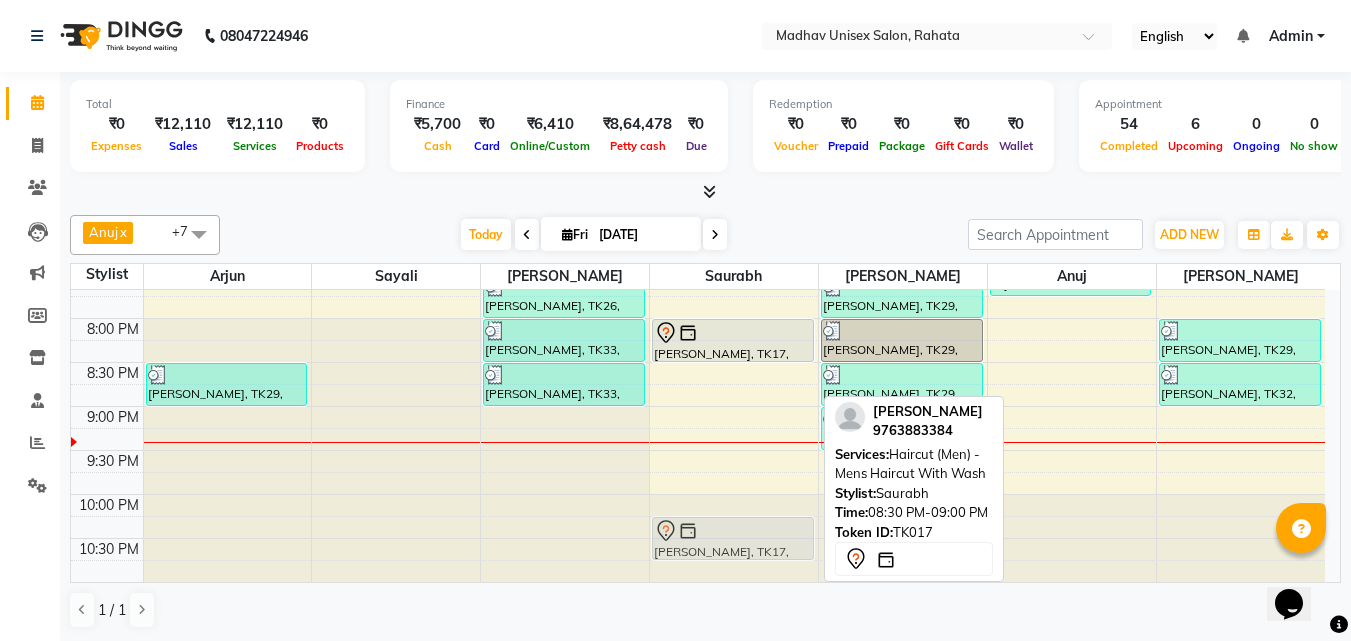 drag, startPoint x: 765, startPoint y: 384, endPoint x: 767, endPoint y: 541, distance: 157.01274 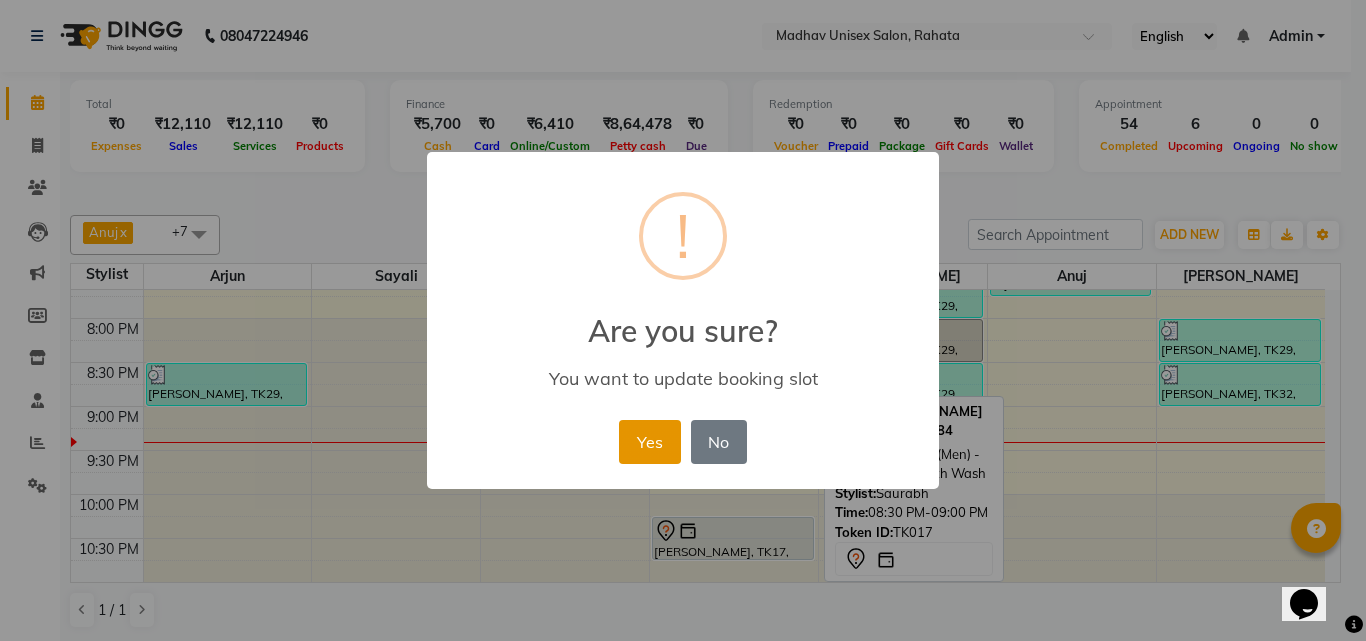 click on "Yes" at bounding box center [649, 442] 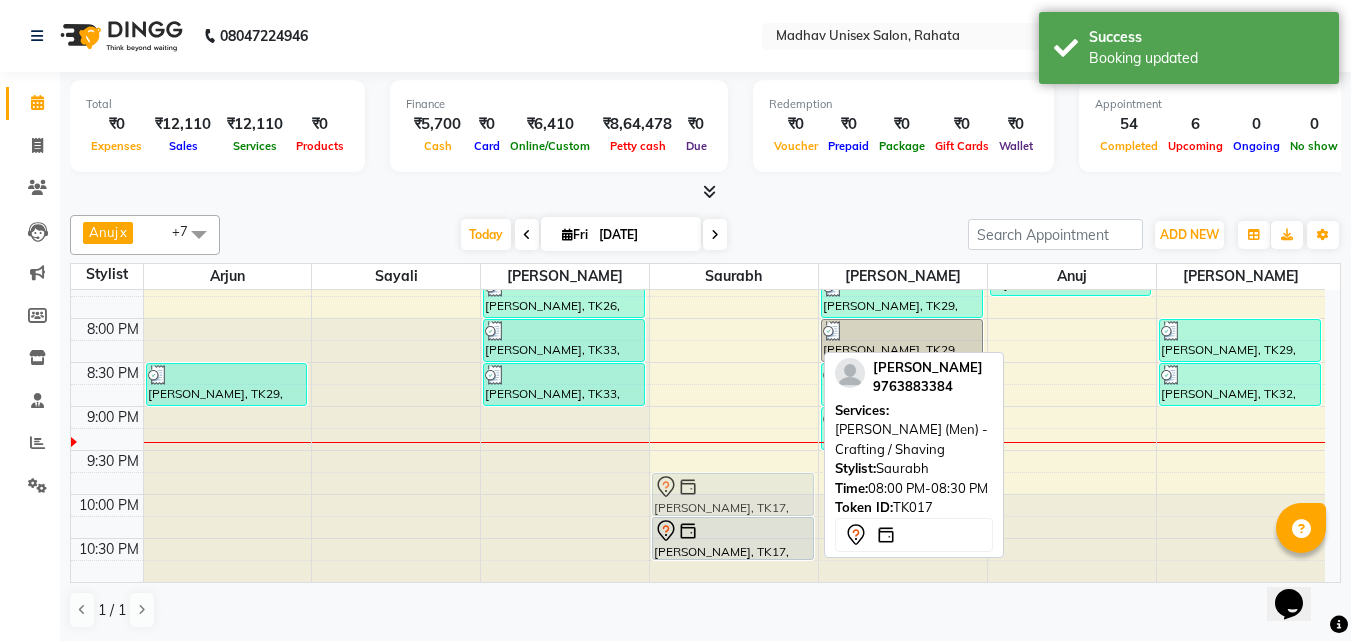 drag, startPoint x: 725, startPoint y: 356, endPoint x: 723, endPoint y: 475, distance: 119.01681 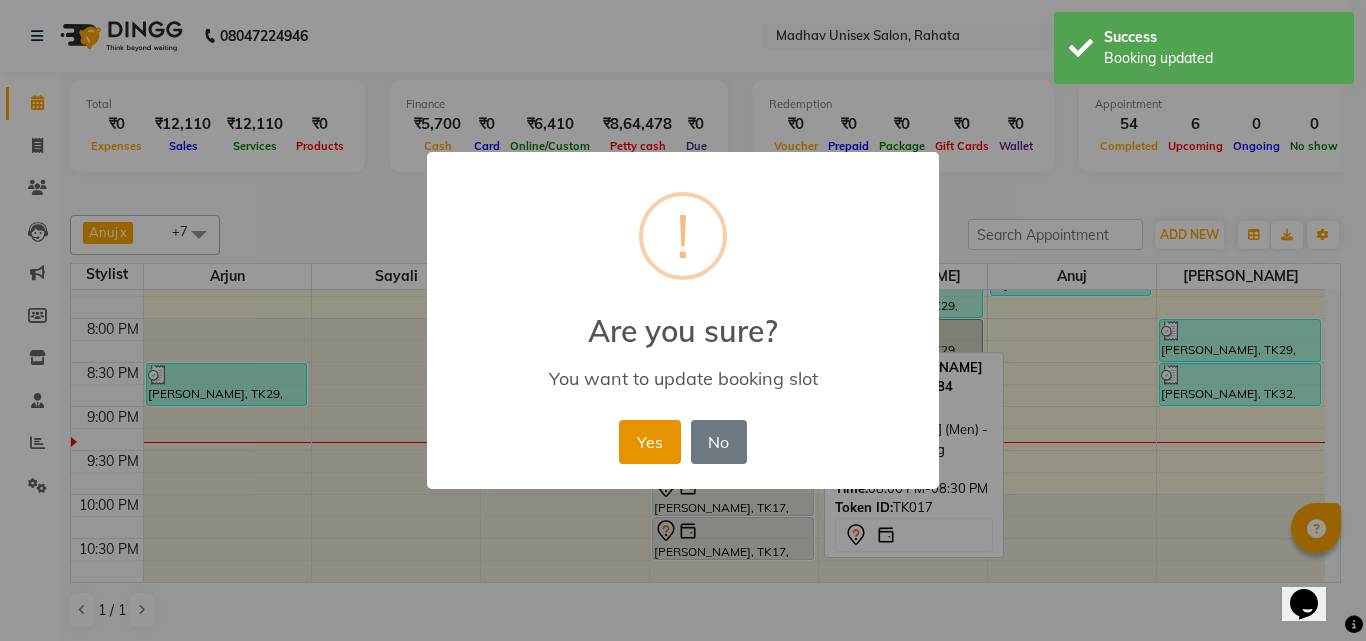 click on "Yes" at bounding box center (649, 442) 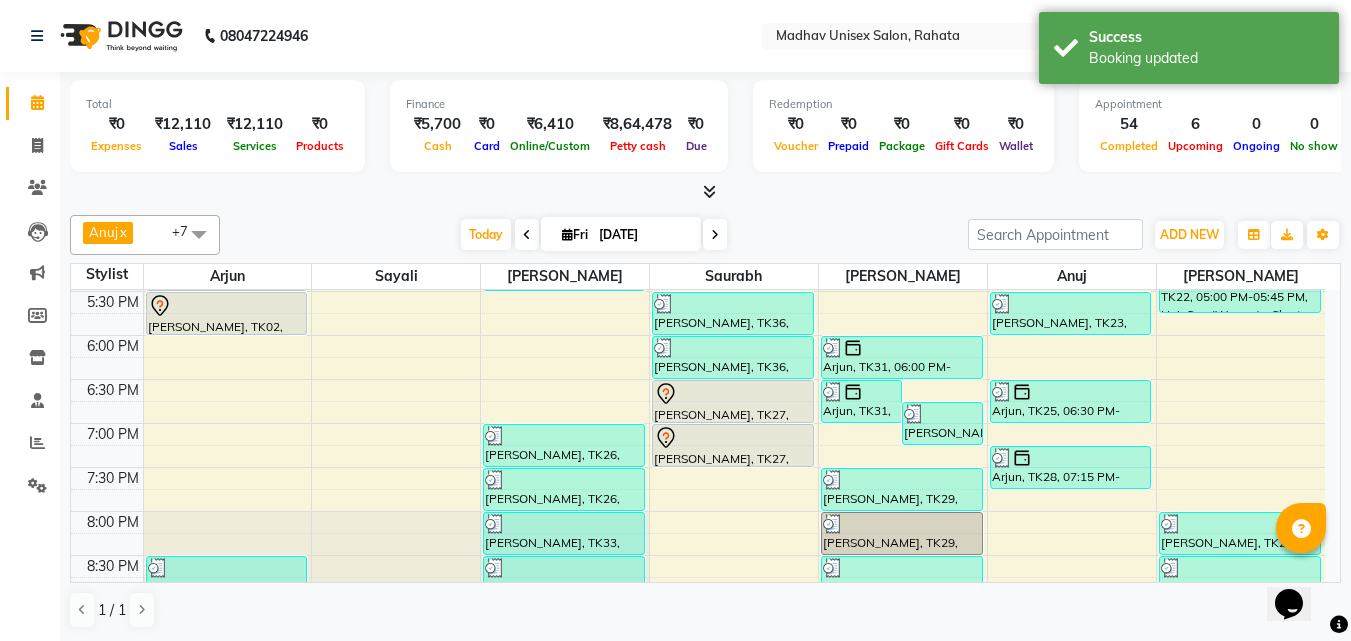 scroll, scrollTop: 1022, scrollLeft: 0, axis: vertical 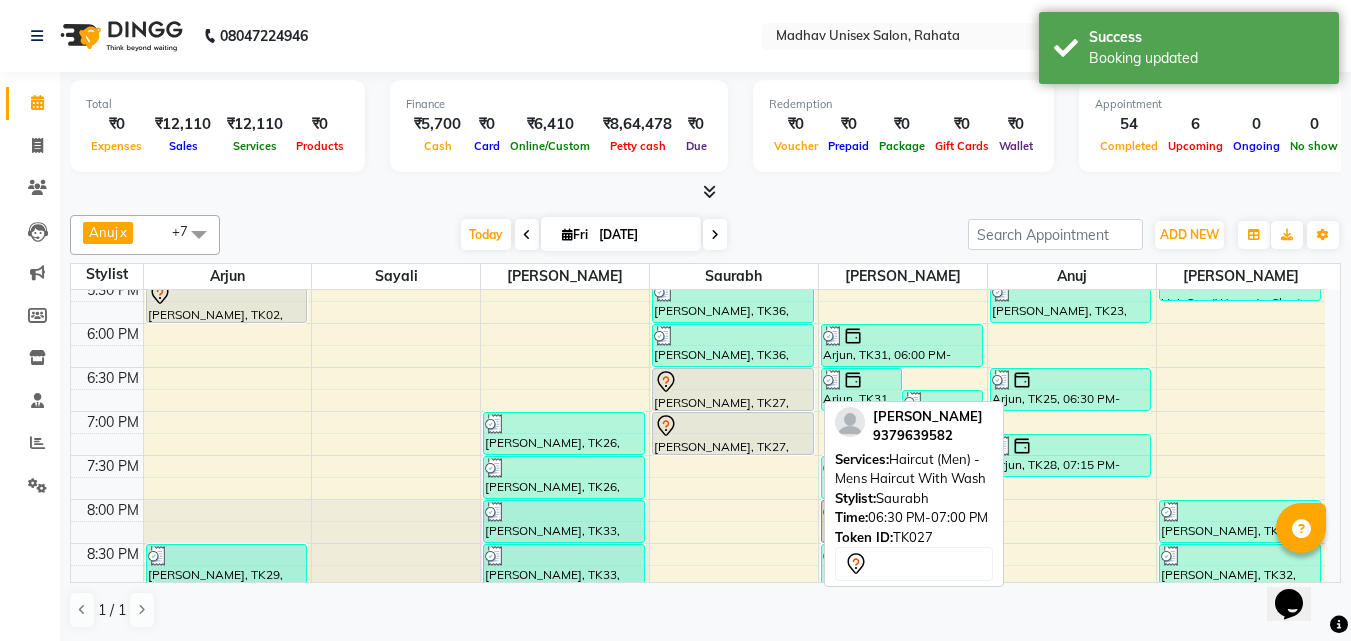 click on "[PERSON_NAME], TK27, 06:30 PM-07:00 PM, Haircut (Men)  - Mens Haircut With Wash" at bounding box center [733, 389] 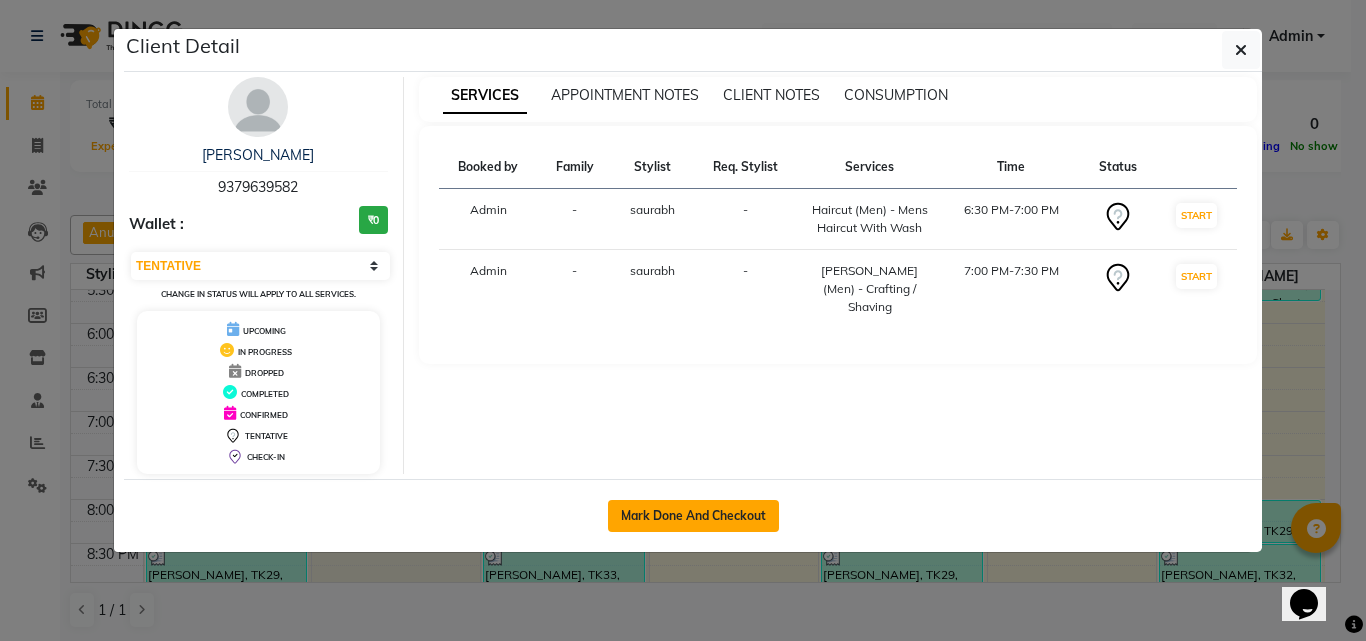 click on "Mark Done And Checkout" 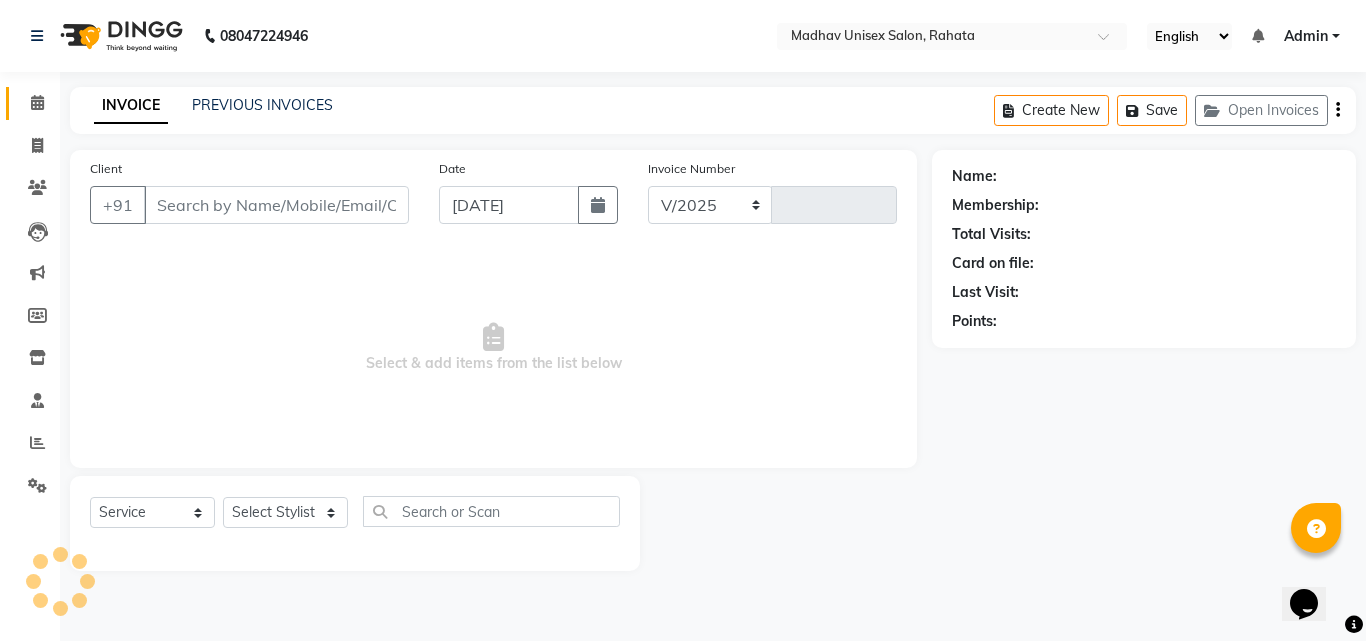 select on "870" 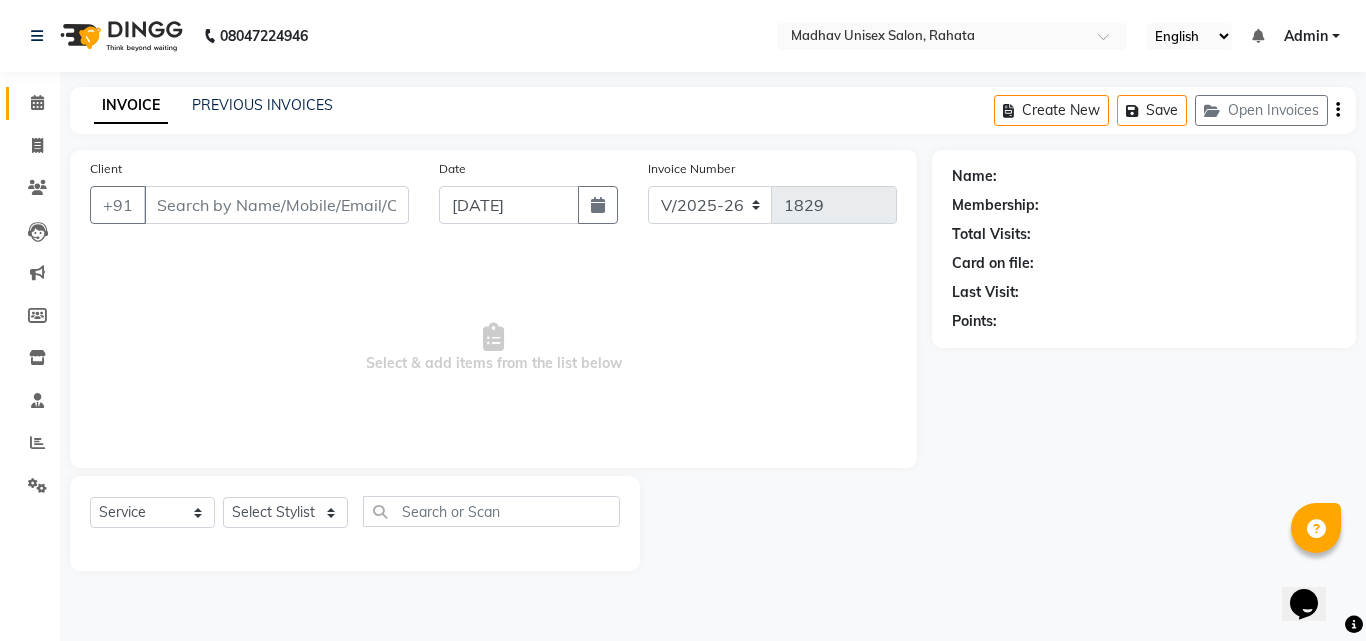 type on "9379639582" 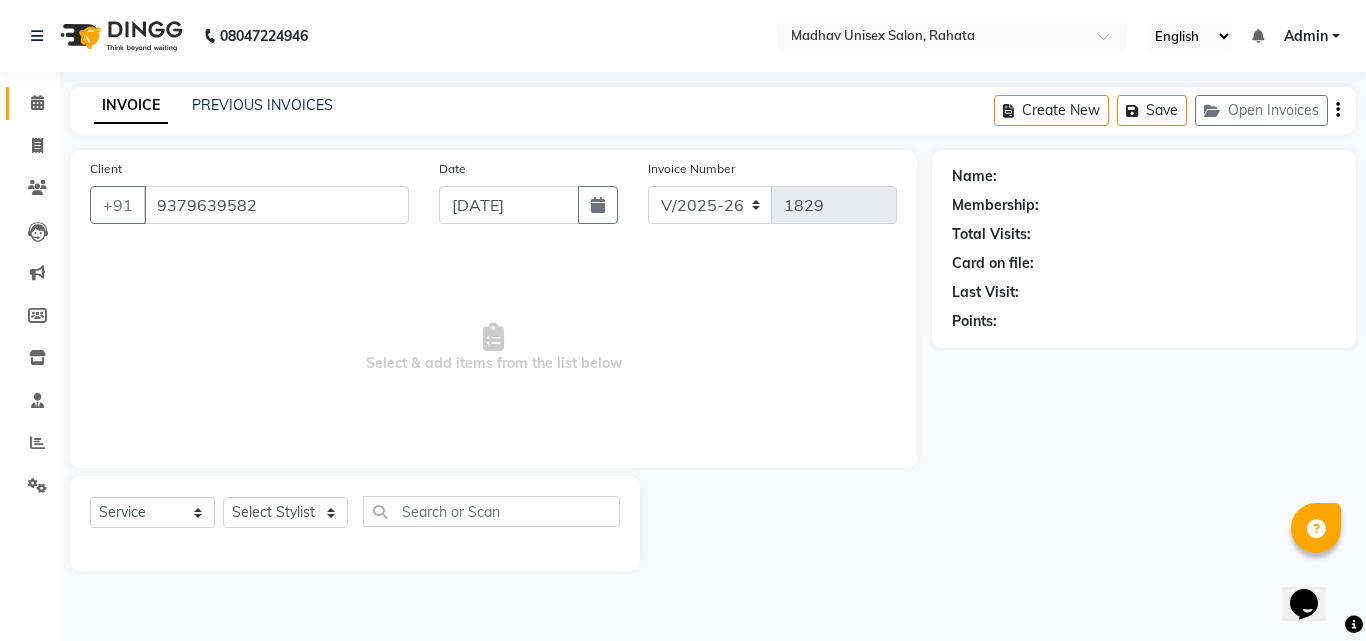 select on "31840" 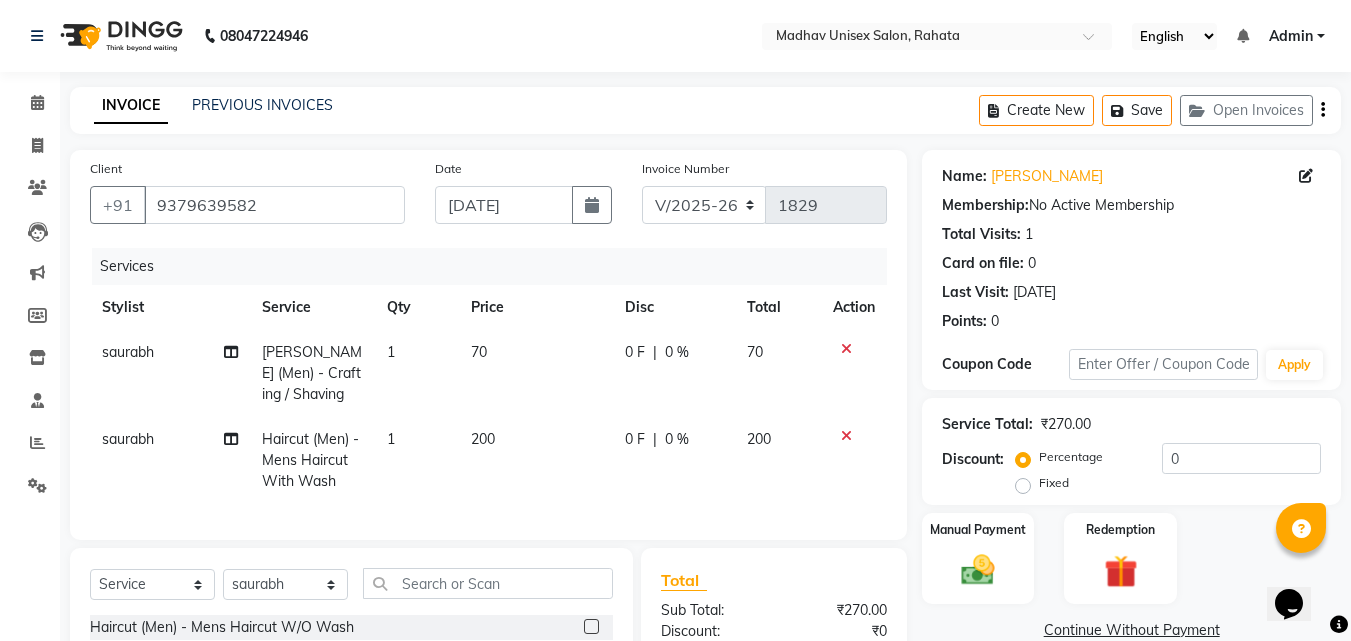 click 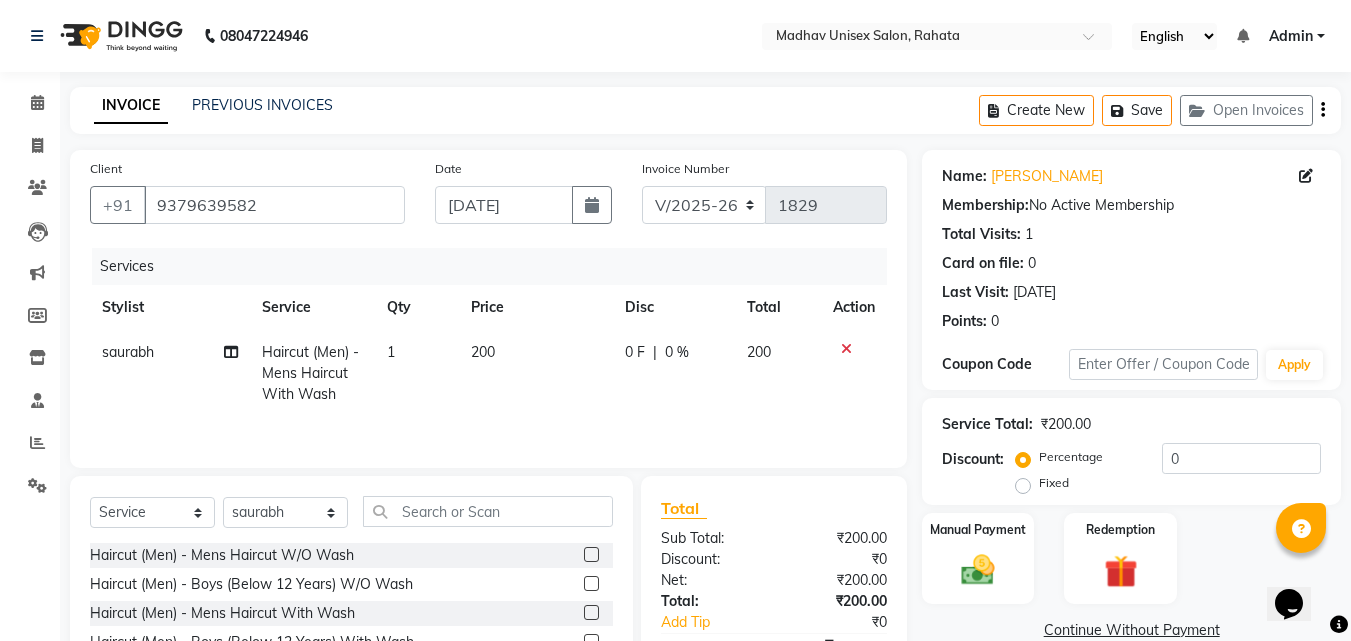 click 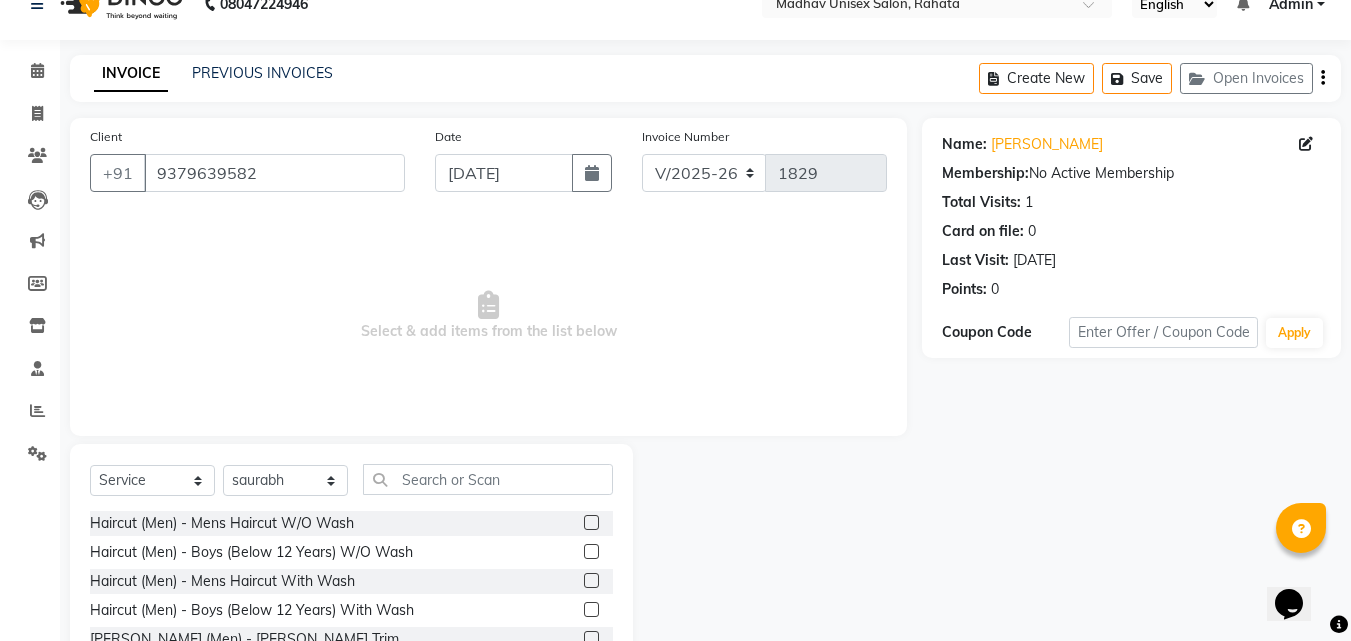 scroll, scrollTop: 7, scrollLeft: 0, axis: vertical 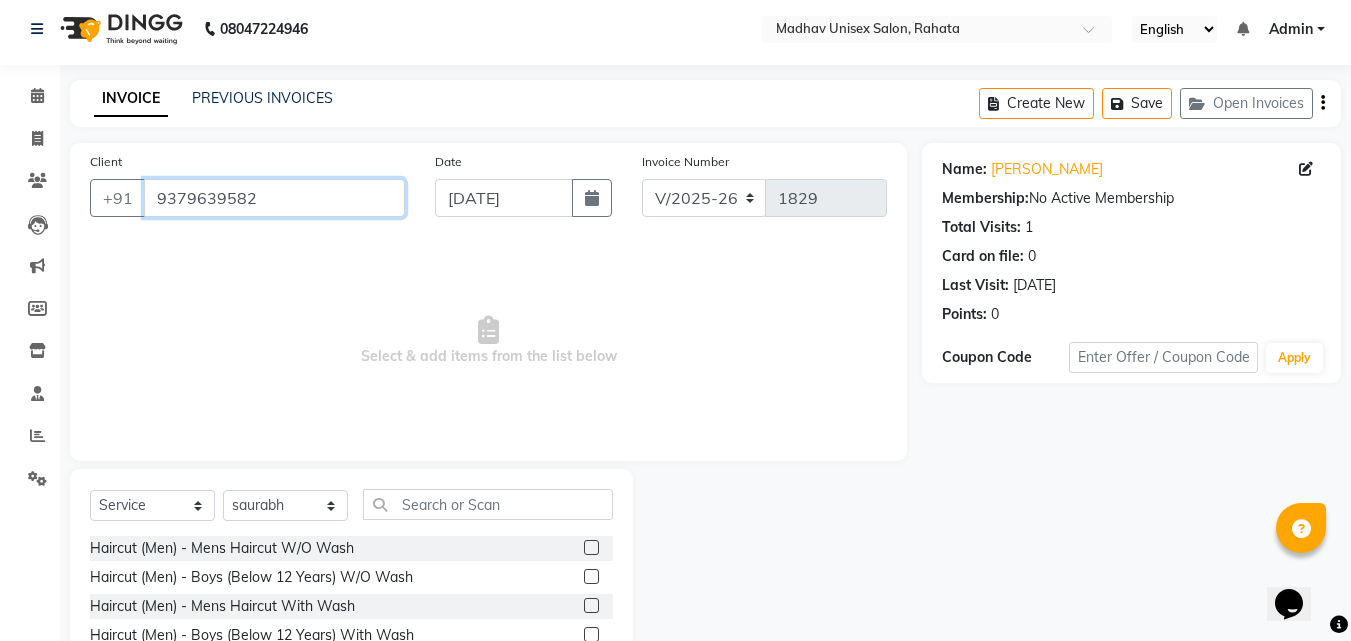 click on "9379639582" at bounding box center [274, 198] 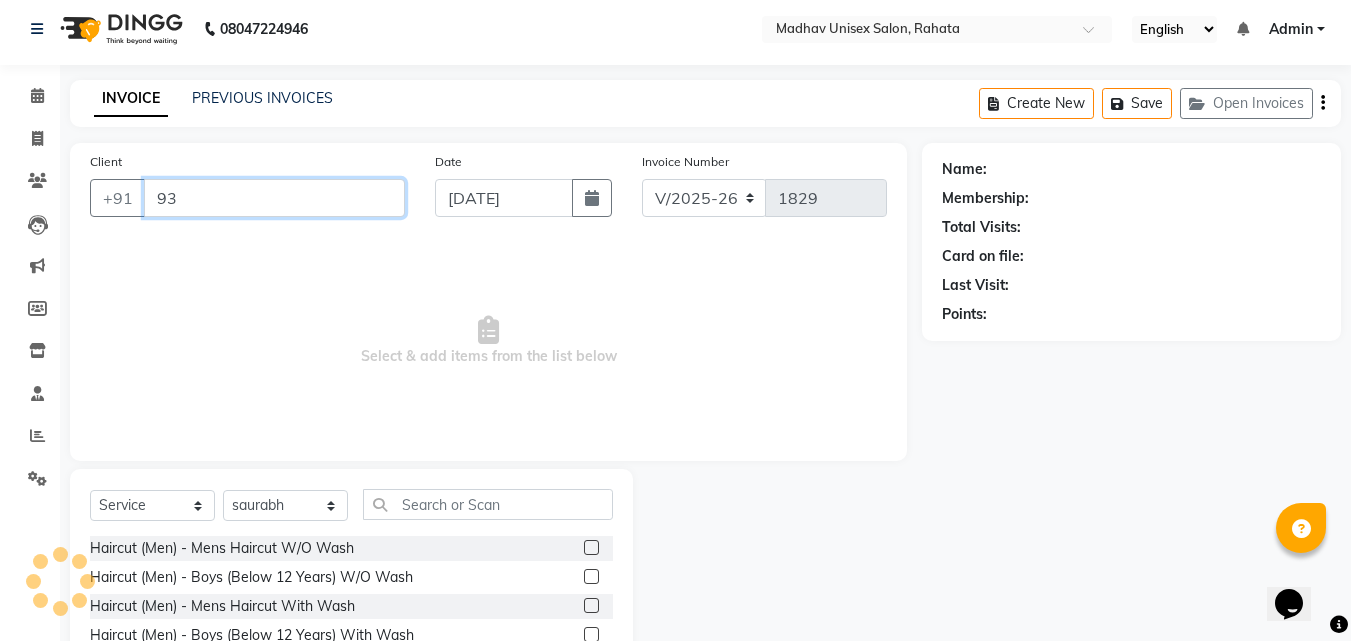 type on "9" 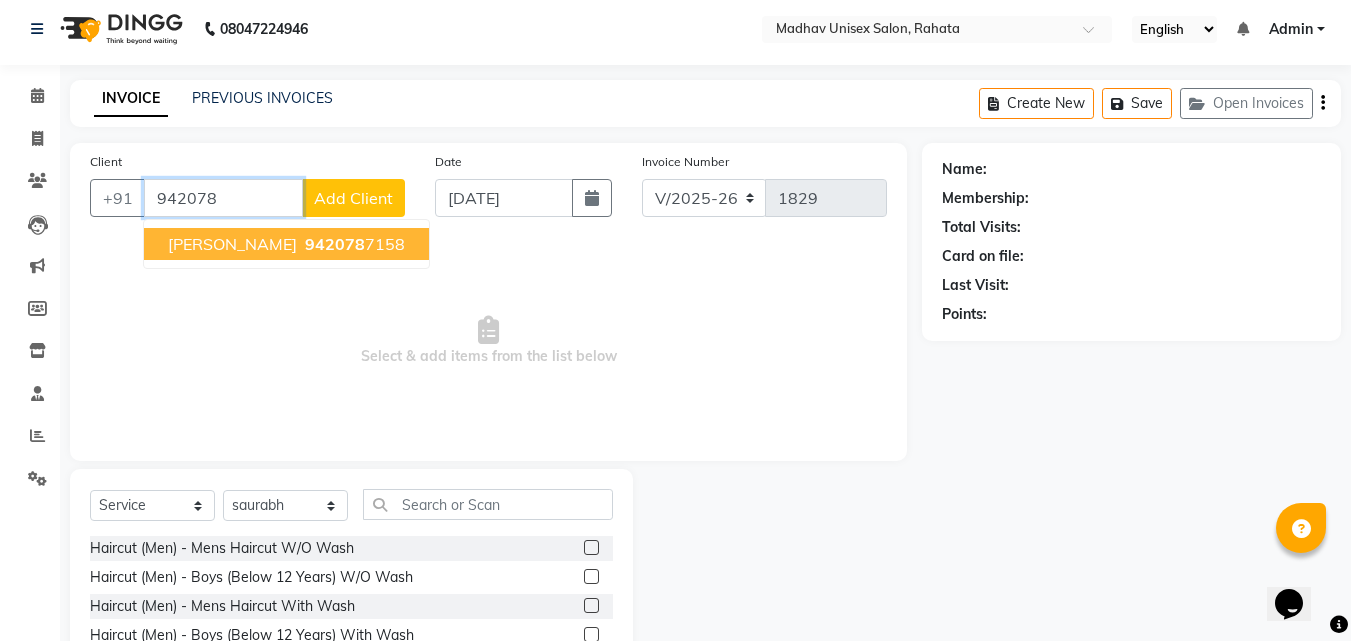 click on "[PERSON_NAME]" at bounding box center (232, 244) 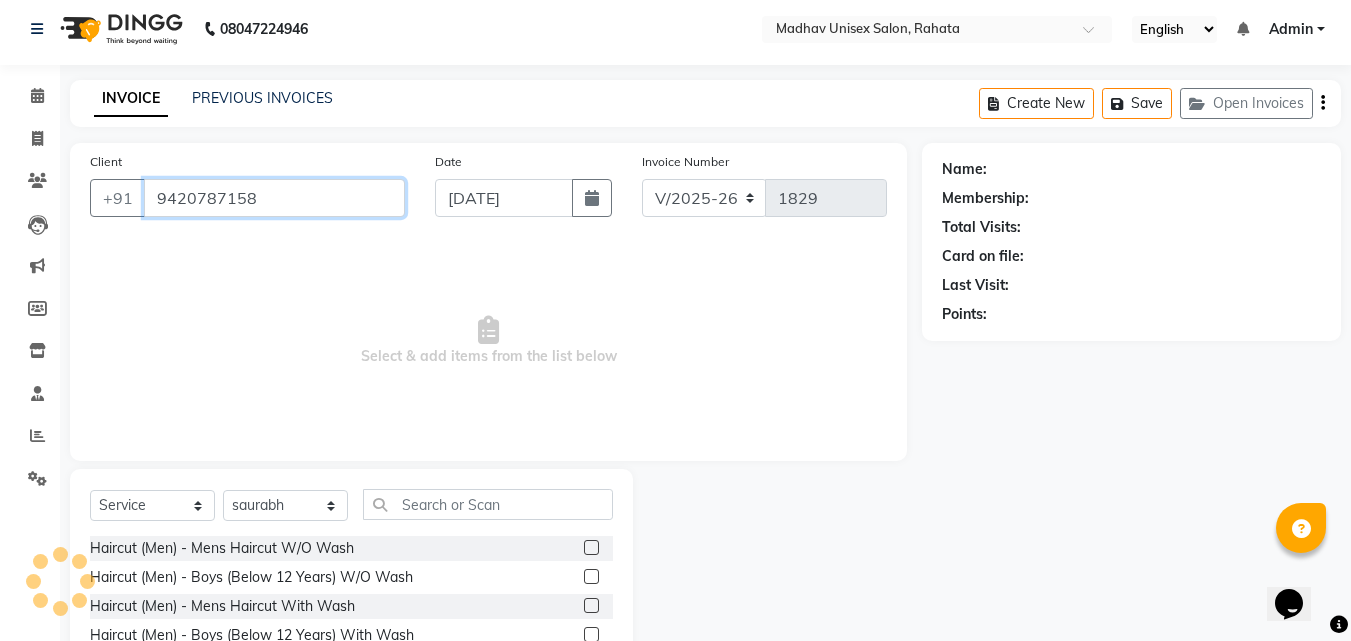 type on "9420787158" 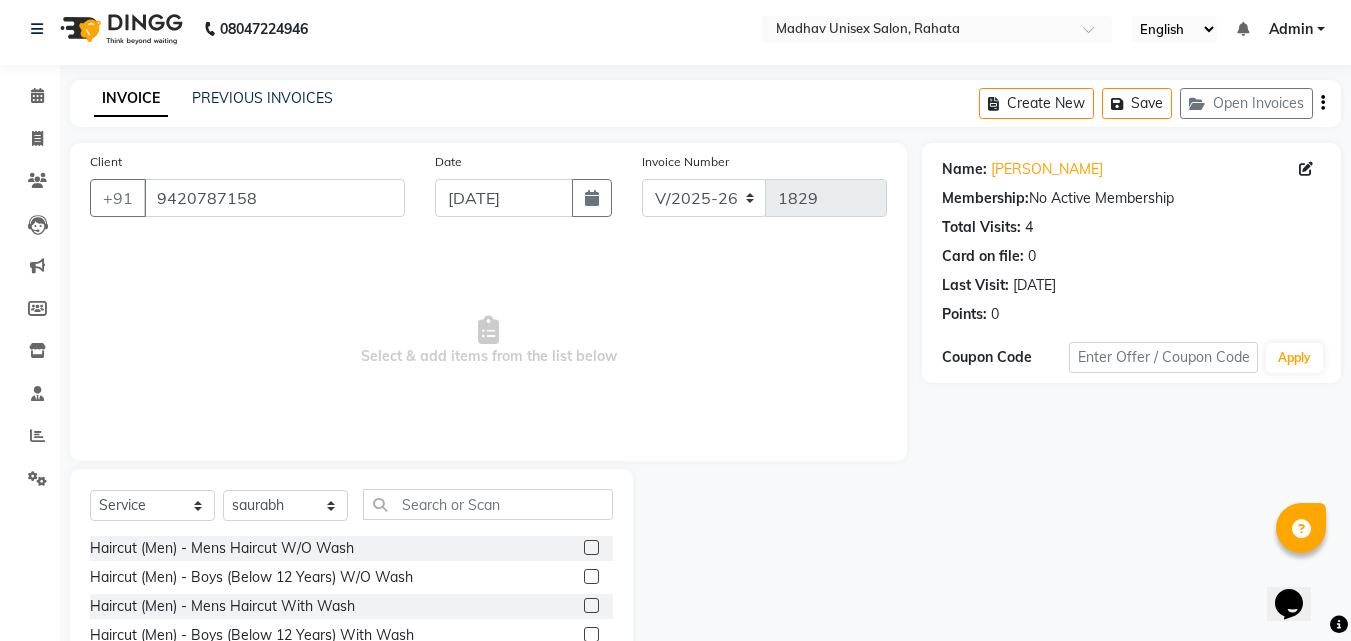 click 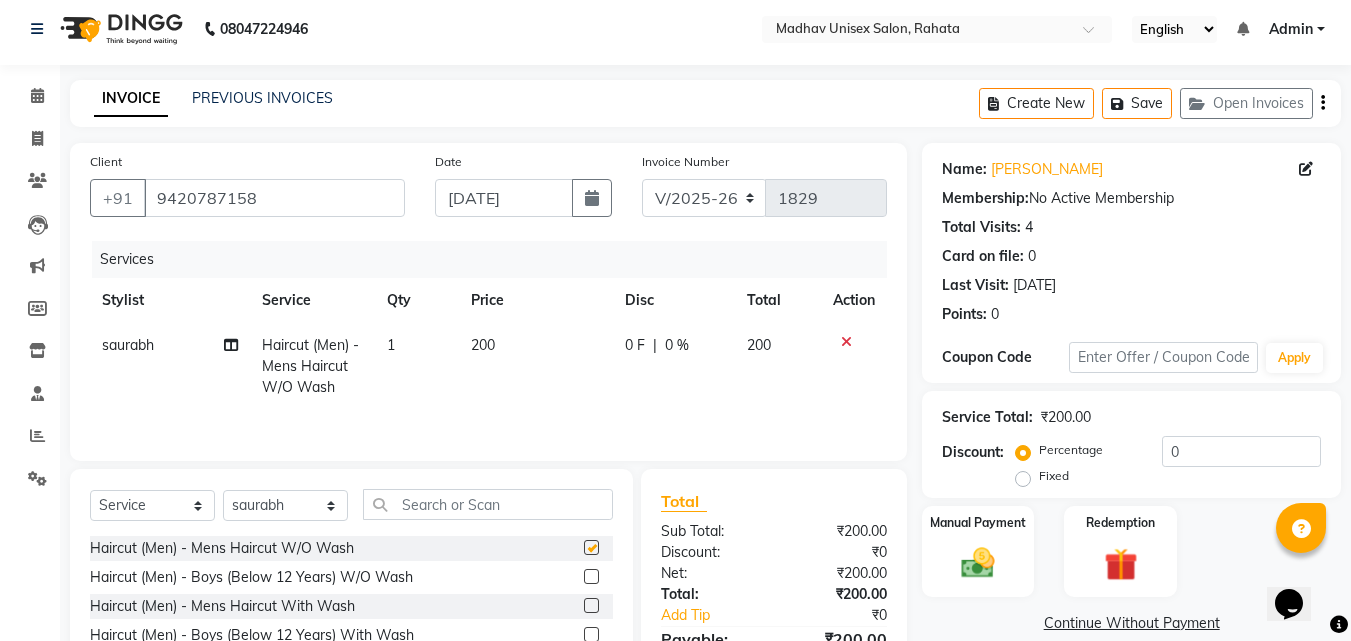 checkbox on "false" 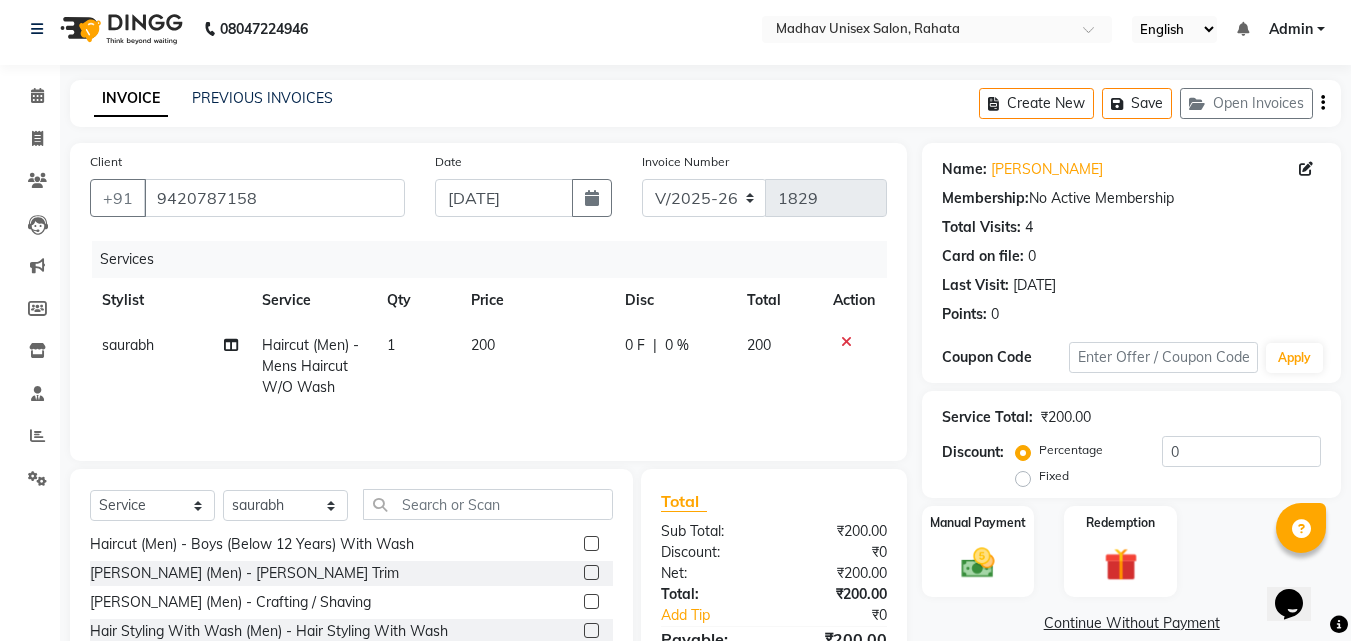 scroll, scrollTop: 136, scrollLeft: 0, axis: vertical 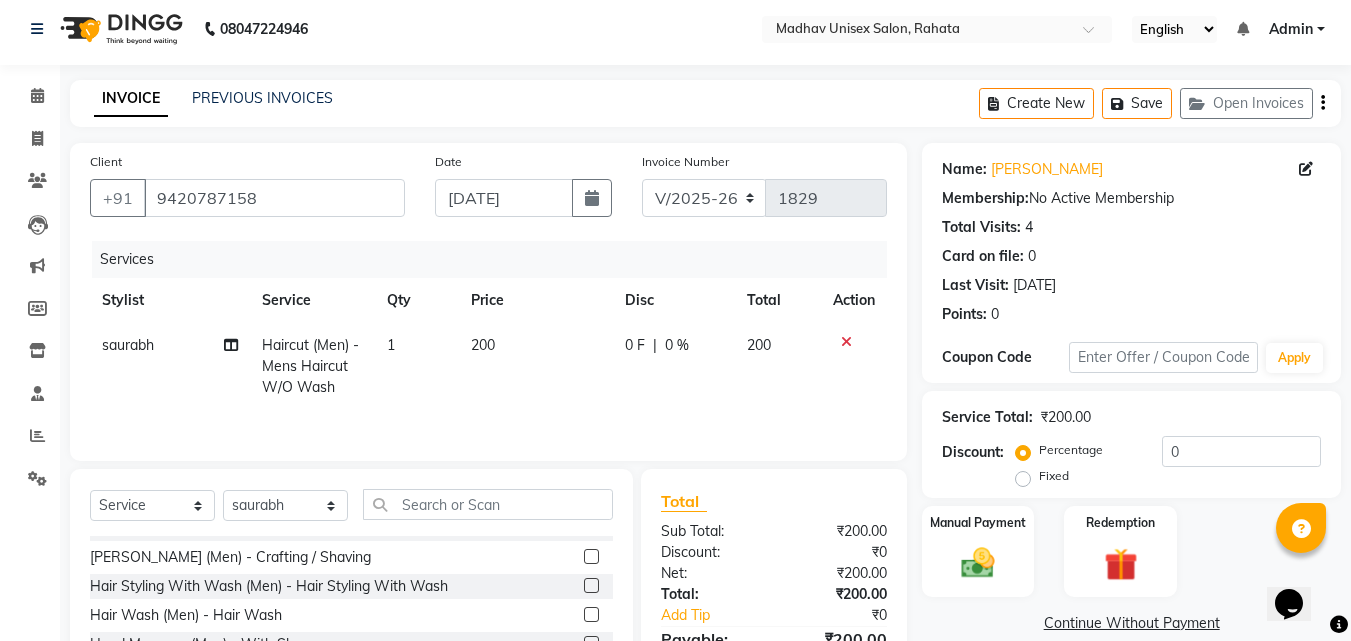 click 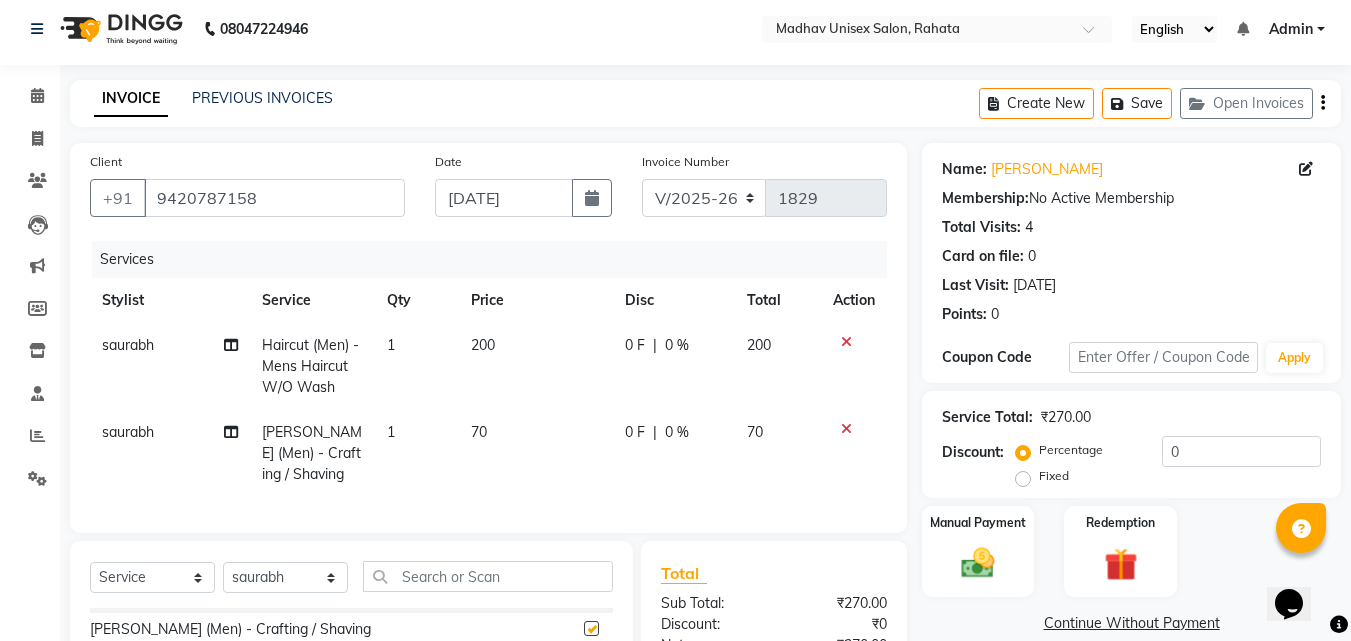 checkbox on "false" 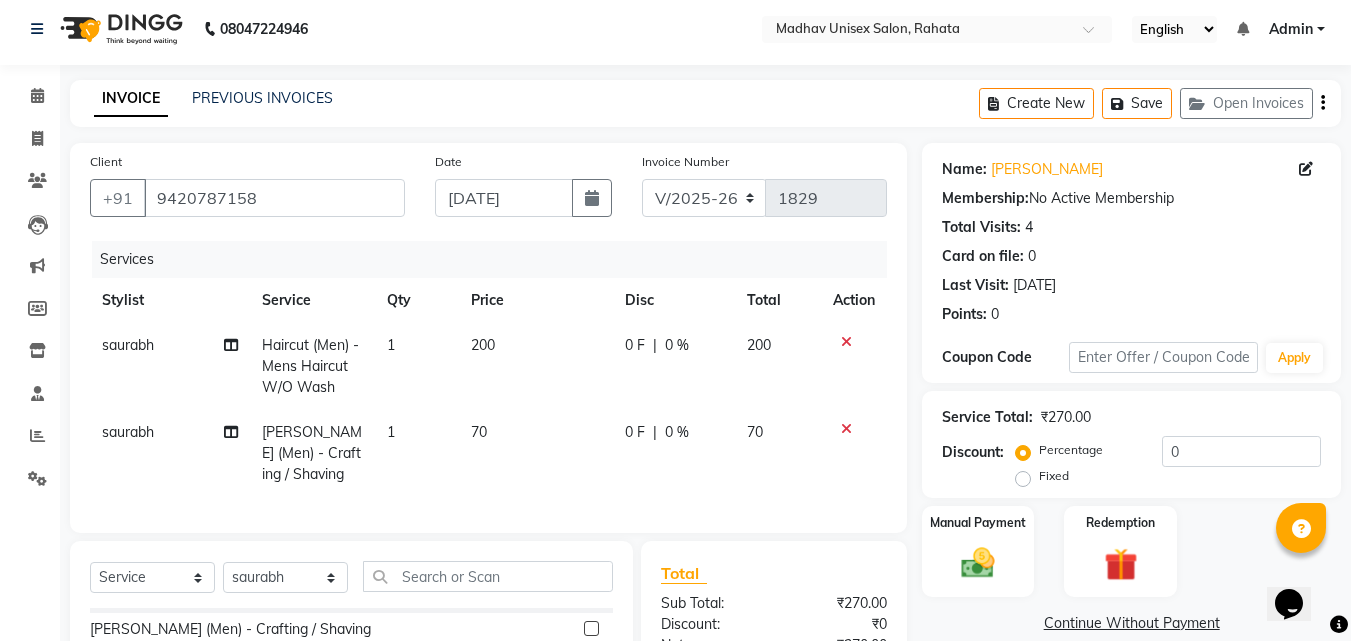 scroll, scrollTop: 247, scrollLeft: 0, axis: vertical 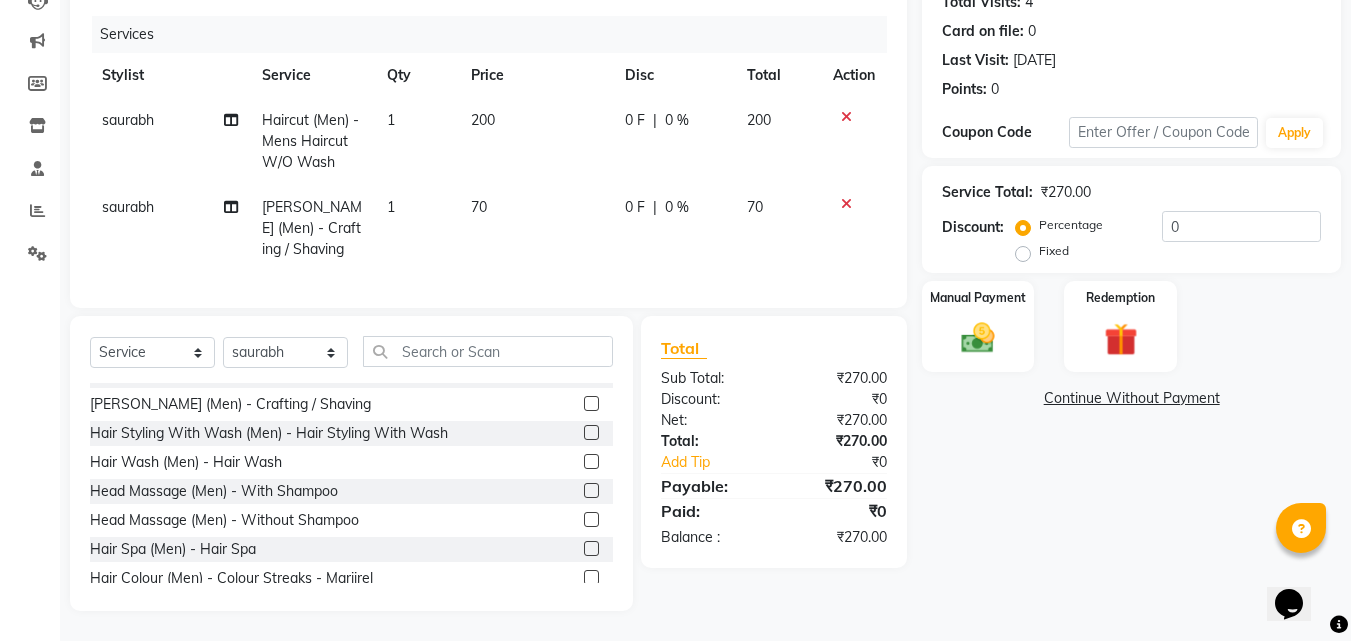 click on "70" 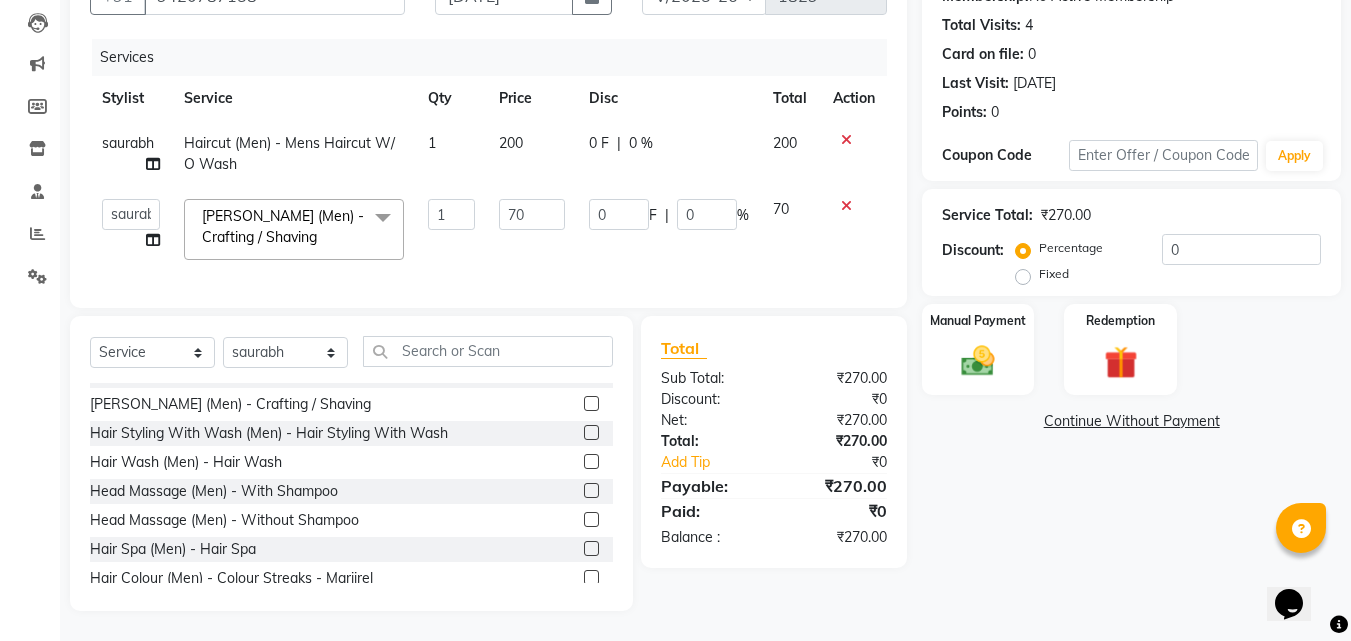 scroll, scrollTop: 224, scrollLeft: 0, axis: vertical 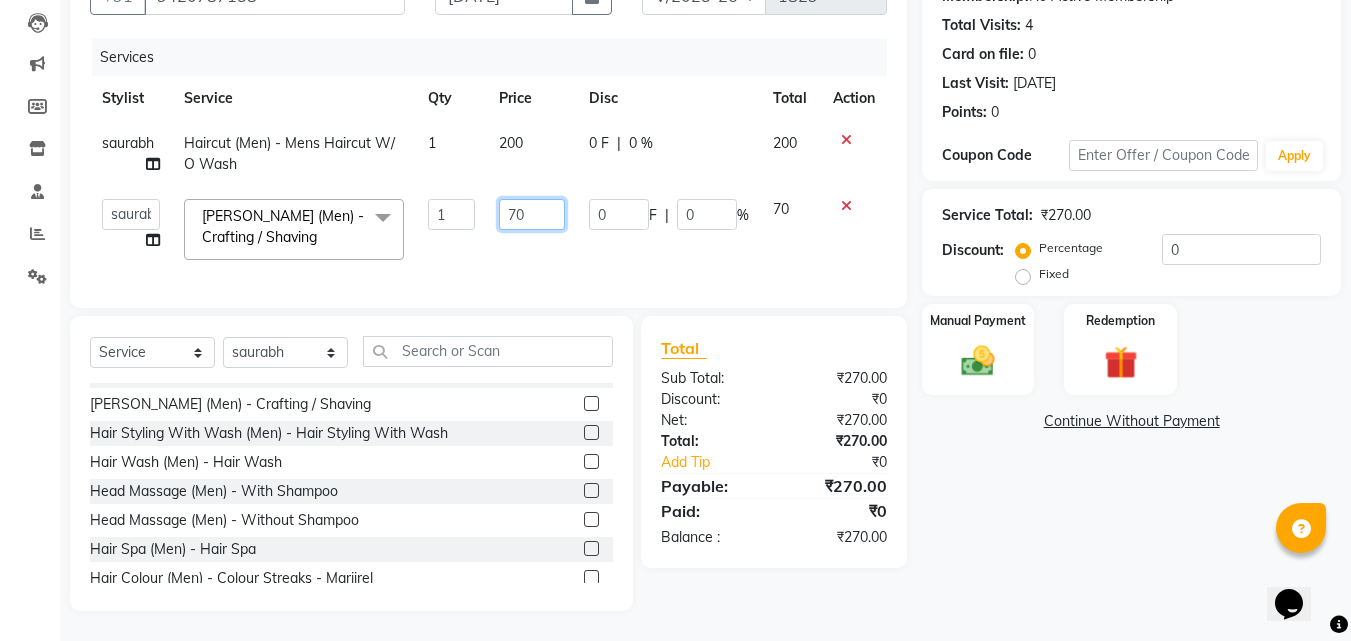 click on "70" 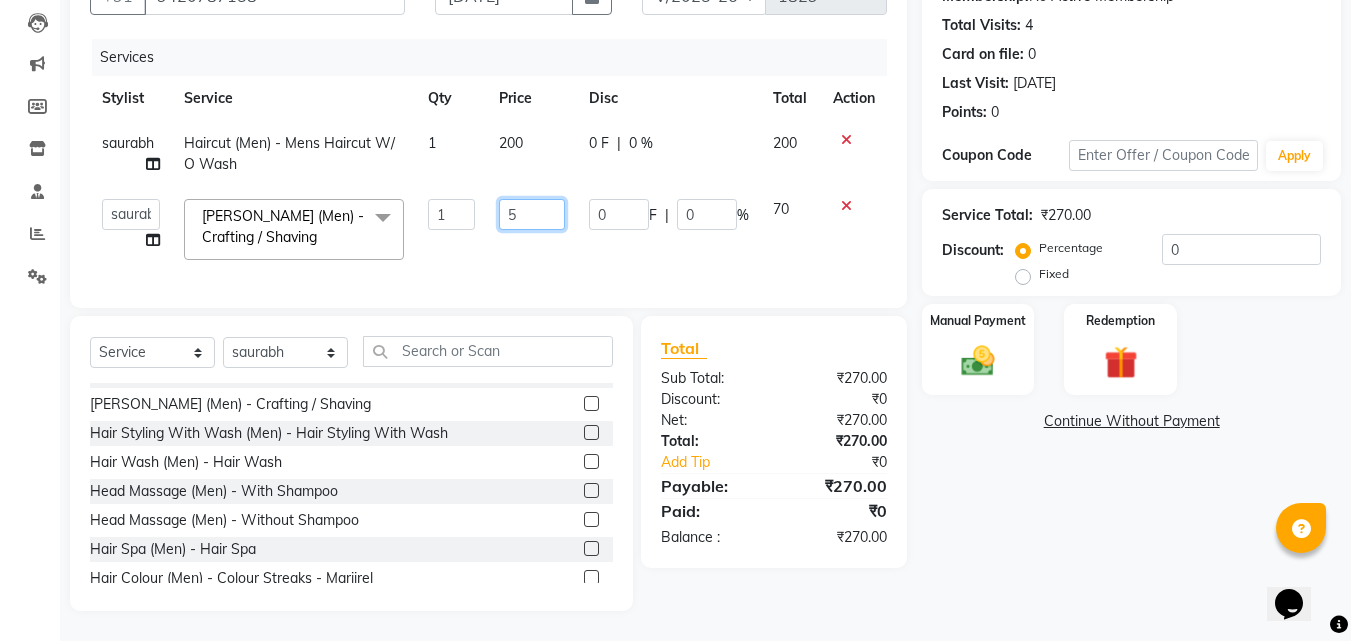 type on "50" 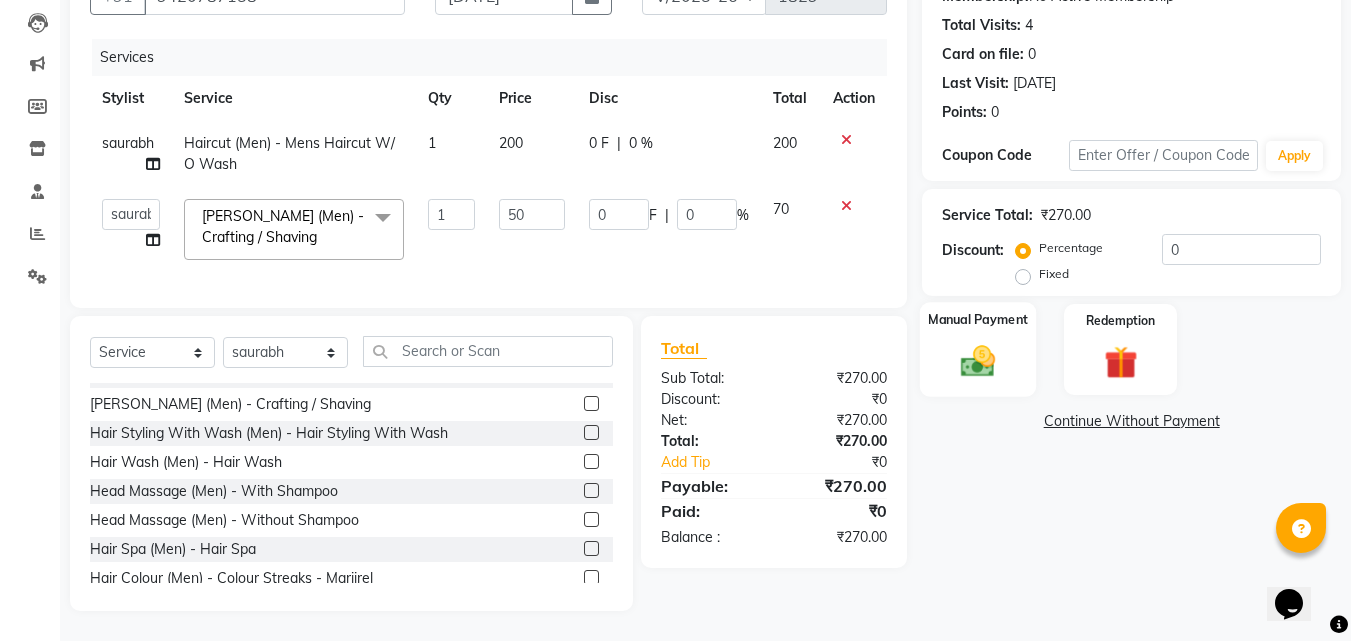 click 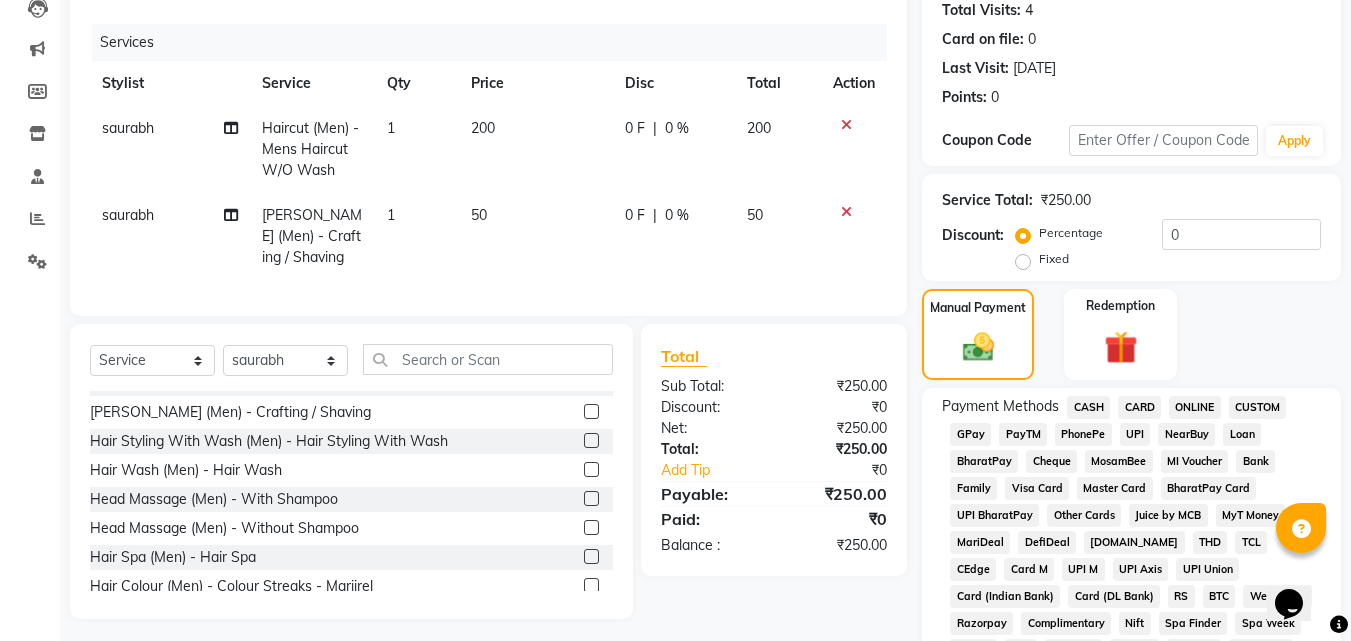 click on "ONLINE" 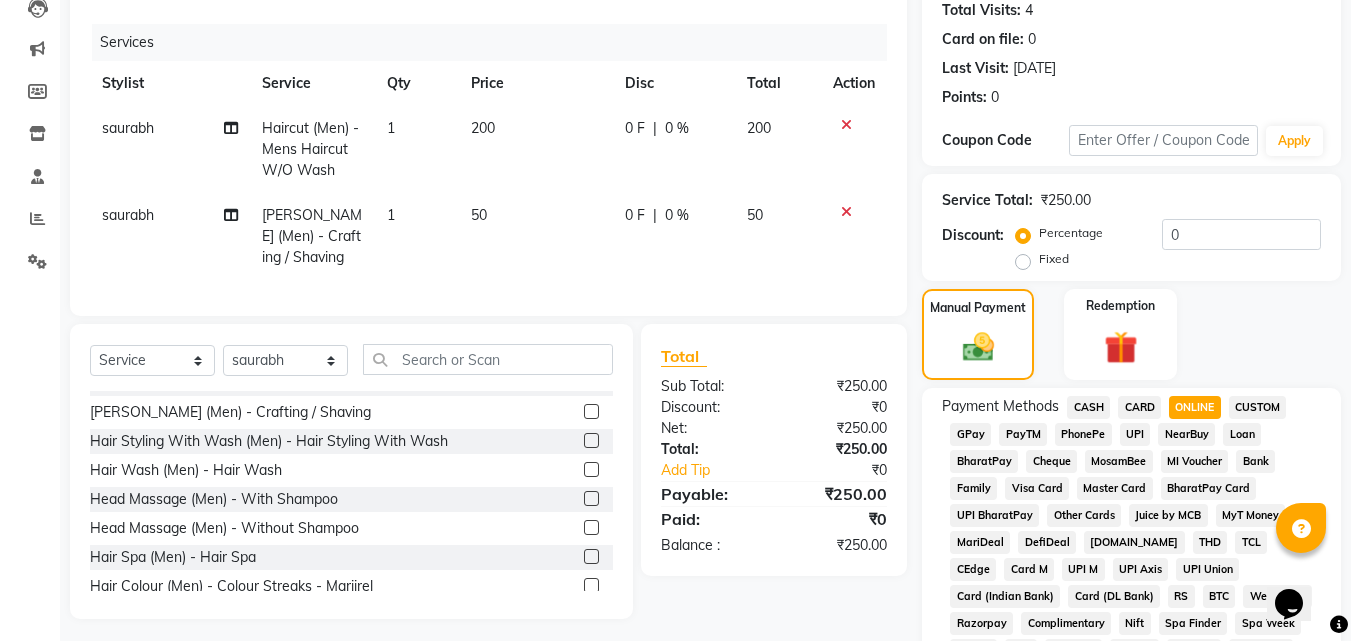 scroll, scrollTop: 861, scrollLeft: 0, axis: vertical 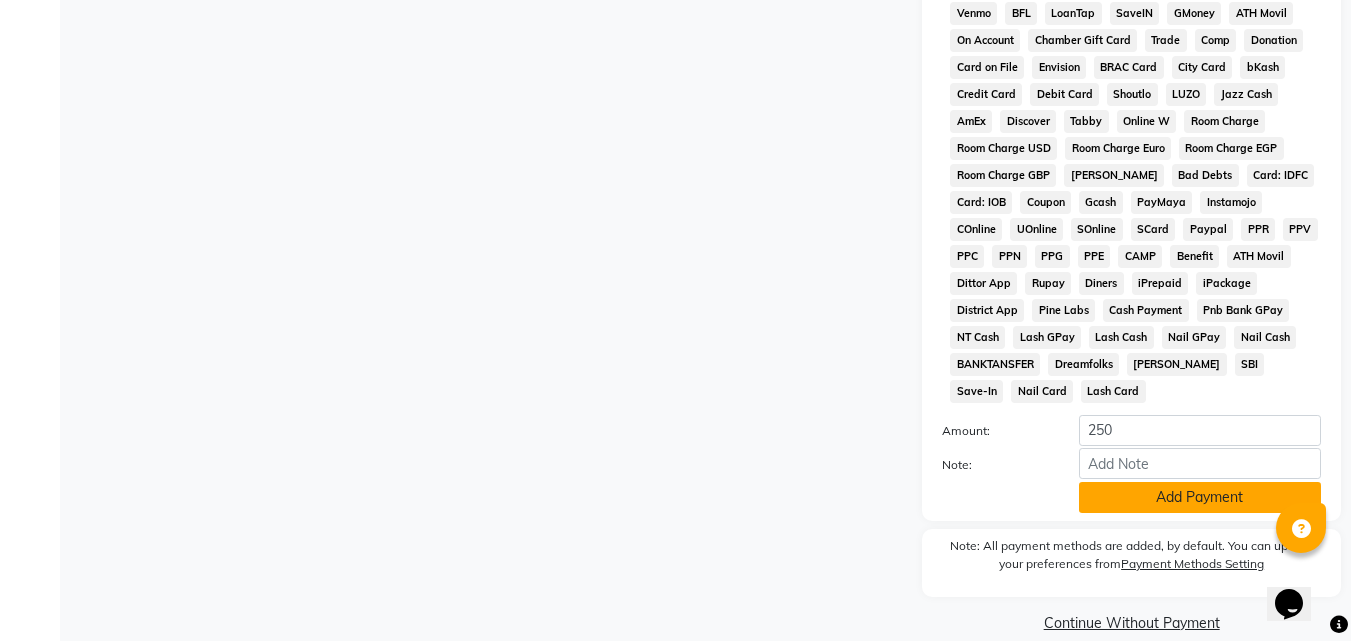 click on "Add Payment" 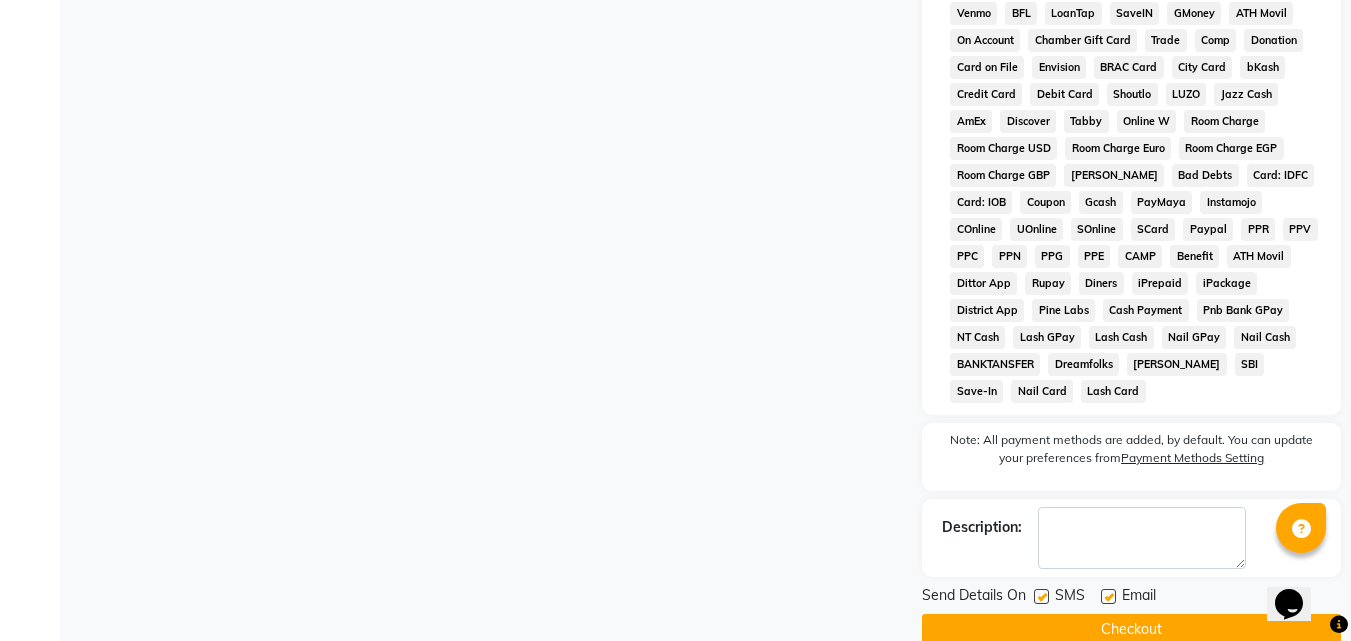 click on "Checkout" 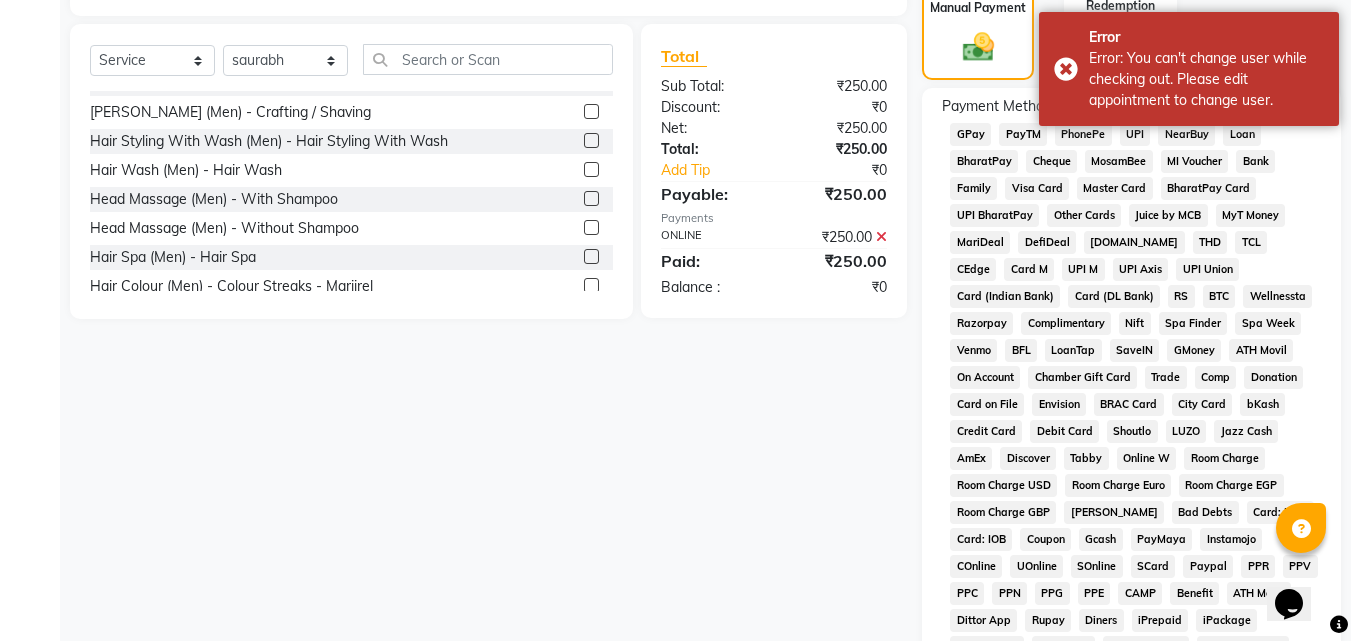 scroll, scrollTop: 574, scrollLeft: 0, axis: vertical 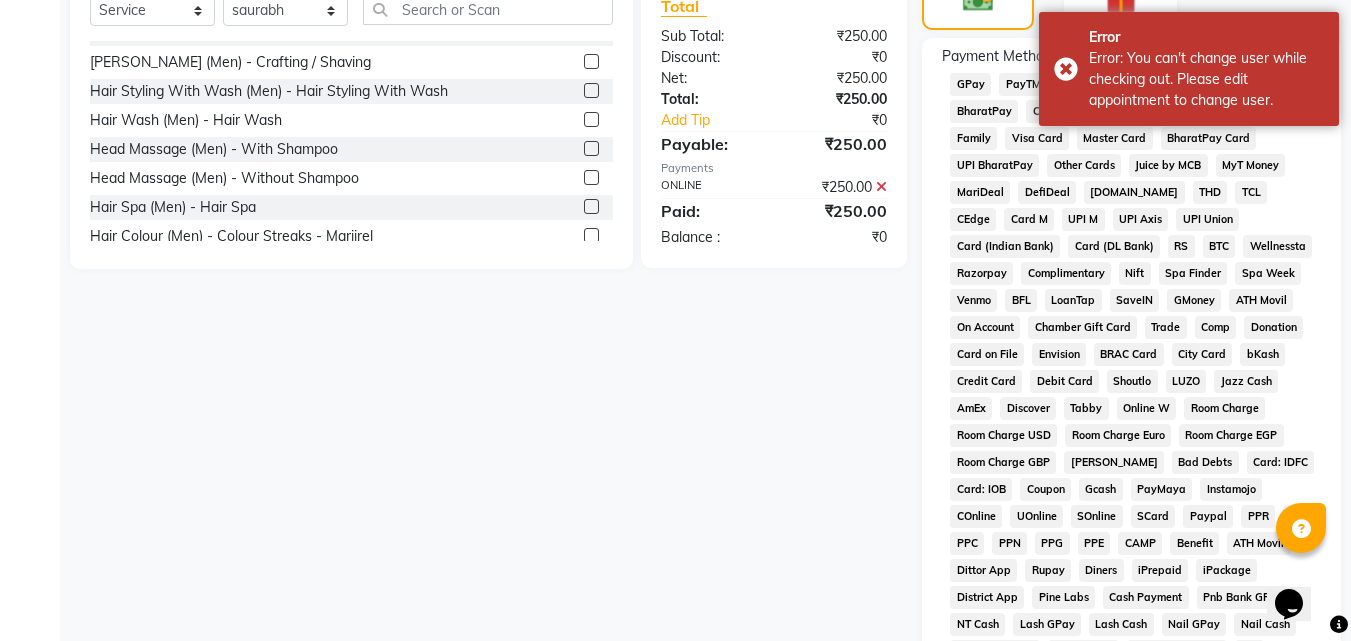 click 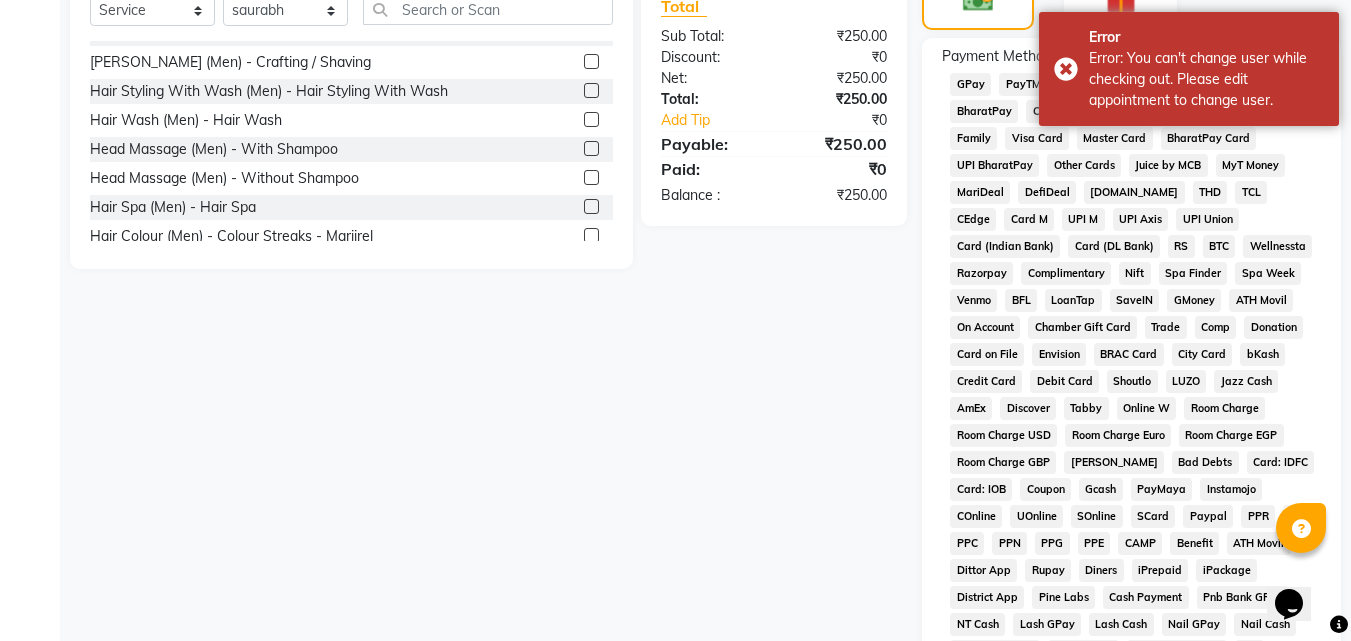 scroll, scrollTop: 378, scrollLeft: 0, axis: vertical 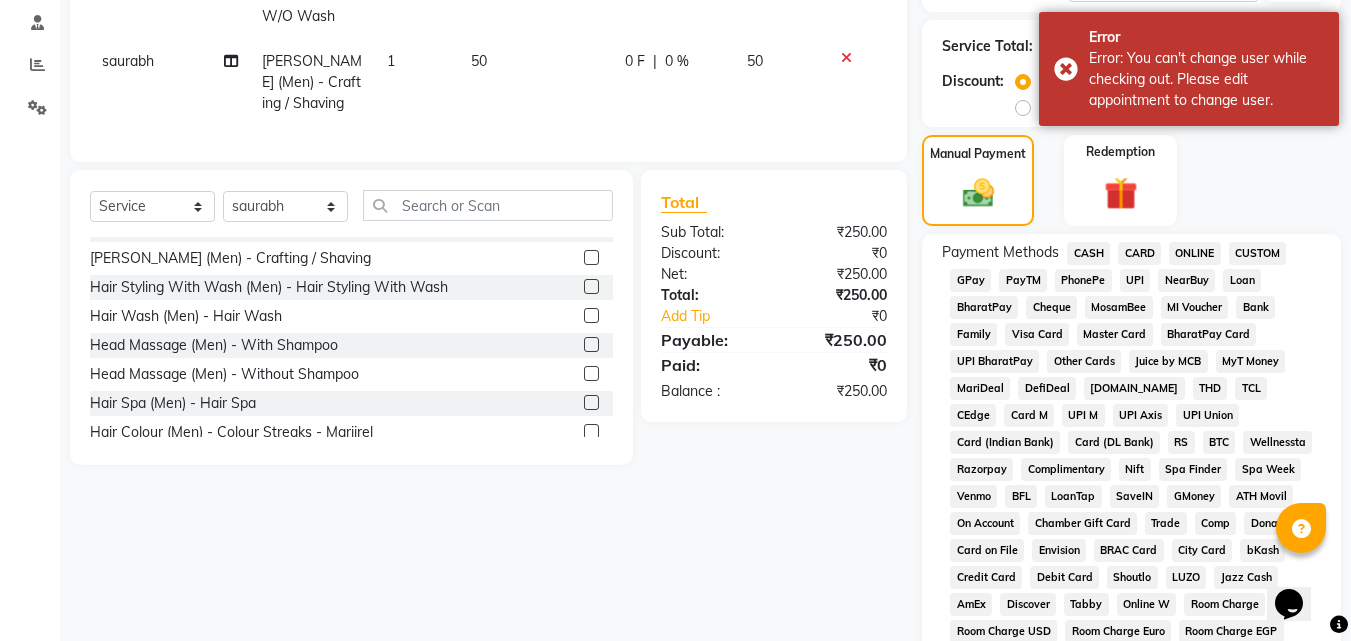 click on "ONLINE" 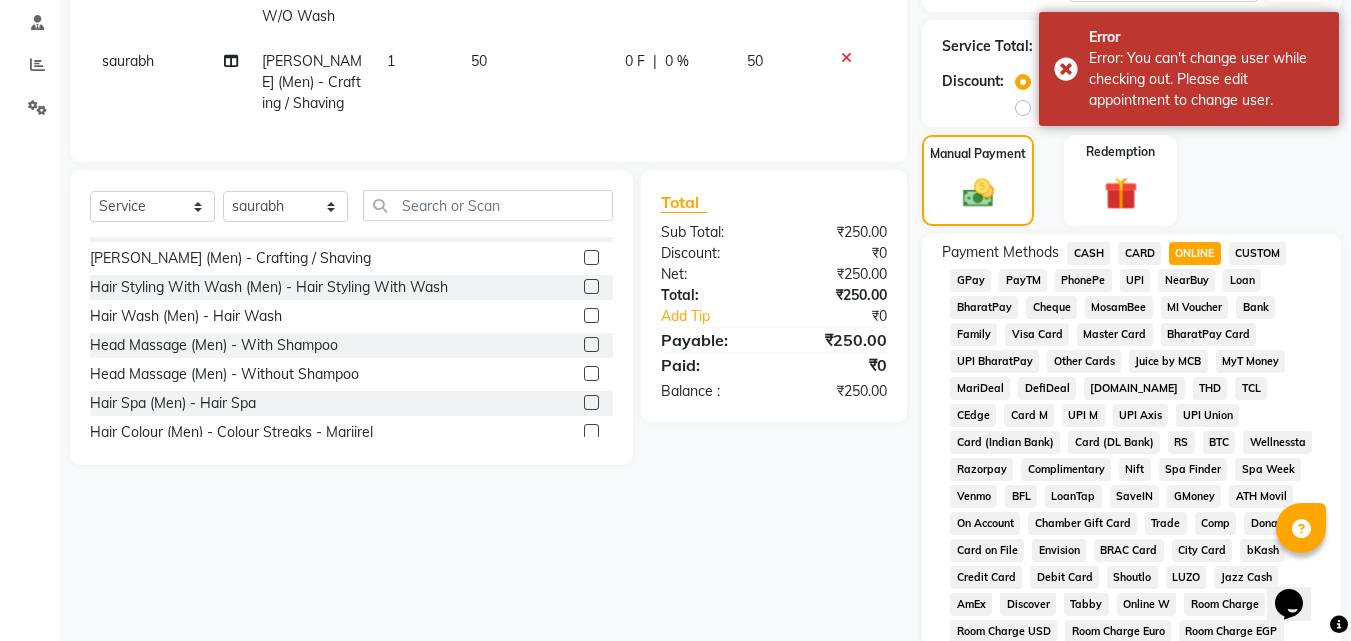 scroll, scrollTop: 834, scrollLeft: 0, axis: vertical 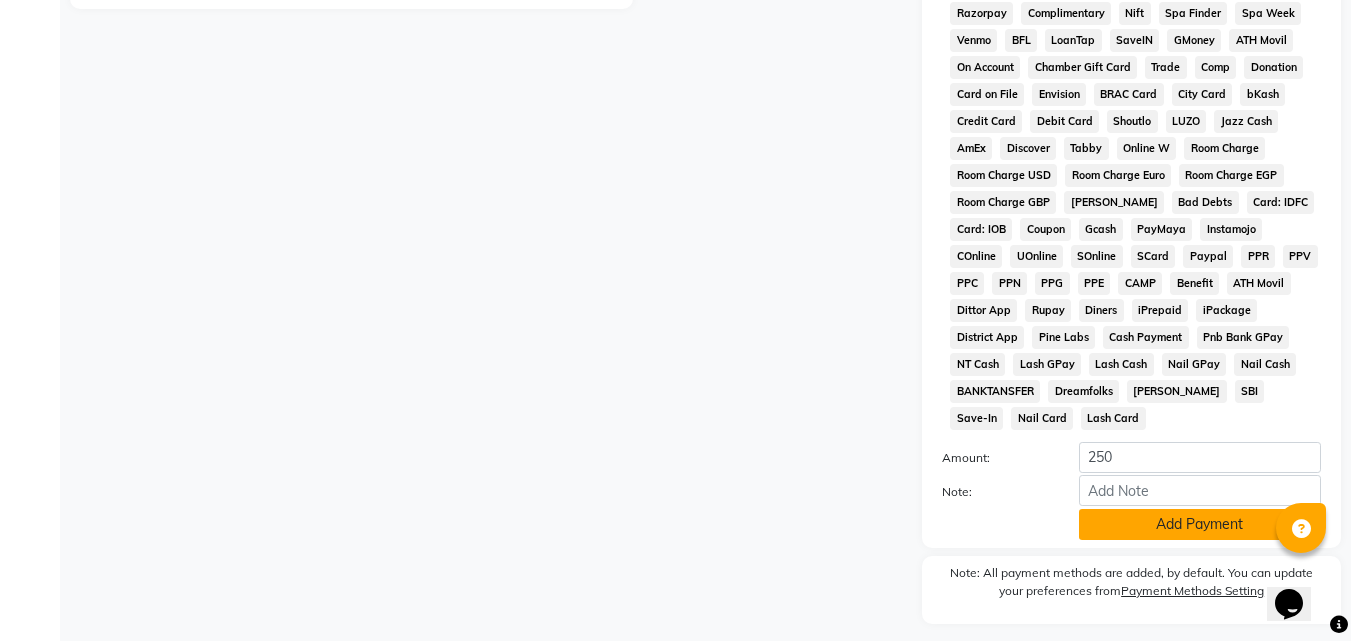 click on "Add Payment" 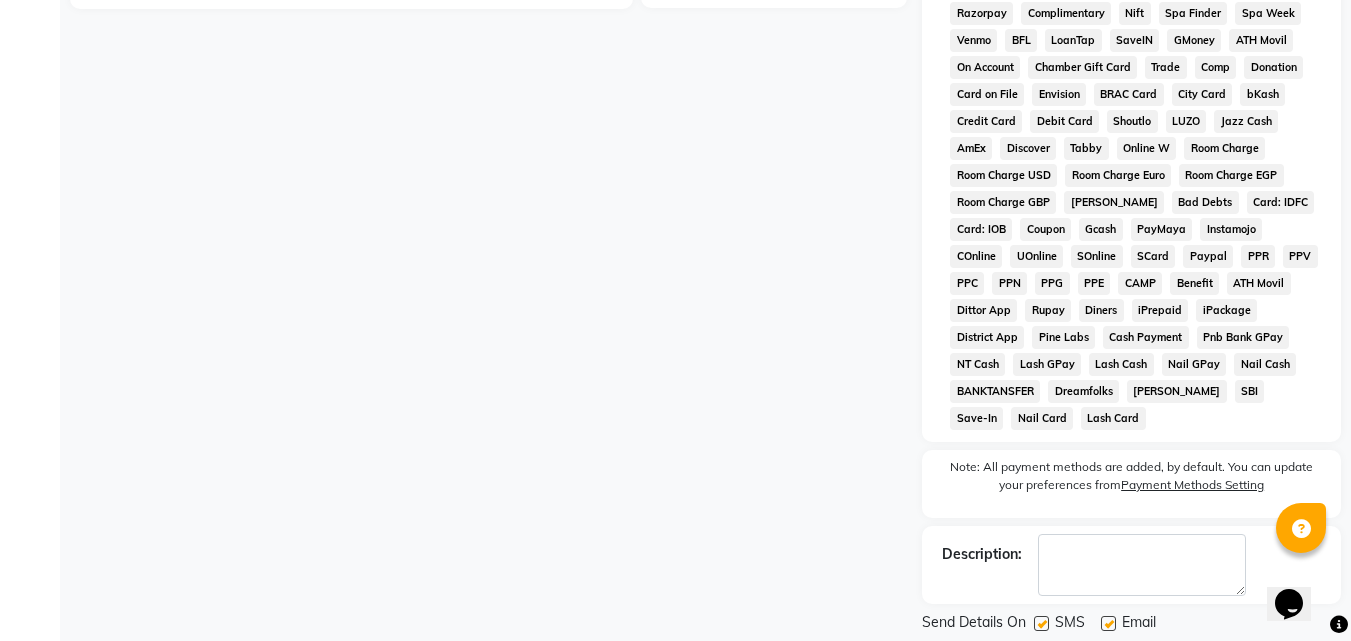 click on "Checkout" 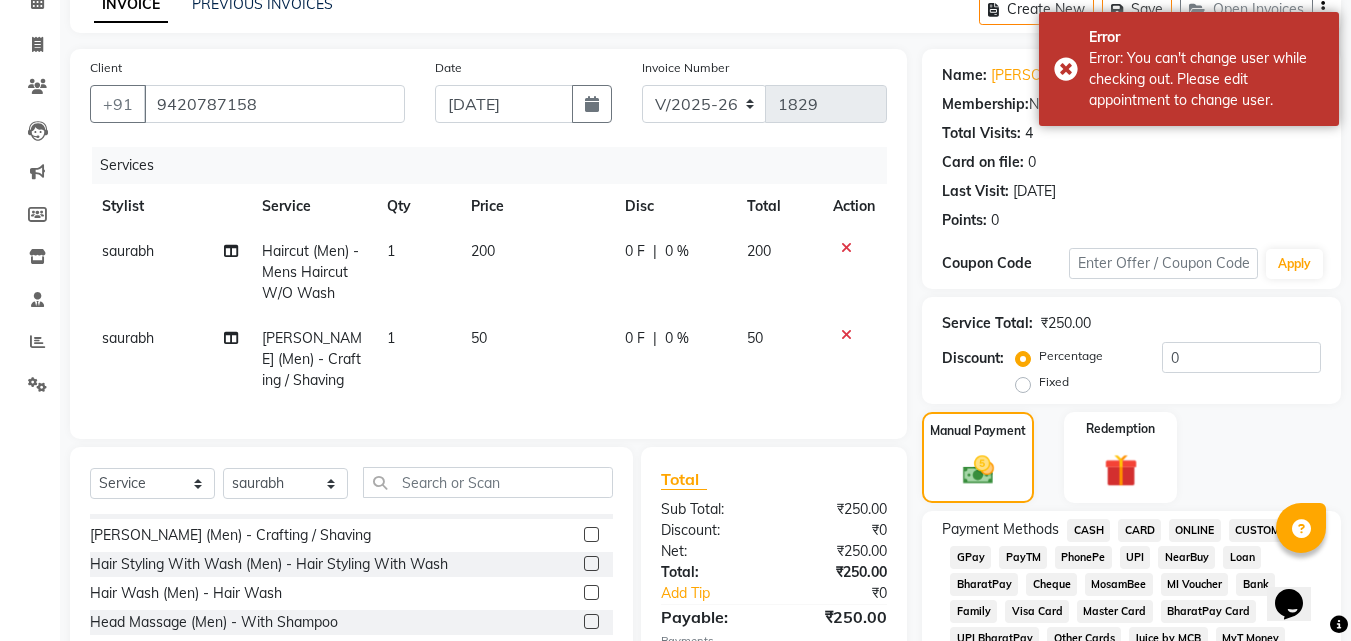 scroll, scrollTop: 0, scrollLeft: 0, axis: both 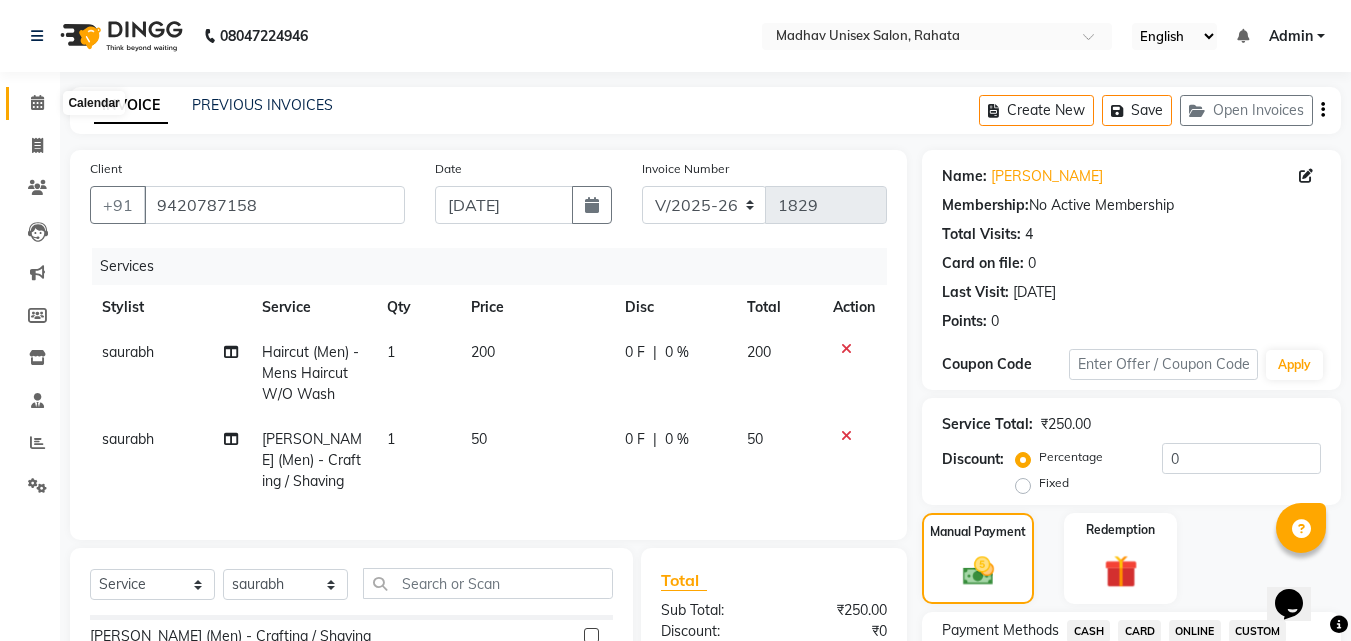 click 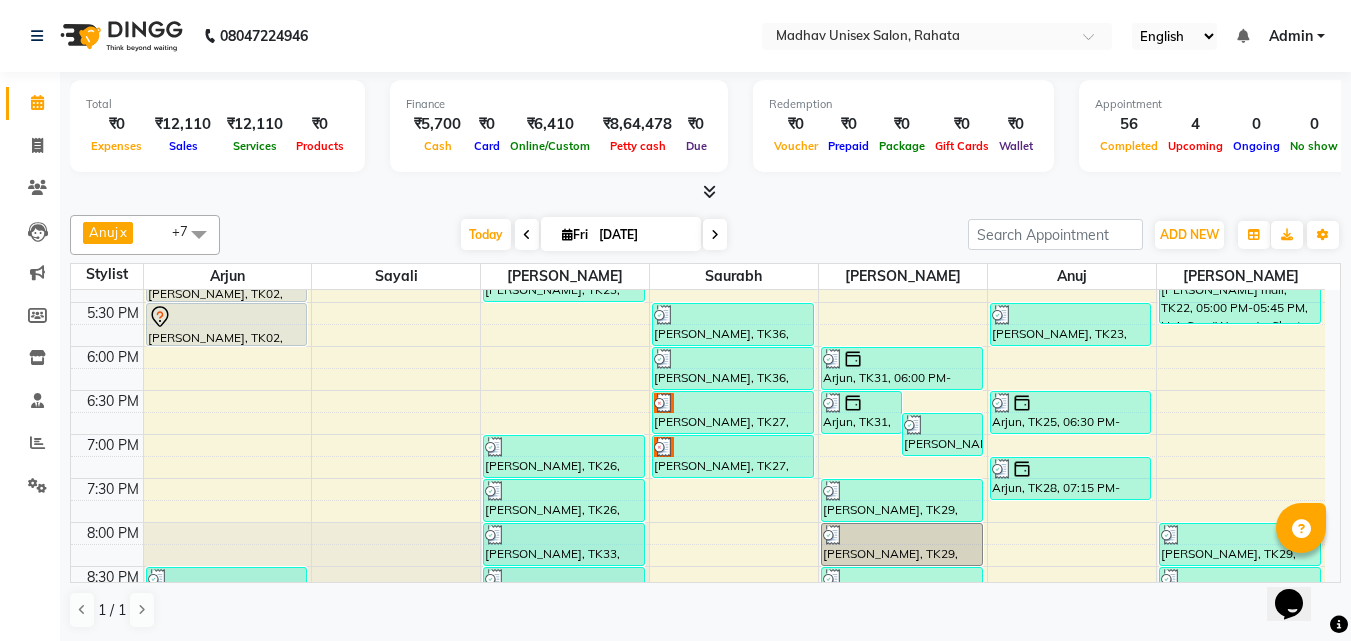 scroll, scrollTop: 1051, scrollLeft: 0, axis: vertical 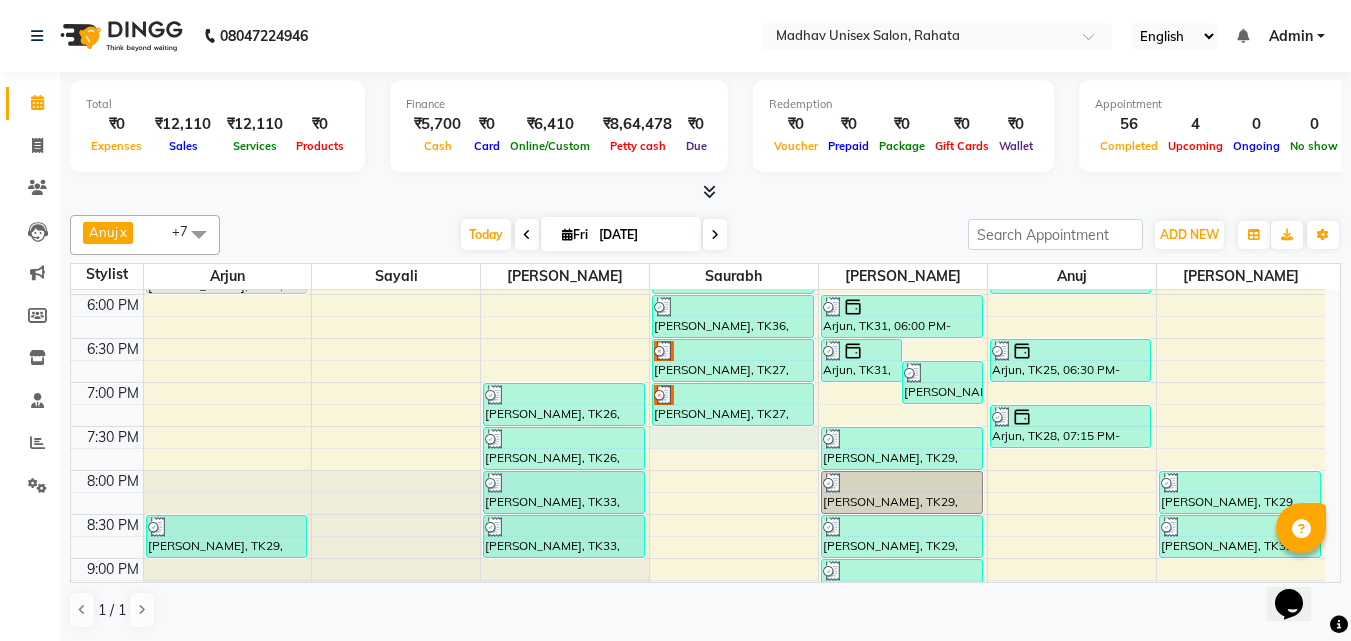 click on "6:00 AM 6:30 AM 7:00 AM 7:30 AM 8:00 AM 8:30 AM 9:00 AM 9:30 AM 10:00 AM 10:30 AM 11:00 AM 11:30 AM 12:00 PM 12:30 PM 1:00 PM 1:30 PM 2:00 PM 2:30 PM 3:00 PM 3:30 PM 4:00 PM 4:30 PM 5:00 PM 5:30 PM 6:00 PM 6:30 PM 7:00 PM 7:30 PM 8:00 PM 8:30 PM 9:00 PM 9:30 PM 10:00 PM 10:30 PM     [PERSON_NAME], TK03, 11:00 AM-11:30 AM, [PERSON_NAME] (Men)  - [PERSON_NAME] Trim     [PERSON_NAME] sadafal, TK13, 03:30 PM-04:00 PM, Haircut (Women)  - Womens Haircut Without Wash     [PERSON_NAME] mali, TK22, 04:30 PM-05:00 PM, Haircut (Men)  - Mens Haircut W/O Wash             [PERSON_NAME], TK02, 05:00 PM-05:30 PM, Haircut (Men)  - Mens Haircut W/O Wash             [PERSON_NAME], TK02, 05:30 PM-06:00 PM, Haircut (Men)  - Mens Haircut W/O Wash     [PERSON_NAME], TK29, 08:30 PM-09:00 PM, Haircut (Men)  - Mens Haircut W/O Wash     MAHESH TRIBHON, TK19, 09:00 AM-09:30 AM, Haircut (Men)  - Mens Haircut W/O Wash     MAHESH TRIBHON, TK19, 09:30 AM-10:00 AM, [PERSON_NAME] (Men)  - [PERSON_NAME] Trim     Arjun, TK01, 10:00 AM-10:30 AM, Haircut (Men)  - Mens Haircut W/O Wash" at bounding box center [698, -14] 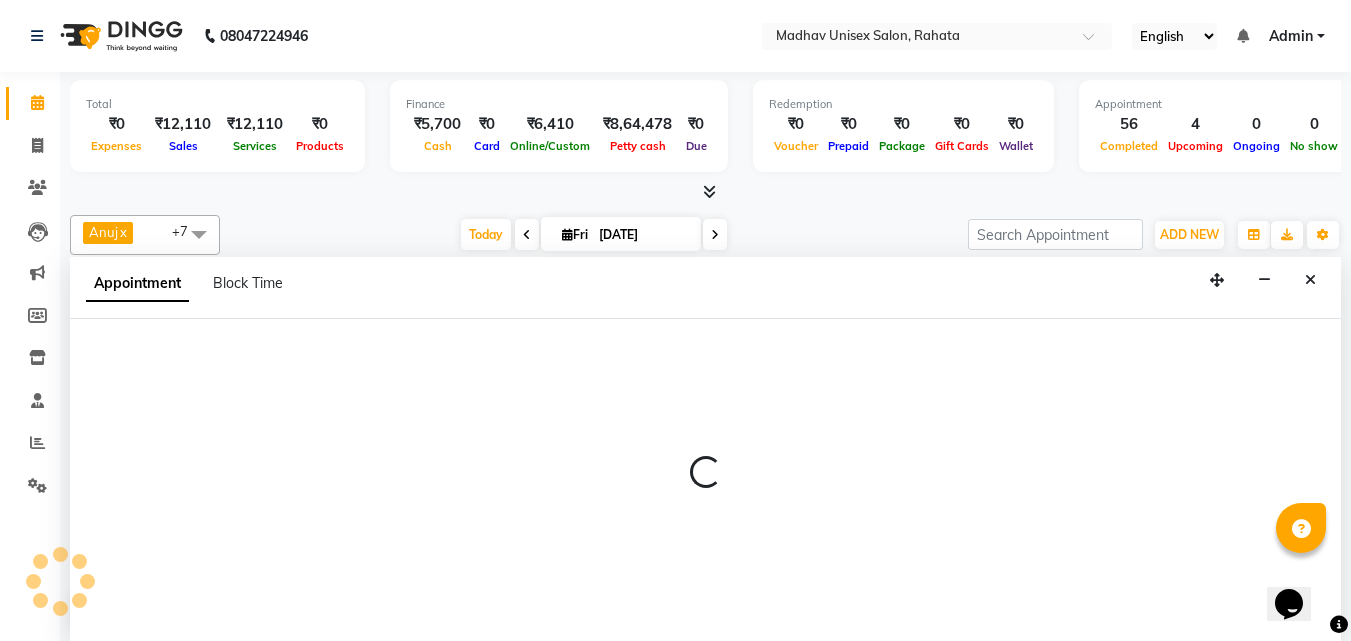 scroll, scrollTop: 1, scrollLeft: 0, axis: vertical 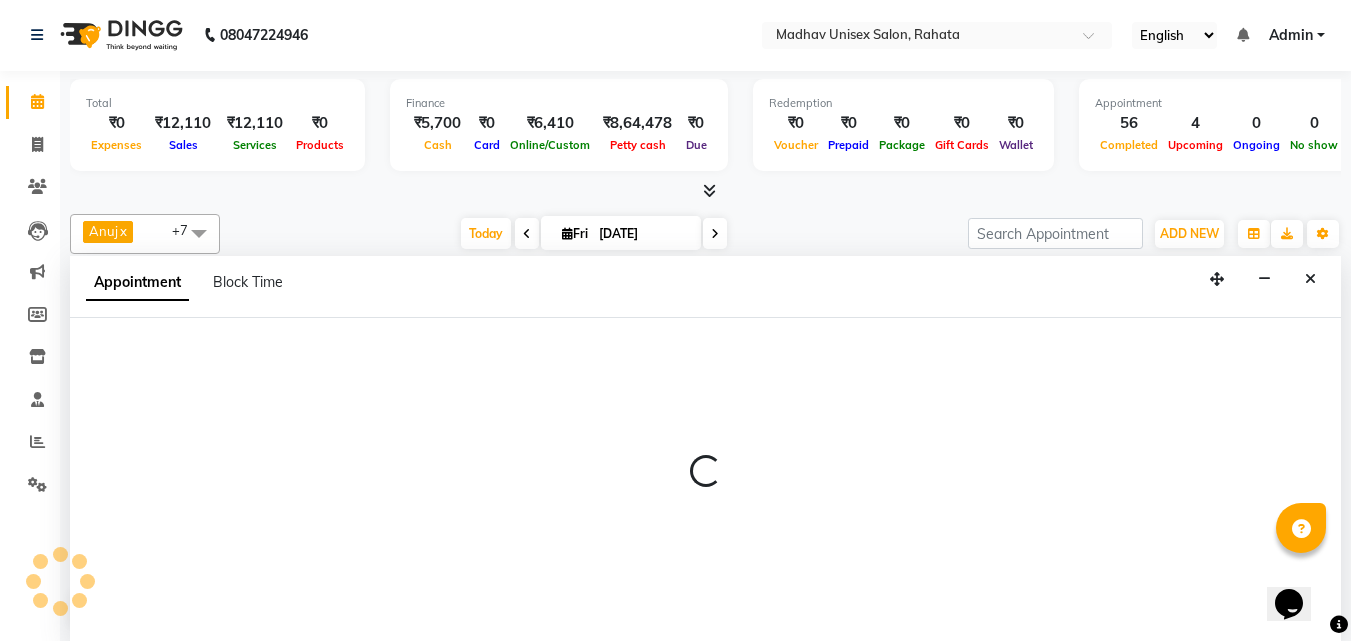 select on "31840" 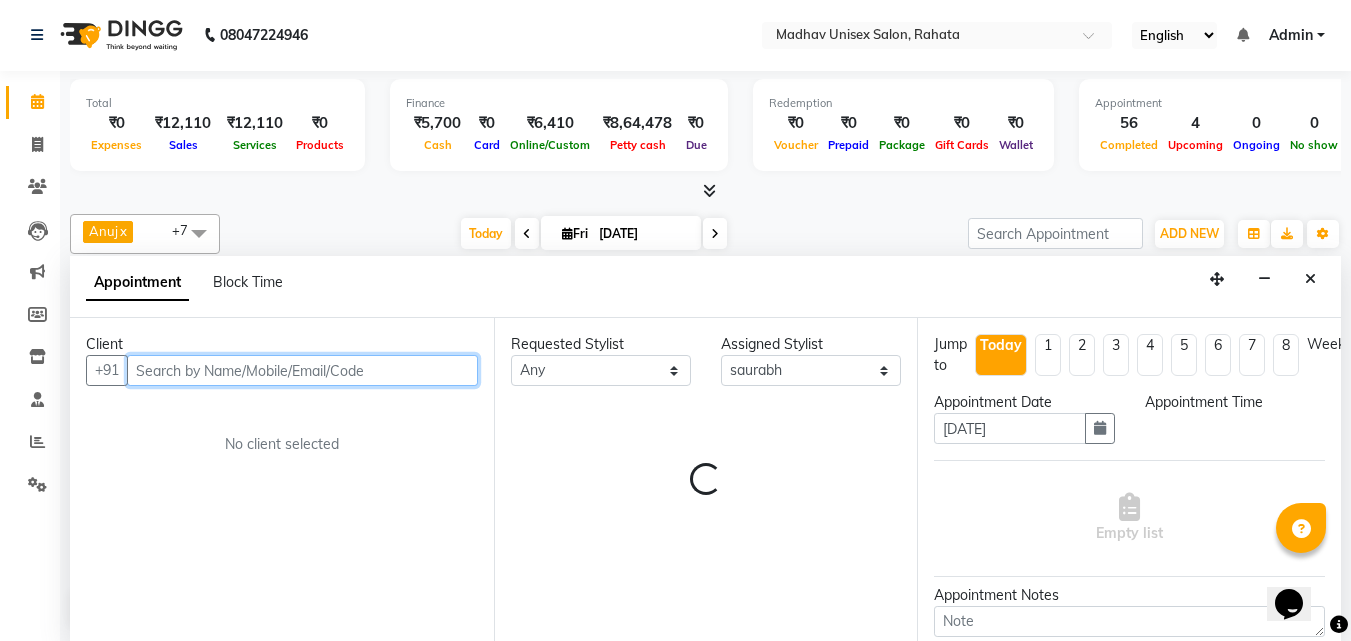 select on "1170" 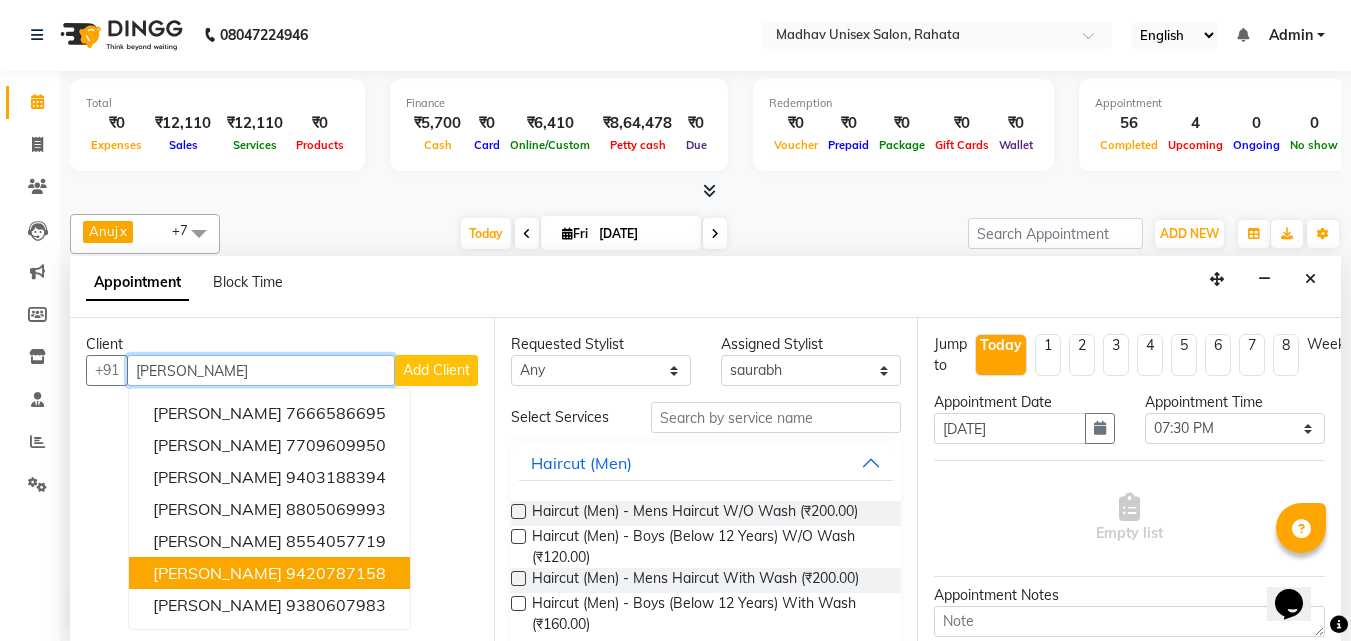 click on "9420787158" at bounding box center (336, 573) 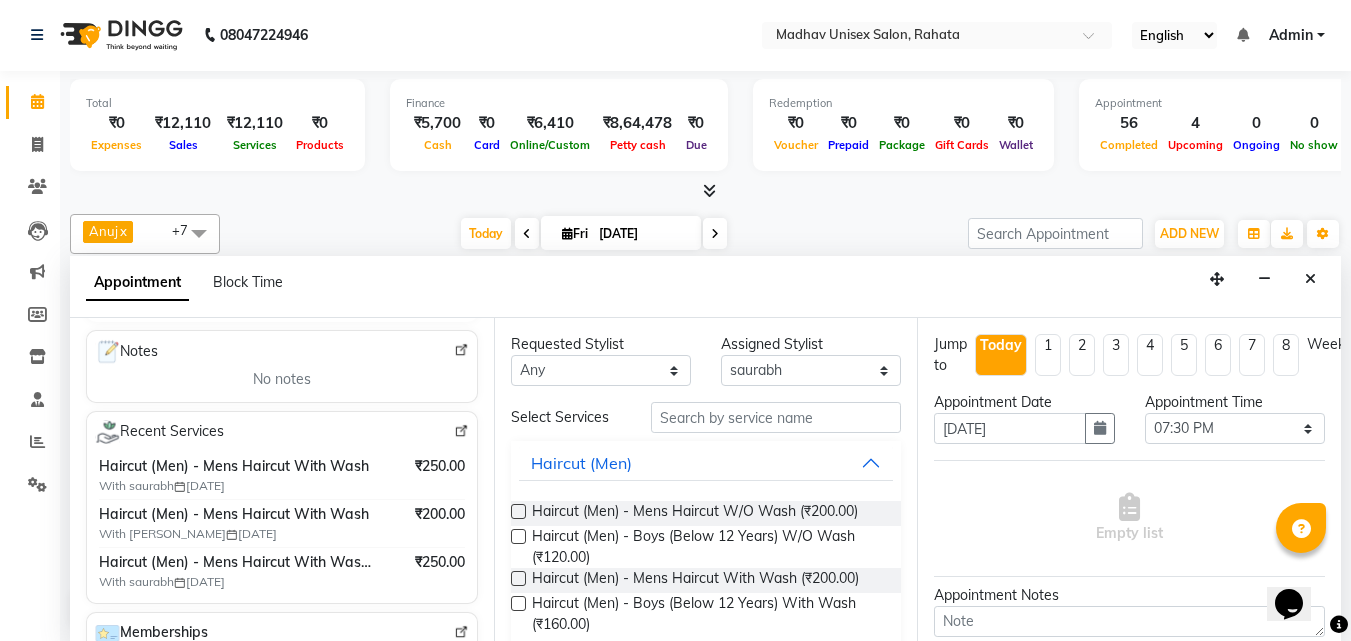 scroll, scrollTop: 287, scrollLeft: 0, axis: vertical 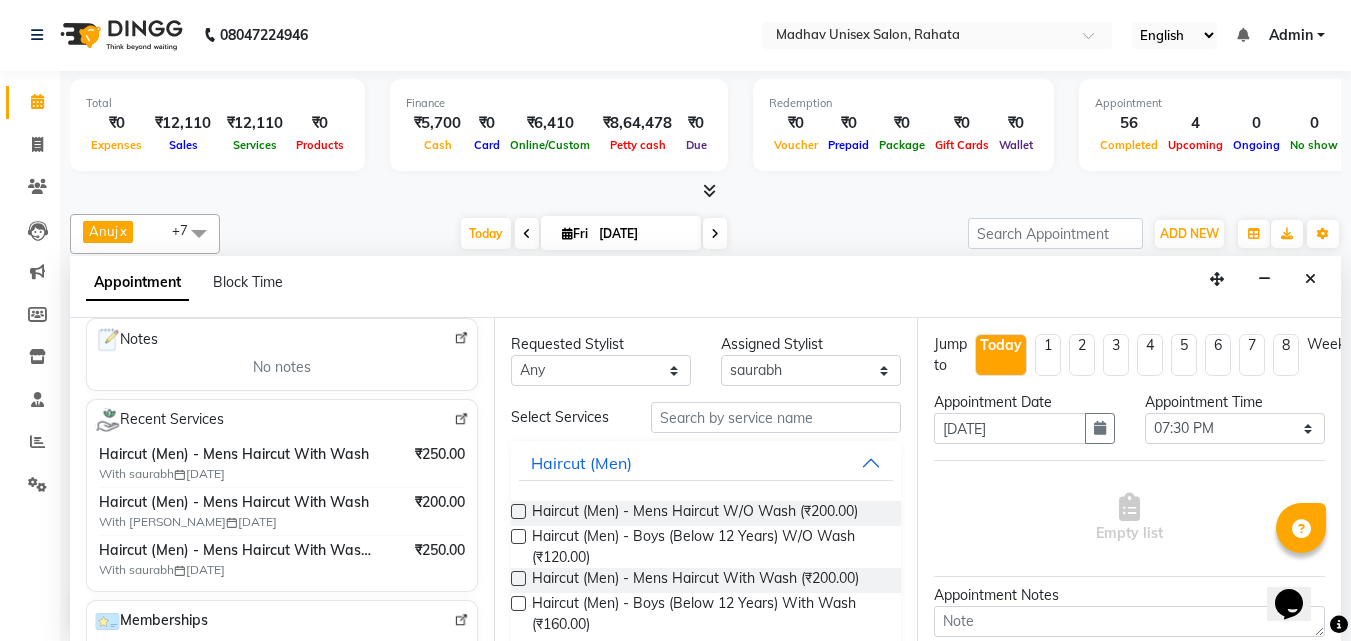 type on "9420787158" 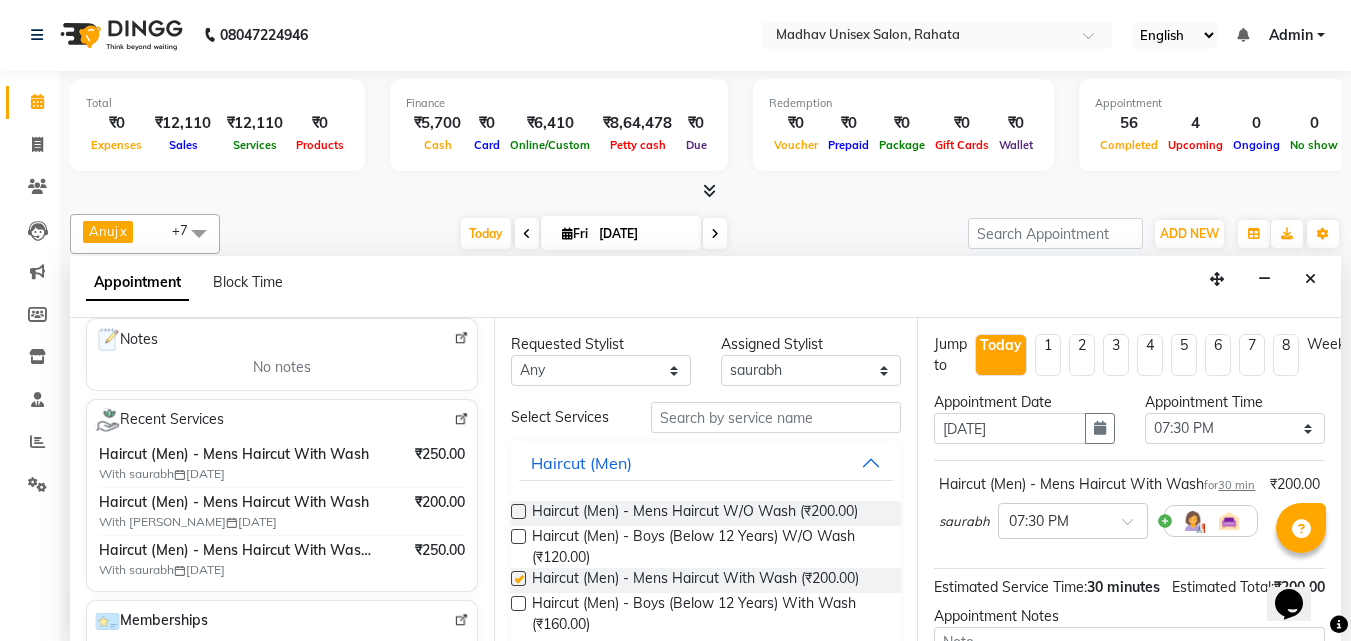 checkbox on "false" 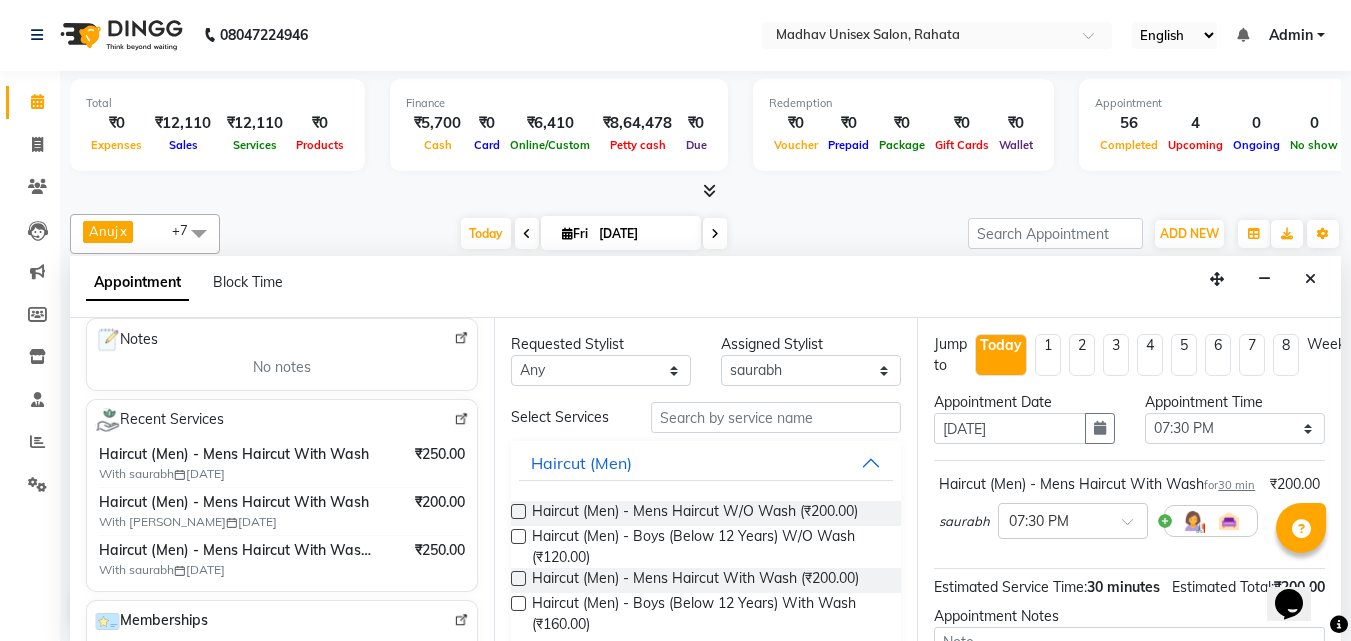 scroll, scrollTop: 282, scrollLeft: 0, axis: vertical 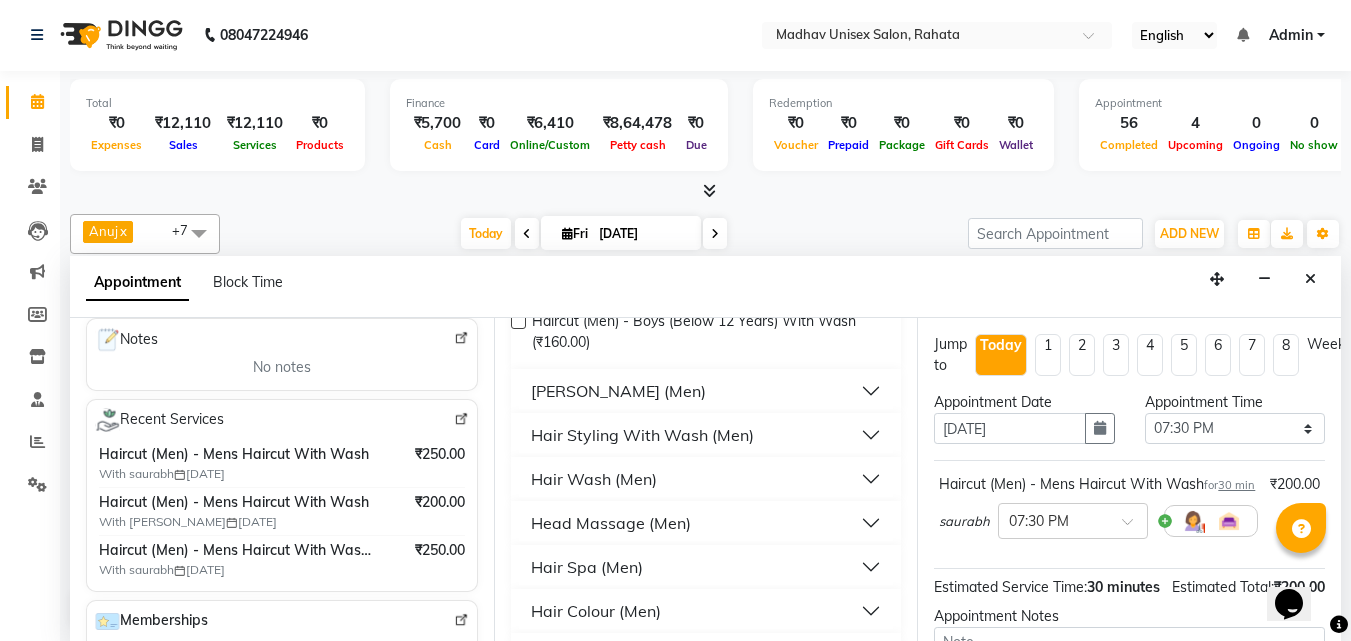 click on "[PERSON_NAME] (Men)" at bounding box center (706, 391) 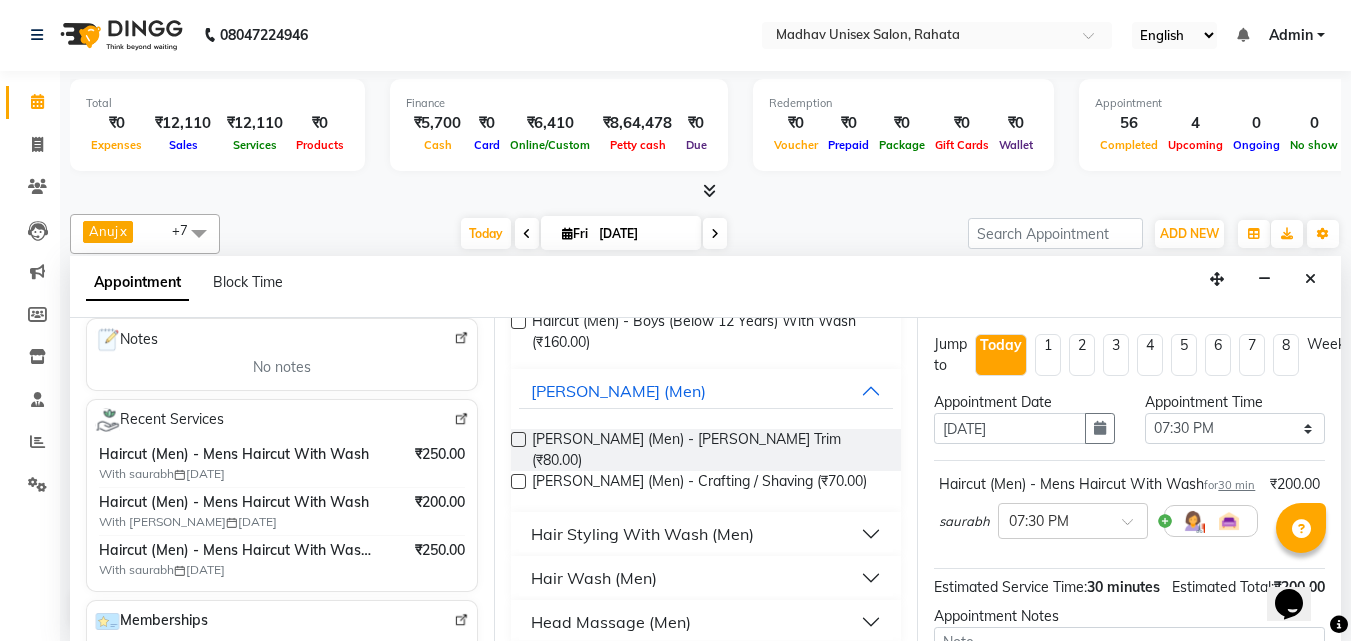 click at bounding box center [518, 481] 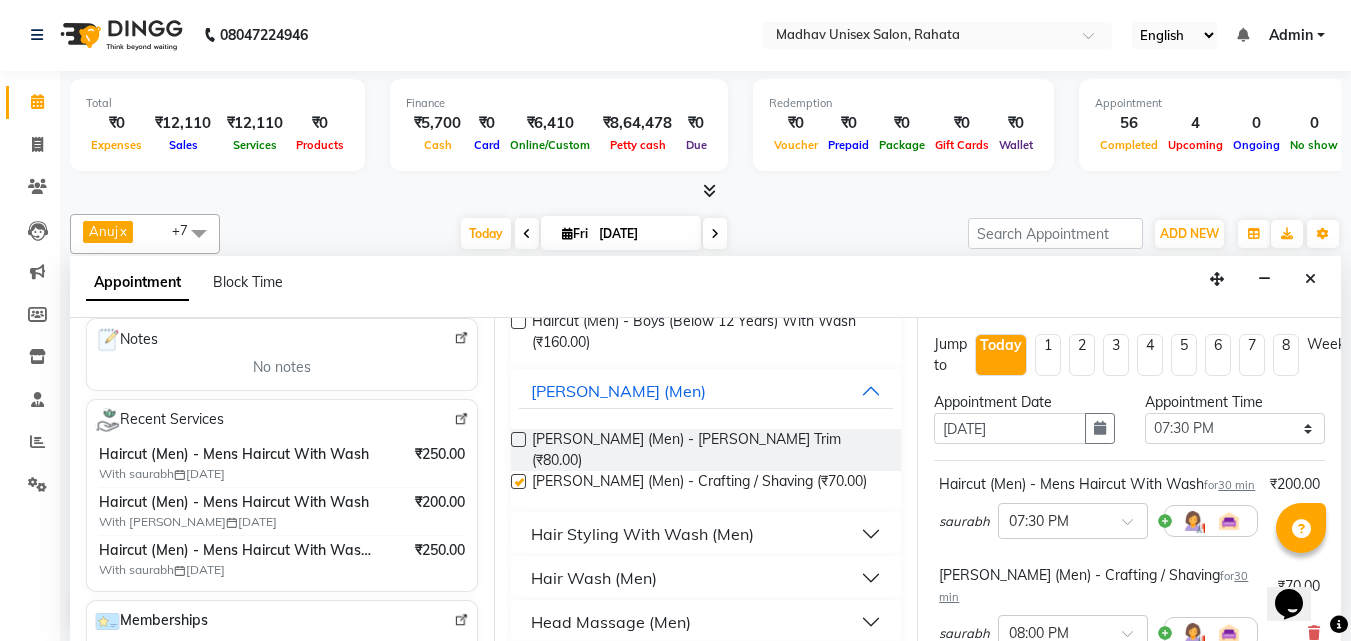 checkbox on "false" 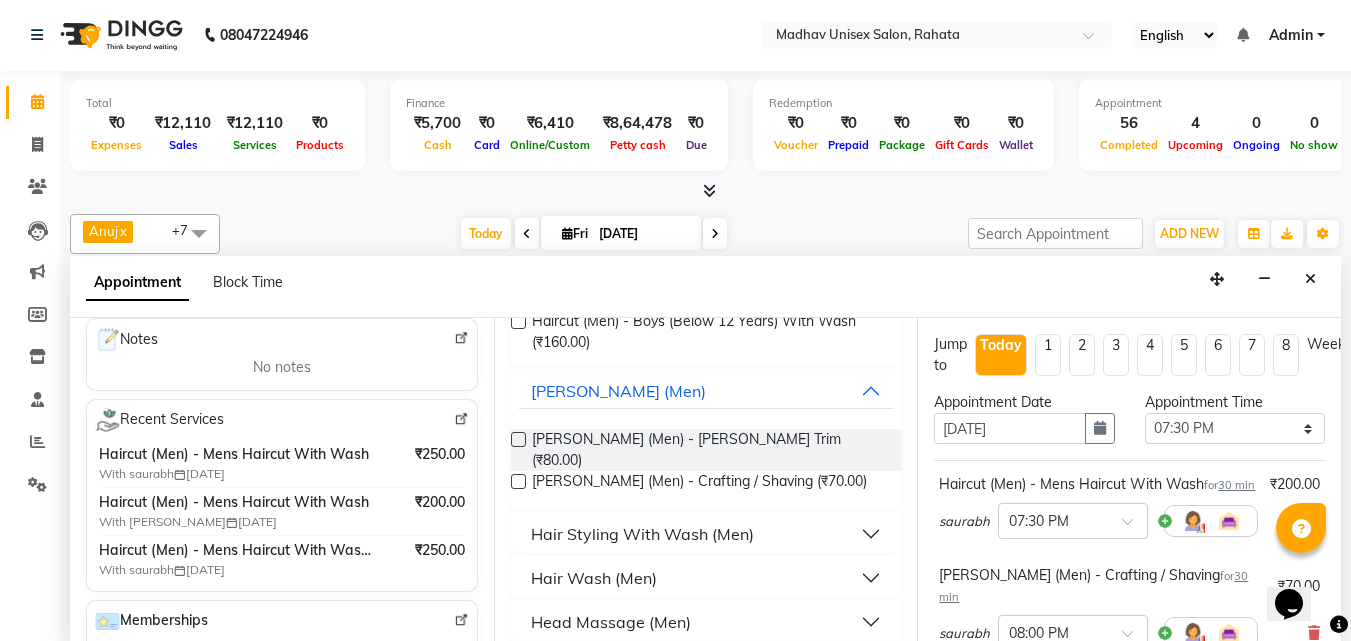 scroll, scrollTop: 330, scrollLeft: 0, axis: vertical 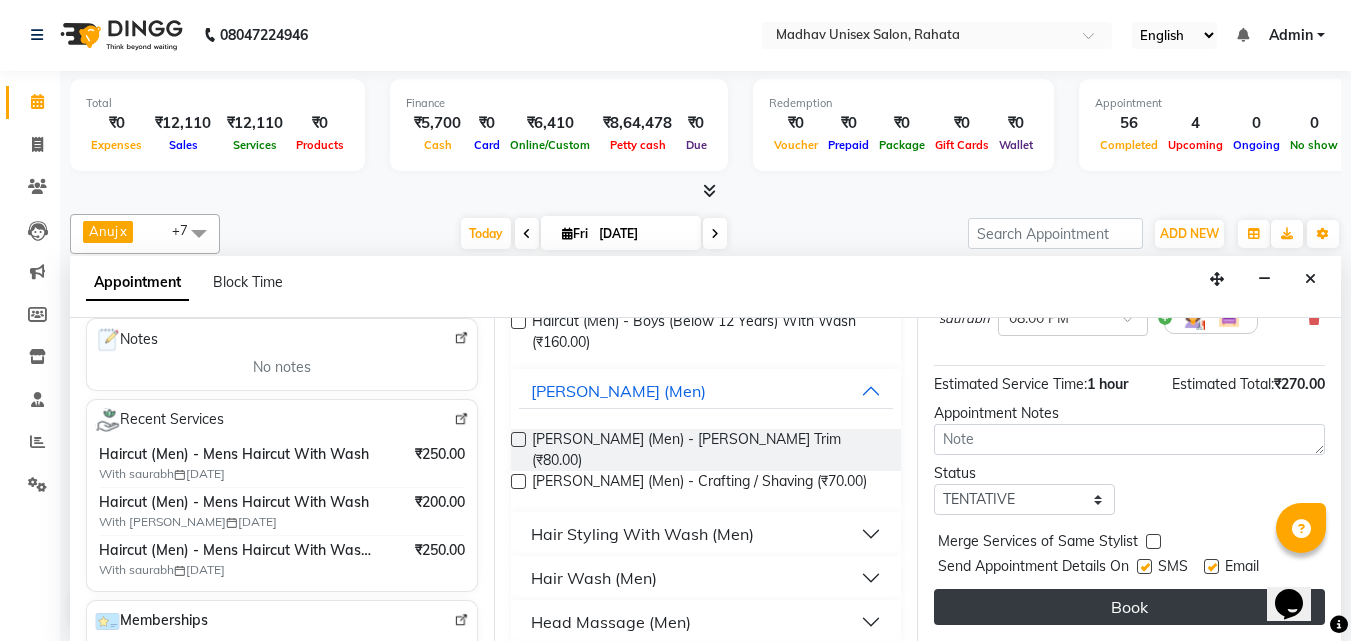 click on "Book" at bounding box center (1129, 607) 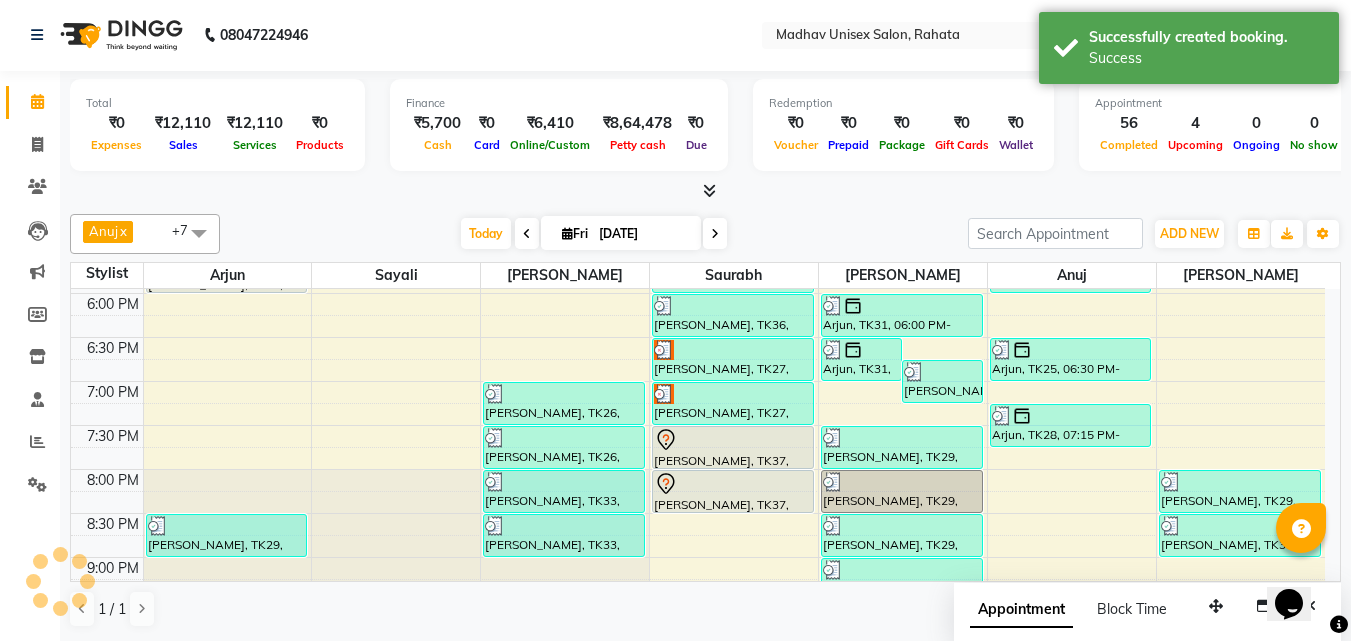 scroll, scrollTop: 0, scrollLeft: 0, axis: both 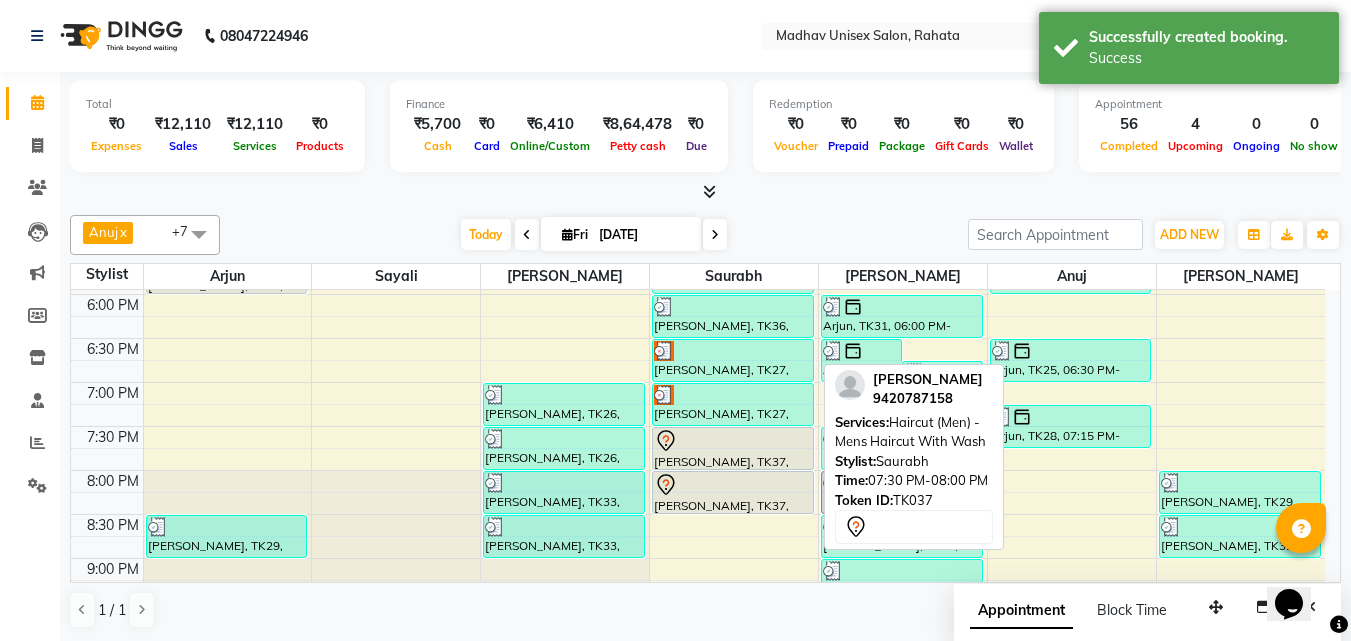 click at bounding box center [733, 441] 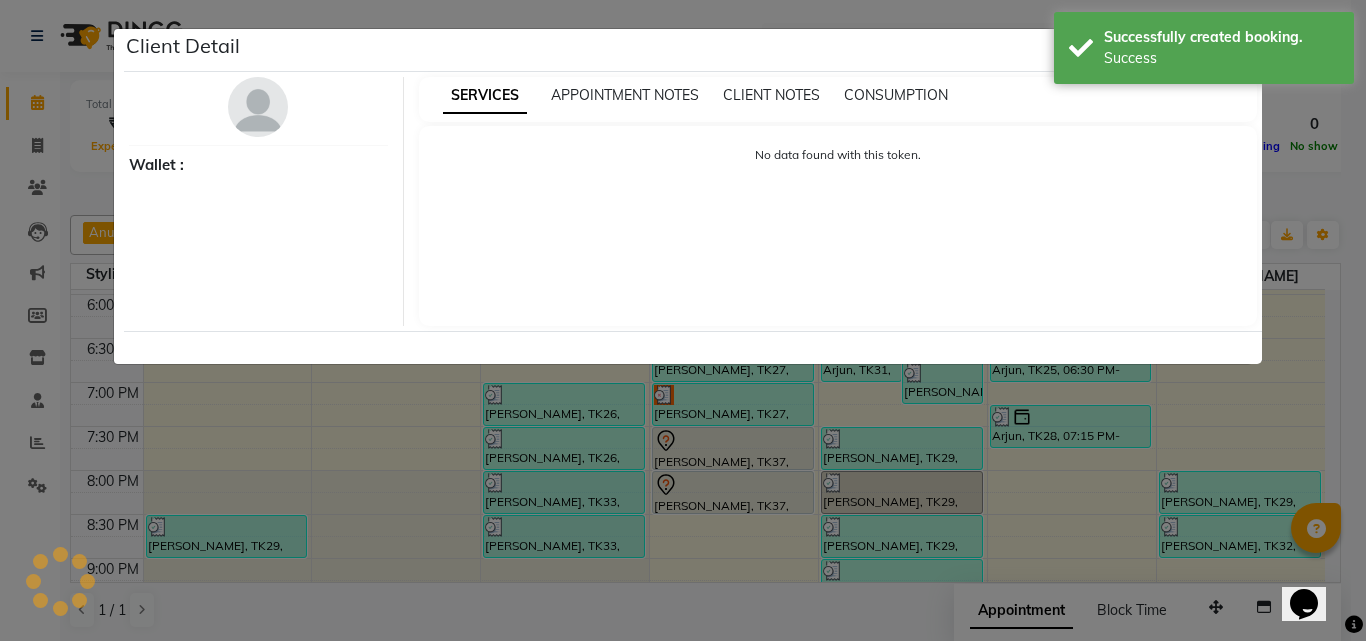 select on "7" 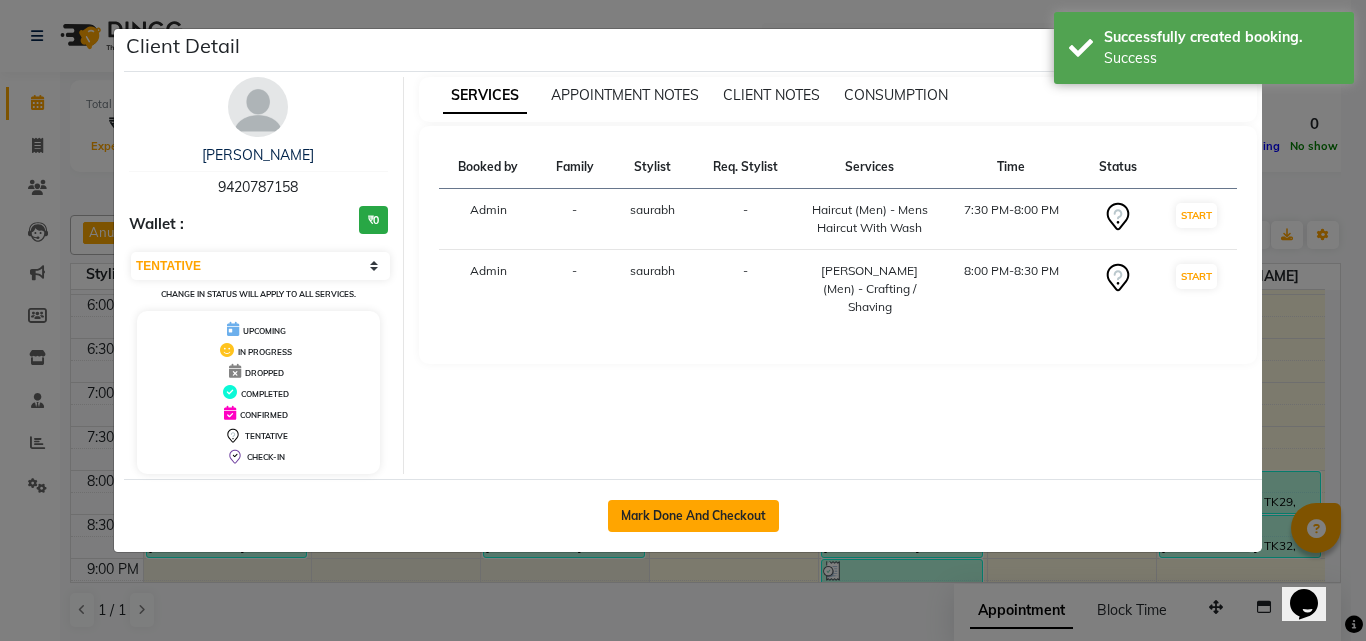 click on "Mark Done And Checkout" 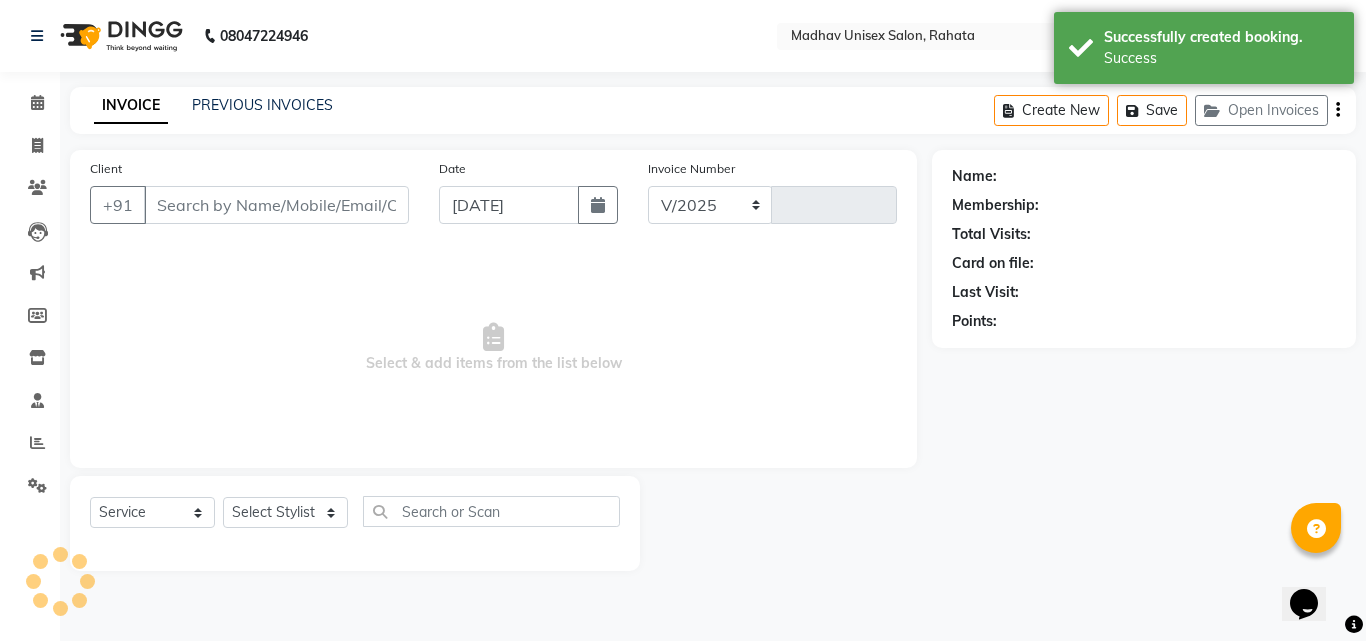 select on "870" 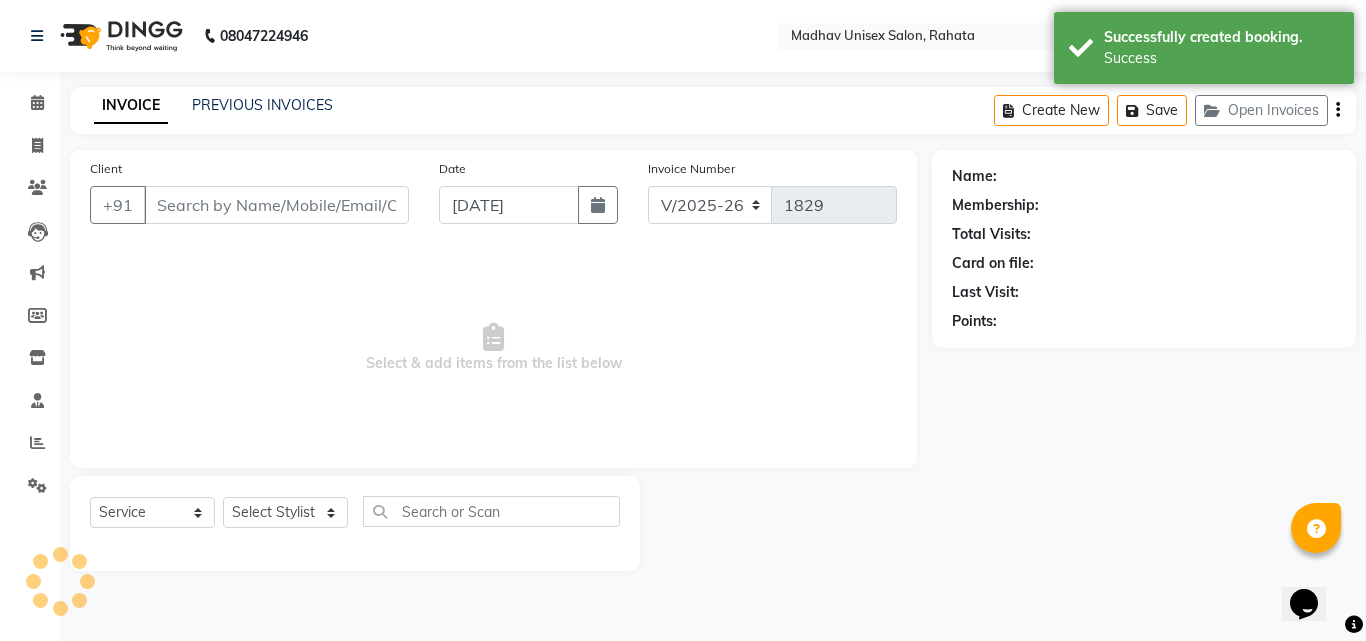 type on "9420787158" 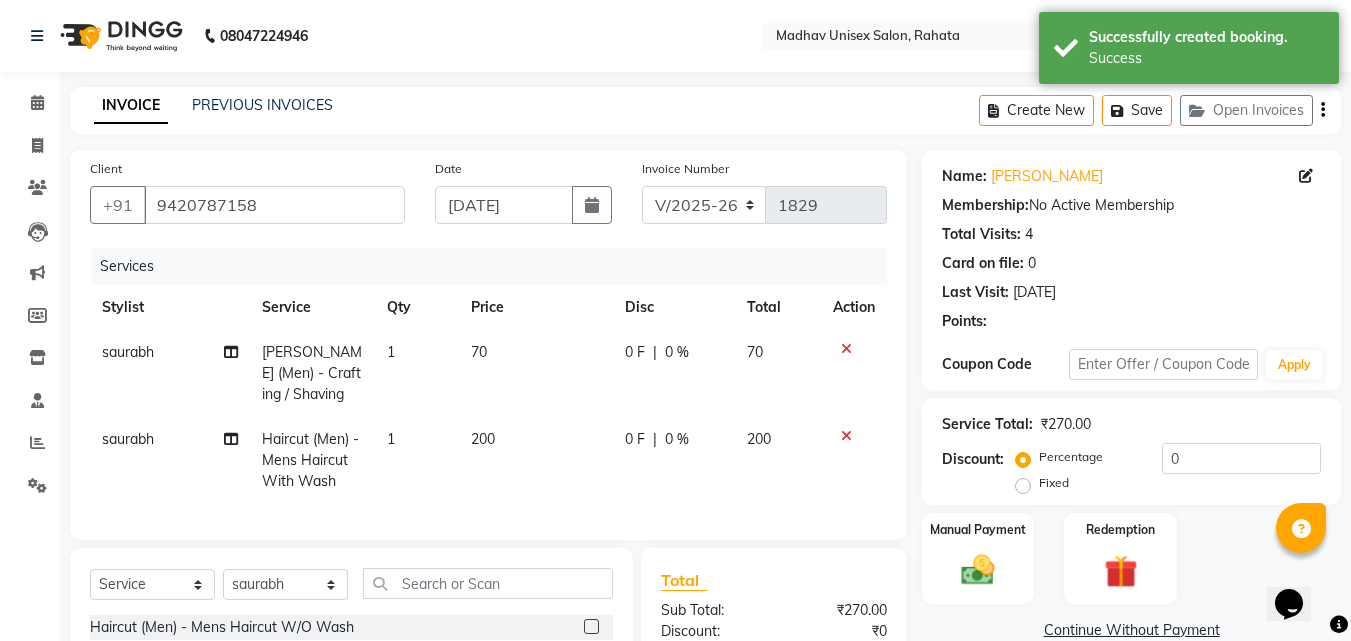 click on "70" 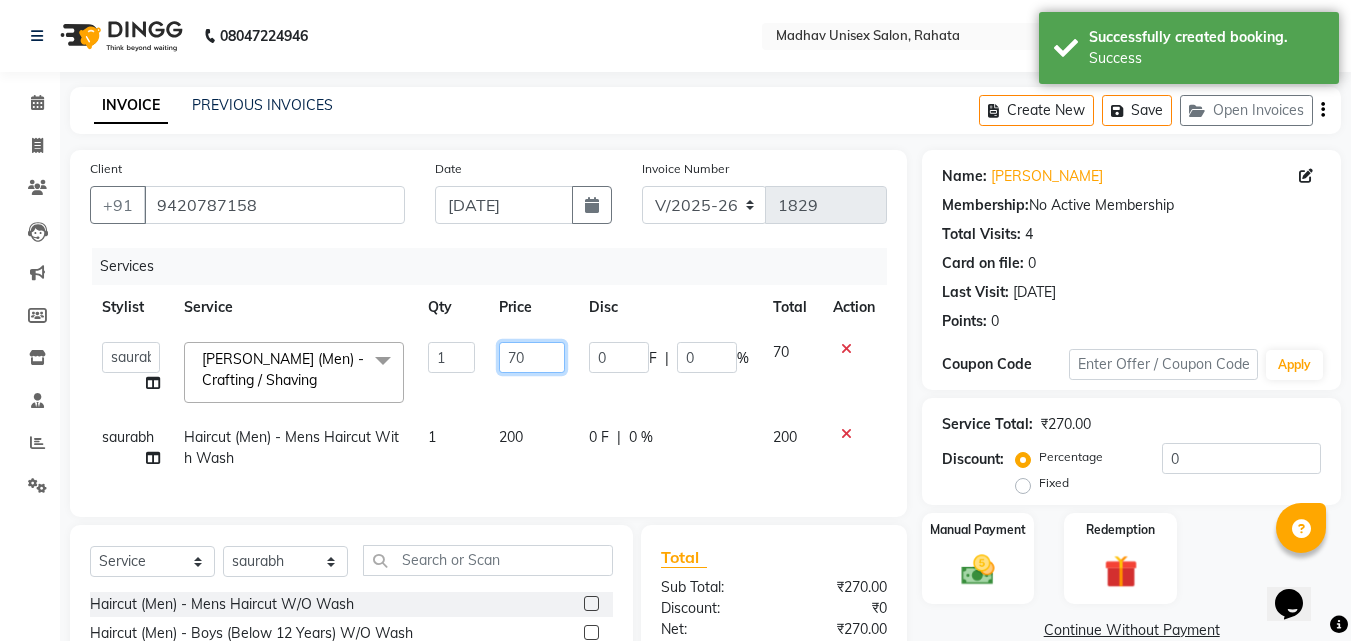 click on "70" 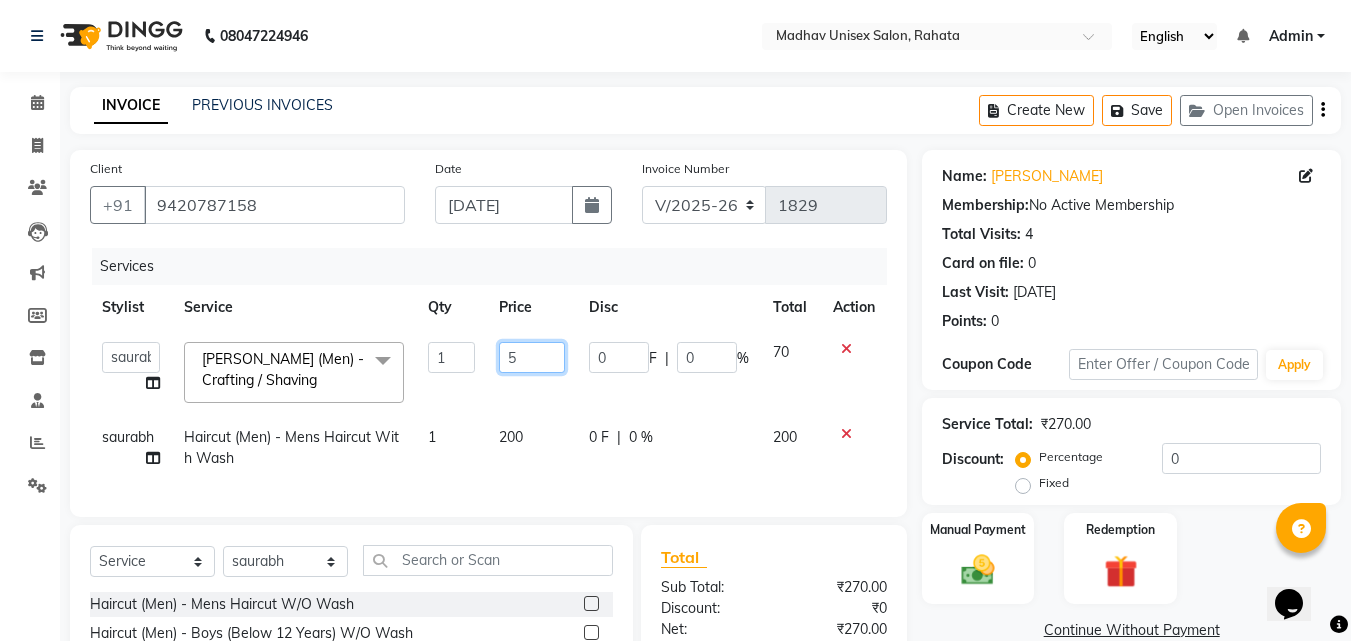 type on "50" 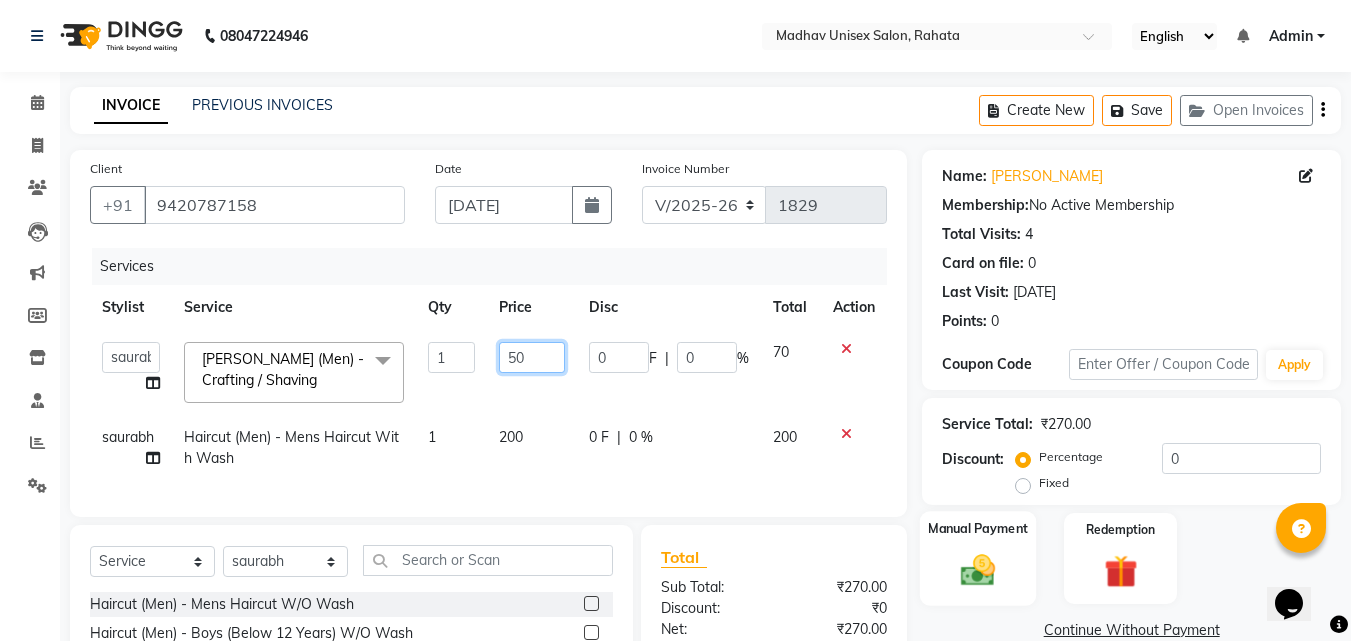 scroll, scrollTop: 224, scrollLeft: 0, axis: vertical 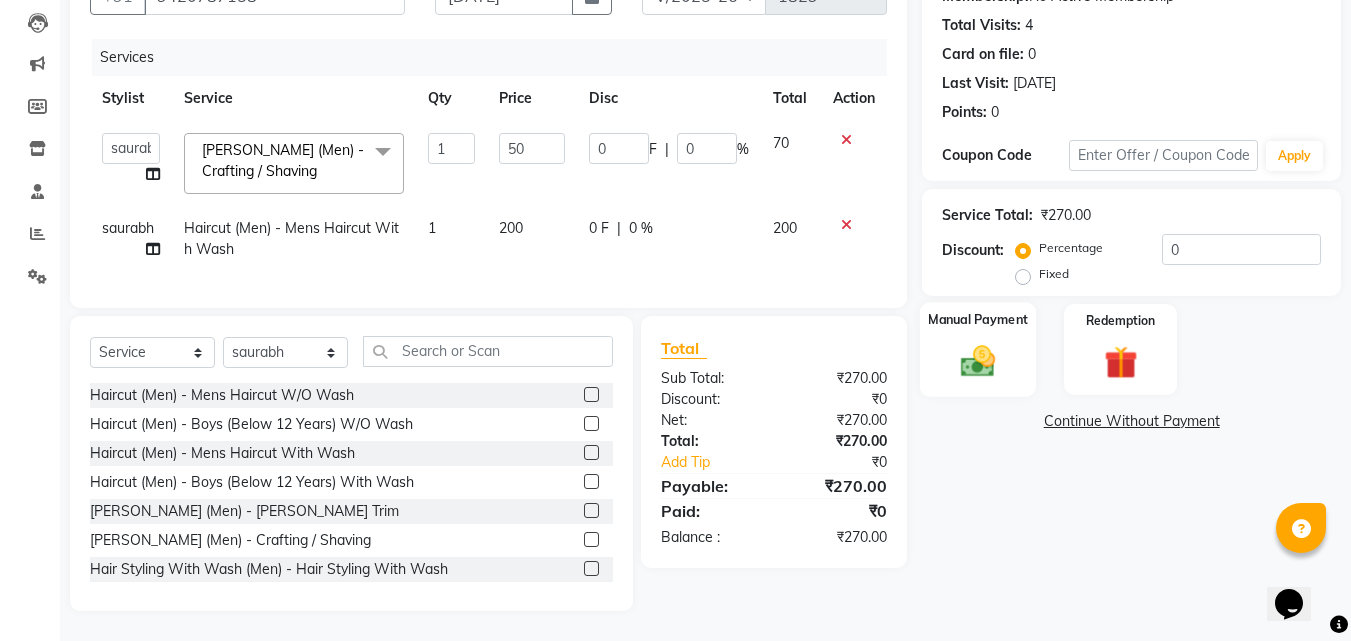 click 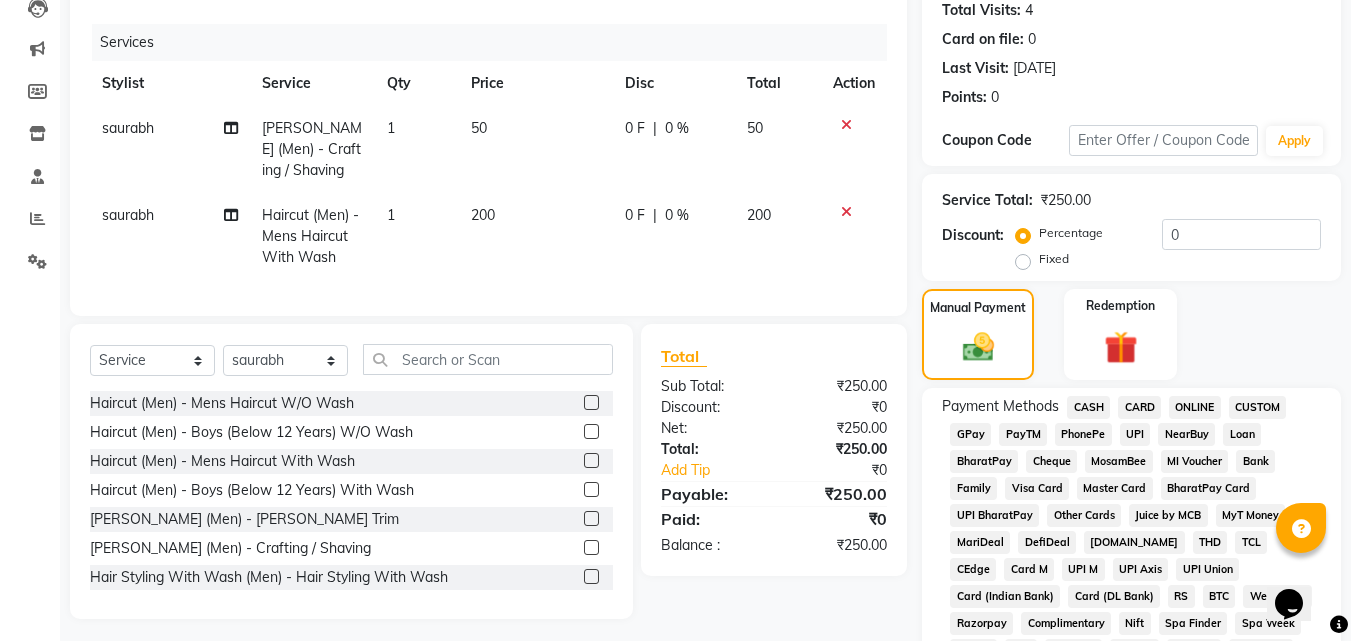 click on "ONLINE" 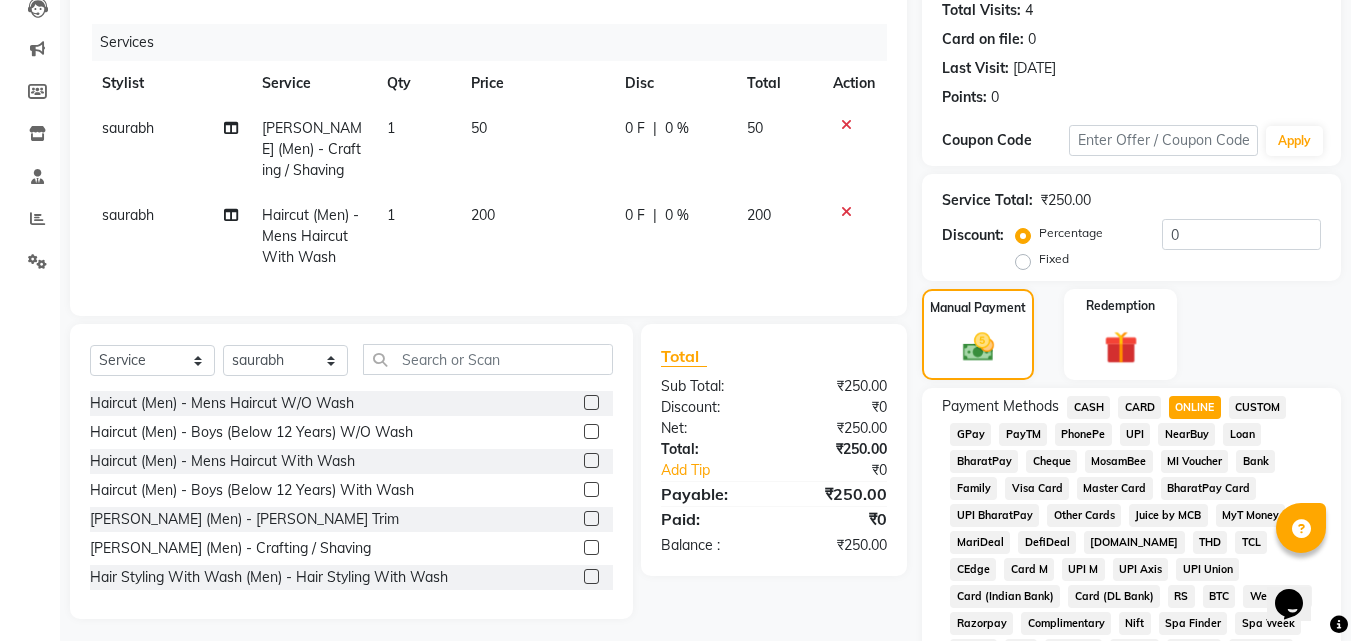 scroll, scrollTop: 861, scrollLeft: 0, axis: vertical 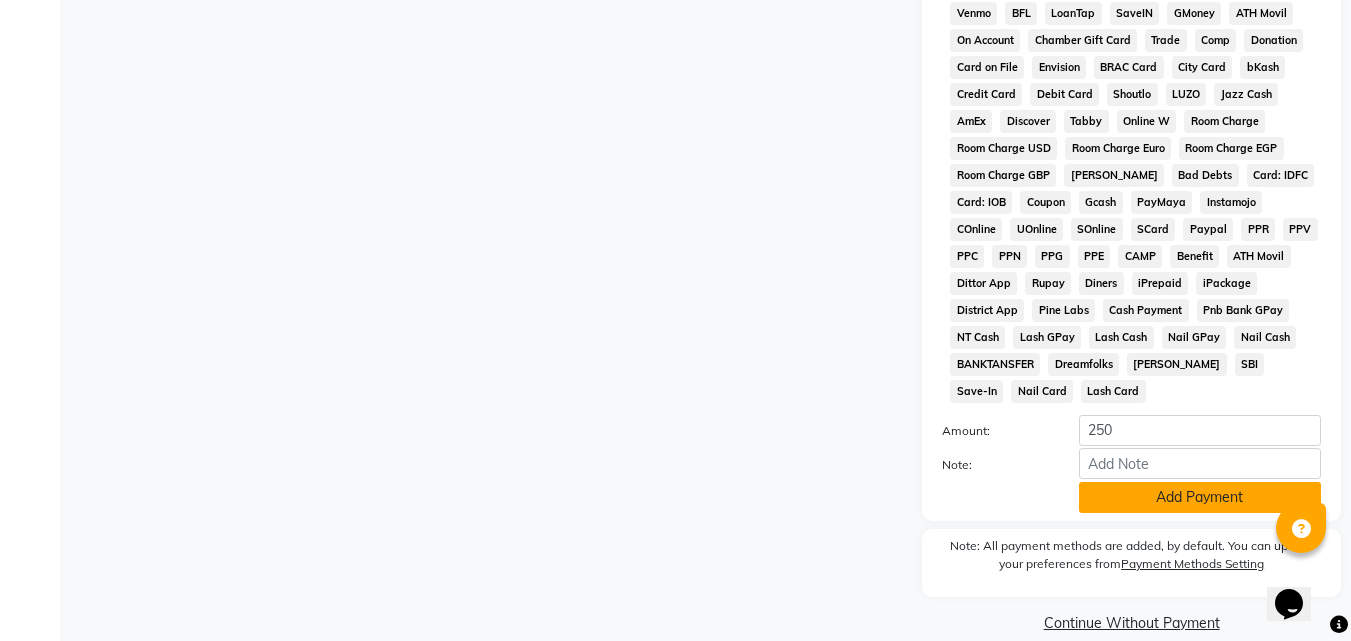 click on "Add Payment" 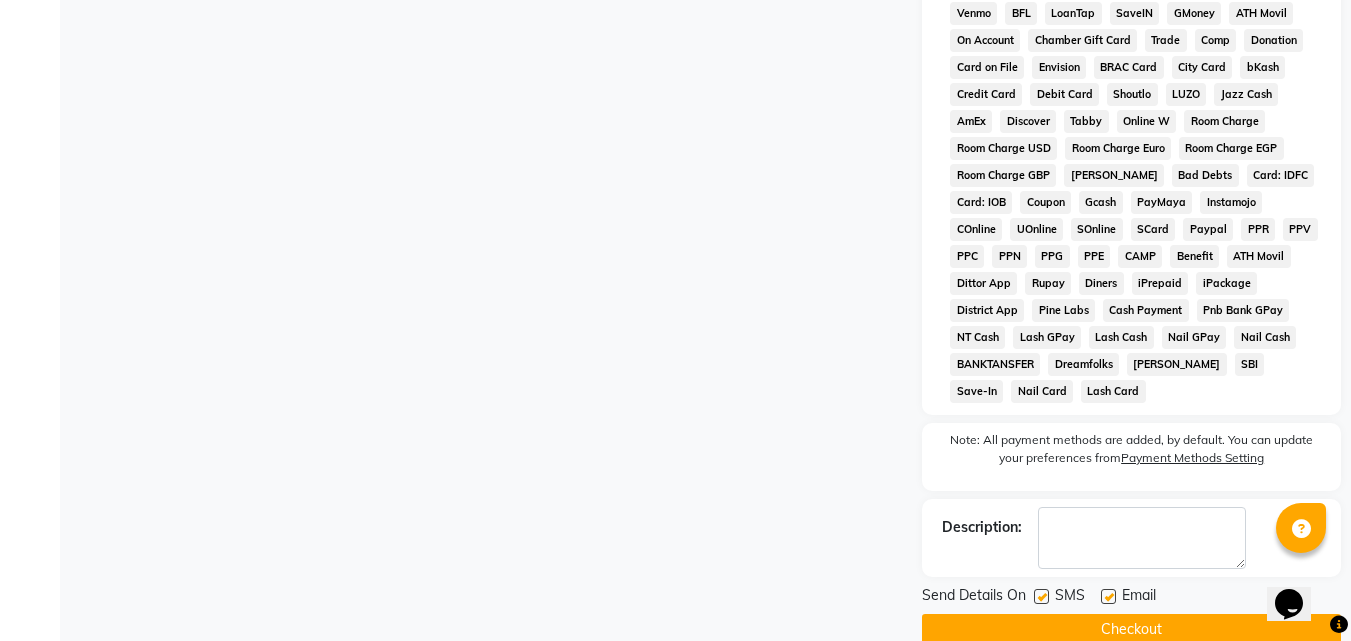 click on "Checkout" 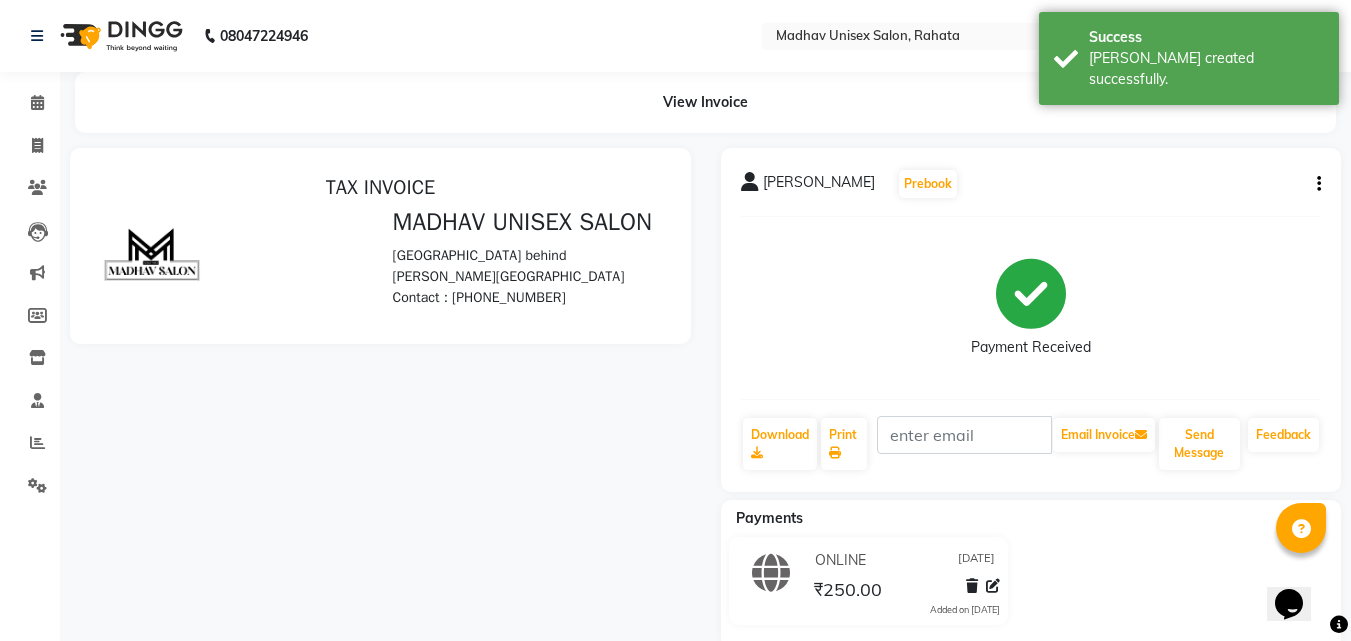 scroll, scrollTop: 0, scrollLeft: 0, axis: both 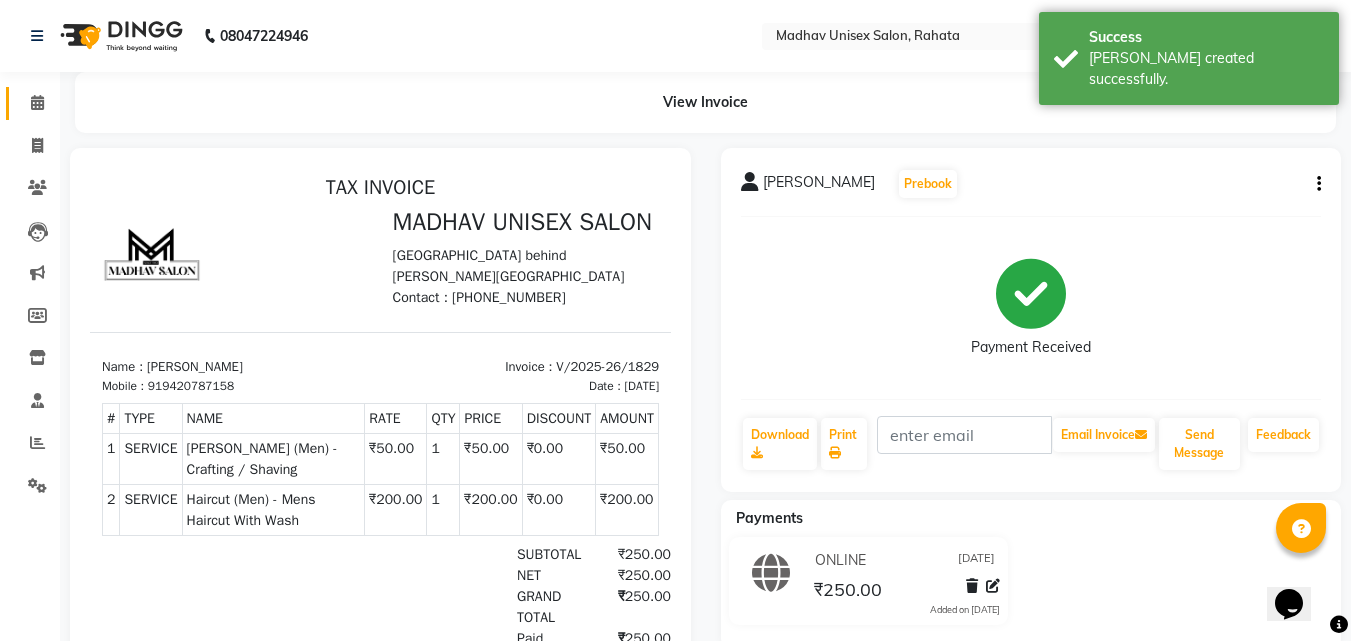 click 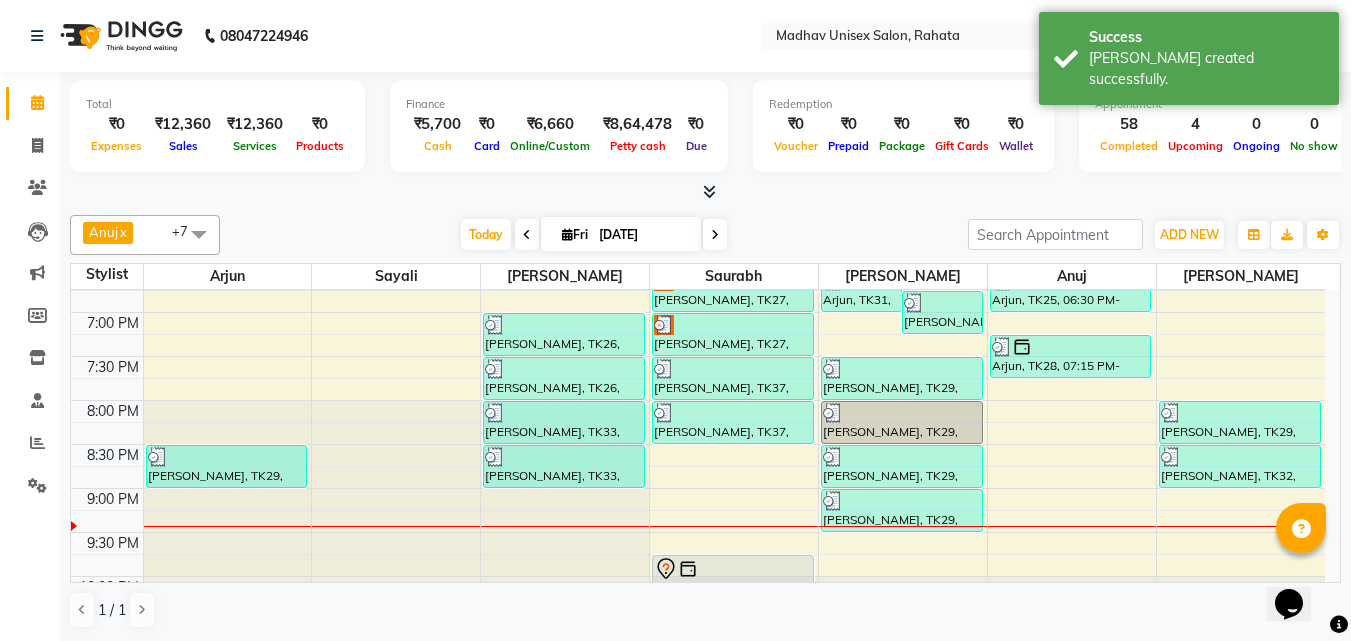 scroll, scrollTop: 1145, scrollLeft: 0, axis: vertical 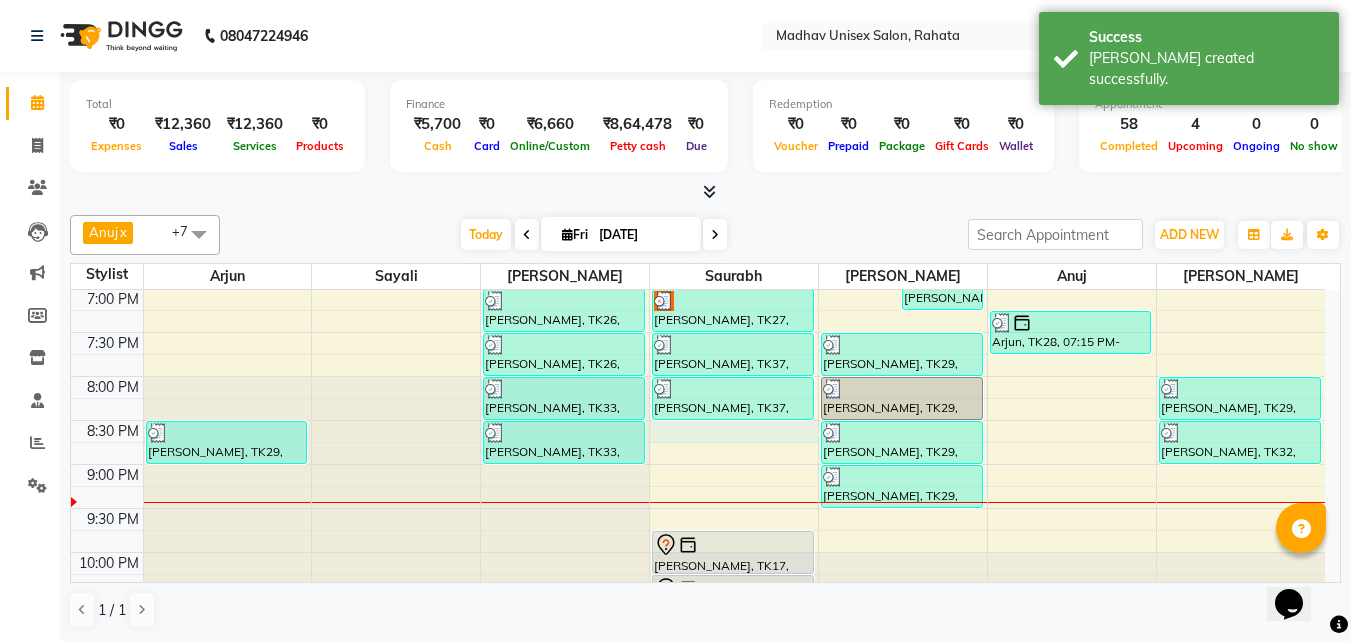 click on "6:00 AM 6:30 AM 7:00 AM 7:30 AM 8:00 AM 8:30 AM 9:00 AM 9:30 AM 10:00 AM 10:30 AM 11:00 AM 11:30 AM 12:00 PM 12:30 PM 1:00 PM 1:30 PM 2:00 PM 2:30 PM 3:00 PM 3:30 PM 4:00 PM 4:30 PM 5:00 PM 5:30 PM 6:00 PM 6:30 PM 7:00 PM 7:30 PM 8:00 PM 8:30 PM 9:00 PM 9:30 PM 10:00 PM 10:30 PM     [PERSON_NAME], TK03, 11:00 AM-11:30 AM, [PERSON_NAME] (Men)  - [PERSON_NAME] Trim     [PERSON_NAME] sadafal, TK13, 03:30 PM-04:00 PM, Haircut (Women)  - Womens Haircut Without Wash     [PERSON_NAME] mali, TK22, 04:30 PM-05:00 PM, Haircut (Men)  - Mens Haircut W/O Wash             [PERSON_NAME], TK02, 05:00 PM-05:30 PM, Haircut (Men)  - Mens Haircut W/O Wash             [PERSON_NAME], TK02, 05:30 PM-06:00 PM, Haircut (Men)  - Mens Haircut W/O Wash     [PERSON_NAME], TK29, 08:30 PM-09:00 PM, Haircut (Men)  - Mens Haircut W/O Wash     MAHESH TRIBHON, TK19, 09:00 AM-09:30 AM, Haircut (Men)  - Mens Haircut W/O Wash     MAHESH TRIBHON, TK19, 09:30 AM-10:00 AM, [PERSON_NAME] (Men)  - [PERSON_NAME] Trim     Arjun, TK01, 10:00 AM-10:30 AM, Haircut (Men)  - Mens Haircut W/O Wash" at bounding box center (698, -108) 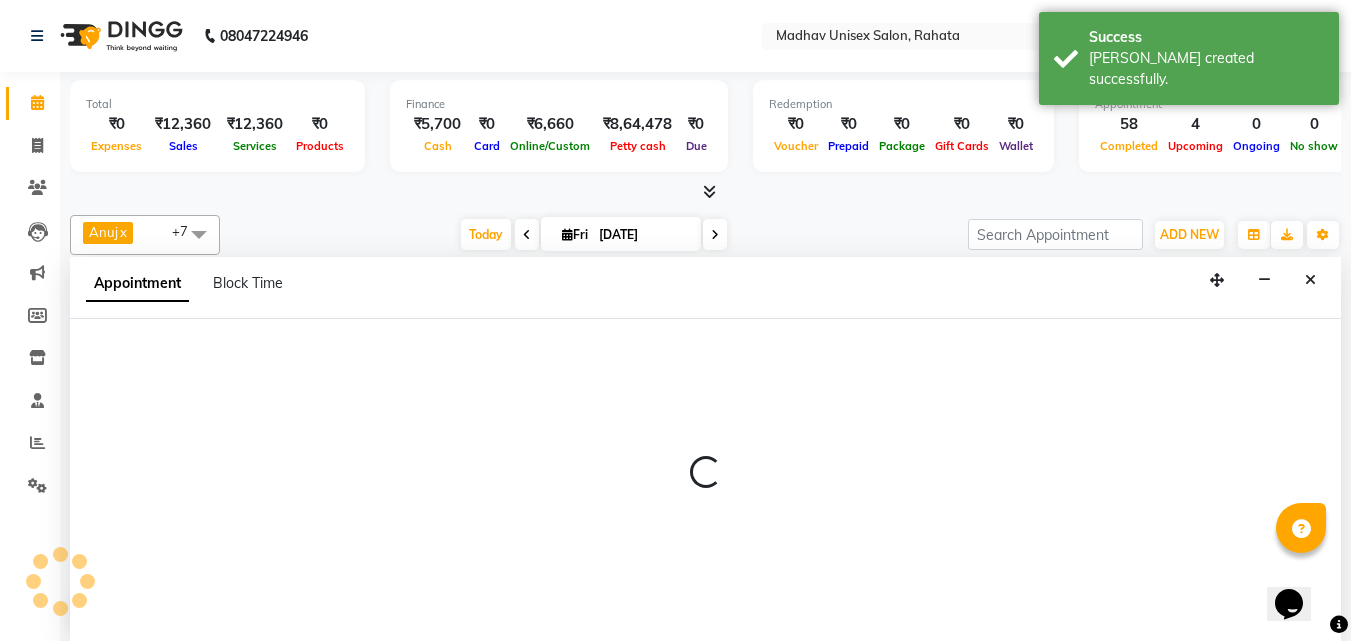 select on "31840" 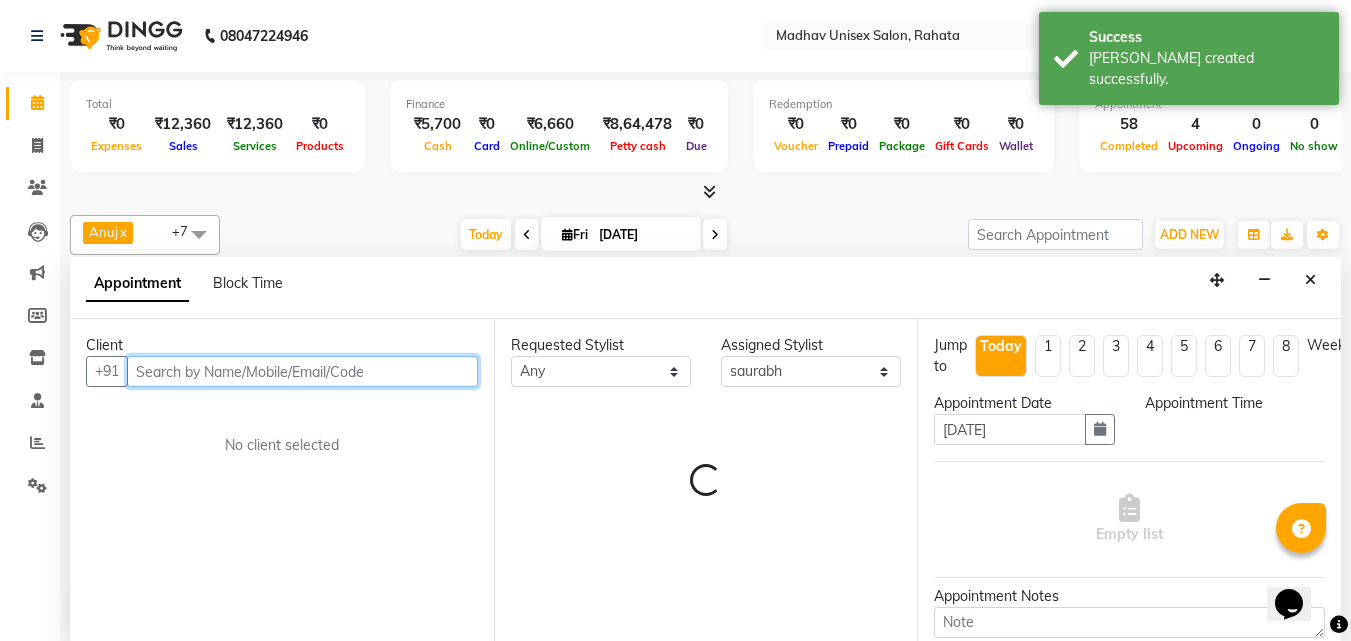 select on "1230" 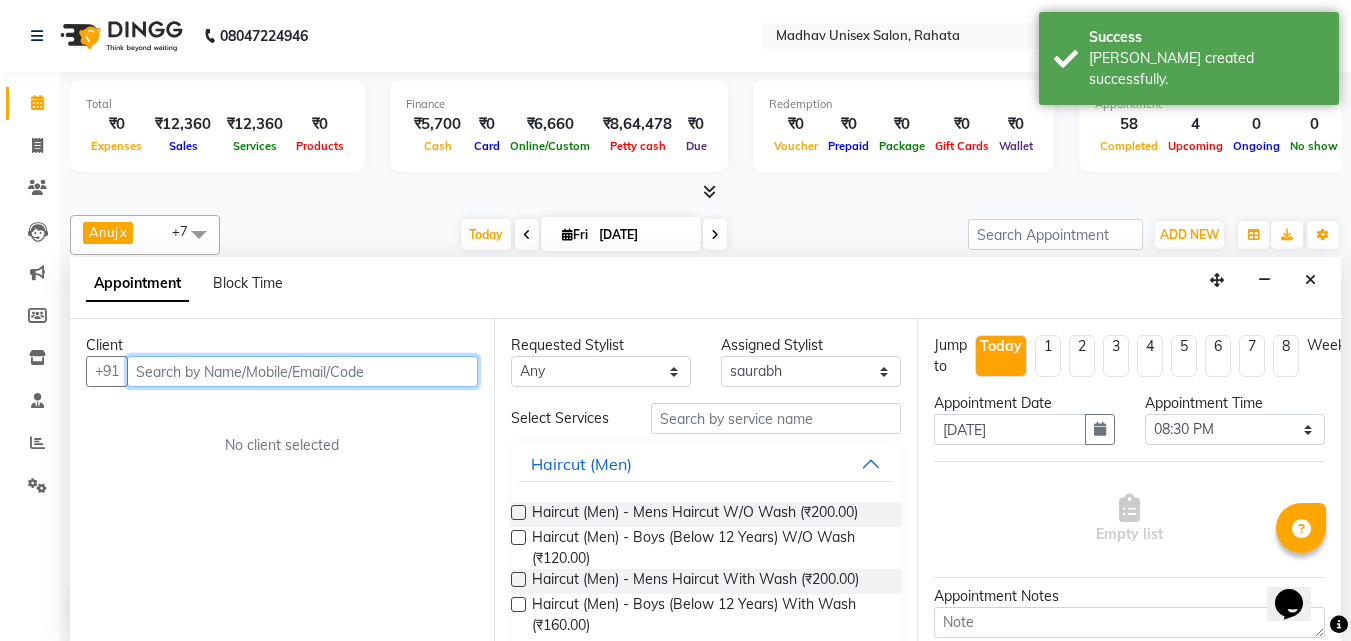 scroll, scrollTop: 1, scrollLeft: 0, axis: vertical 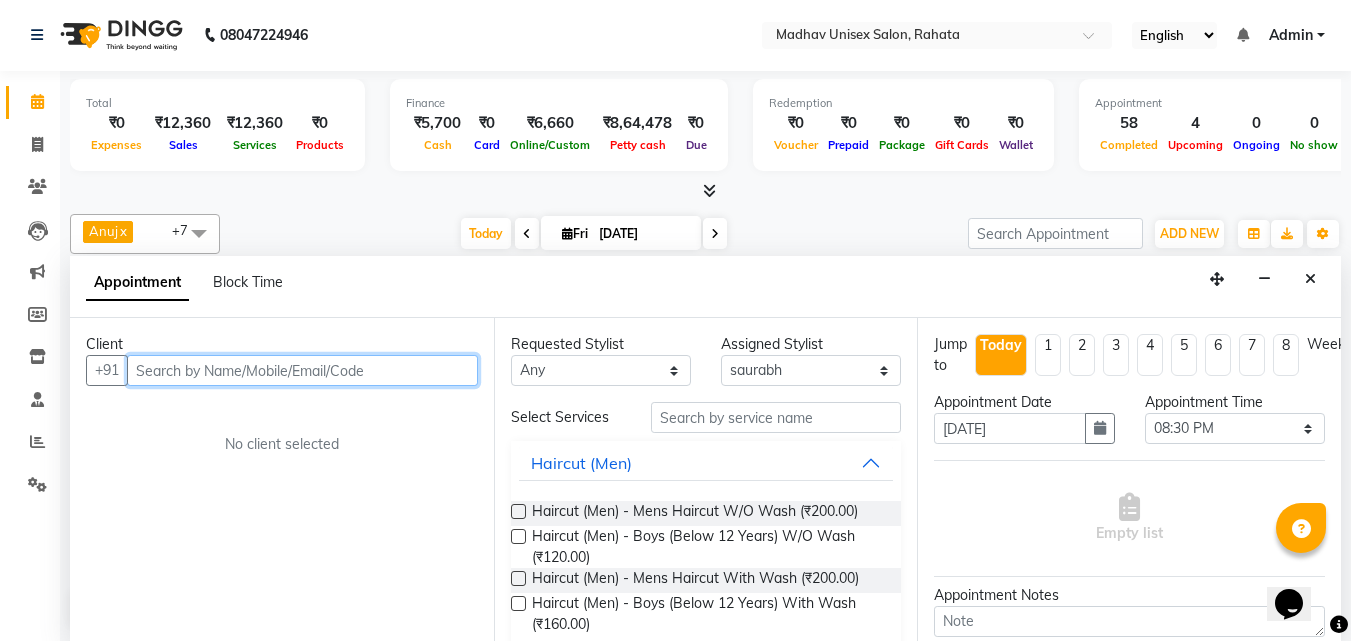 click at bounding box center (302, 370) 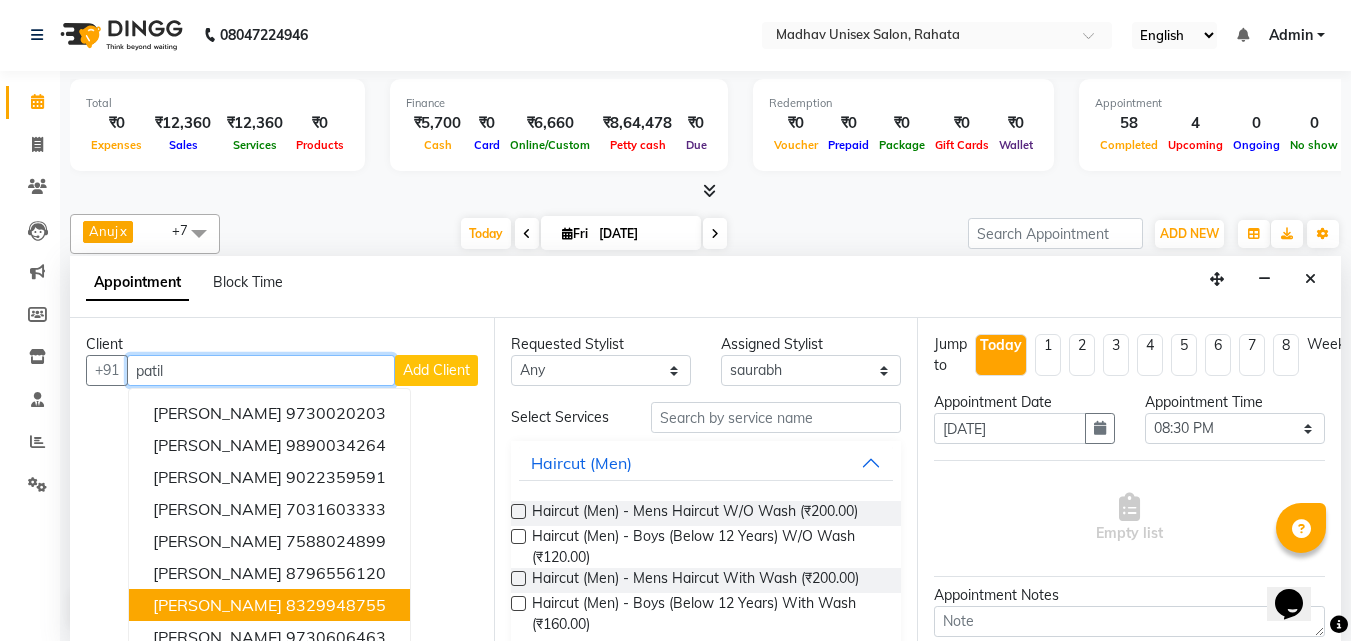 click on "[PERSON_NAME]  8329948755" at bounding box center [269, 605] 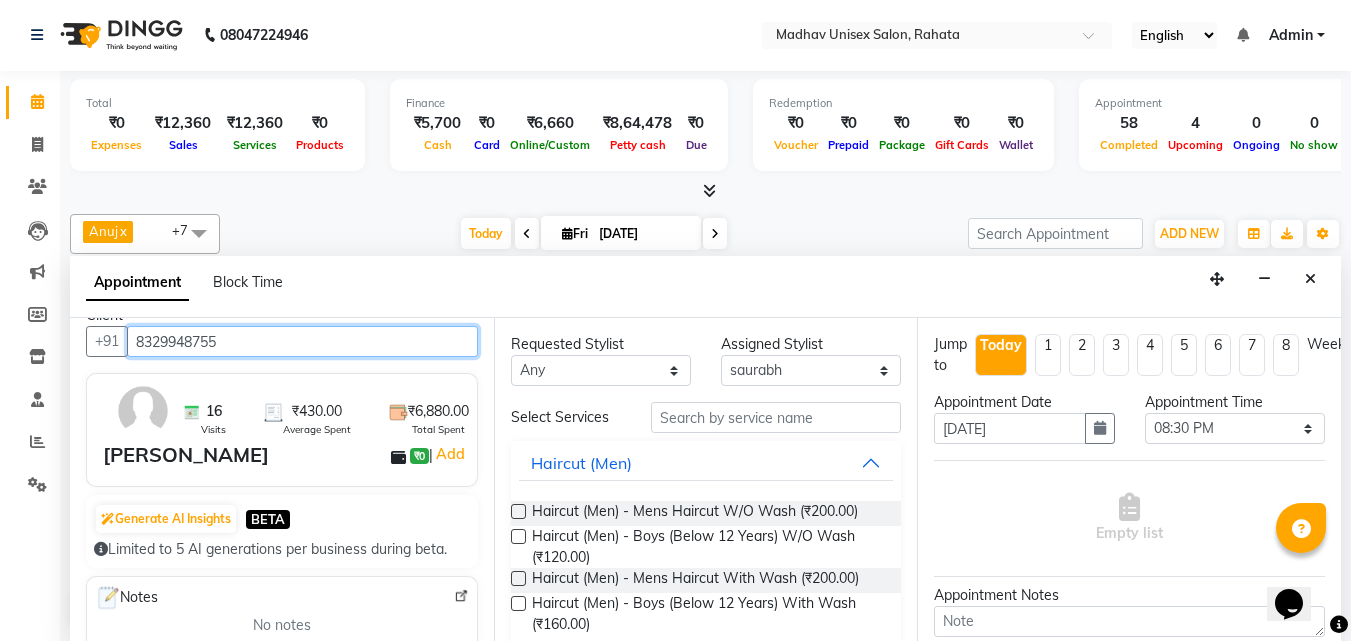 scroll, scrollTop: 12, scrollLeft: 0, axis: vertical 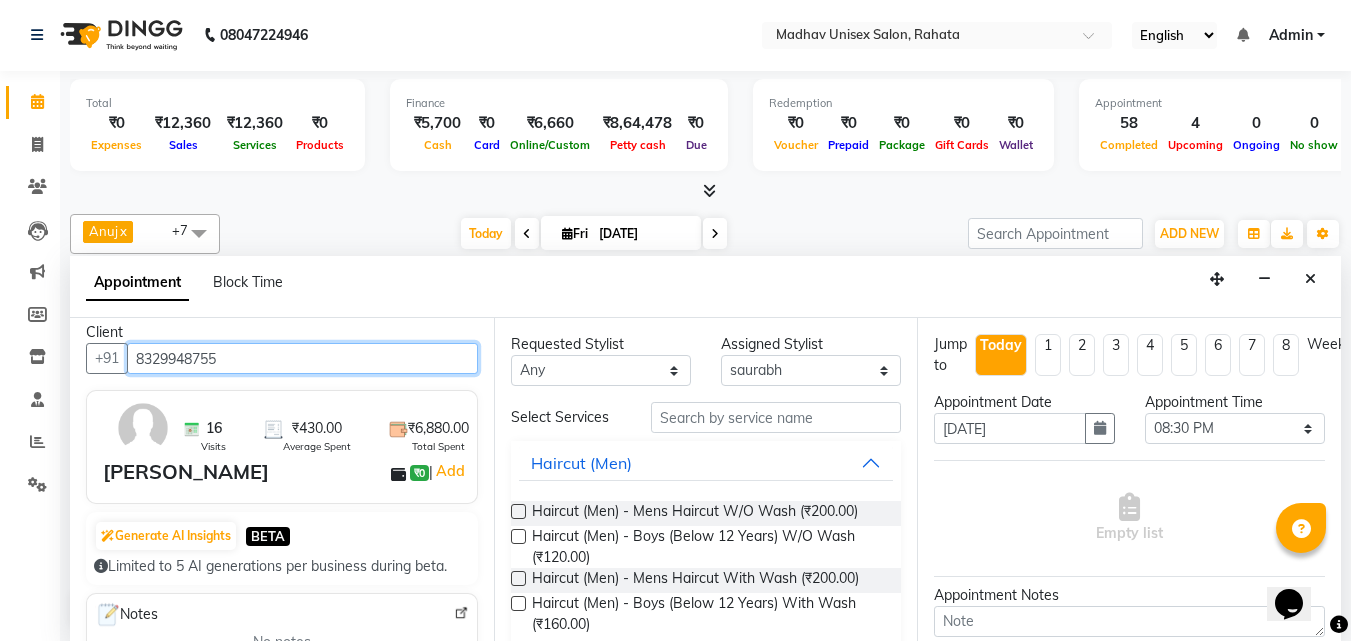 type on "8329948755" 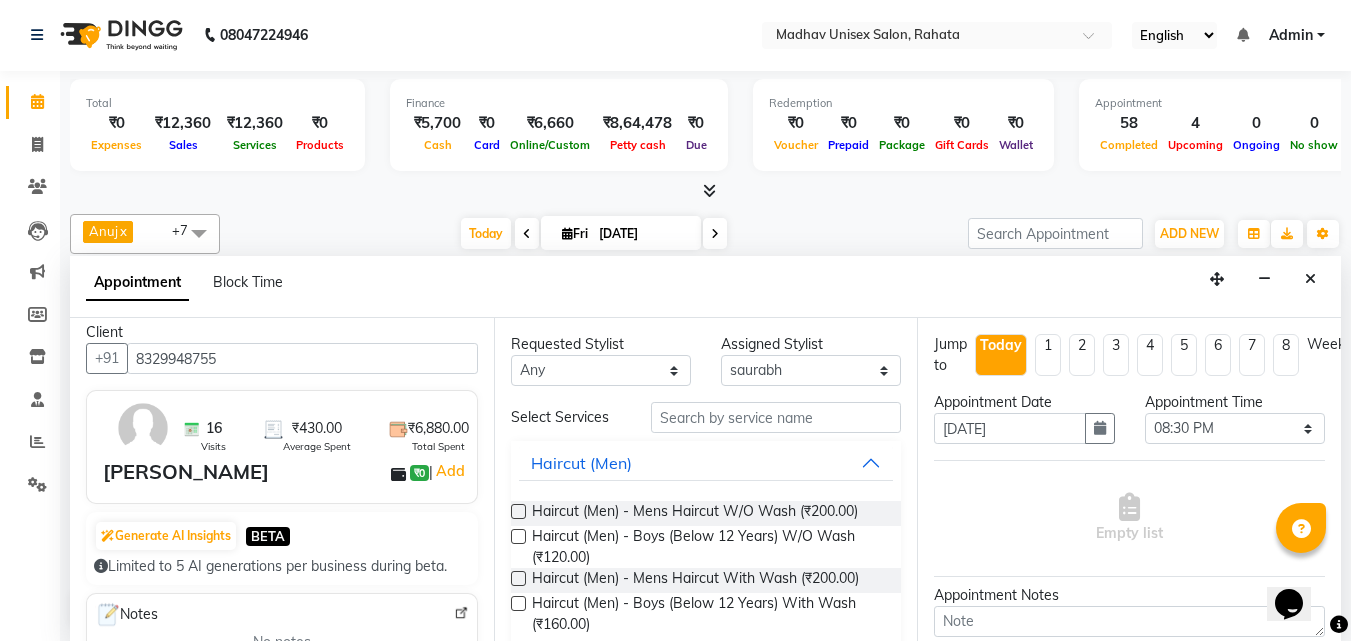 click at bounding box center [518, 578] 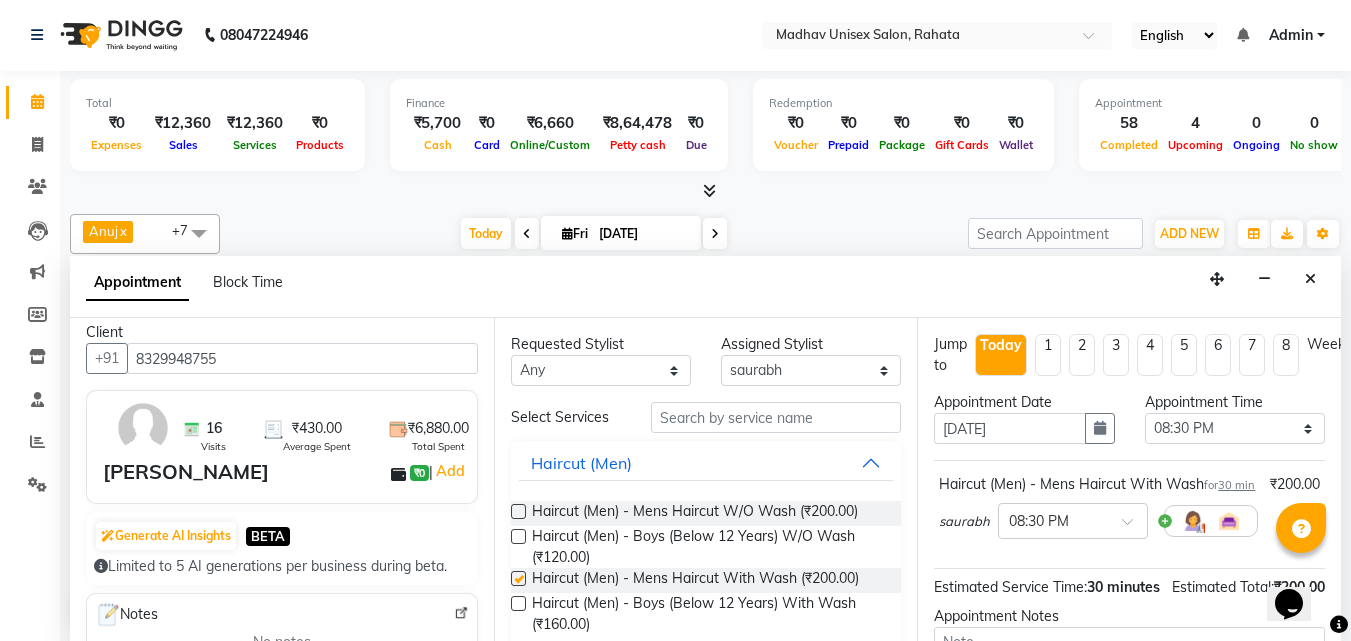 checkbox on "false" 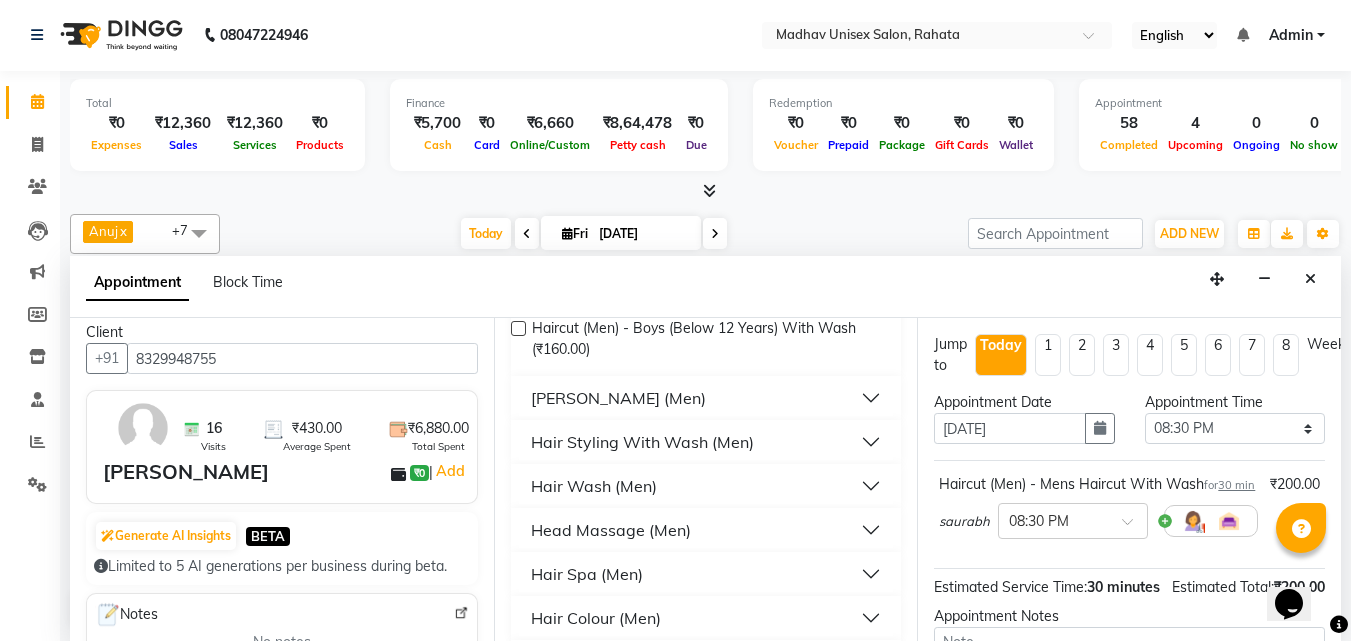 scroll, scrollTop: 282, scrollLeft: 0, axis: vertical 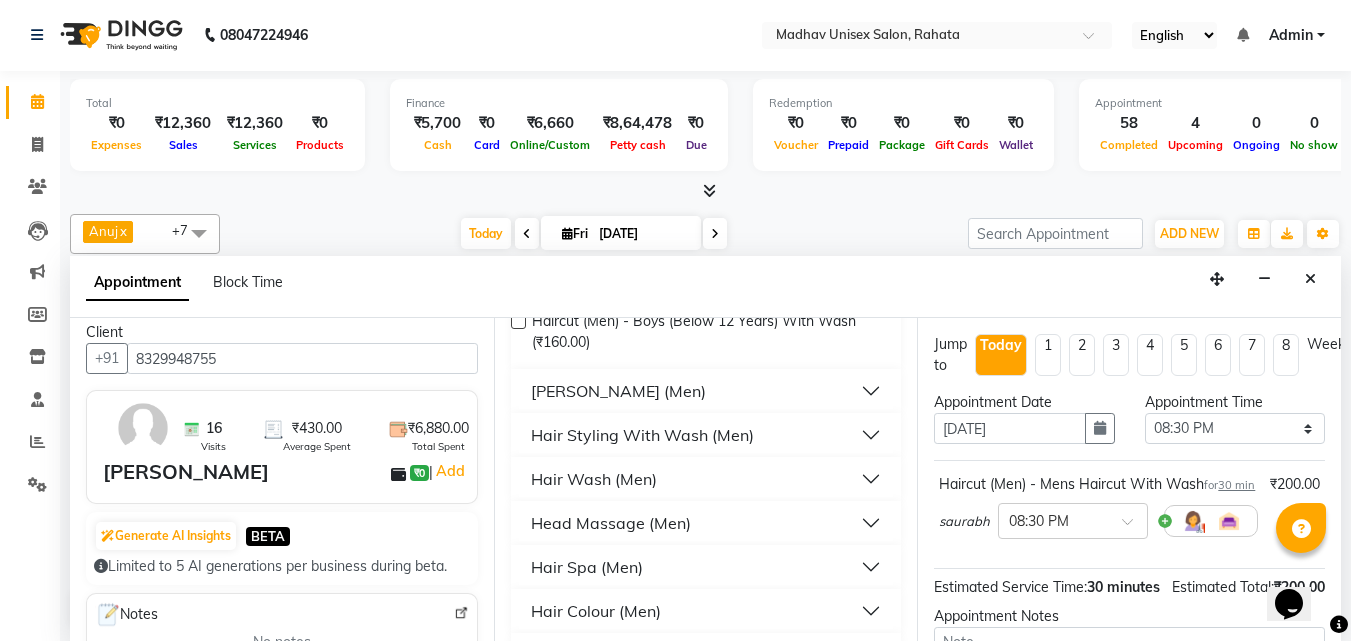 click on "[PERSON_NAME] (Men)" at bounding box center [706, 391] 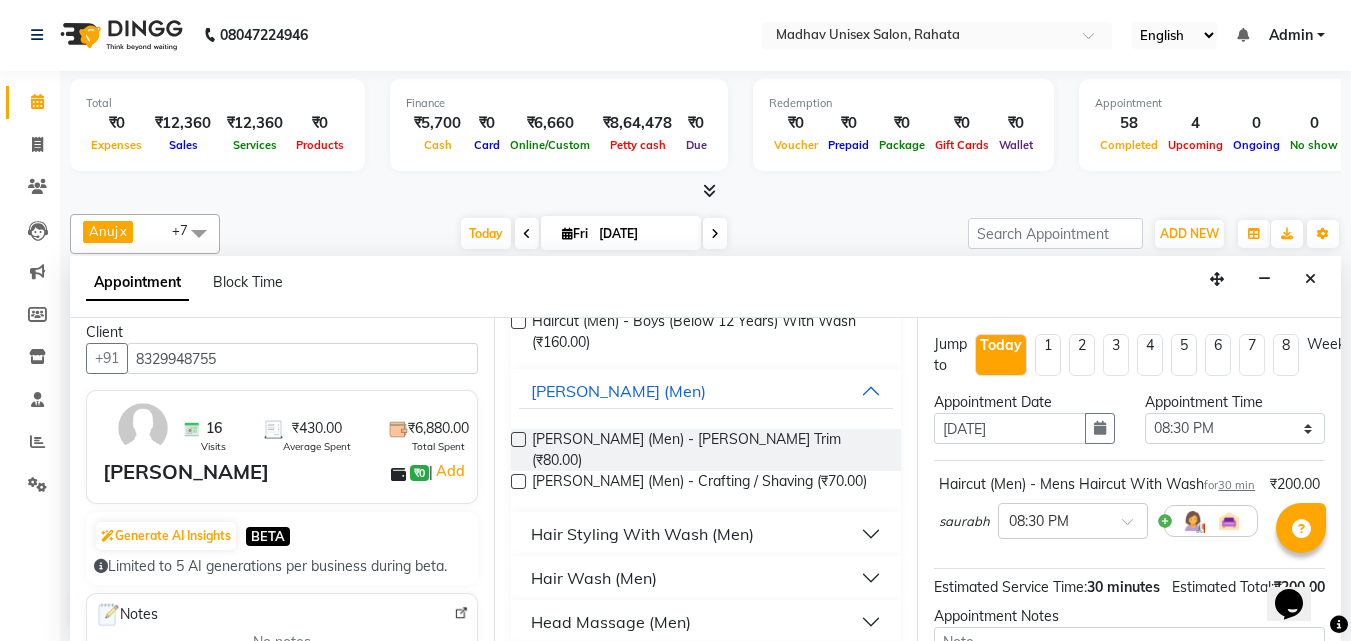 click at bounding box center [518, 481] 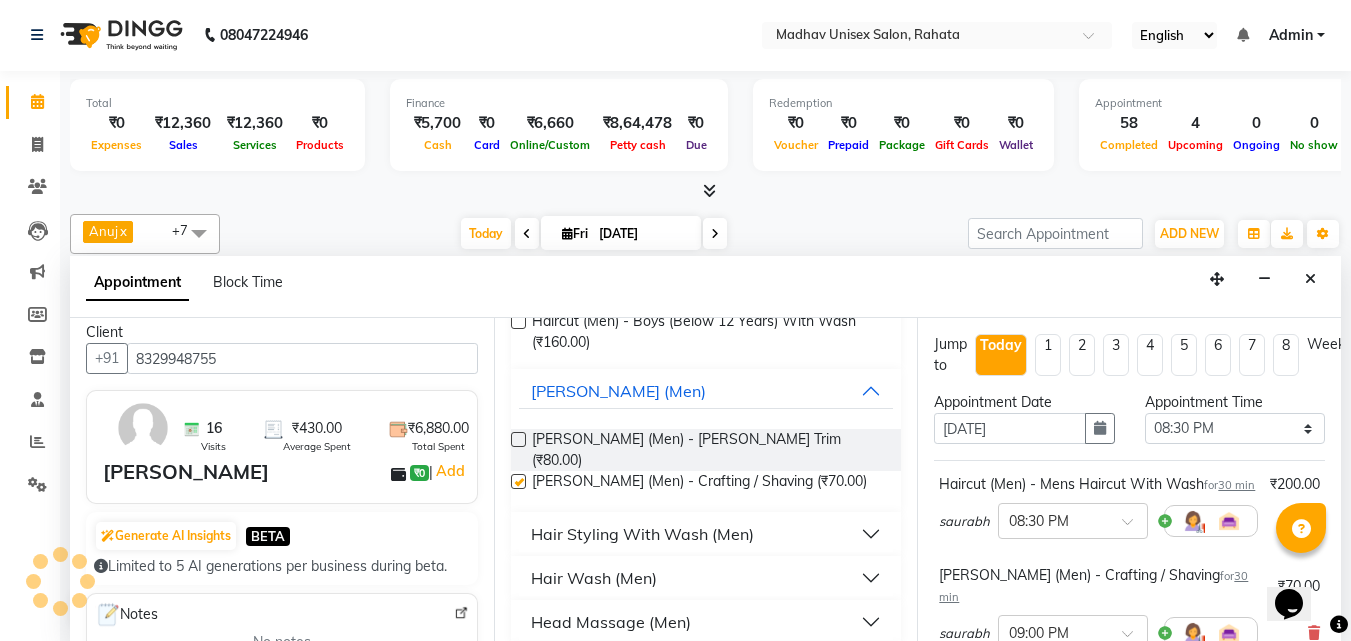 checkbox on "false" 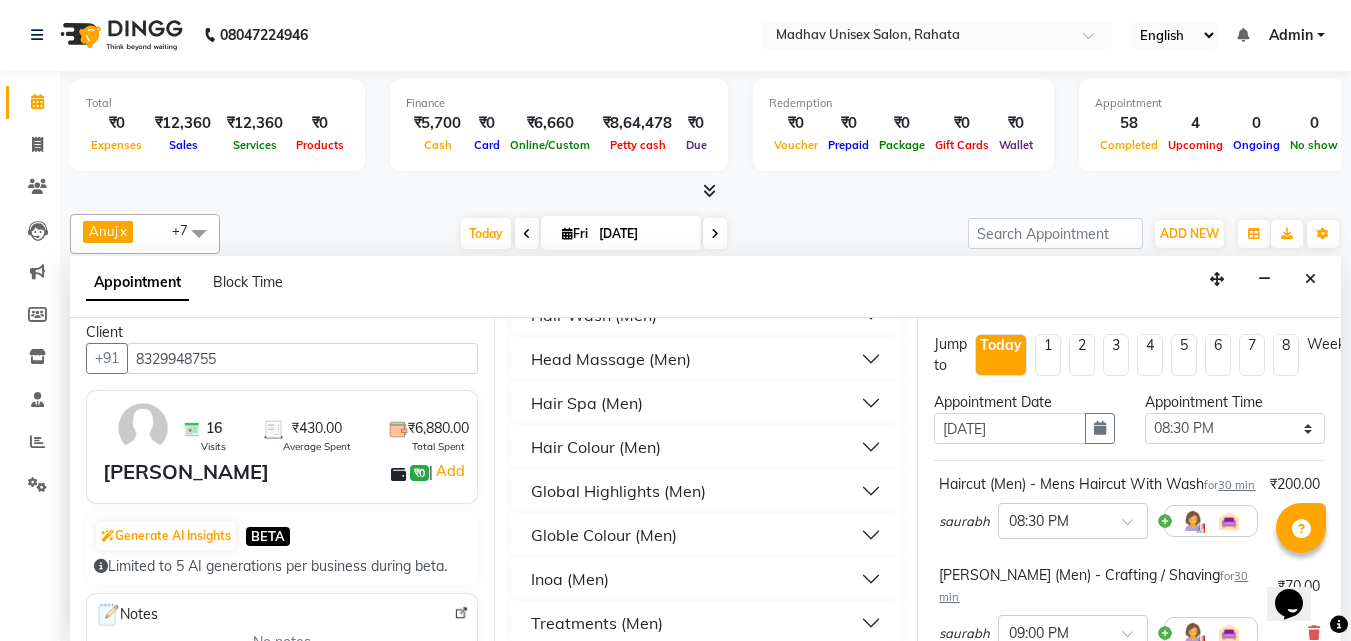scroll, scrollTop: 567, scrollLeft: 0, axis: vertical 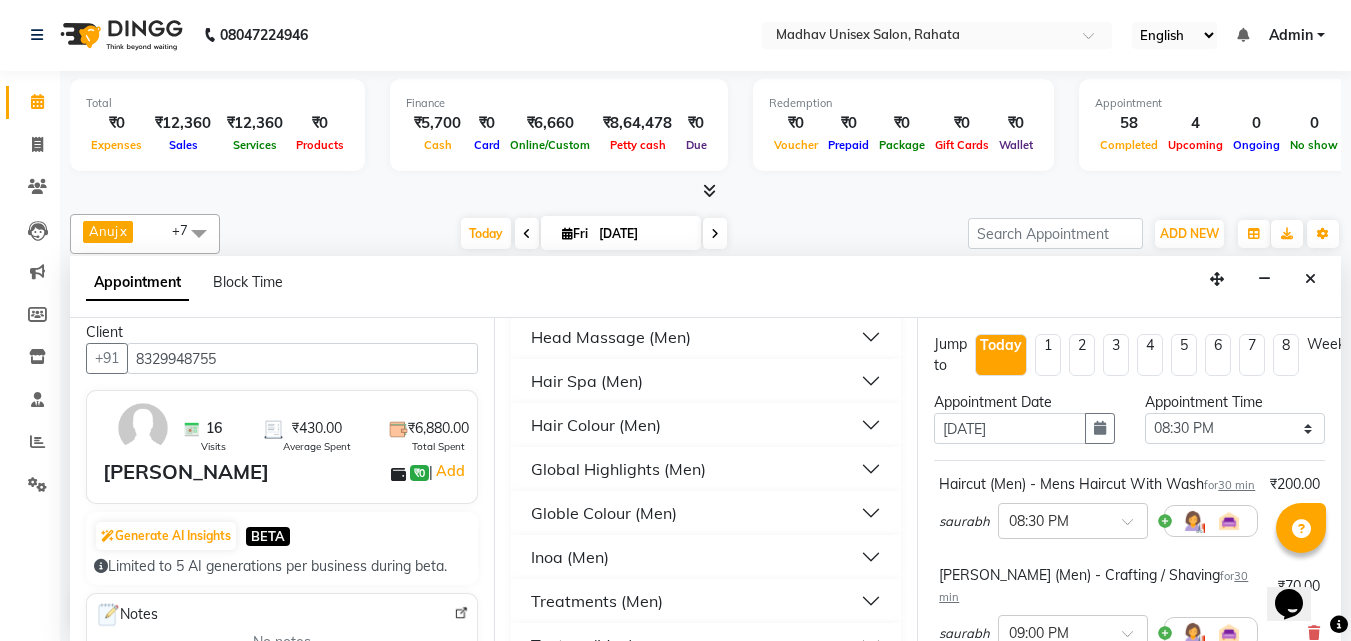 click on "Globle Colour (Men)" at bounding box center (706, 513) 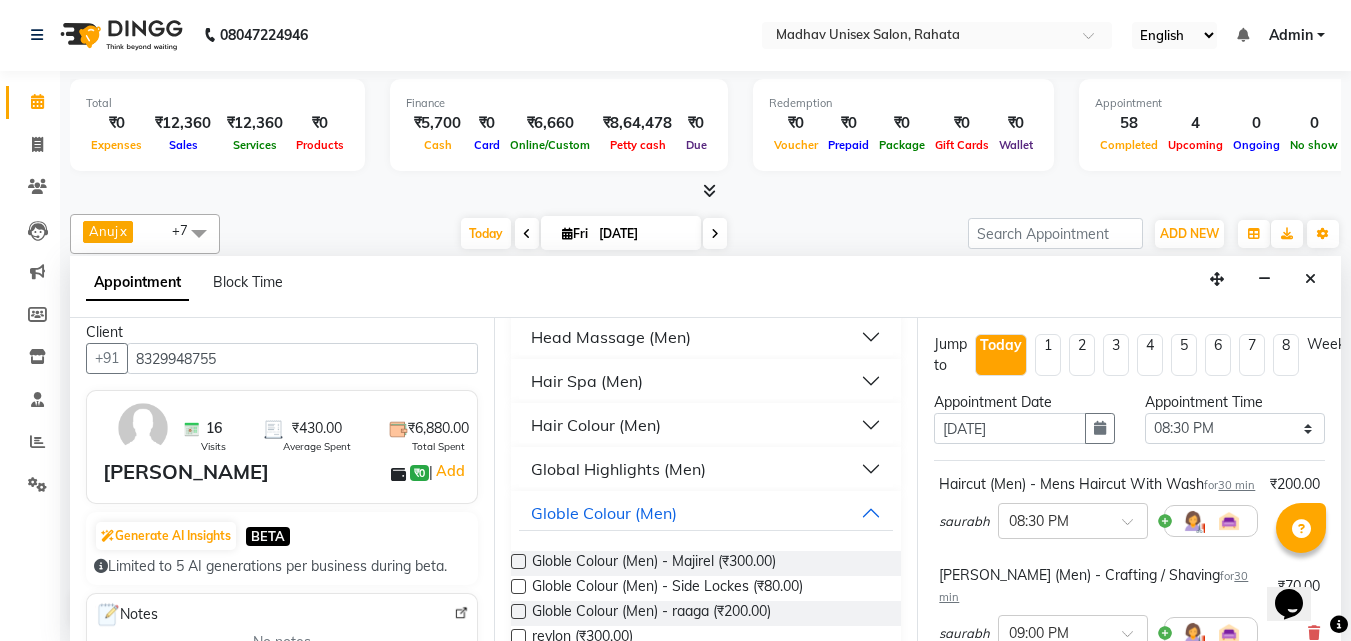 click at bounding box center (518, 611) 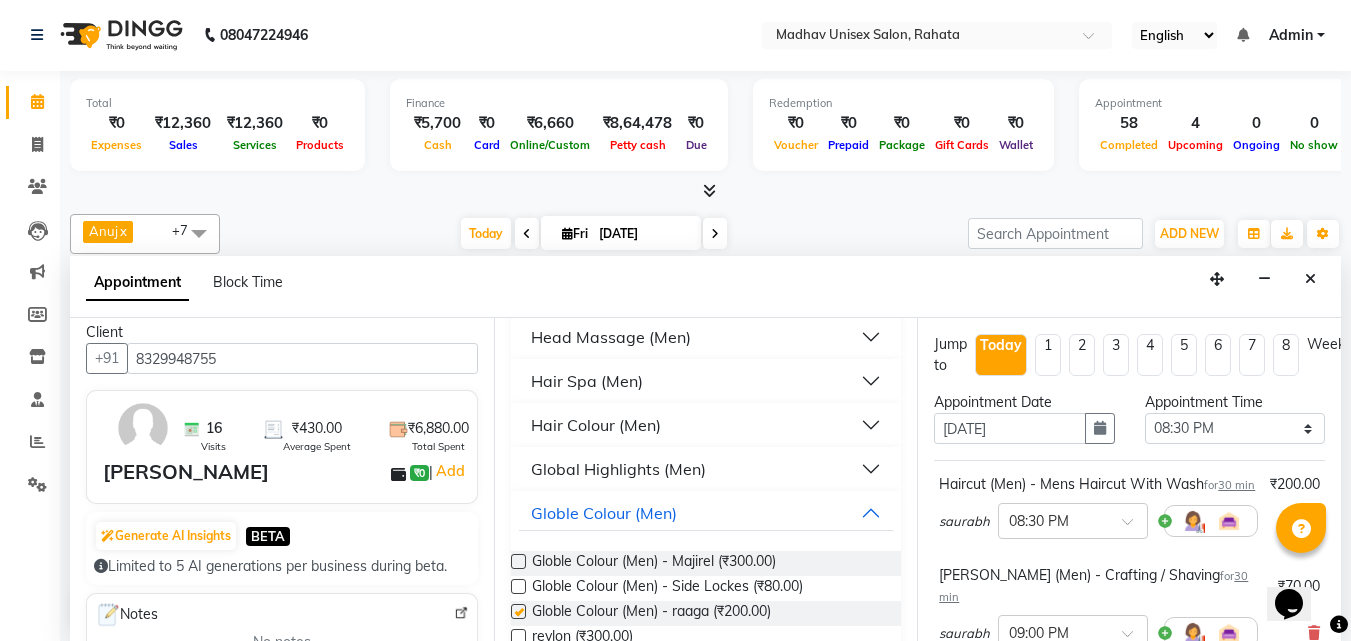 checkbox on "false" 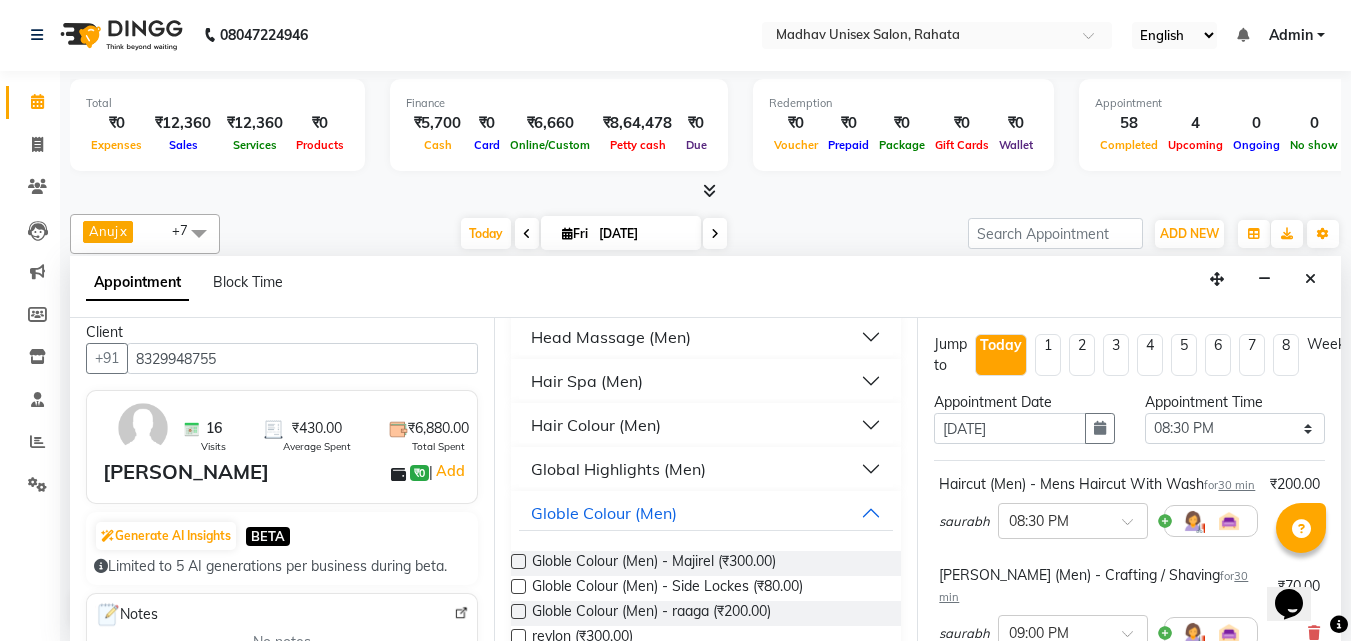 drag, startPoint x: 1341, startPoint y: 423, endPoint x: 1354, endPoint y: 572, distance: 149.56604 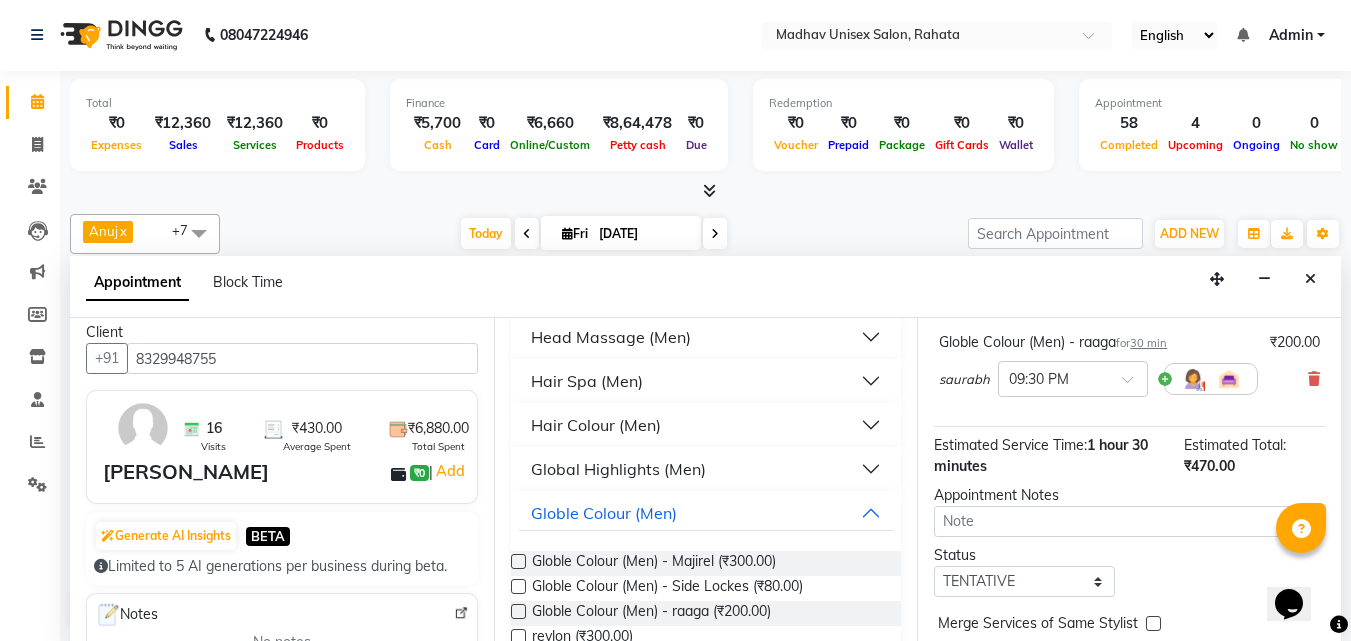 scroll, scrollTop: 442, scrollLeft: 0, axis: vertical 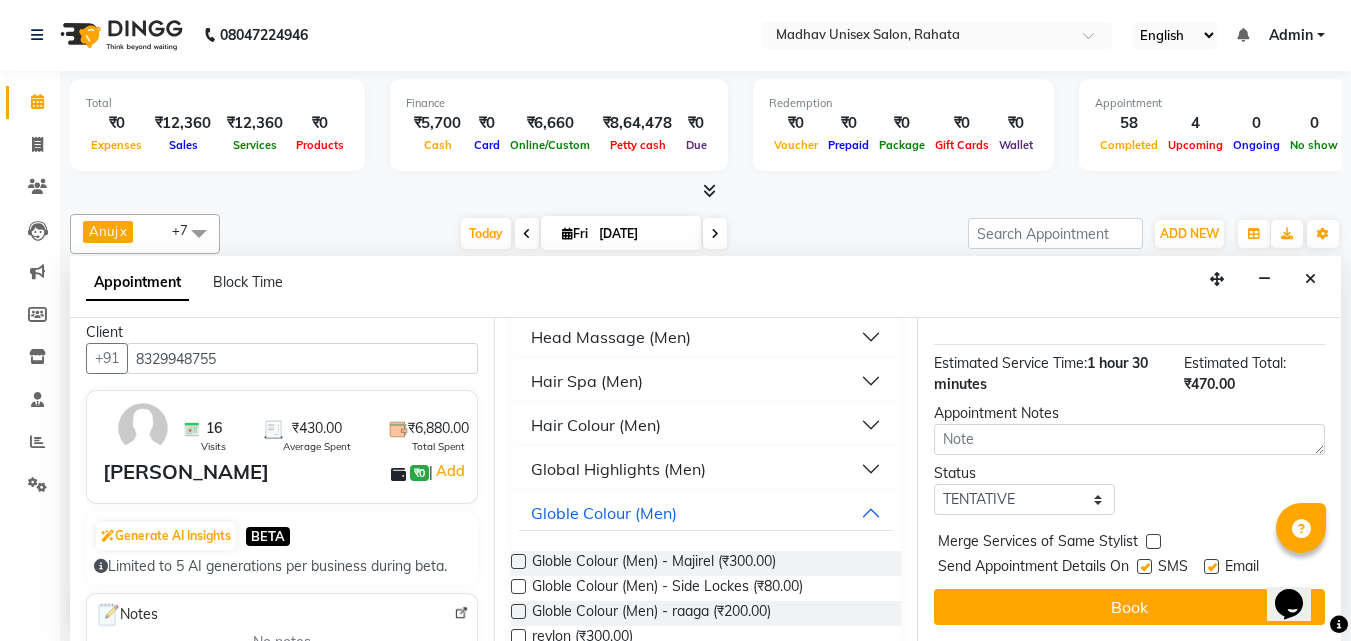 drag, startPoint x: 1333, startPoint y: 530, endPoint x: 4, endPoint y: 49, distance: 1413.3655 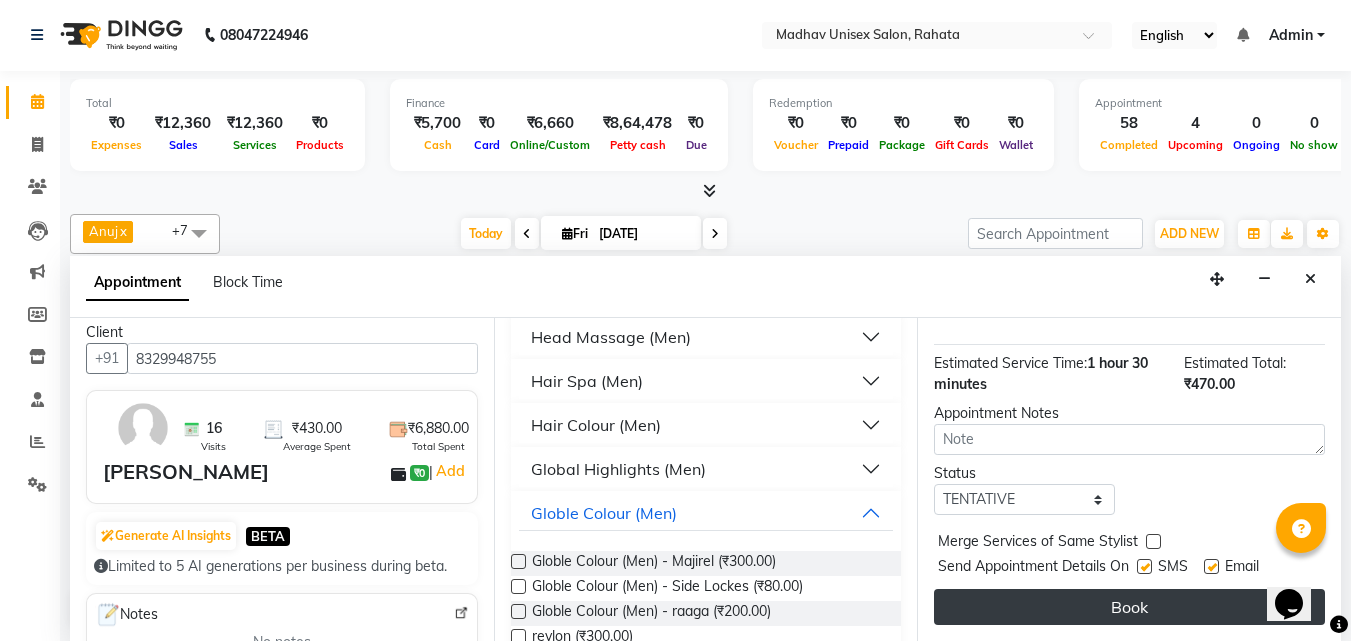 click on "Book" at bounding box center [1129, 607] 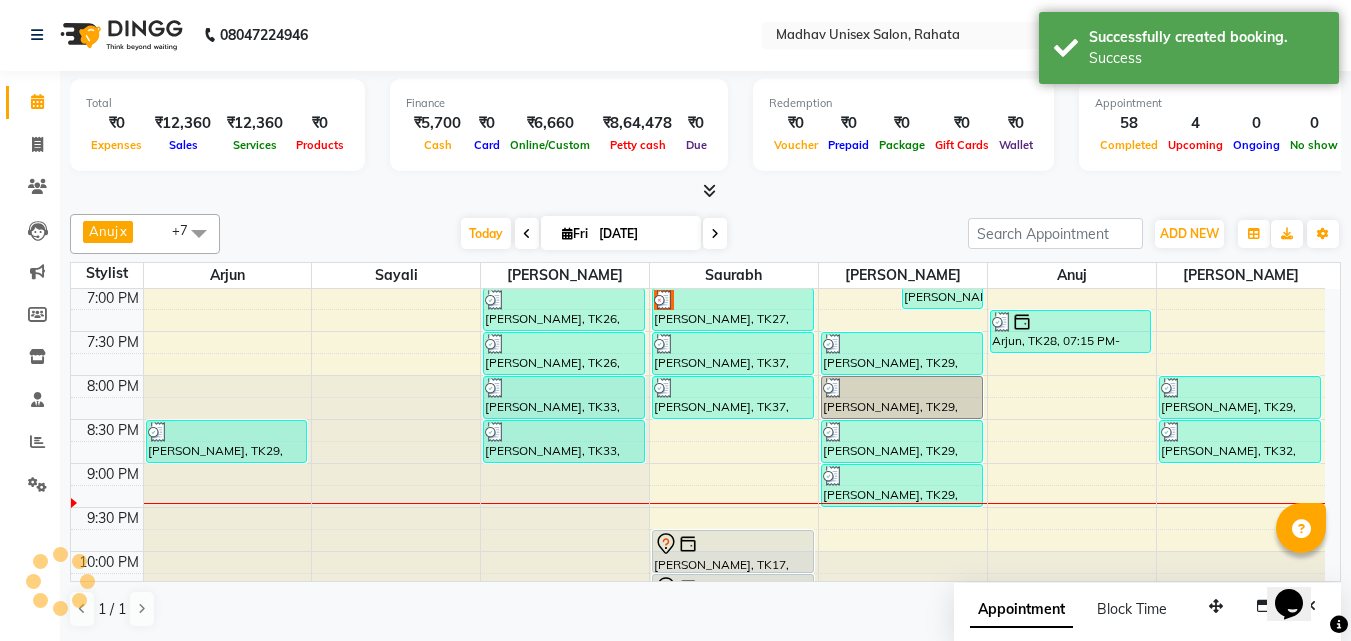 scroll, scrollTop: 0, scrollLeft: 0, axis: both 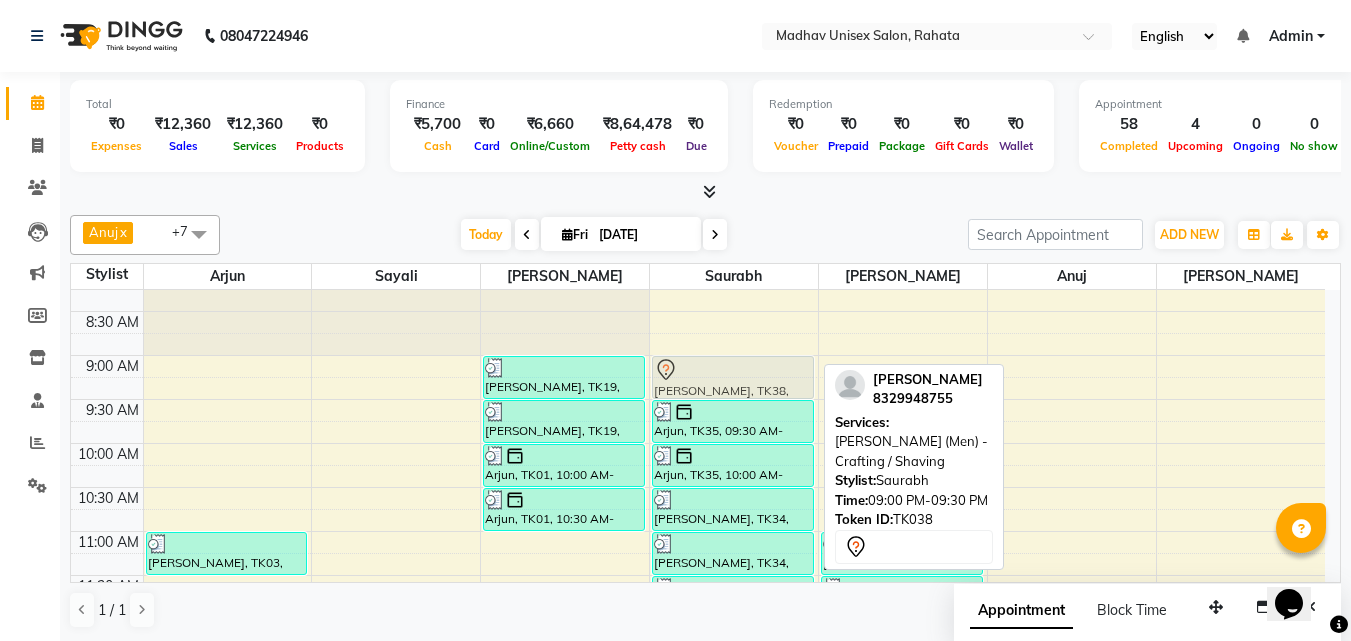 drag, startPoint x: 710, startPoint y: 484, endPoint x: 666, endPoint y: 368, distance: 124.0645 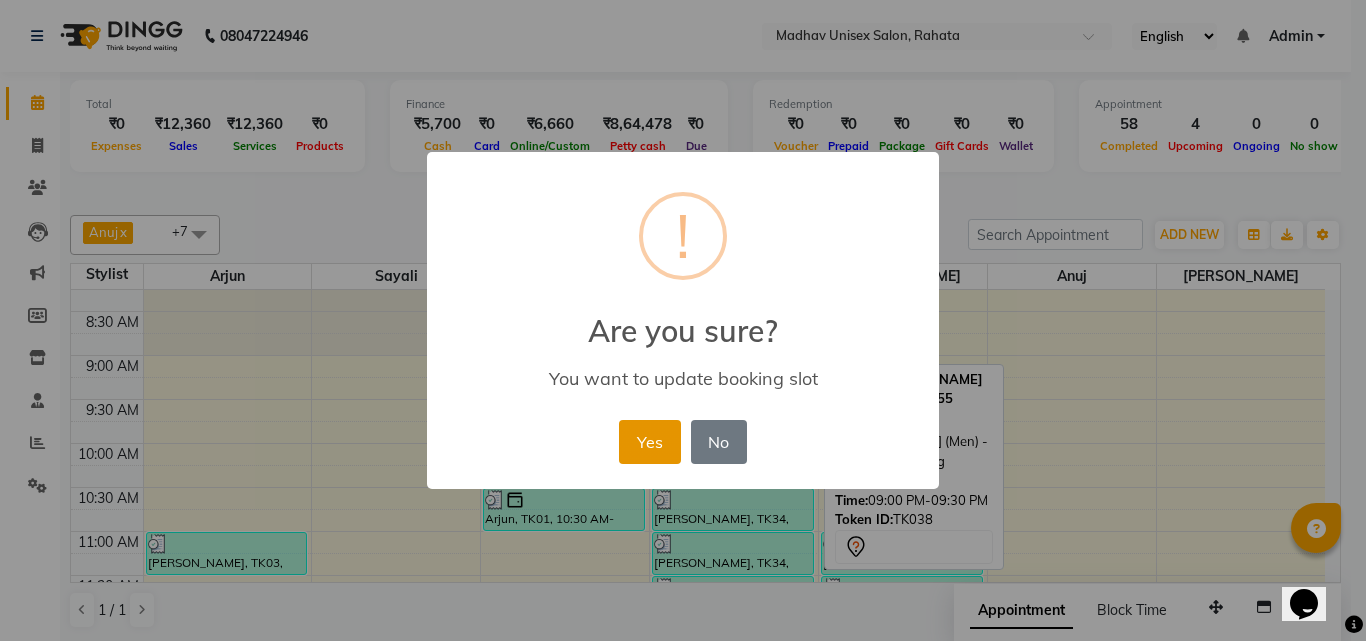 click on "Yes" at bounding box center (649, 442) 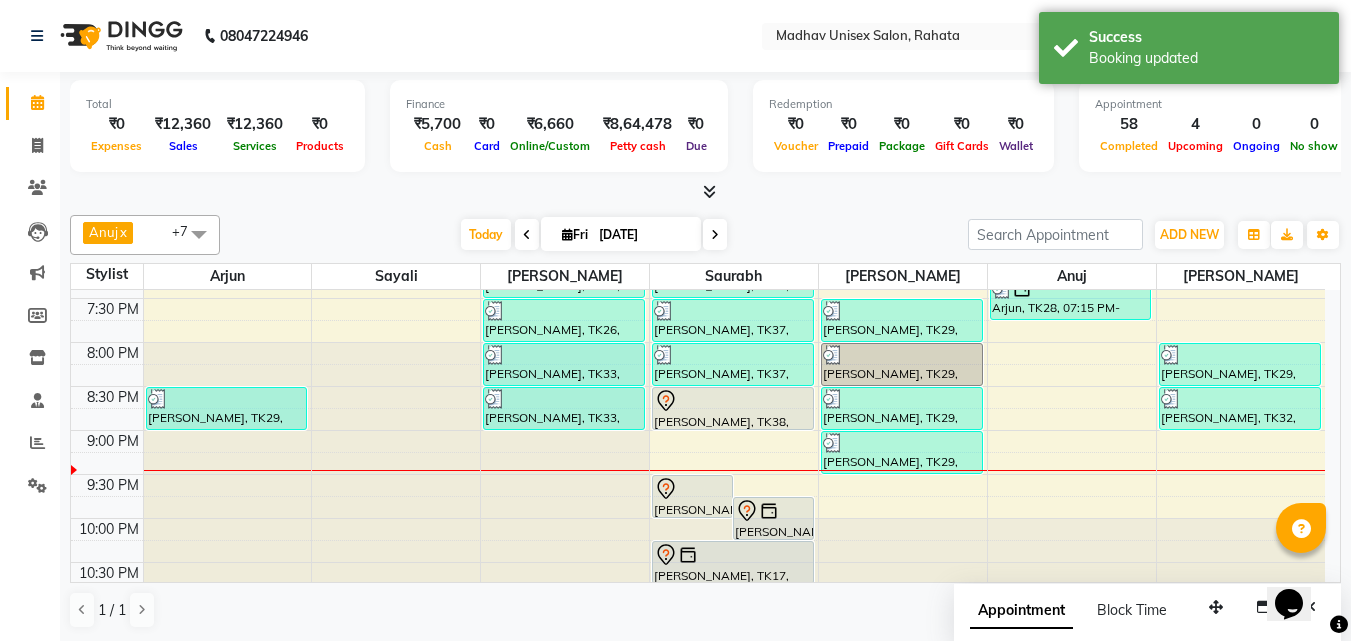scroll, scrollTop: 1155, scrollLeft: 0, axis: vertical 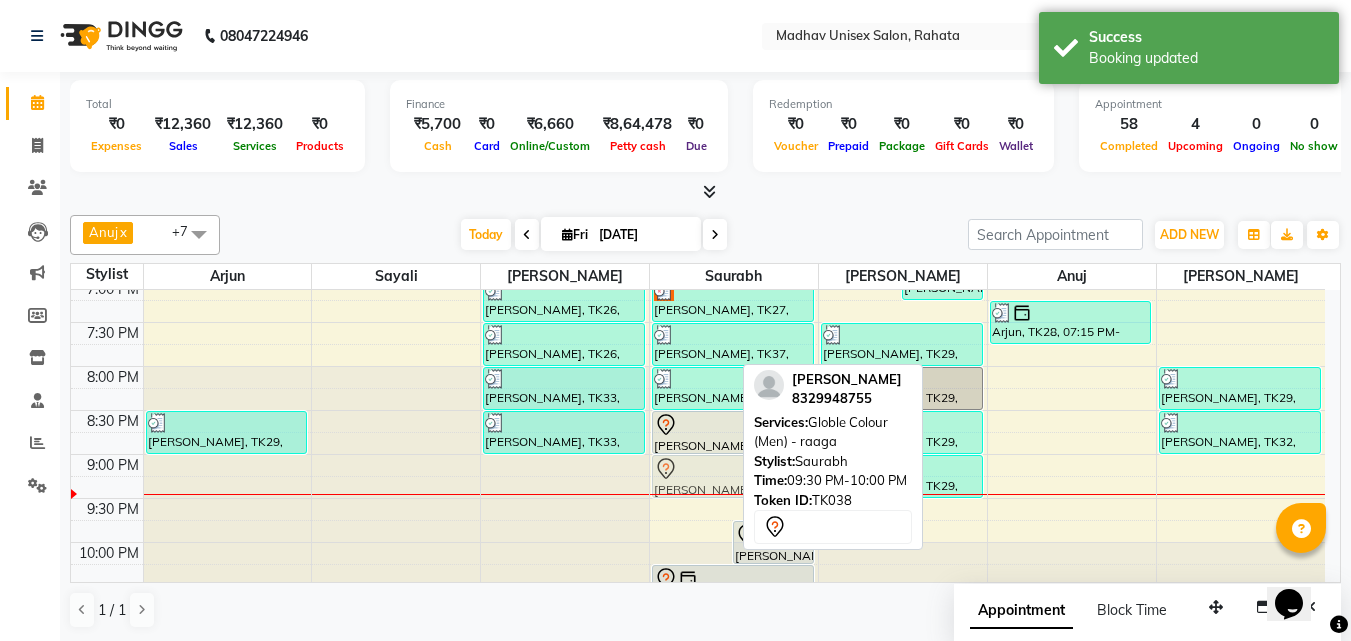 drag, startPoint x: 725, startPoint y: 459, endPoint x: 723, endPoint y: 475, distance: 16.124516 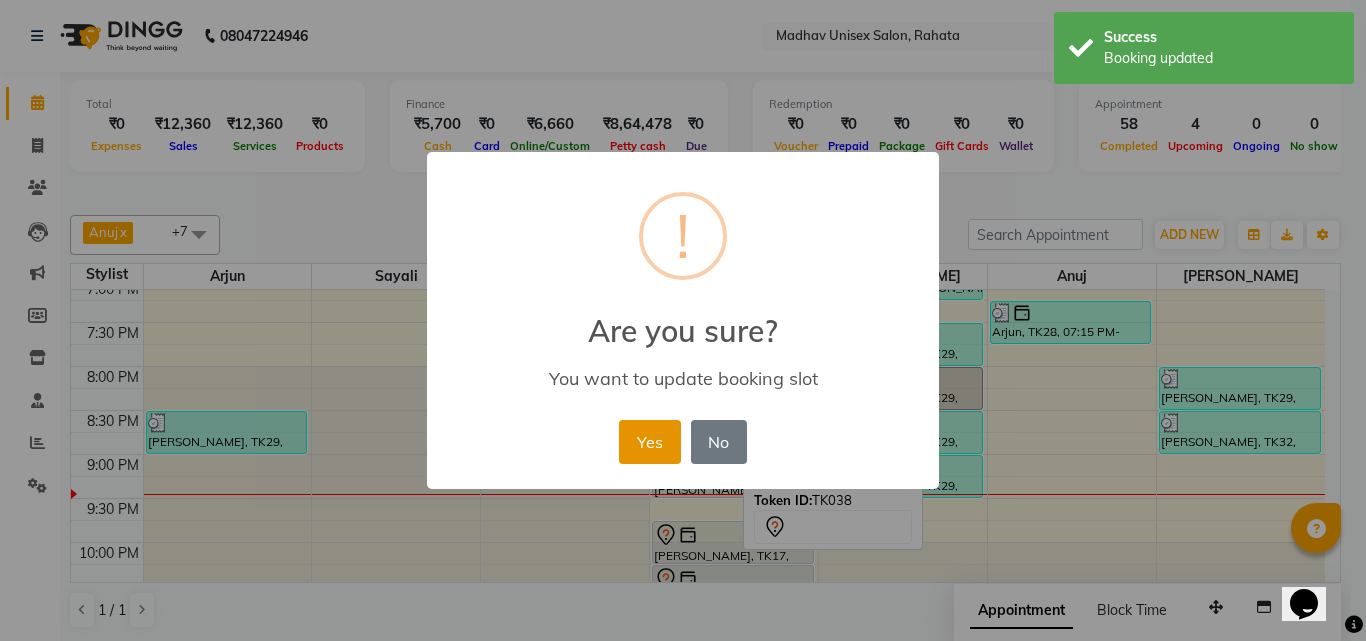 click on "Yes" at bounding box center (649, 442) 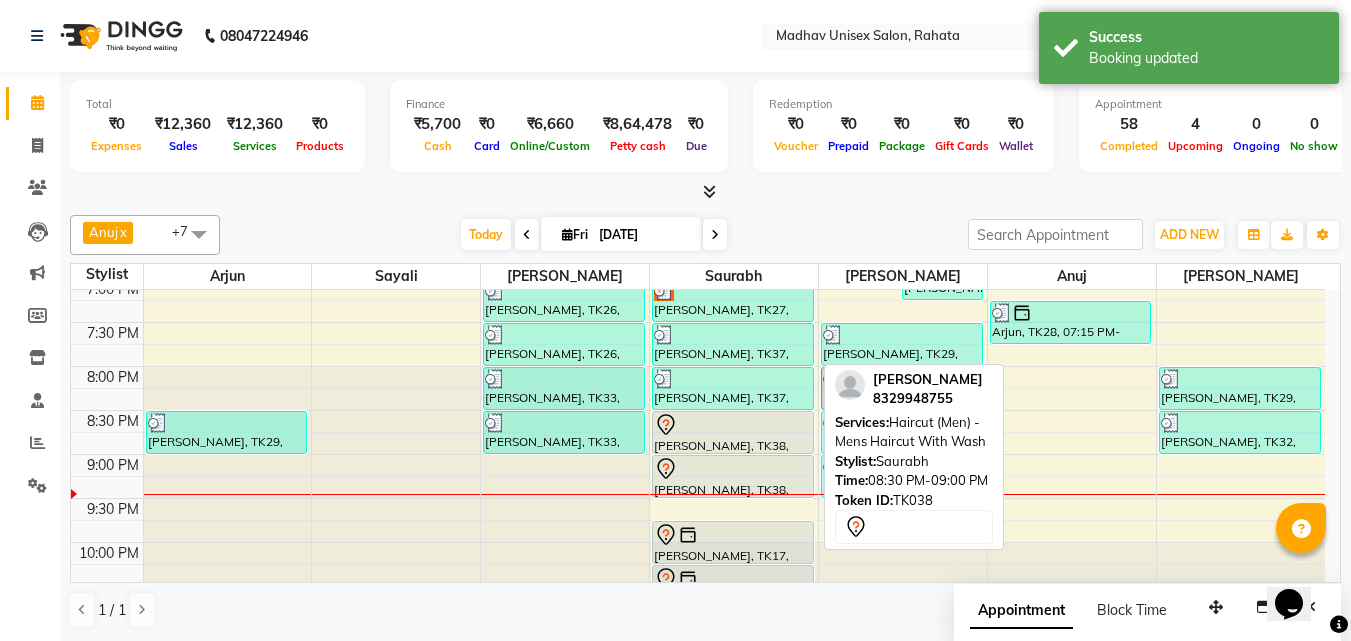 click at bounding box center (733, 425) 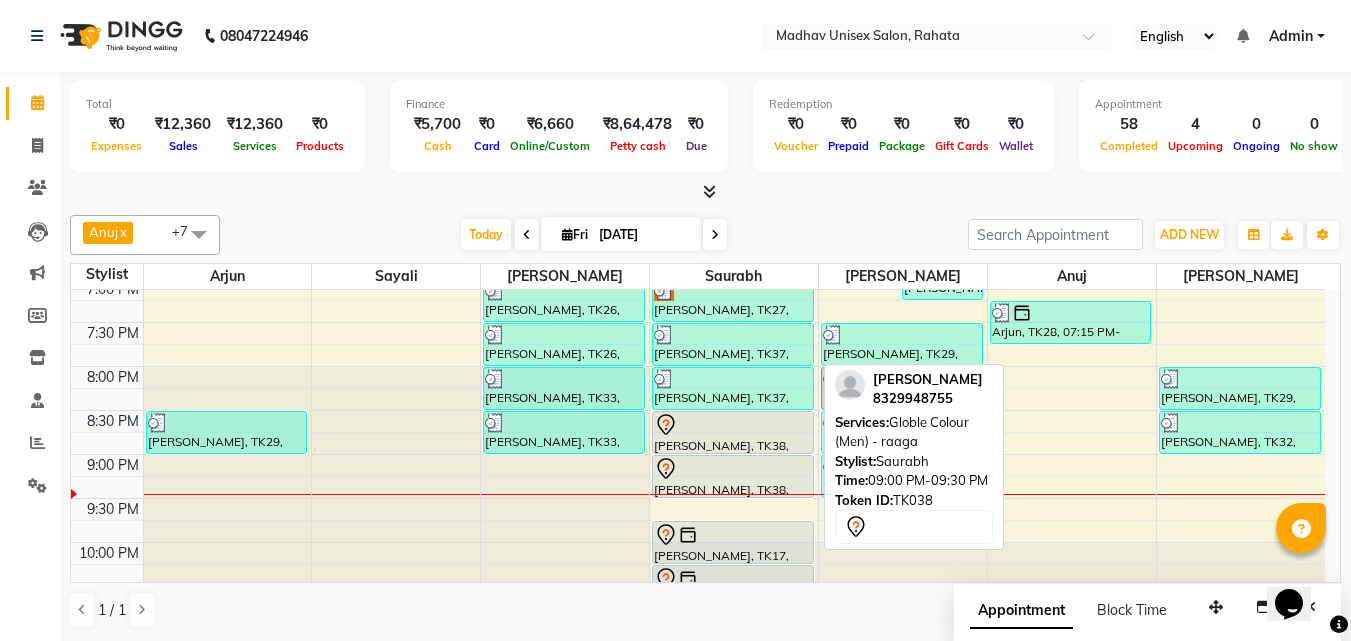 click at bounding box center [733, 469] 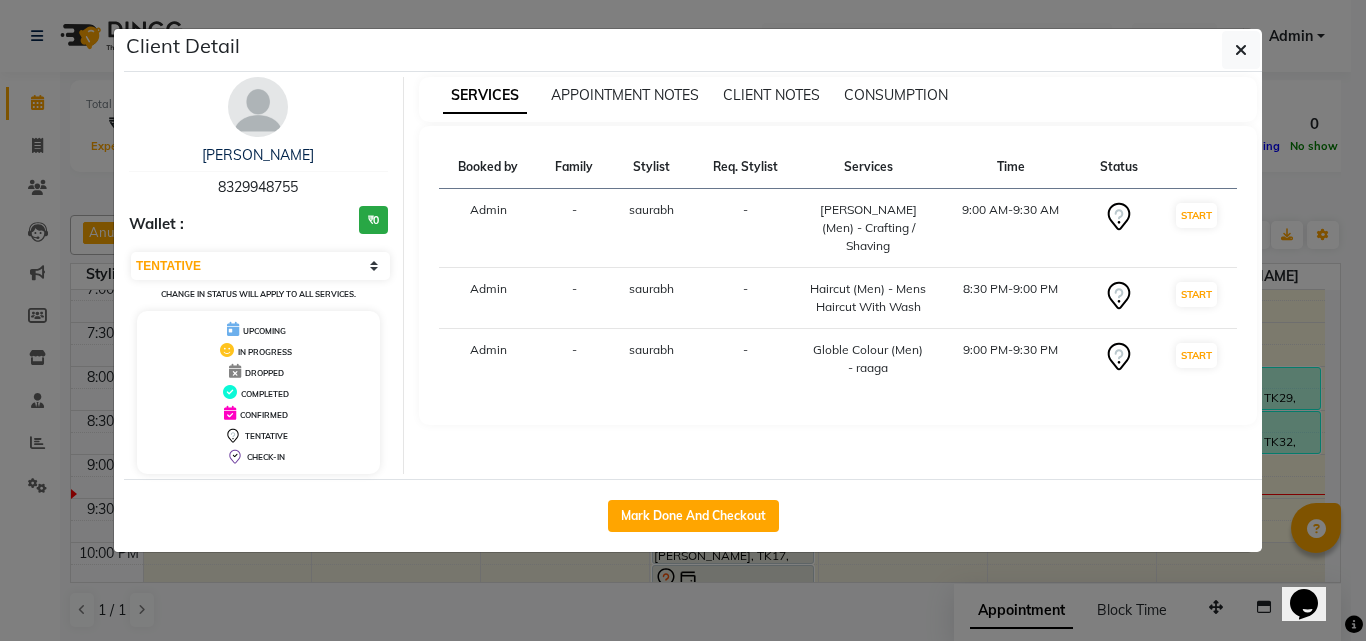 click on "Mark Done And Checkout" 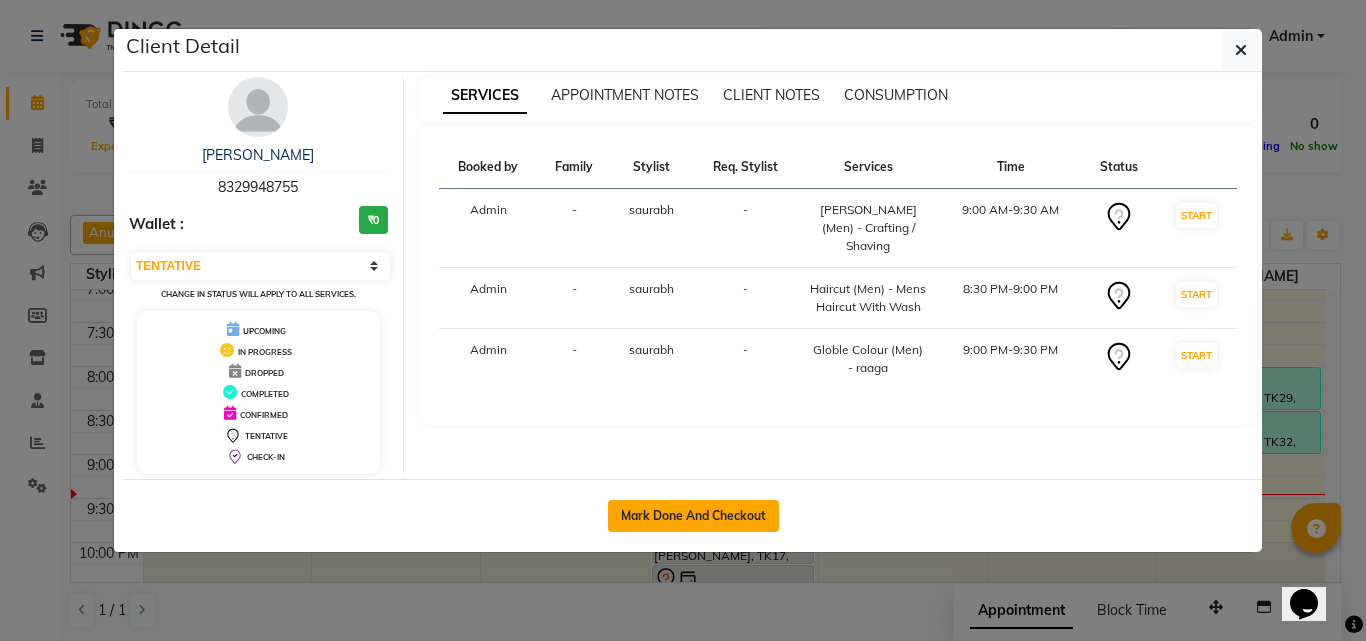 click on "Mark Done And Checkout" 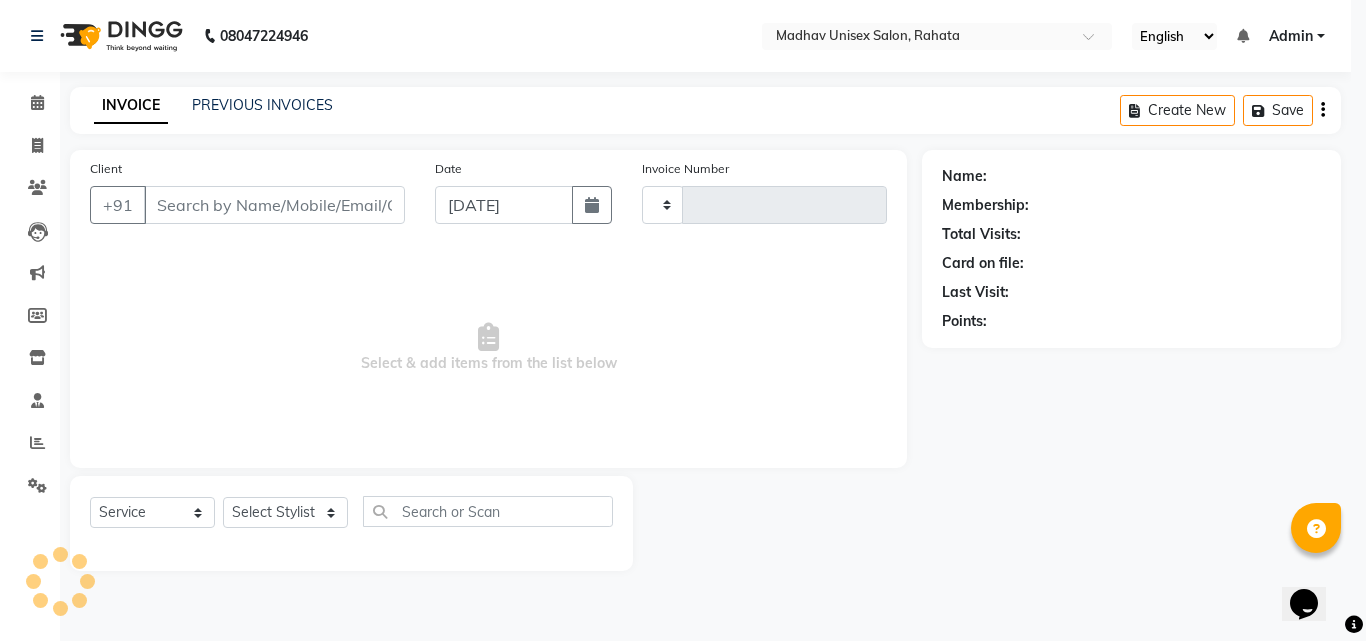 type on "1830" 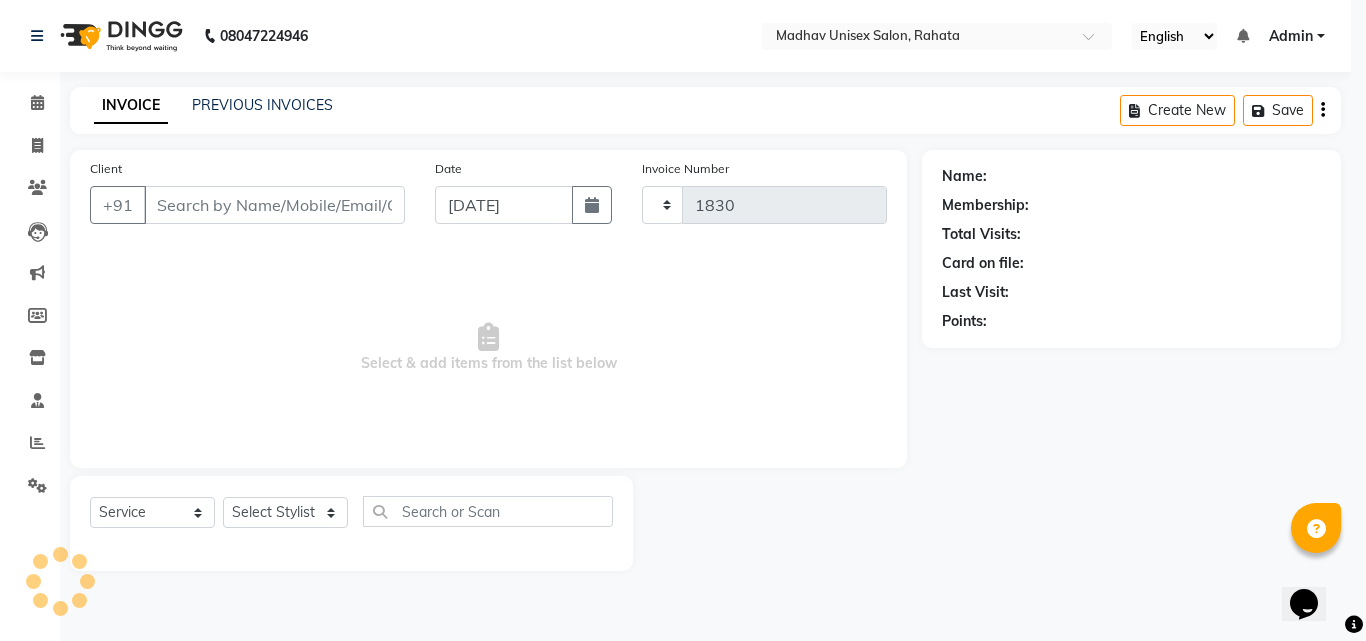 select on "870" 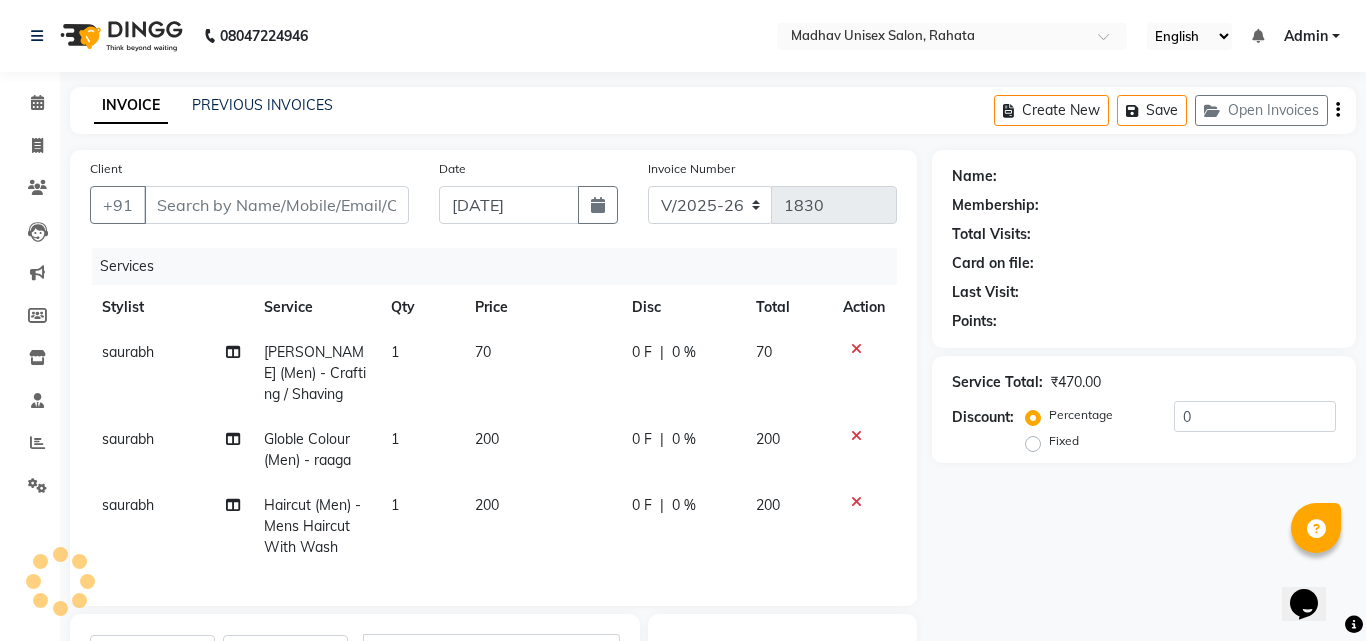 type on "8329948755" 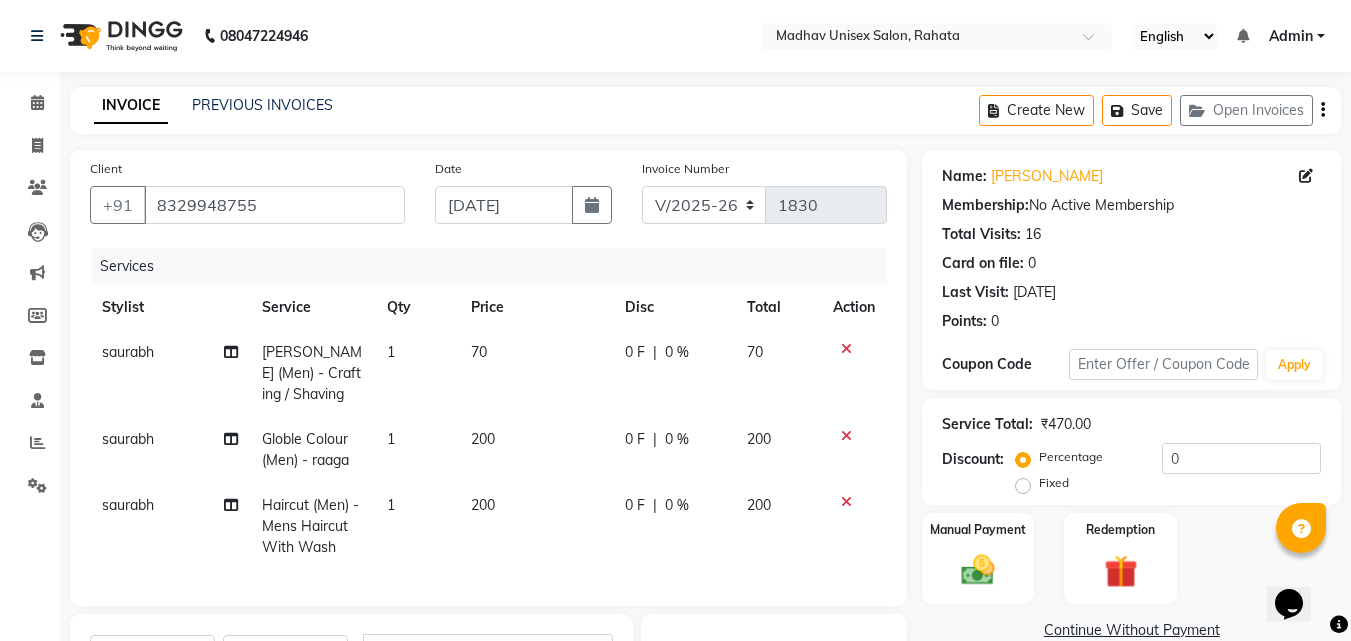 click on "70" 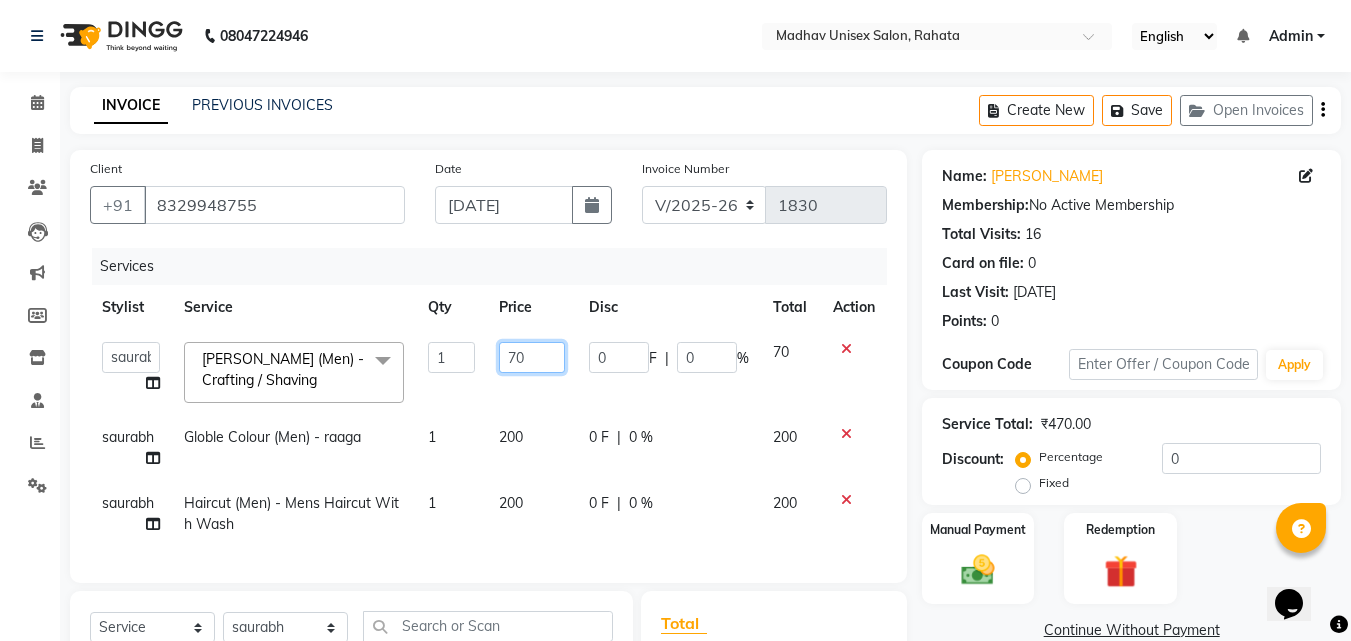 click on "70" 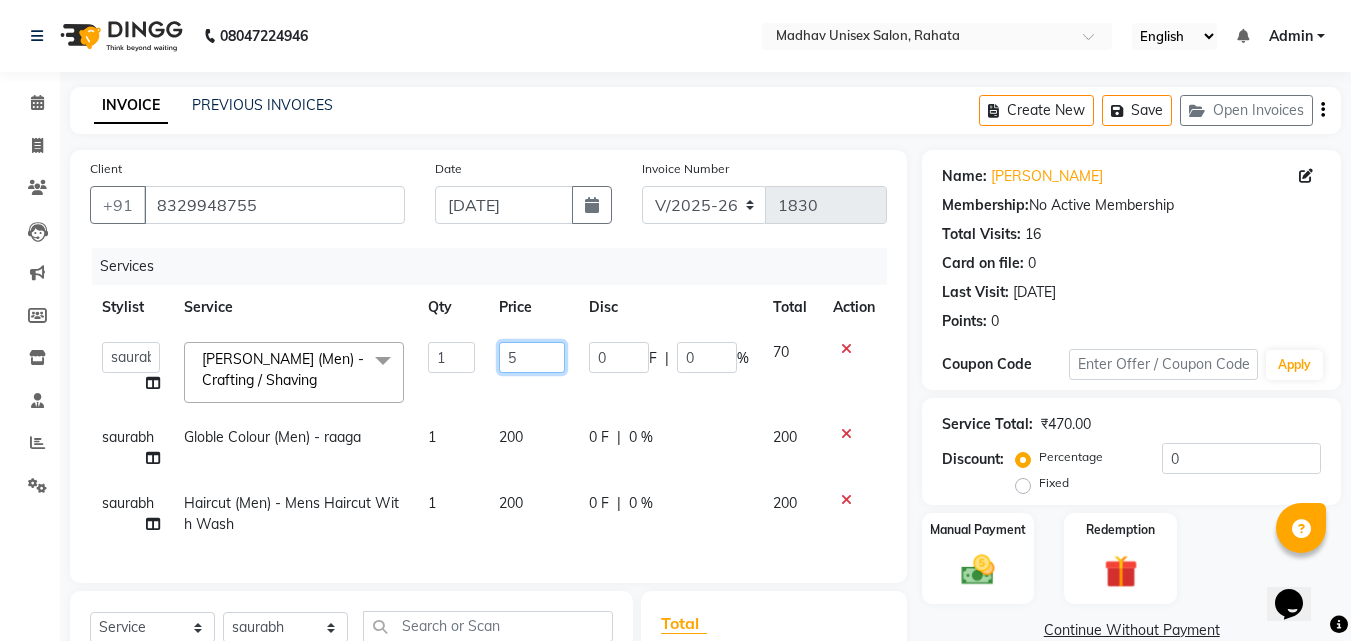 type on "50" 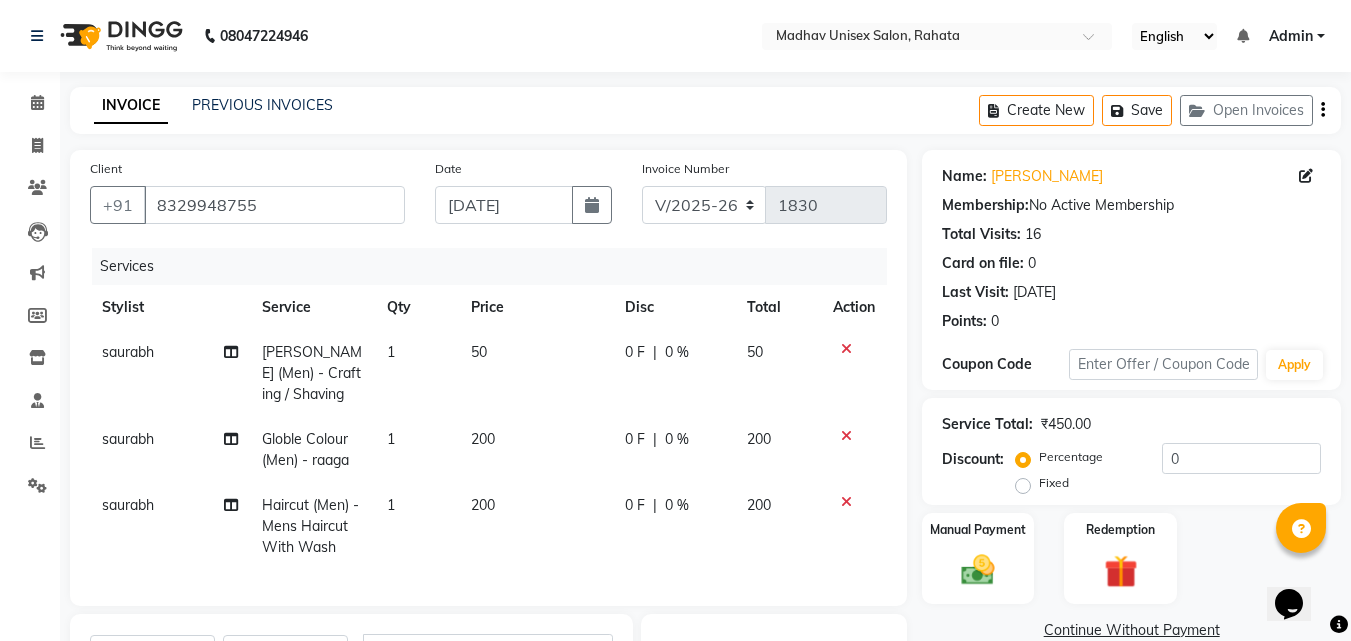 click on "200" 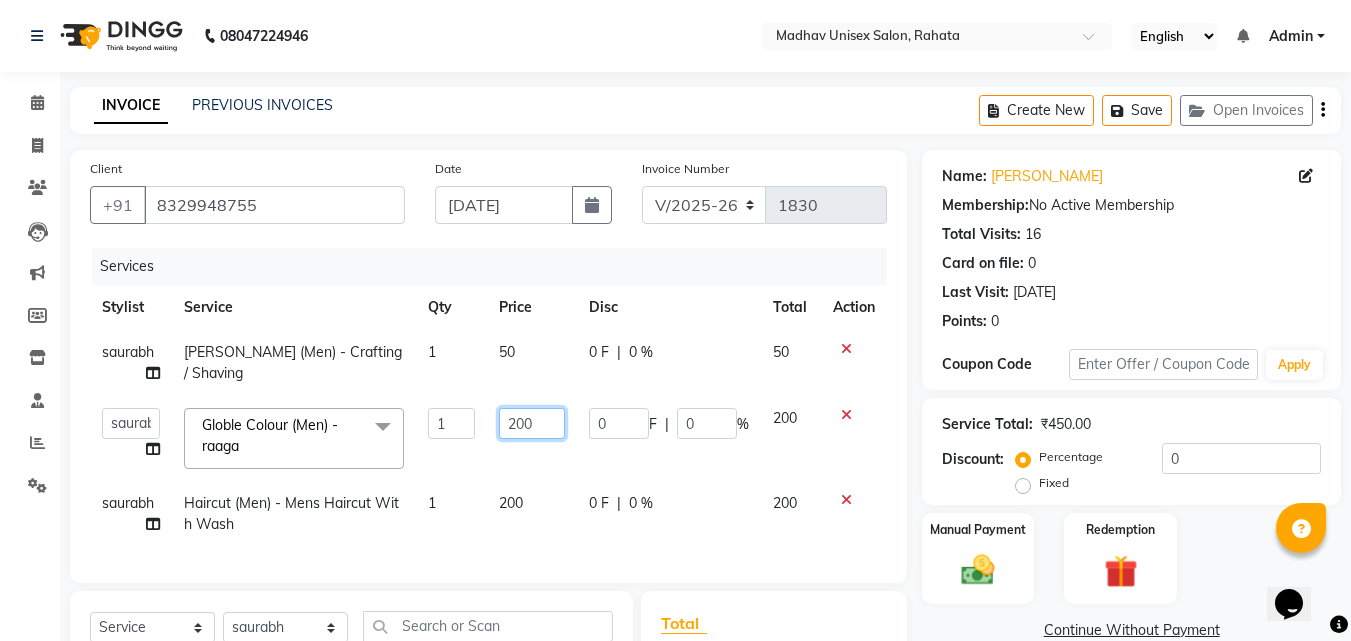 click on "200" 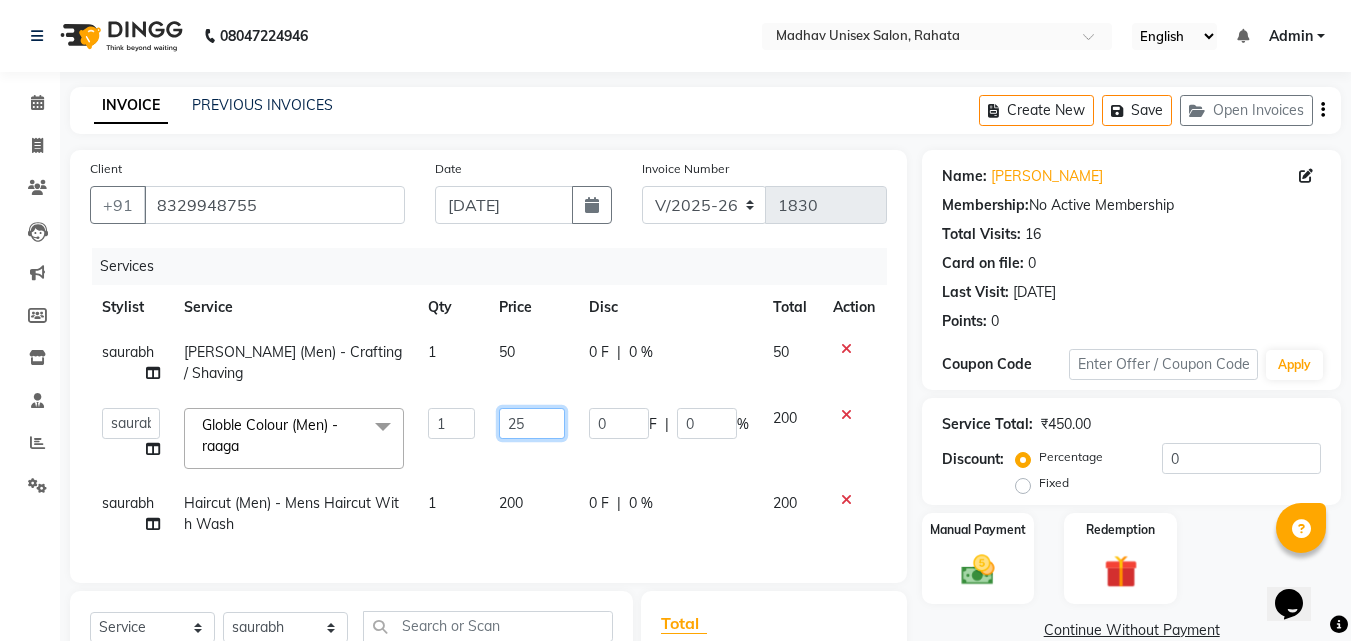 type on "250" 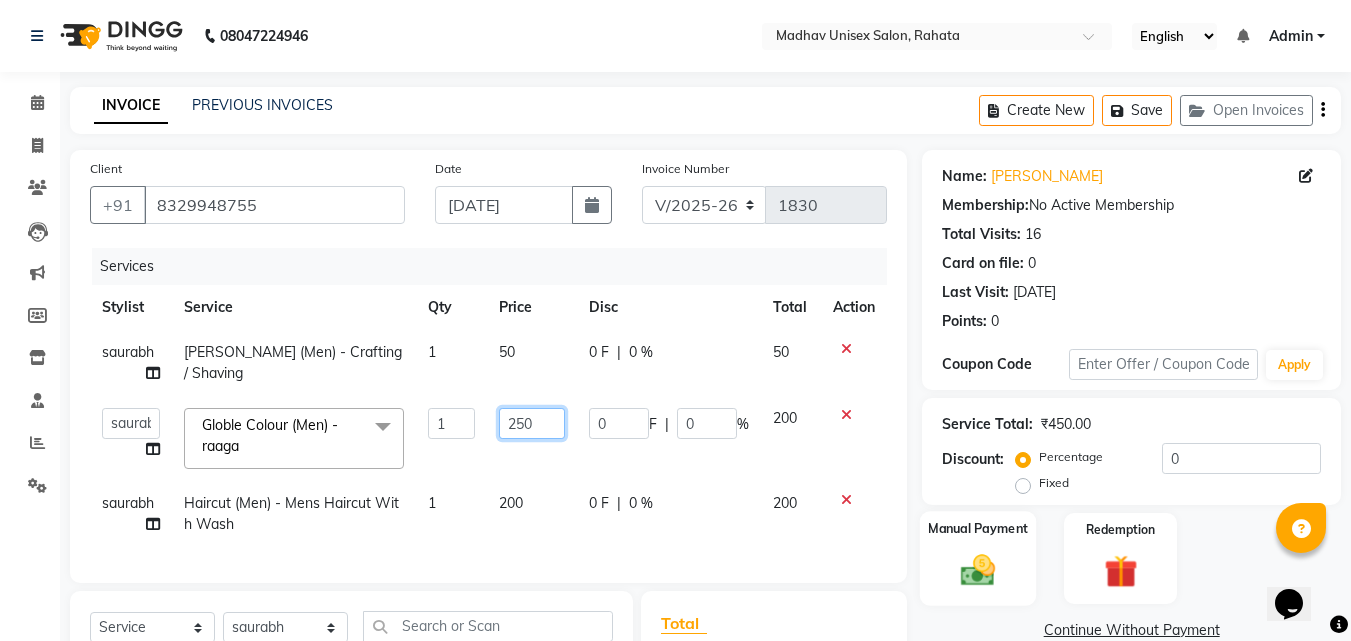 scroll, scrollTop: 230, scrollLeft: 0, axis: vertical 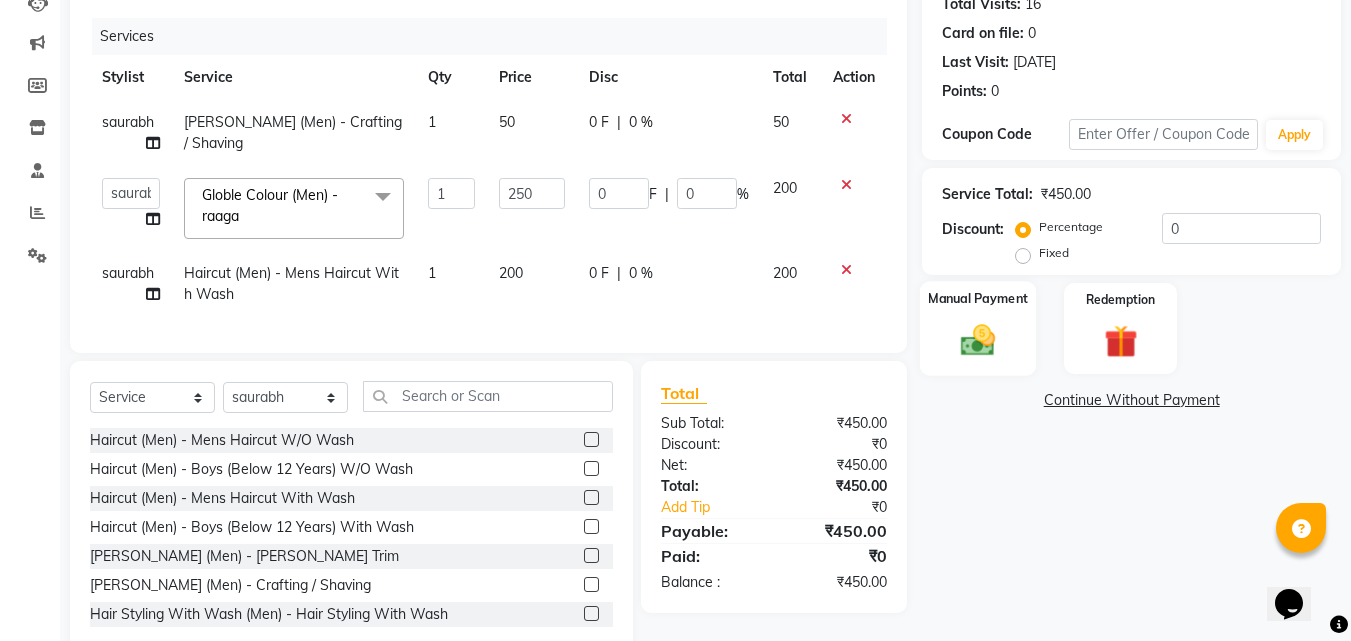click 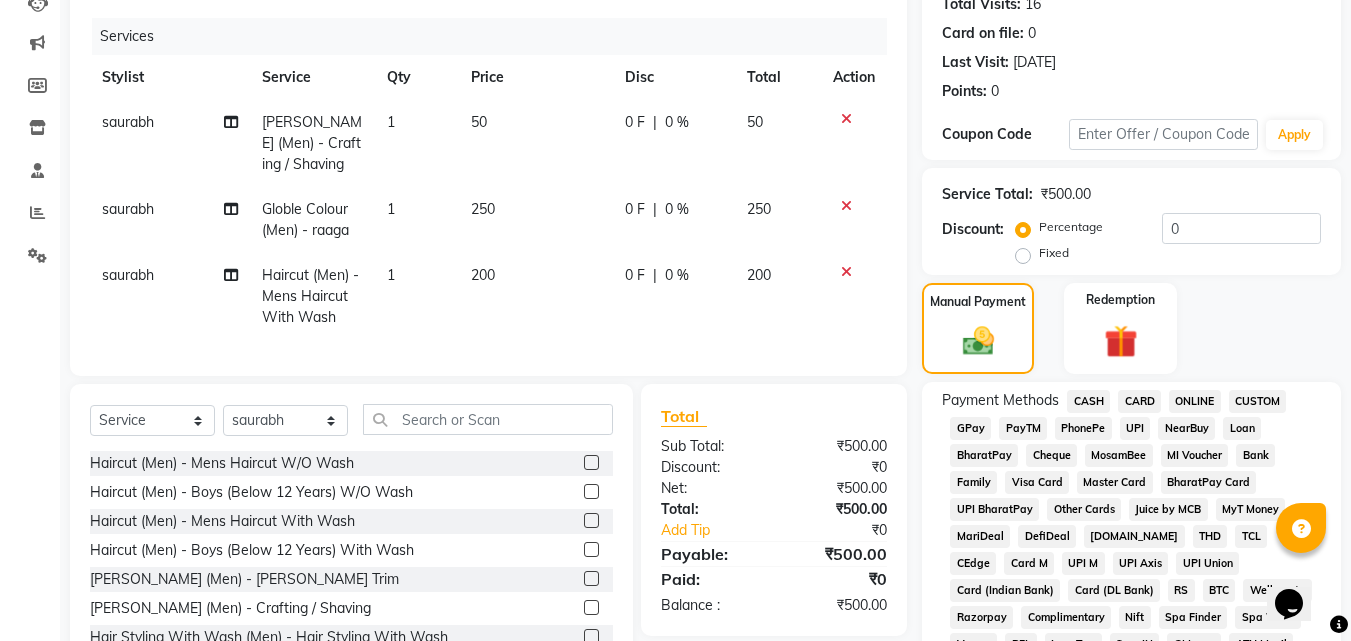 click on "ONLINE" 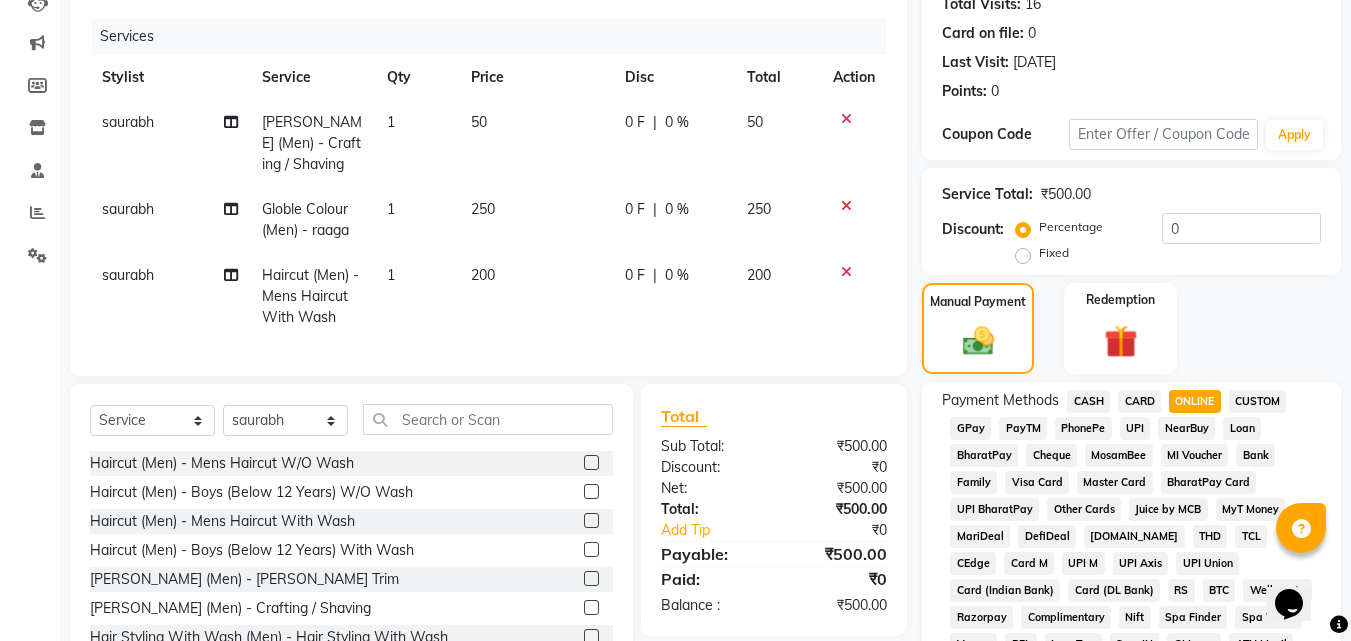 click on "CASH" 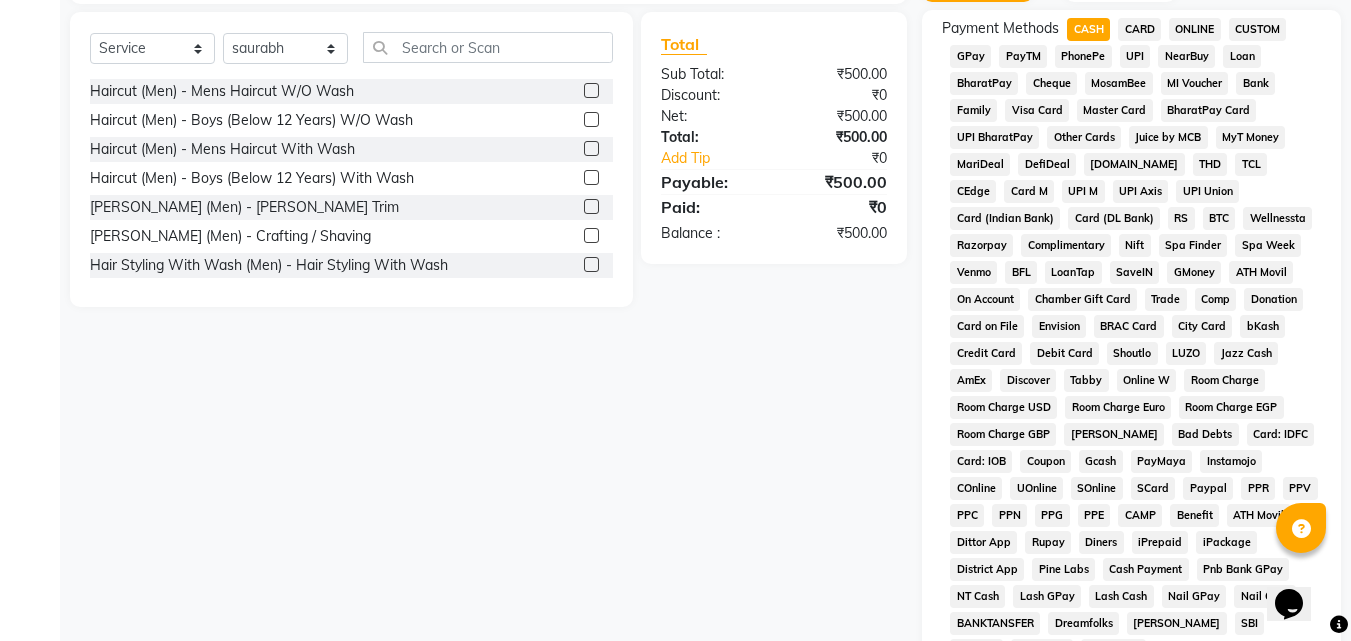 scroll, scrollTop: 833, scrollLeft: 0, axis: vertical 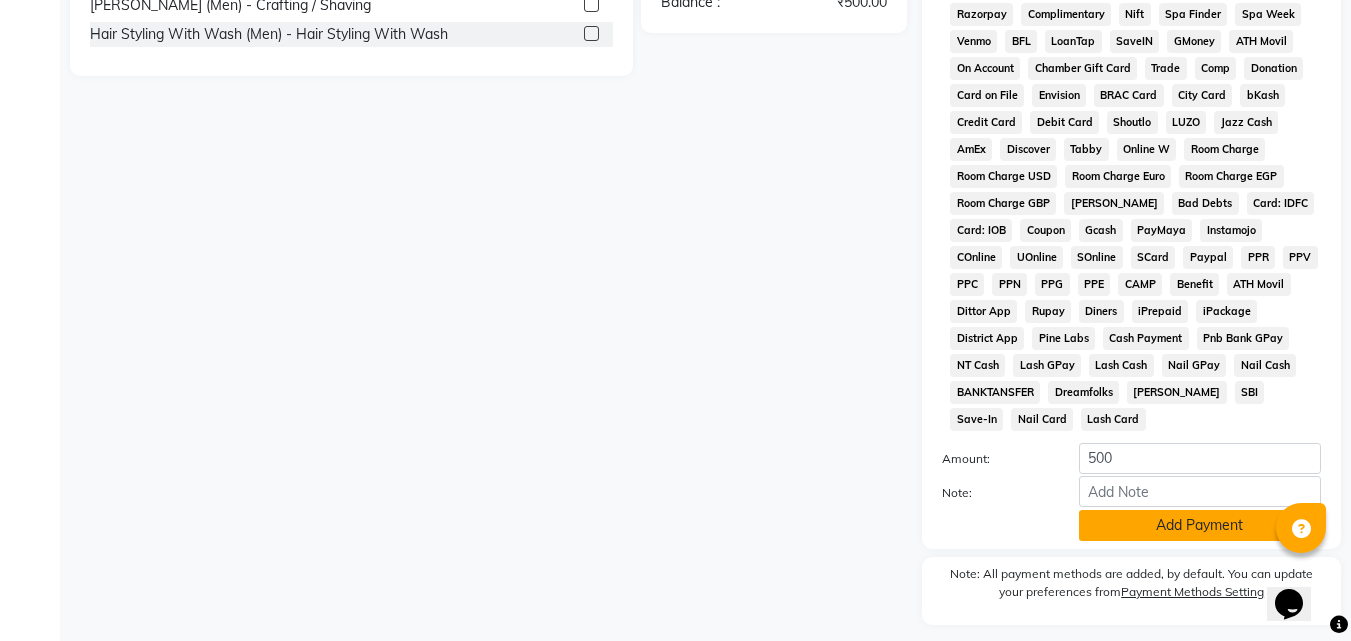 click on "Add Payment" 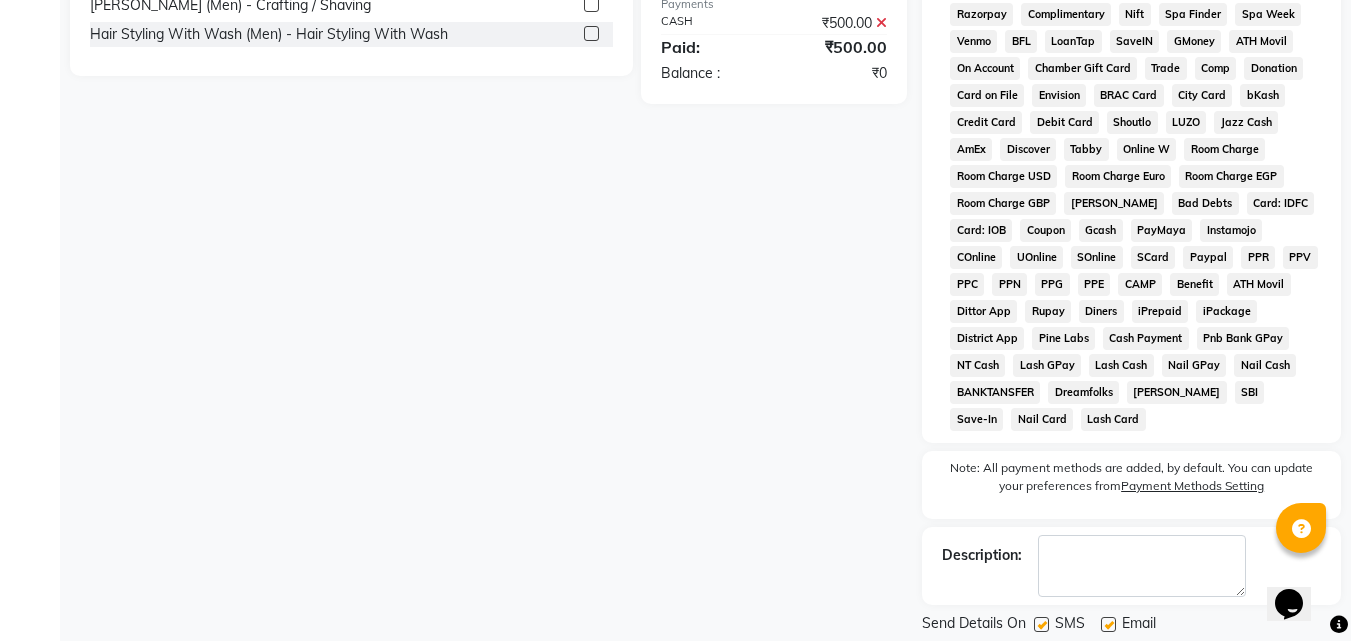 click on "Checkout" 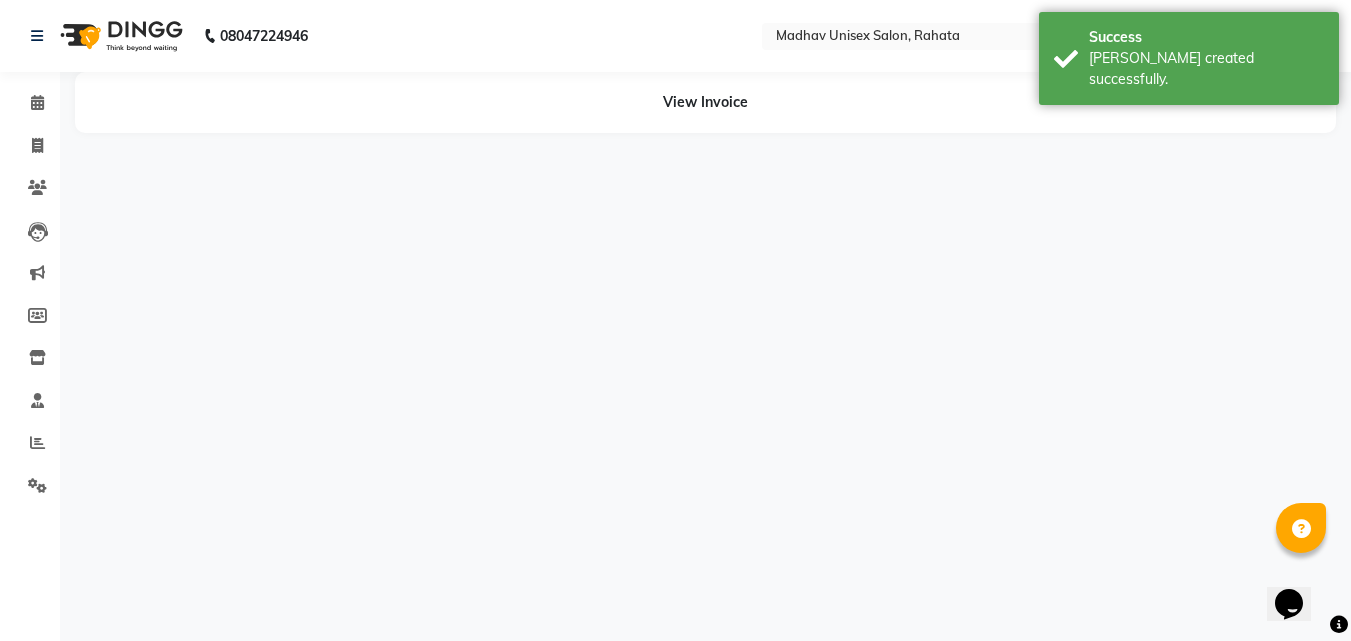 scroll, scrollTop: 0, scrollLeft: 0, axis: both 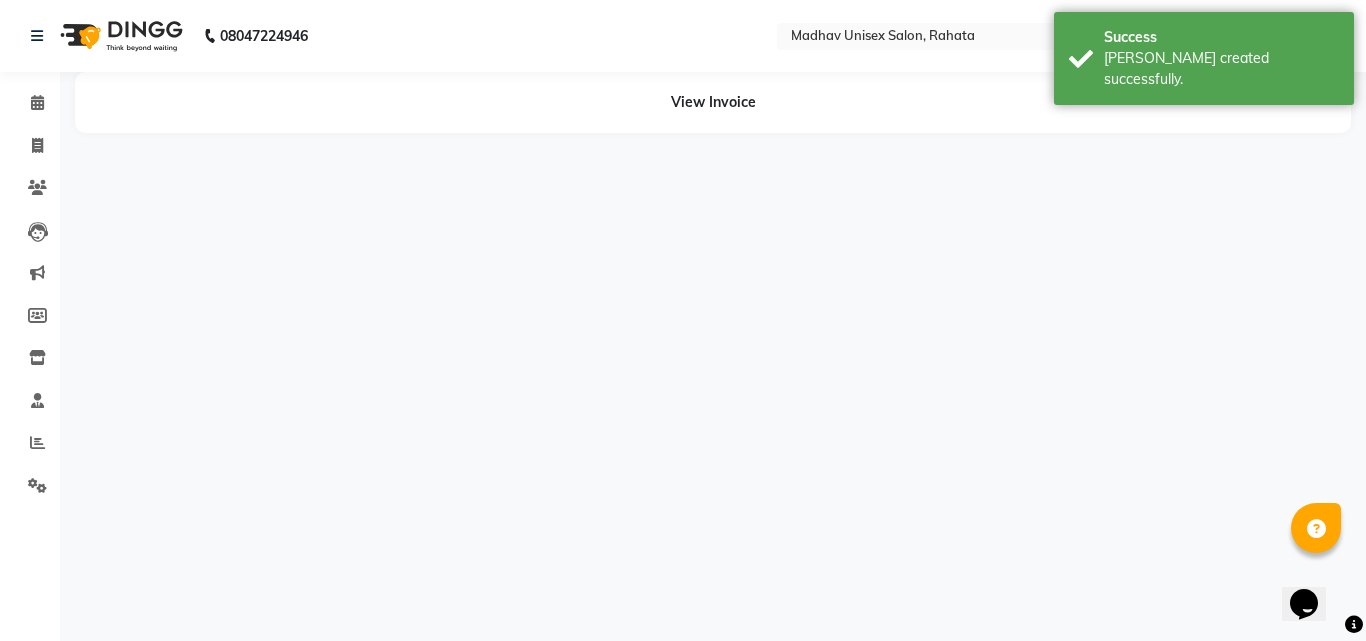 drag, startPoint x: 1365, startPoint y: 412, endPoint x: 1339, endPoint y: -69, distance: 481.70218 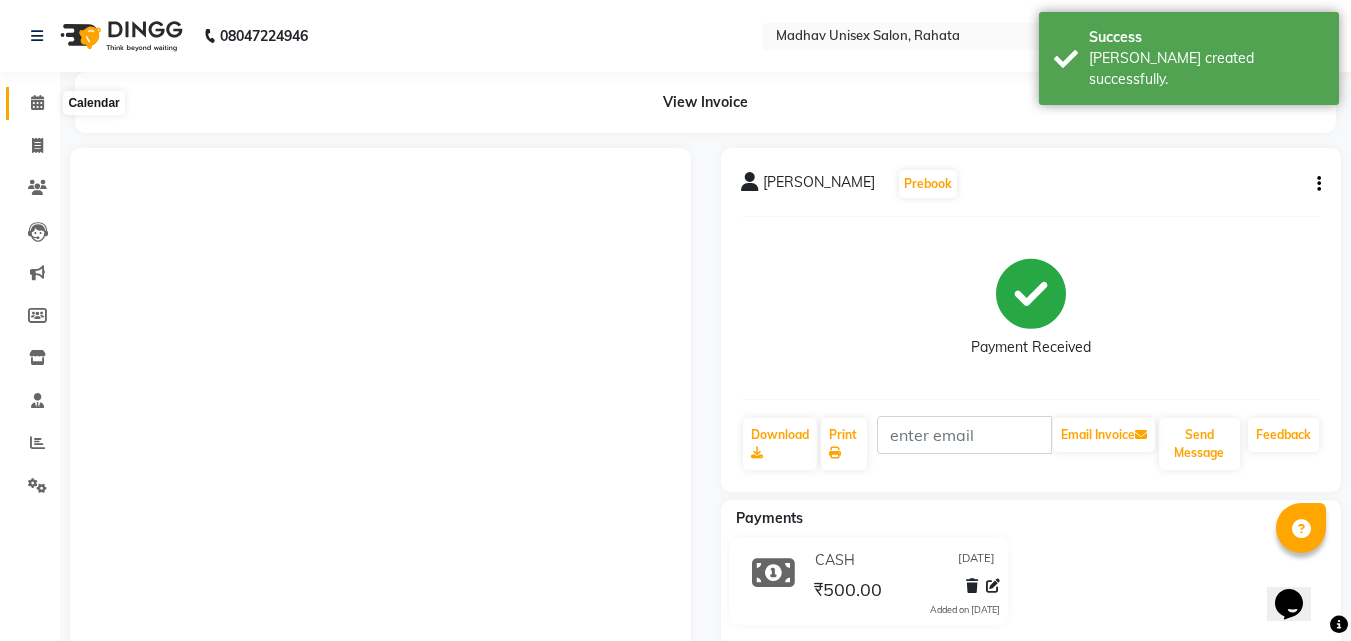 click 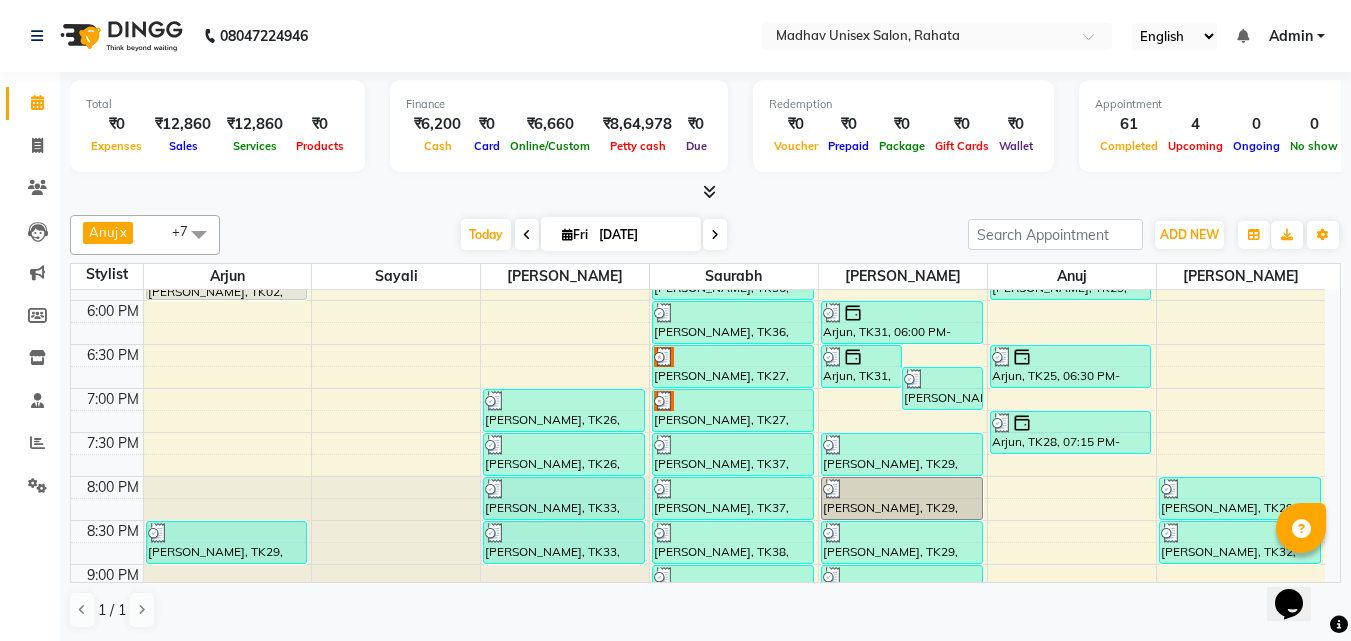 scroll, scrollTop: 981, scrollLeft: 0, axis: vertical 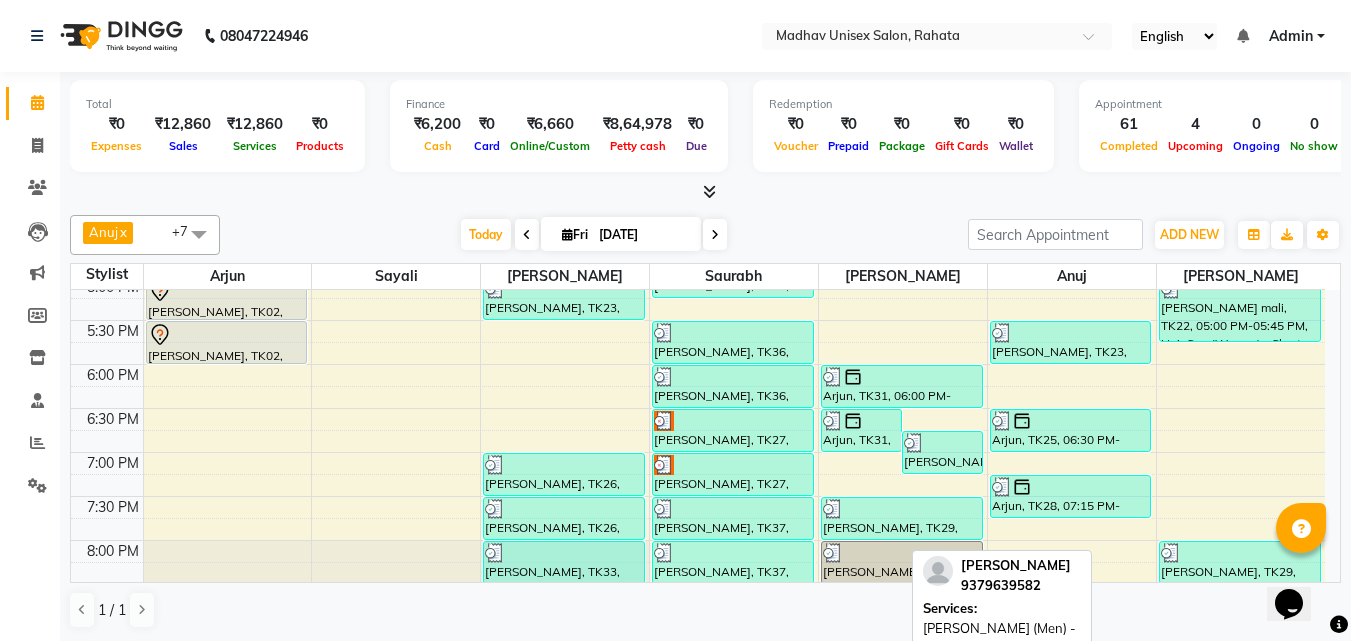 drag, startPoint x: 779, startPoint y: 415, endPoint x: 768, endPoint y: 443, distance: 30.083218 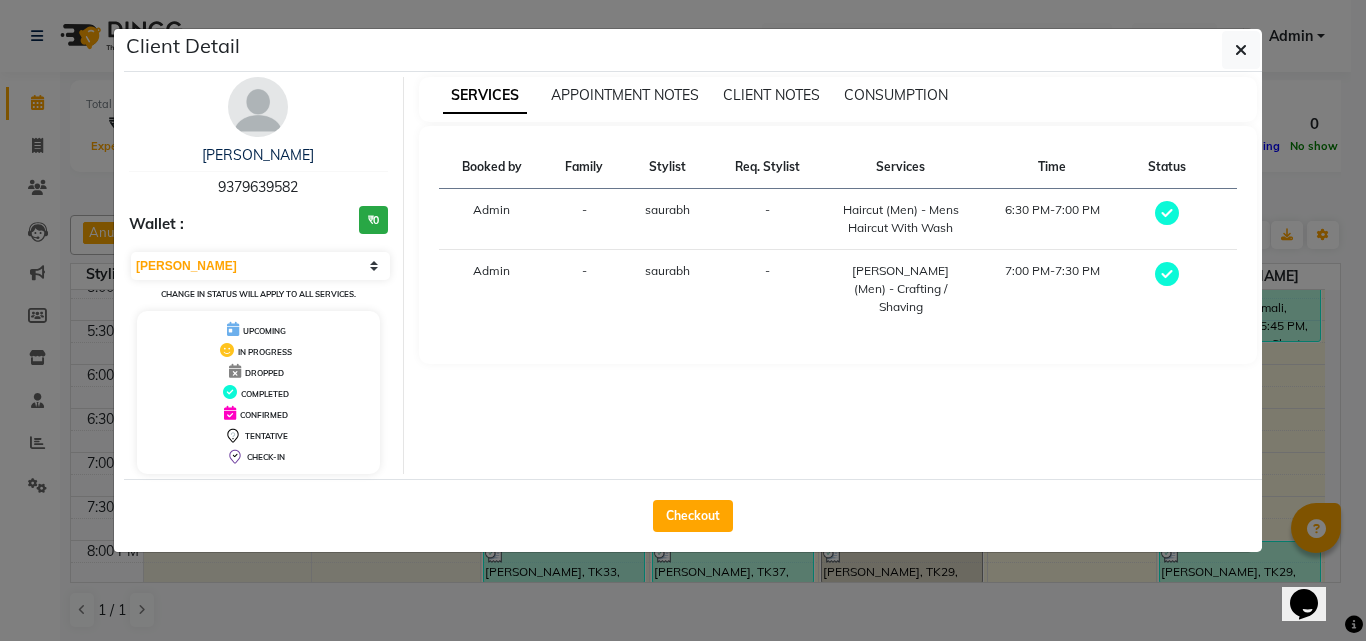 click on "Client Detail  [PERSON_NAME]   9379639582 Wallet : ₹0 Select MARK DONE UPCOMING Change in status will apply to all services. UPCOMING IN PROGRESS DROPPED COMPLETED CONFIRMED TENTATIVE CHECK-IN SERVICES APPOINTMENT NOTES CLIENT NOTES CONSUMPTION Booked by Family Stylist Req. Stylist Services Time Status  Admin  - saurabh -  Haircut (Men)  - Mens Haircut With Wash   6:30 PM-7:00 PM   Admin  - saurabh -  [PERSON_NAME] (Men)  - Crafting / Shaving   7:00 PM-7:30 PM   Checkout" 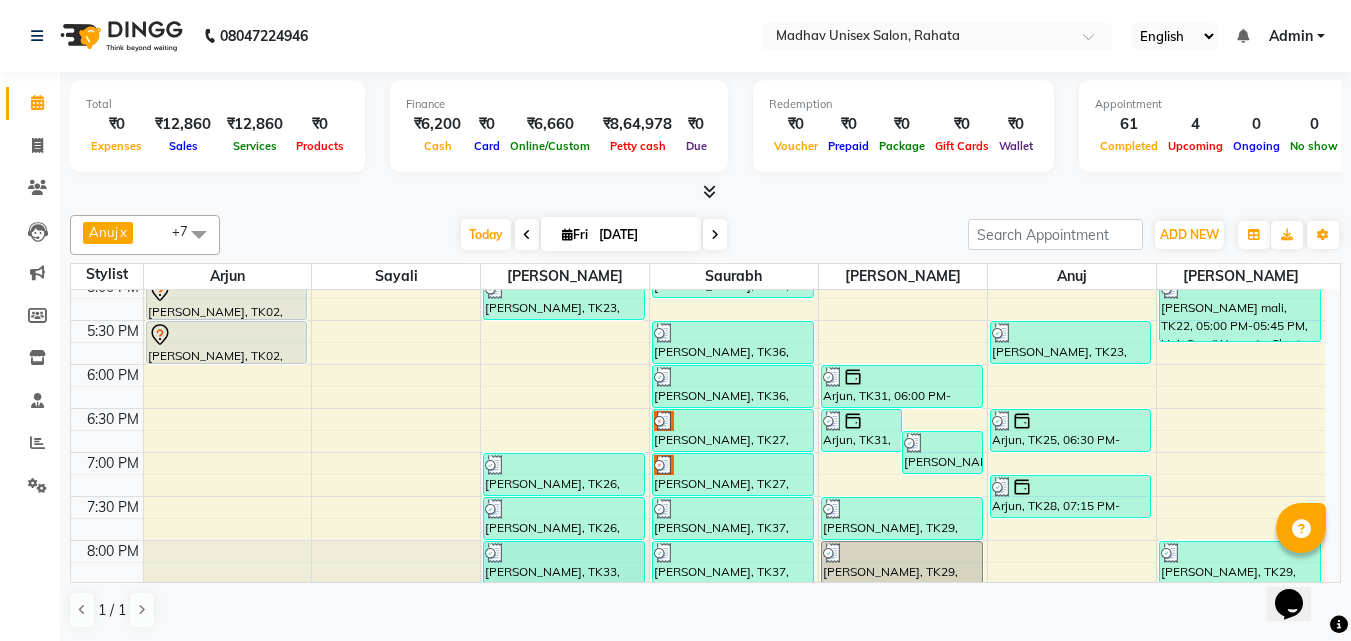 click on "6:00 AM 6:30 AM 7:00 AM 7:30 AM 8:00 AM 8:30 AM 9:00 AM 9:30 AM 10:00 AM 10:30 AM 11:00 AM 11:30 AM 12:00 PM 12:30 PM 1:00 PM 1:30 PM 2:00 PM 2:30 PM 3:00 PM 3:30 PM 4:00 PM 4:30 PM 5:00 PM 5:30 PM 6:00 PM 6:30 PM 7:00 PM 7:30 PM 8:00 PM 8:30 PM 9:00 PM 9:30 PM 10:00 PM 10:30 PM     [PERSON_NAME], TK03, 11:00 AM-11:30 AM, [PERSON_NAME] (Men)  - [PERSON_NAME] Trim     [PERSON_NAME] sadafal, TK13, 03:30 PM-04:00 PM, Haircut (Women)  - Womens Haircut Without Wash     [PERSON_NAME] mali, TK22, 04:30 PM-05:00 PM, Haircut (Men)  - Mens Haircut W/O Wash             [PERSON_NAME], TK02, 05:00 PM-05:30 PM, Haircut (Men)  - Mens Haircut W/O Wash             [PERSON_NAME], TK02, 05:30 PM-06:00 PM, Haircut (Men)  - Mens Haircut W/O Wash     [PERSON_NAME], TK29, 08:30 PM-09:00 PM, Haircut (Men)  - Mens Haircut W/O Wash     MAHESH TRIBHON, TK19, 09:00 AM-09:30 AM, Haircut (Men)  - Mens Haircut W/O Wash     MAHESH TRIBHON, TK19, 09:30 AM-10:00 AM, [PERSON_NAME] (Men)  - [PERSON_NAME] Trim     Arjun, TK01, 10:00 AM-10:30 AM, Haircut (Men)  - Mens Haircut W/O Wash" at bounding box center (698, 56) 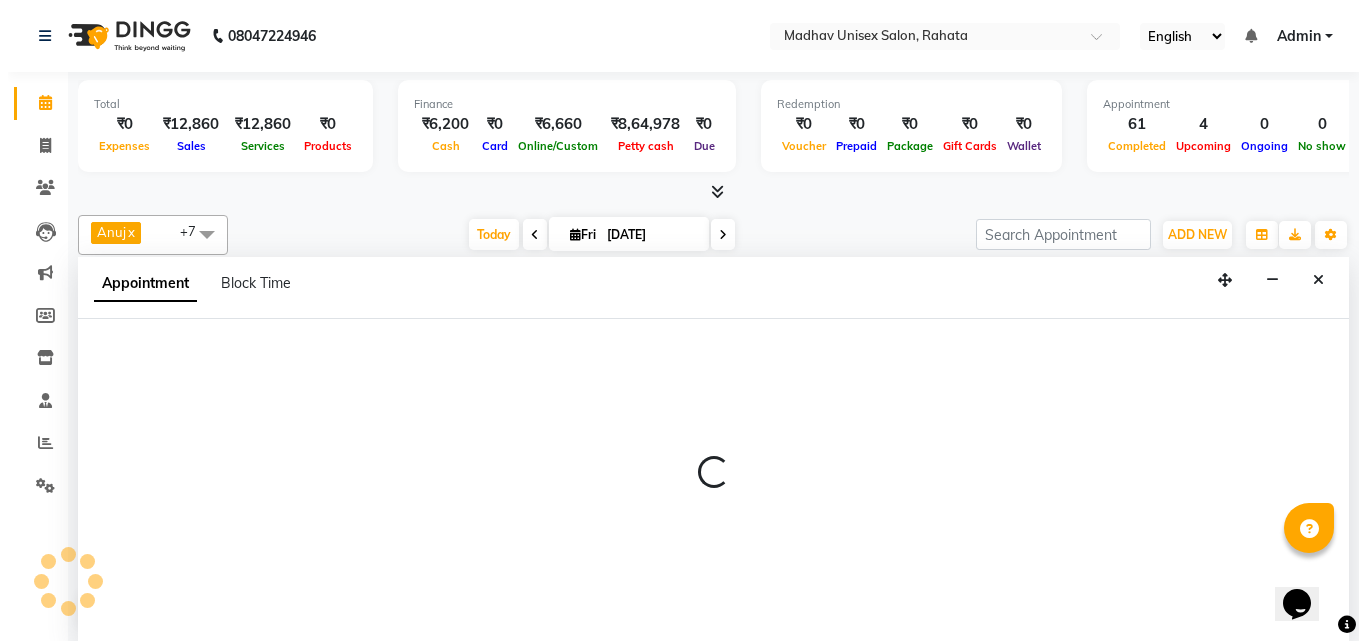 scroll, scrollTop: 1, scrollLeft: 0, axis: vertical 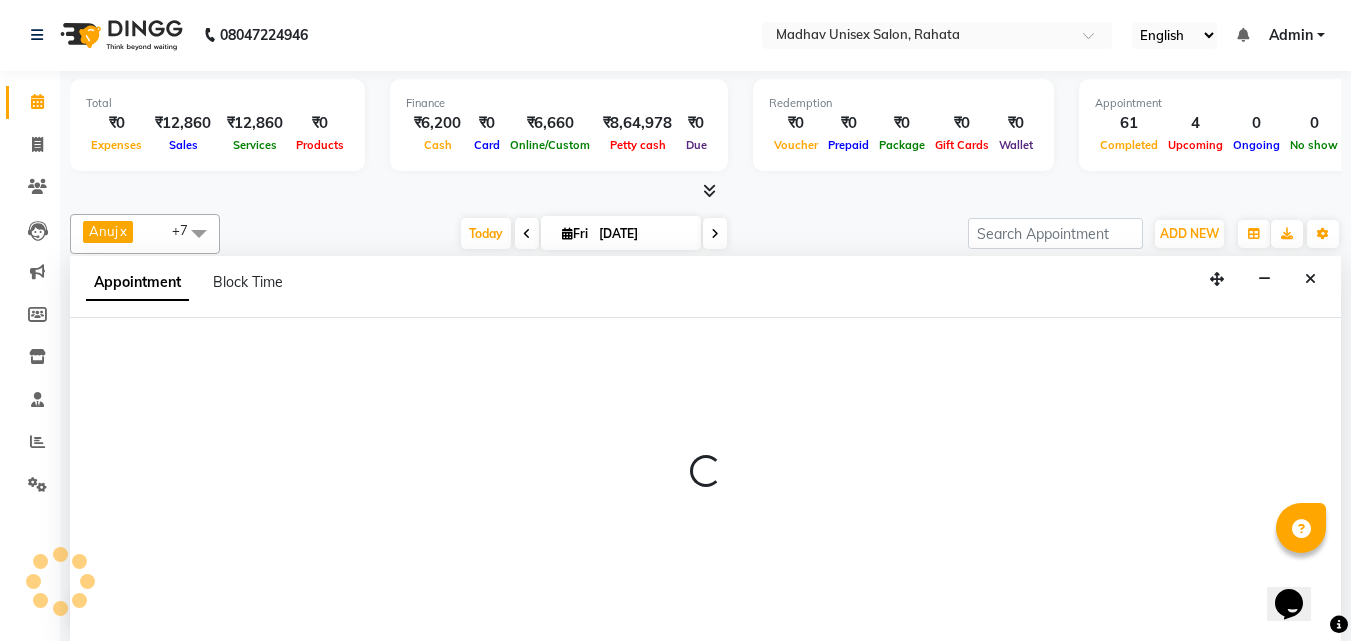 select on "14048" 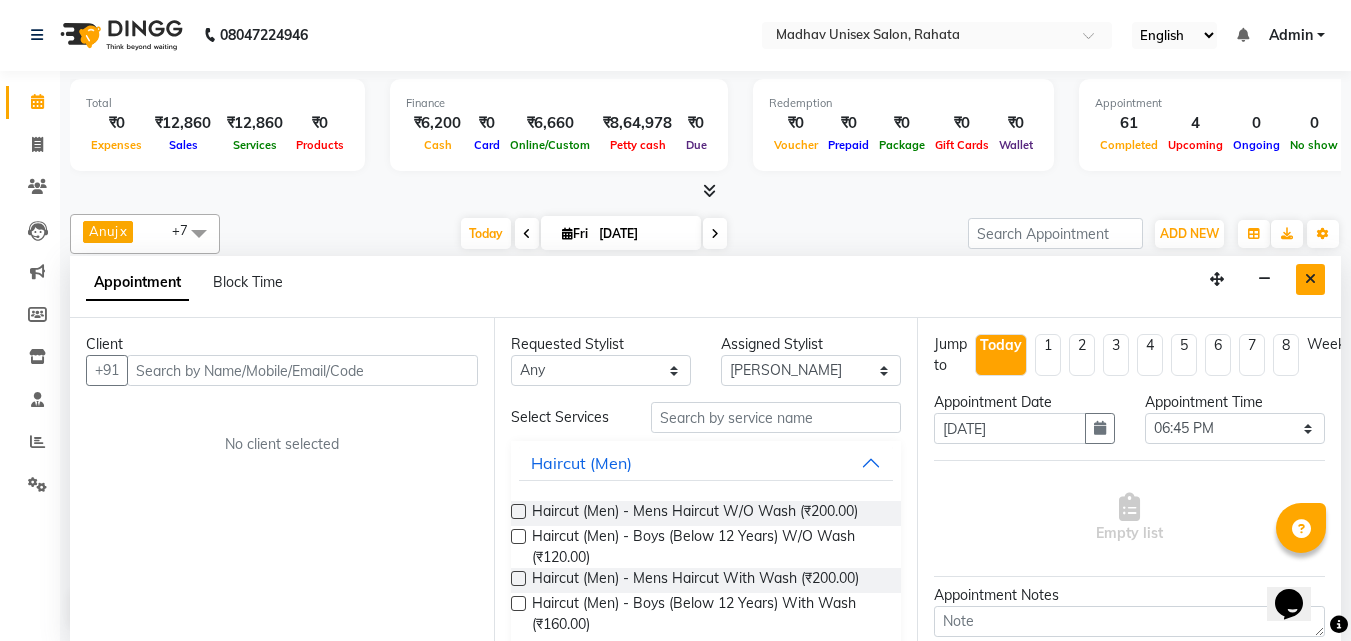 click at bounding box center [1310, 279] 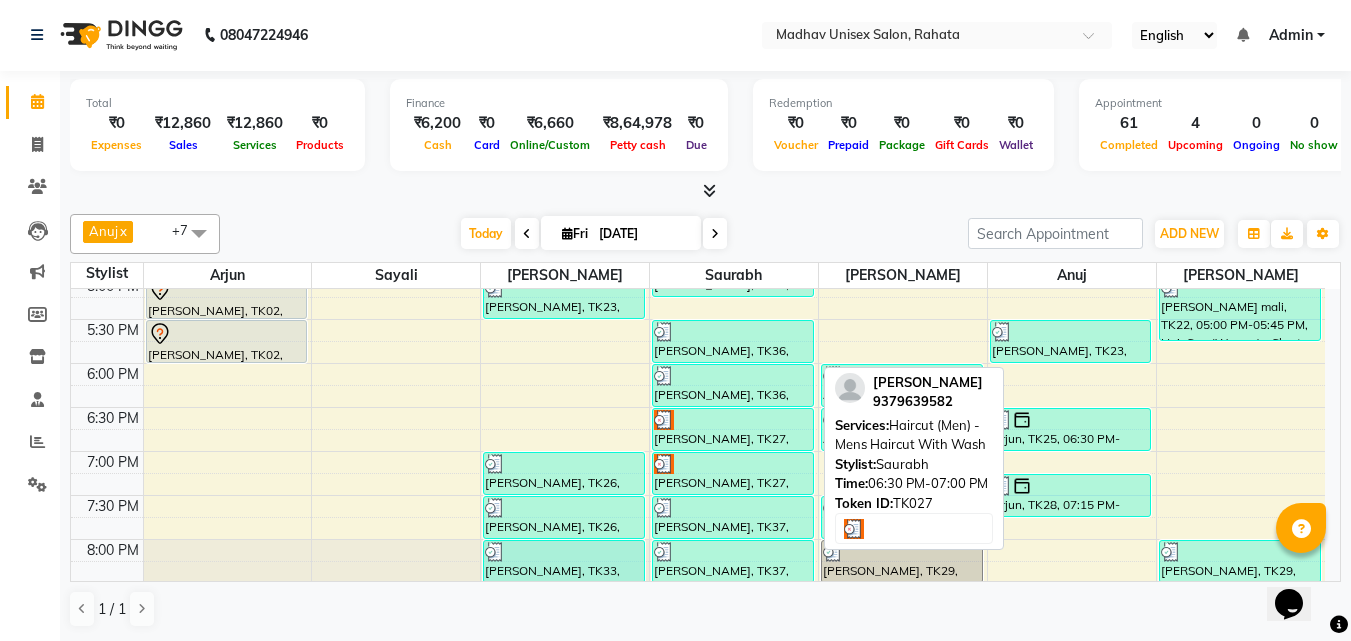 drag, startPoint x: 754, startPoint y: 428, endPoint x: 742, endPoint y: 436, distance: 14.422205 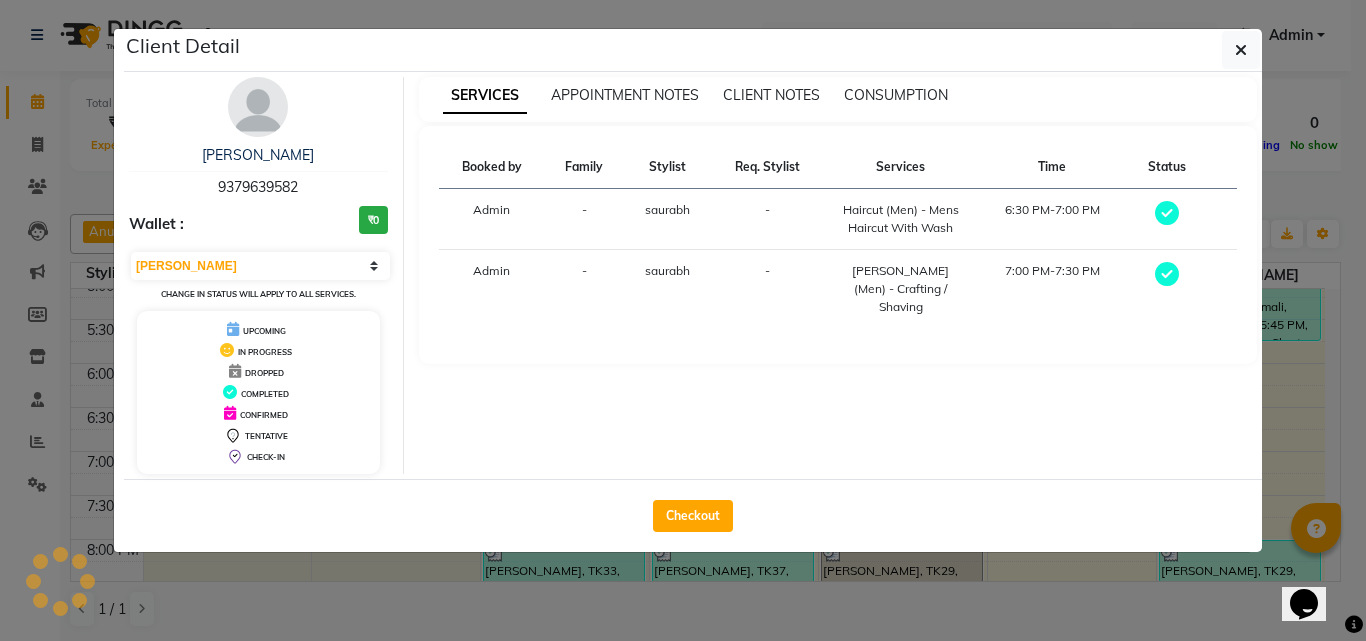 click on "SERVICES APPOINTMENT NOTES CLIENT NOTES CONSUMPTION Booked by Family Stylist Req. Stylist Services Time Status  Admin  - saurabh -  Haircut (Men)  - Mens Haircut With Wash   6:30 PM-7:00 PM   Admin  - saurabh -  [PERSON_NAME] (Men)  - Crafting / Shaving   7:00 PM-7:30 PM" at bounding box center (838, 275) 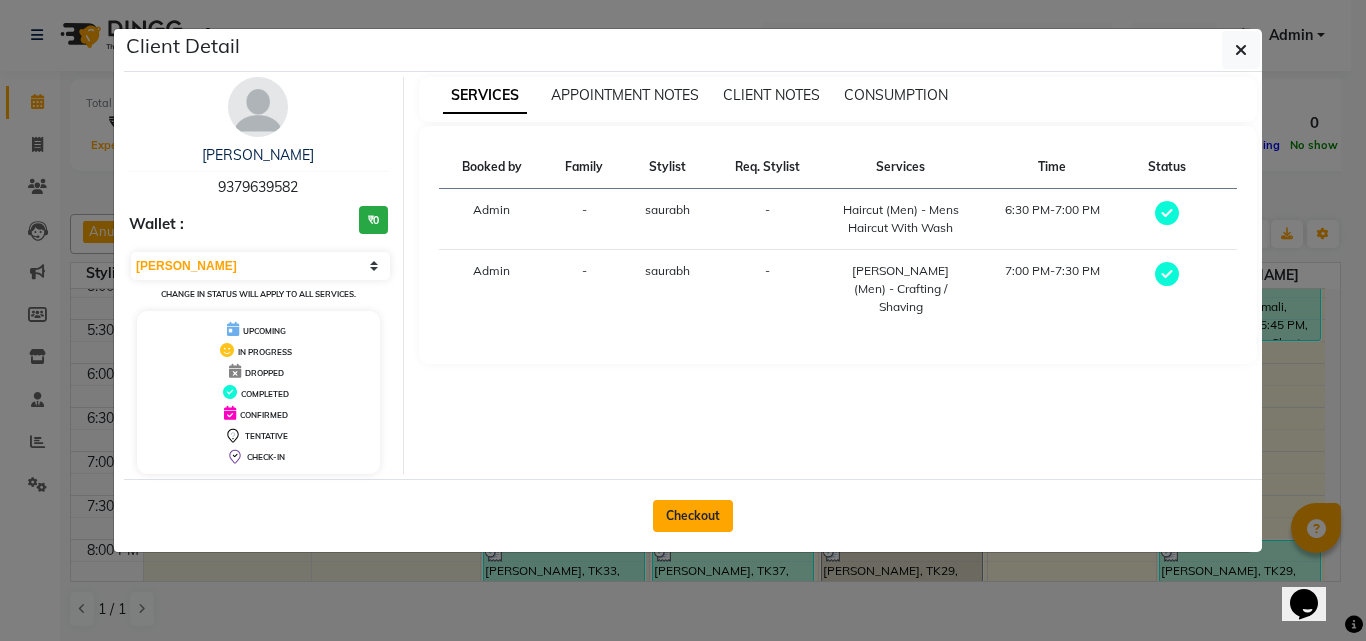 click on "Checkout" 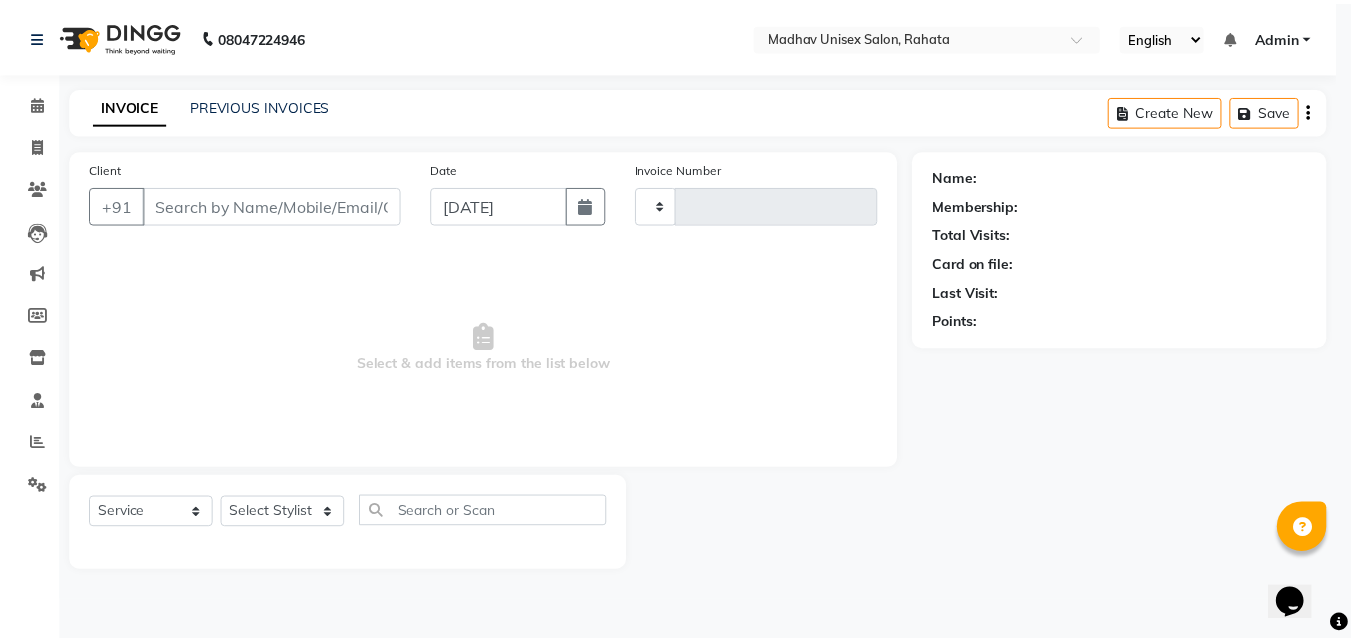 scroll, scrollTop: 0, scrollLeft: 0, axis: both 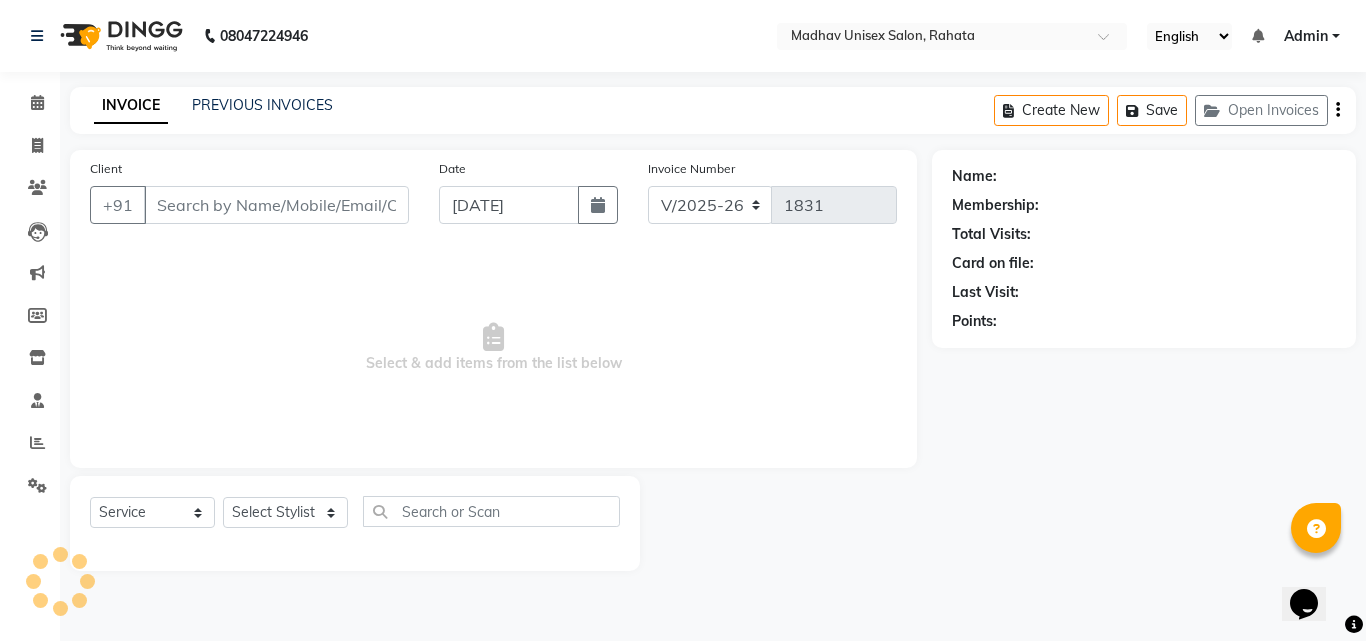 click on "Client" at bounding box center [276, 205] 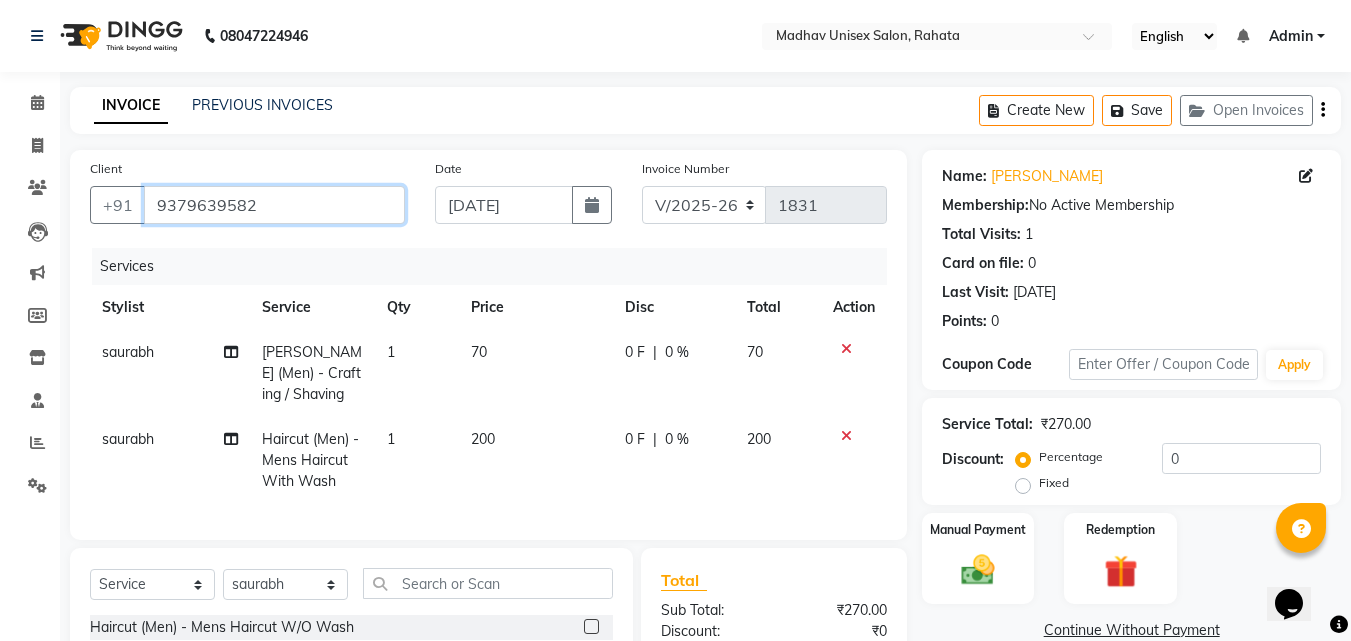 click on "9379639582" at bounding box center (274, 205) 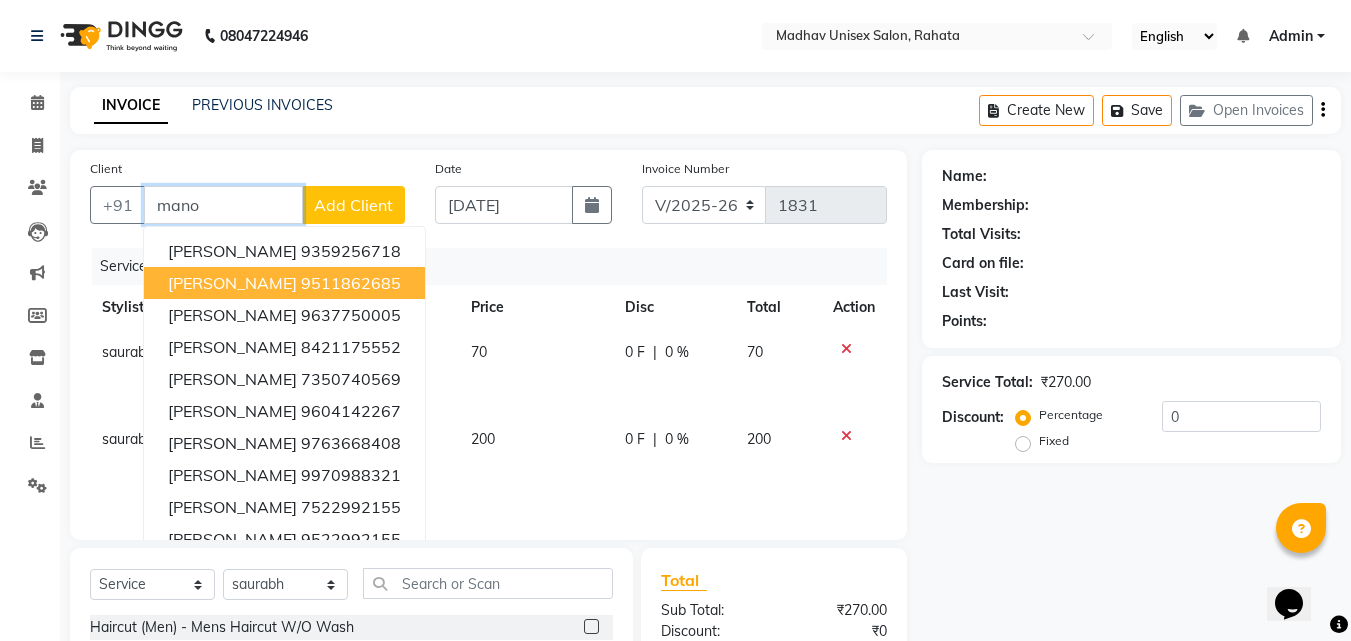 click on "[PERSON_NAME]  9511862685" at bounding box center [284, 283] 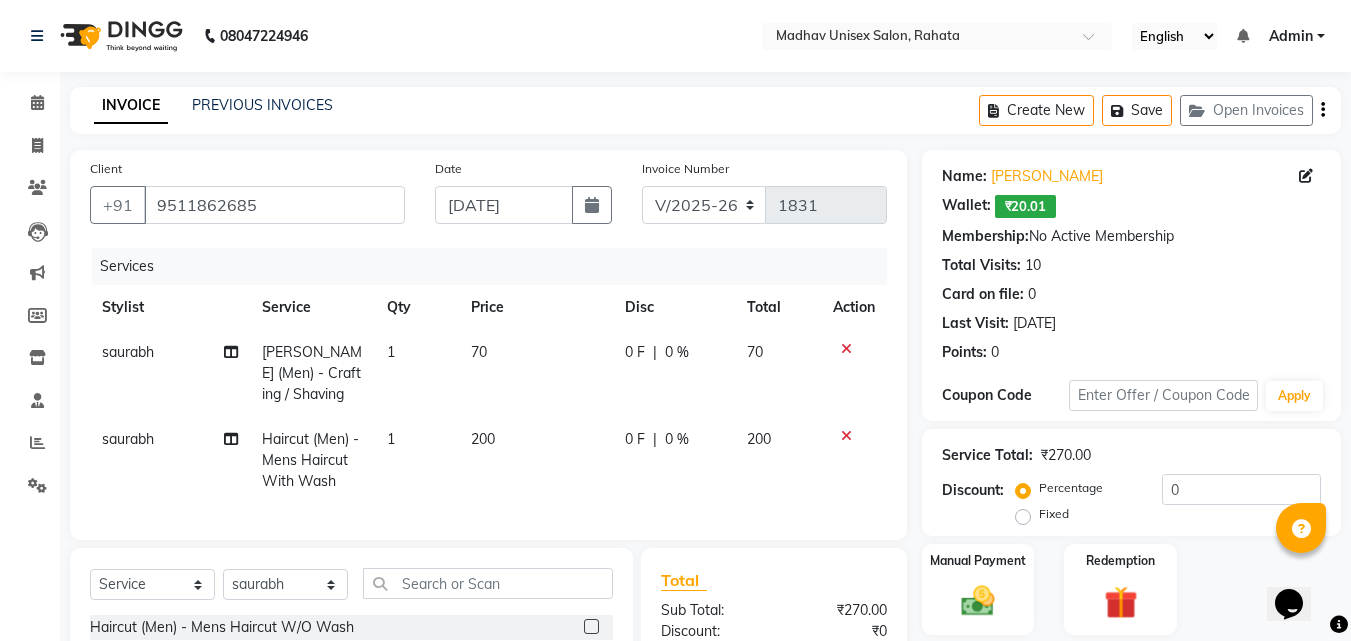 click 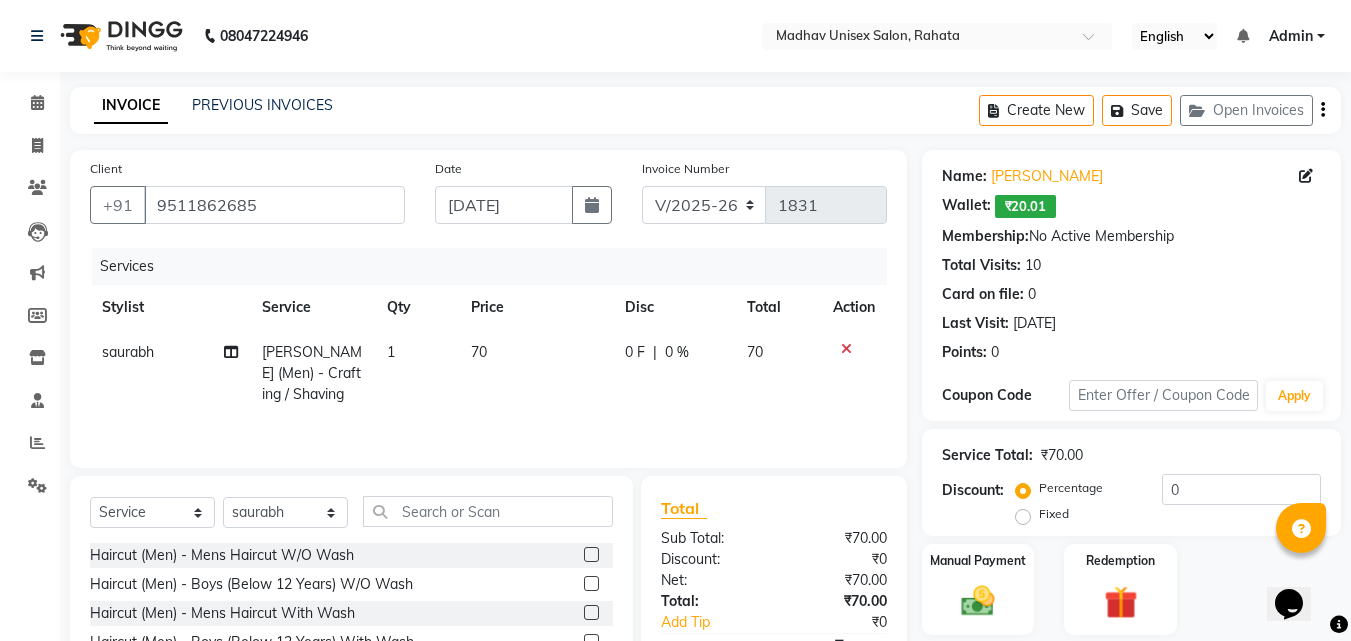 click on "70" 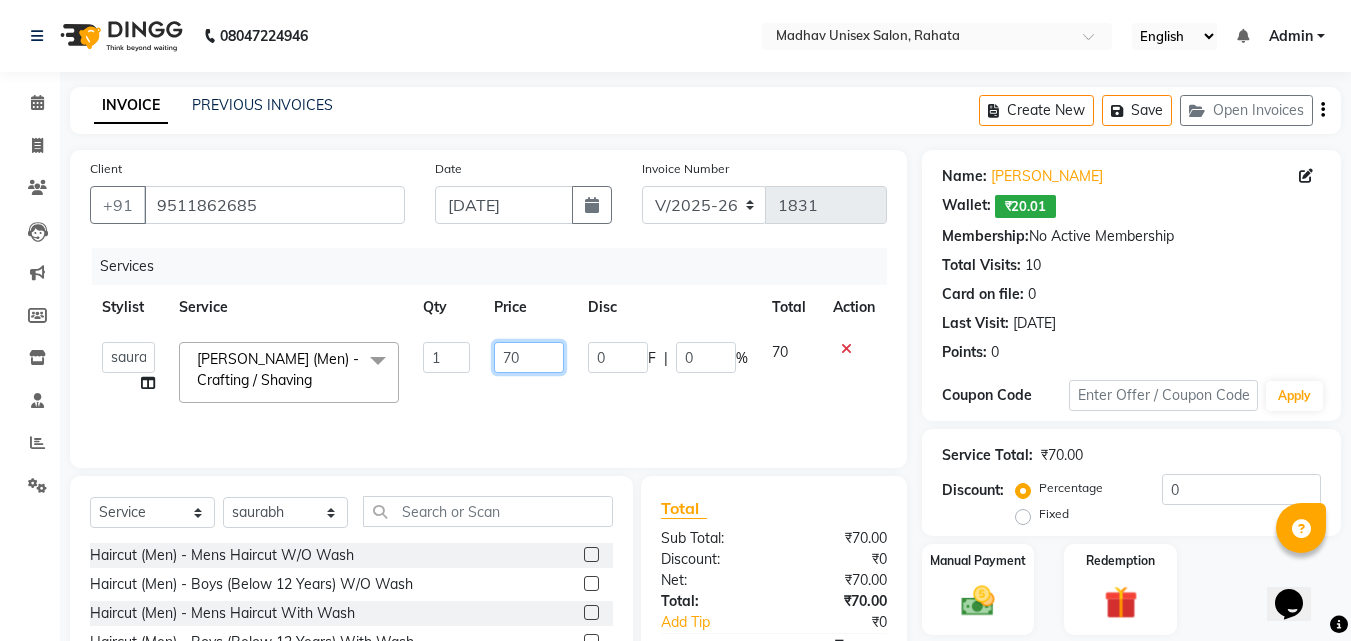 click on "70" 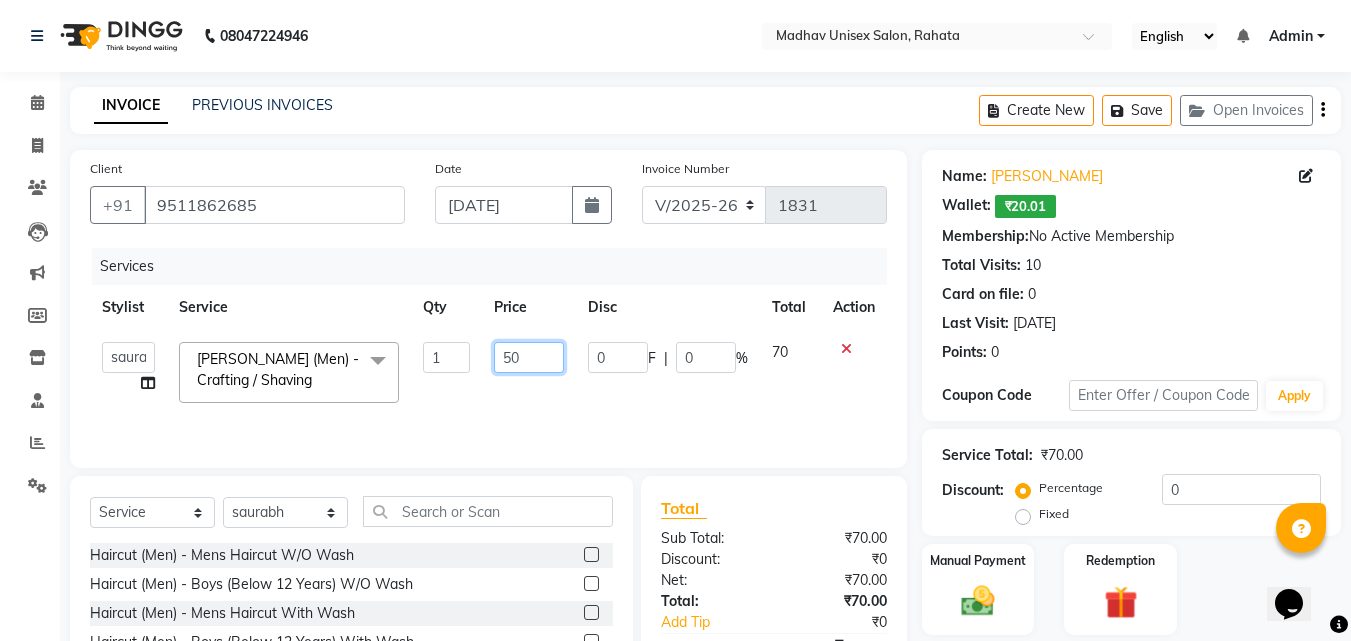 scroll, scrollTop: 160, scrollLeft: 0, axis: vertical 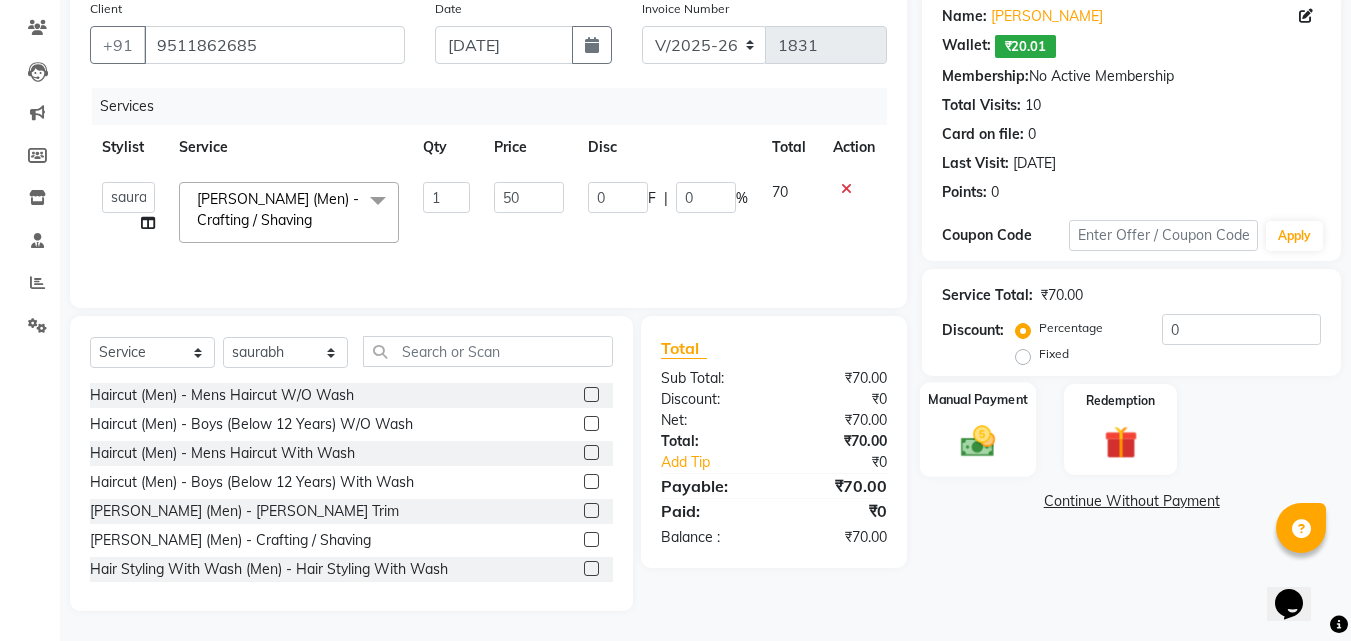 click on "Manual Payment" 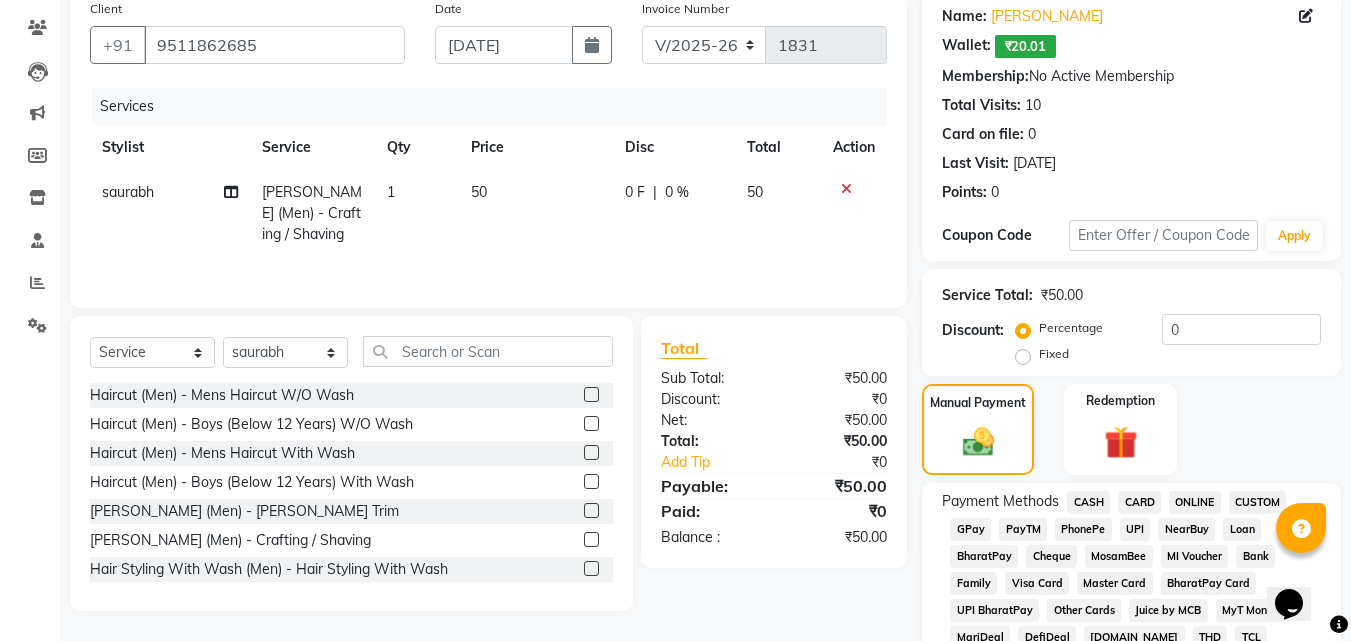 click on "CASH" 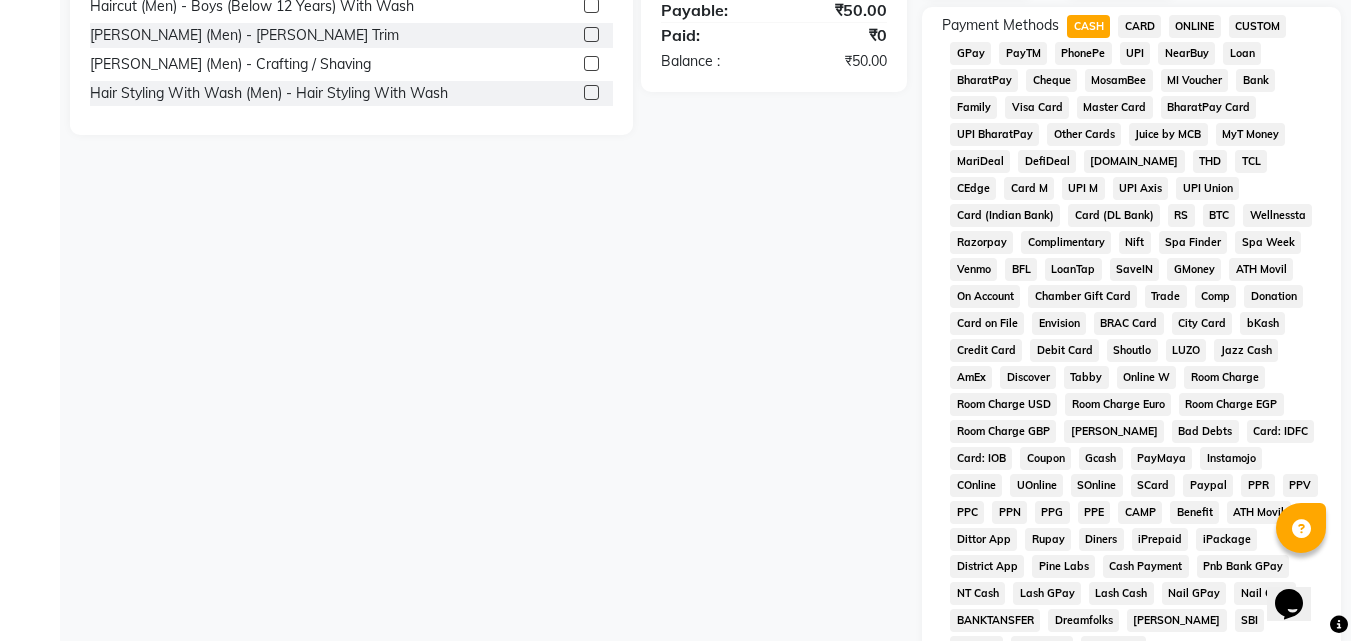 scroll, scrollTop: 892, scrollLeft: 0, axis: vertical 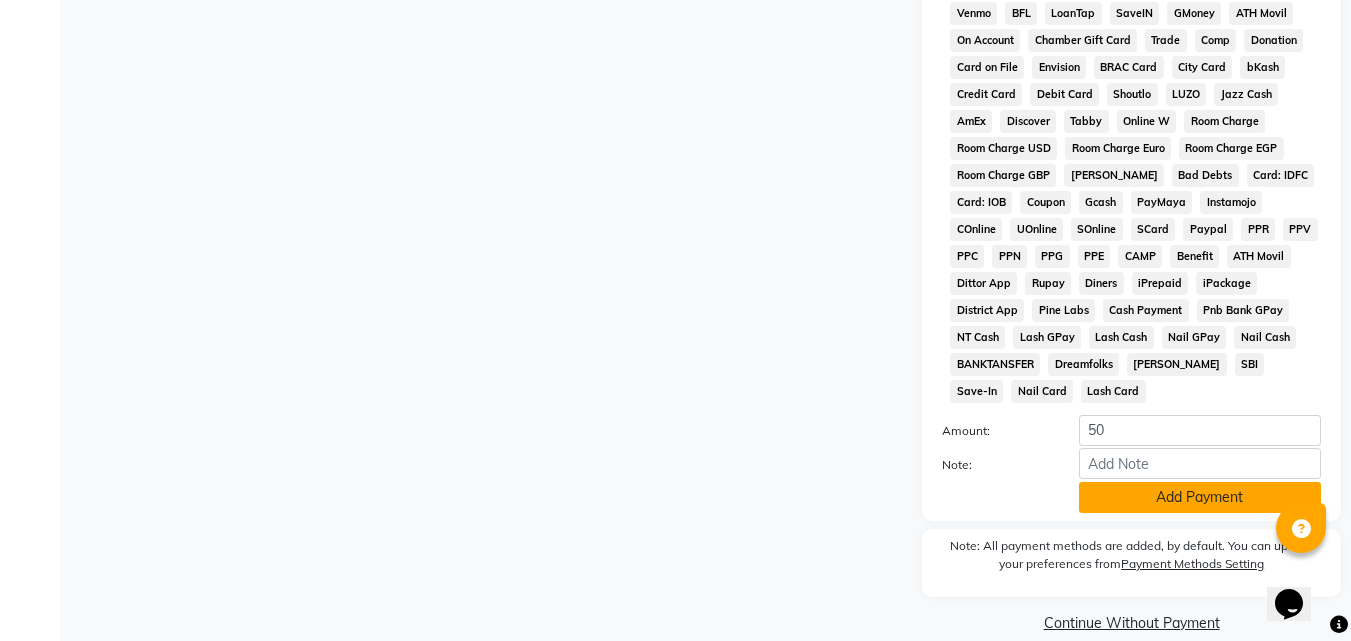click on "Add Payment" 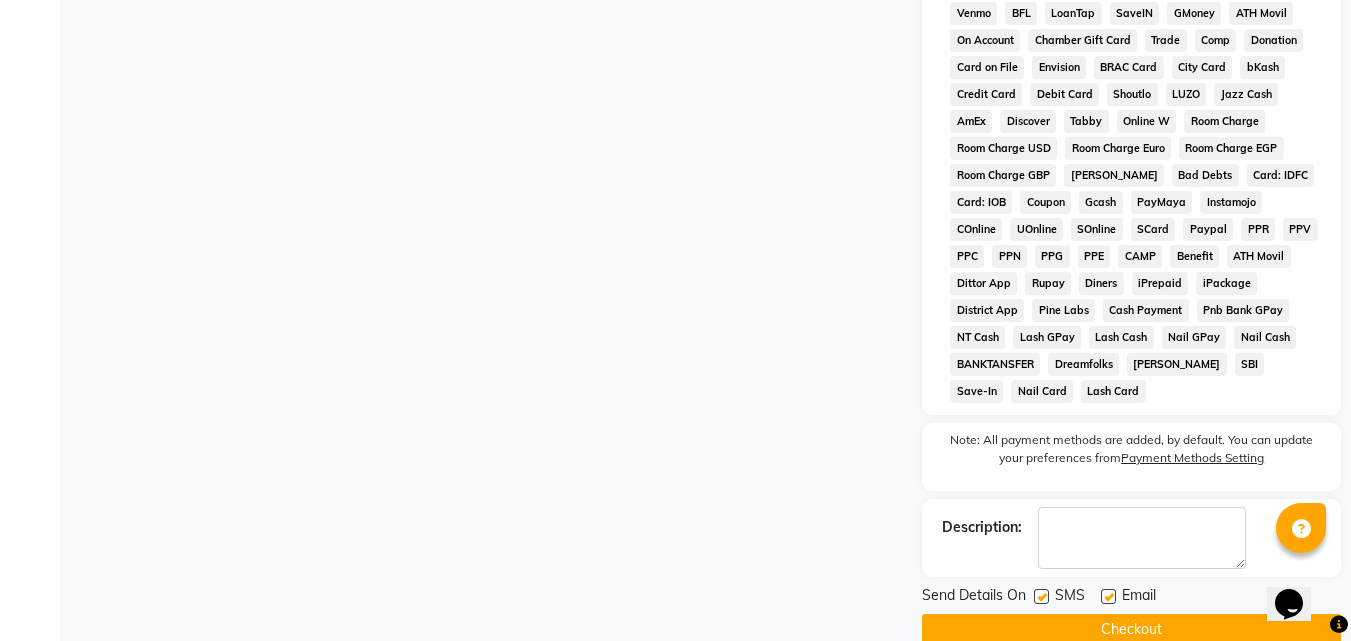 click on "Checkout" 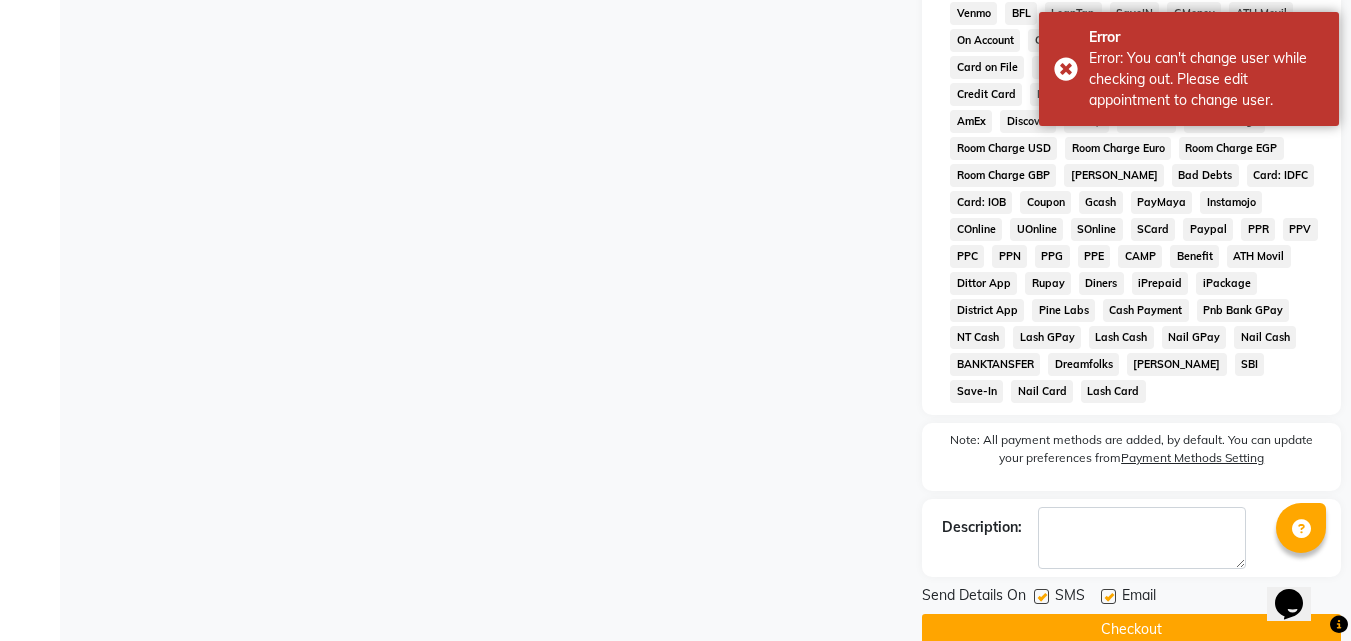 drag, startPoint x: 1339, startPoint y: 497, endPoint x: 1365, endPoint y: 434, distance: 68.154236 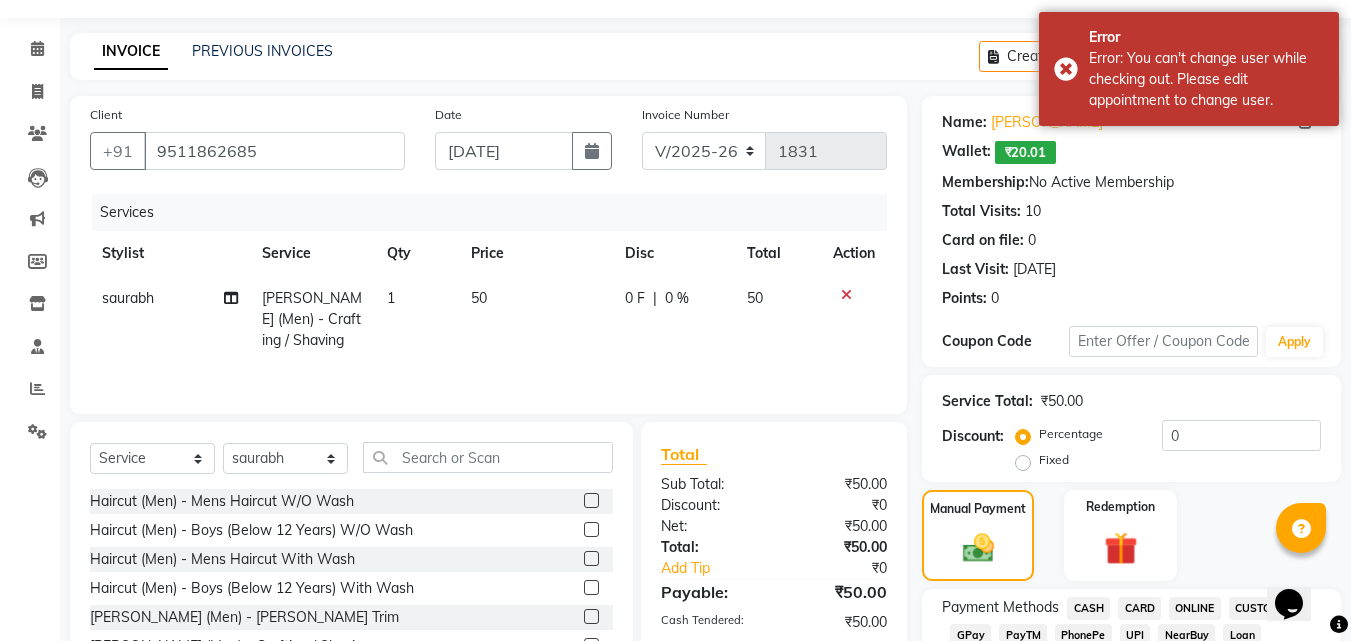 scroll, scrollTop: 0, scrollLeft: 0, axis: both 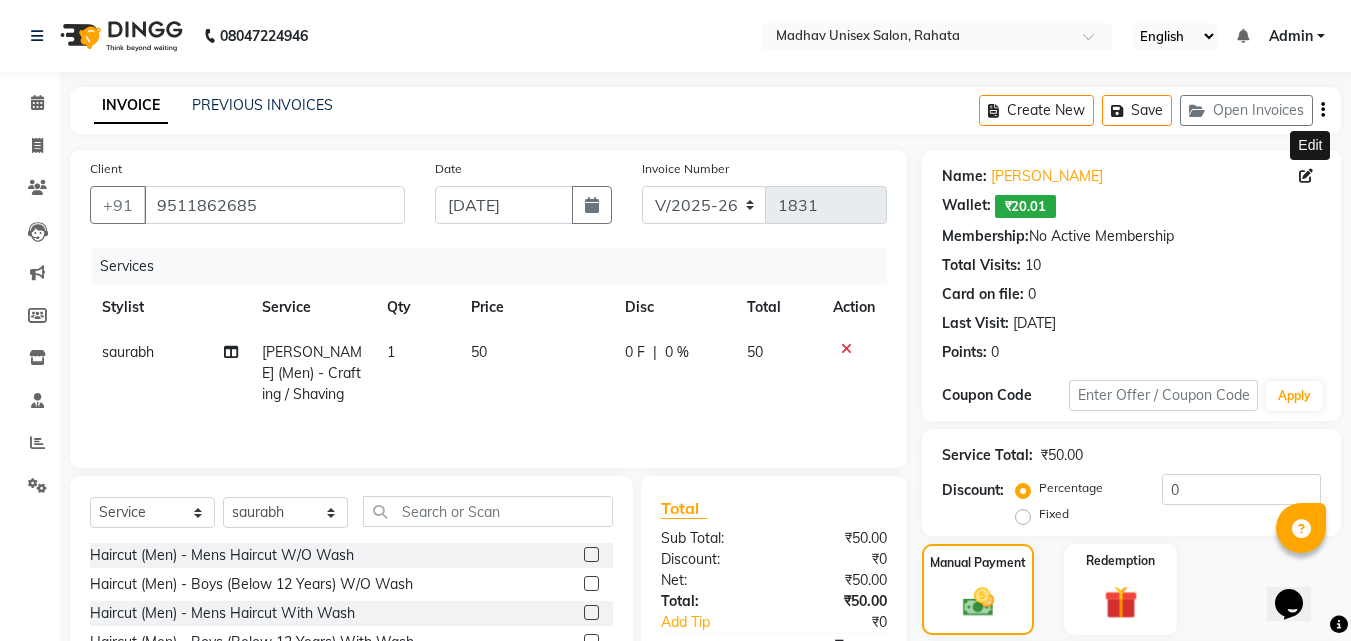 click 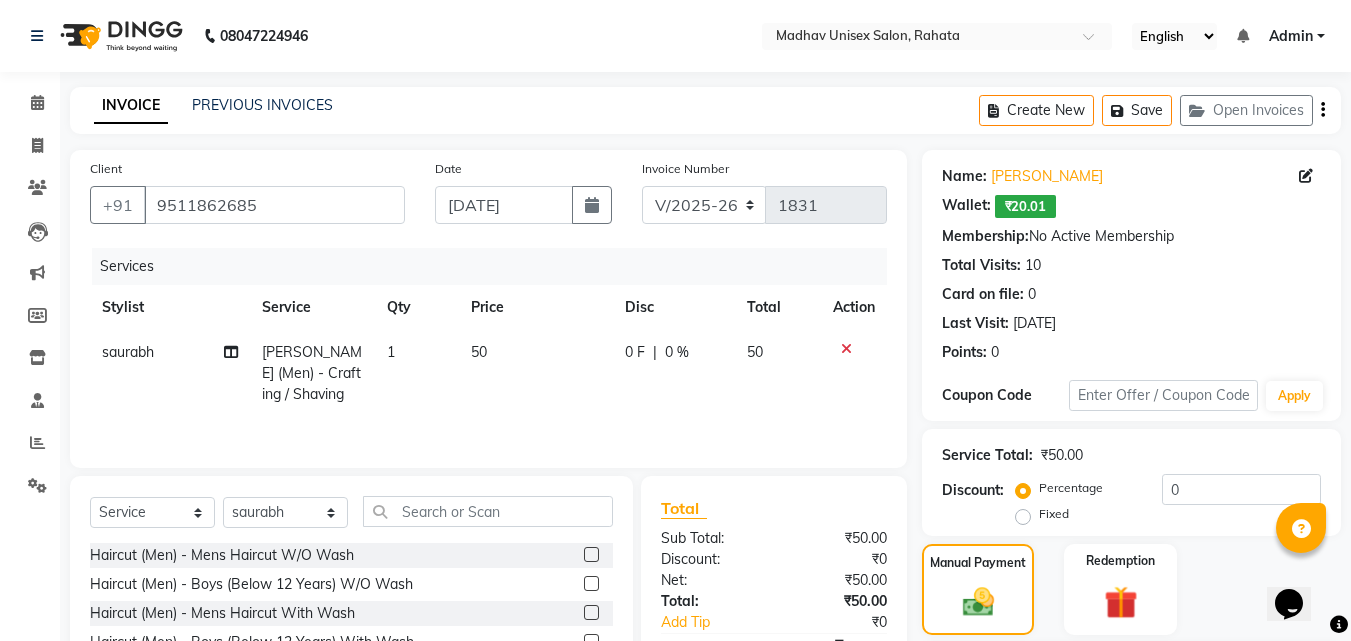 click 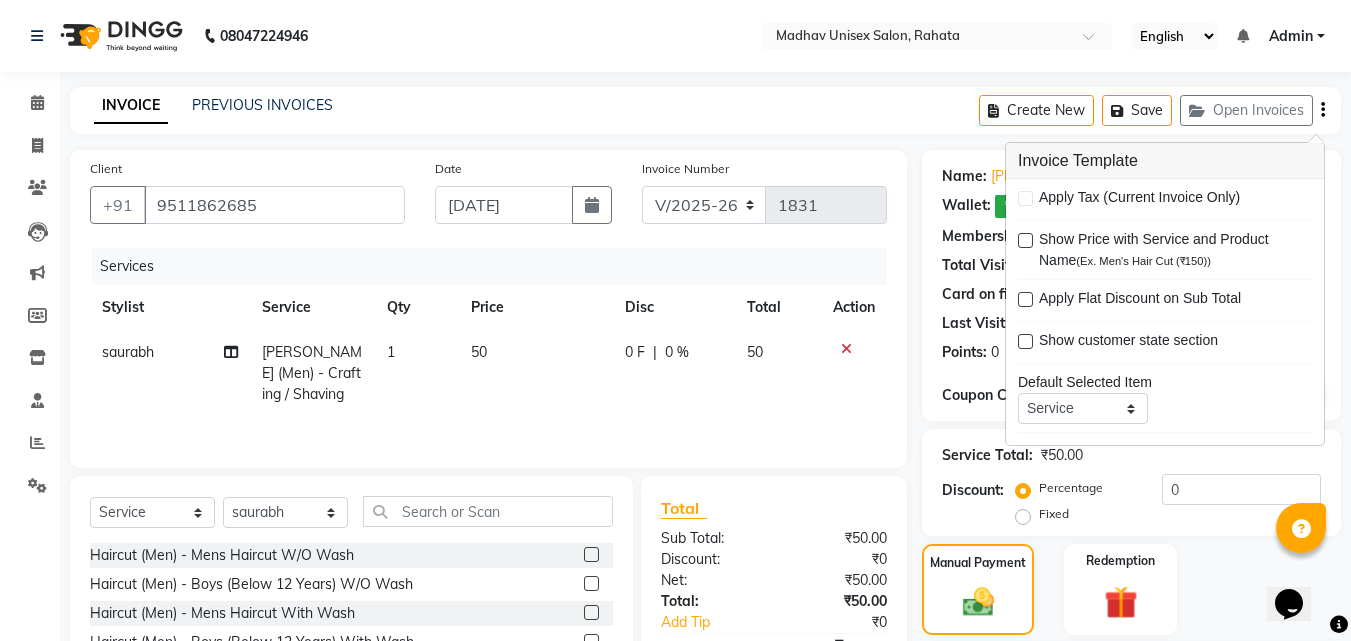 click on "INVOICE PREVIOUS INVOICES Create New   Save   Open Invoices" 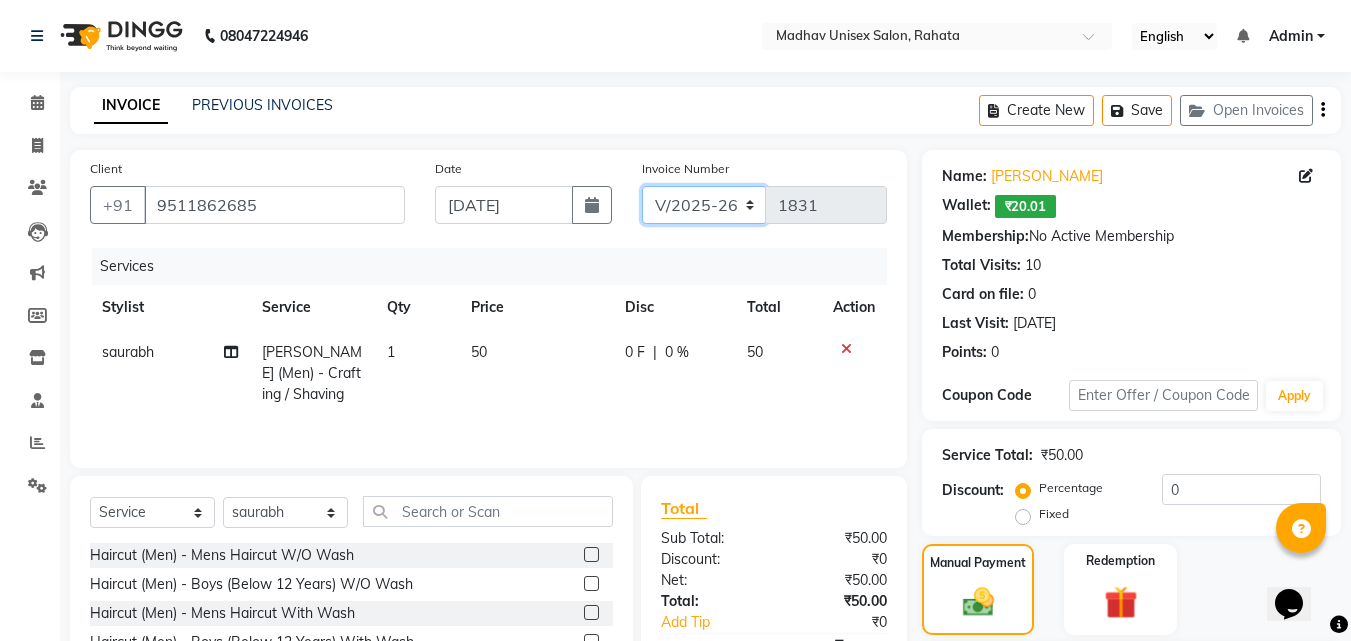 click on "V/2025 V/2025-26" 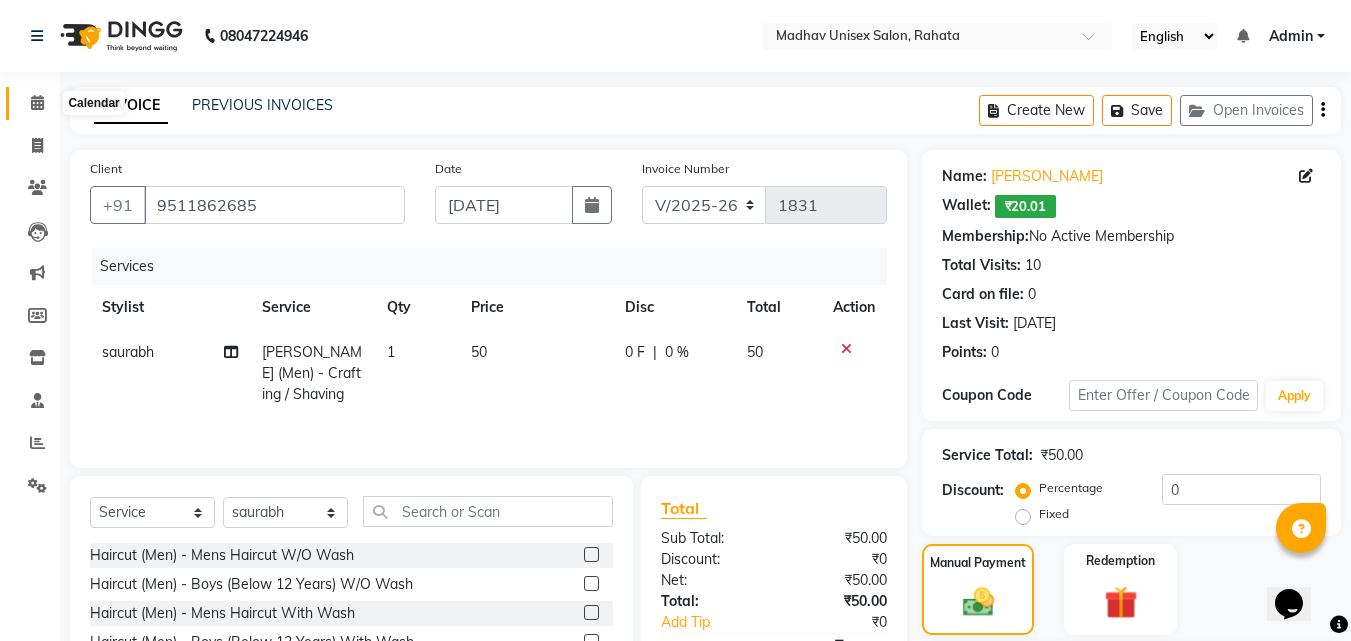 click 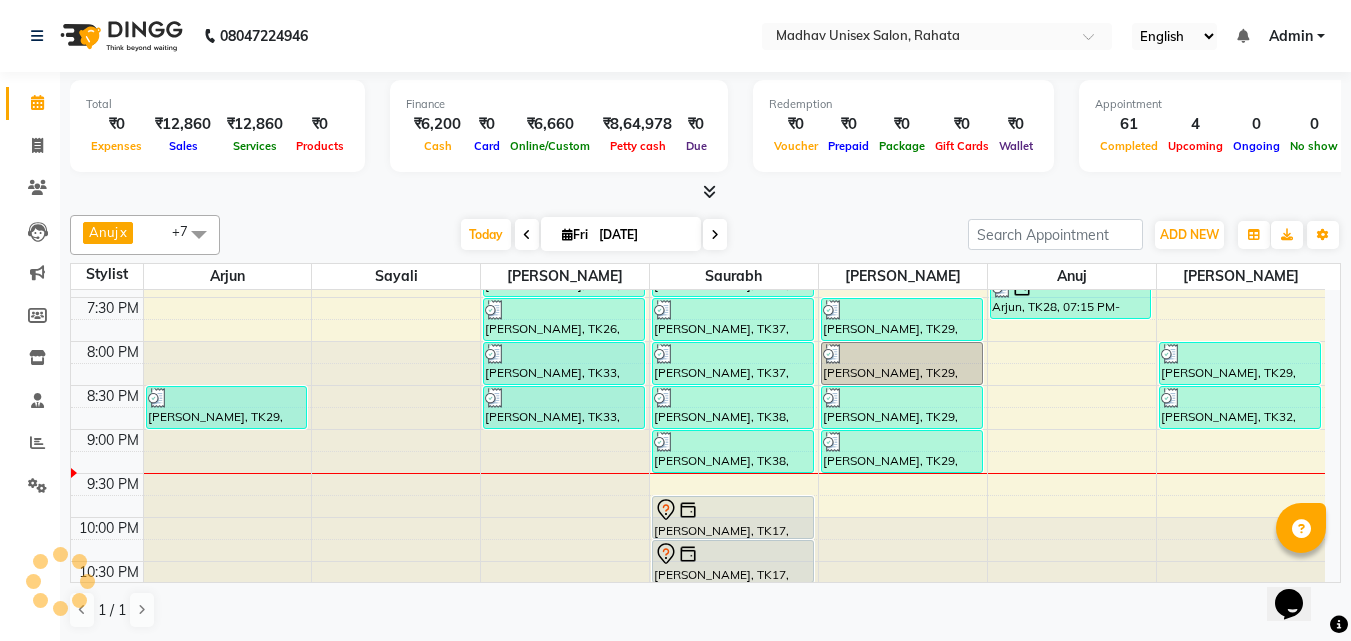 scroll, scrollTop: 1203, scrollLeft: 0, axis: vertical 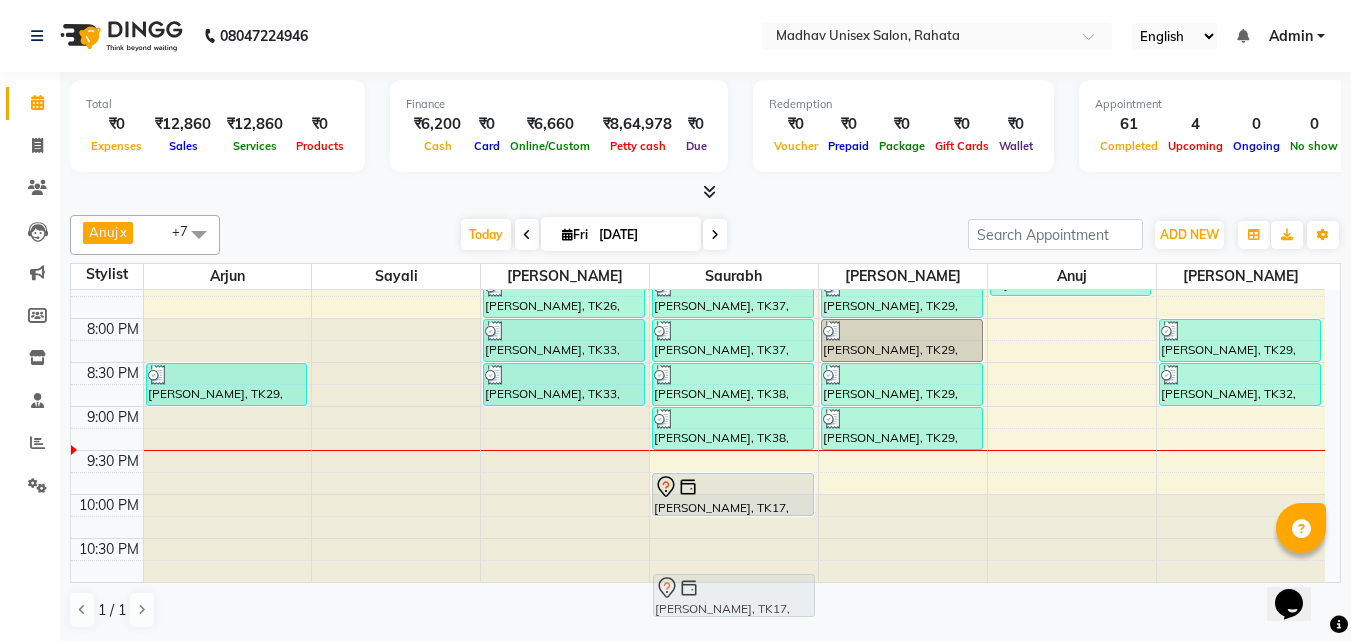 drag, startPoint x: 753, startPoint y: 565, endPoint x: 754, endPoint y: 592, distance: 27.018513 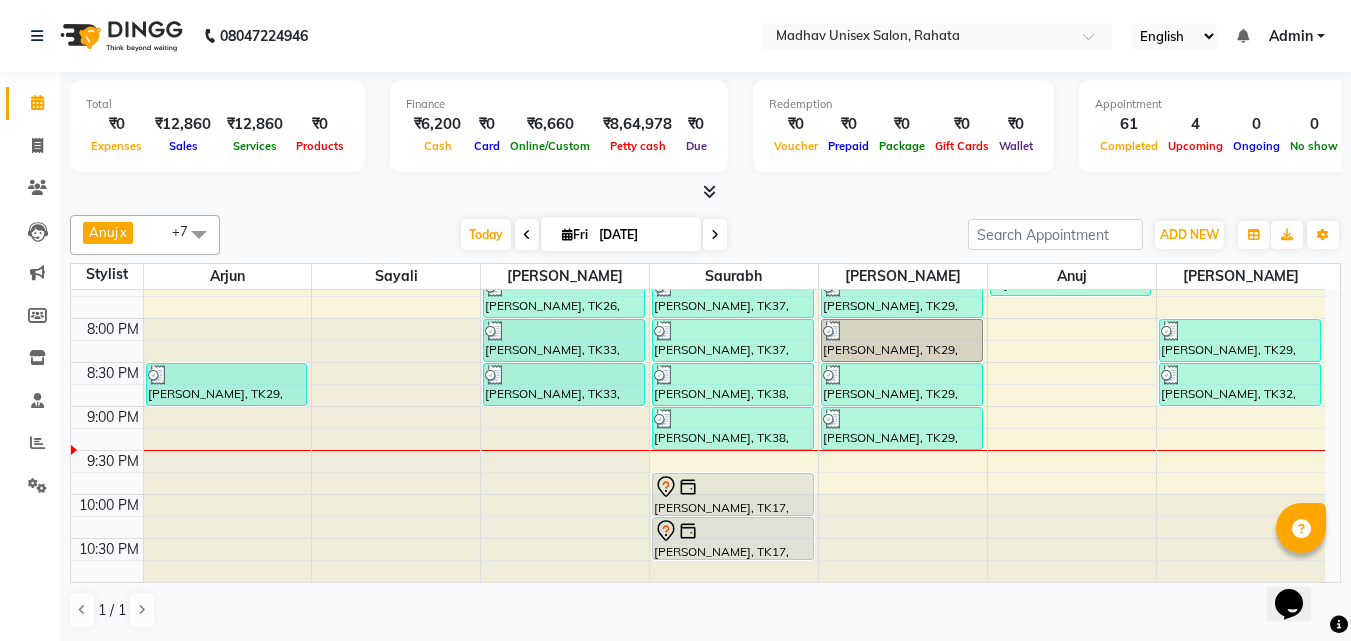 drag, startPoint x: 1329, startPoint y: 535, endPoint x: 63, endPoint y: 19, distance: 1367.1182 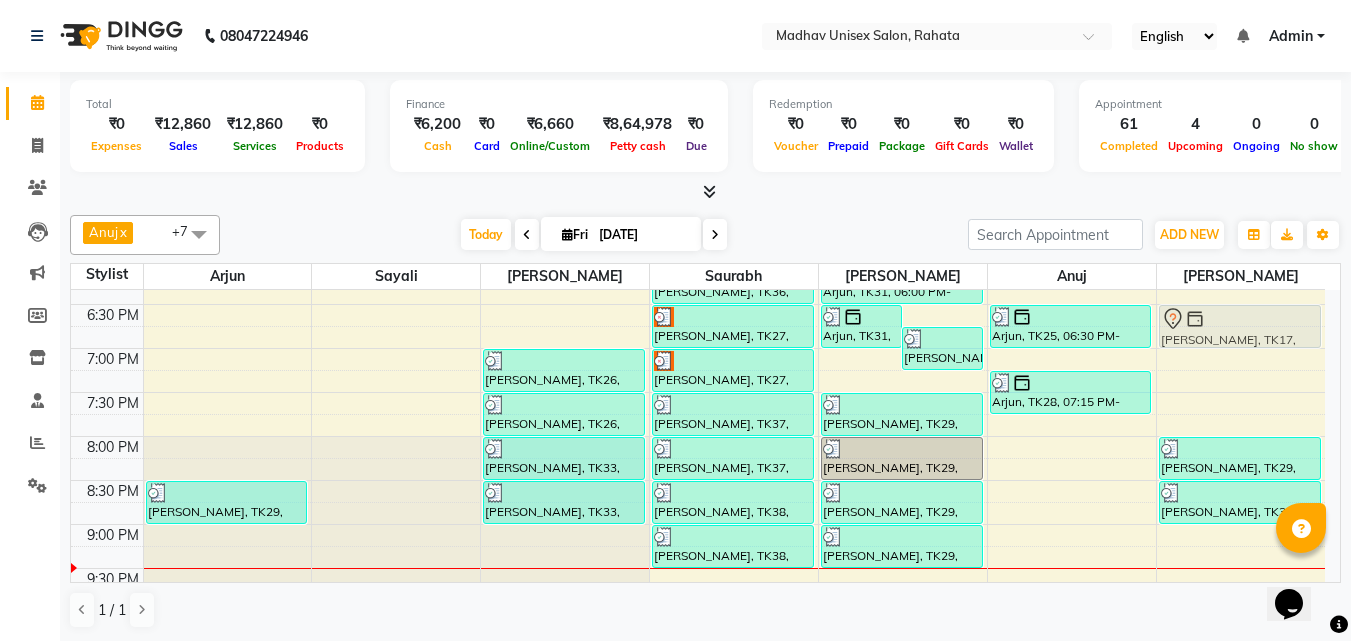 drag, startPoint x: 764, startPoint y: 497, endPoint x: 1266, endPoint y: 309, distance: 536.0485 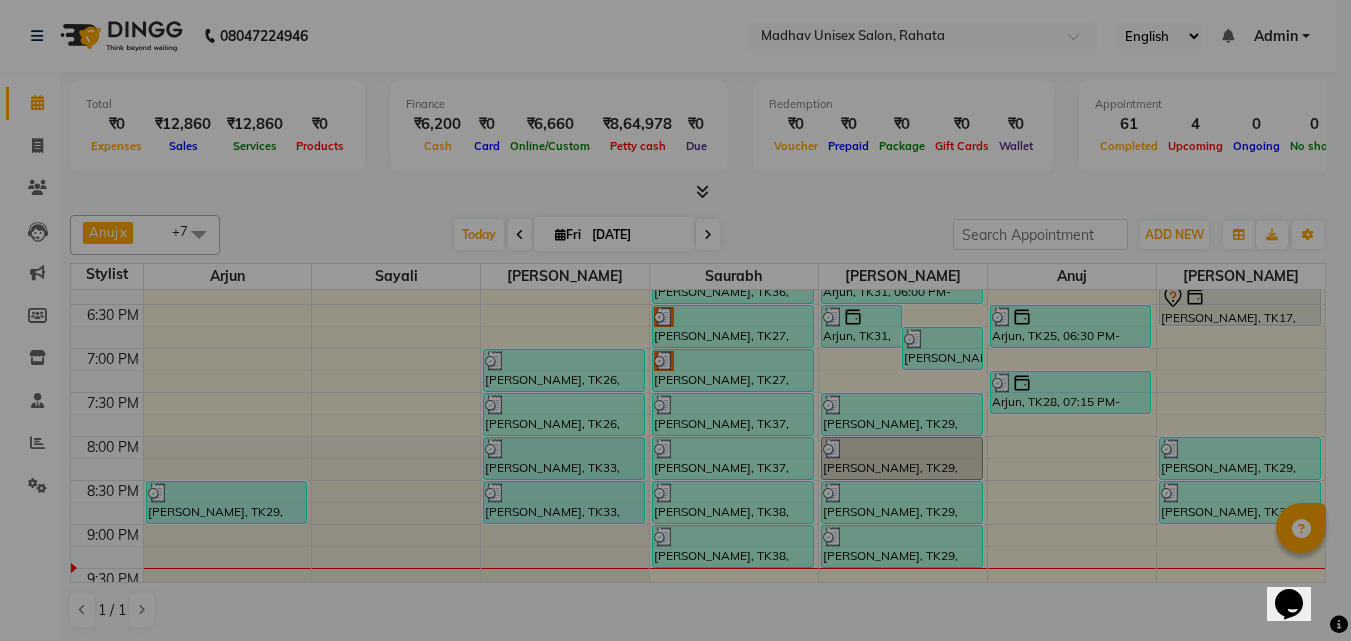 scroll, scrollTop: 1076, scrollLeft: 0, axis: vertical 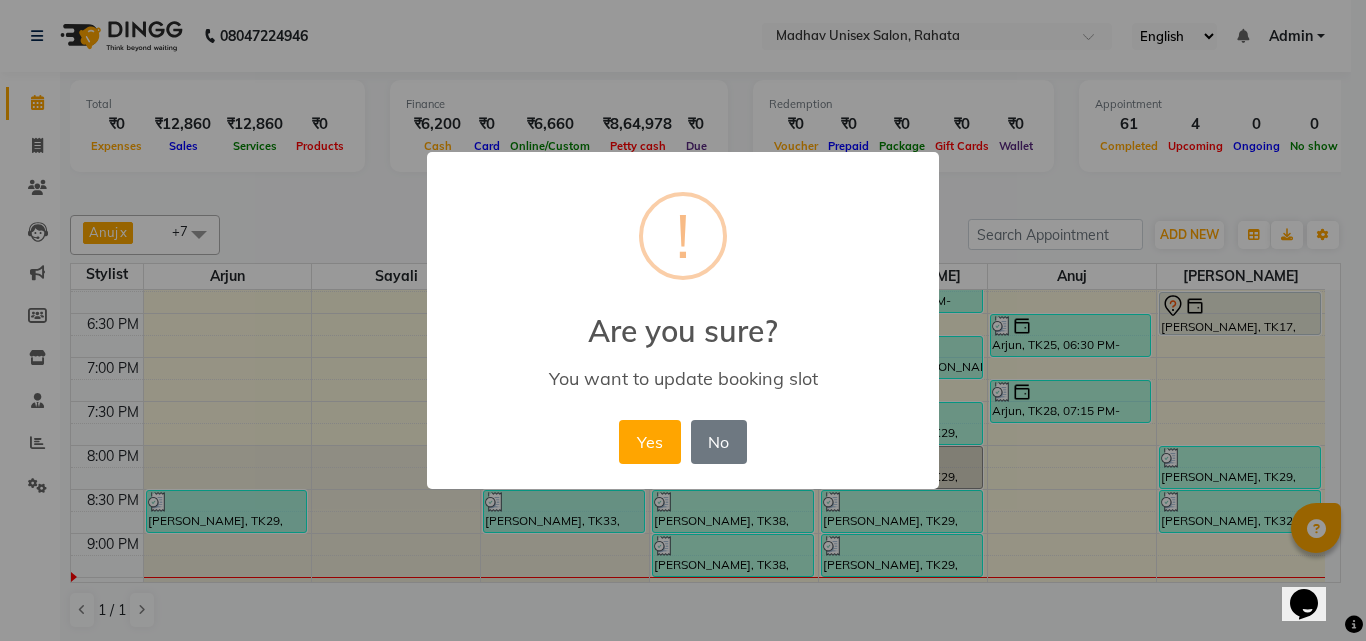 drag, startPoint x: 637, startPoint y: 445, endPoint x: 759, endPoint y: 446, distance: 122.0041 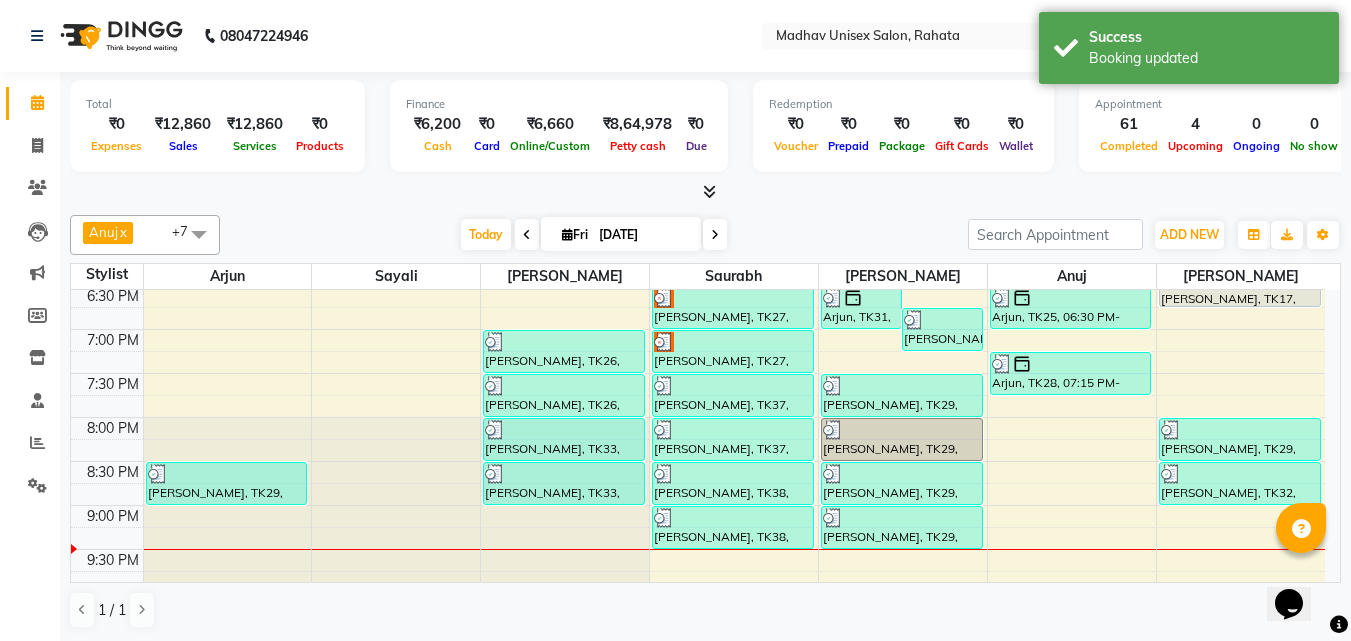 scroll, scrollTop: 1139, scrollLeft: 0, axis: vertical 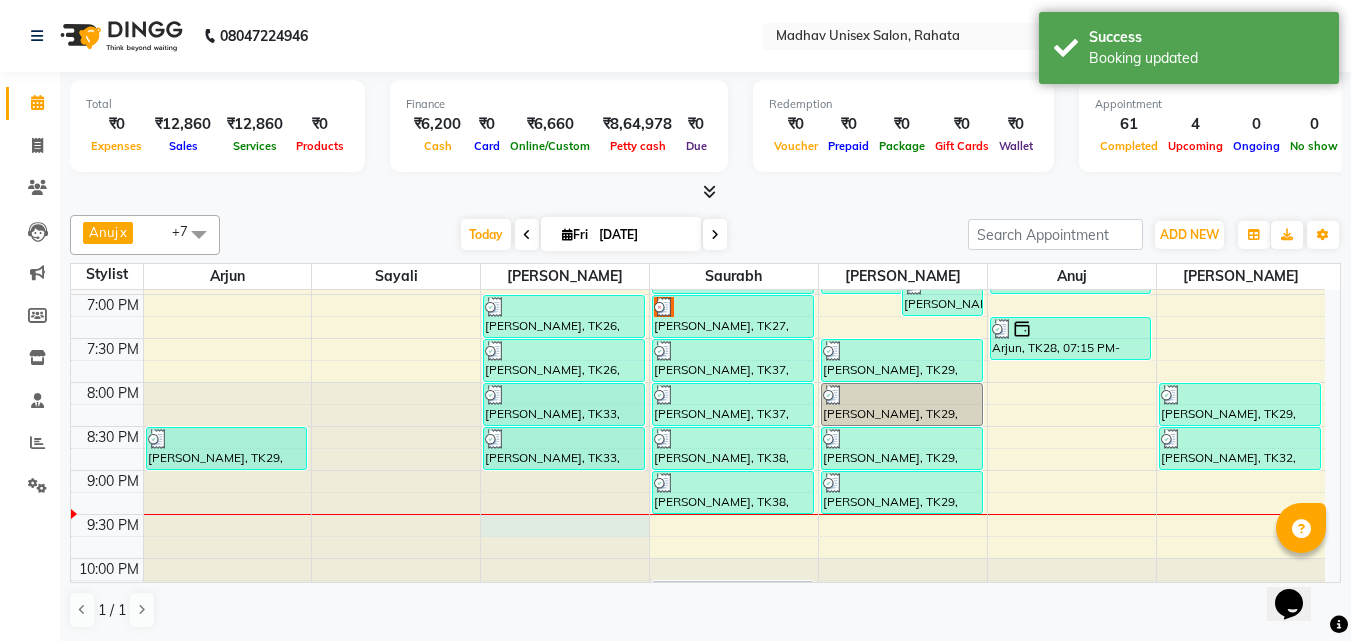 click at bounding box center (565, -849) 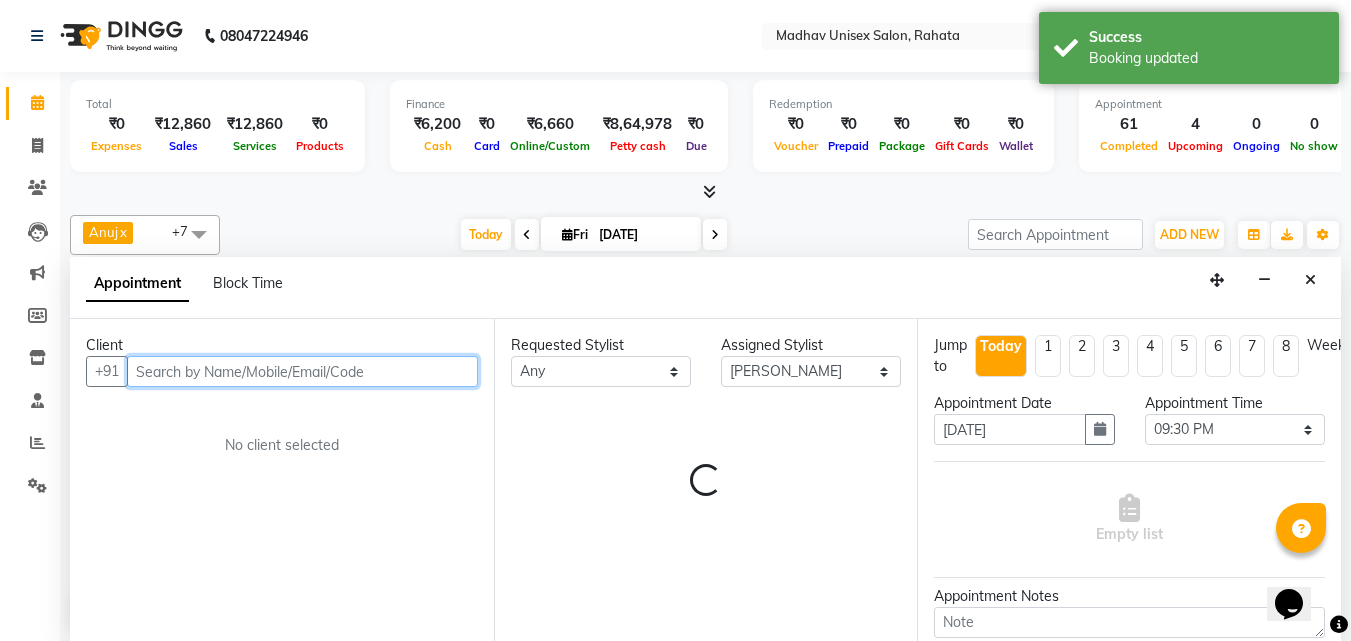 scroll, scrollTop: 1, scrollLeft: 0, axis: vertical 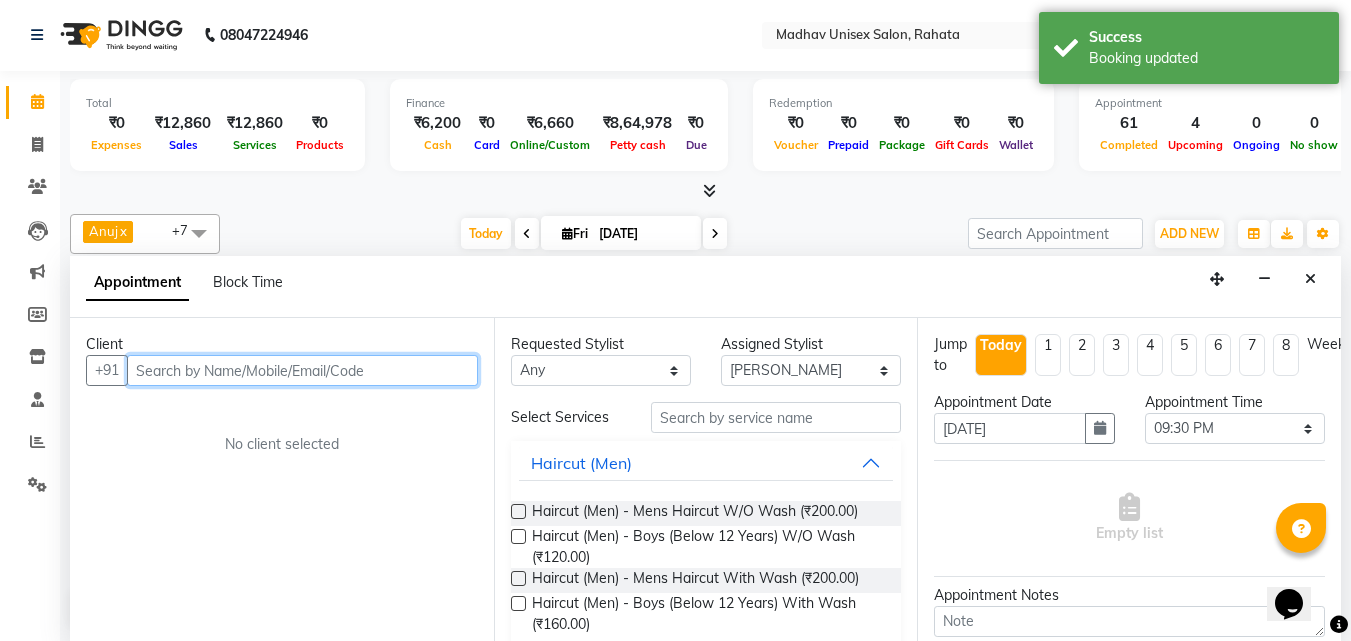 click at bounding box center [302, 370] 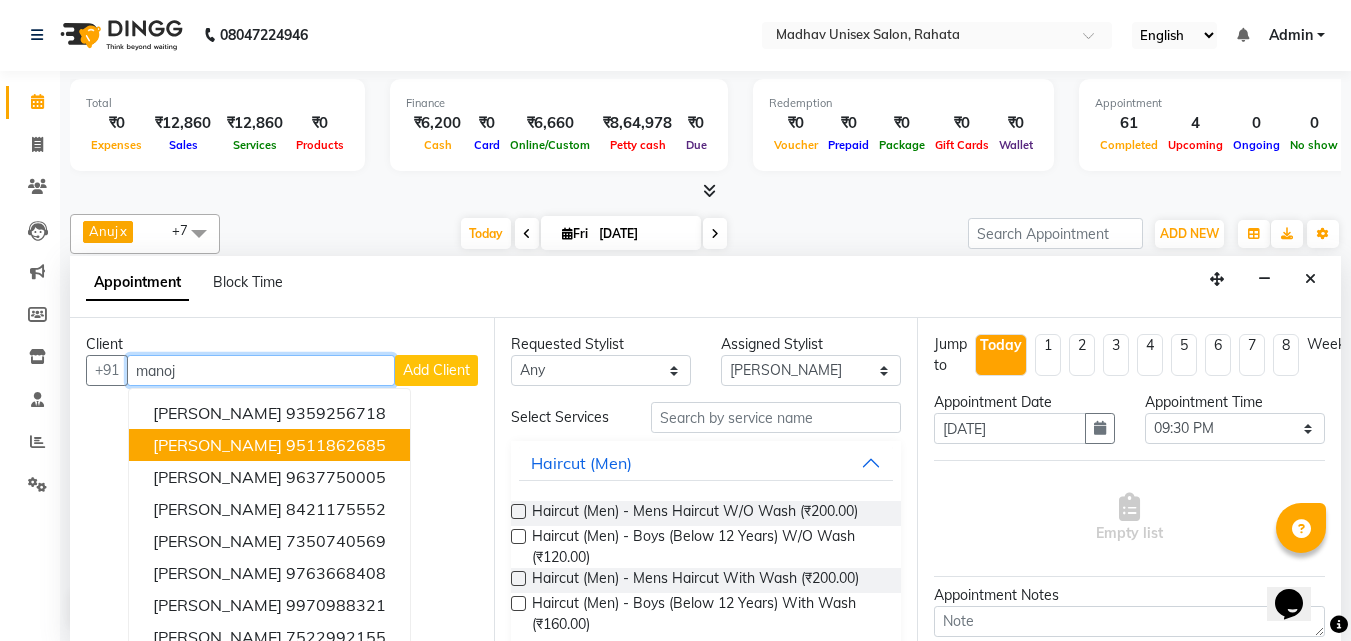 click on "9511862685" at bounding box center [336, 445] 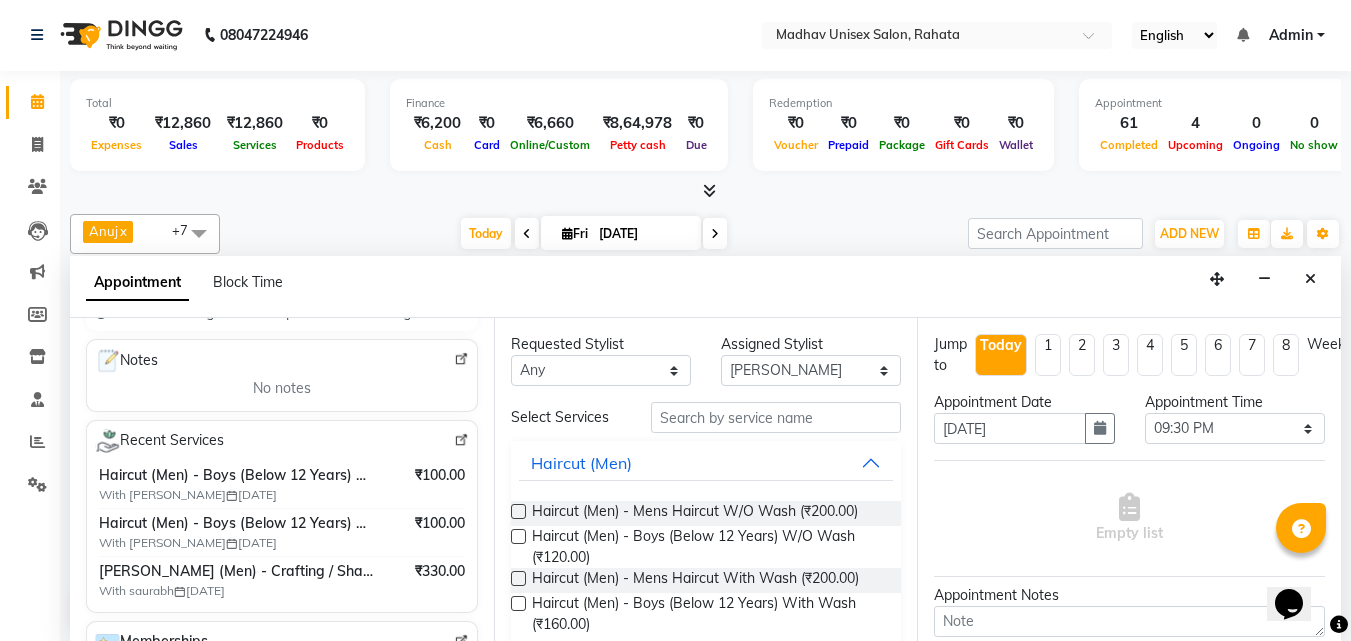 scroll, scrollTop: 272, scrollLeft: 0, axis: vertical 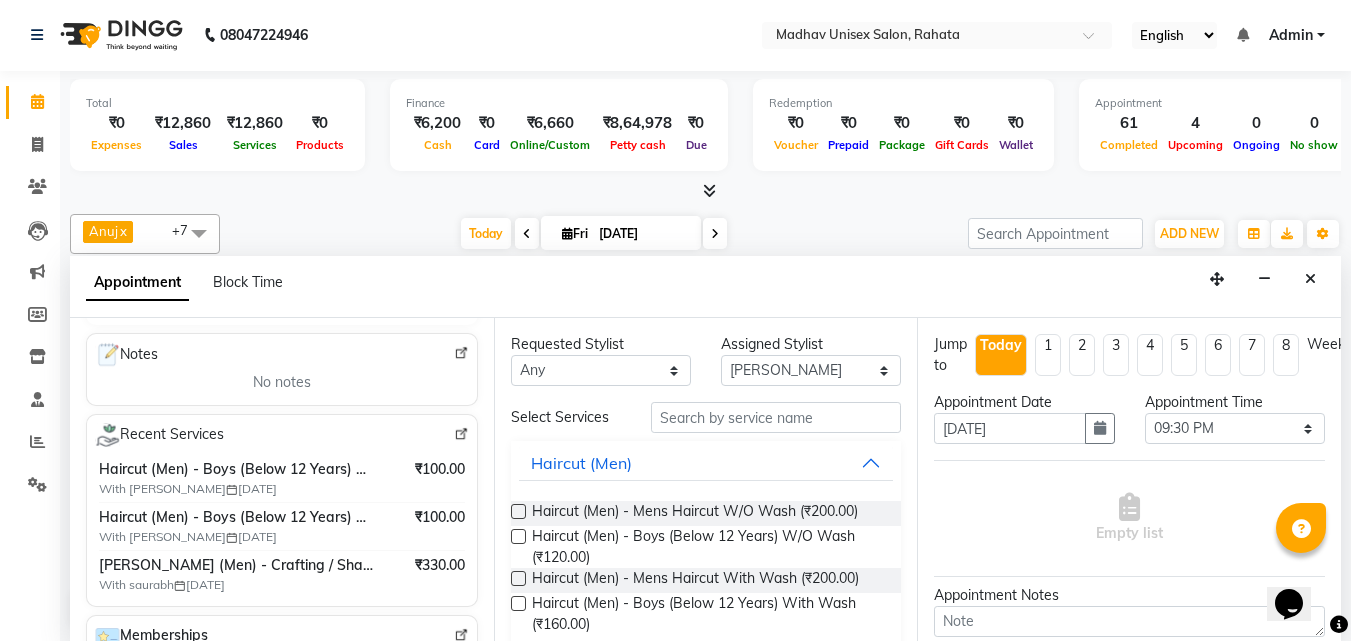 click at bounding box center [518, 578] 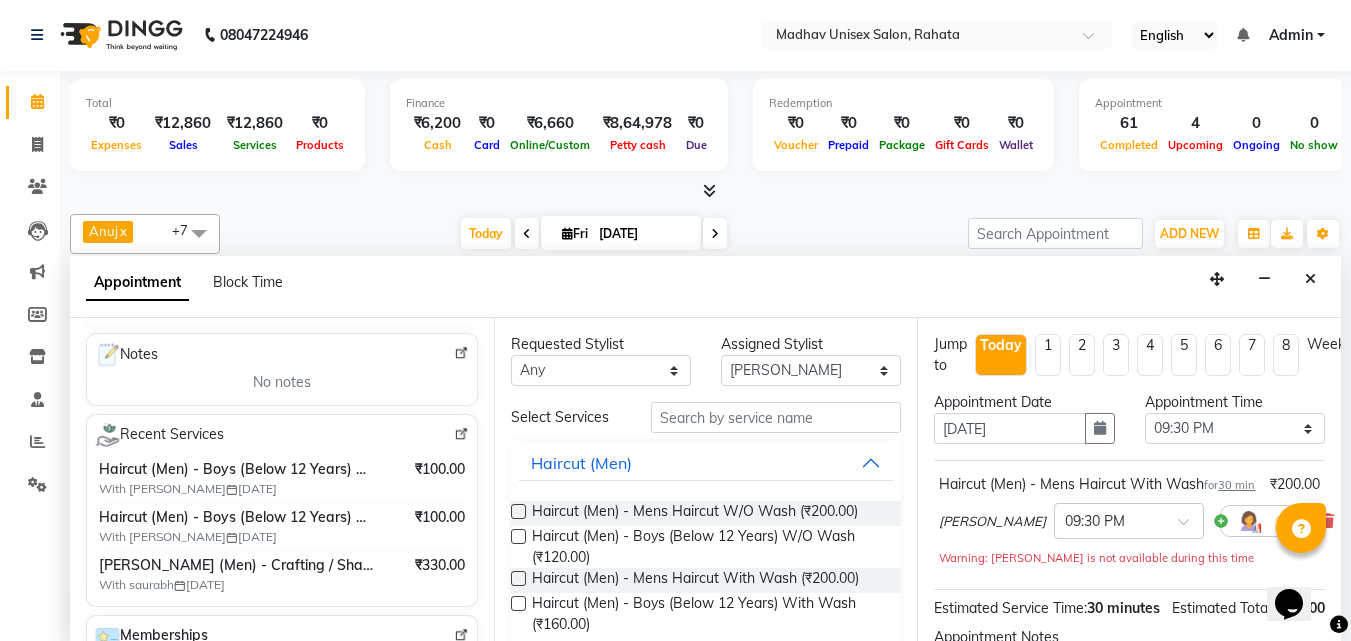 scroll, scrollTop: 102, scrollLeft: 0, axis: vertical 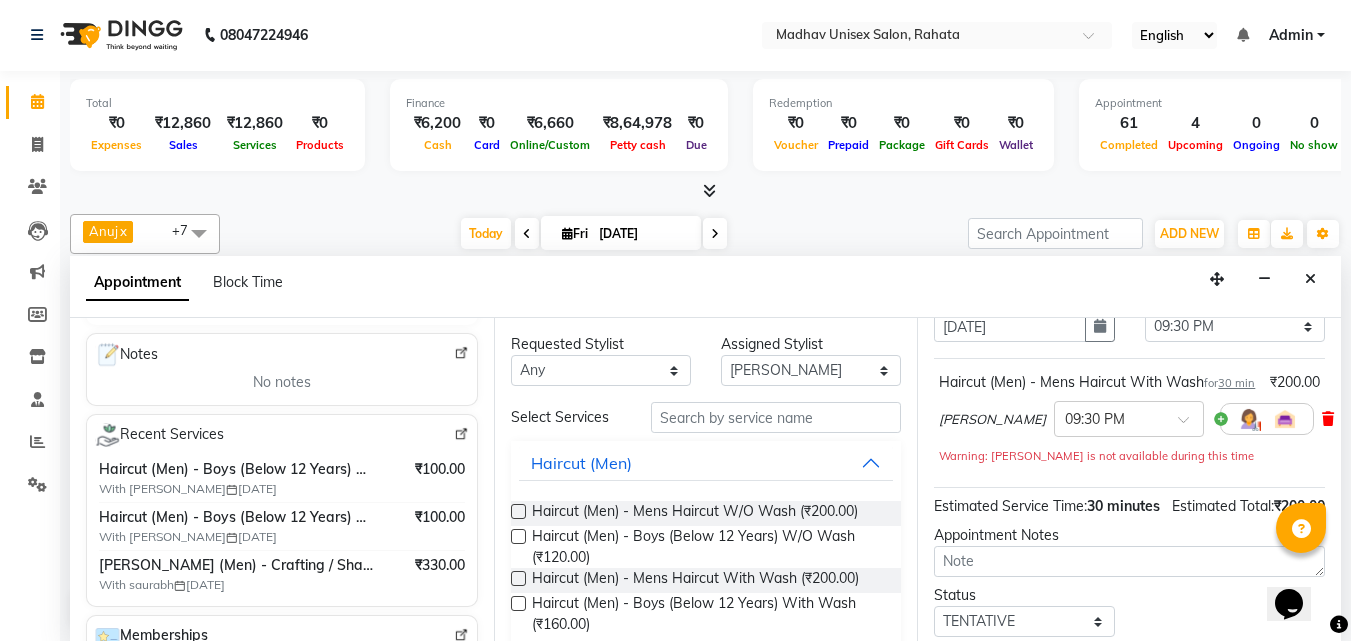 click at bounding box center [1328, 419] 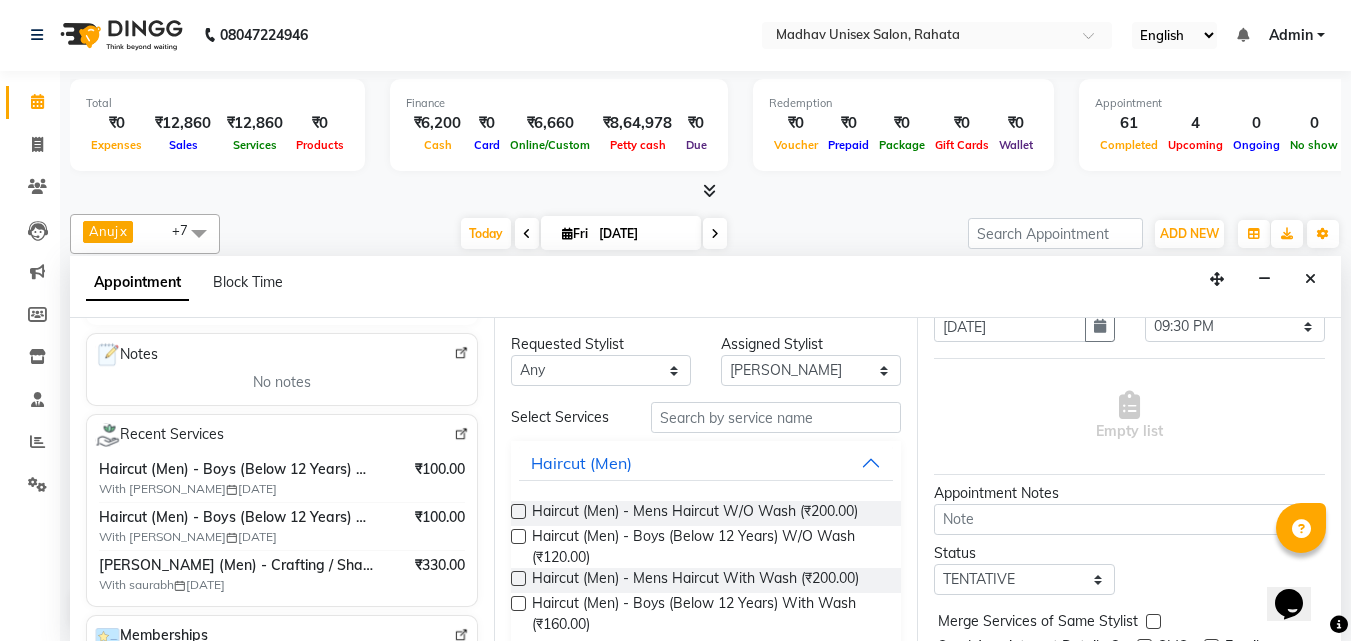 scroll, scrollTop: 282, scrollLeft: 0, axis: vertical 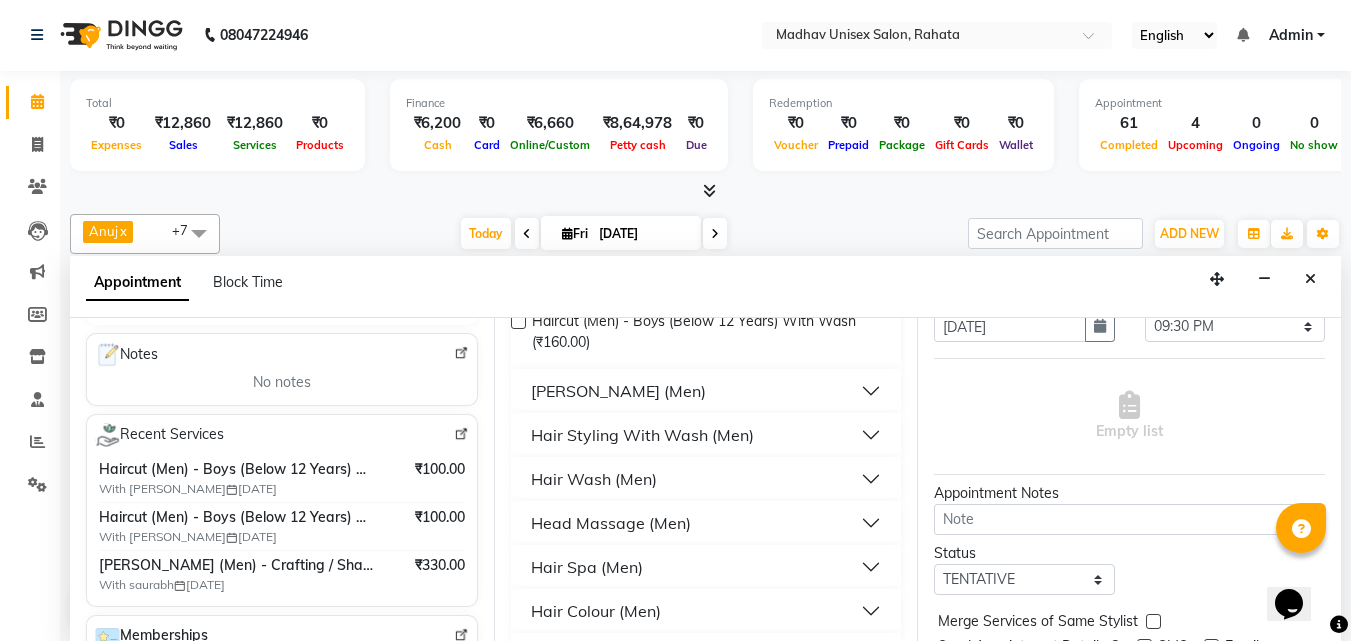 click on "[PERSON_NAME] (Men)" at bounding box center [706, 391] 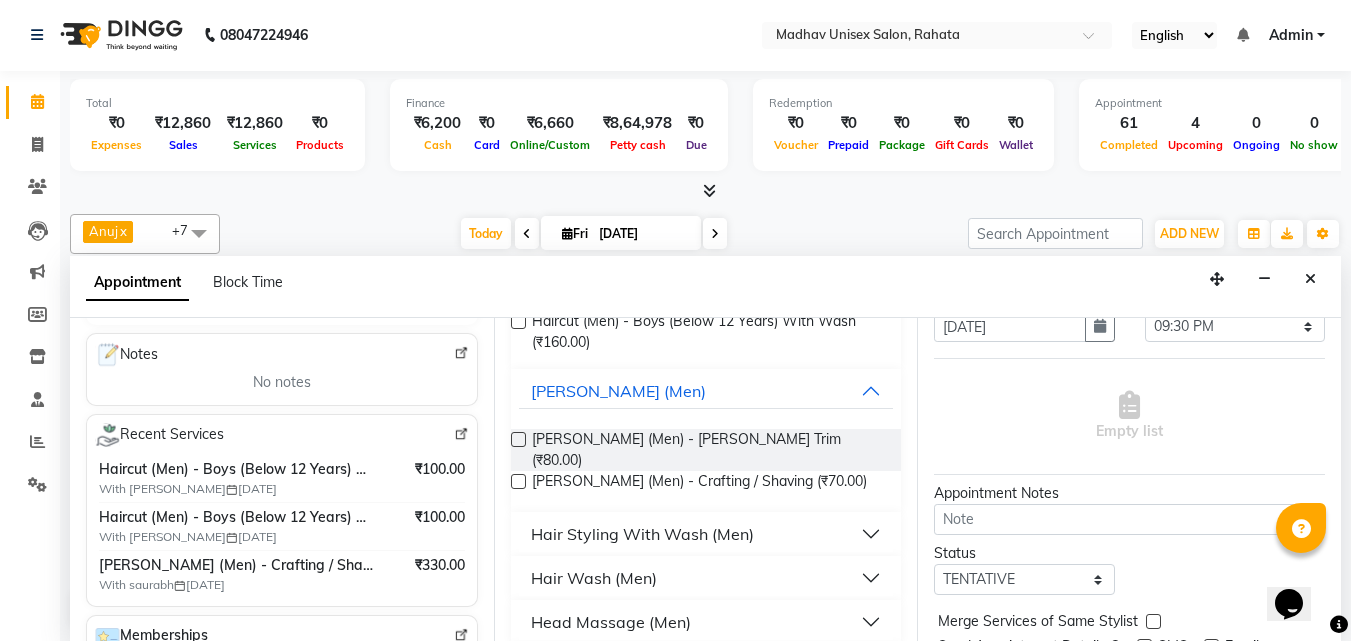 click at bounding box center [518, 481] 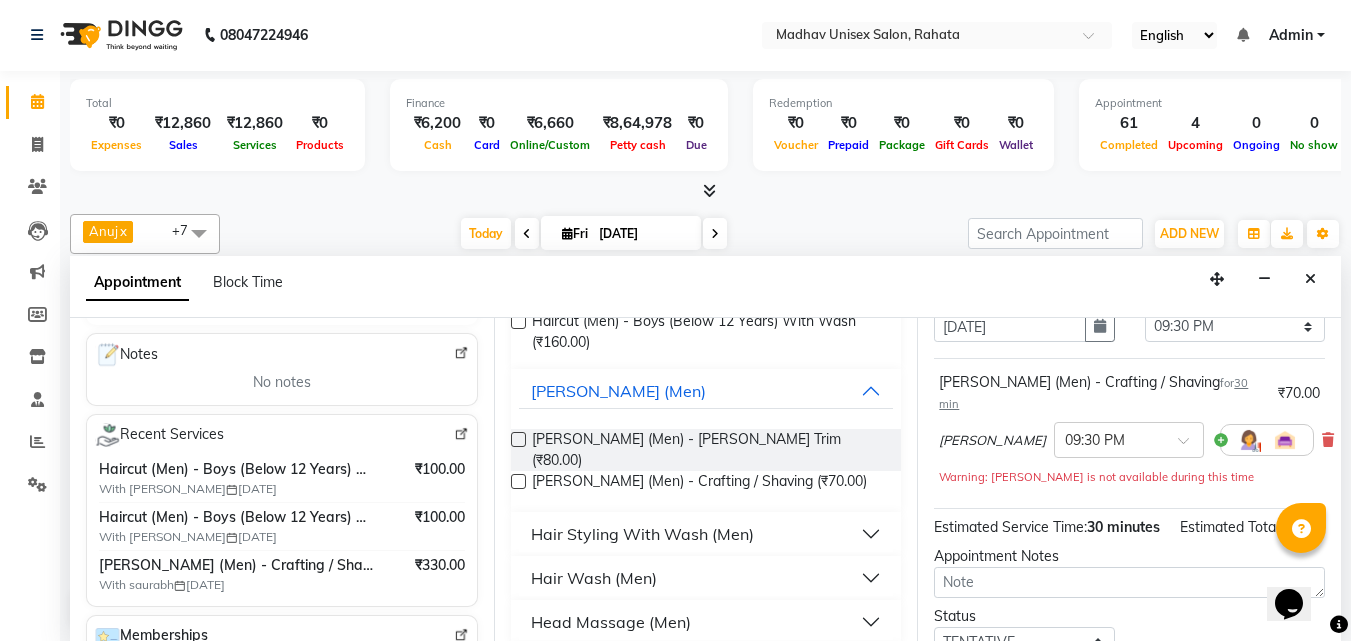 scroll, scrollTop: 260, scrollLeft: 0, axis: vertical 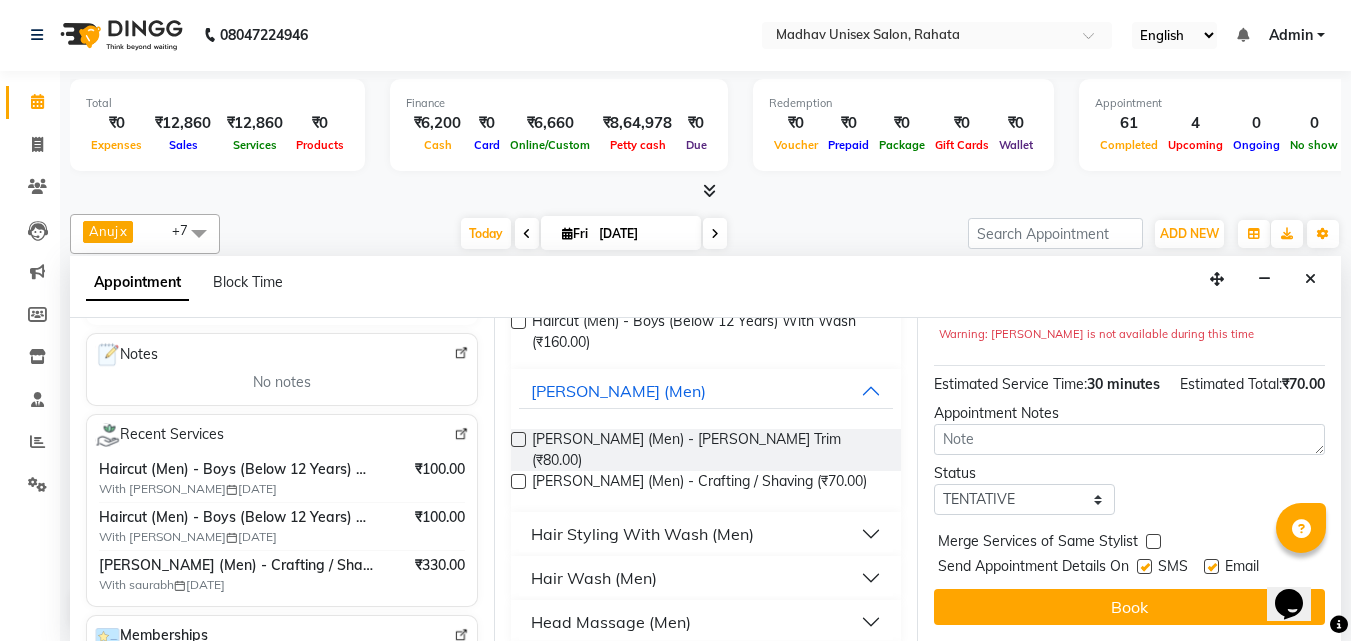 click on "Opens Chat This icon Opens the chat window." at bounding box center [1289, 604] 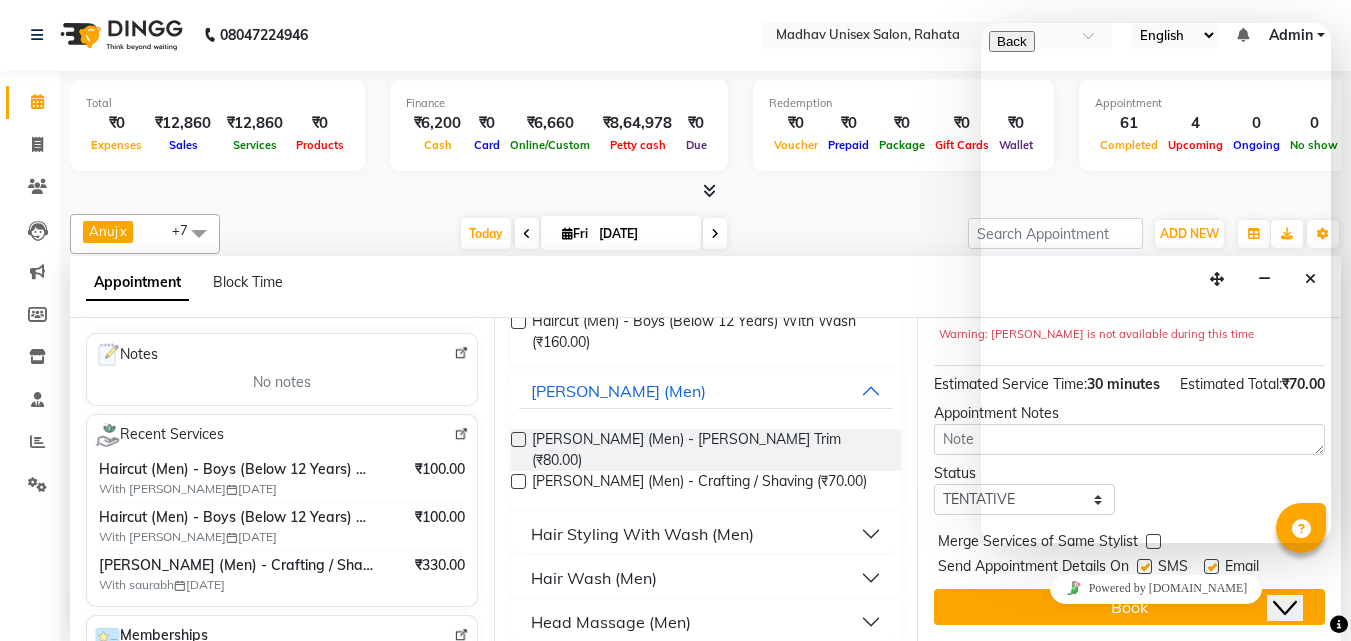 click on "Powered by [DOMAIN_NAME]" at bounding box center [1156, 589] 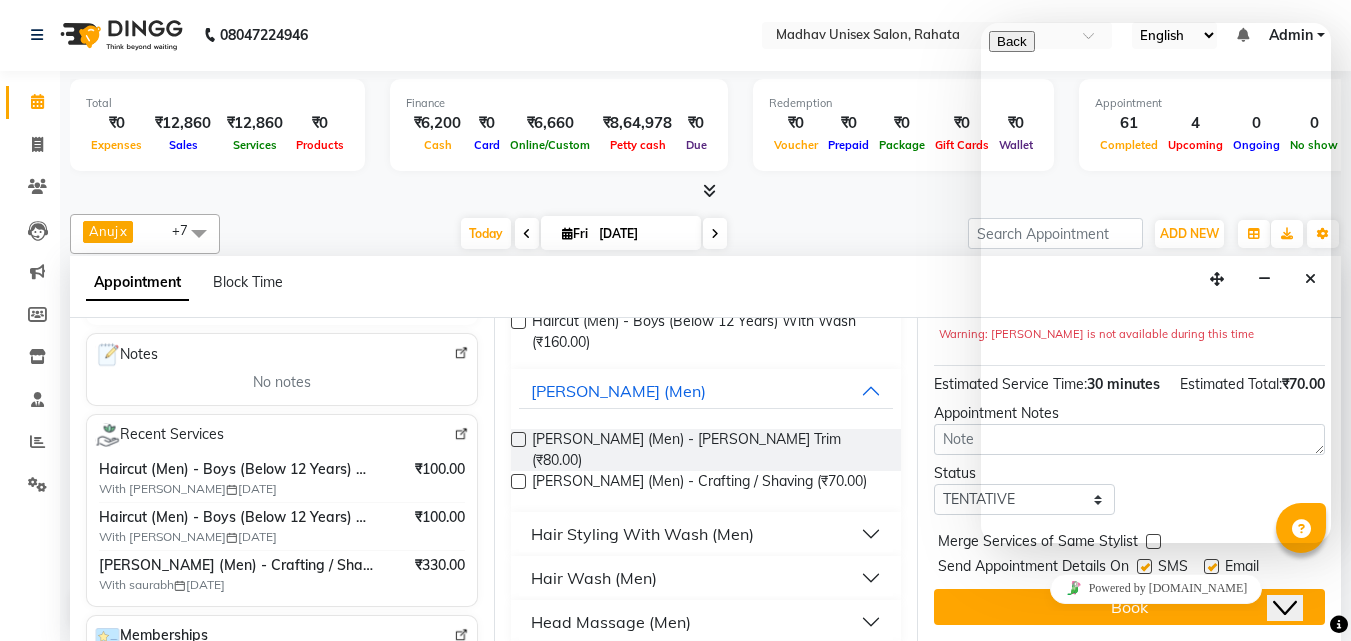 click on "Close Chat This icon closes the chat window." at bounding box center (1285, 608) 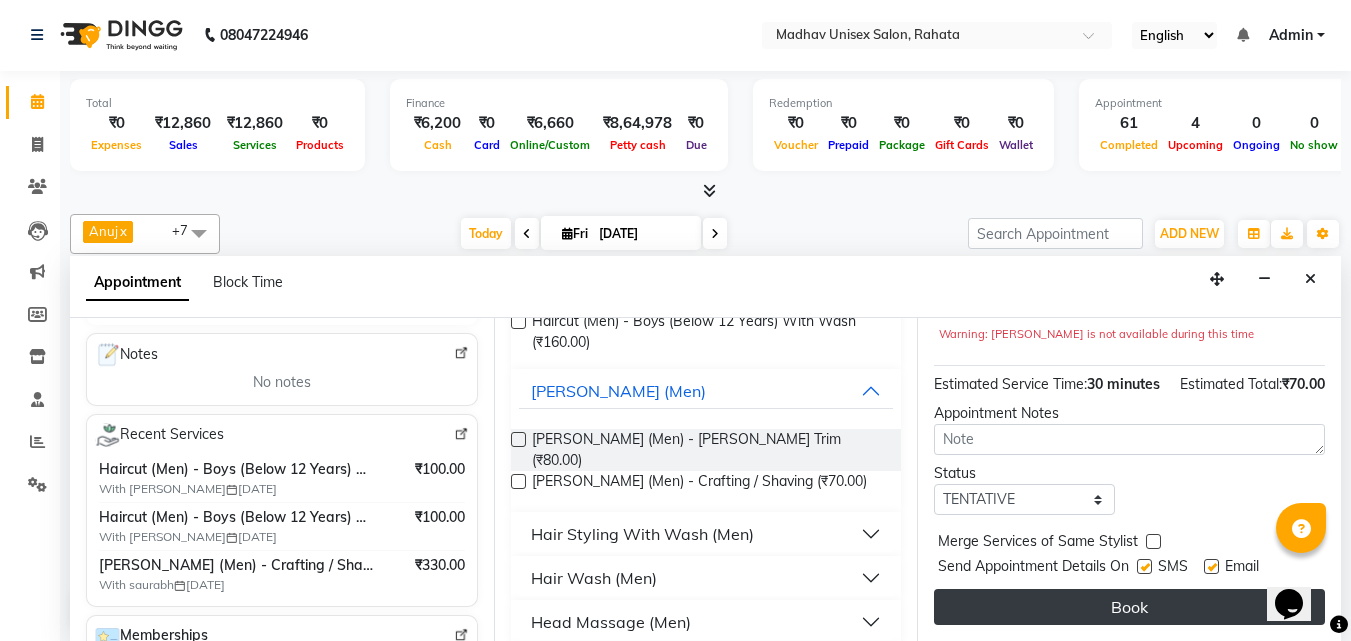 click on "Book" at bounding box center [1129, 607] 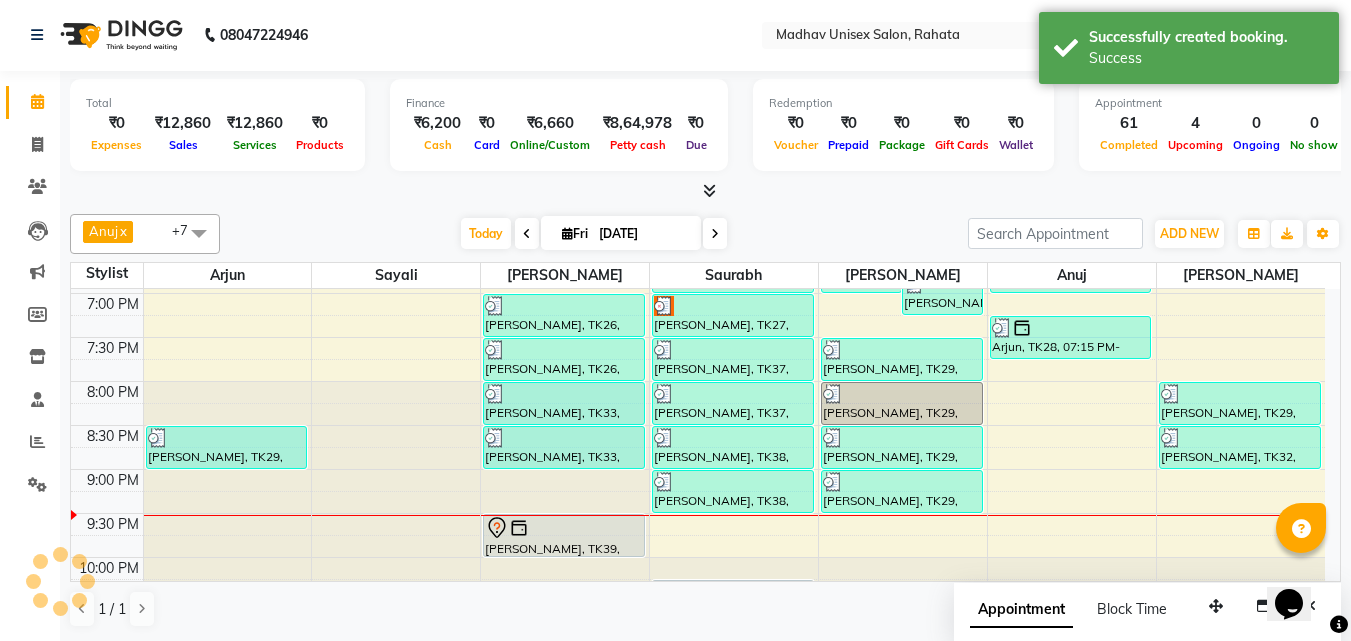scroll, scrollTop: 0, scrollLeft: 0, axis: both 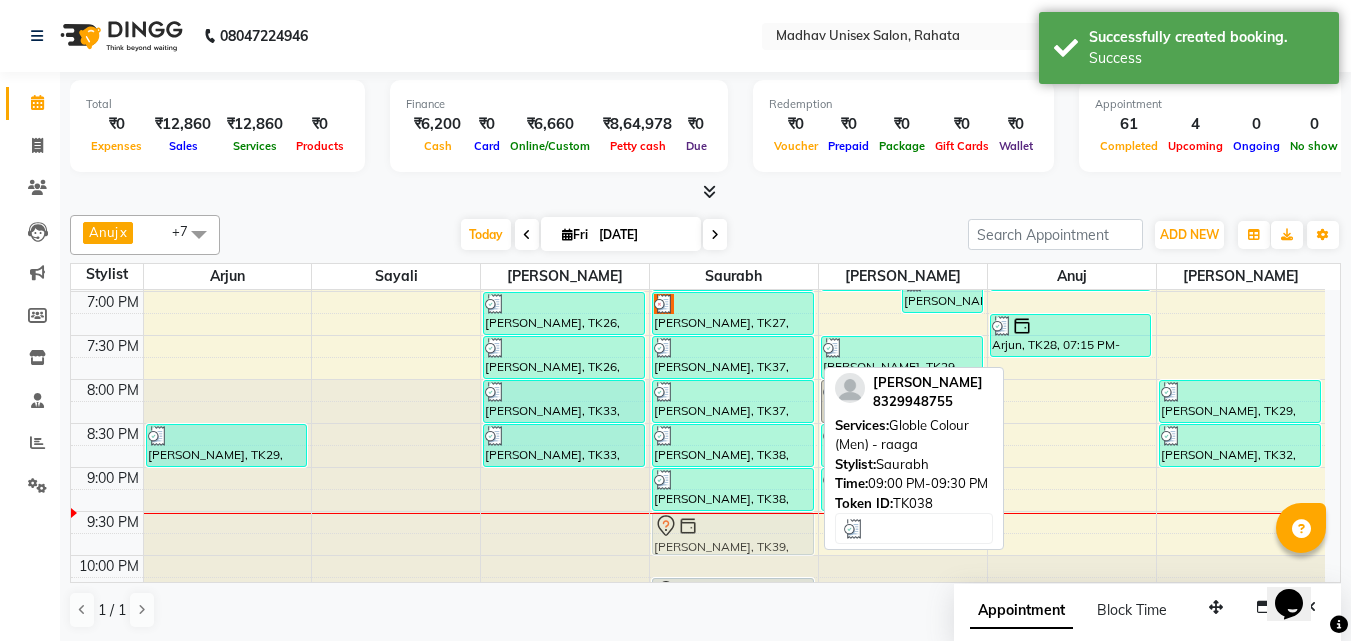 drag, startPoint x: 612, startPoint y: 535, endPoint x: 762, endPoint y: 543, distance: 150.21318 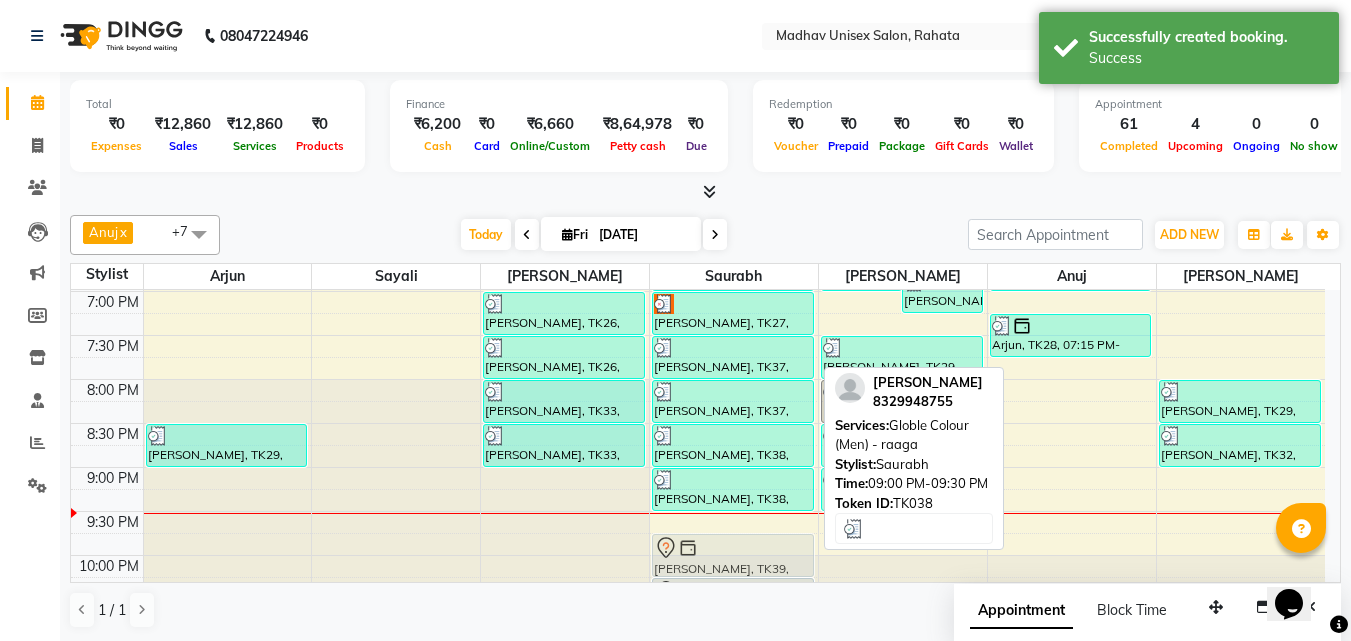 scroll, scrollTop: 1146, scrollLeft: 0, axis: vertical 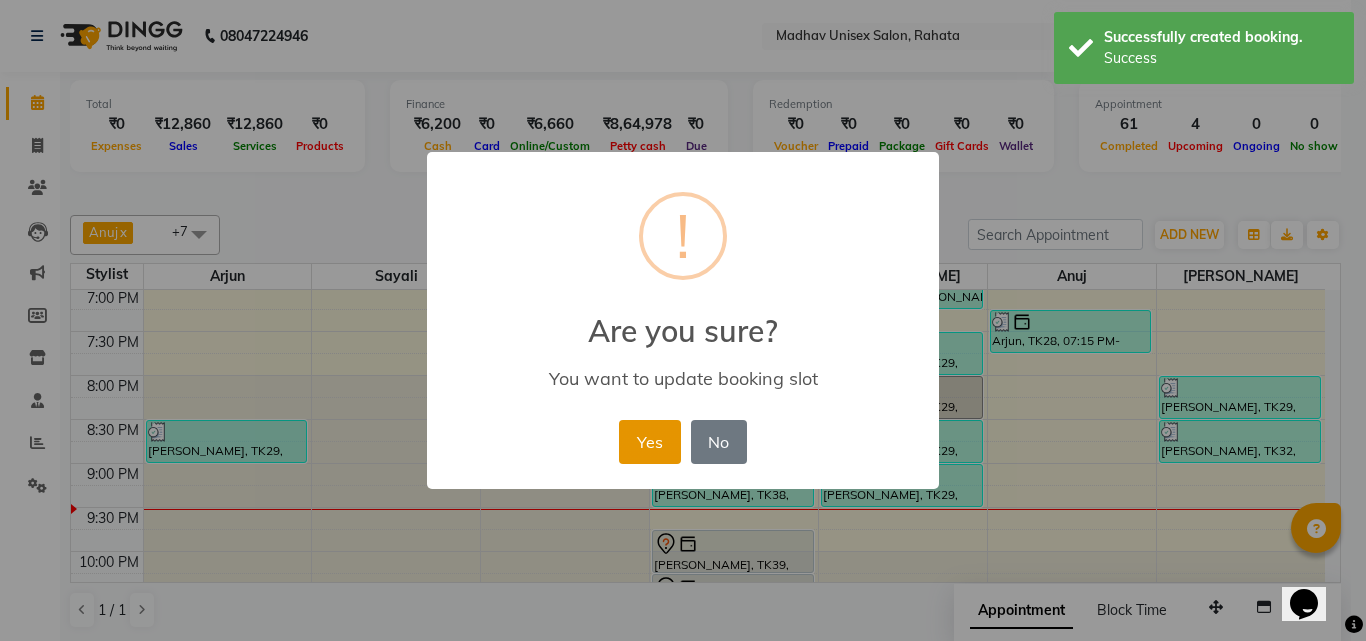 click on "Yes" at bounding box center [649, 442] 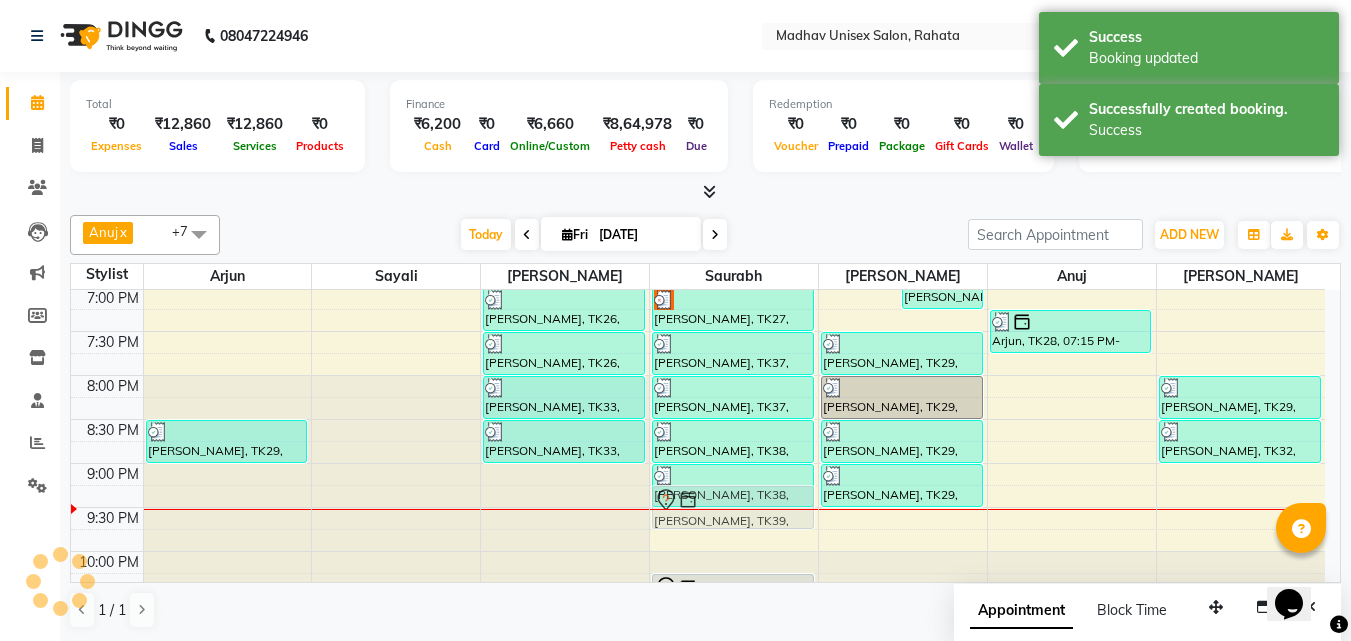 click on "[PERSON_NAME], TK38, 09:00 AM-09:30 AM, [PERSON_NAME] (Men)  - Crafting / Shaving     Arjun, TK35, 09:30 AM-10:00 AM, [PERSON_NAME] (Men)  - Crafting / Shaving     Arjun, TK35, 10:00 AM-10:30 AM, [PERSON_NAME] (Men)  - Crafting / Shaving     [PERSON_NAME], TK34, 10:30 AM-11:00 AM, Haircut (Men)  - Mens Haircut With Wash     [PERSON_NAME], TK34, 11:00 AM-11:30 AM, [PERSON_NAME] (Men)  - Crafting / Shaving     [PERSON_NAME], TK05, 11:30 AM-12:00 PM, Haircut (Men)  - Mens Haircut With Wash     [PERSON_NAME], TK05, 12:00 PM-12:30 PM, [PERSON_NAME] (Men)  - Crafting / Shaving     [PERSON_NAME], TK11, 02:00 PM-03:00 PM, Hair Spa (Women)  - Medium     arya nisal, TK16, 03:15 PM-03:45 PM, Haircut (Men)  - Mens Haircut With Wash     arya nisal, TK16, 03:45 PM-04:15 PM, [PERSON_NAME] (Men)  - Crafting / Shaving     [PERSON_NAME], TK21, 04:15 PM-04:45 PM, Haircut (Men)  - Mens Haircut With Wash     [PERSON_NAME], TK21, 04:45 PM-05:15 PM, [PERSON_NAME] (Men)  - Crafting / Shaving     [PERSON_NAME], TK36, 05:30 PM-06:00 PM, Haircut (Men)  - Mens Haircut With Wash" at bounding box center [734, -109] 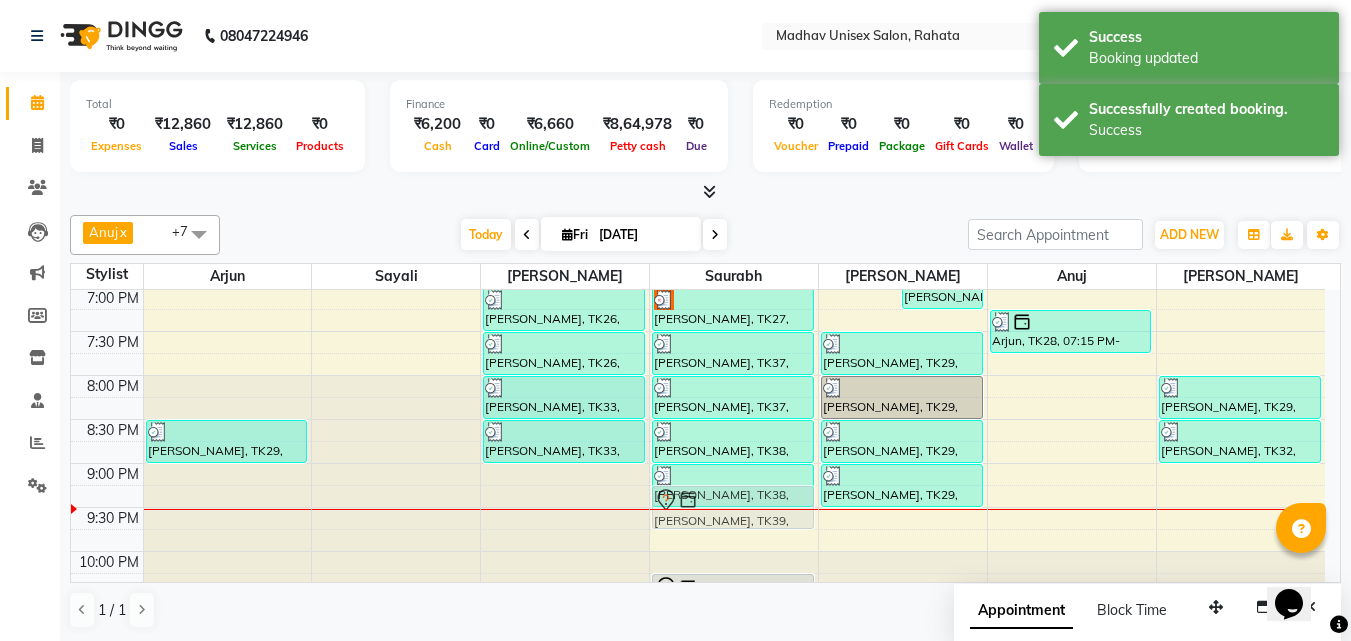 click on "[PERSON_NAME], TK39, 09:45 PM-10:15 PM, [PERSON_NAME] (Men)  - Crafting / Shaving" at bounding box center [733, 507] 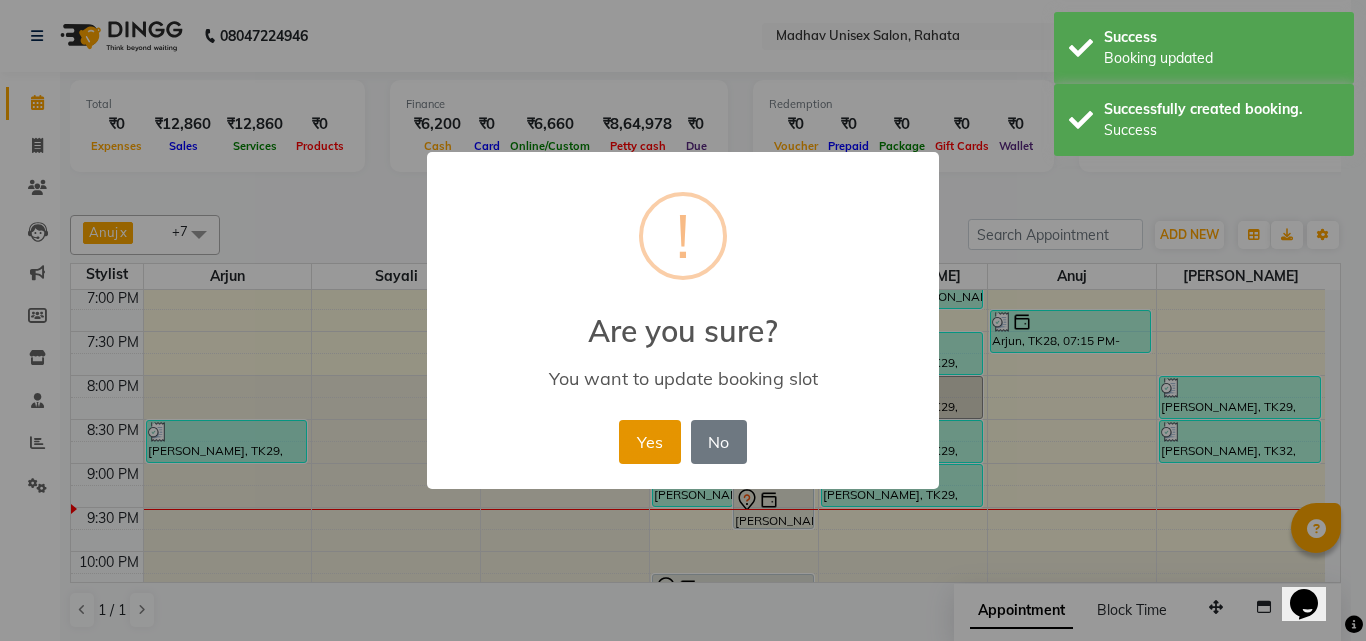 click on "Yes" at bounding box center (649, 442) 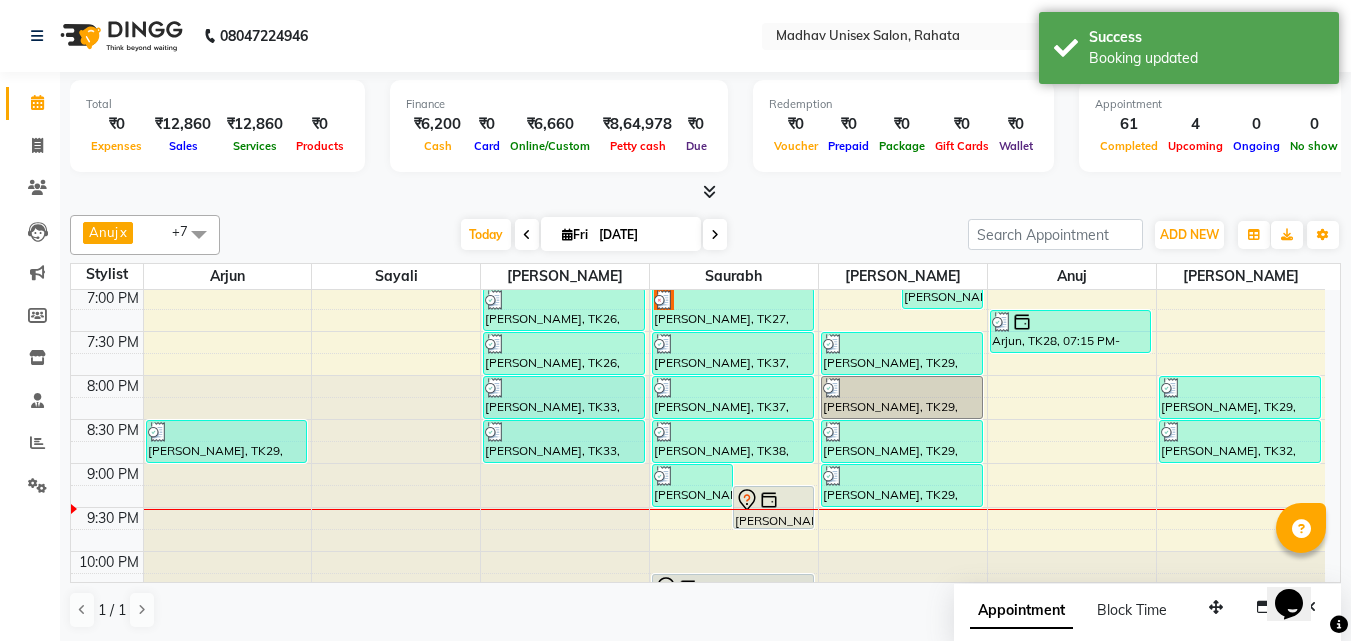 click 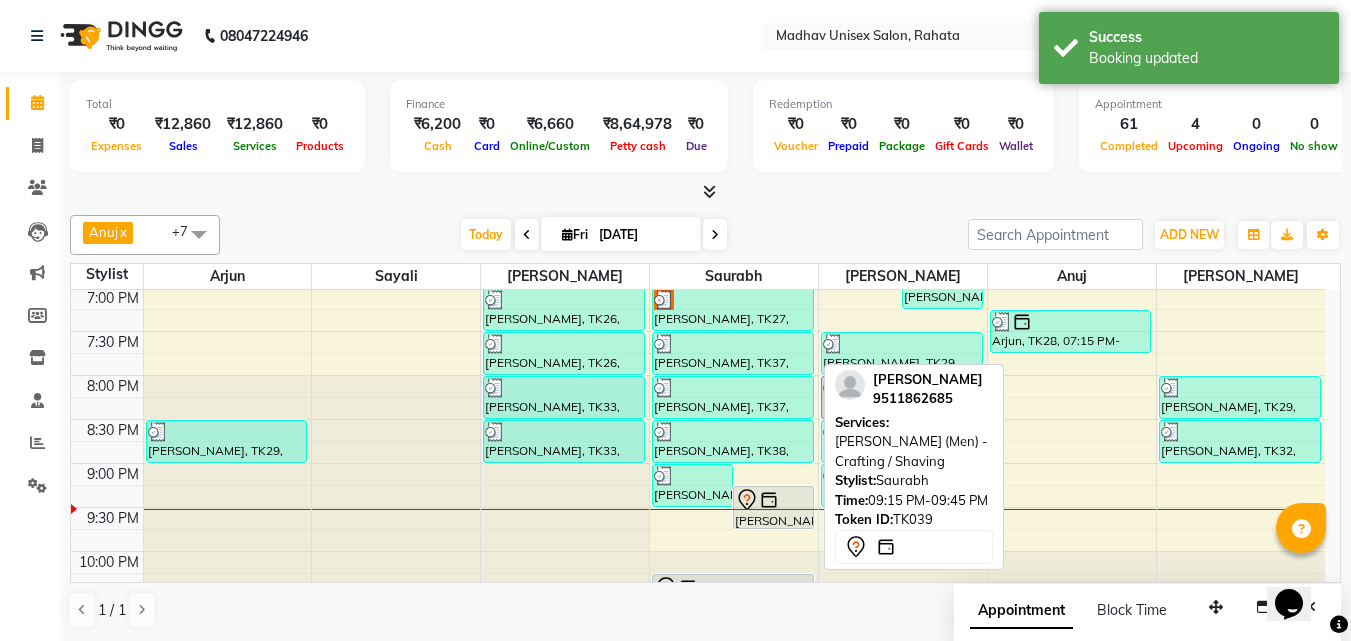 click 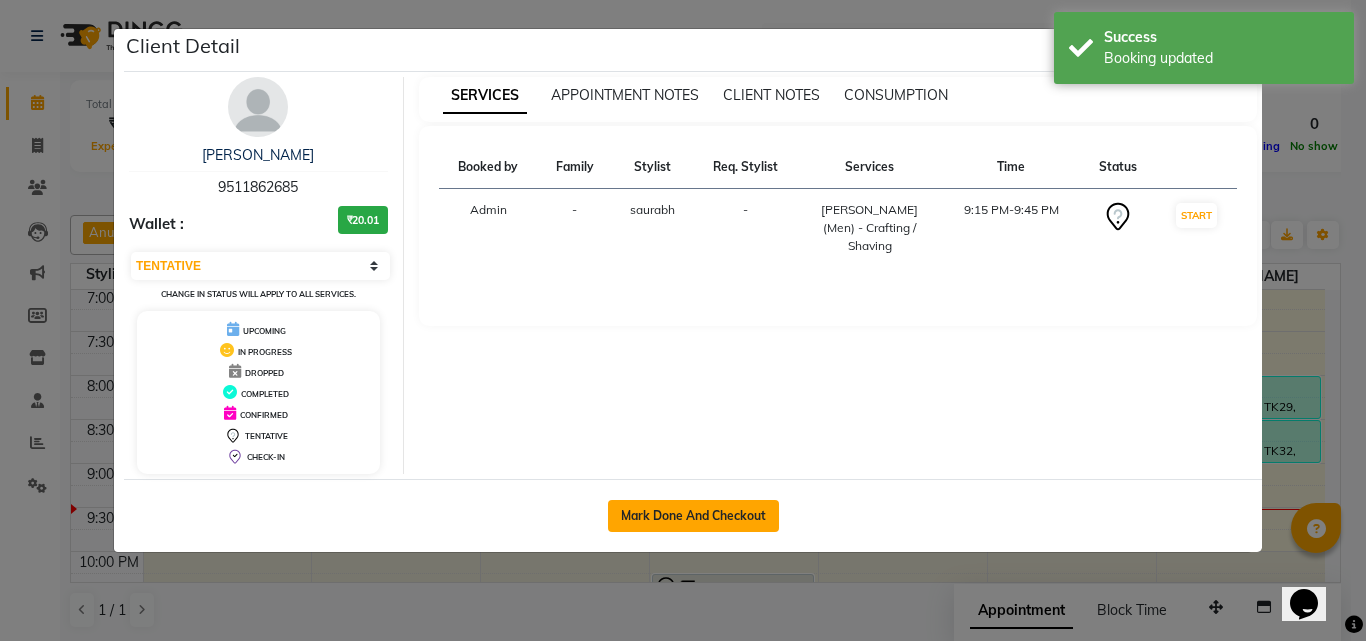 click on "Mark Done And Checkout" 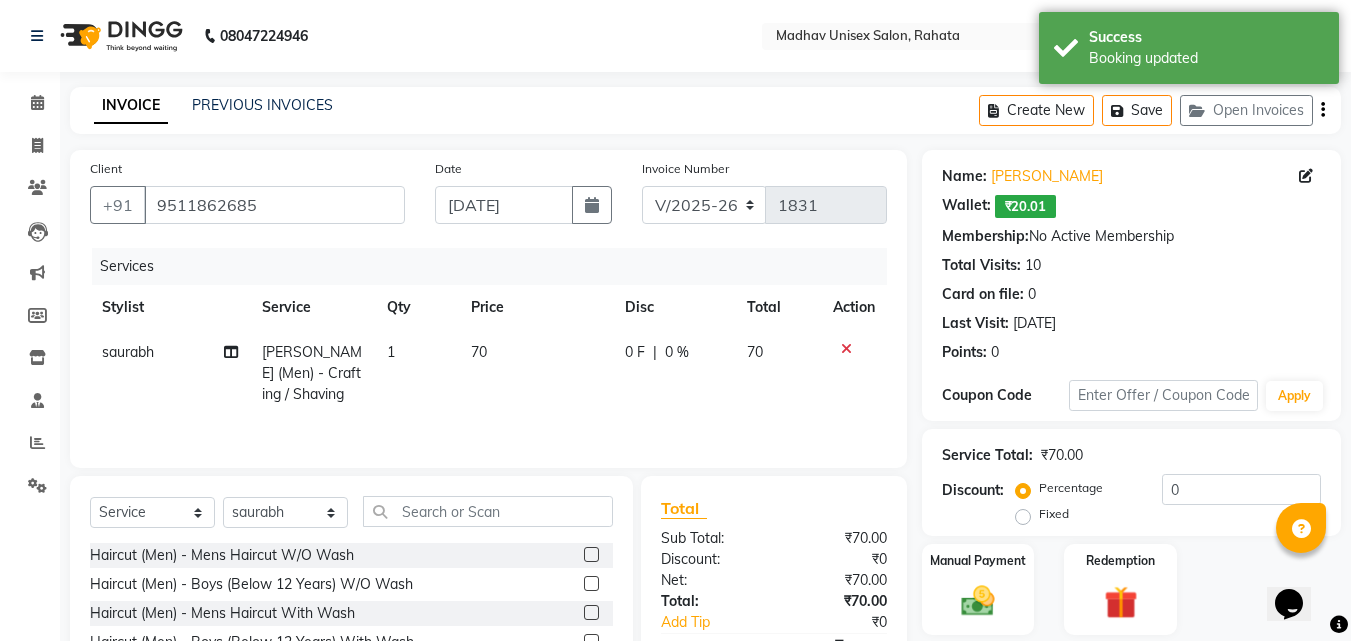 click on "70" 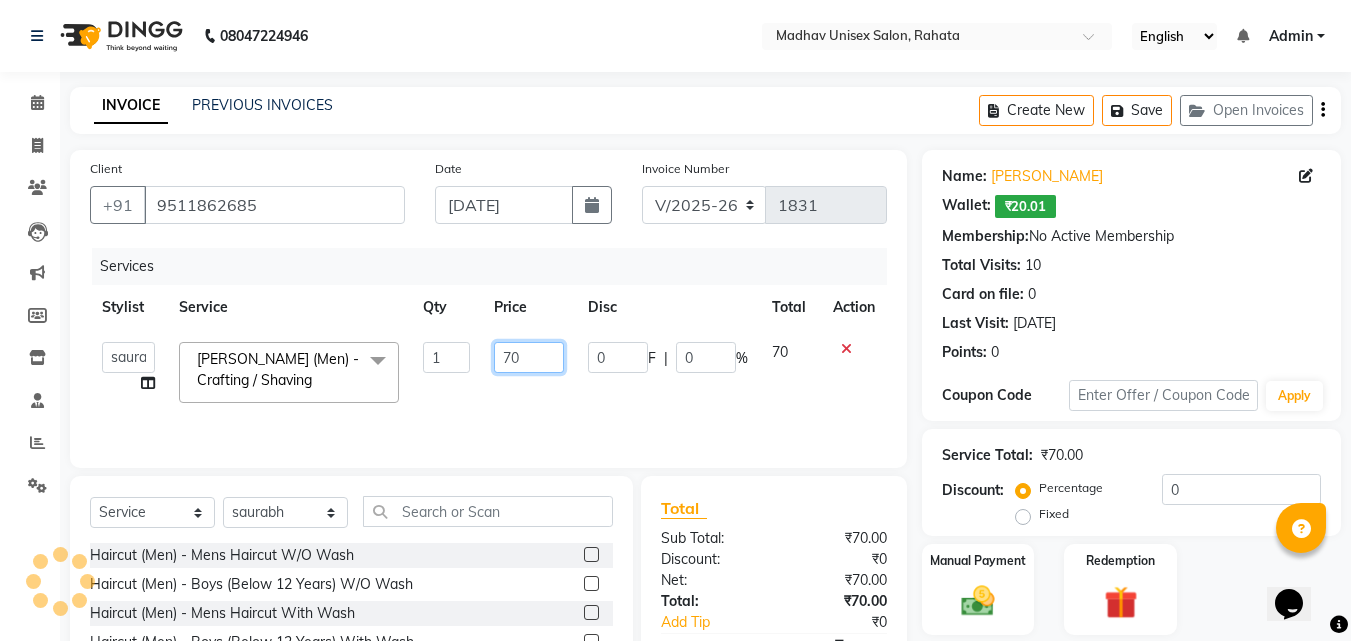 click on "70" 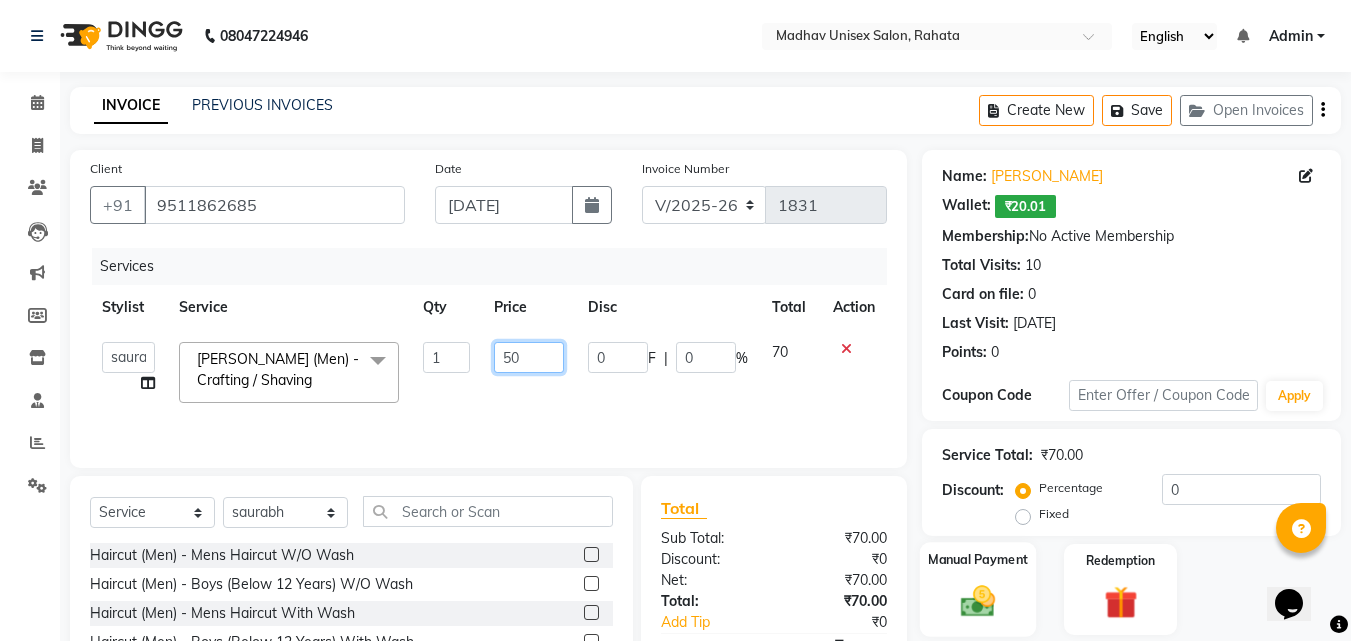 scroll, scrollTop: 160, scrollLeft: 0, axis: vertical 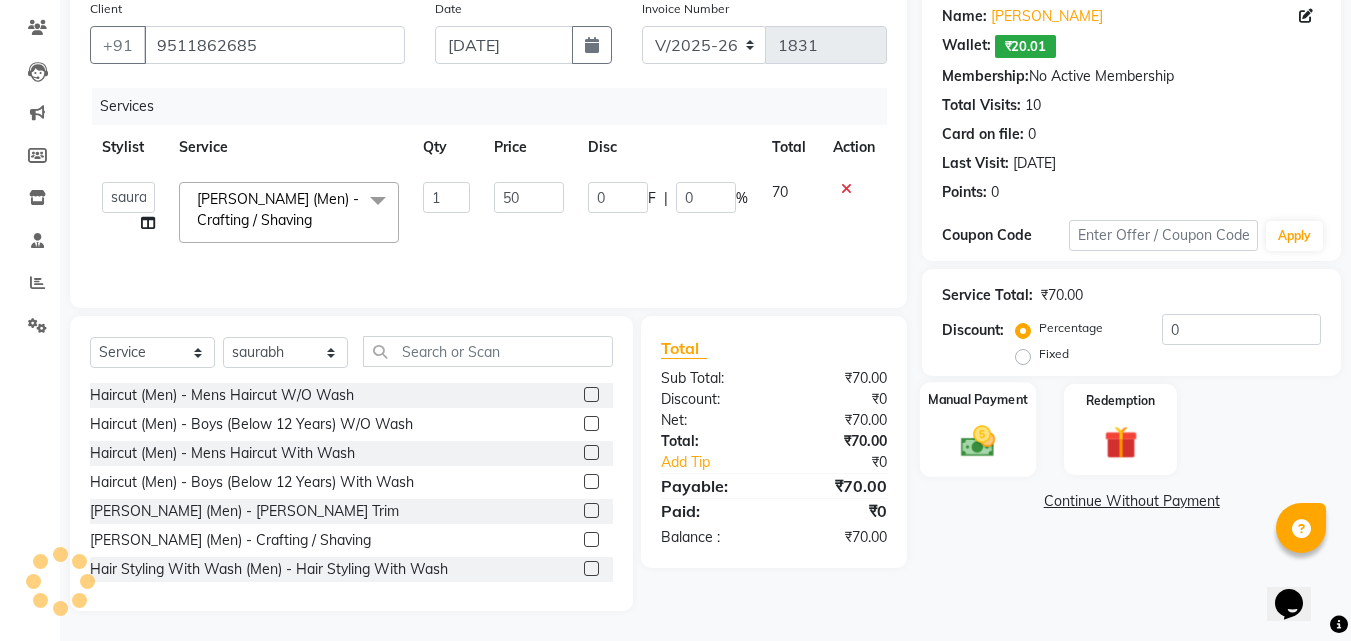 click 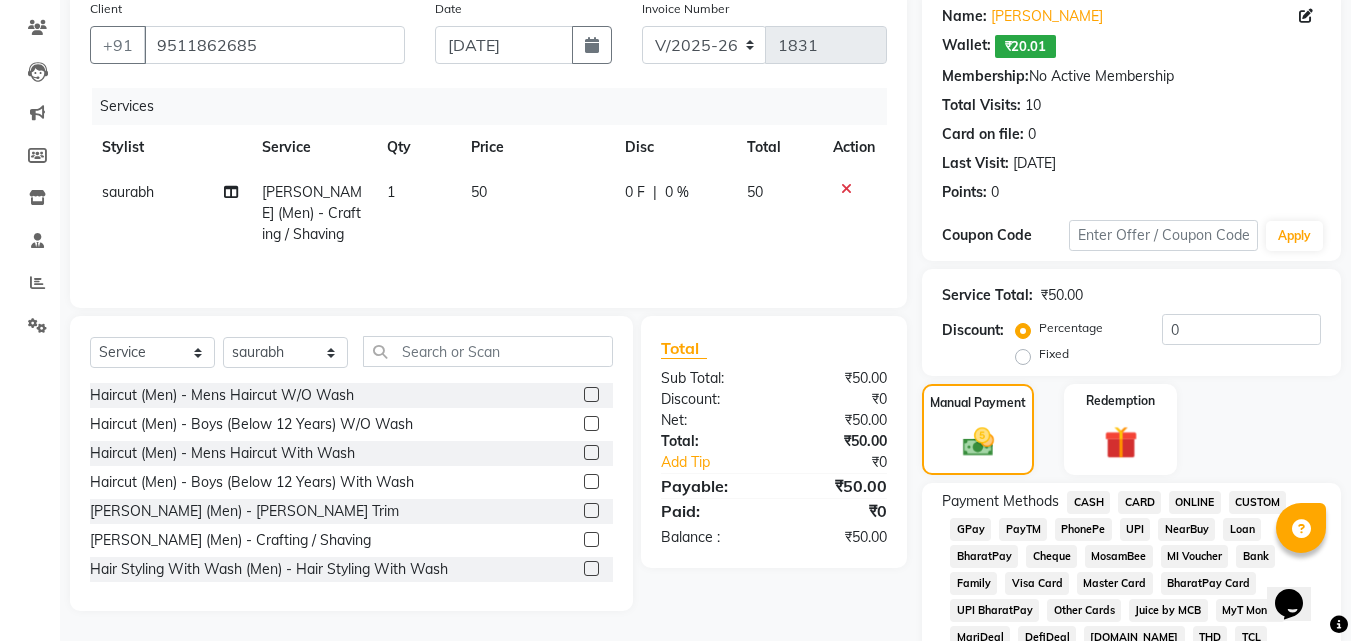 click on "CASH" 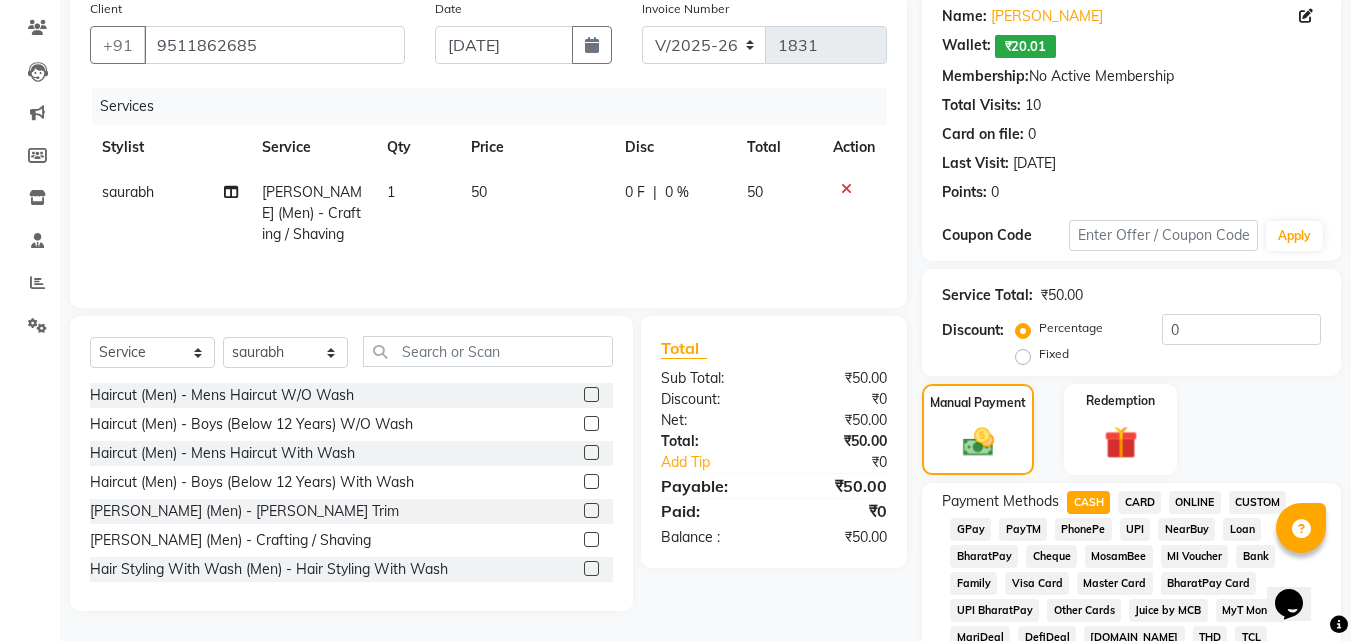 scroll, scrollTop: 781, scrollLeft: 0, axis: vertical 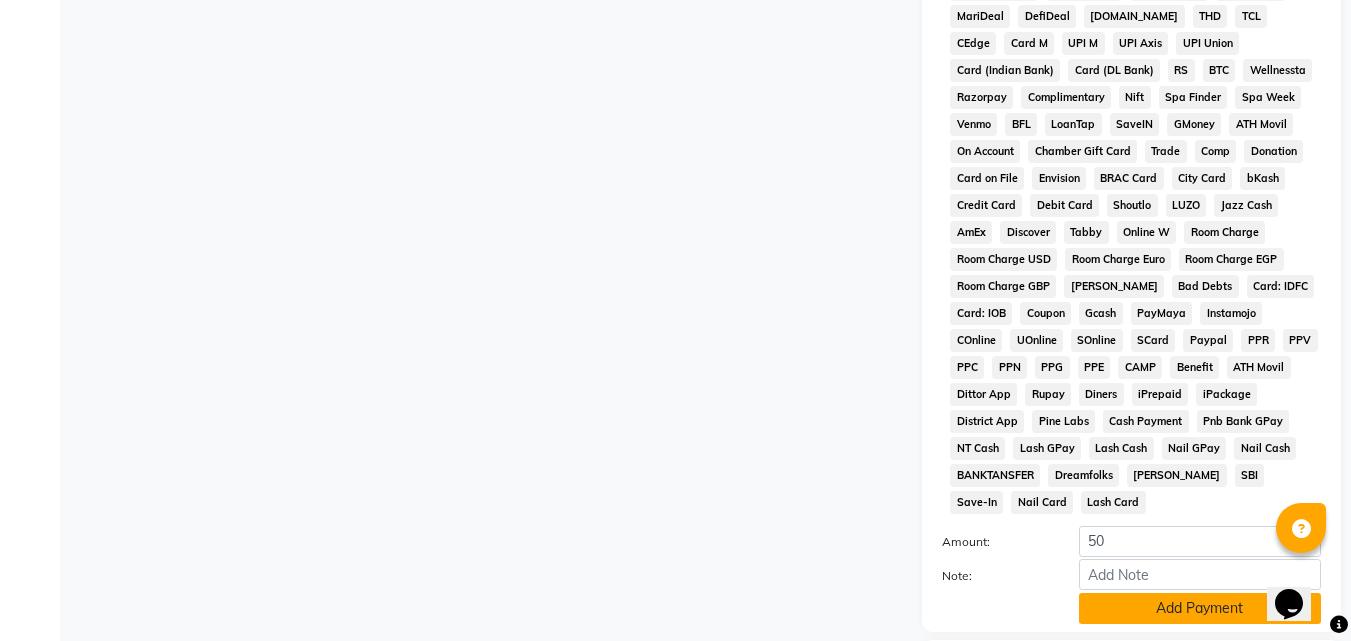 click on "Add Payment" 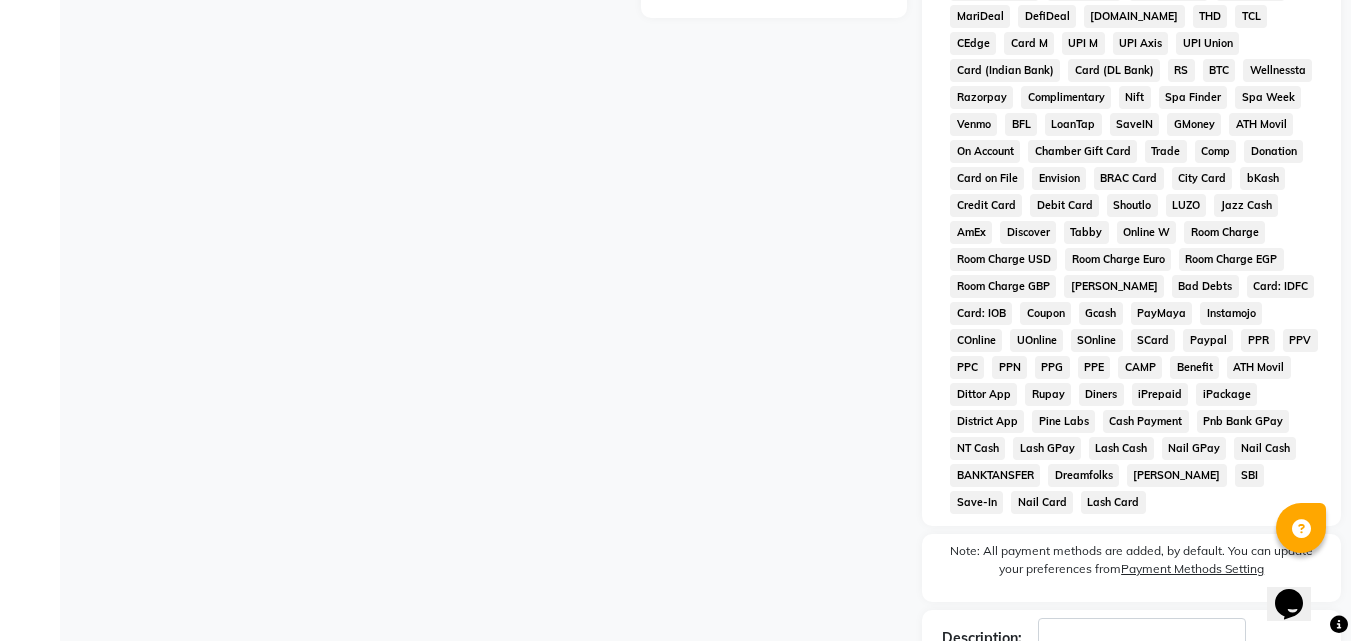 scroll, scrollTop: 899, scrollLeft: 0, axis: vertical 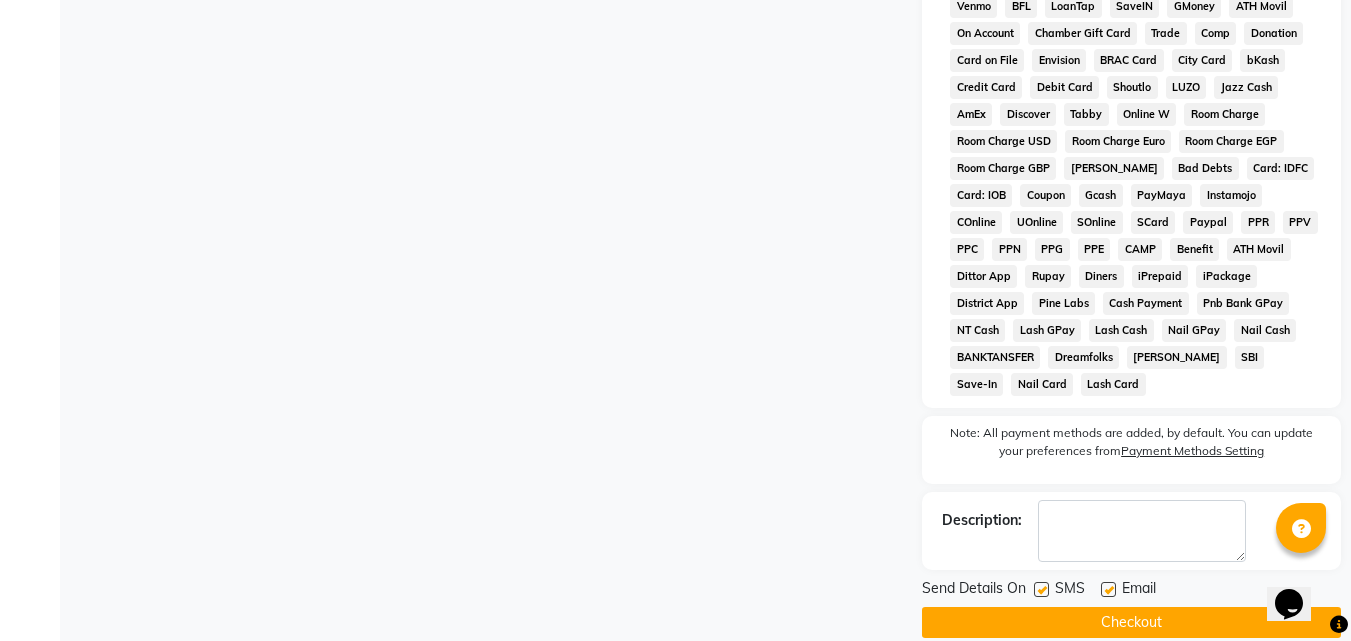 click on "Checkout" 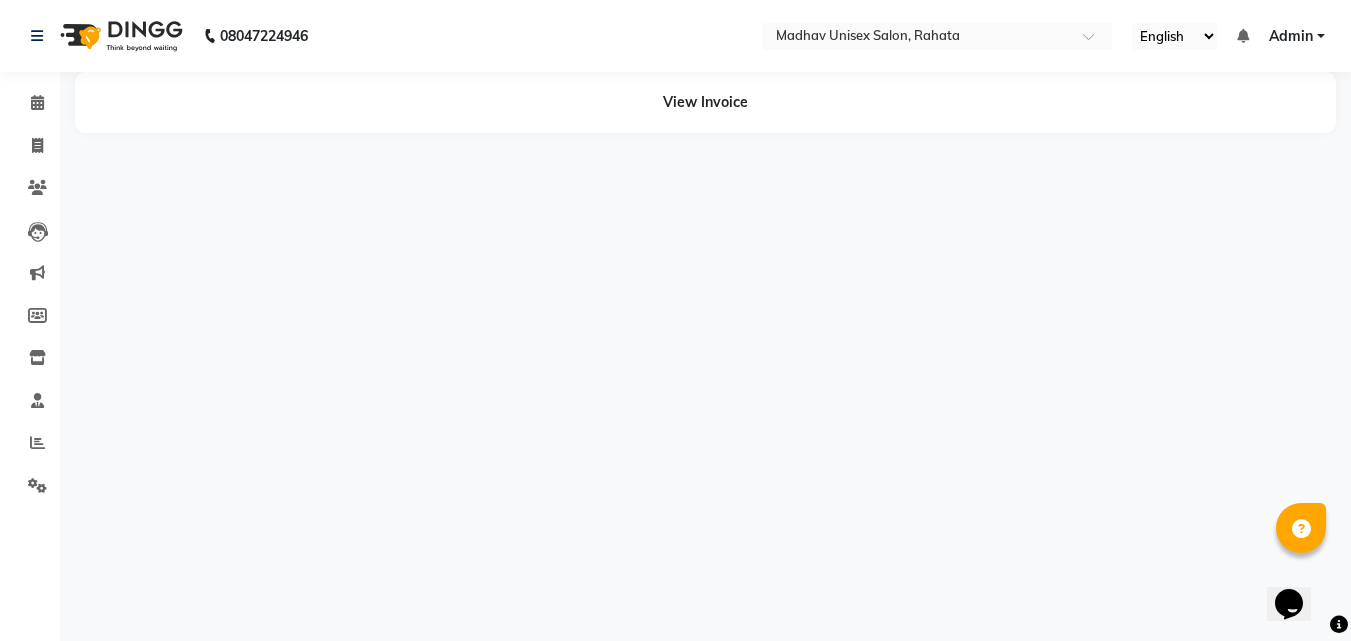 scroll, scrollTop: 0, scrollLeft: 0, axis: both 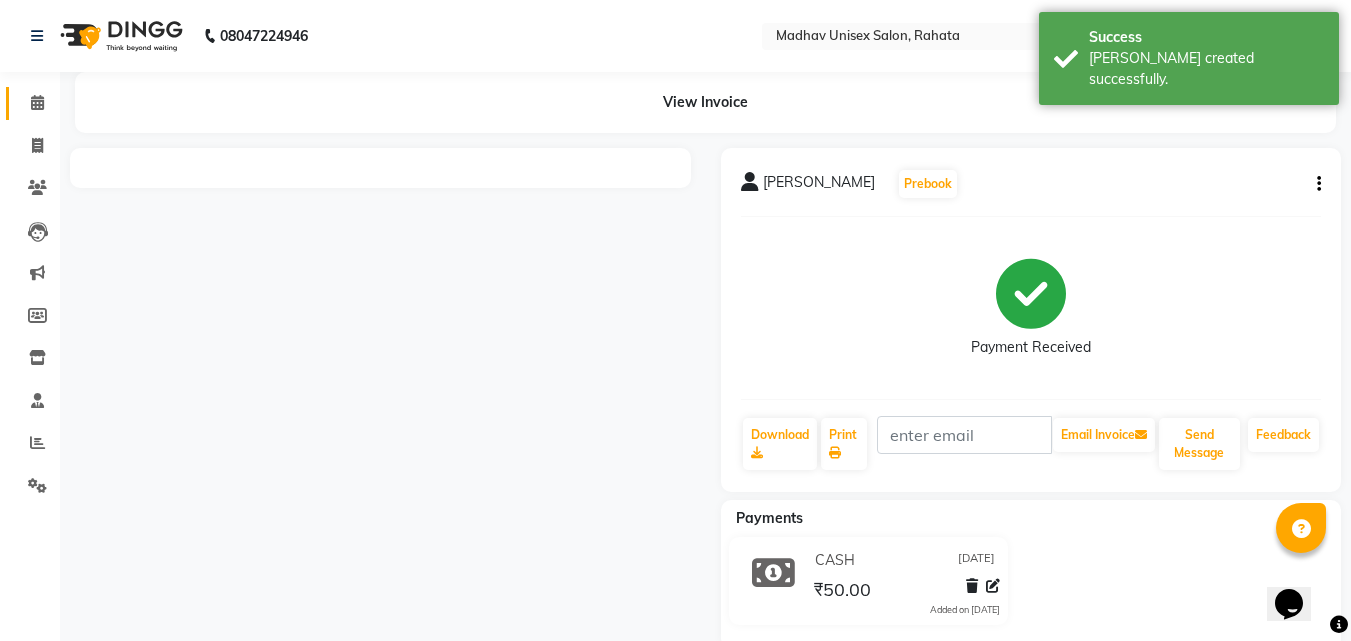 click 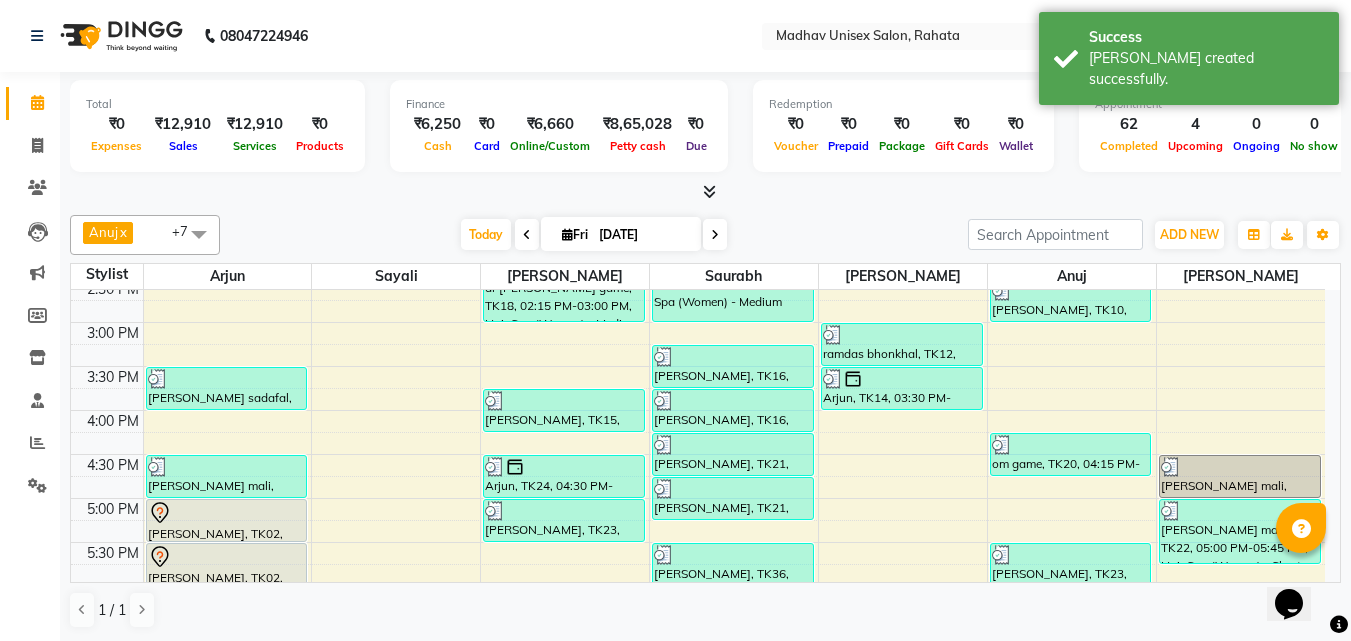 scroll, scrollTop: 765, scrollLeft: 0, axis: vertical 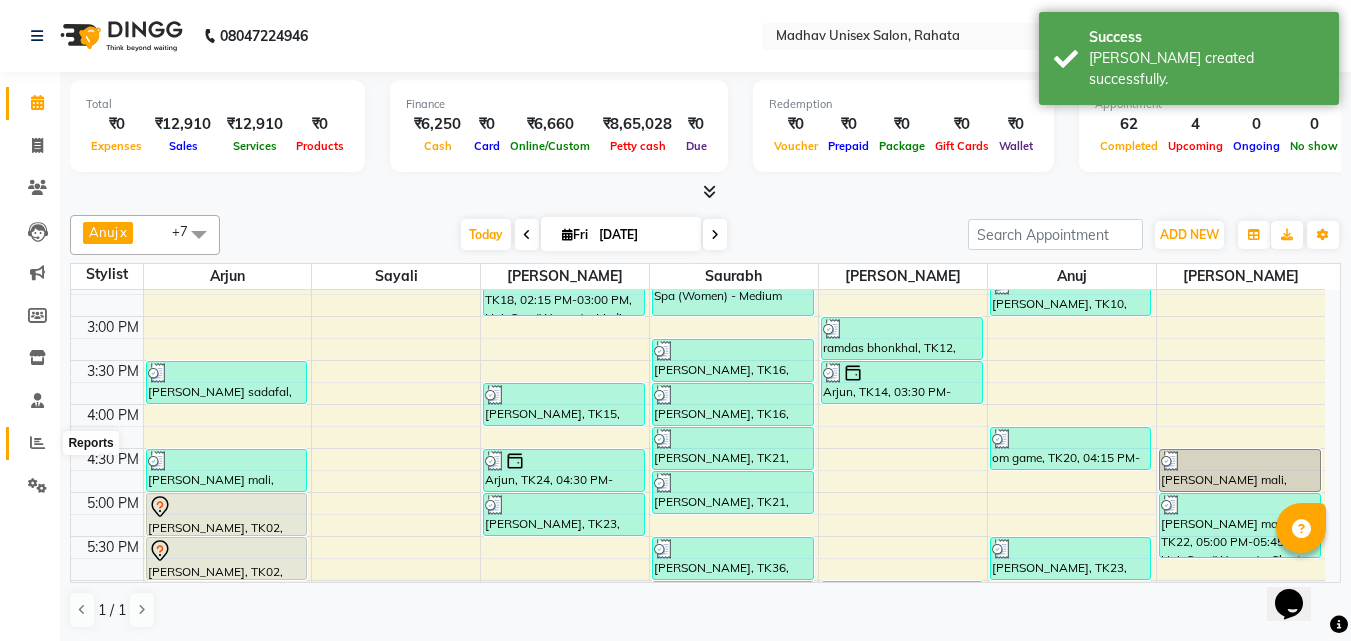 click 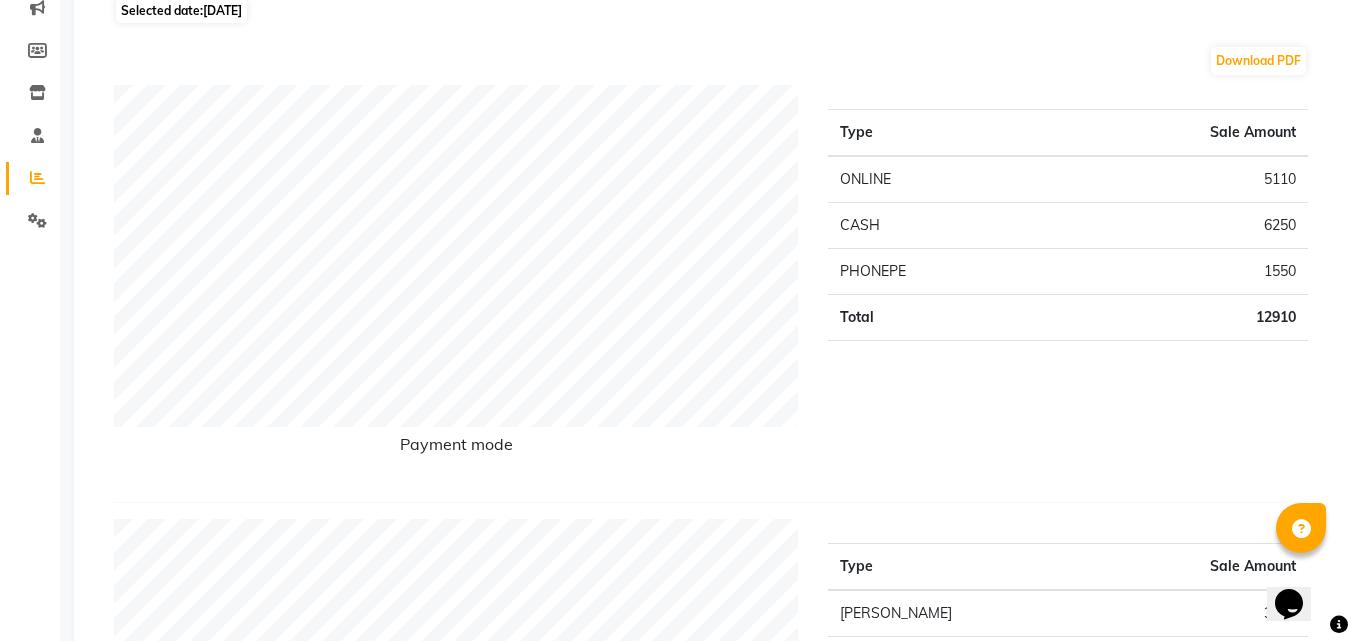 scroll, scrollTop: 0, scrollLeft: 0, axis: both 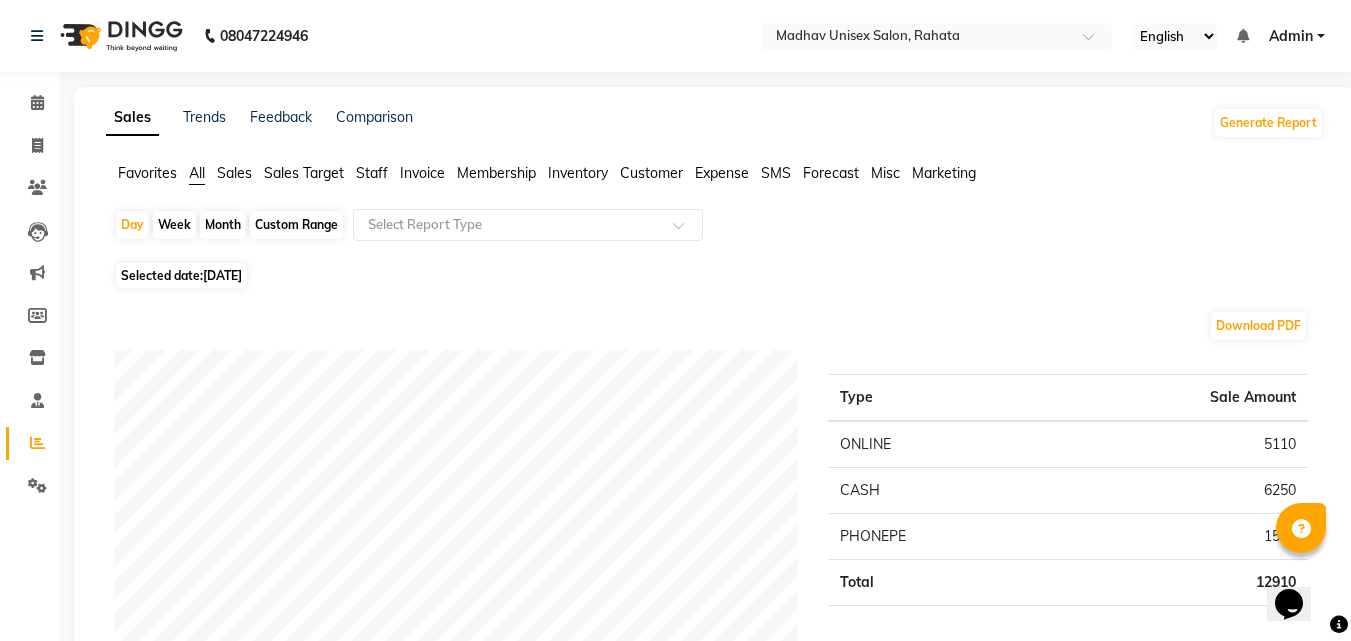 click on "Month" 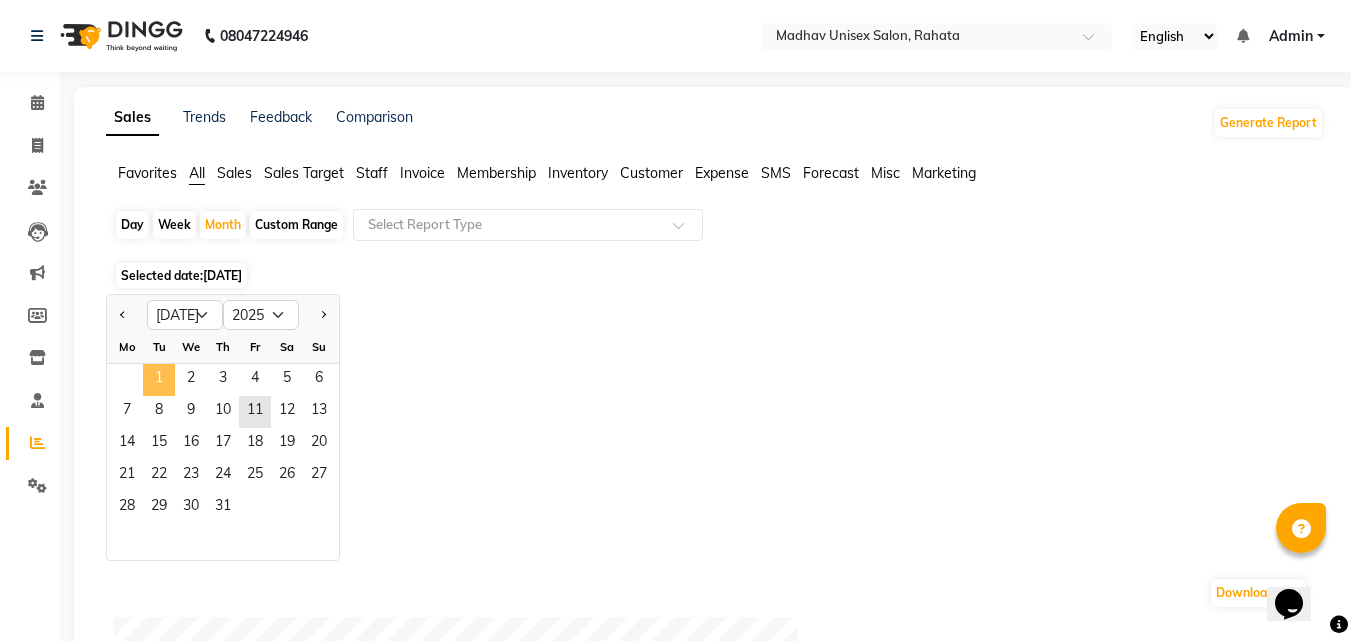 click on "1" 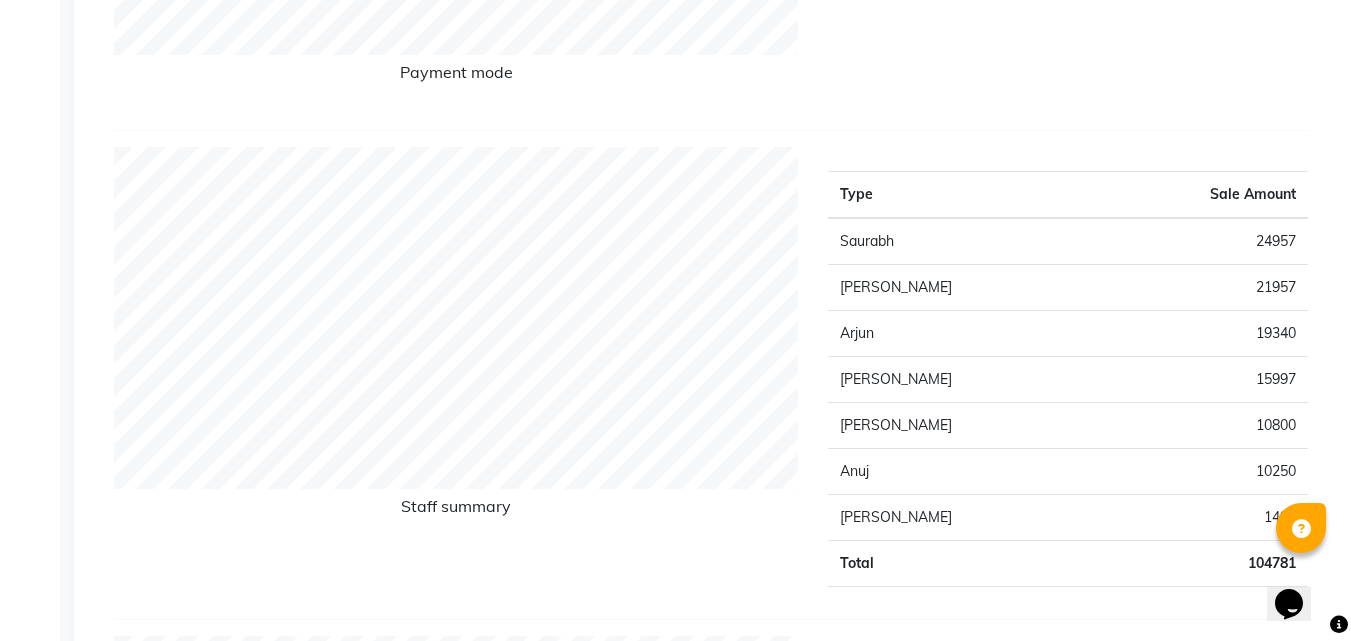scroll, scrollTop: 0, scrollLeft: 0, axis: both 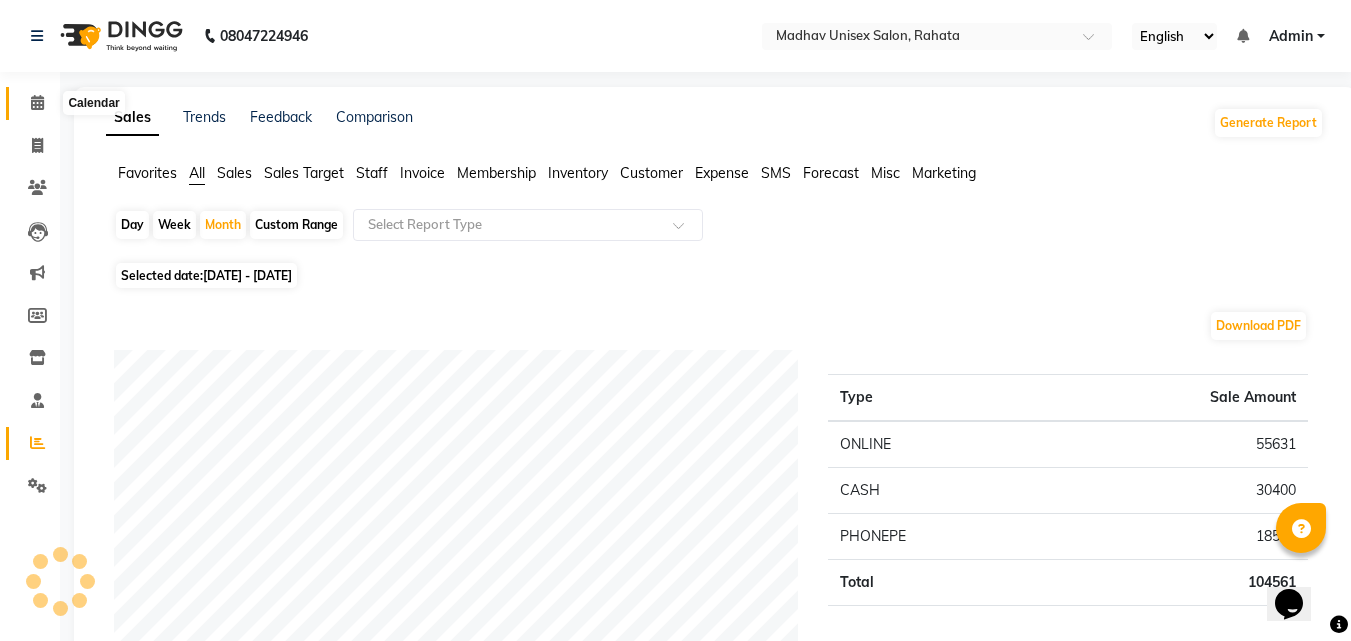 click 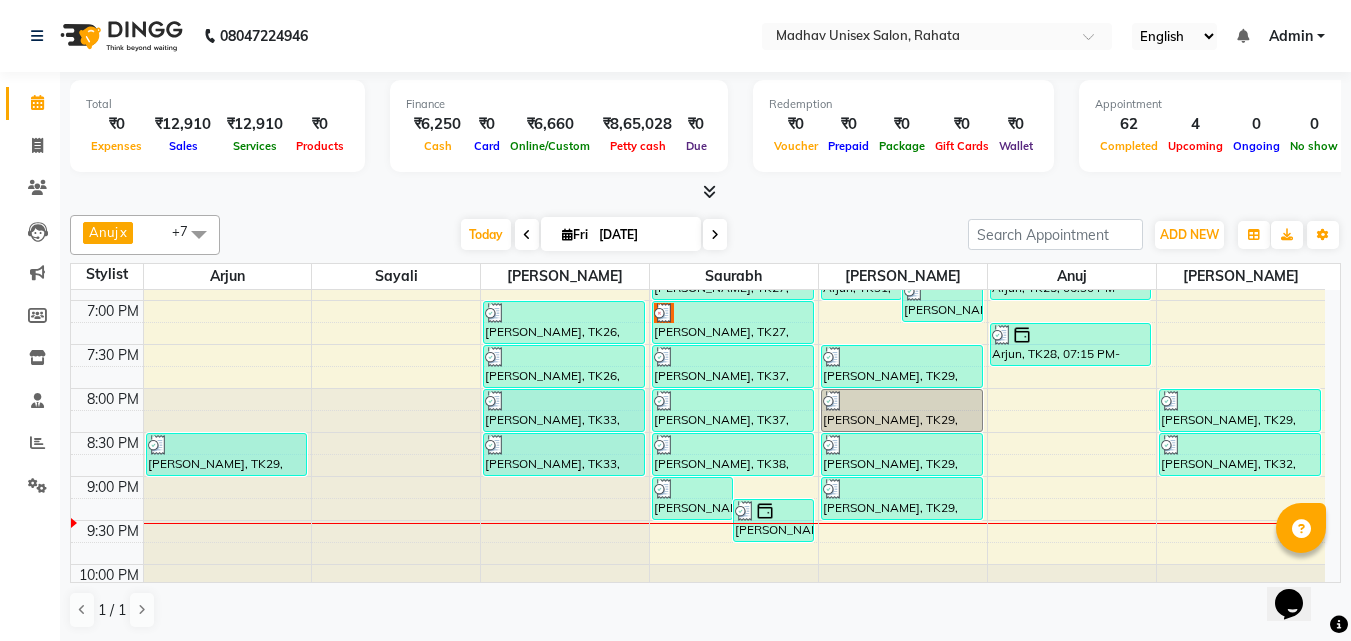 scroll, scrollTop: 1156, scrollLeft: 0, axis: vertical 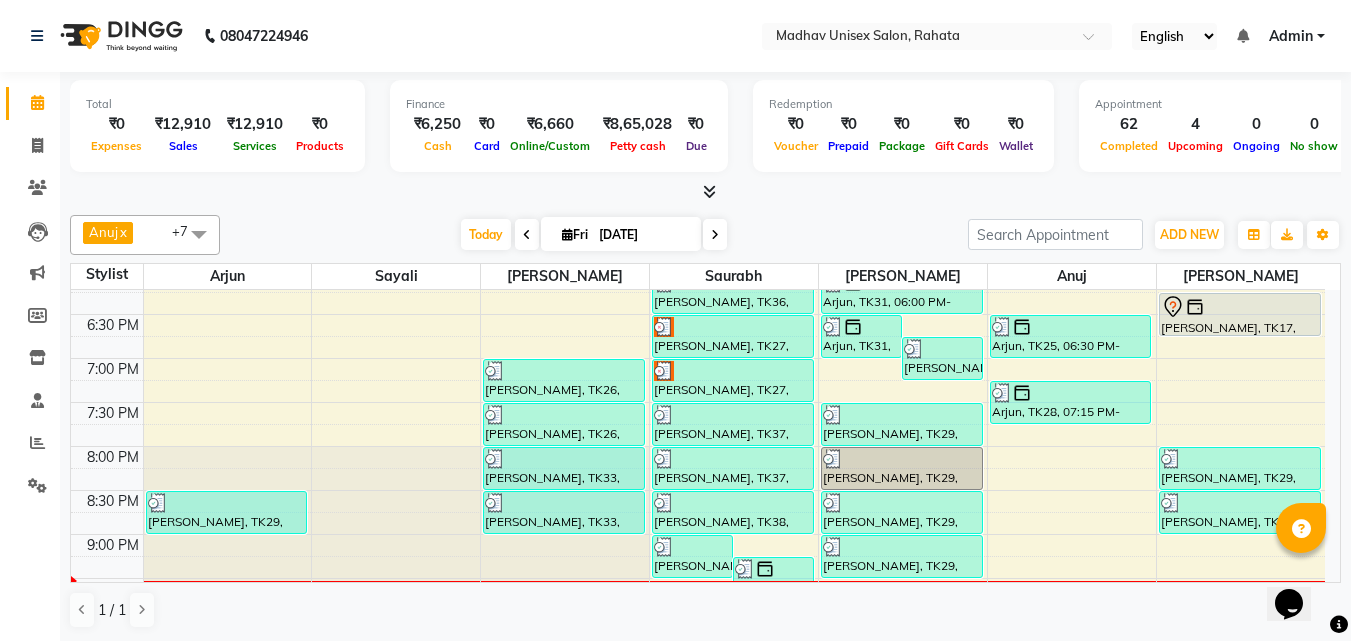 click at bounding box center [715, 235] 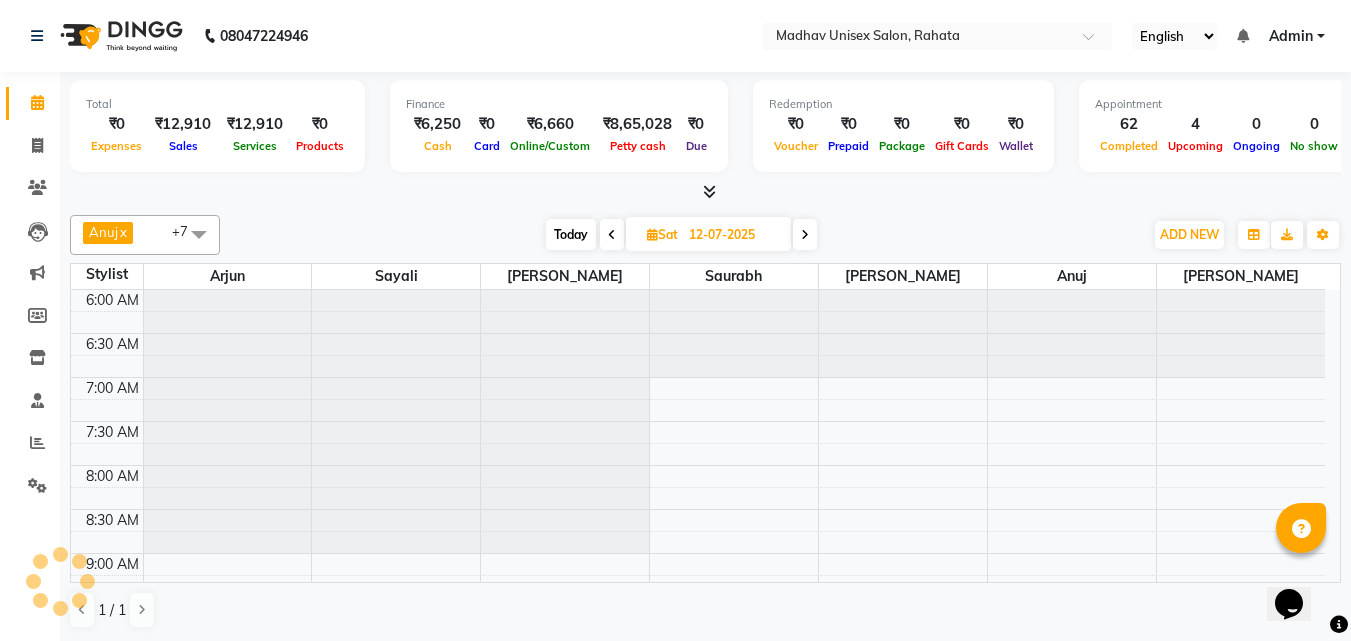 scroll, scrollTop: 1203, scrollLeft: 0, axis: vertical 